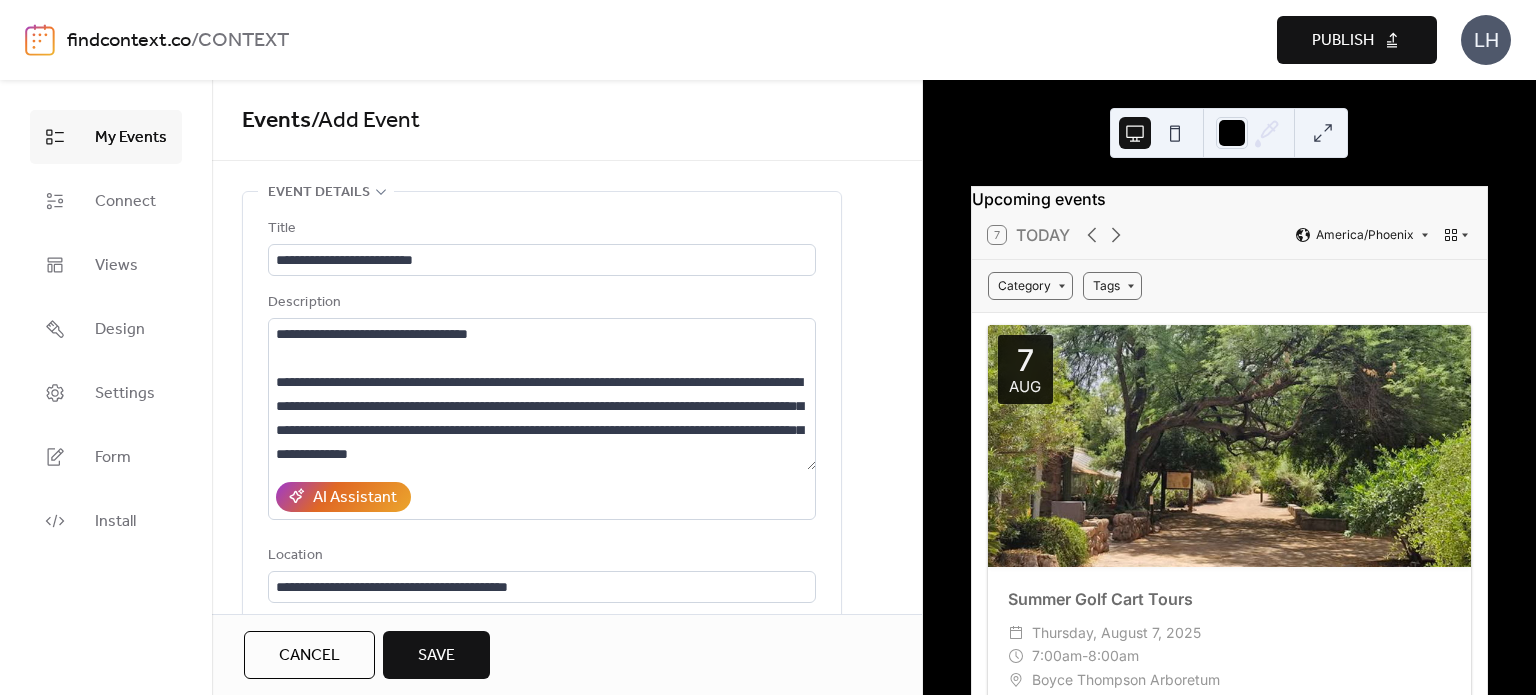 scroll, scrollTop: 0, scrollLeft: 0, axis: both 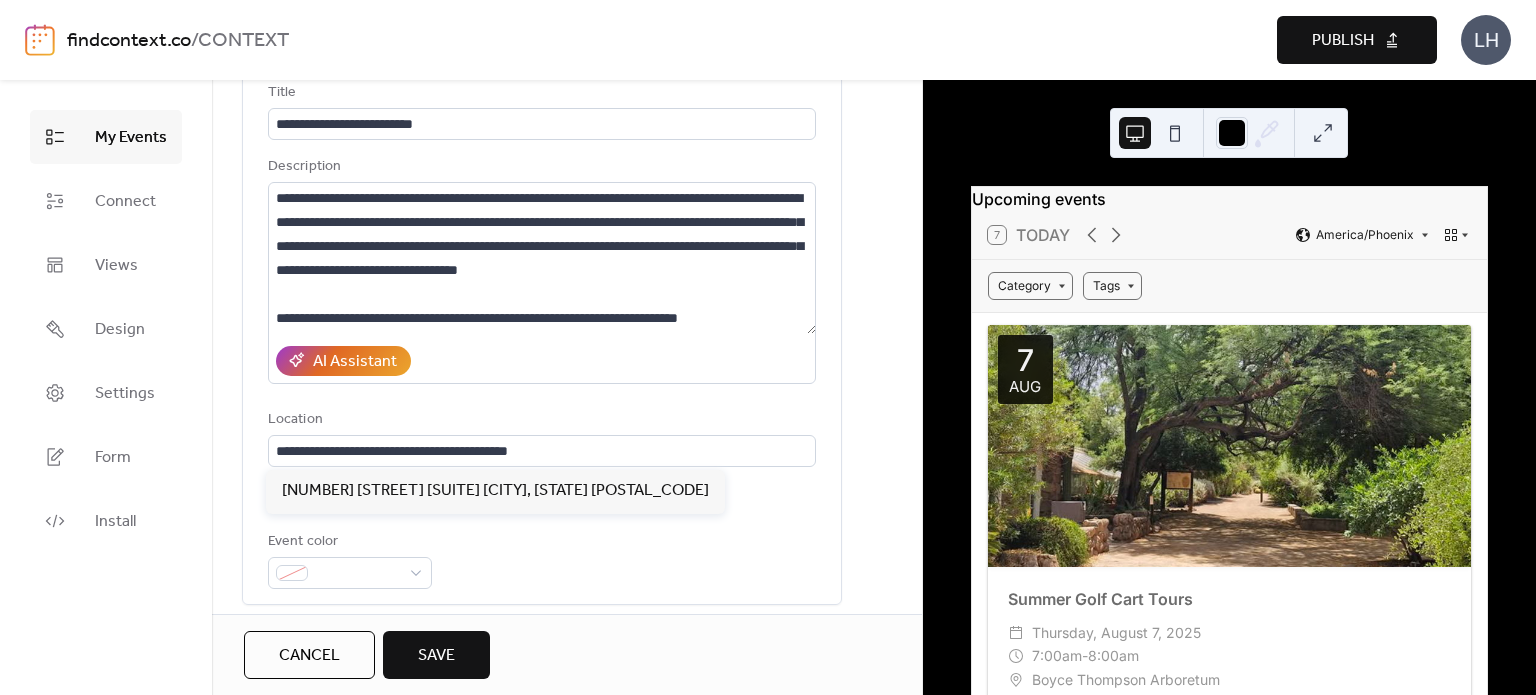 click on "Location" at bounding box center (540, 420) 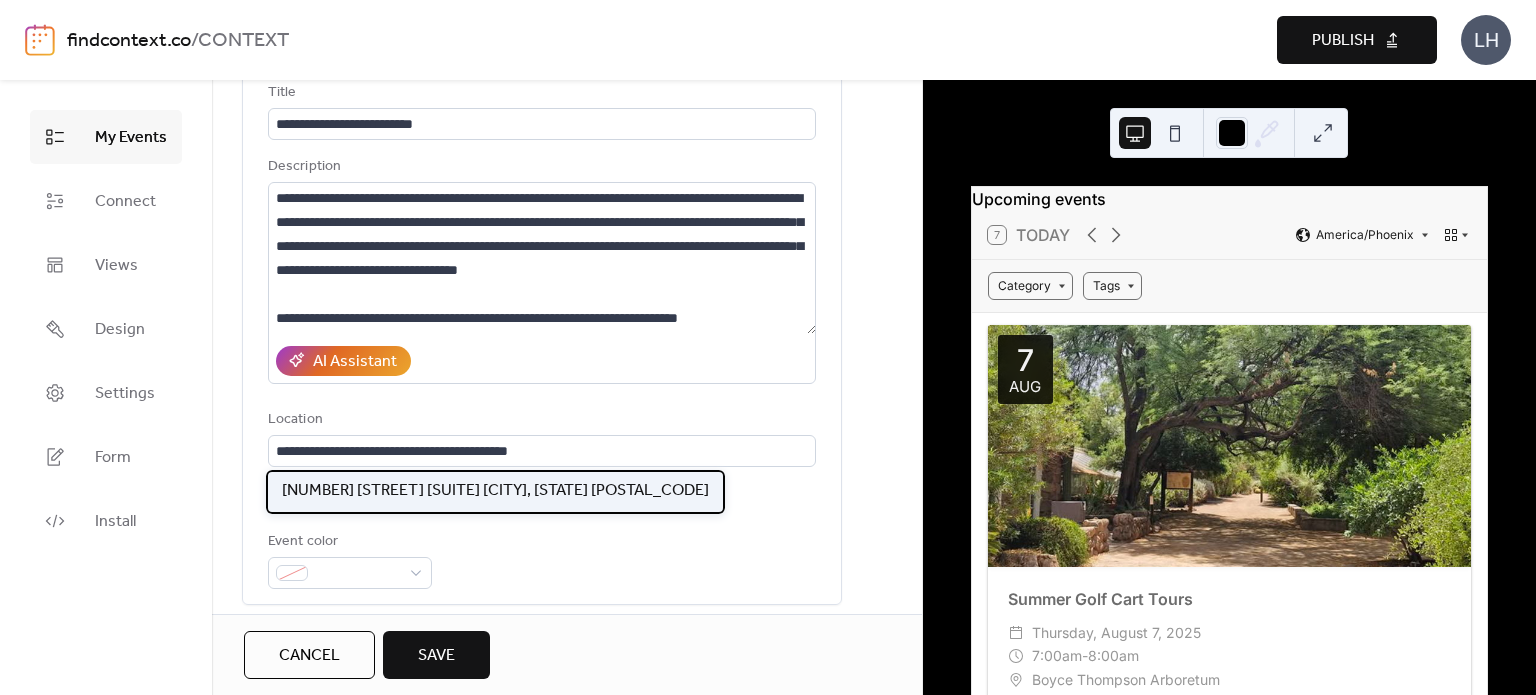 click on "[NUMBER] [STREET] [SUITE] [CITY], [STATE] [POSTAL_CODE]" at bounding box center [495, 491] 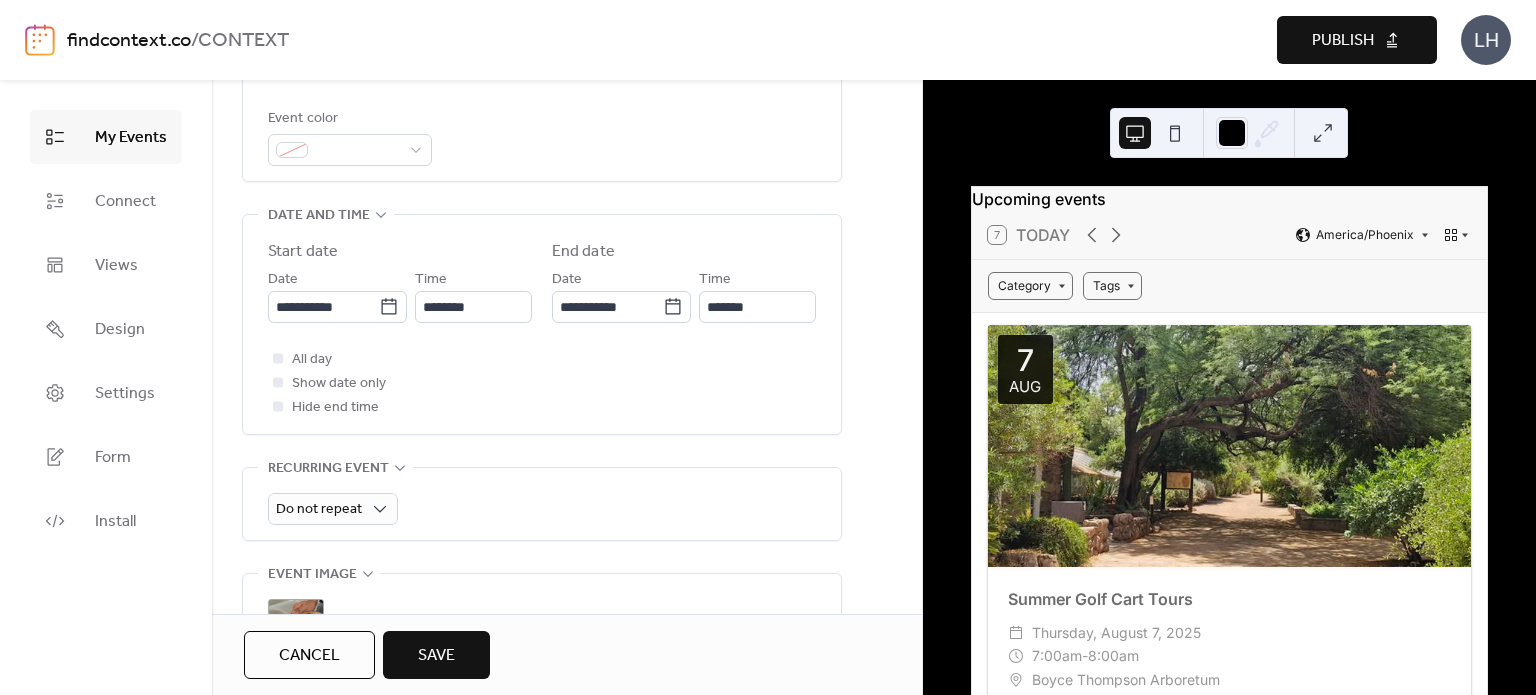 scroll, scrollTop: 572, scrollLeft: 0, axis: vertical 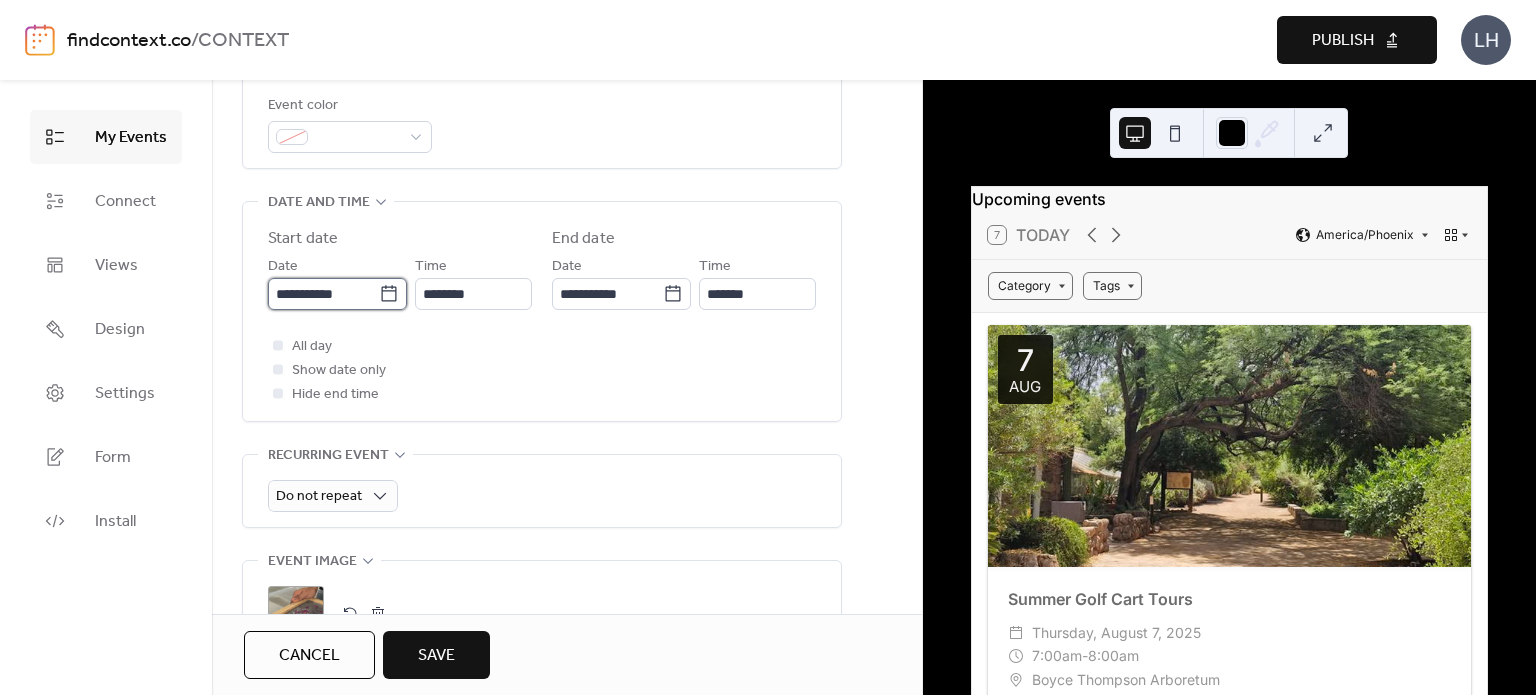 click on "**********" at bounding box center (323, 294) 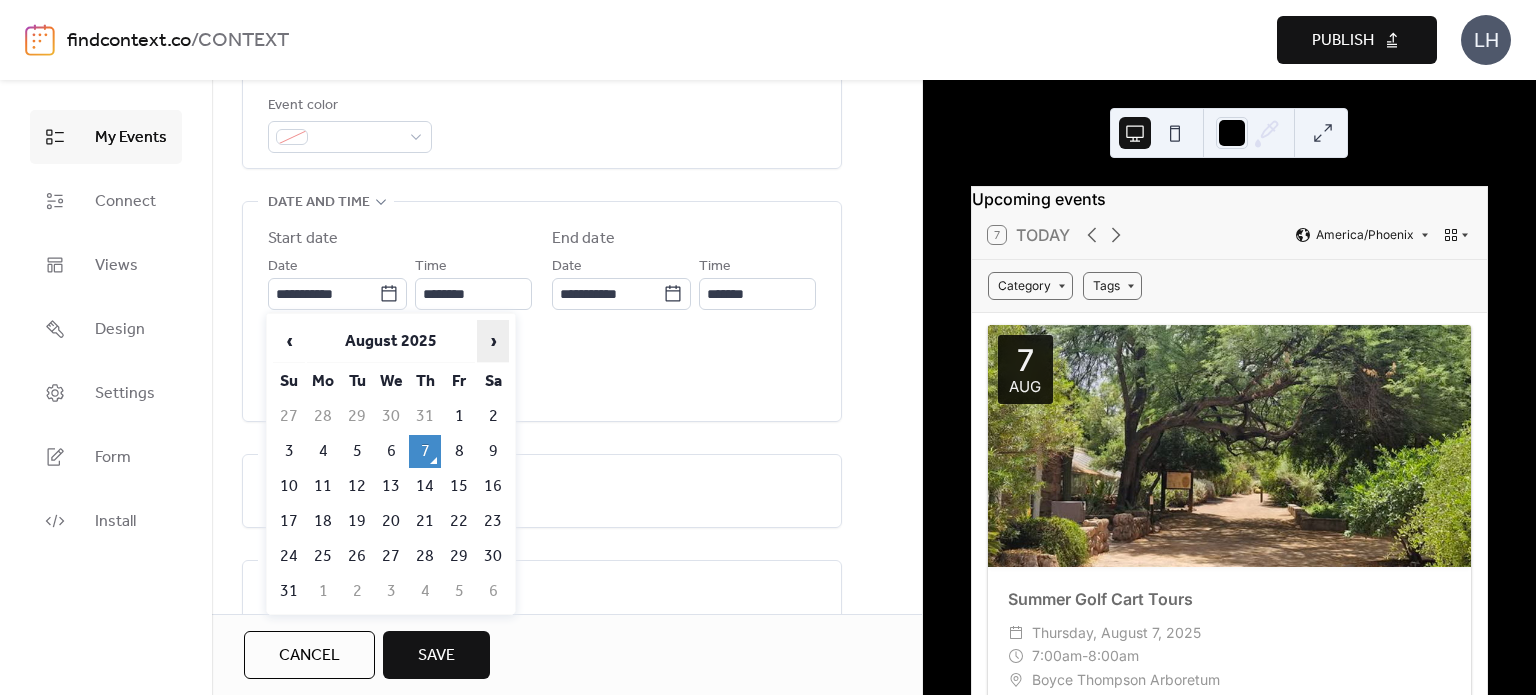 click on "›" at bounding box center (493, 341) 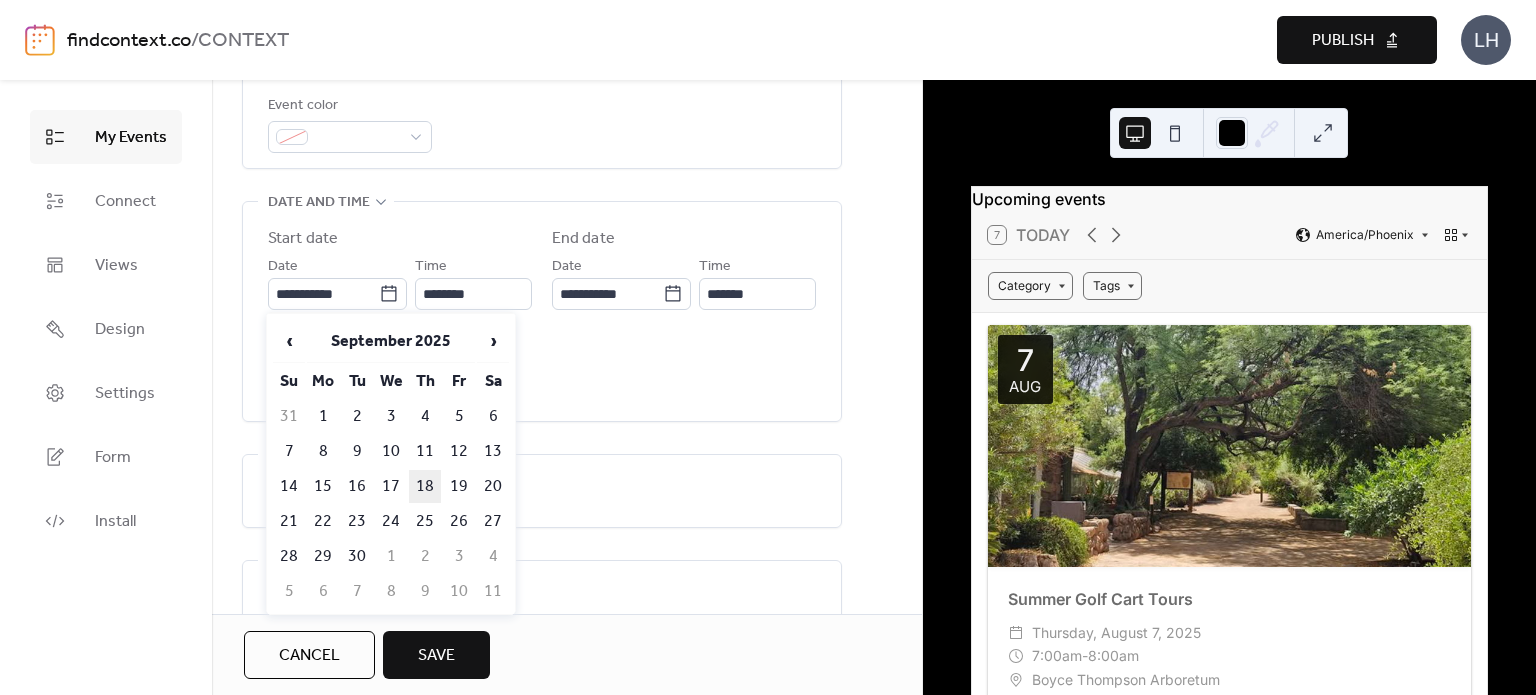 click on "18" at bounding box center [425, 486] 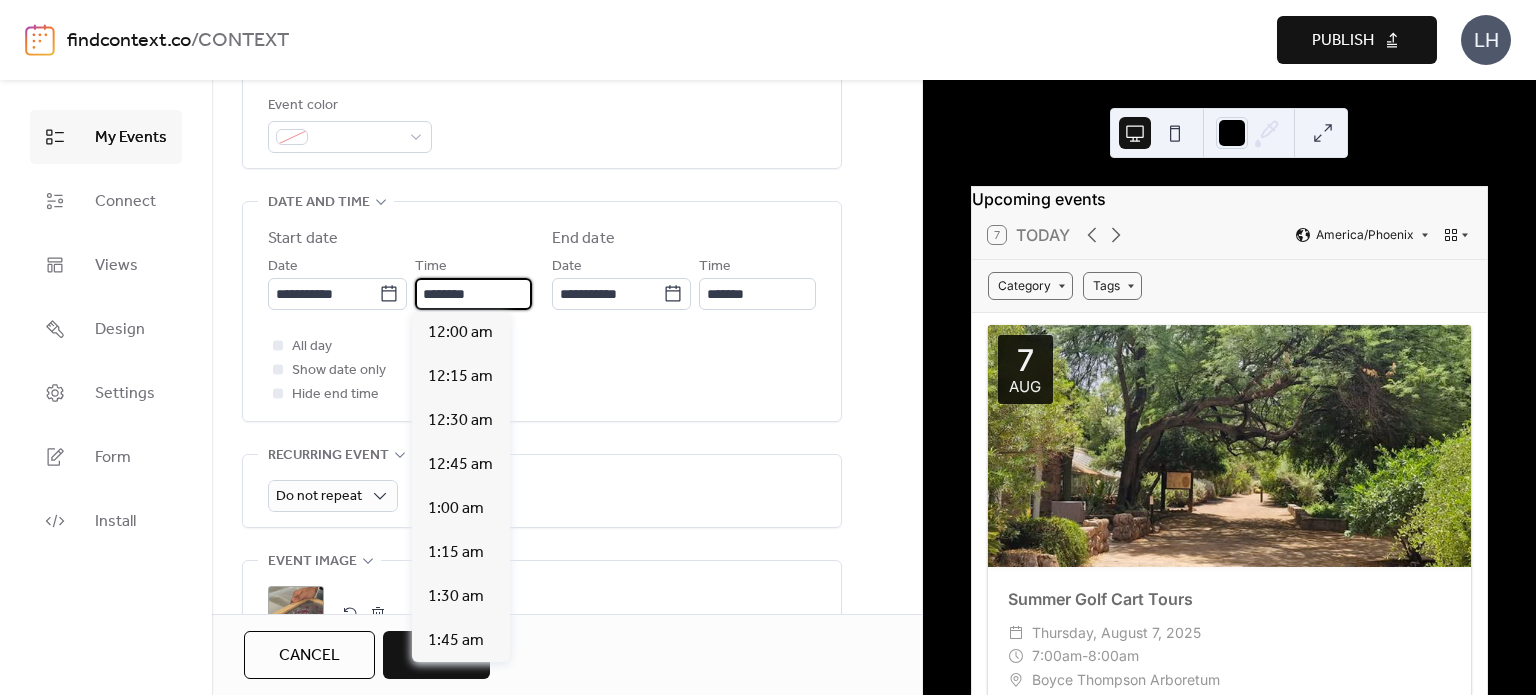 click on "********" at bounding box center [473, 294] 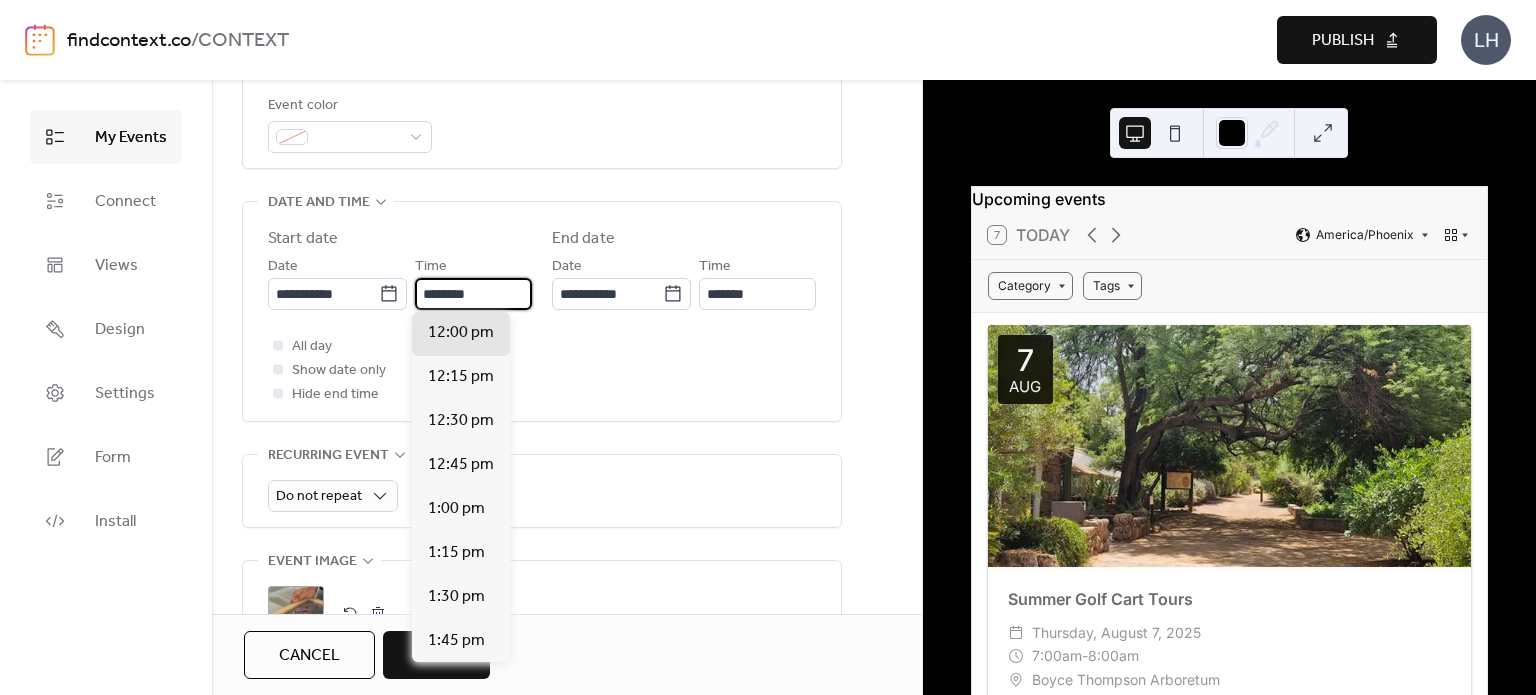 click on "********" at bounding box center (473, 294) 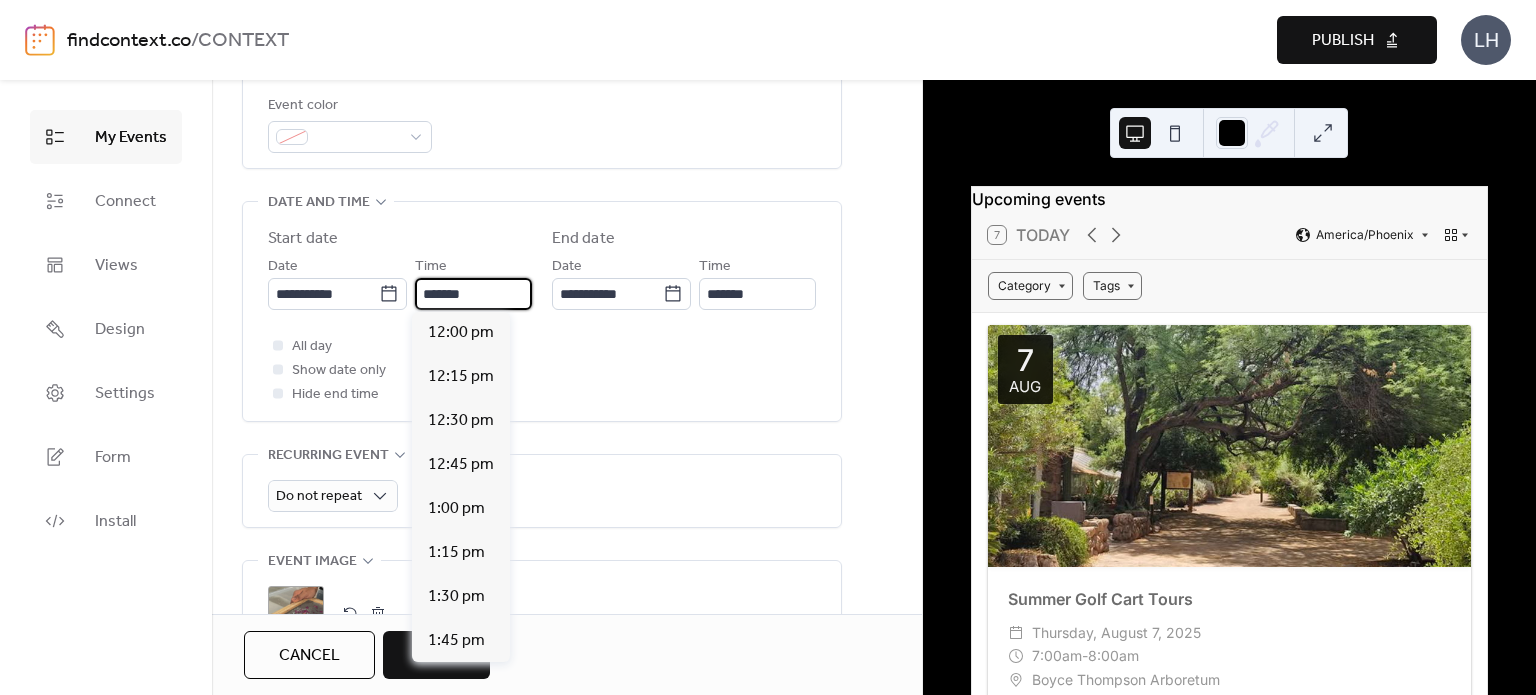 scroll, scrollTop: 2816, scrollLeft: 0, axis: vertical 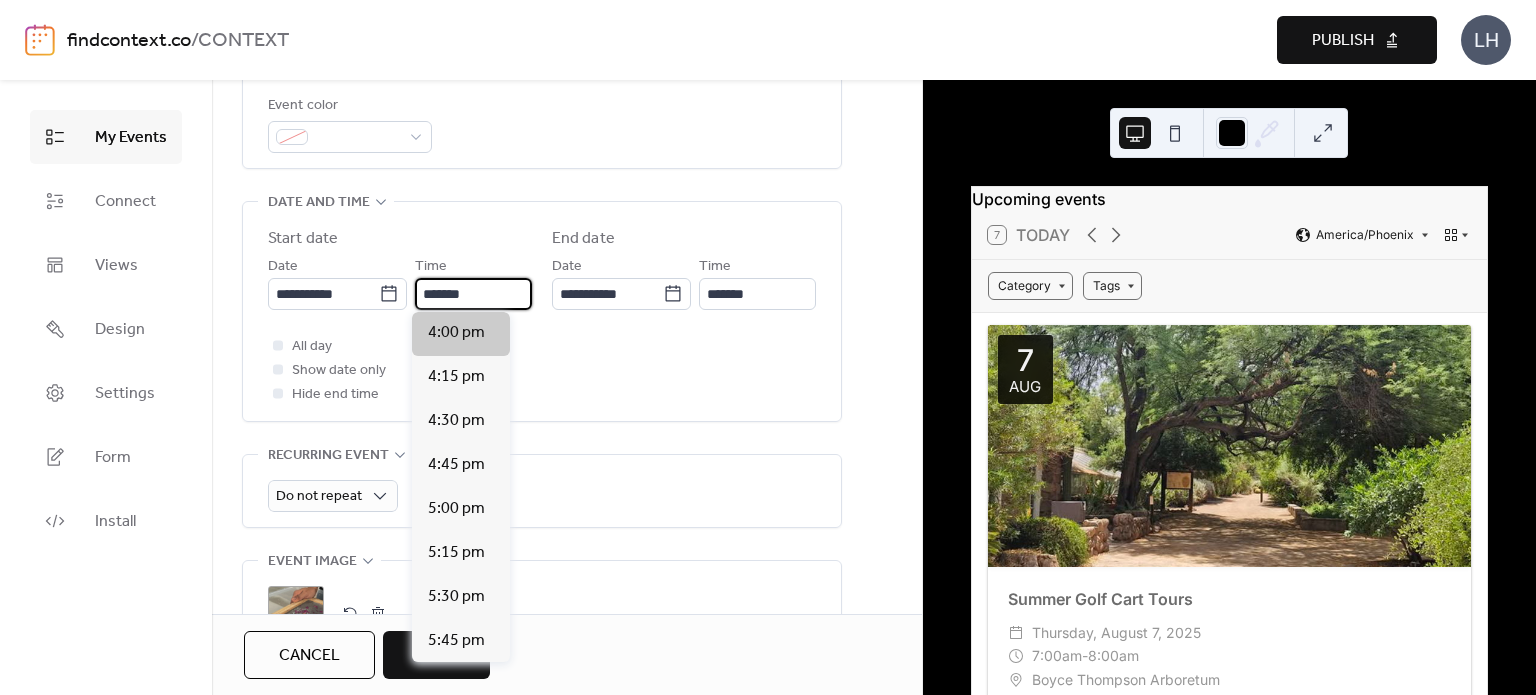 type on "*******" 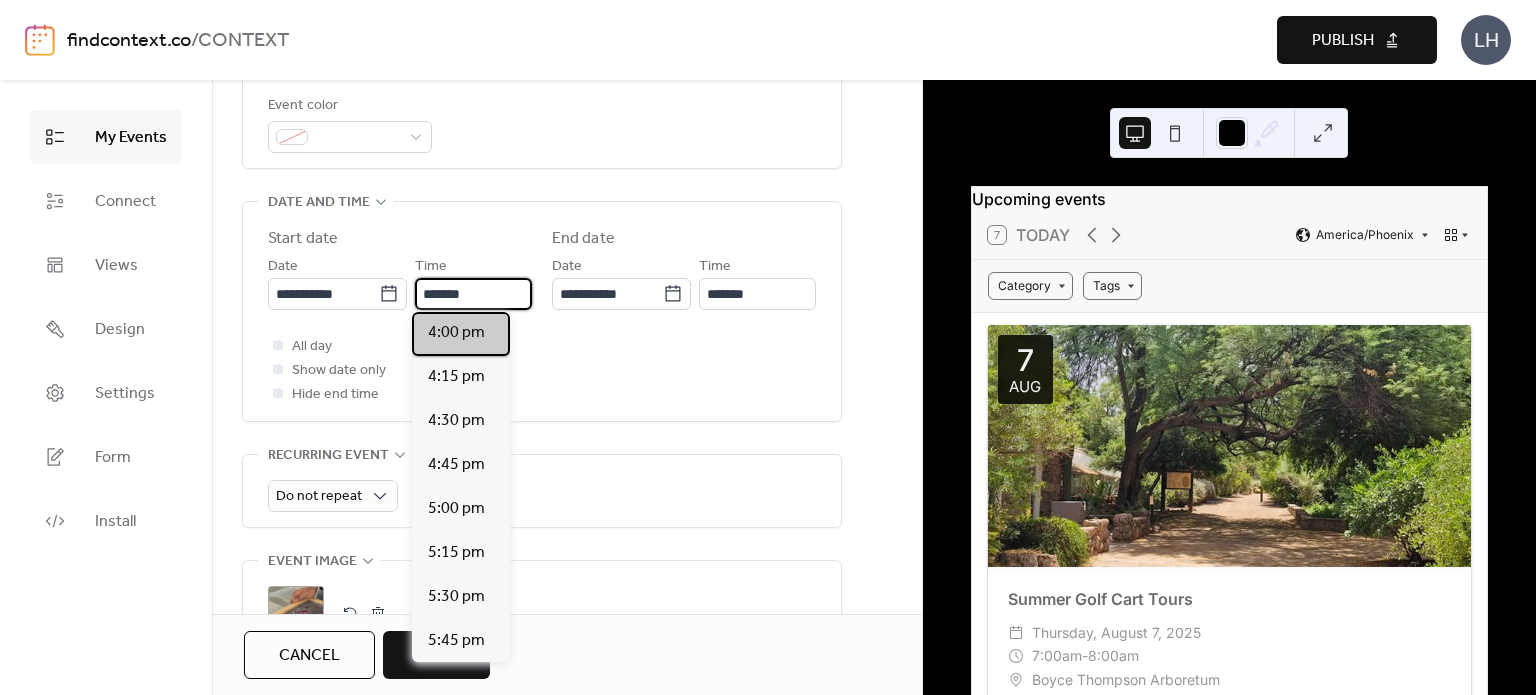 click on "4:00 pm" at bounding box center [456, 333] 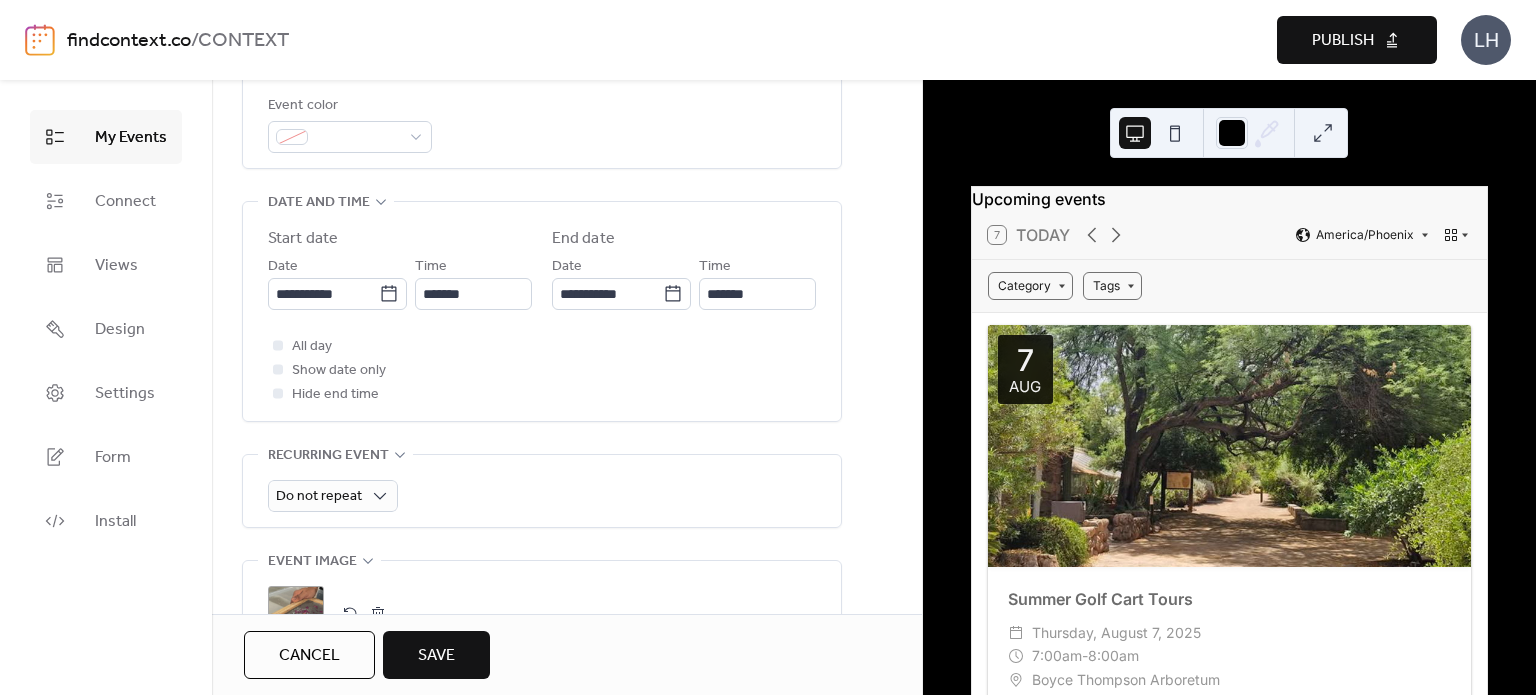 type on "*******" 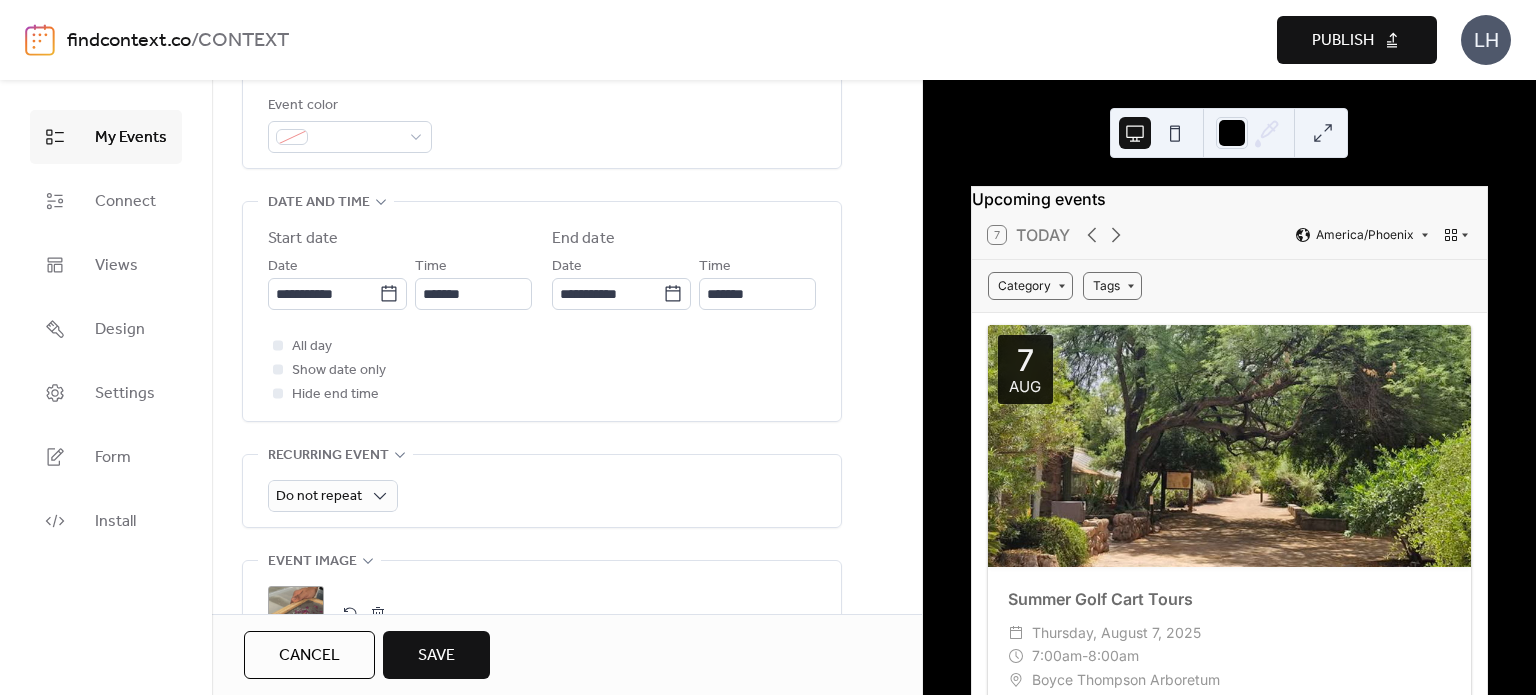 click on "**********" at bounding box center (400, 282) 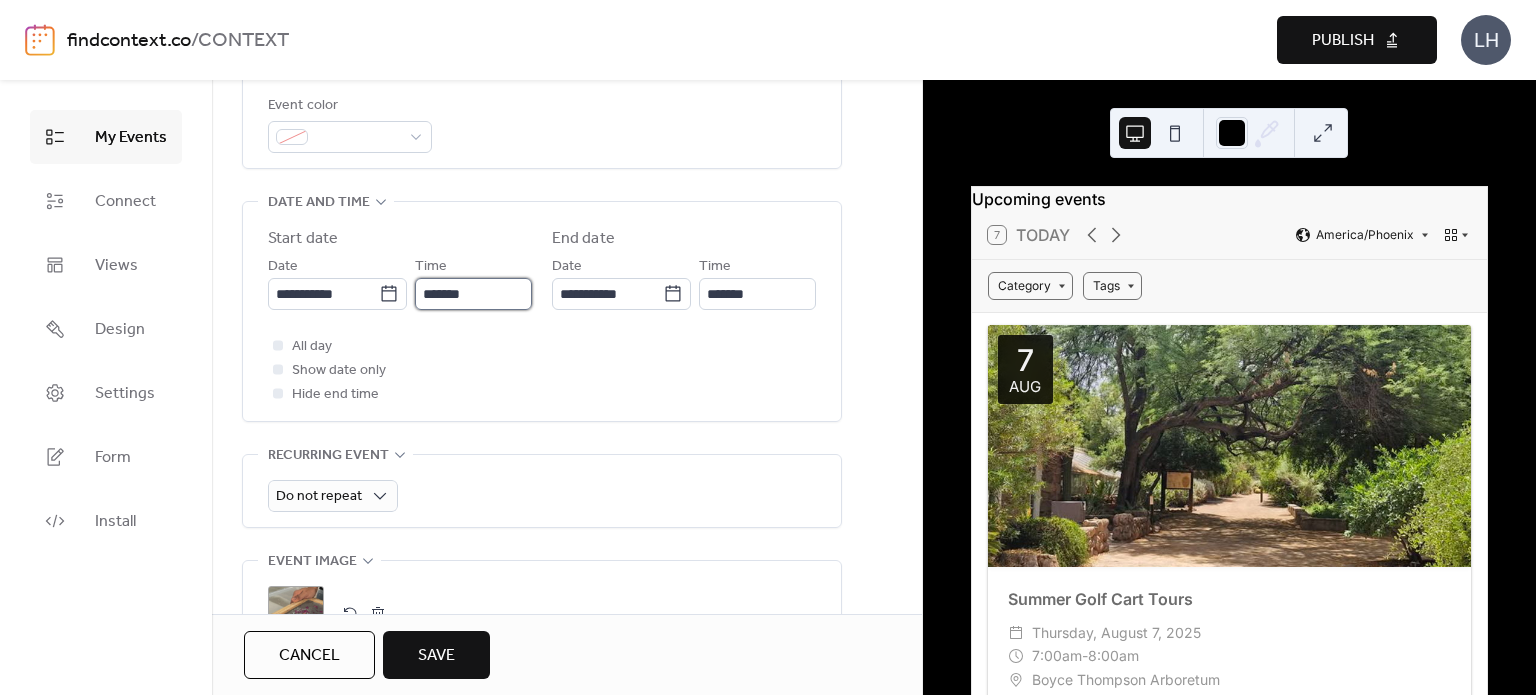 click on "*******" at bounding box center (473, 294) 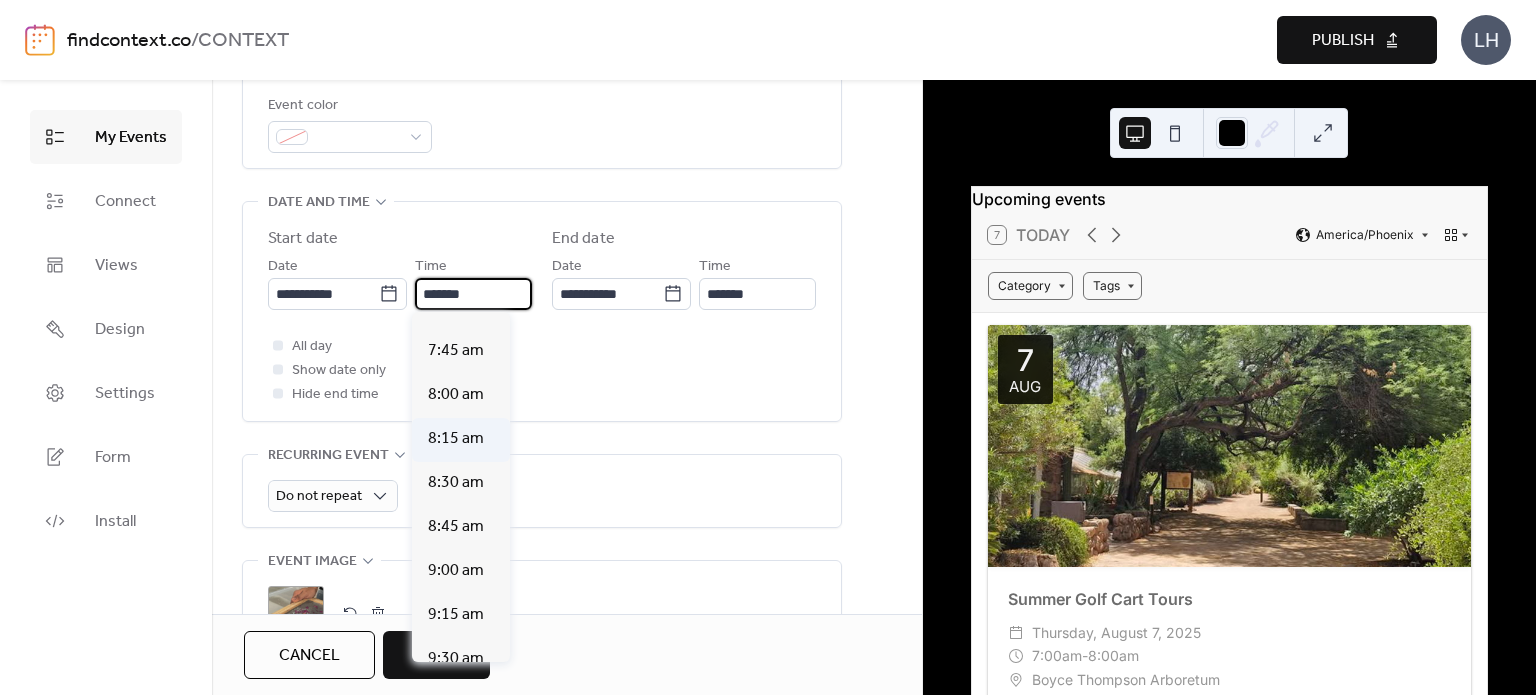 scroll, scrollTop: 1344, scrollLeft: 0, axis: vertical 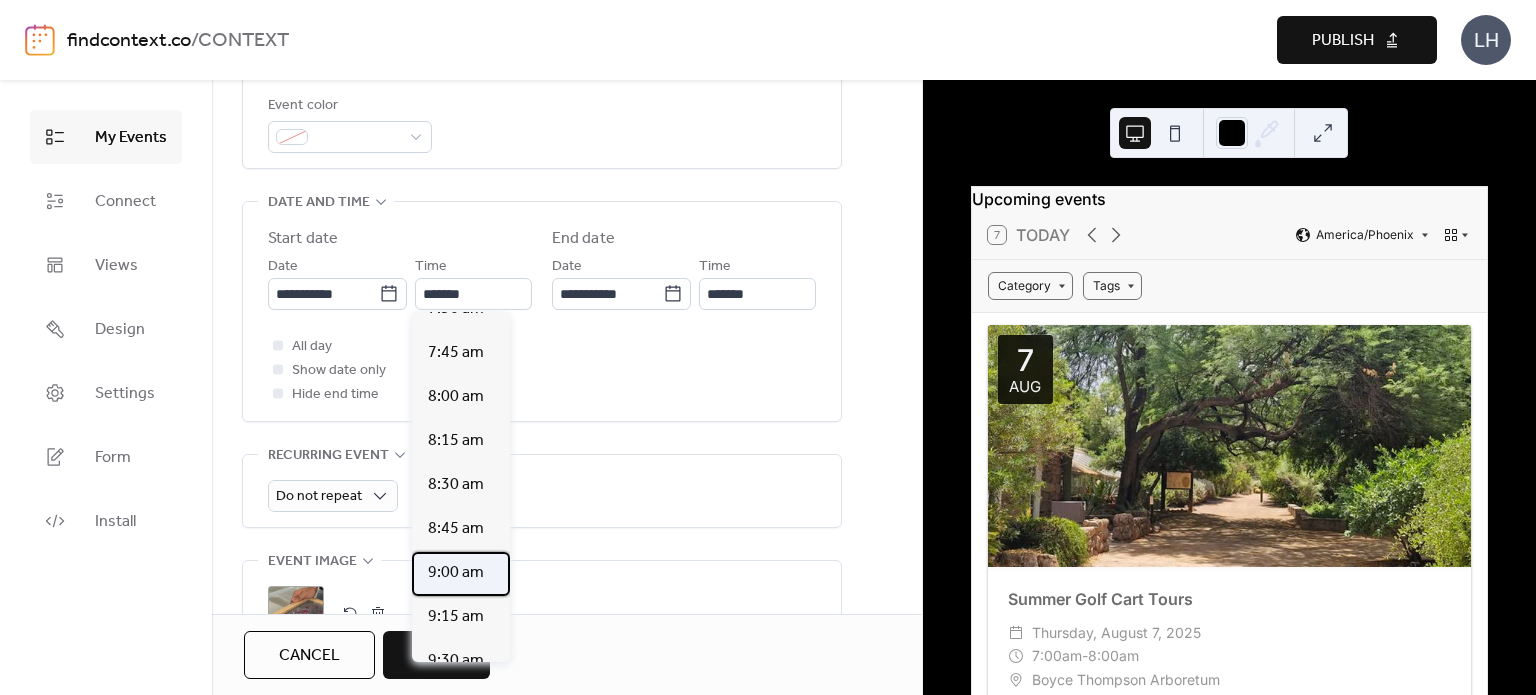 click on "9:00 am" at bounding box center [461, 574] 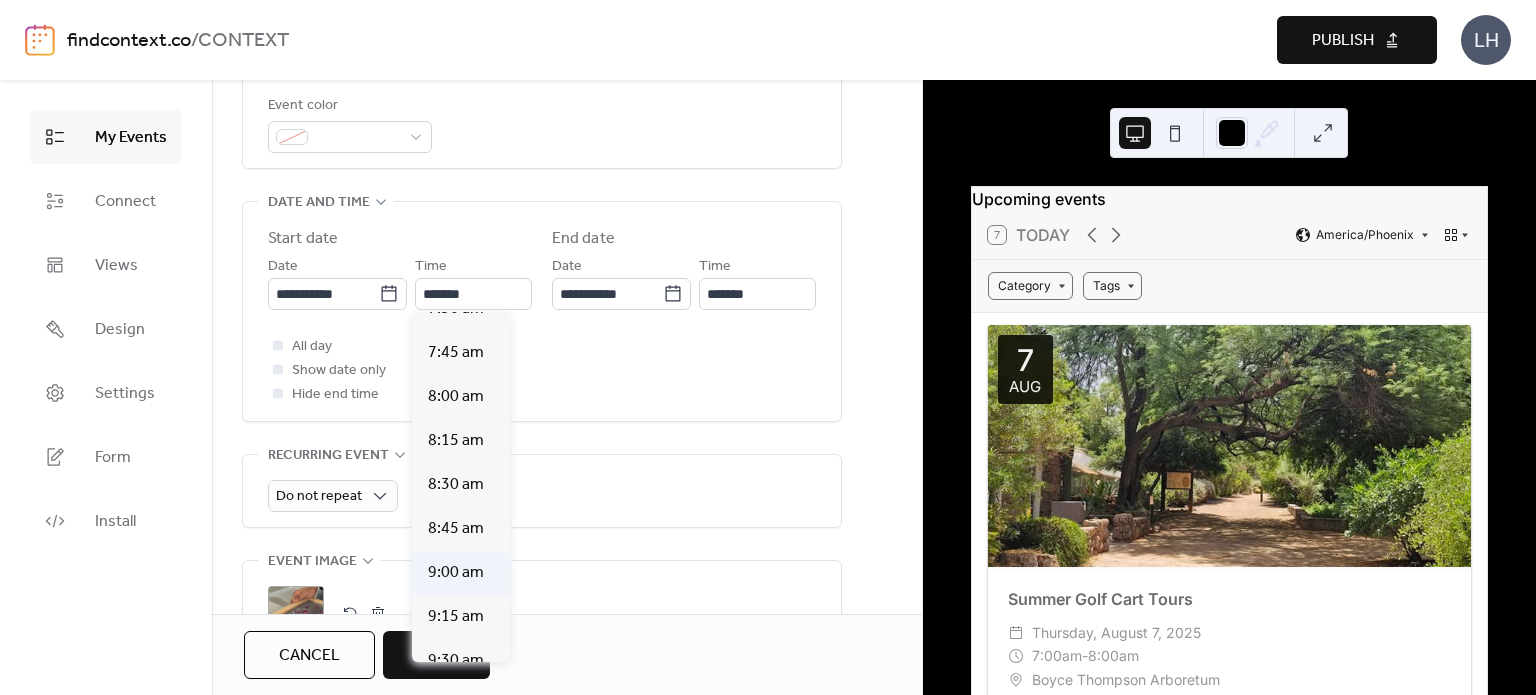 type on "*******" 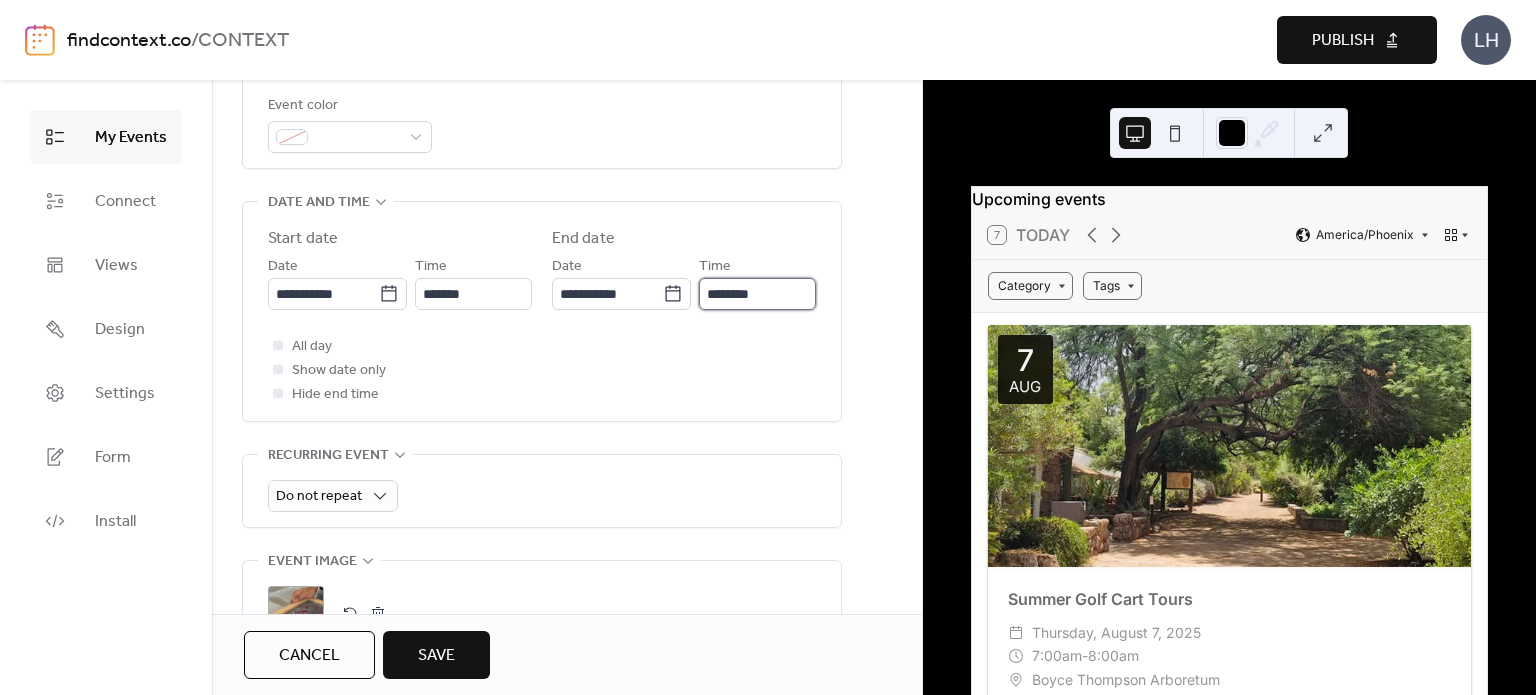 click on "********" at bounding box center [757, 294] 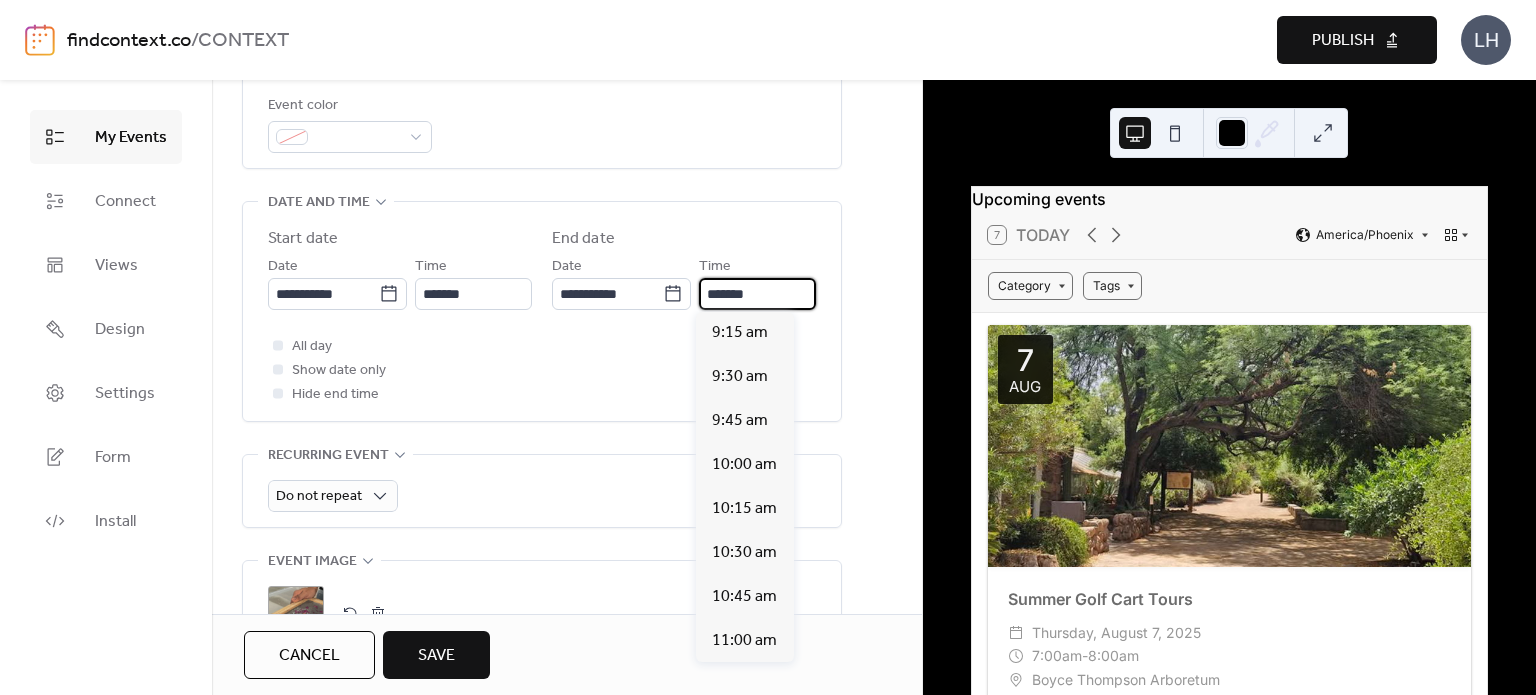 click on "*******" at bounding box center (757, 294) 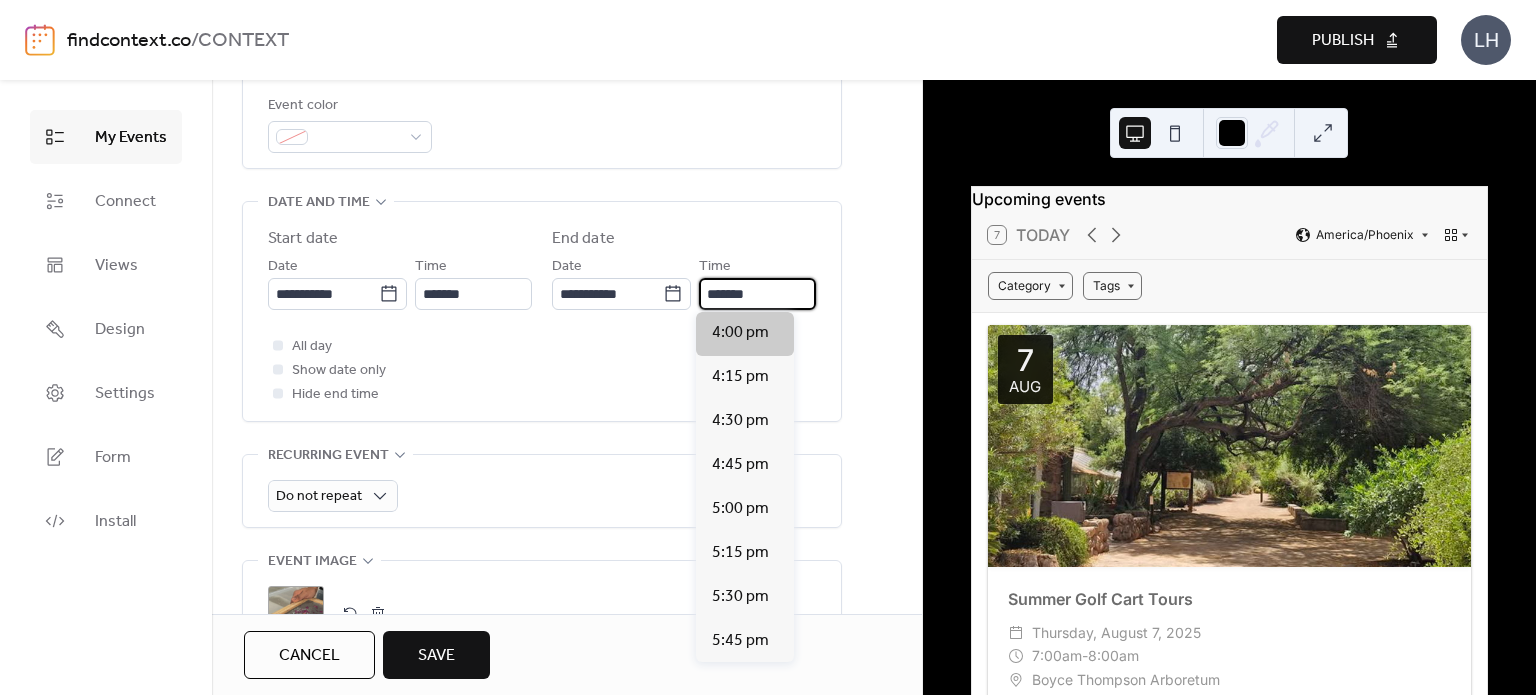 type on "*******" 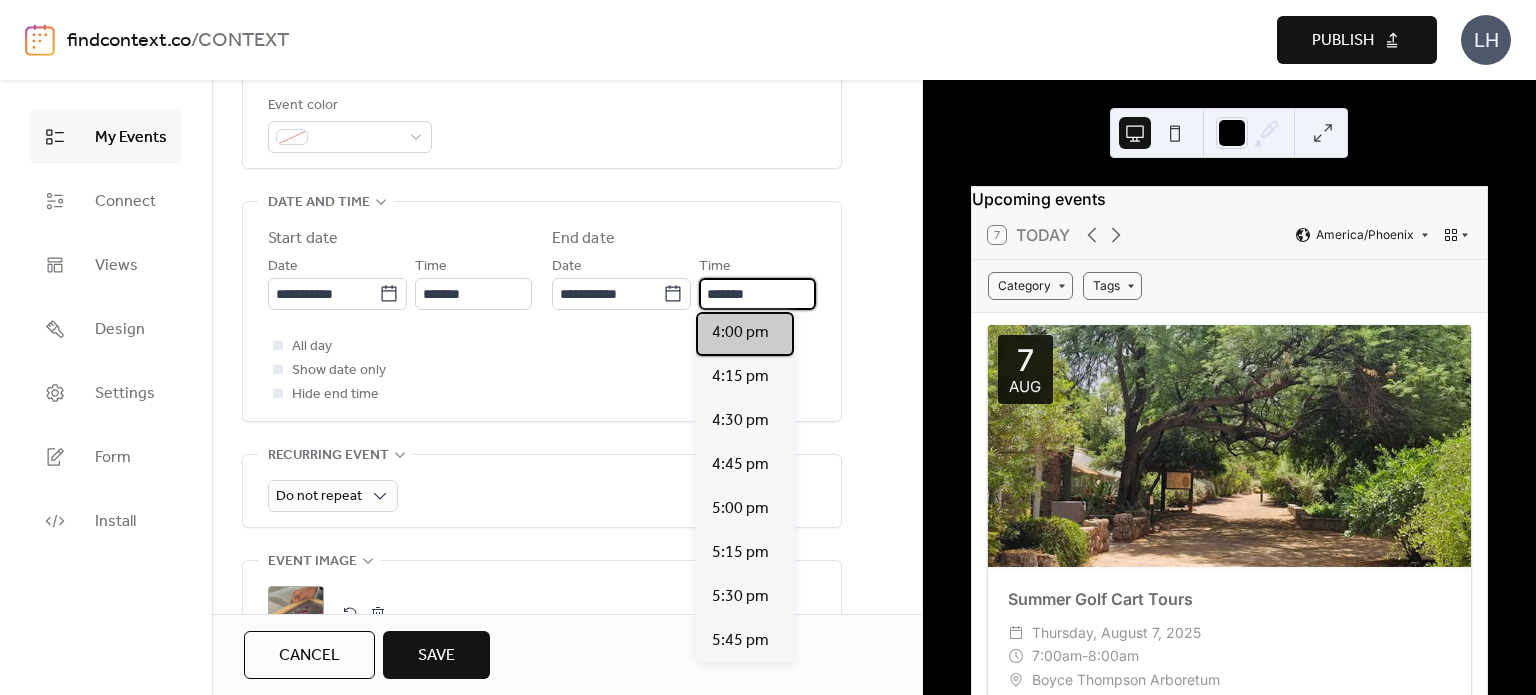 click on "4:00 pm" at bounding box center [740, 333] 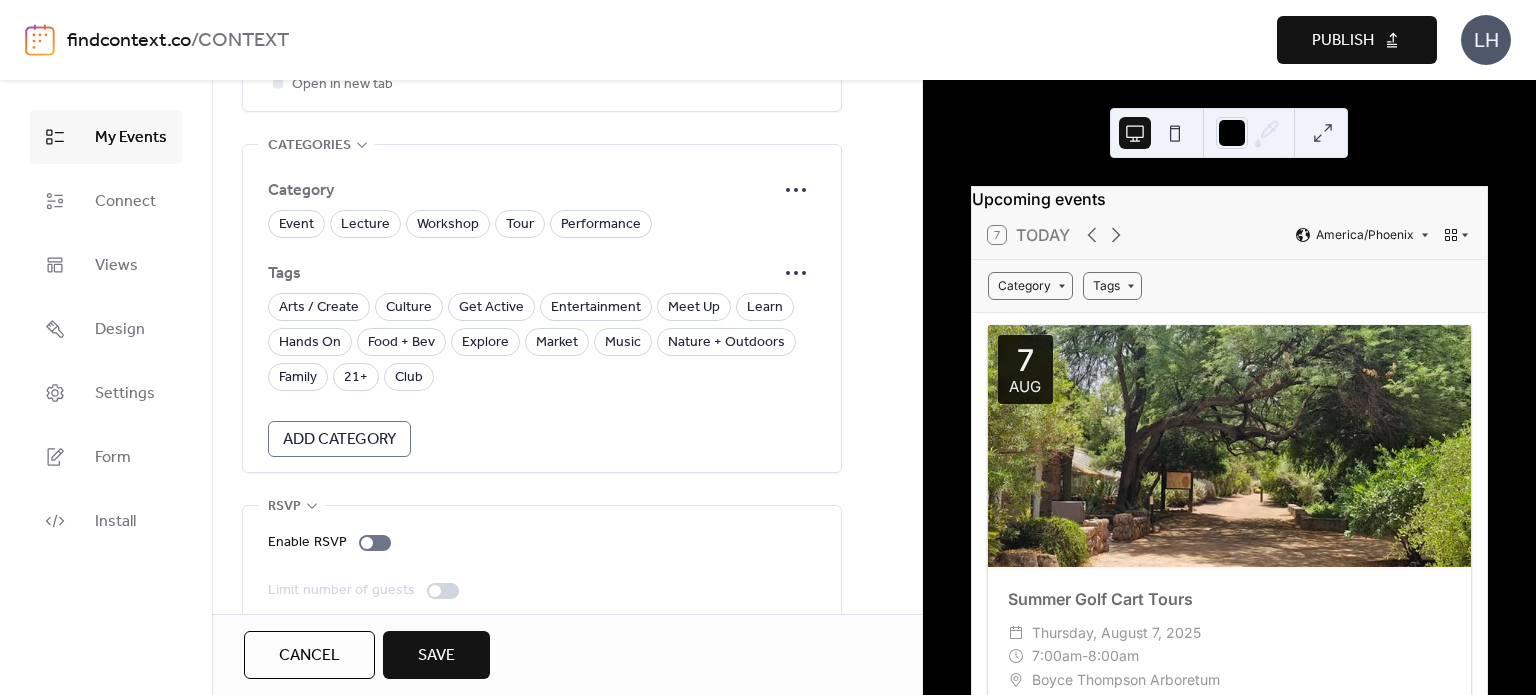 scroll, scrollTop: 1388, scrollLeft: 0, axis: vertical 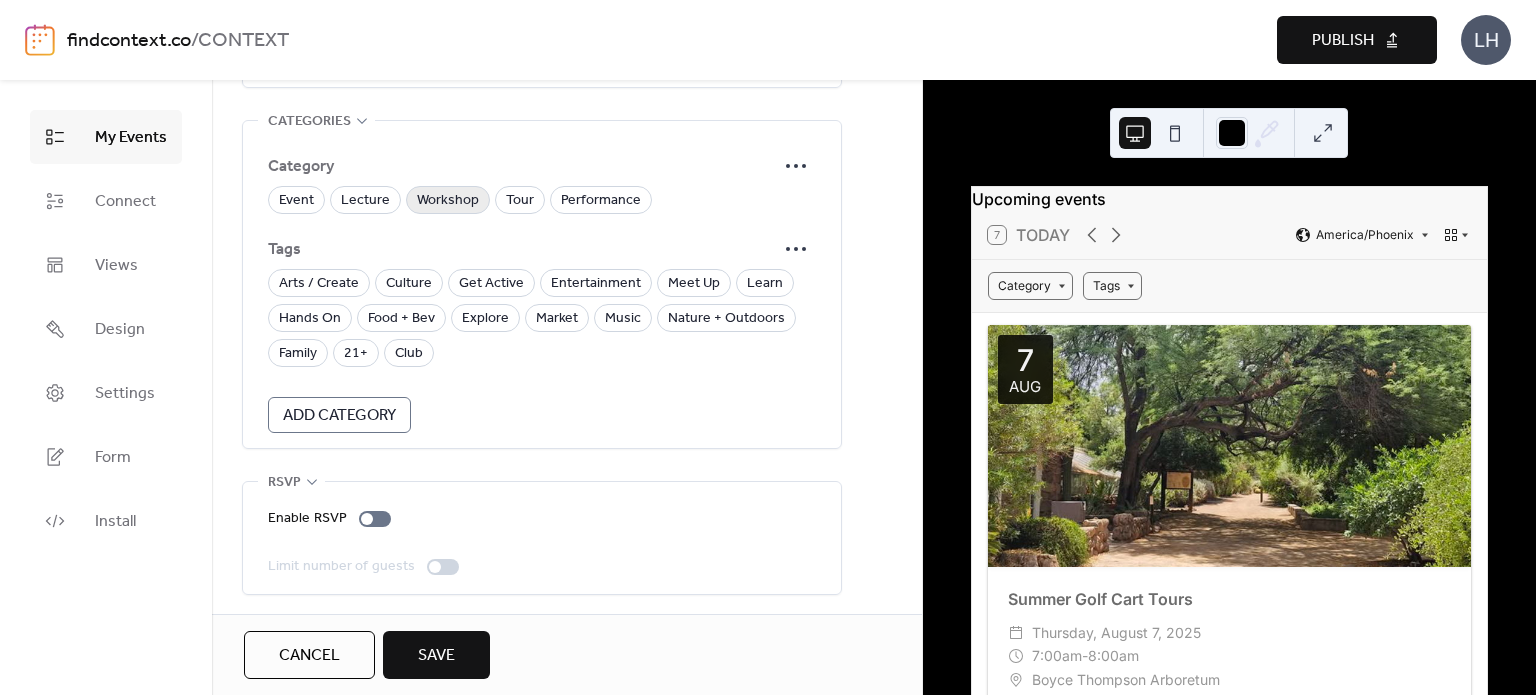 click on "Workshop" at bounding box center (448, 201) 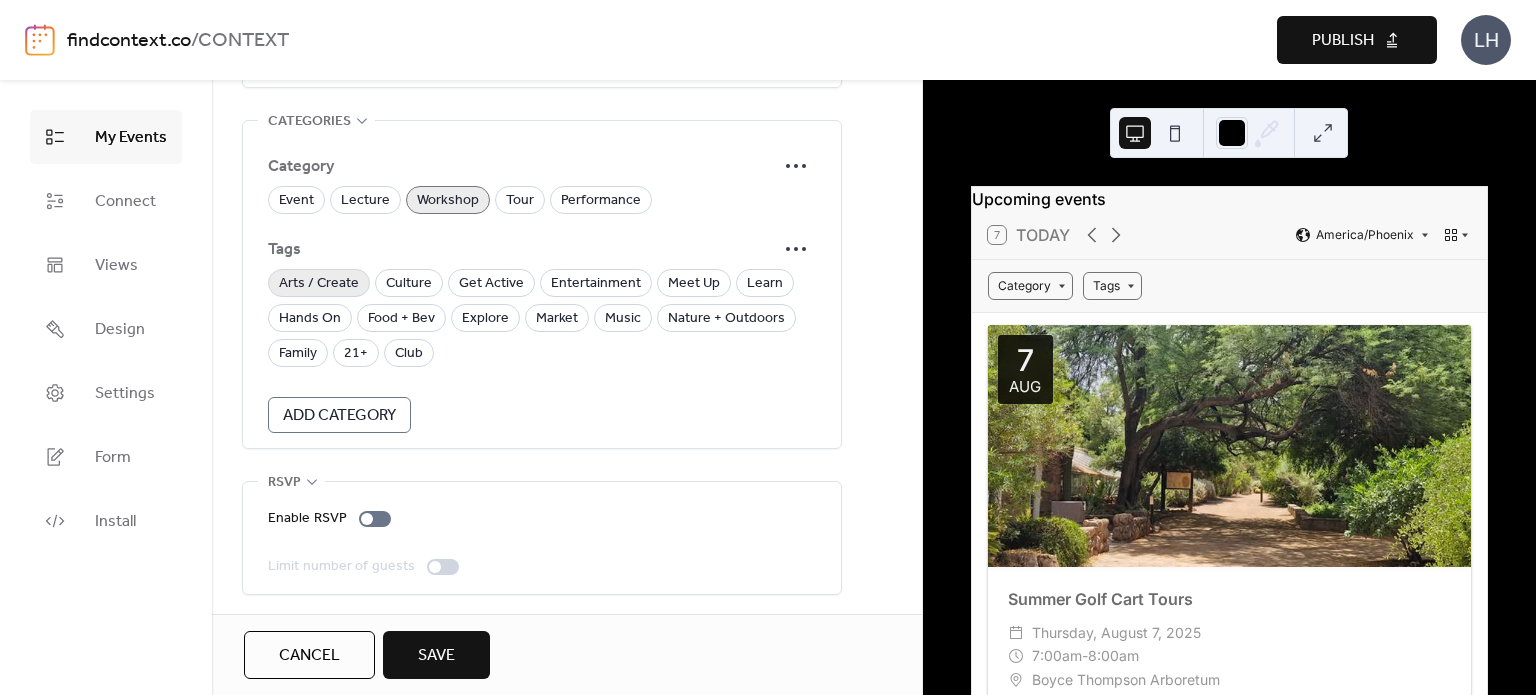 click on "Arts / Create" at bounding box center [319, 284] 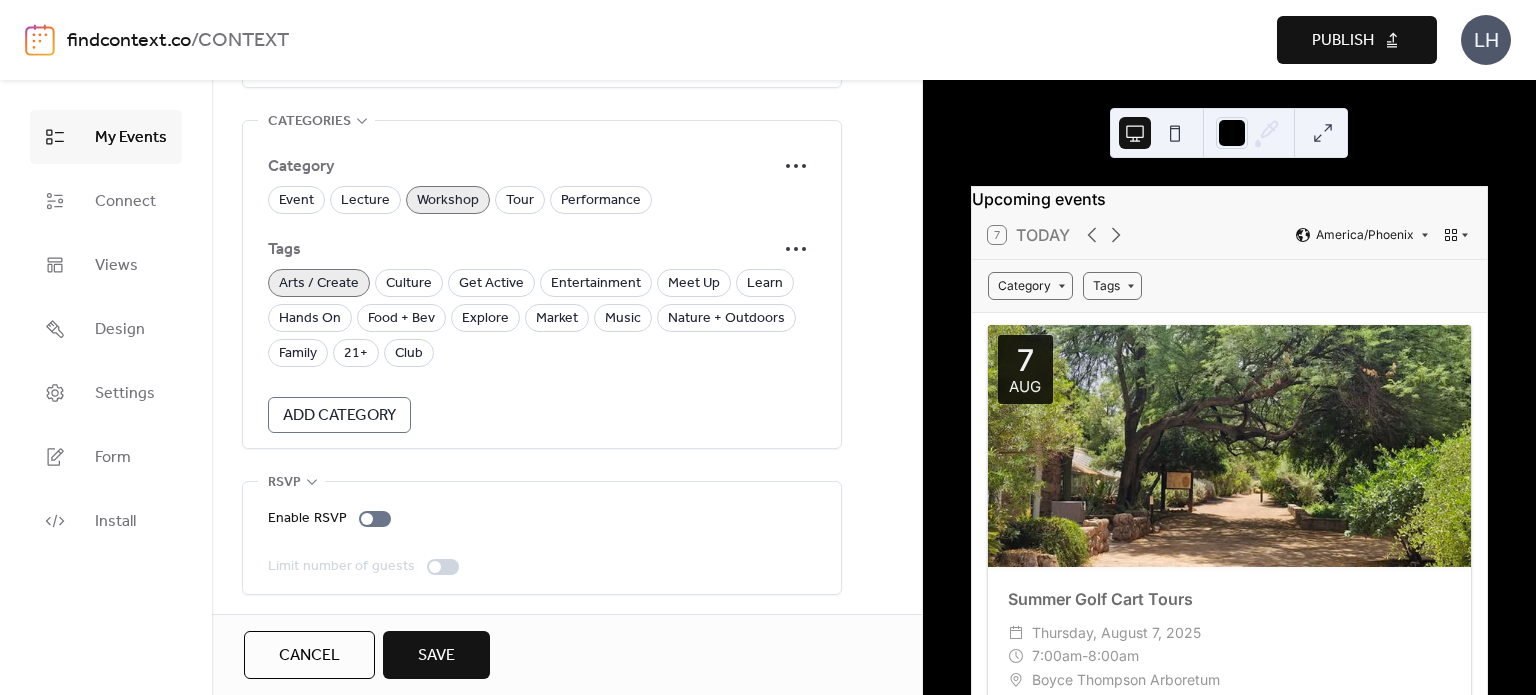 click on "Arts / Create Culture Get Active Entertainment Meet Up Learn Hands On Food + Bev Explore Market Music Nature + Outdoors Family 21+ Club" at bounding box center (542, 318) 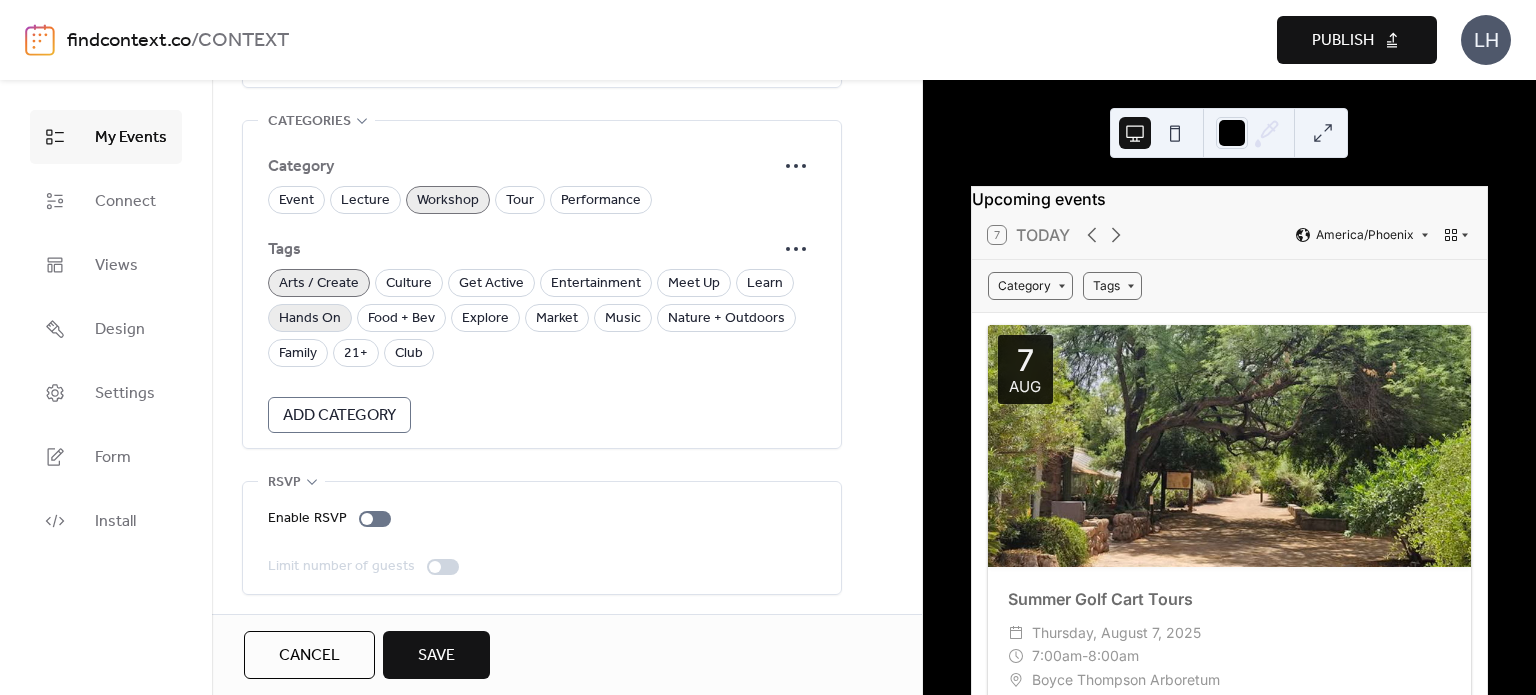 click on "Hands On" at bounding box center (310, 319) 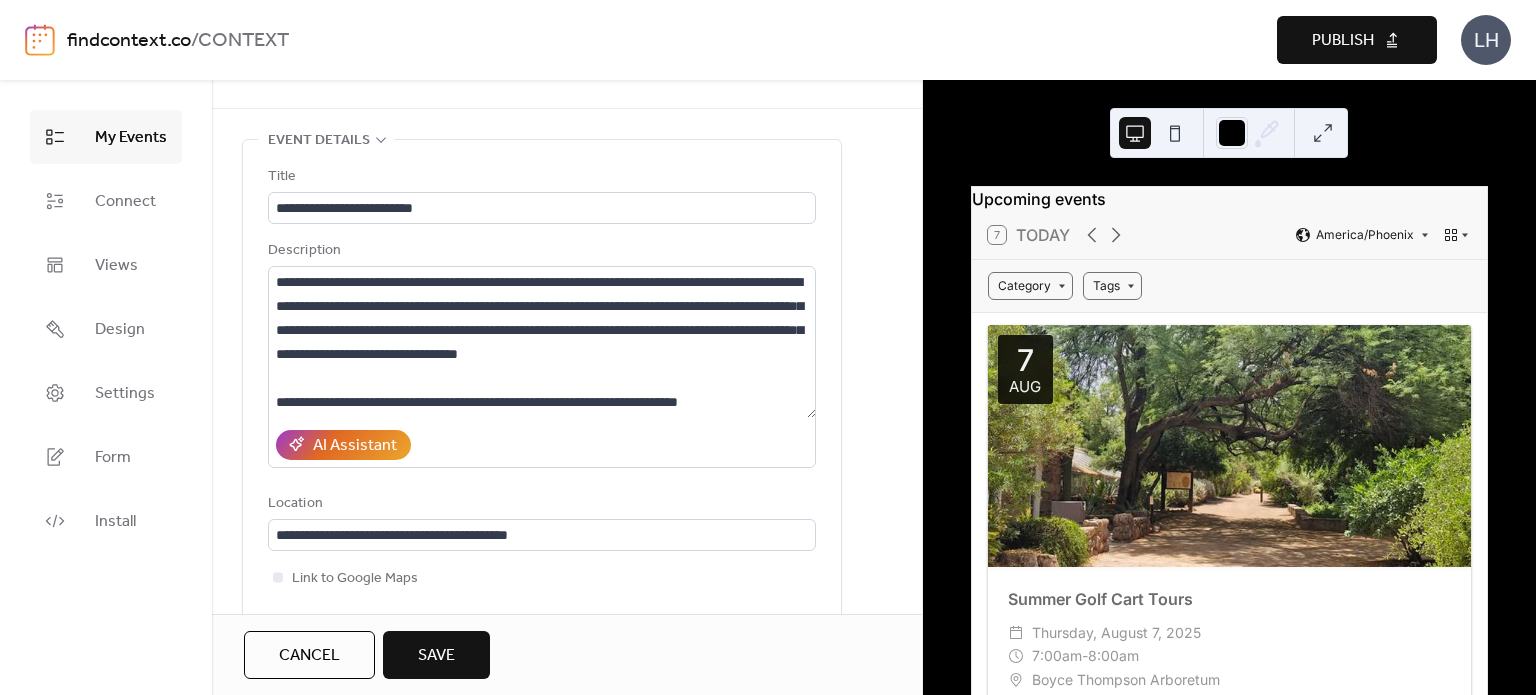 scroll, scrollTop: 48, scrollLeft: 0, axis: vertical 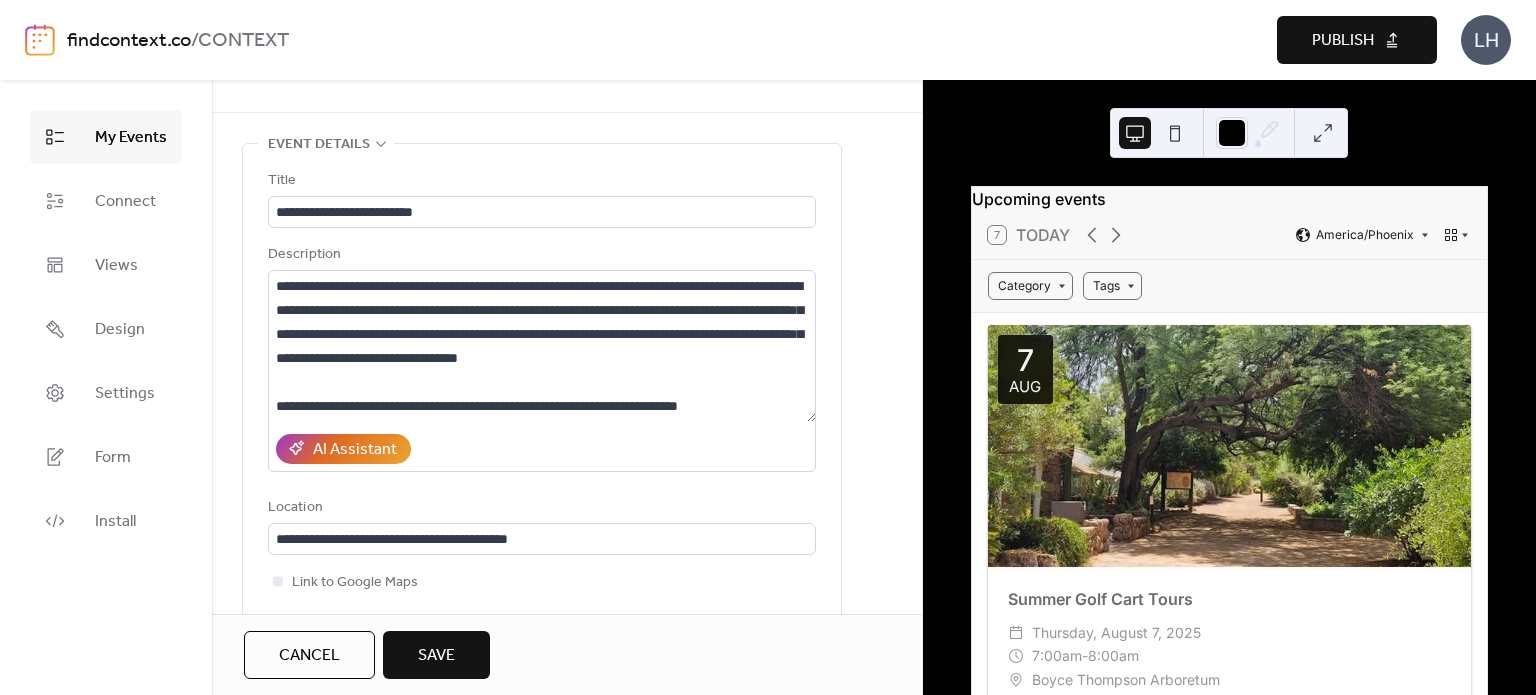 click on "Save" at bounding box center (436, 655) 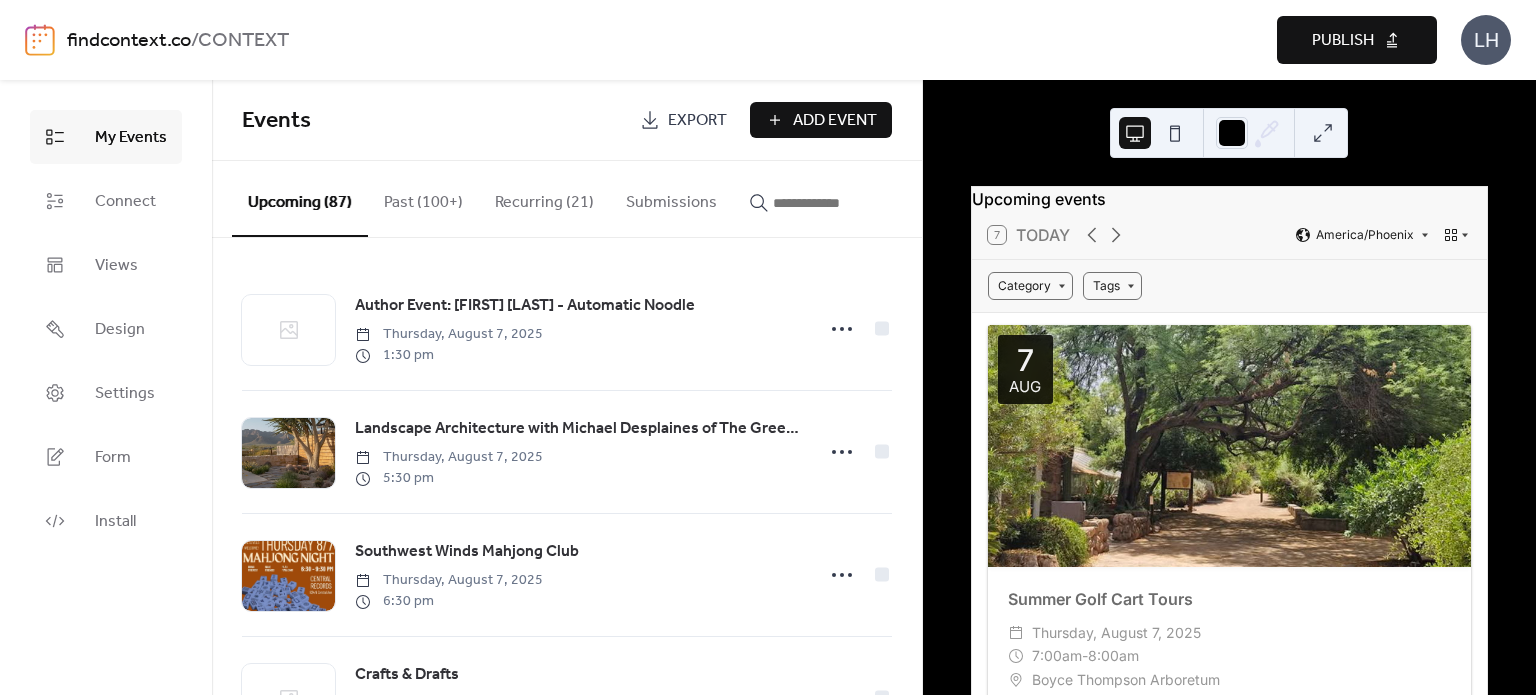 click at bounding box center (833, 203) 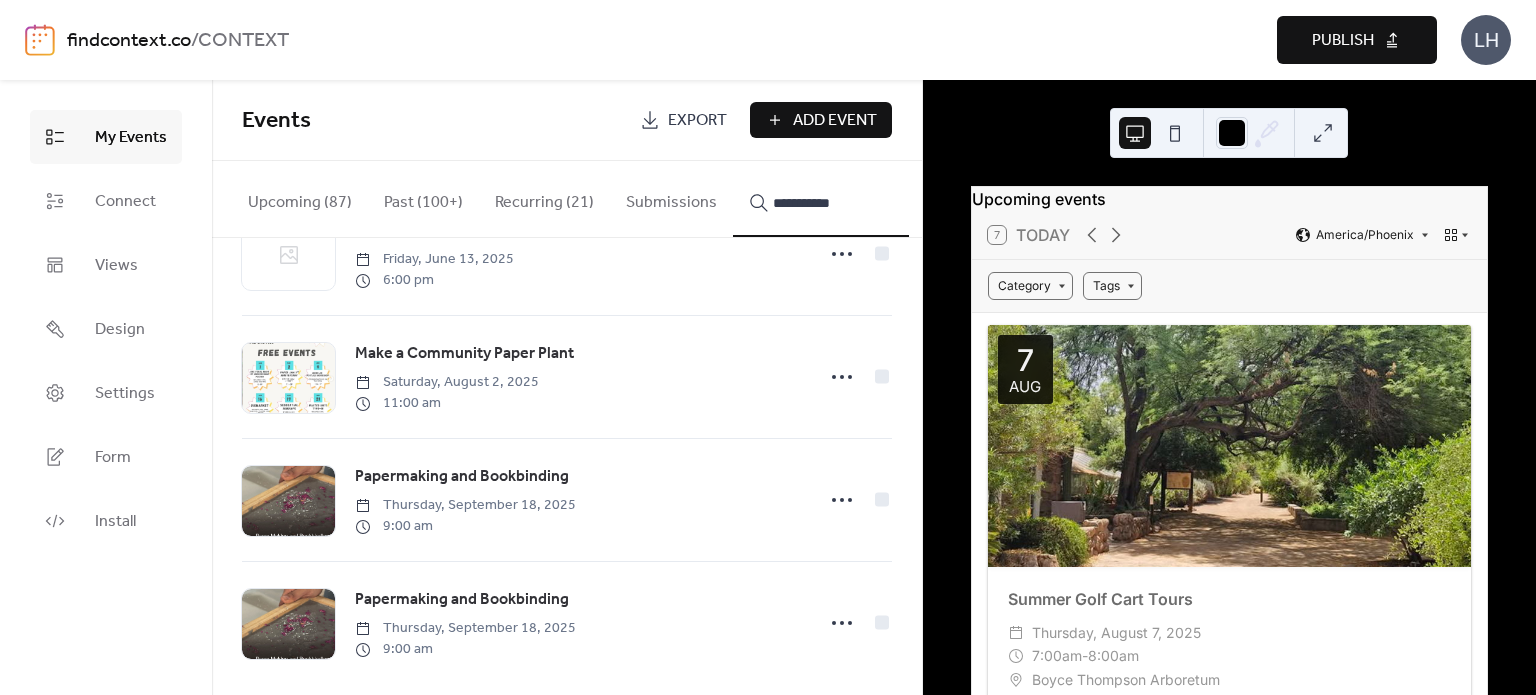 scroll, scrollTop: 217, scrollLeft: 0, axis: vertical 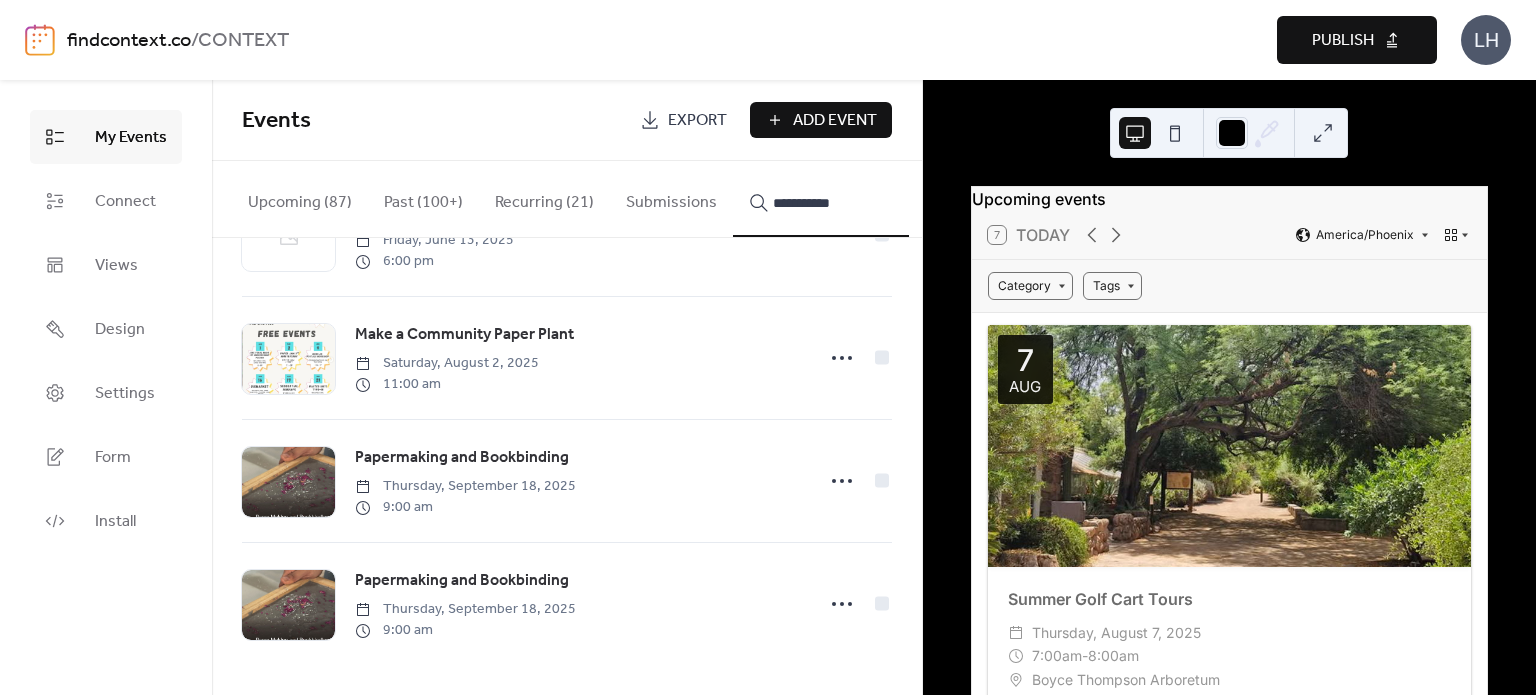 type on "**********" 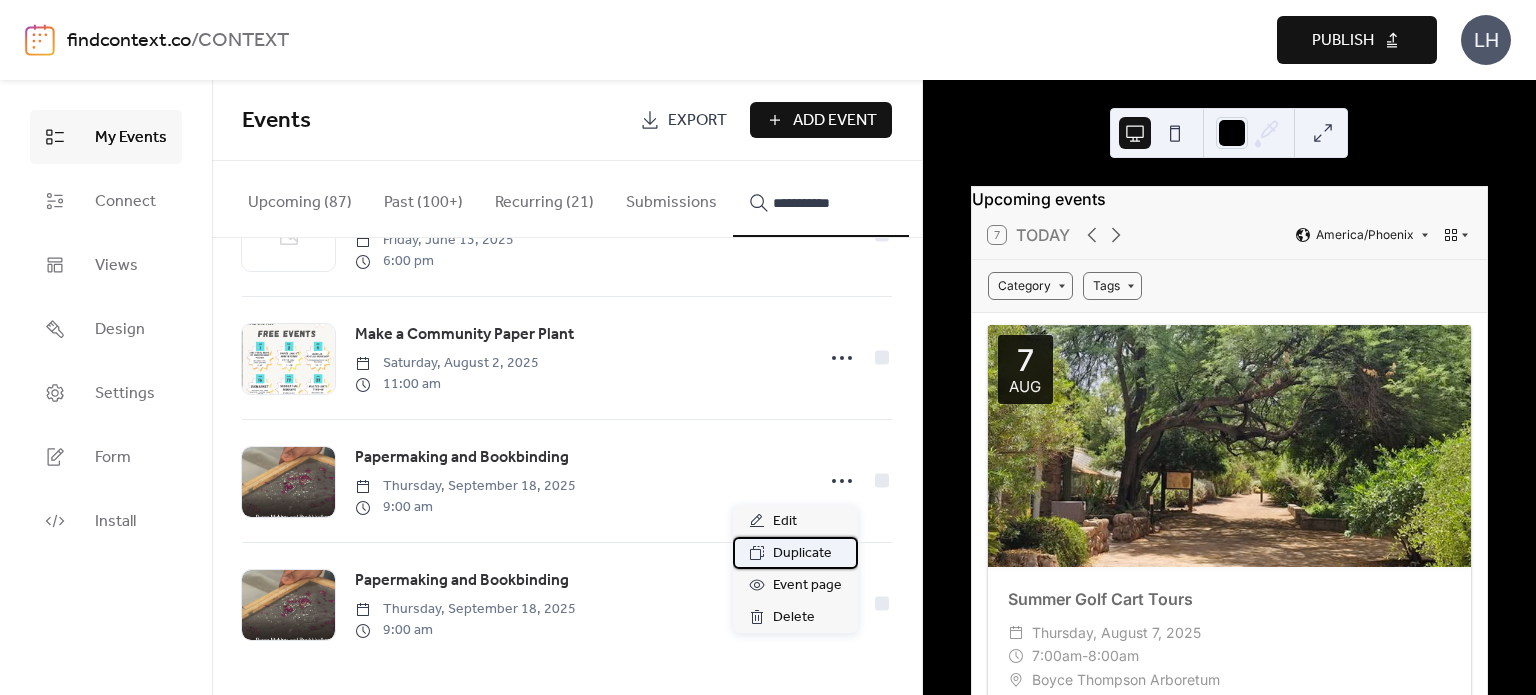click on "Duplicate" at bounding box center [795, 553] 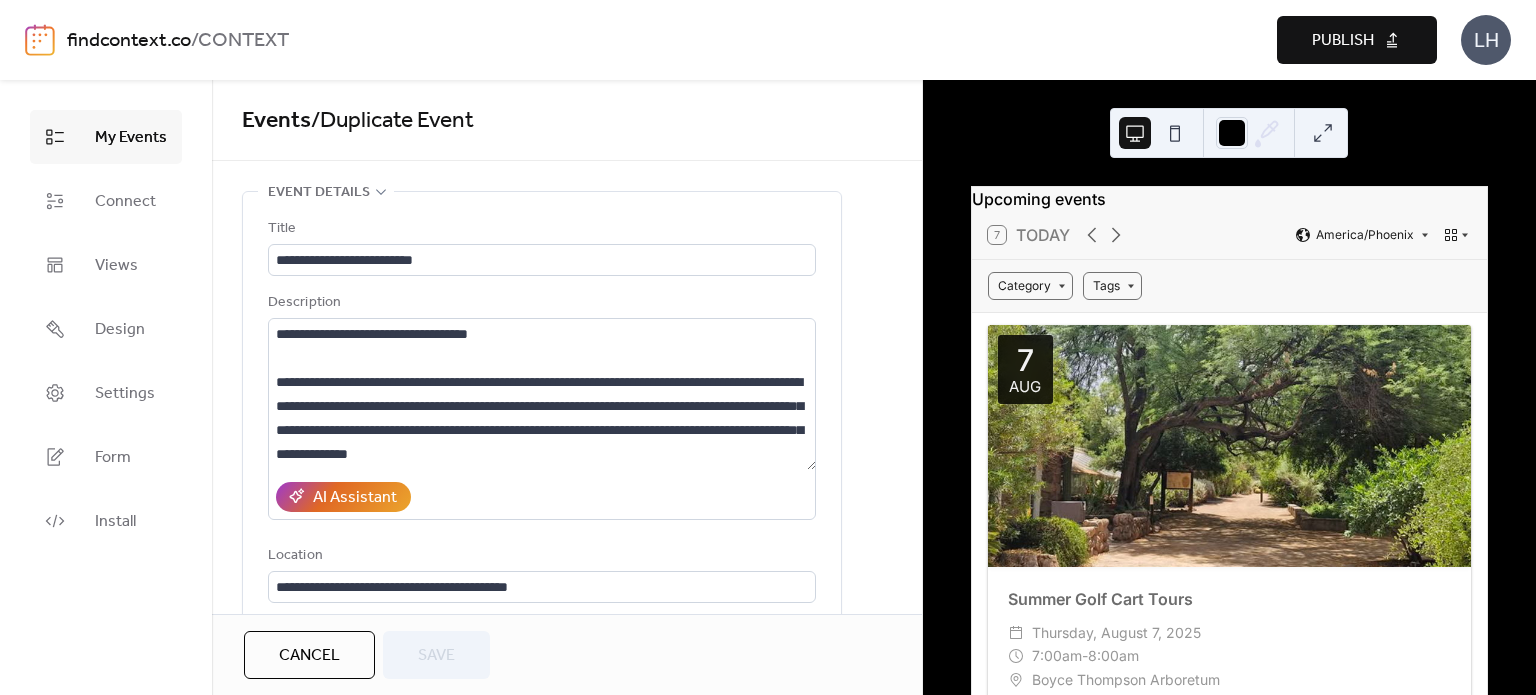 click on "**********" at bounding box center (542, 466) 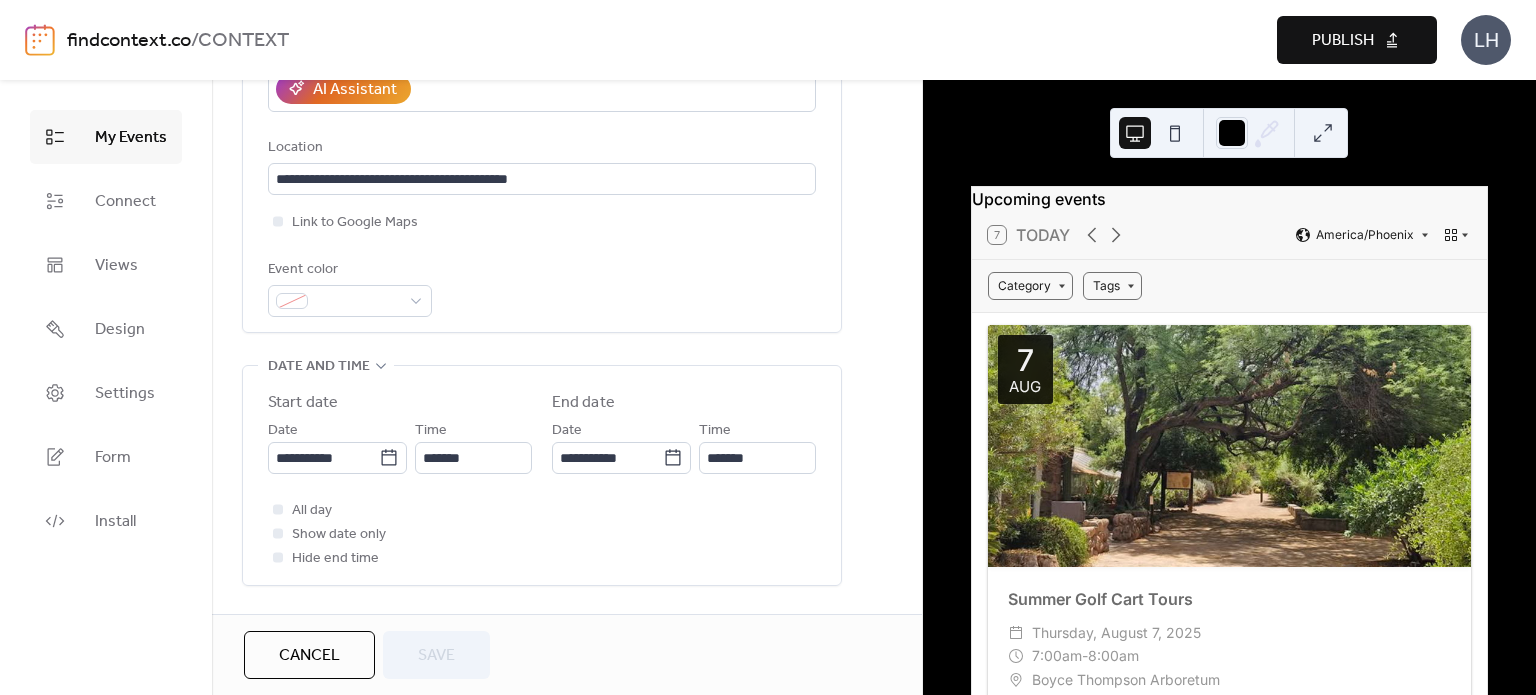 scroll, scrollTop: 440, scrollLeft: 0, axis: vertical 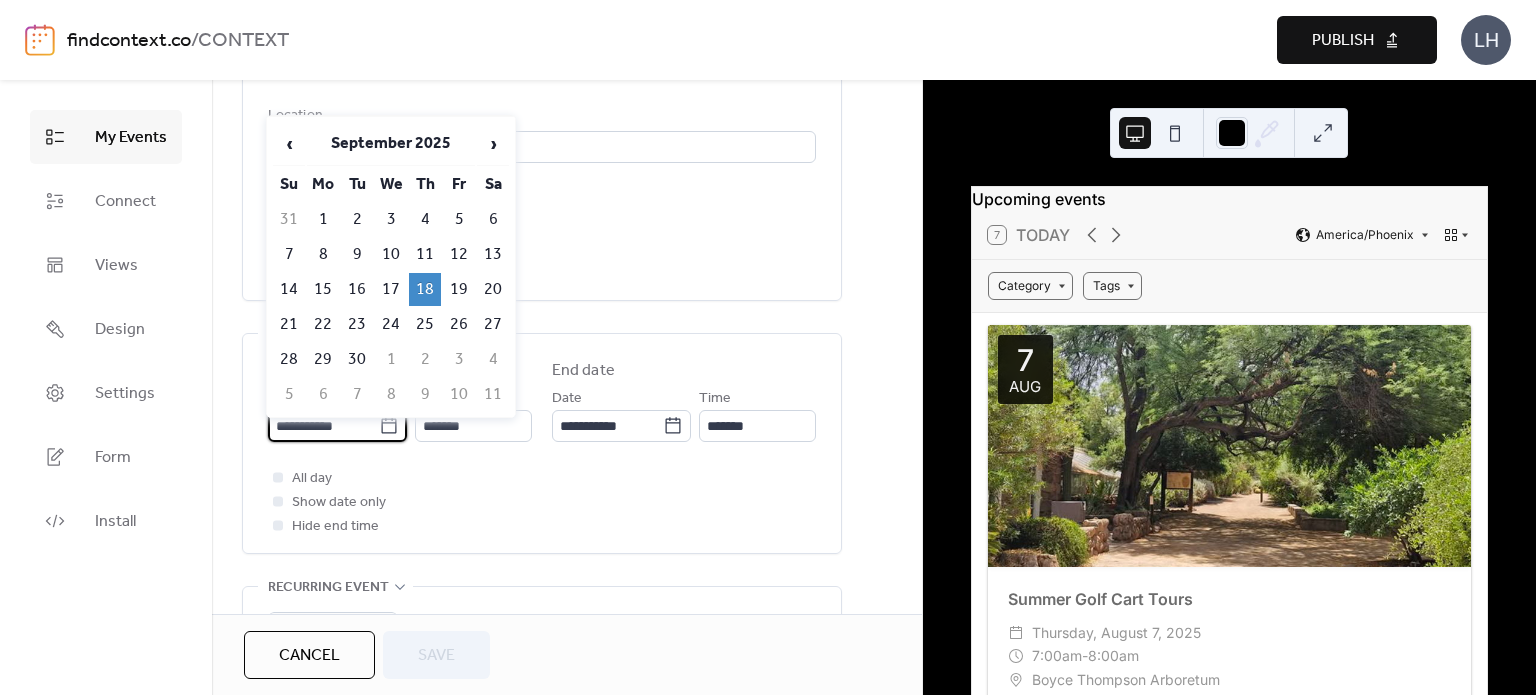 click on "**********" at bounding box center [323, 426] 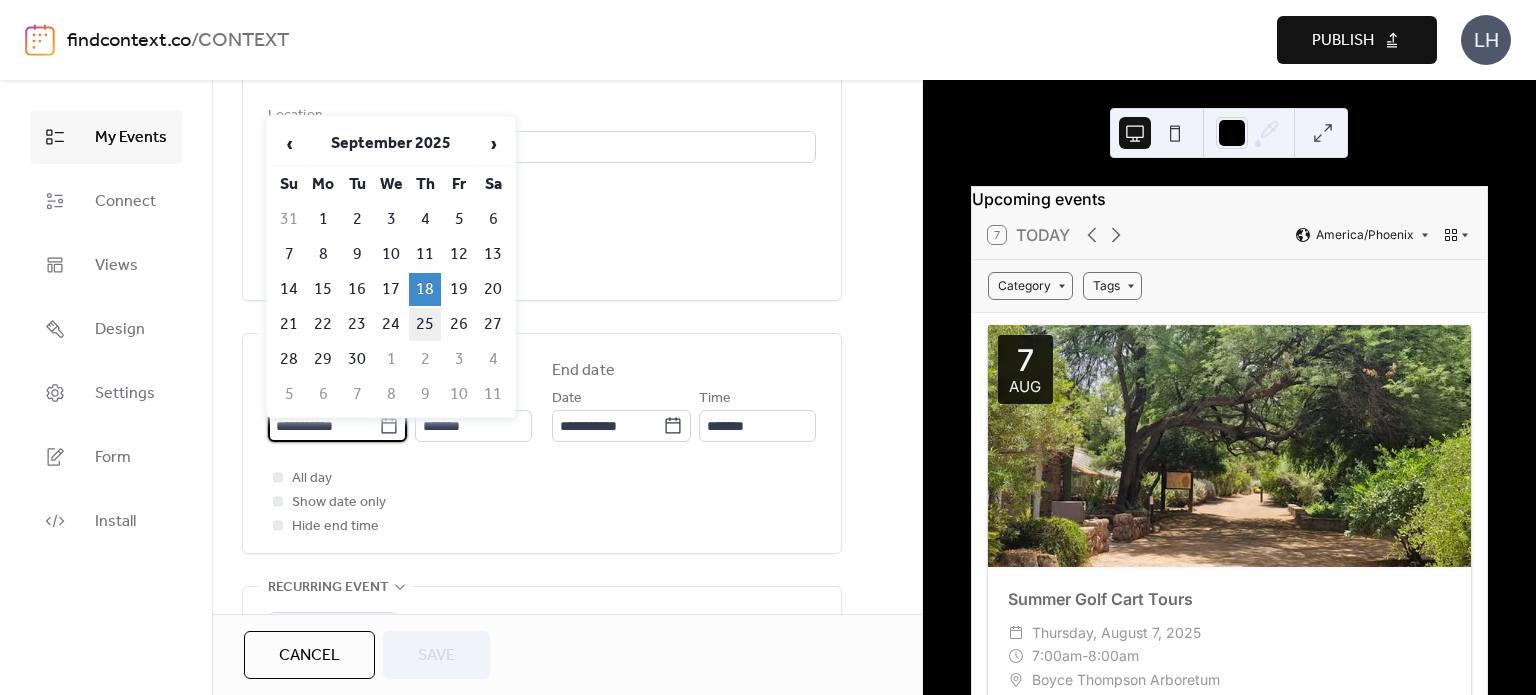 click on "25" at bounding box center [425, 324] 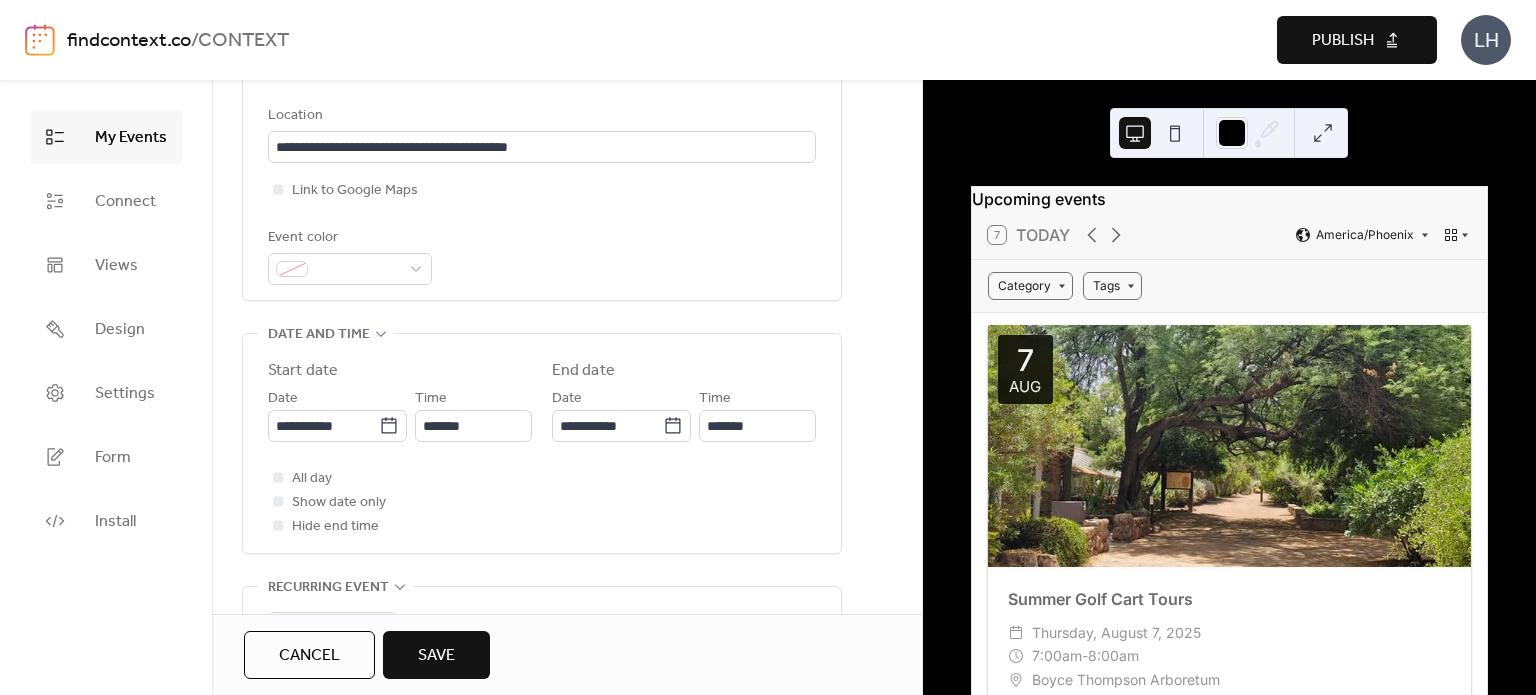 click on "Save" at bounding box center (436, 656) 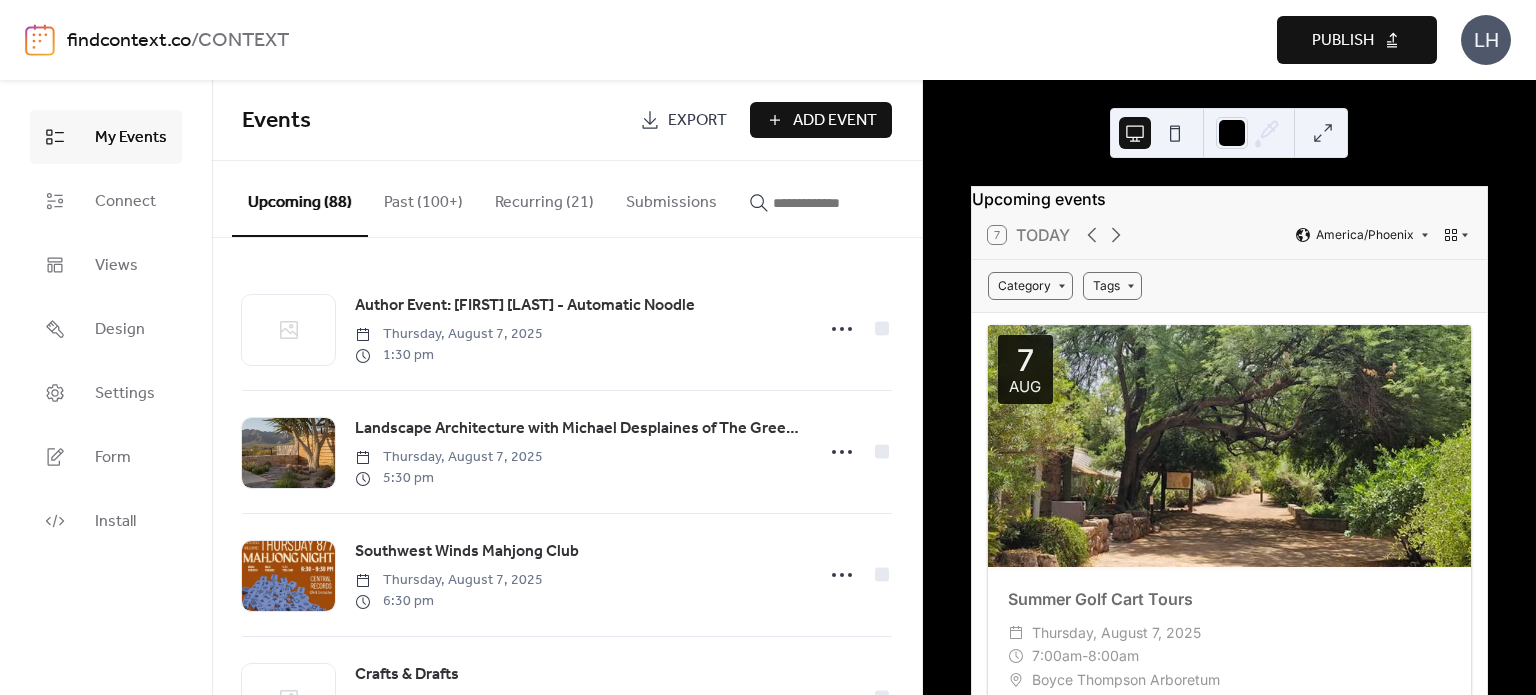 click on "findcontext.co / CONTEXT" at bounding box center (422, 41) 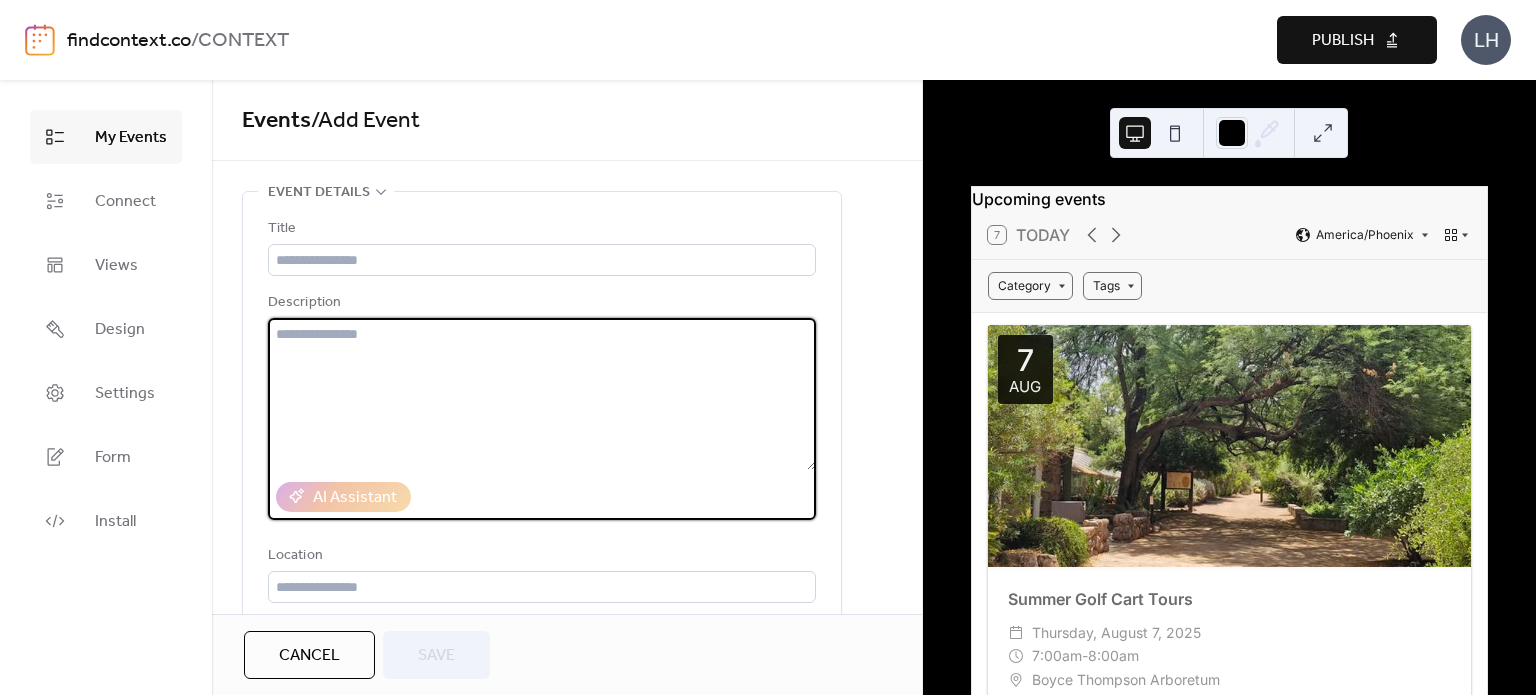 click at bounding box center (542, 394) 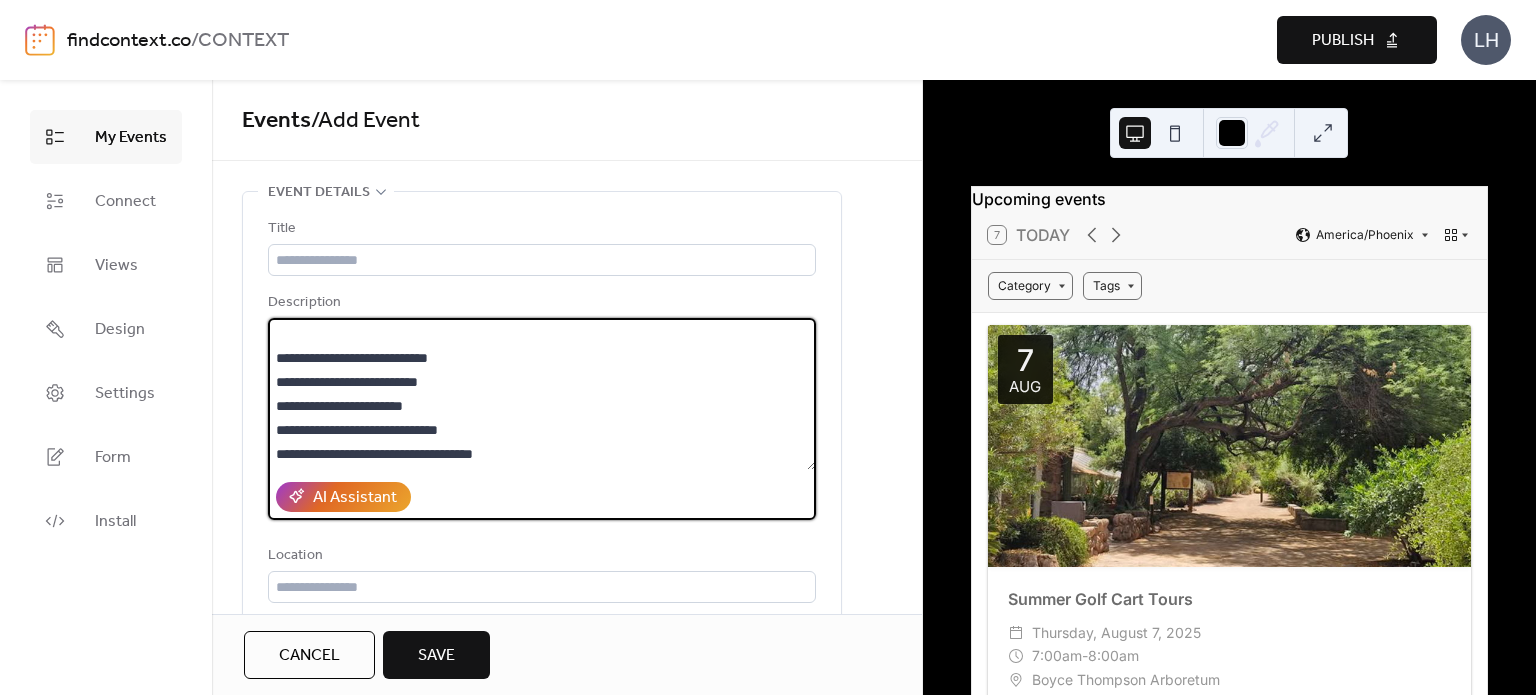 scroll, scrollTop: 0, scrollLeft: 0, axis: both 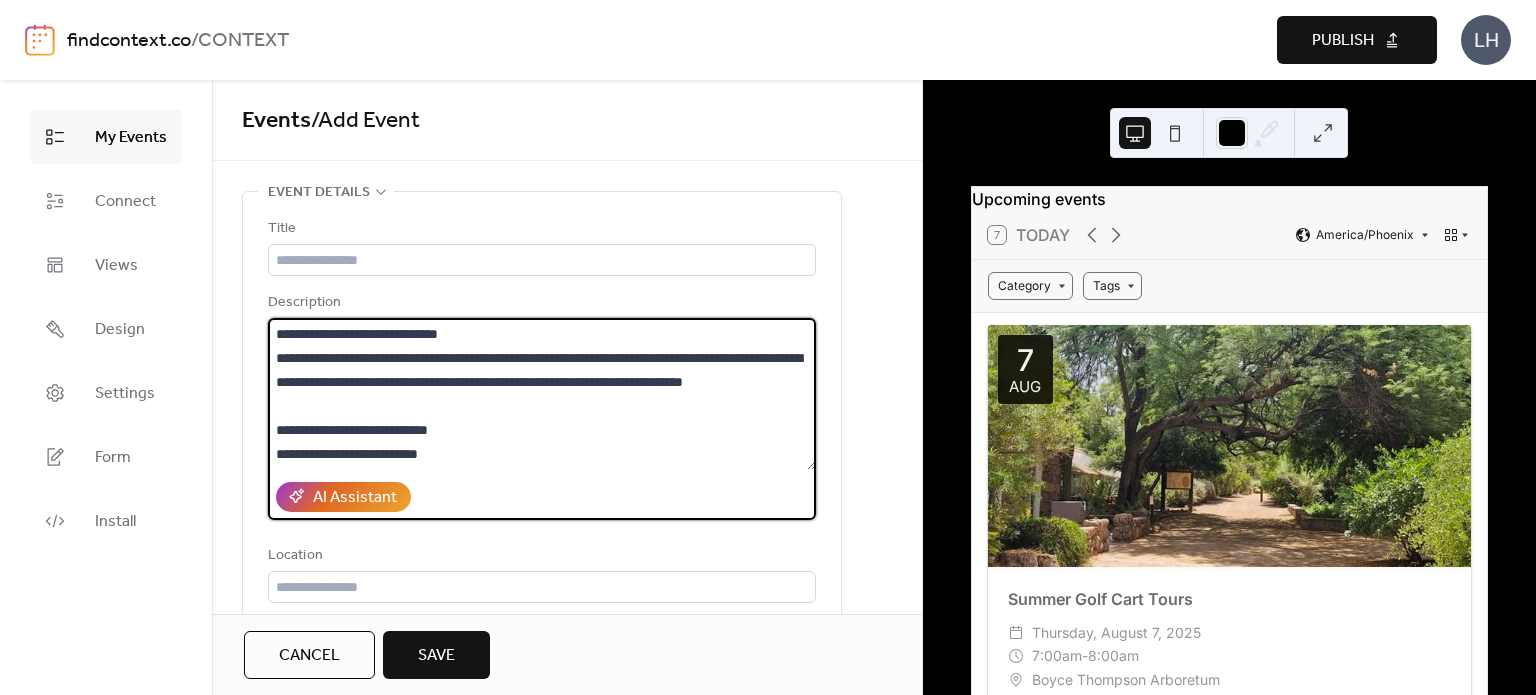 drag, startPoint x: 370, startPoint y: 335, endPoint x: 266, endPoint y: 322, distance: 104.80935 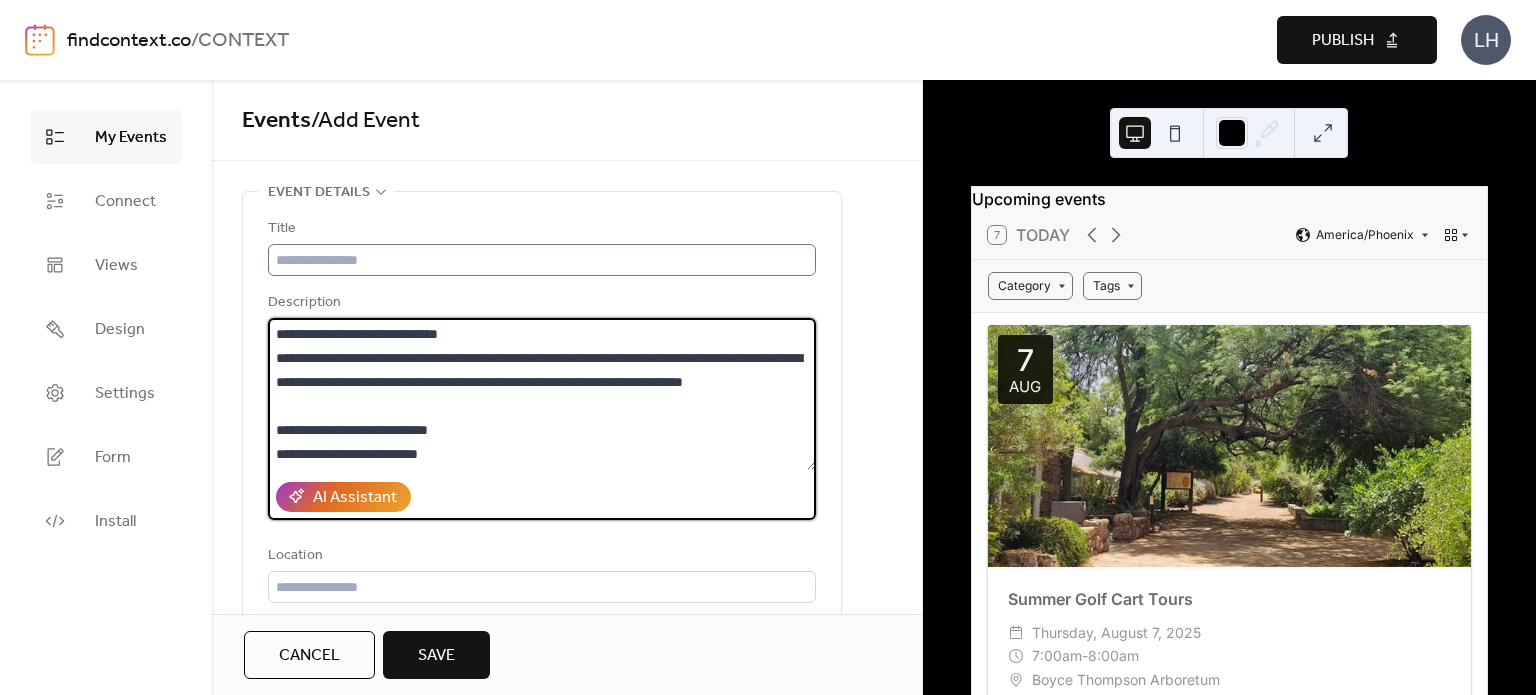 type 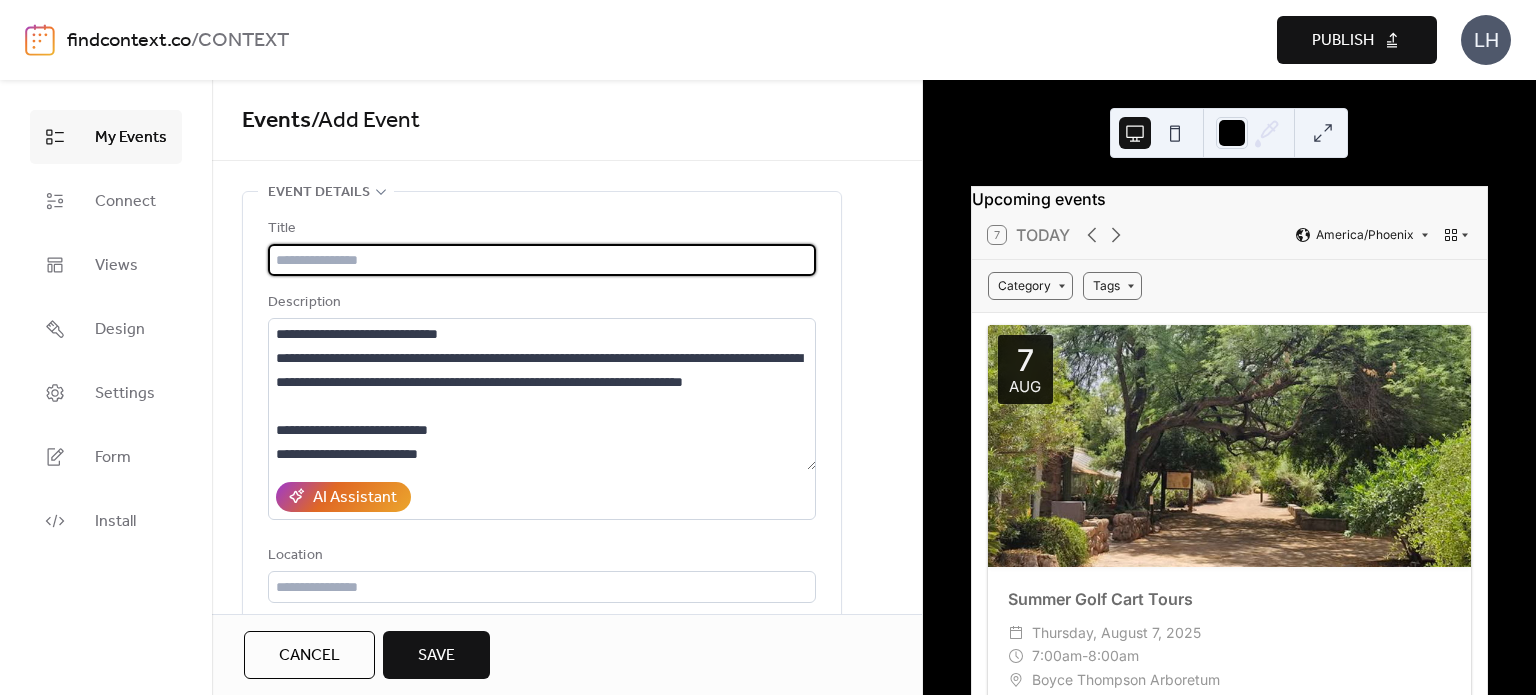 click at bounding box center (542, 260) 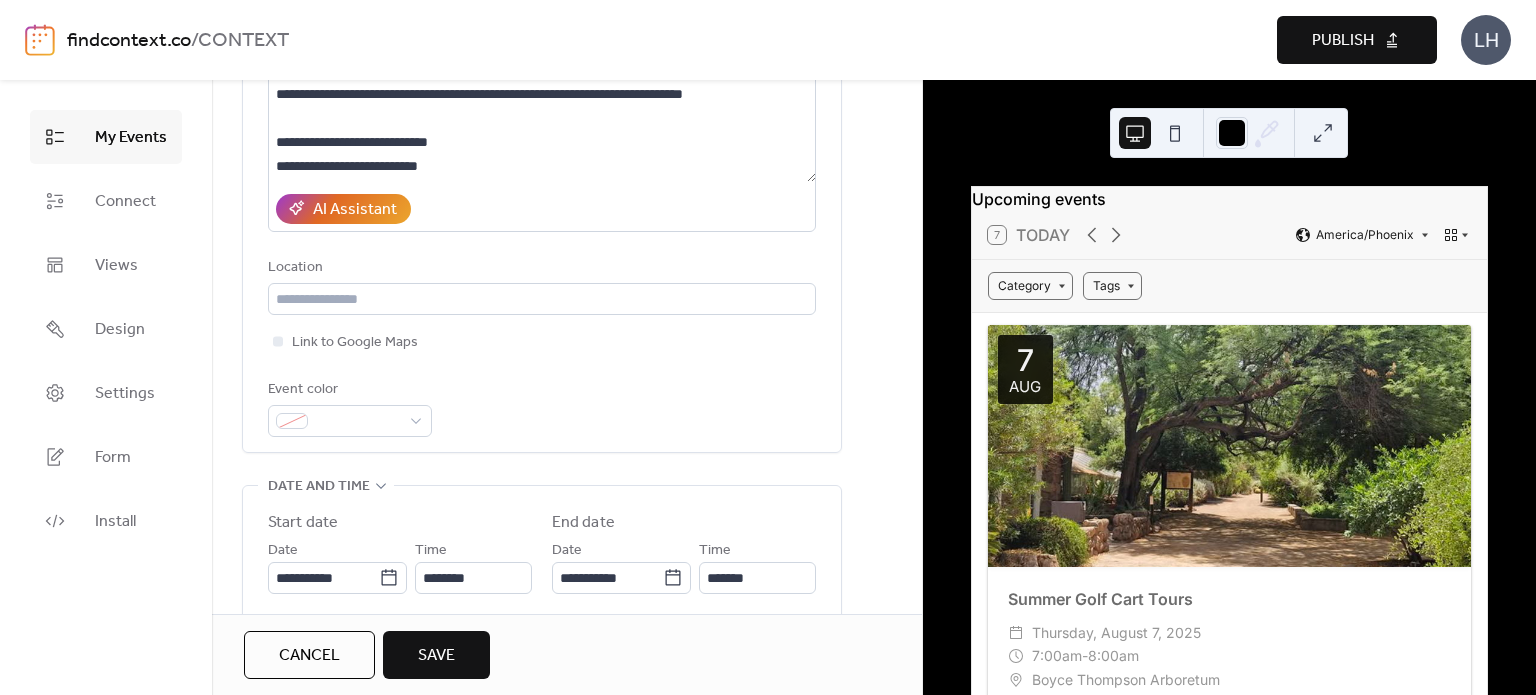 scroll, scrollTop: 290, scrollLeft: 0, axis: vertical 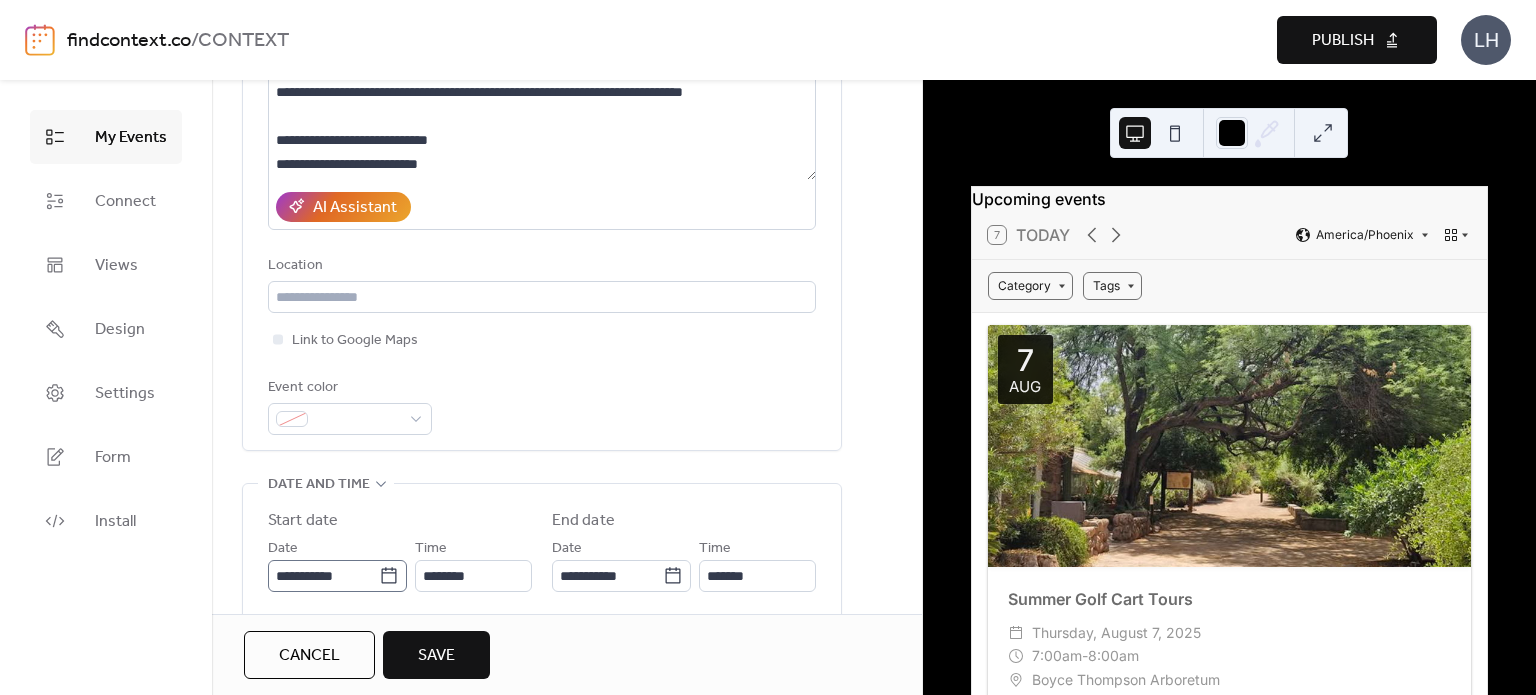 type on "**********" 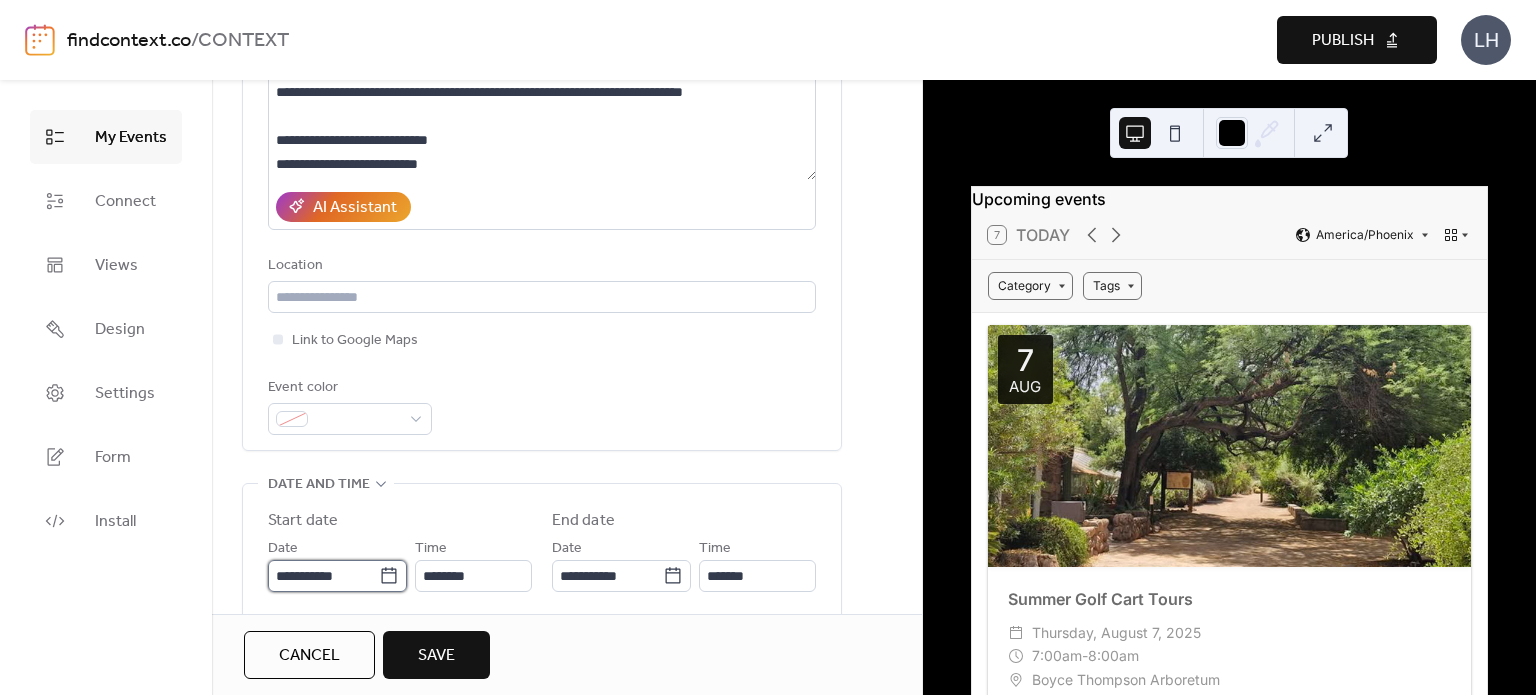 click on "**********" at bounding box center (323, 576) 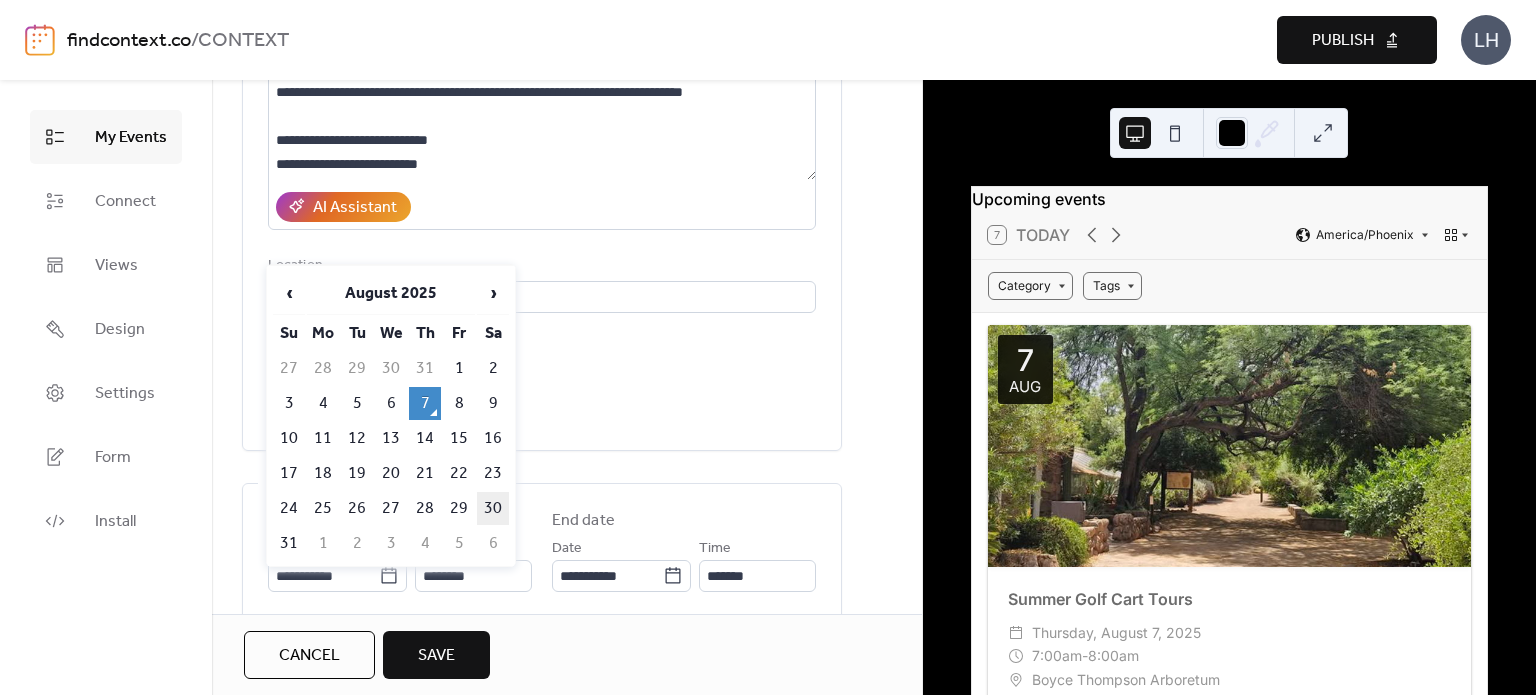 click on "30" at bounding box center (493, 508) 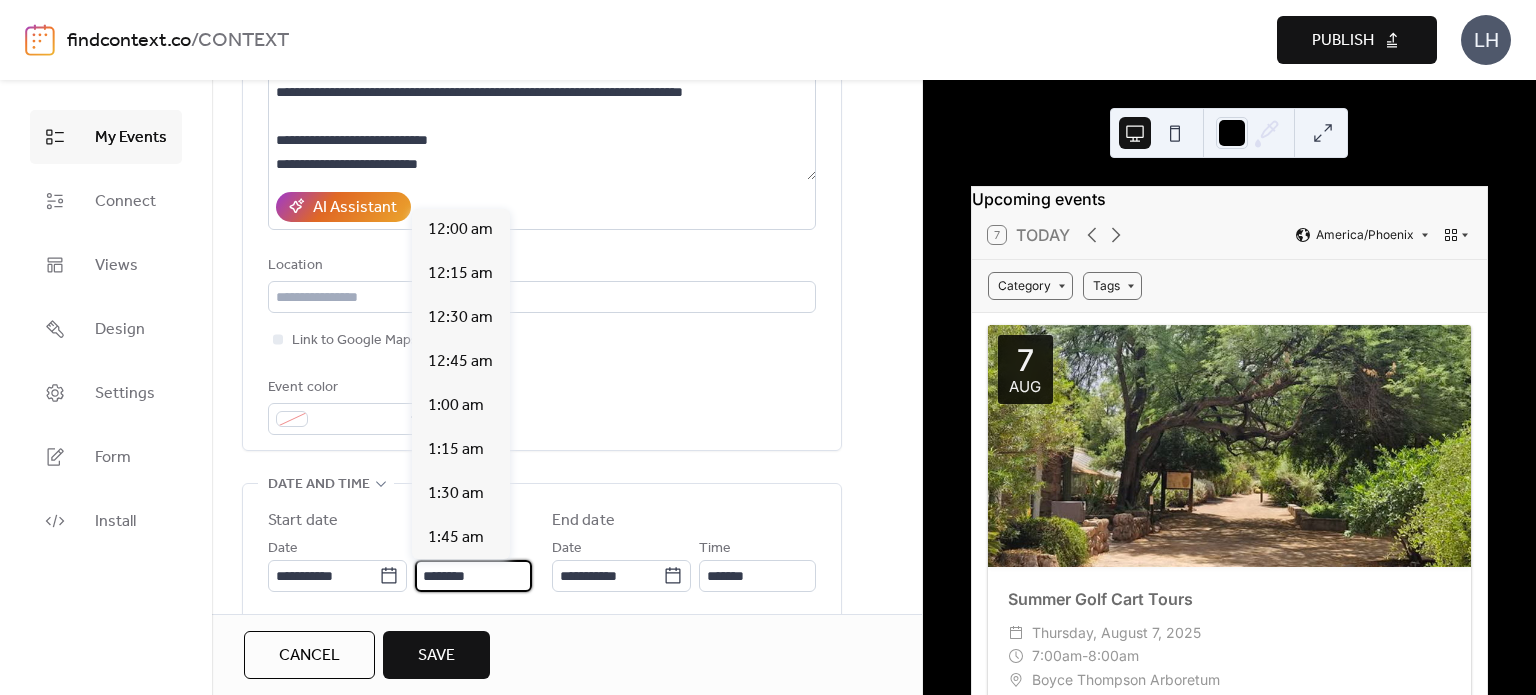 click on "********" at bounding box center (473, 576) 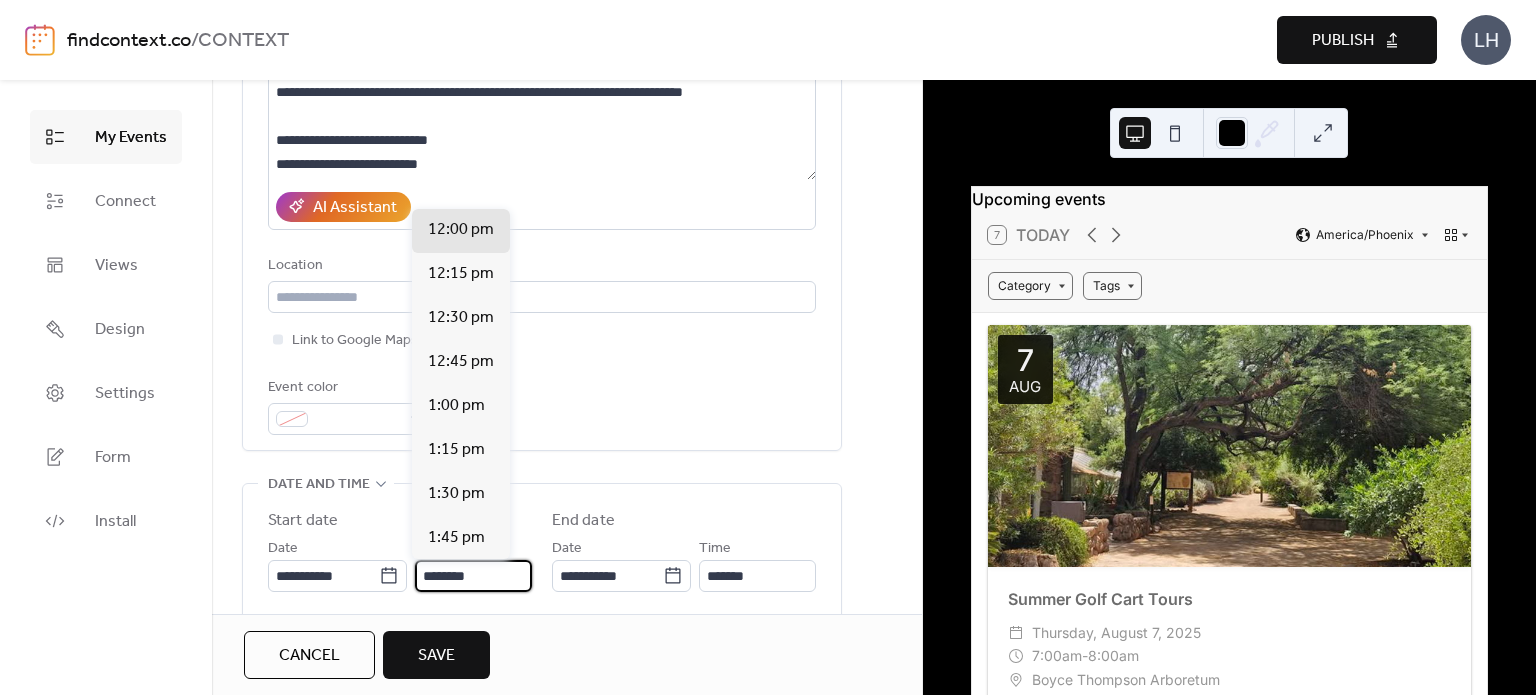click on "********" at bounding box center [473, 576] 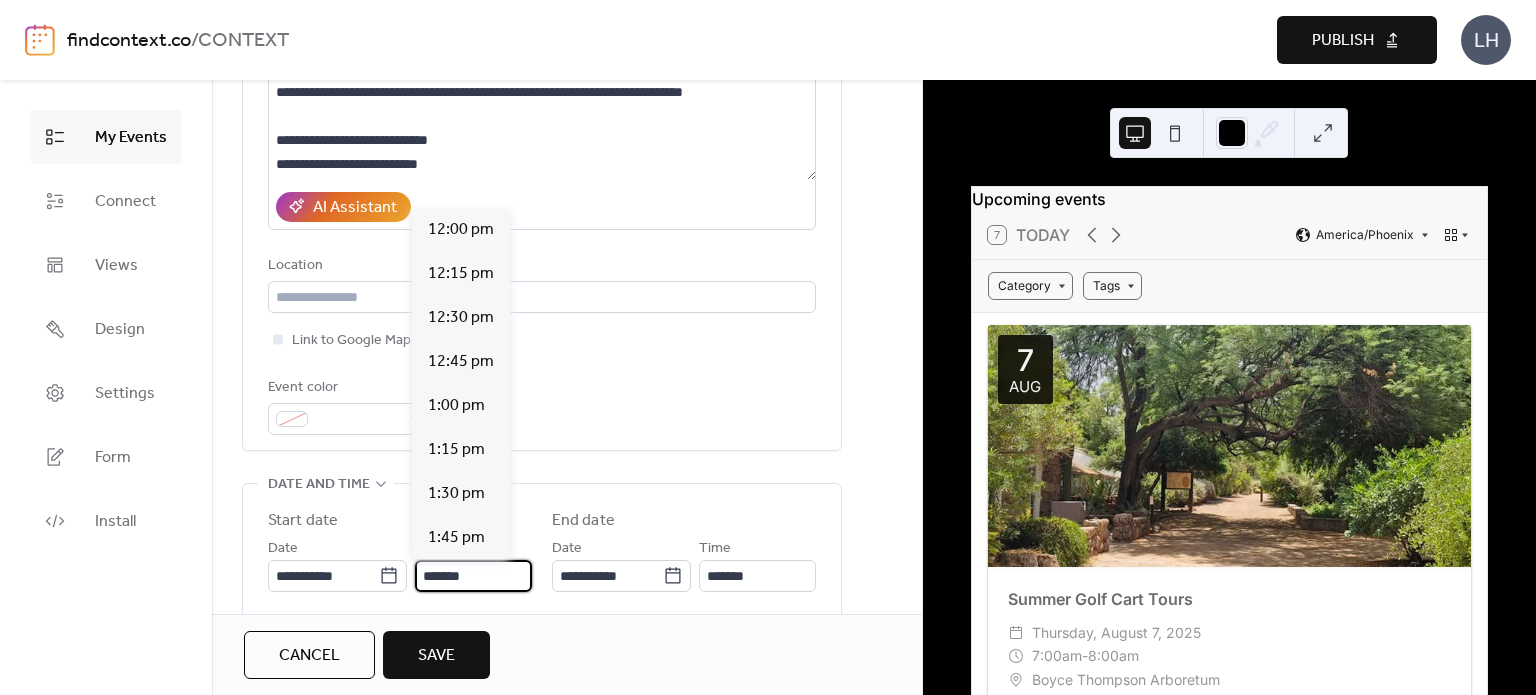 scroll, scrollTop: 3168, scrollLeft: 0, axis: vertical 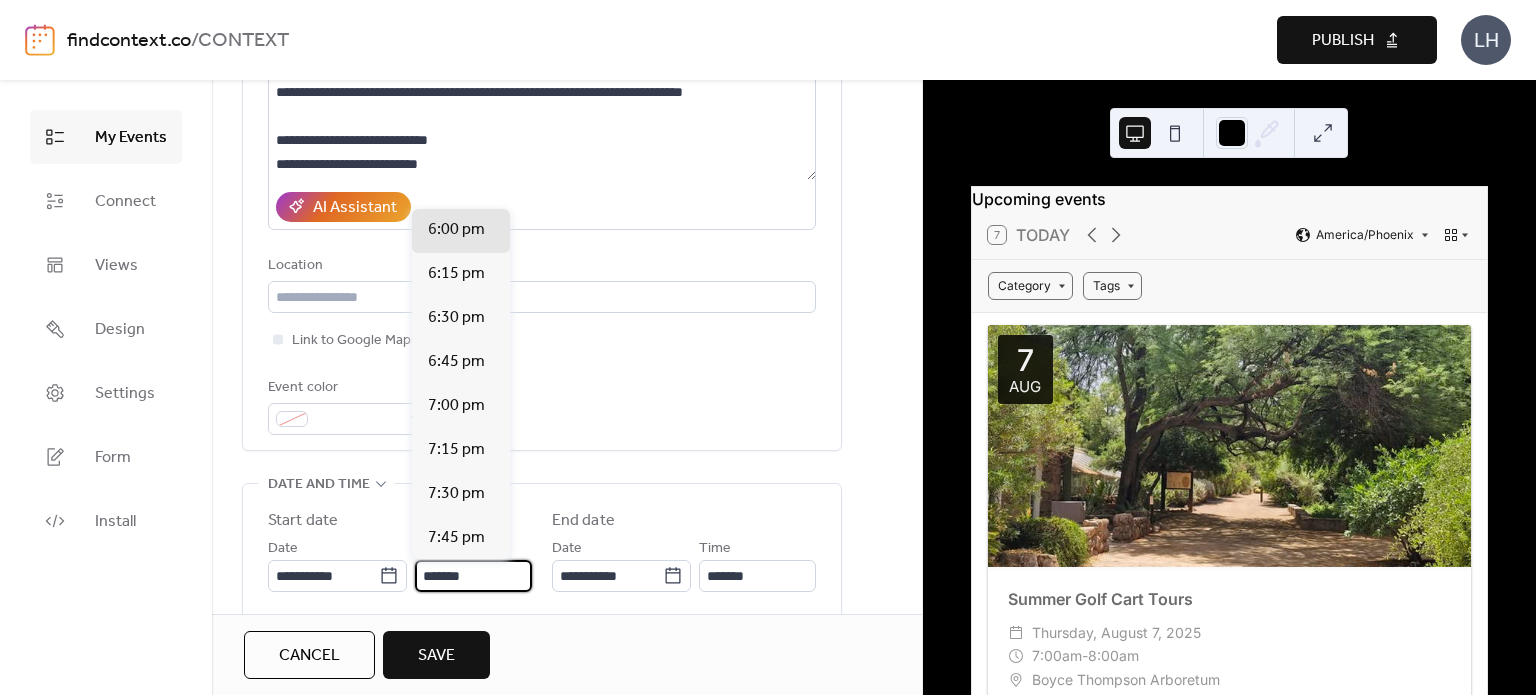 type on "*******" 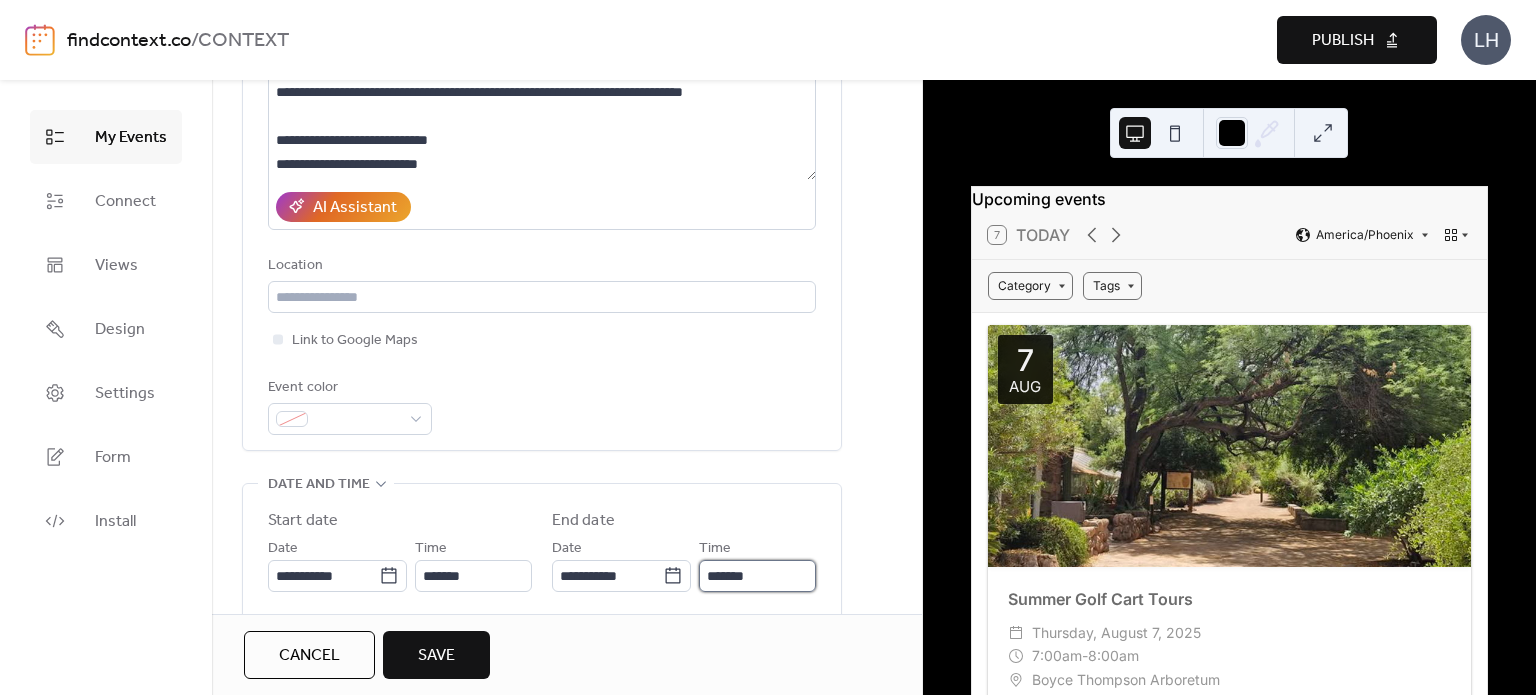 click on "*******" at bounding box center (757, 576) 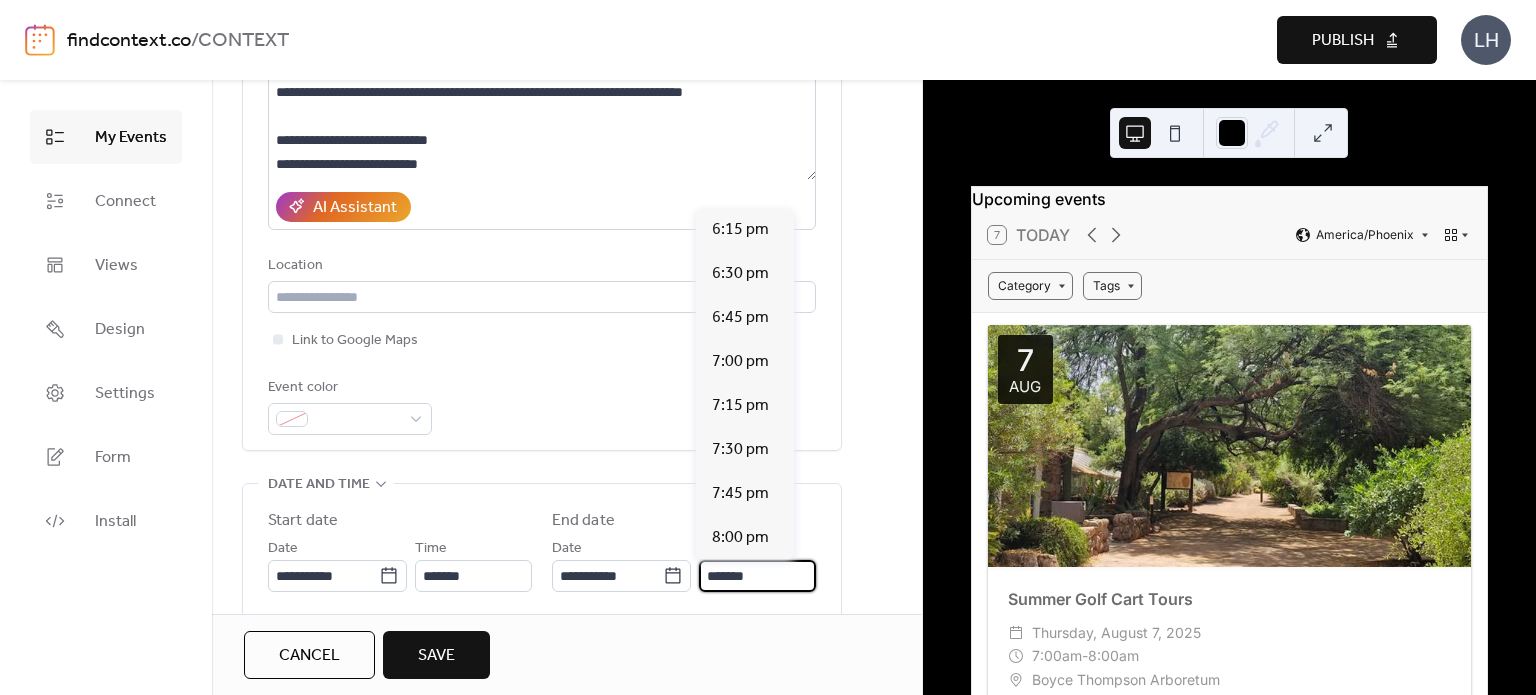 scroll, scrollTop: 484, scrollLeft: 0, axis: vertical 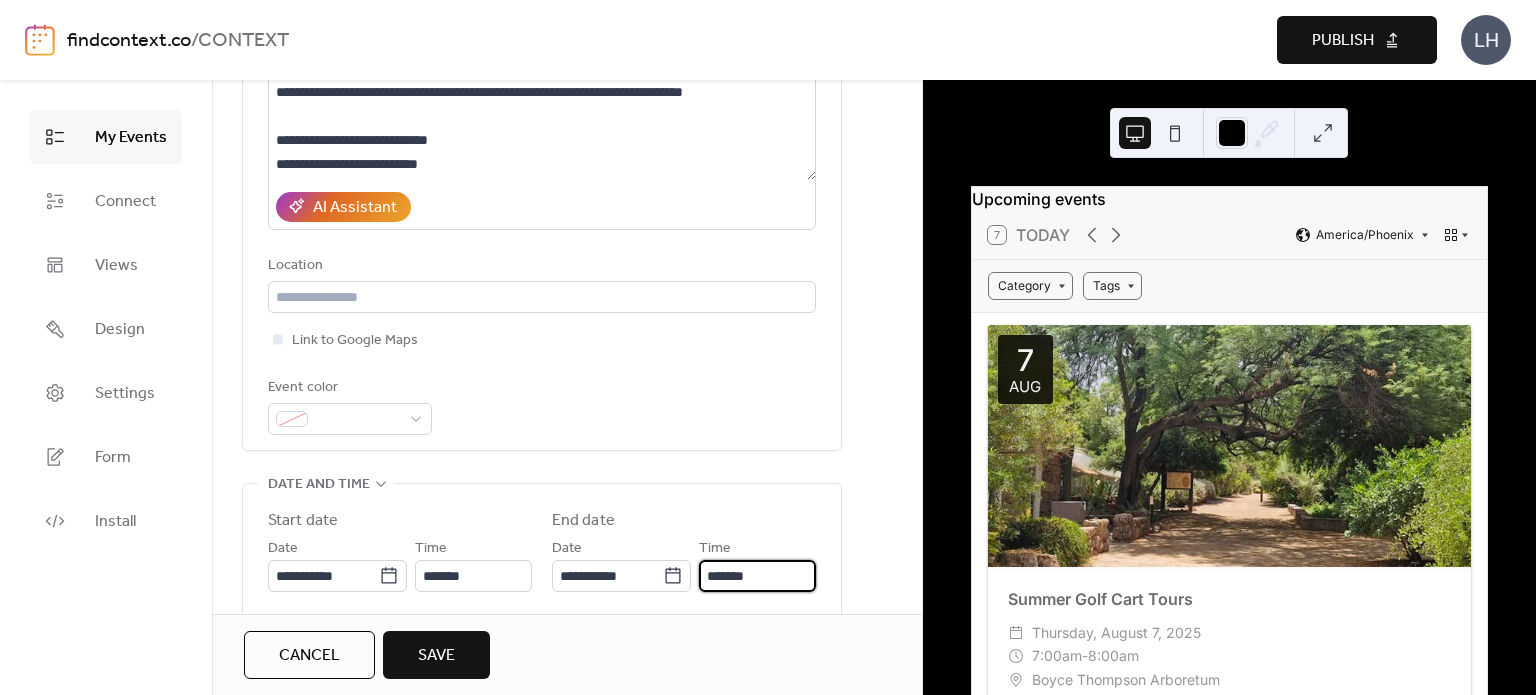 type on "*******" 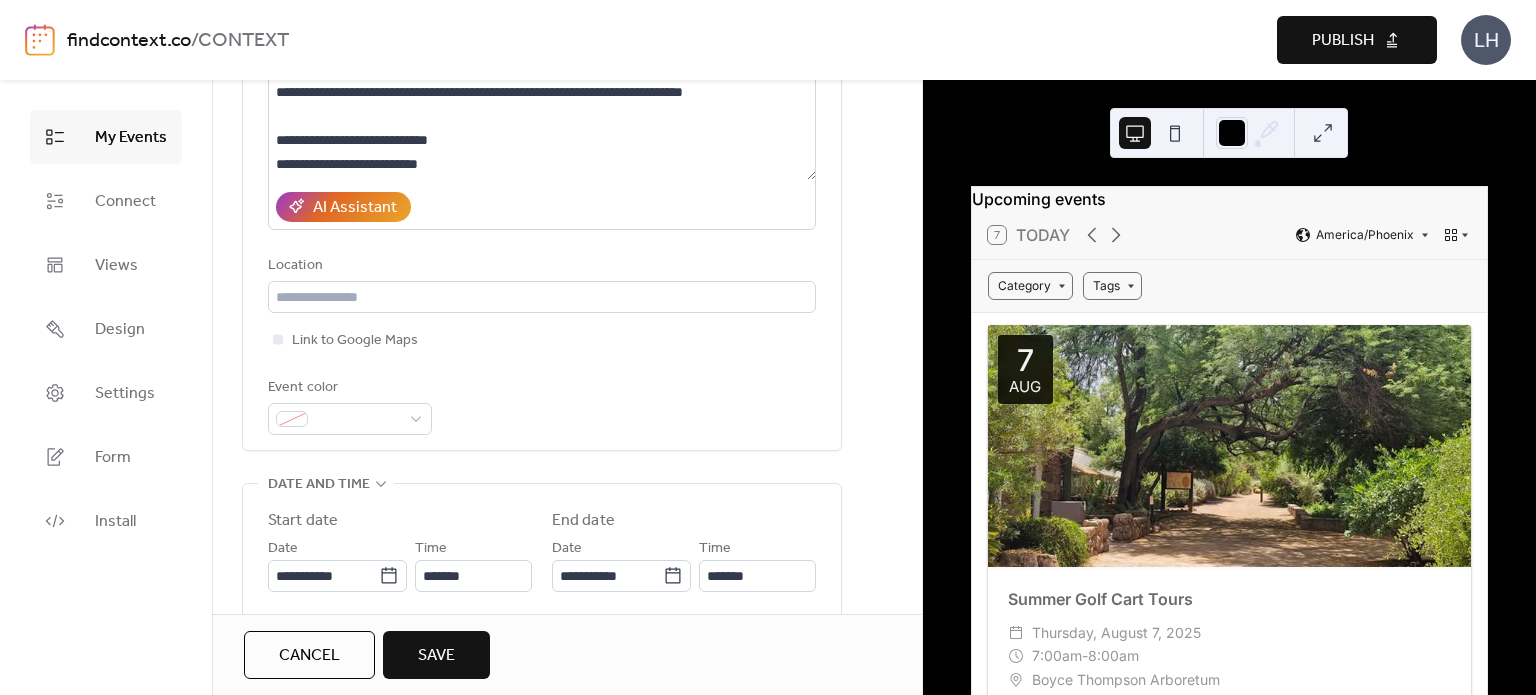 click on "Event color" at bounding box center (542, 405) 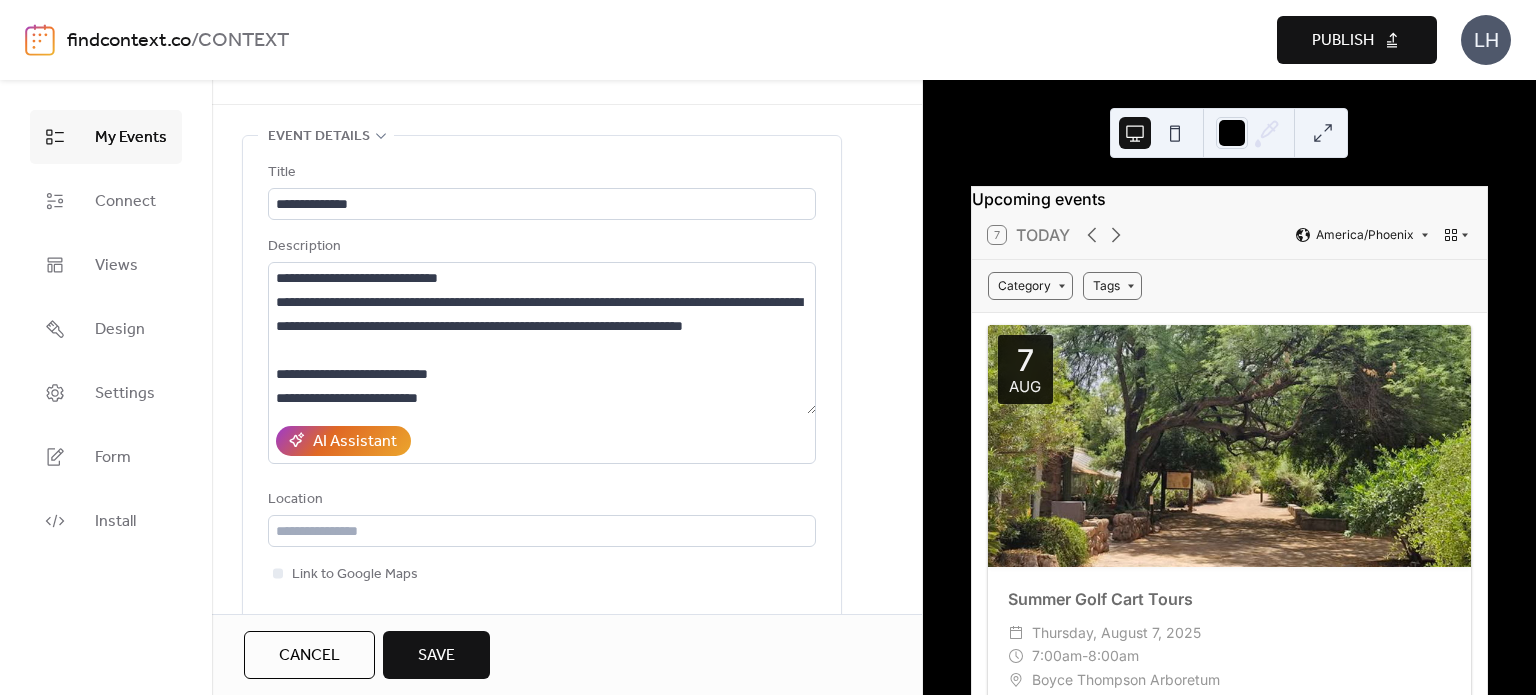 scroll, scrollTop: 0, scrollLeft: 0, axis: both 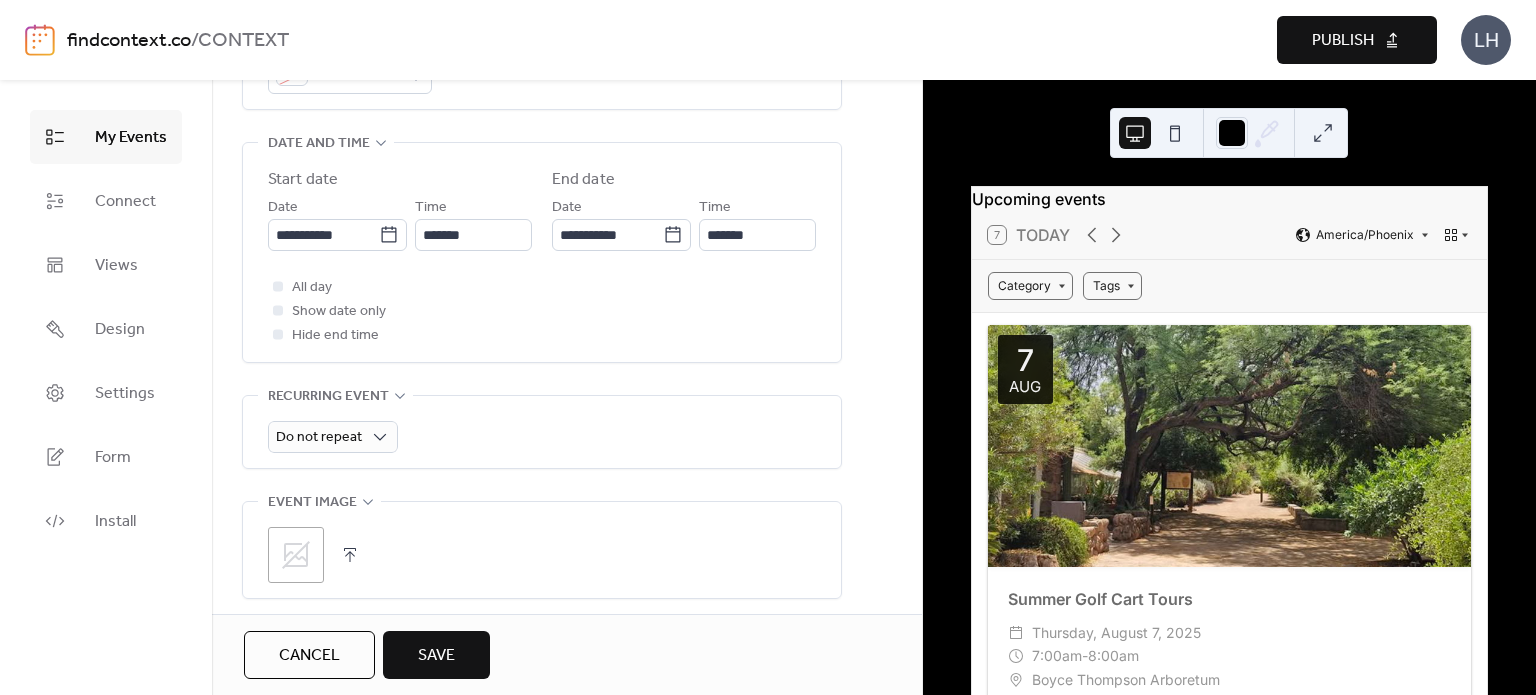 click 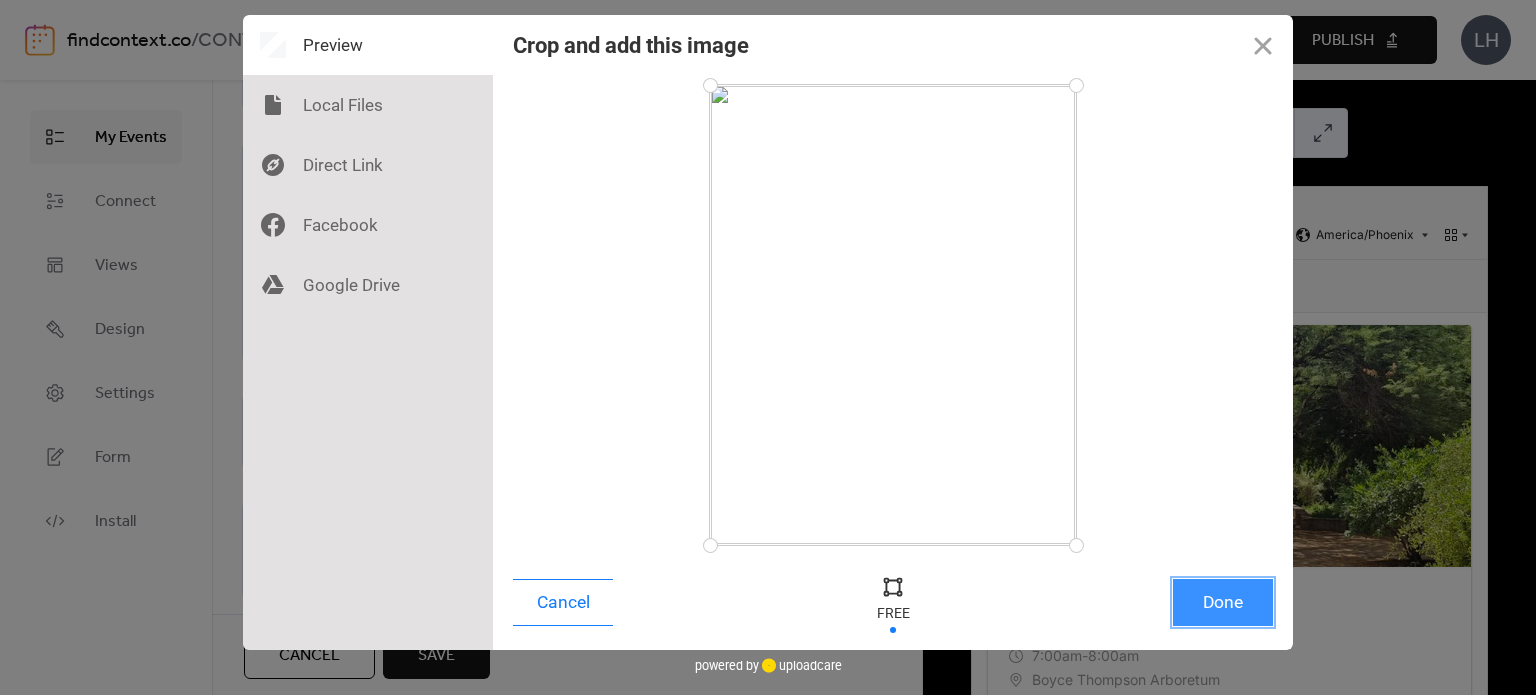 click on "Done" at bounding box center [1223, 602] 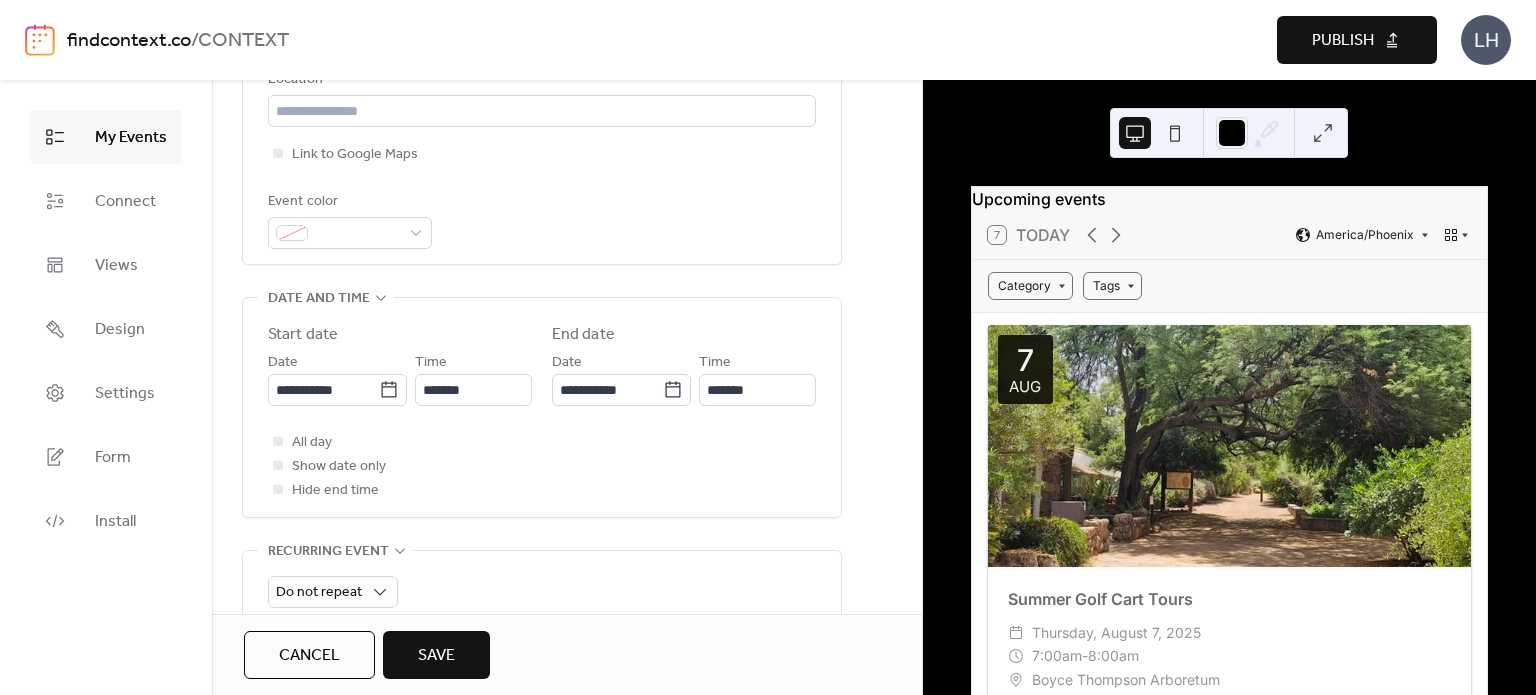 scroll, scrollTop: 475, scrollLeft: 0, axis: vertical 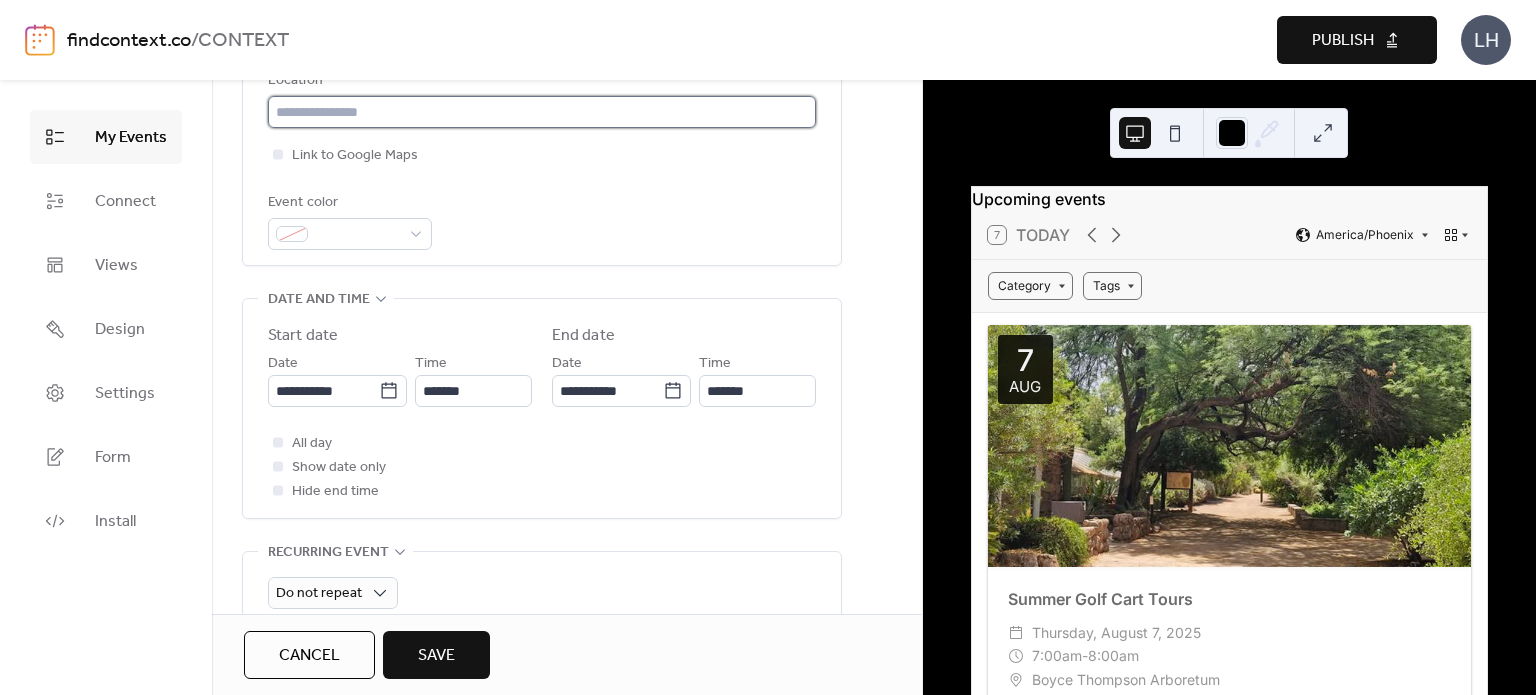 click at bounding box center [542, 112] 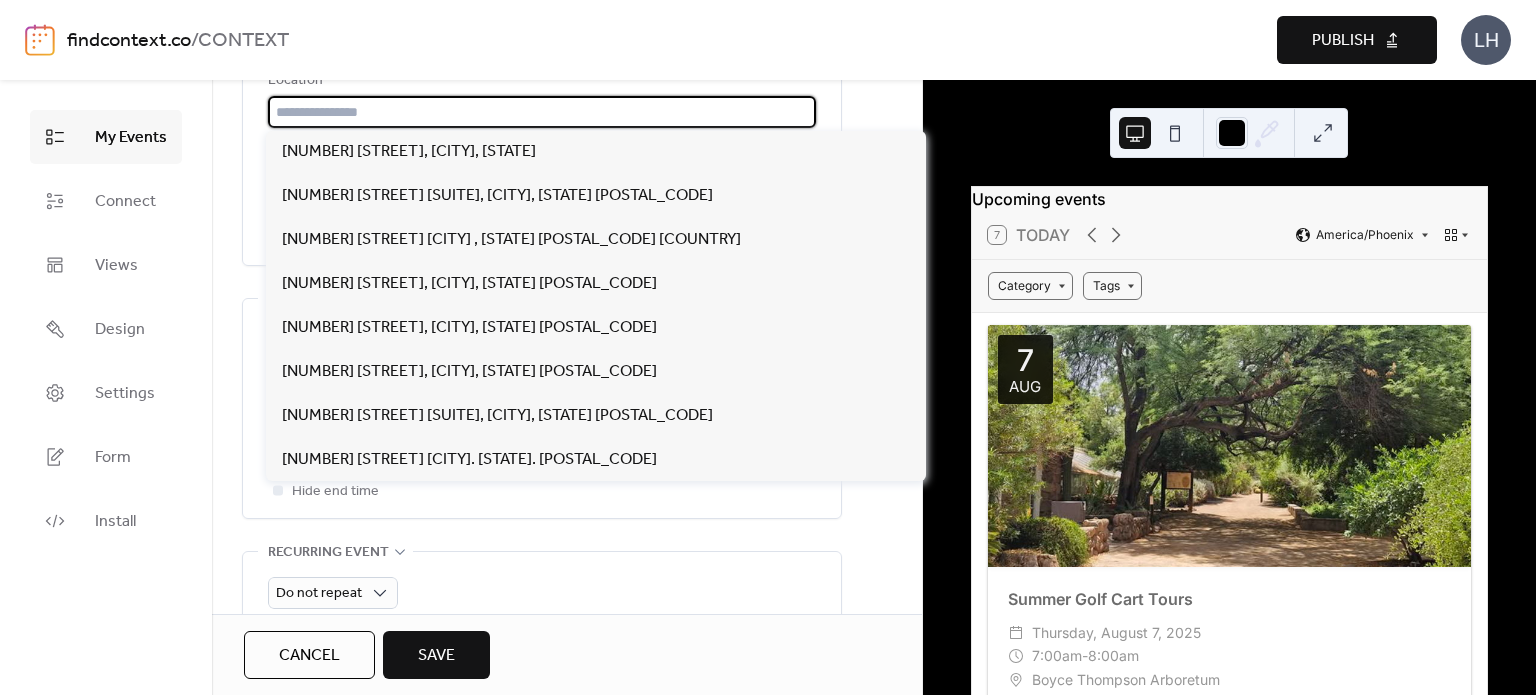 paste on "**********" 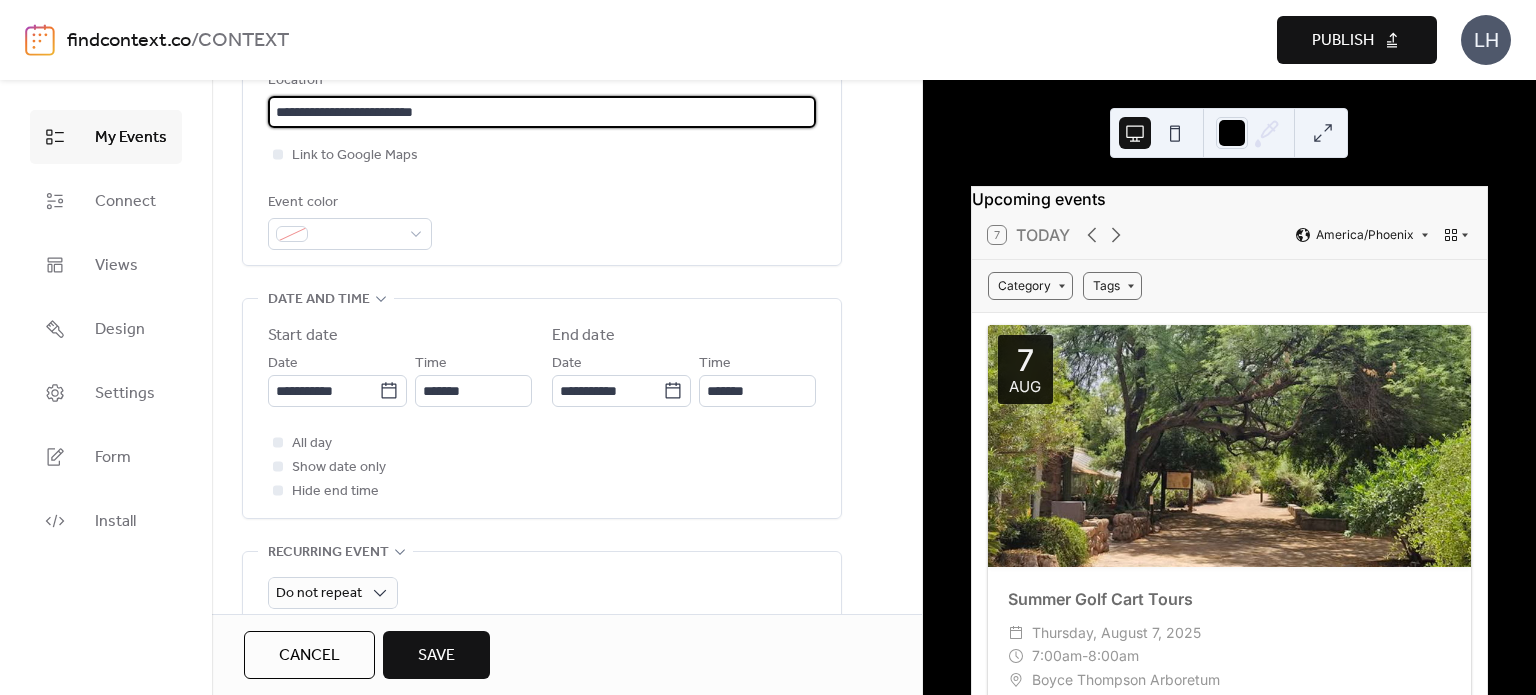 click on "**********" at bounding box center (542, 112) 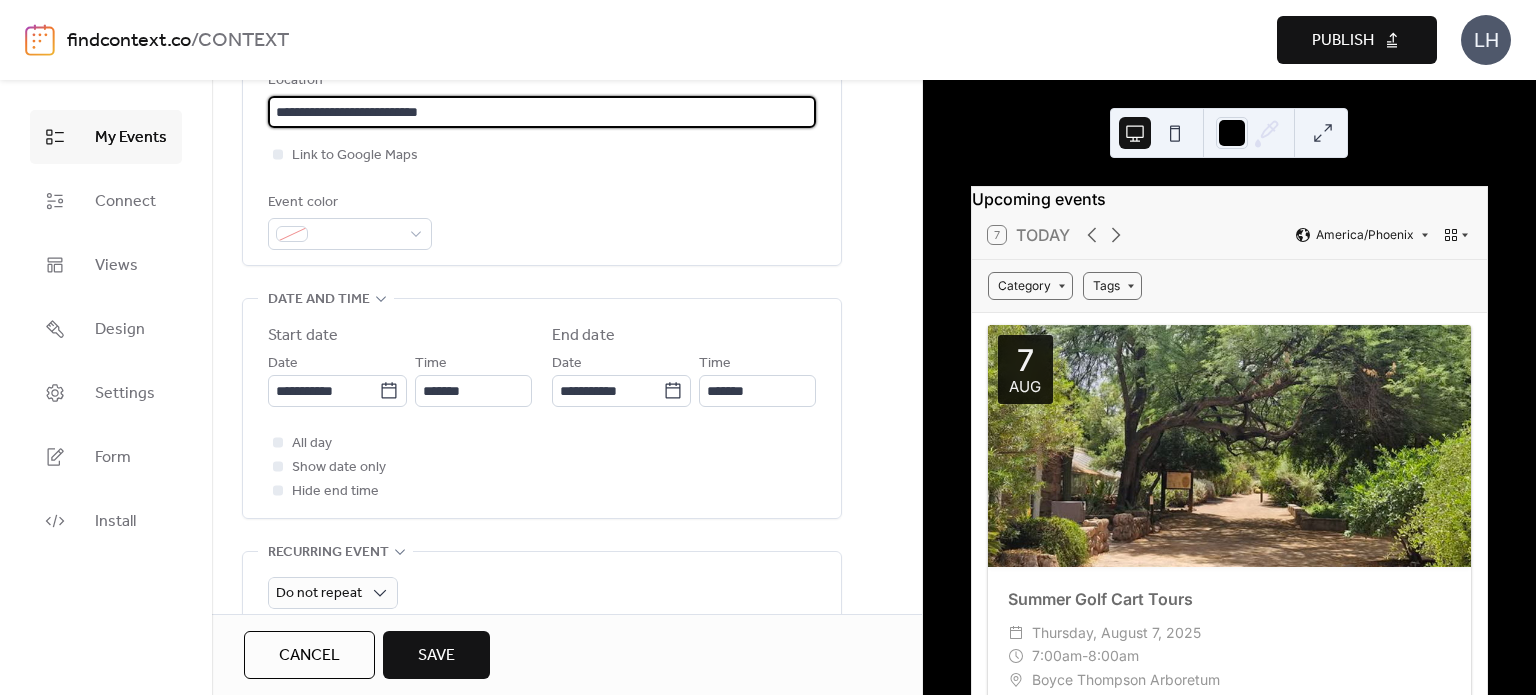 type on "**********" 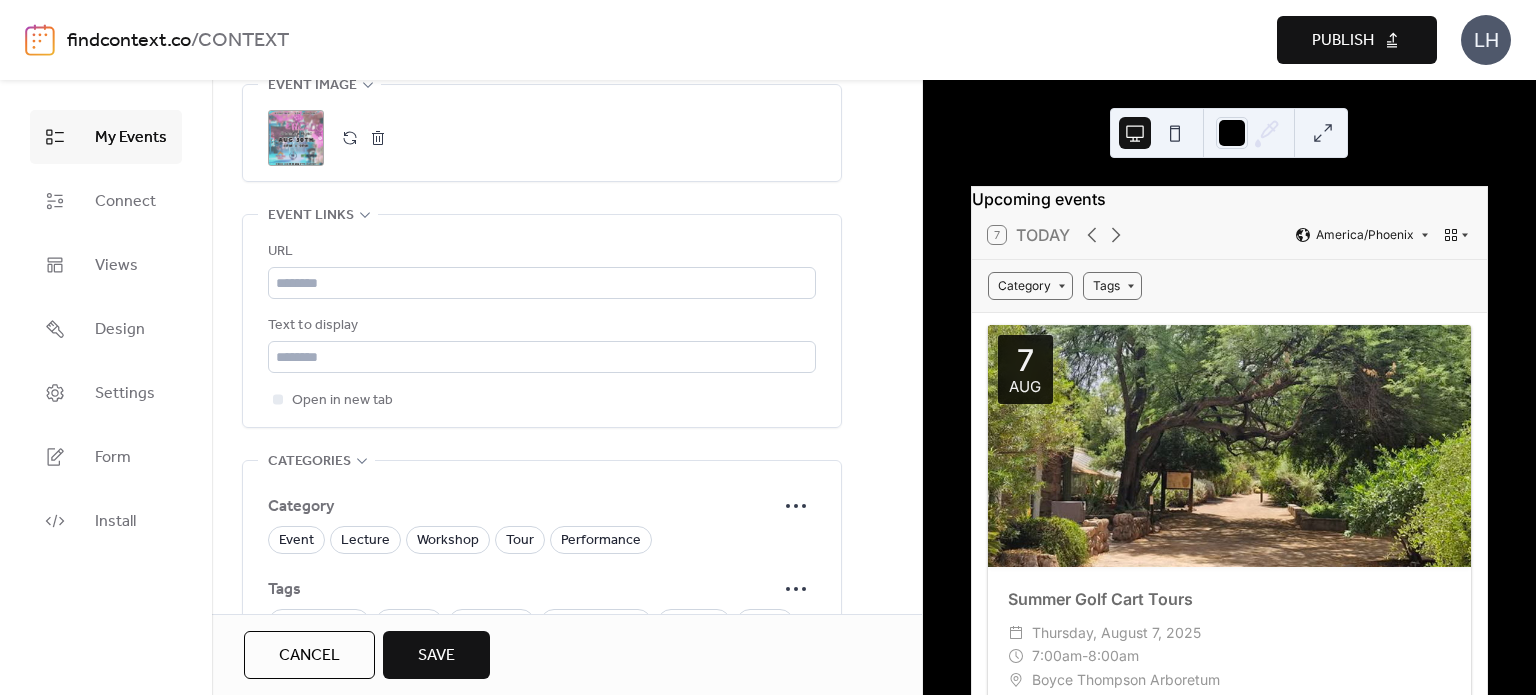 scroll, scrollTop: 1068, scrollLeft: 0, axis: vertical 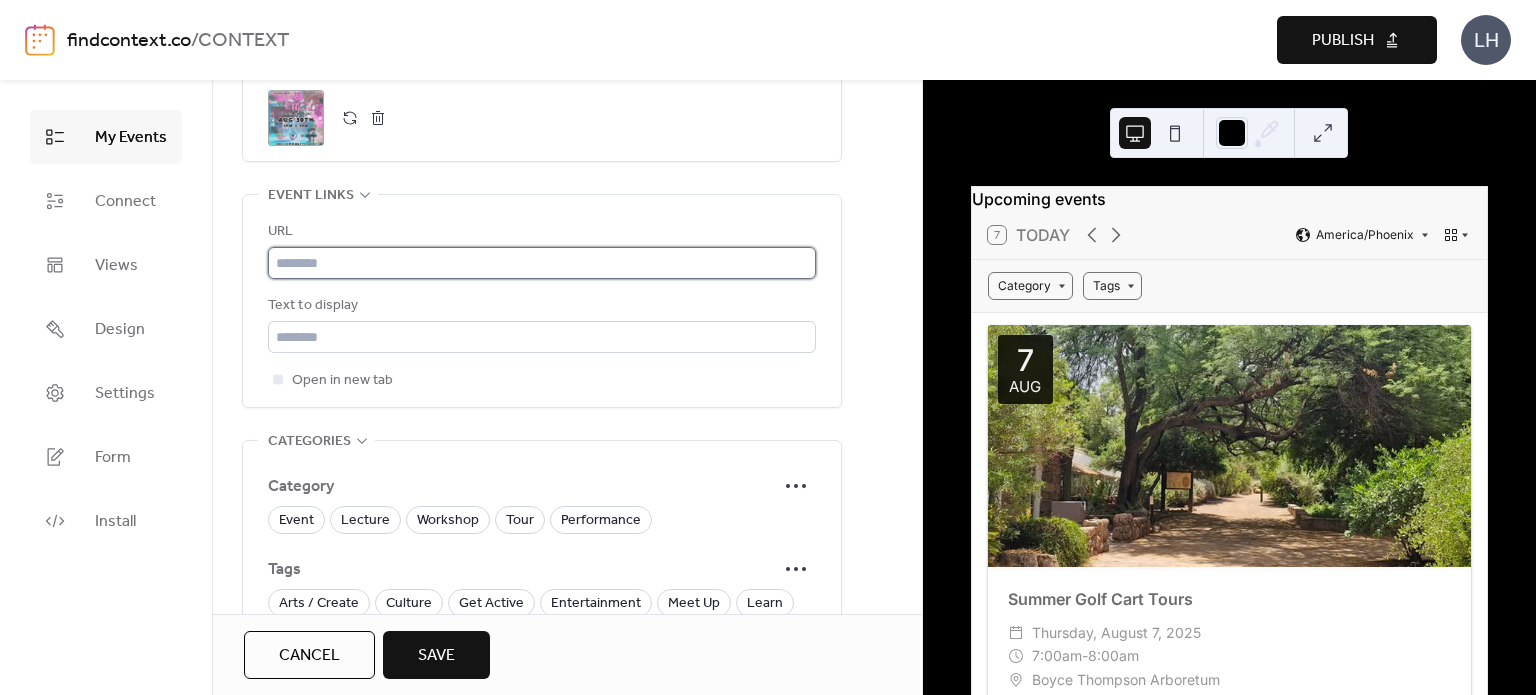 click at bounding box center [542, 263] 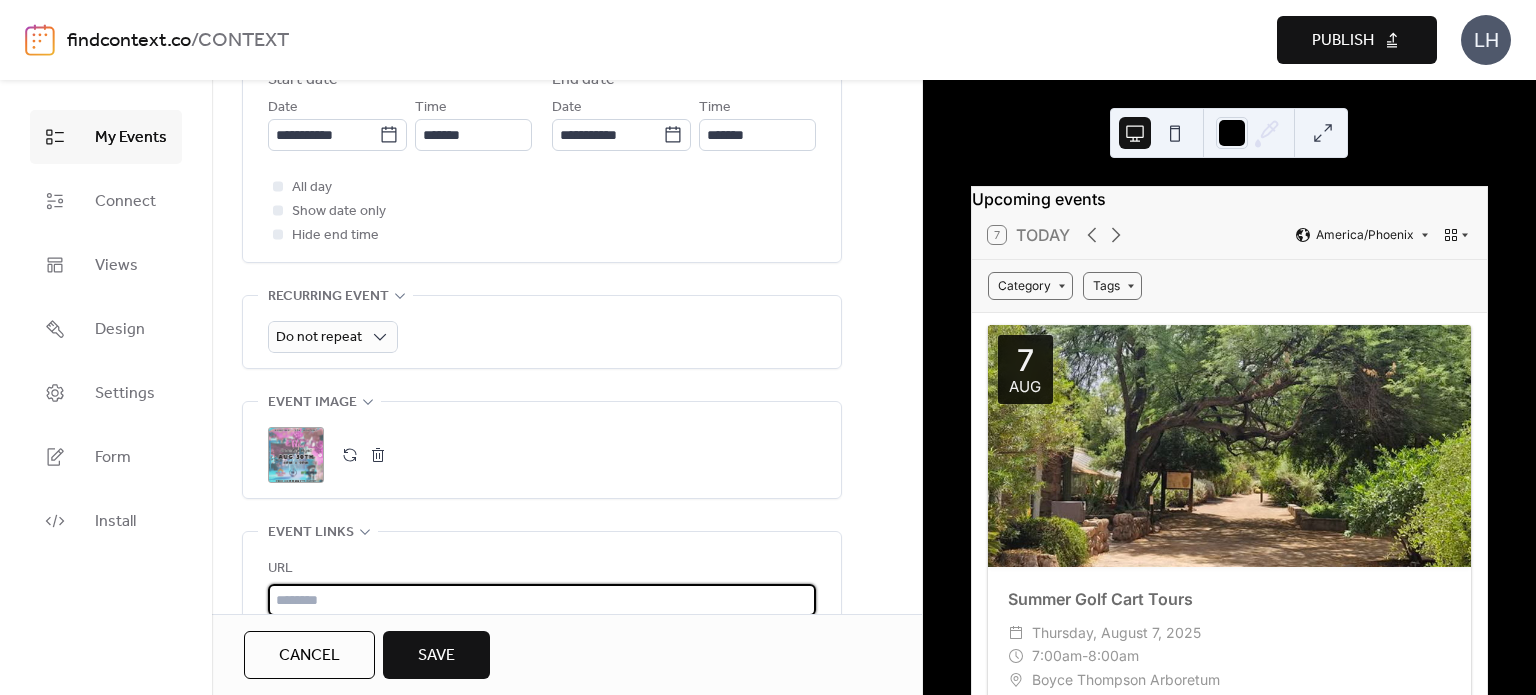 scroll, scrollTop: 732, scrollLeft: 0, axis: vertical 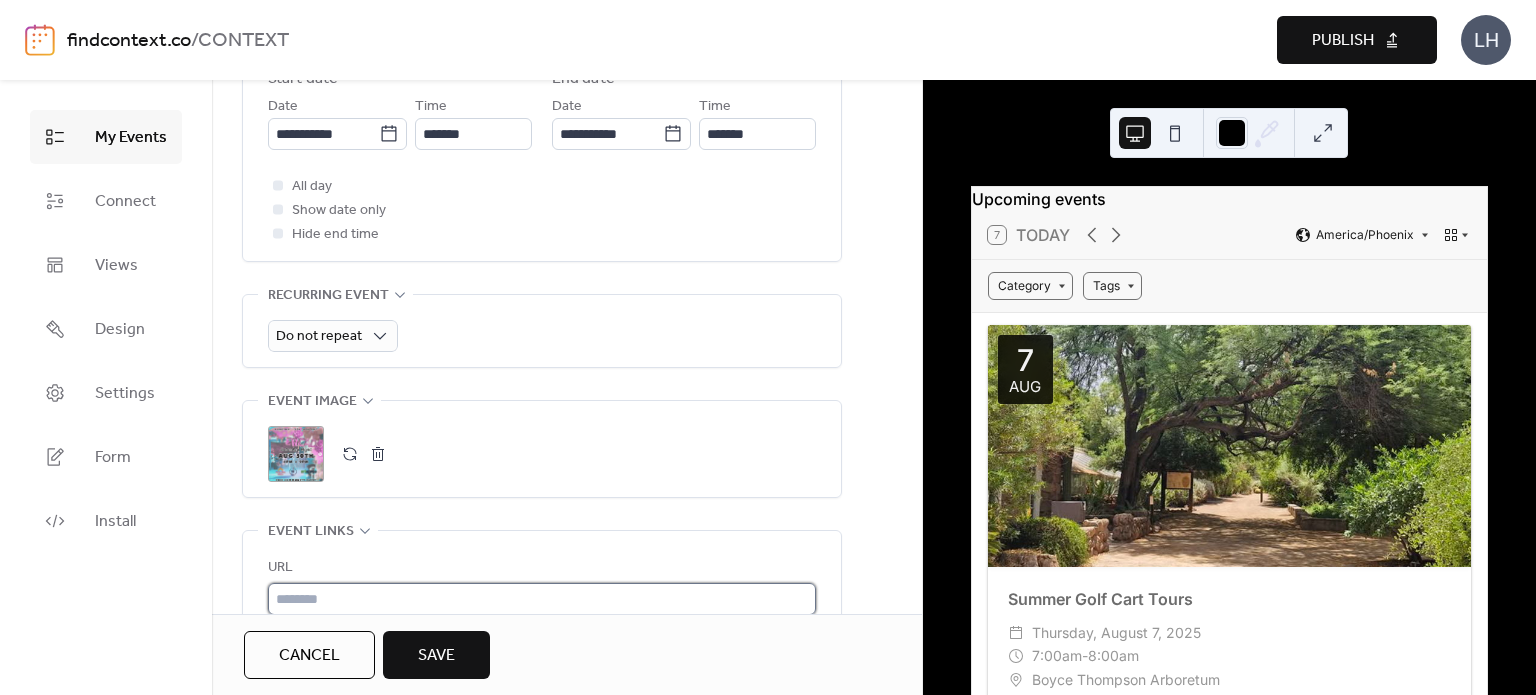 click at bounding box center [542, 599] 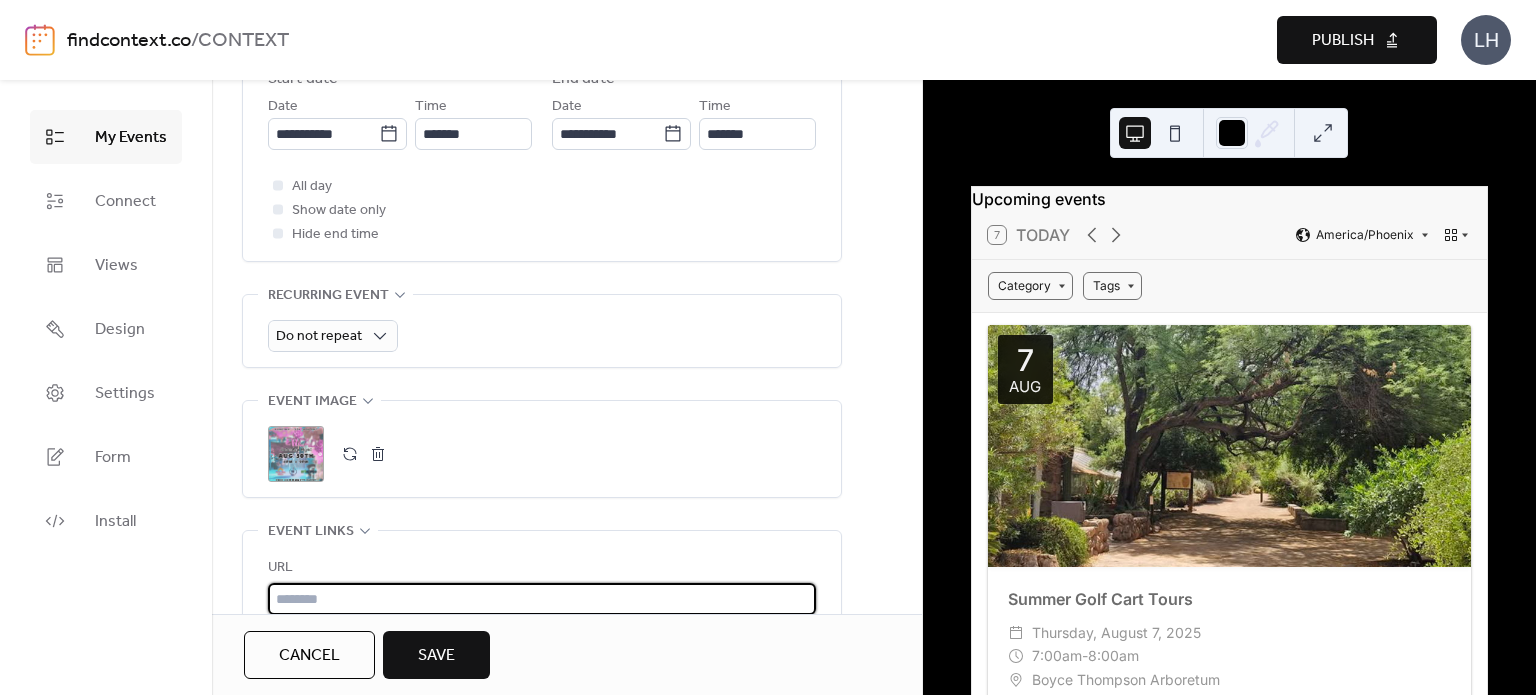 paste on "**********" 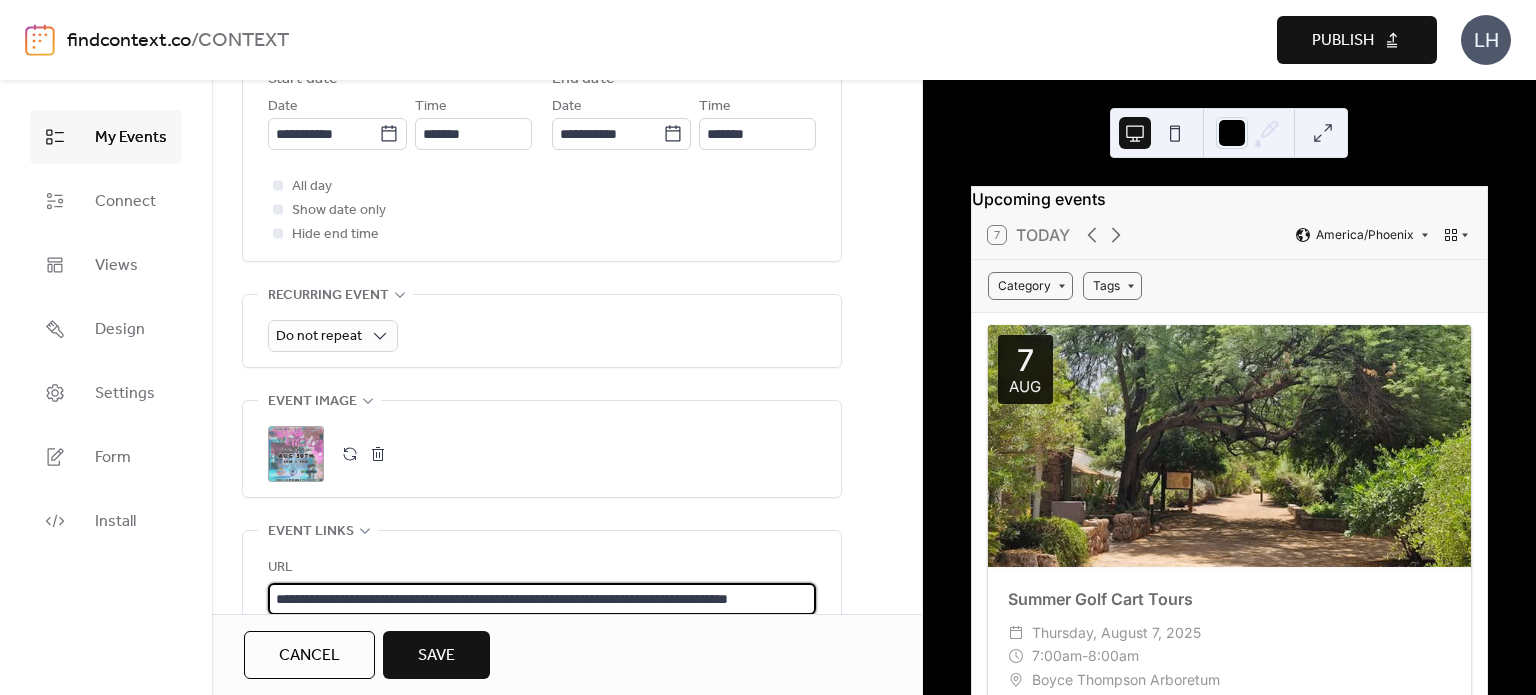 scroll, scrollTop: 0, scrollLeft: 112, axis: horizontal 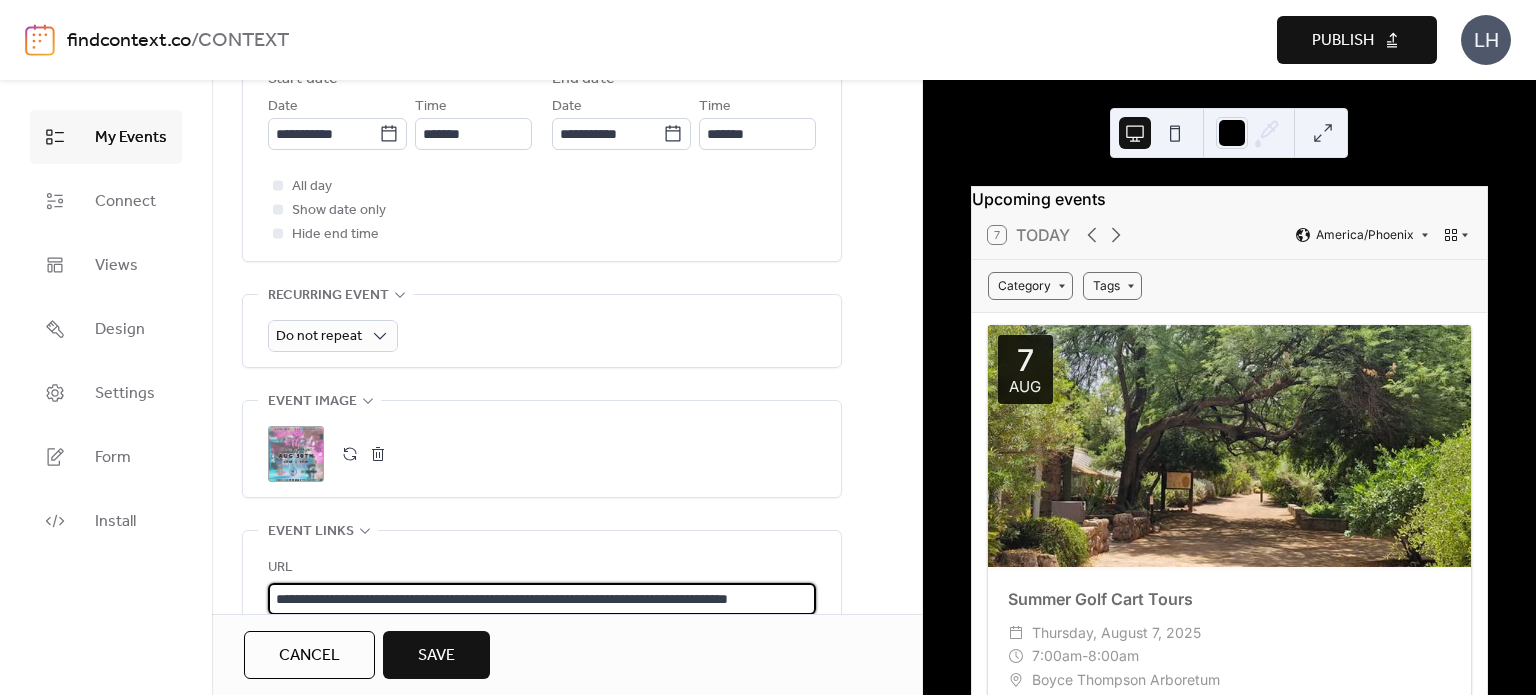 type on "**********" 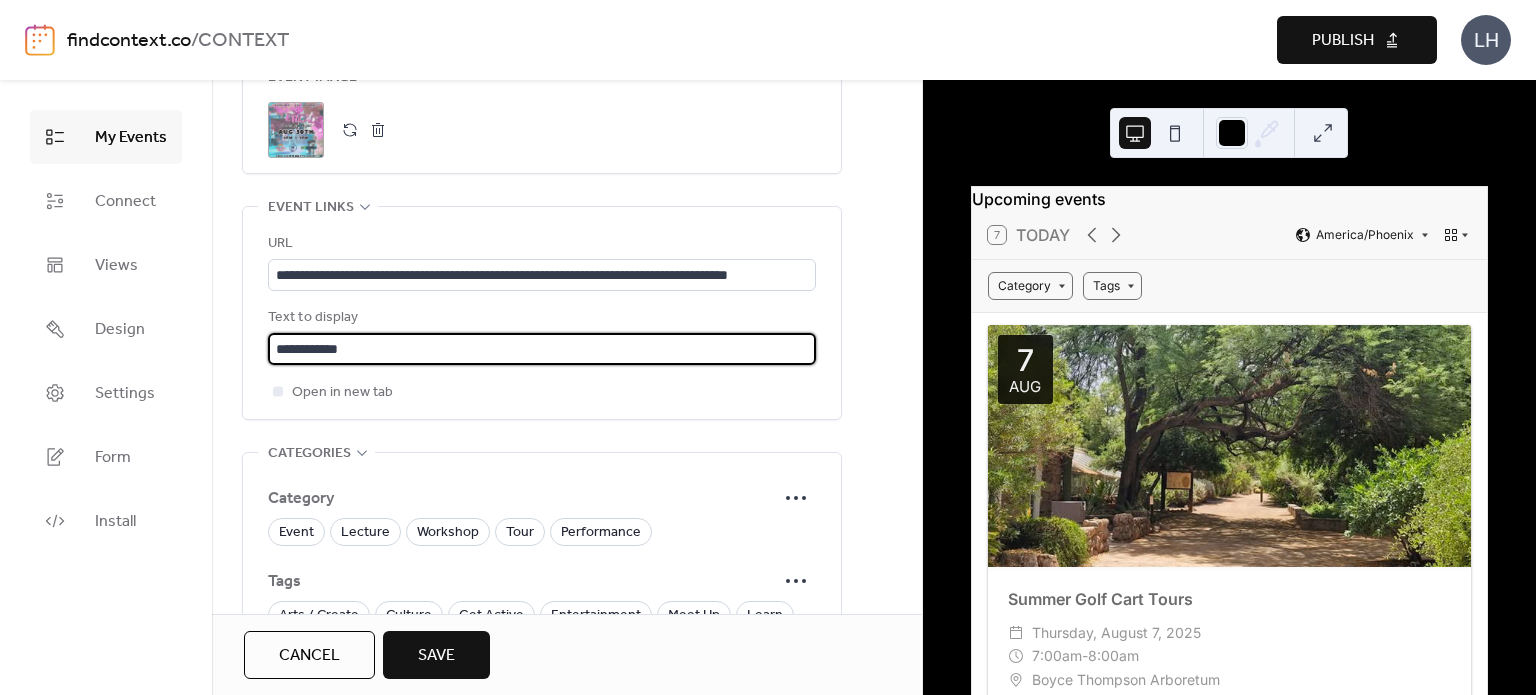 type on "**********" 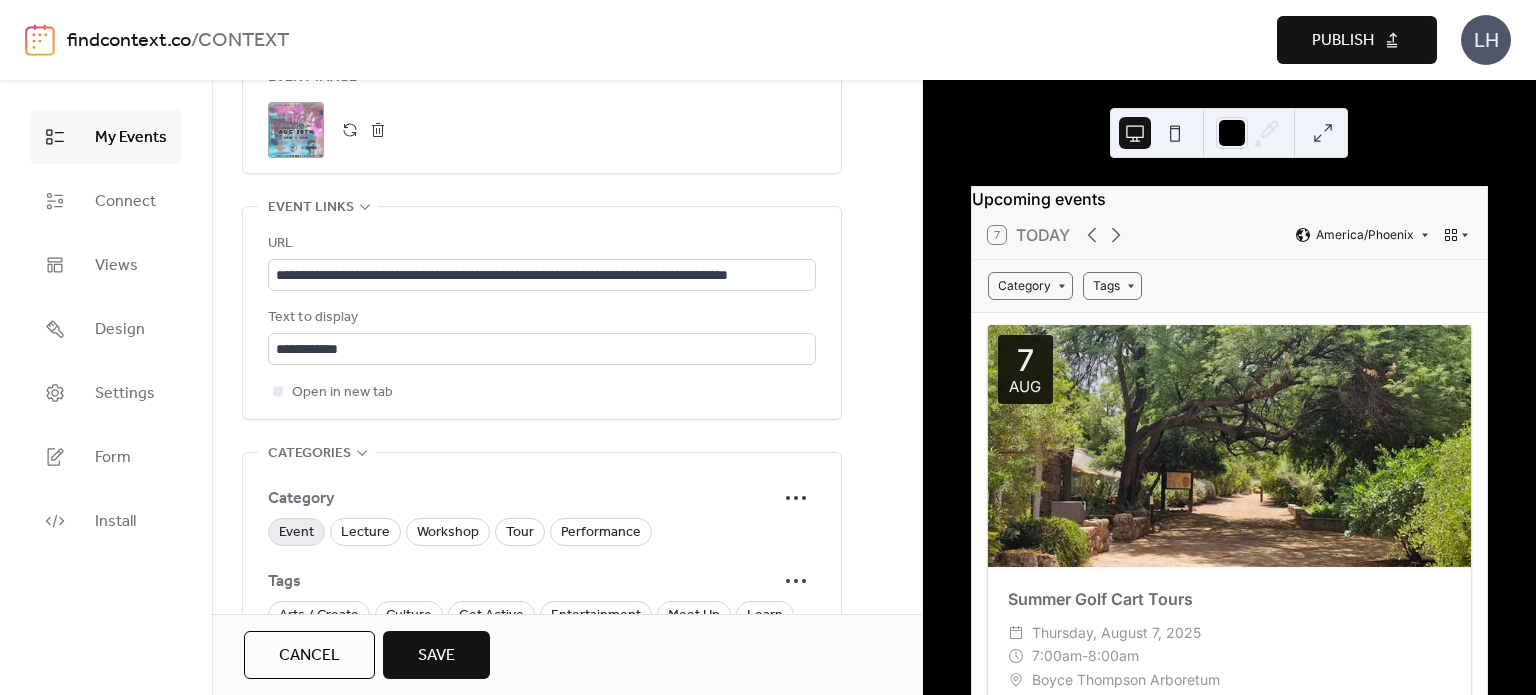 click on "Event" at bounding box center (296, 533) 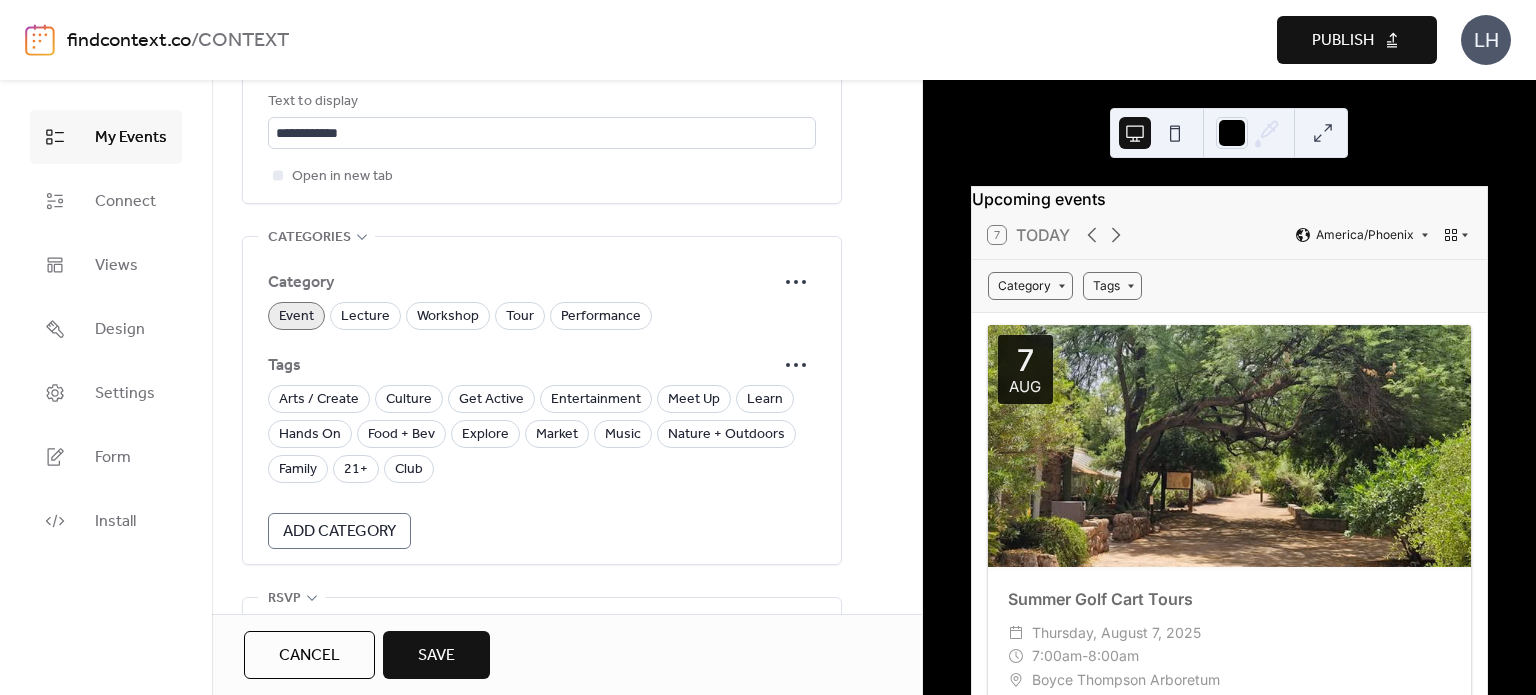 scroll, scrollTop: 1272, scrollLeft: 0, axis: vertical 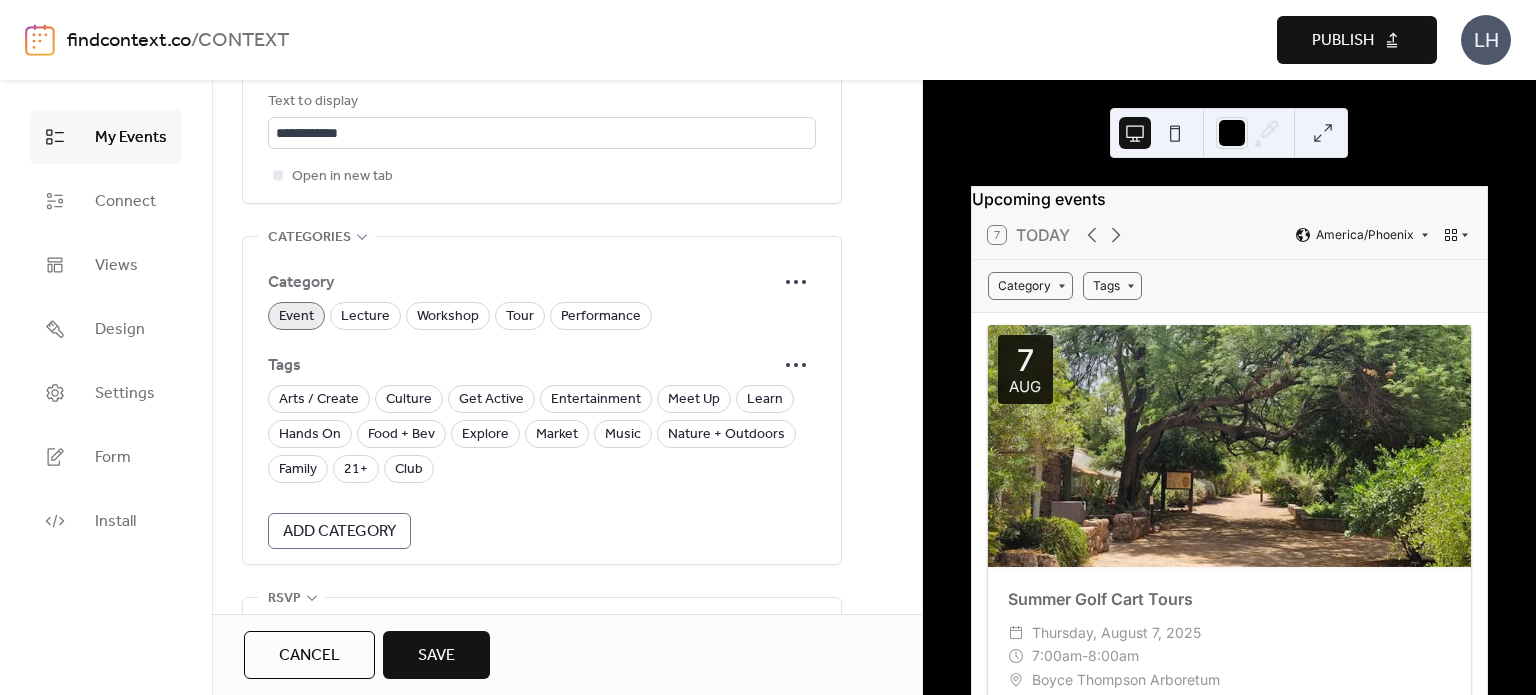 click on "Arts / Create Culture Get Active Entertainment Meet Up Learn Hands On Food + Bev Explore Market Music Nature + Outdoors Family 21+ Club" at bounding box center (542, 434) 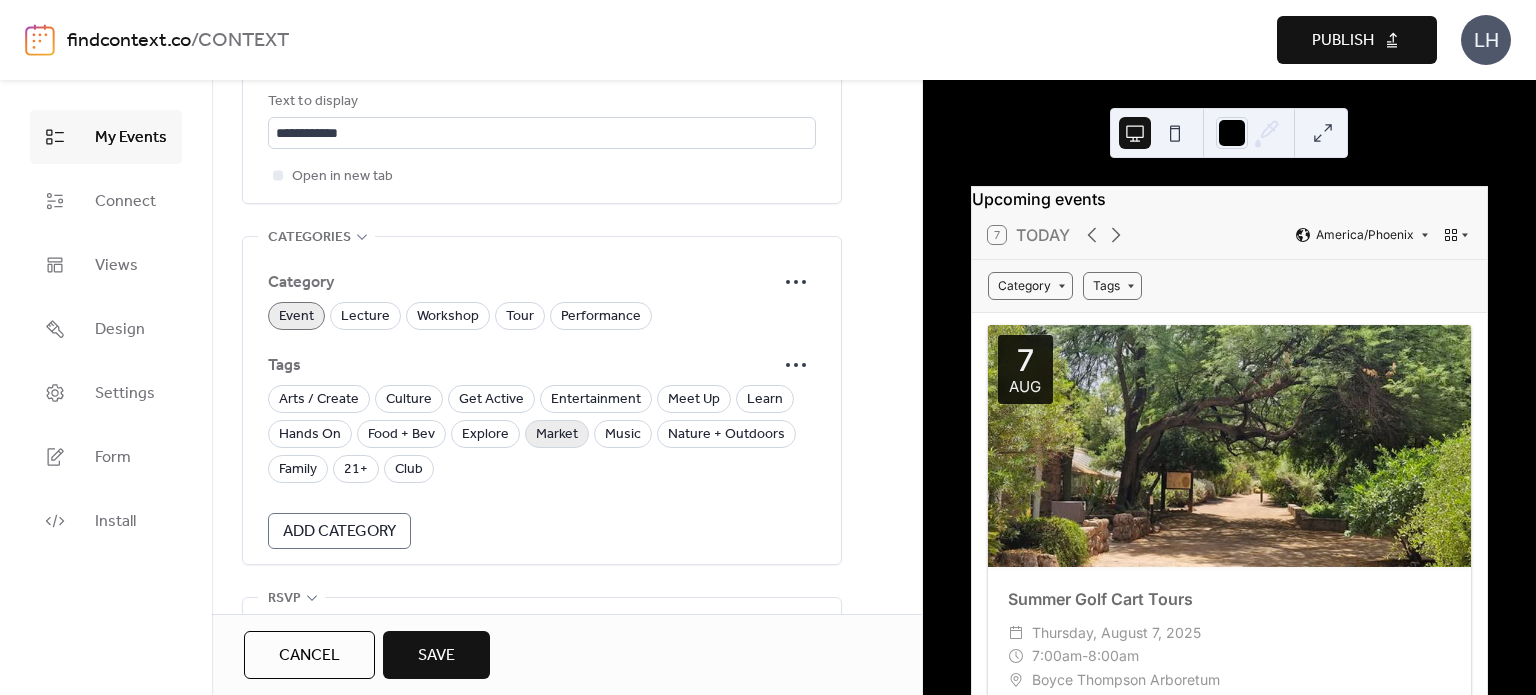 click on "Market" at bounding box center (557, 435) 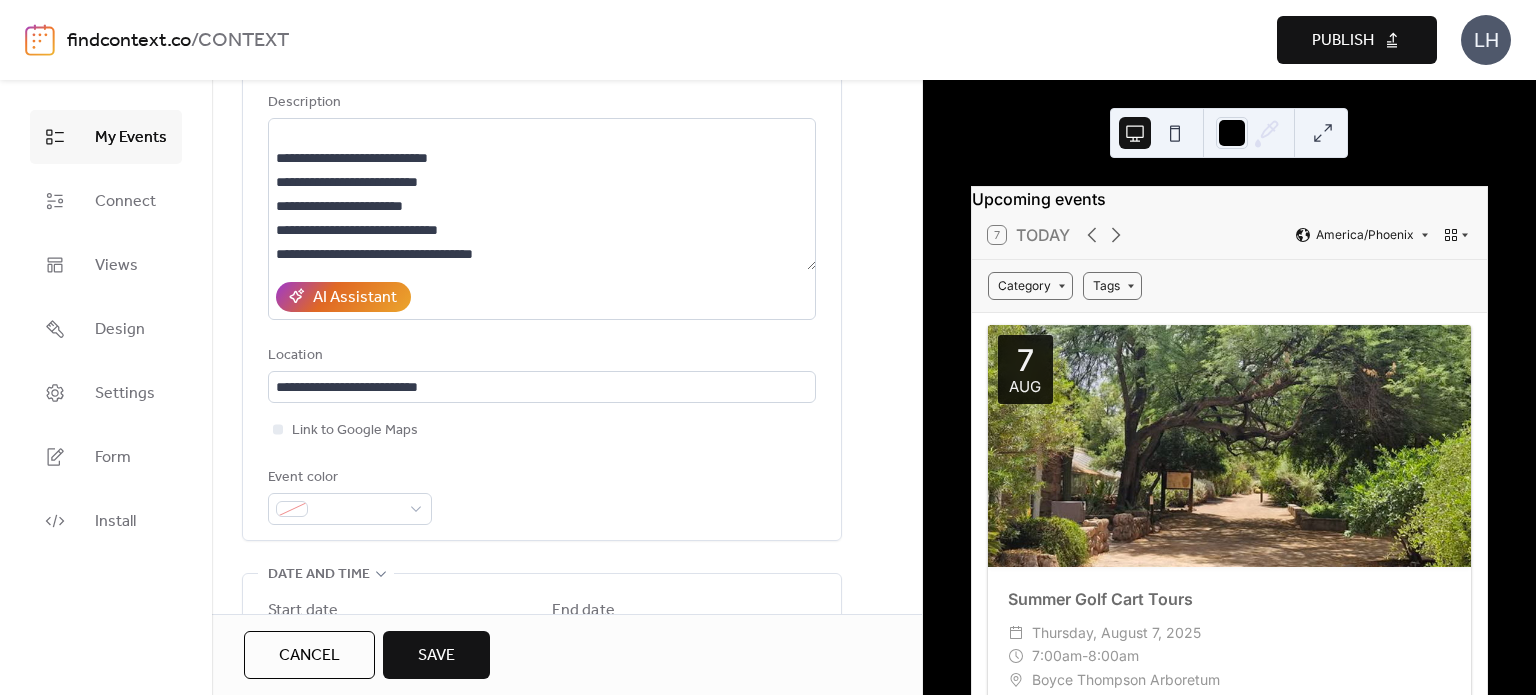 scroll, scrollTop: 372, scrollLeft: 0, axis: vertical 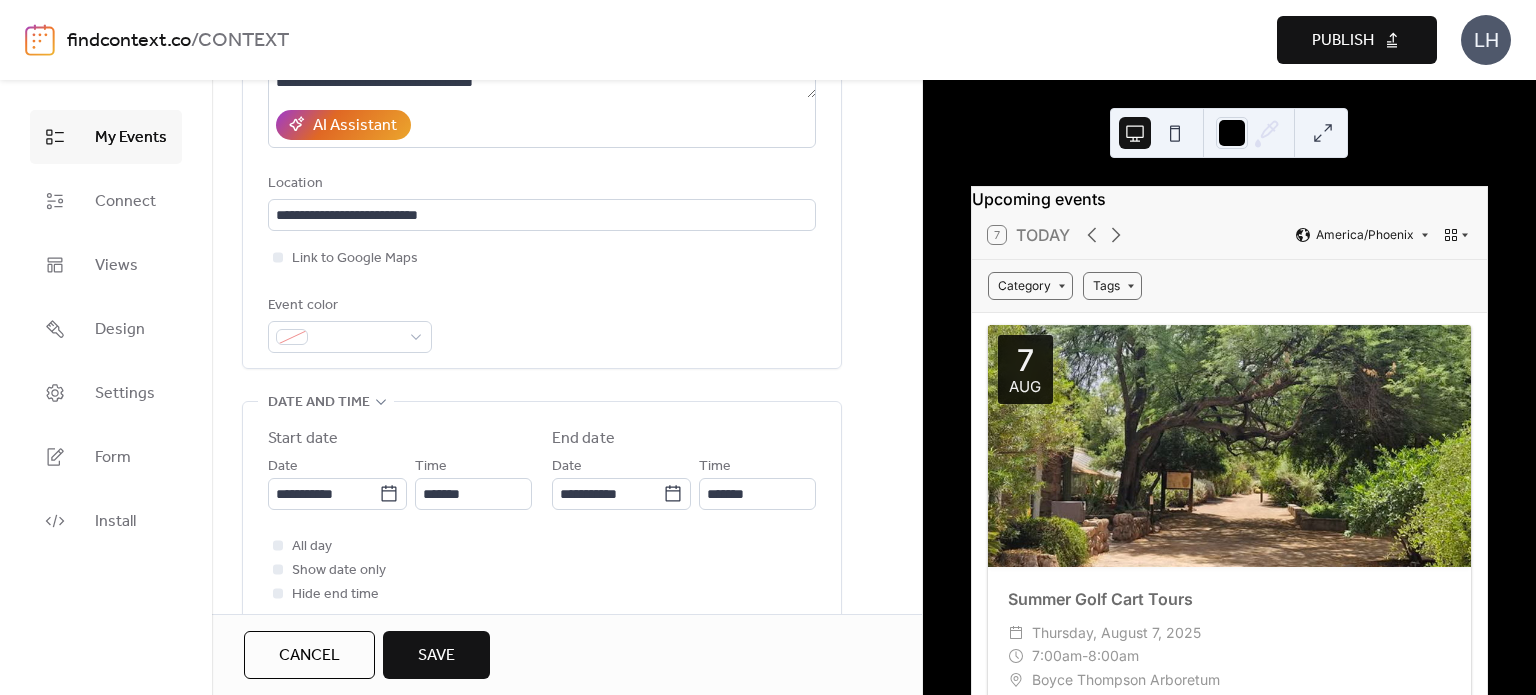 click on "Save" at bounding box center (436, 656) 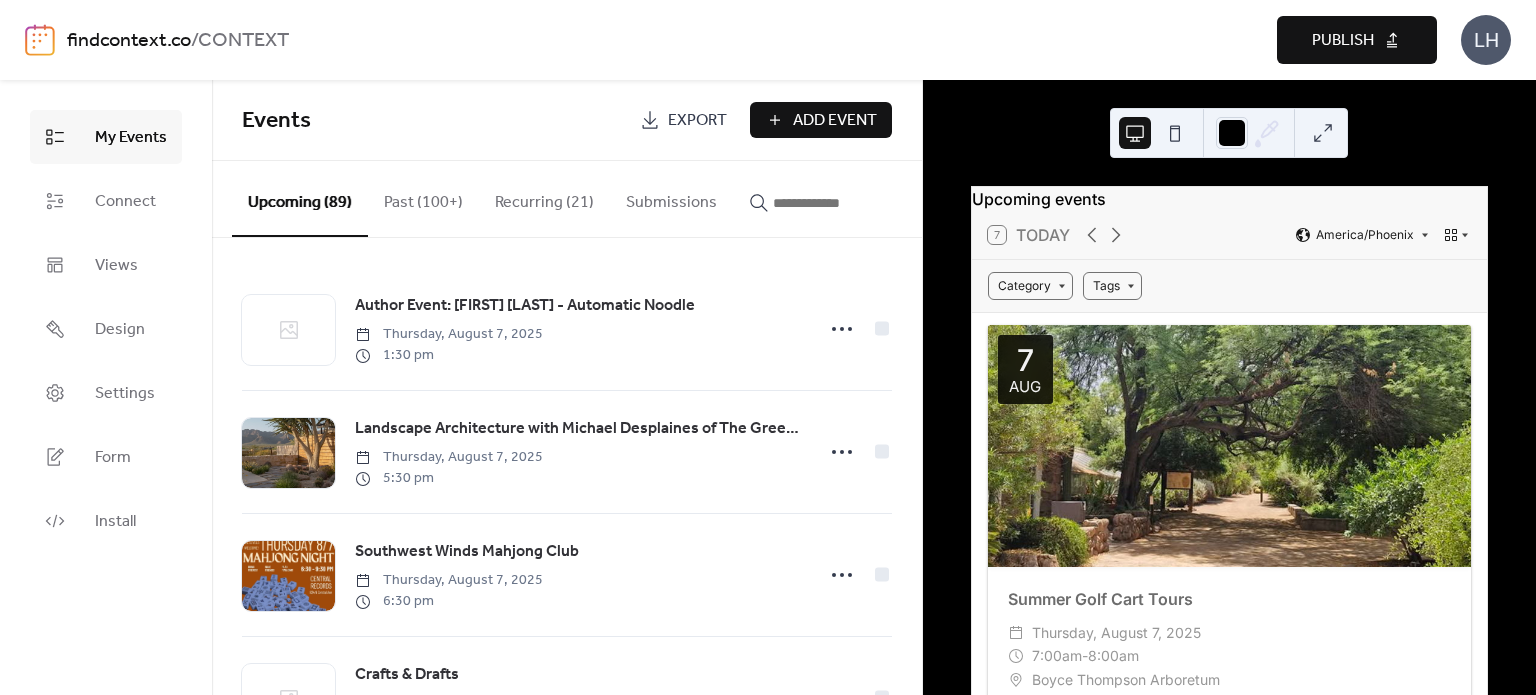 click on "Events Export Add Event" at bounding box center (567, 120) 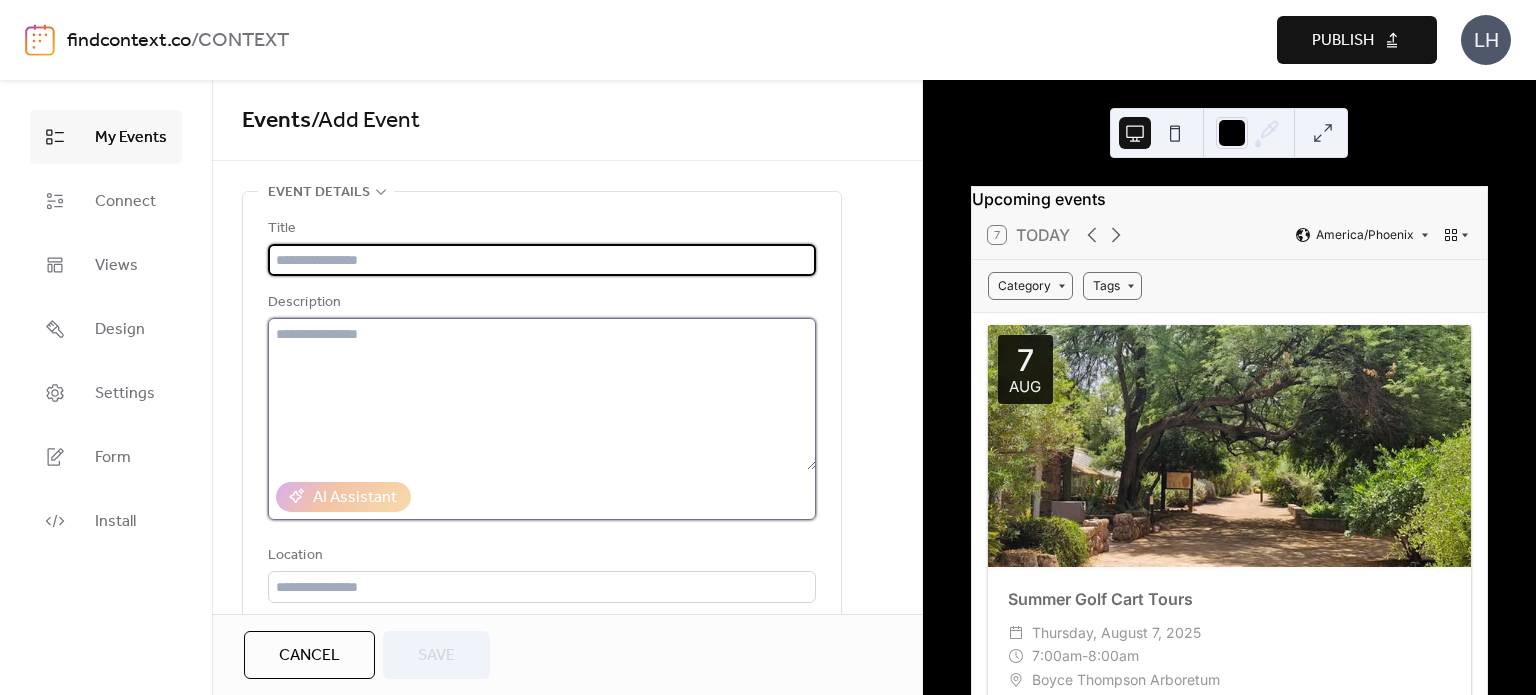 click at bounding box center [542, 394] 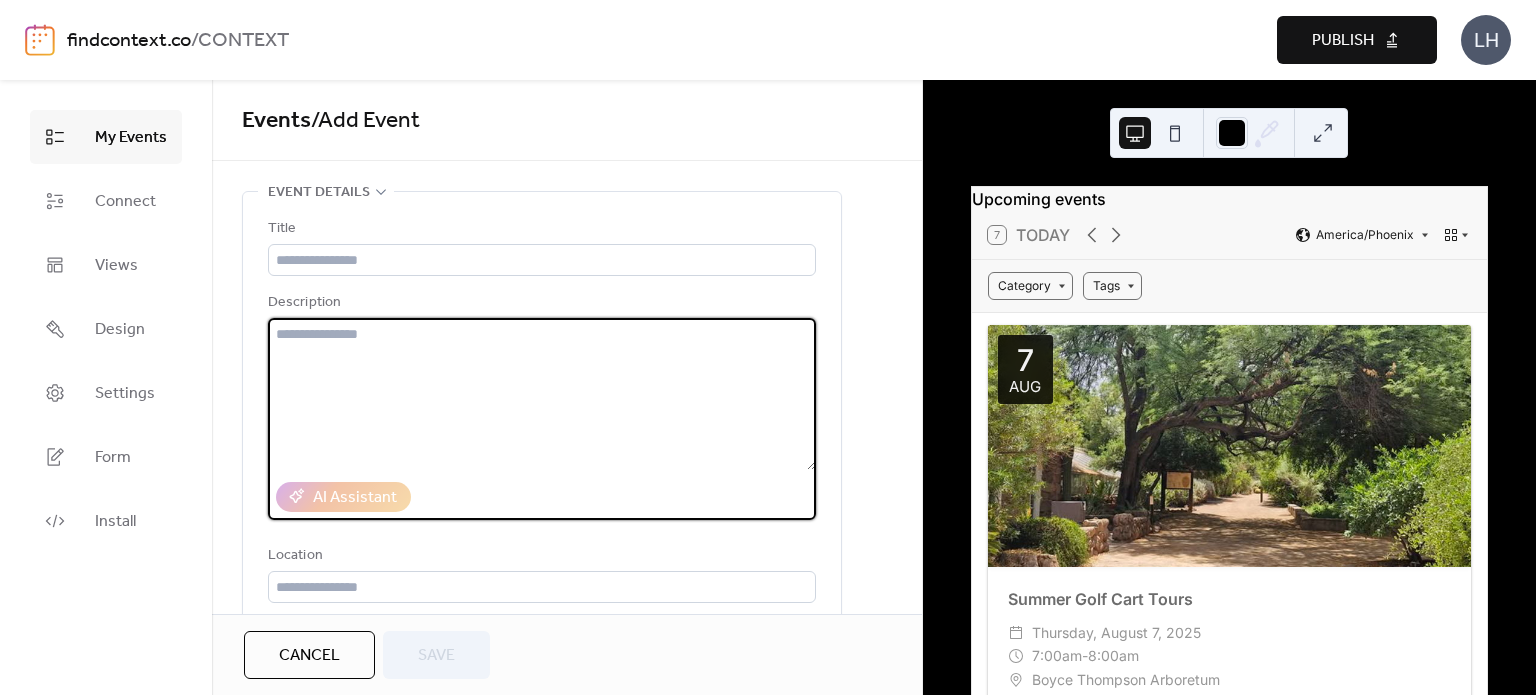 paste 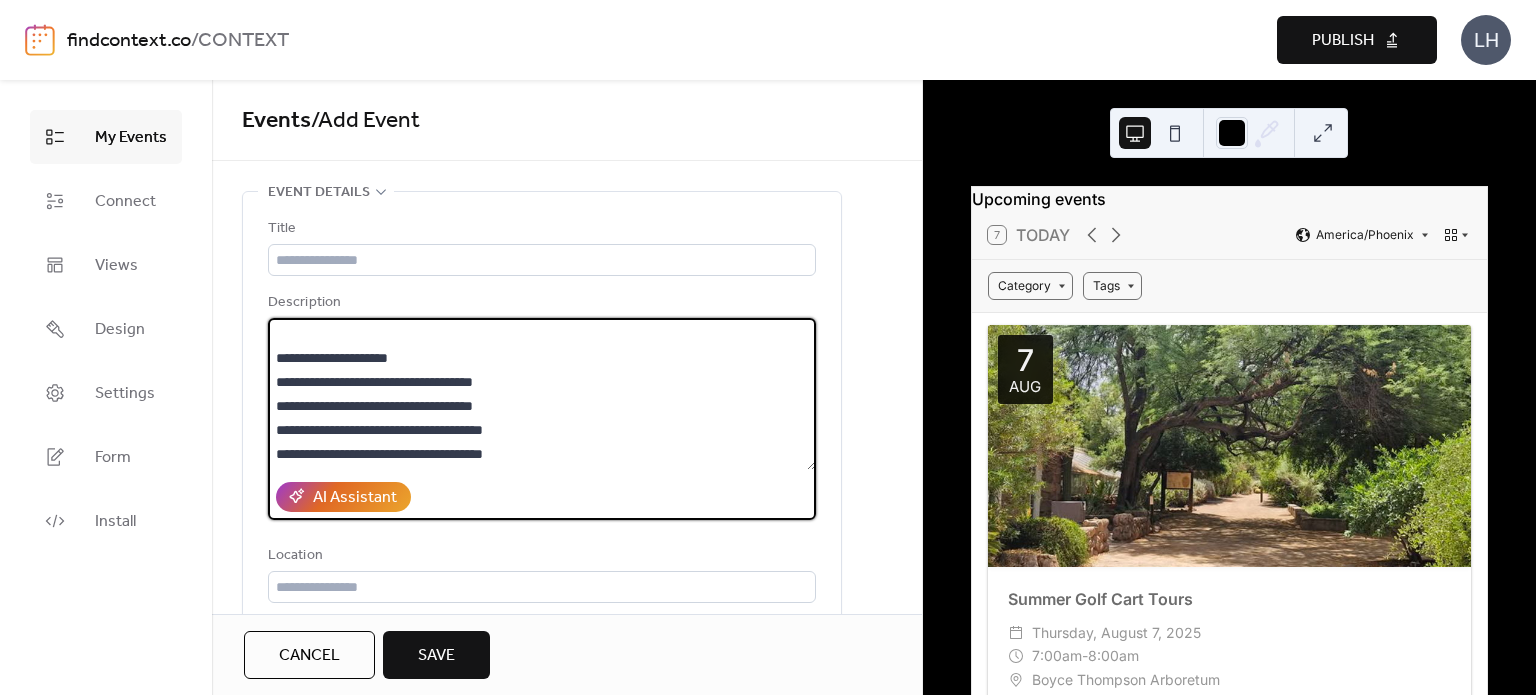 scroll, scrollTop: 0, scrollLeft: 0, axis: both 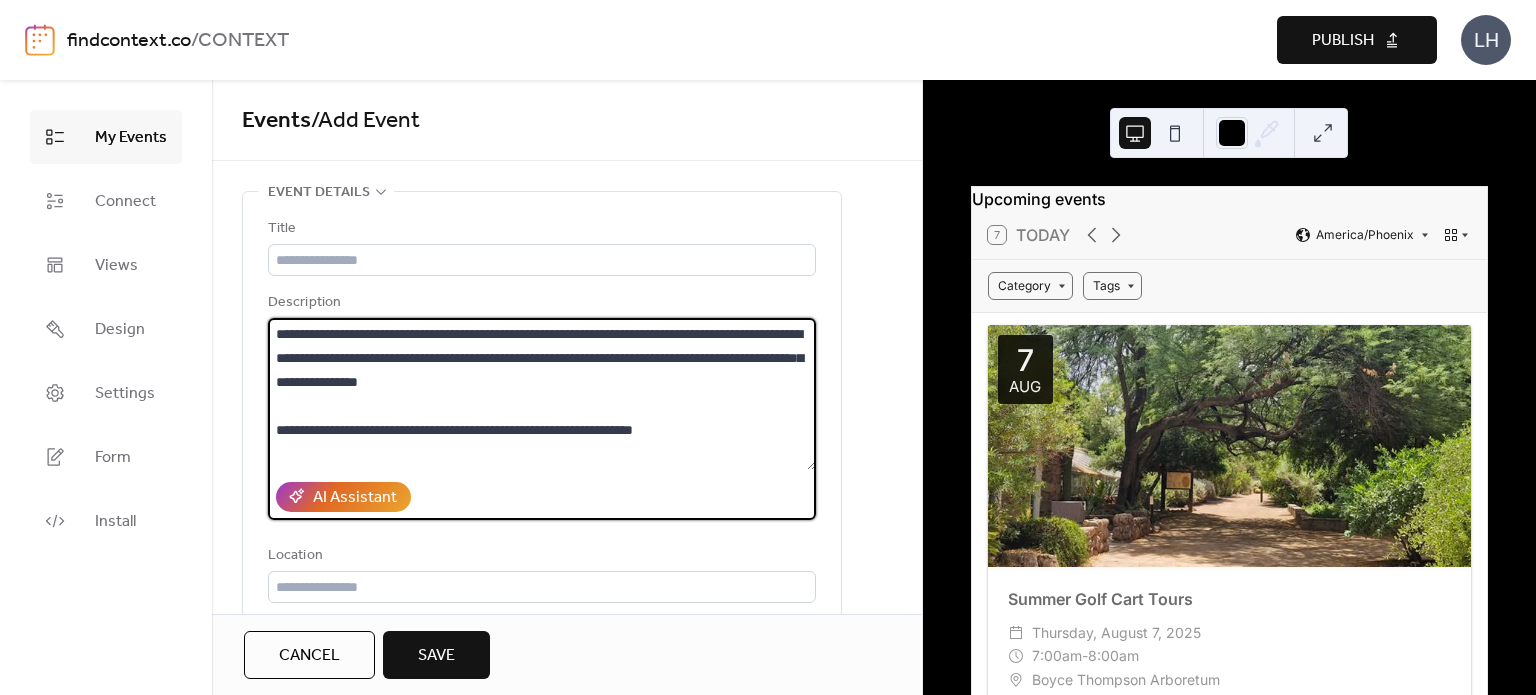 drag, startPoint x: 322, startPoint y: 427, endPoint x: 845, endPoint y: 424, distance: 523.0086 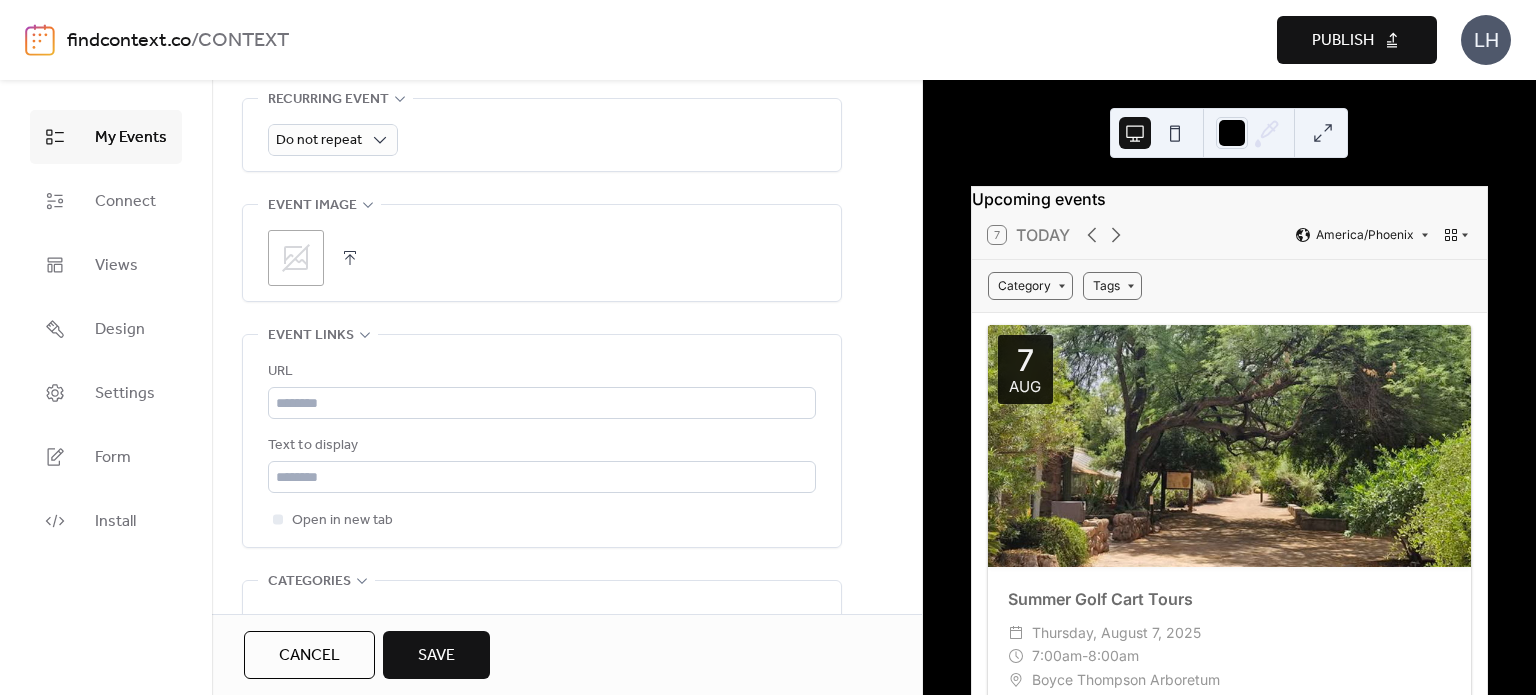 scroll, scrollTop: 958, scrollLeft: 0, axis: vertical 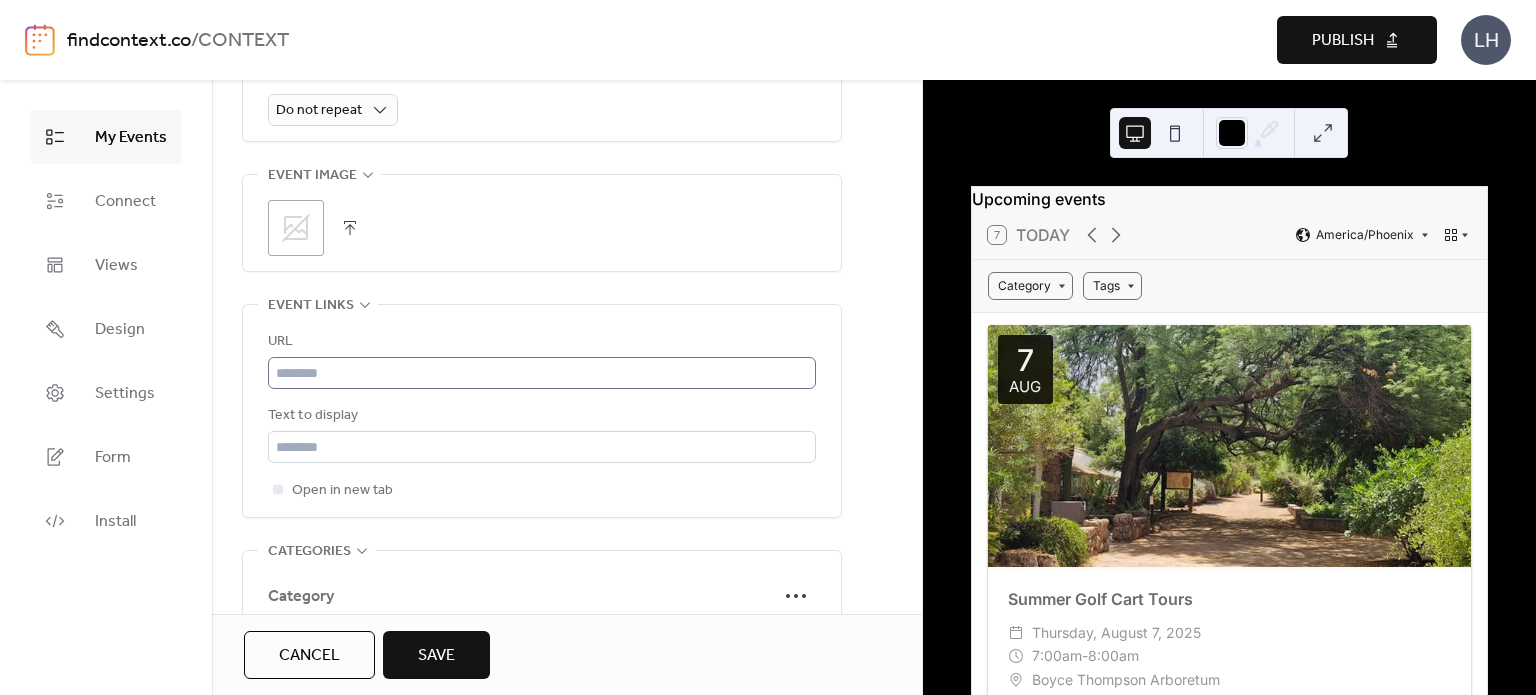 type 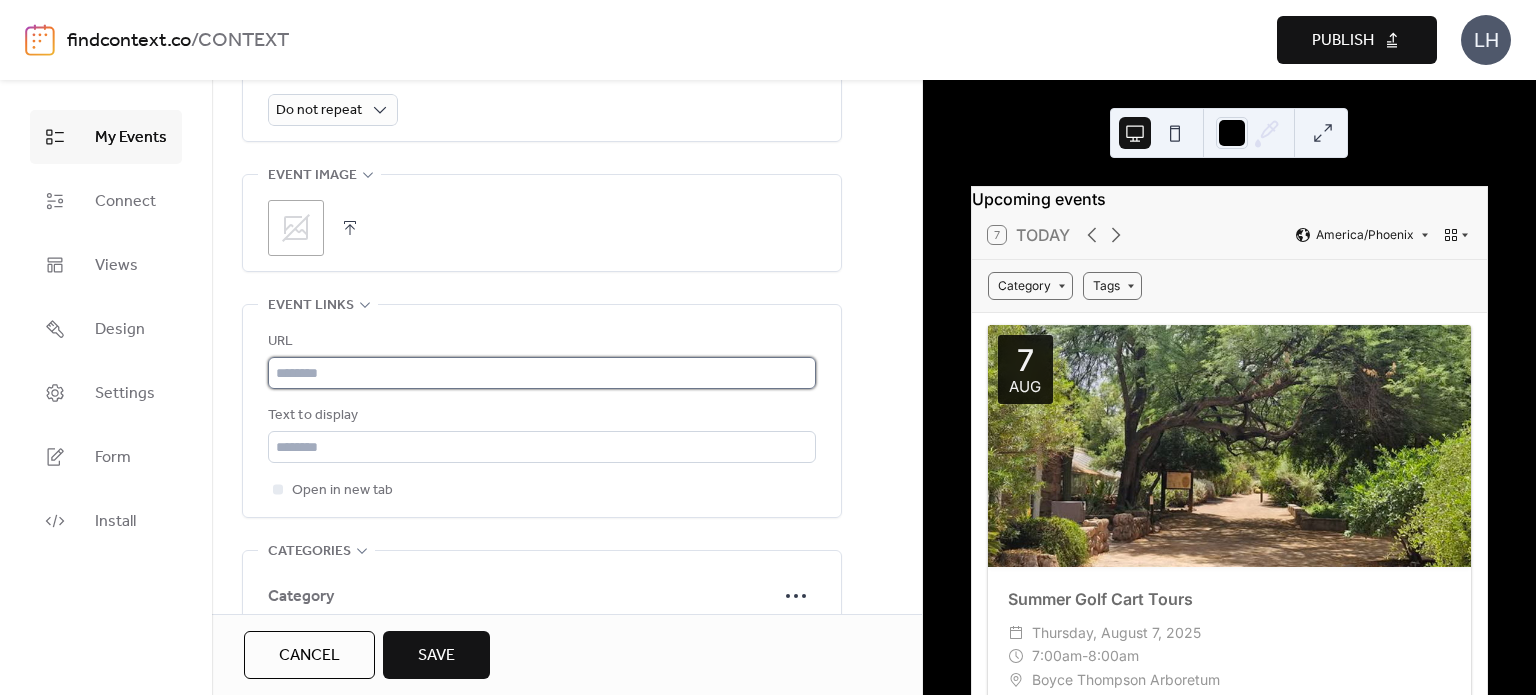 click at bounding box center [542, 373] 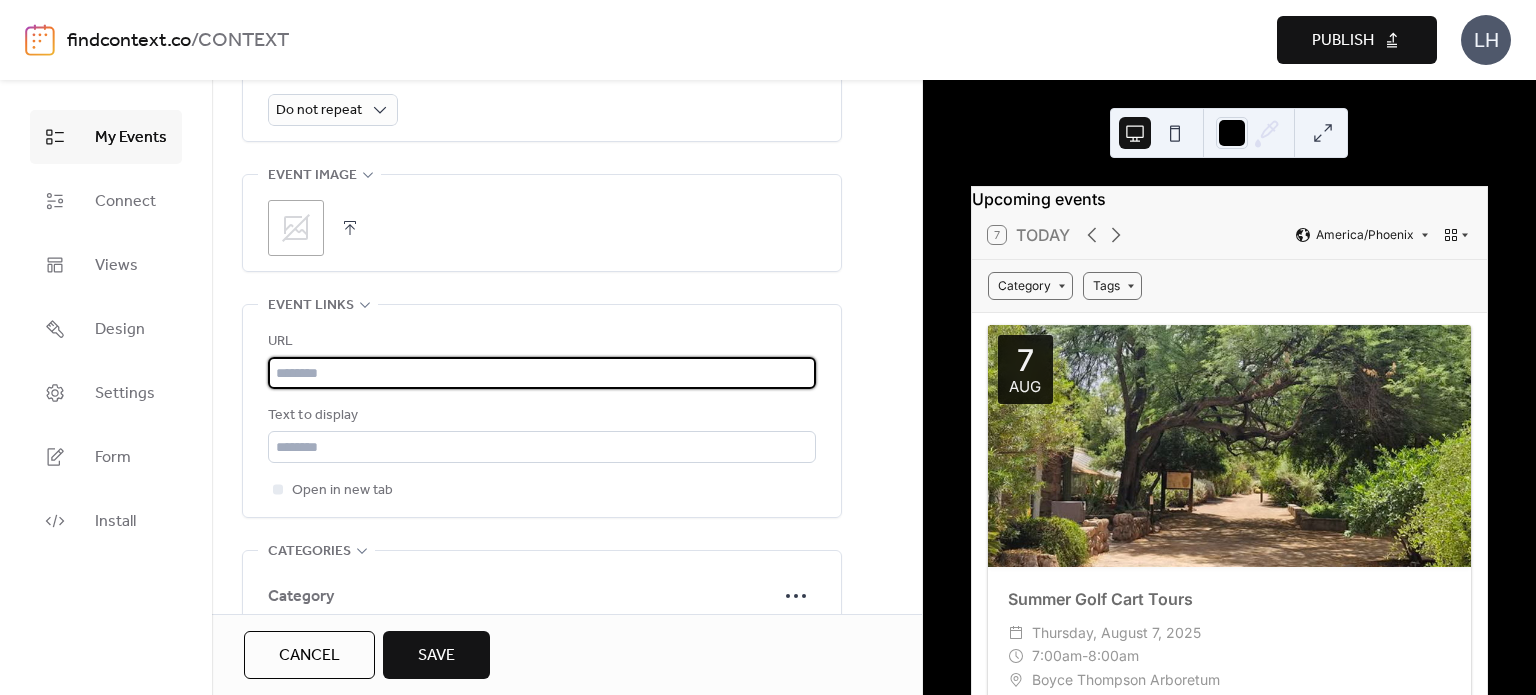paste on "**********" 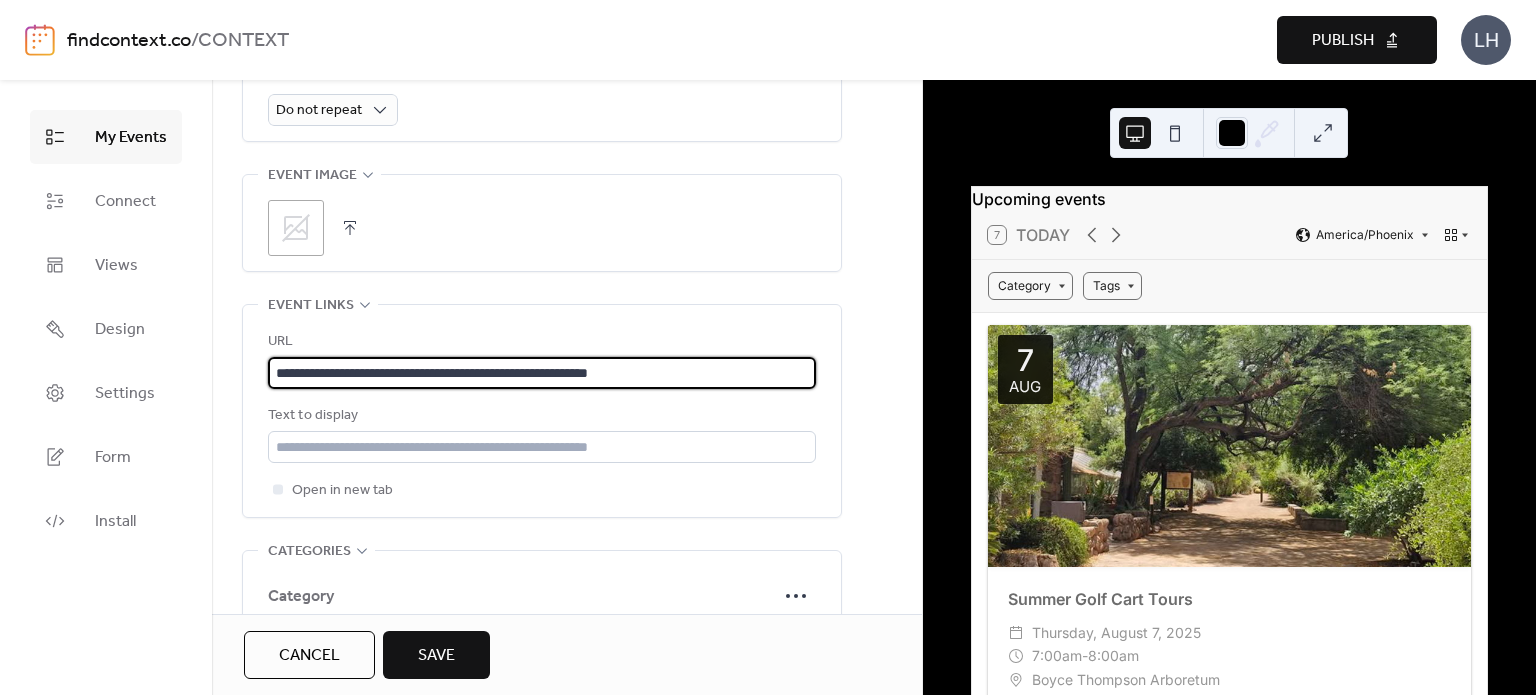 type on "**********" 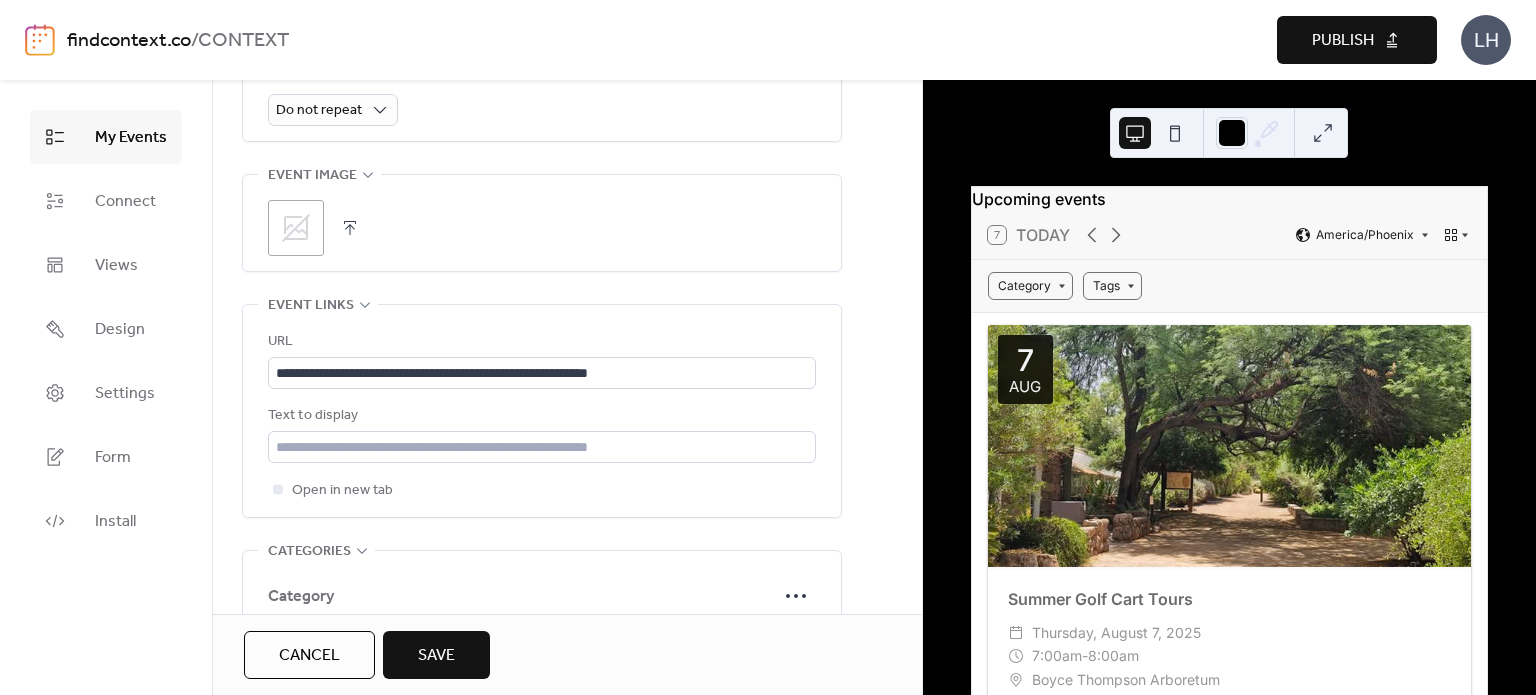 click on "URL" at bounding box center (540, 342) 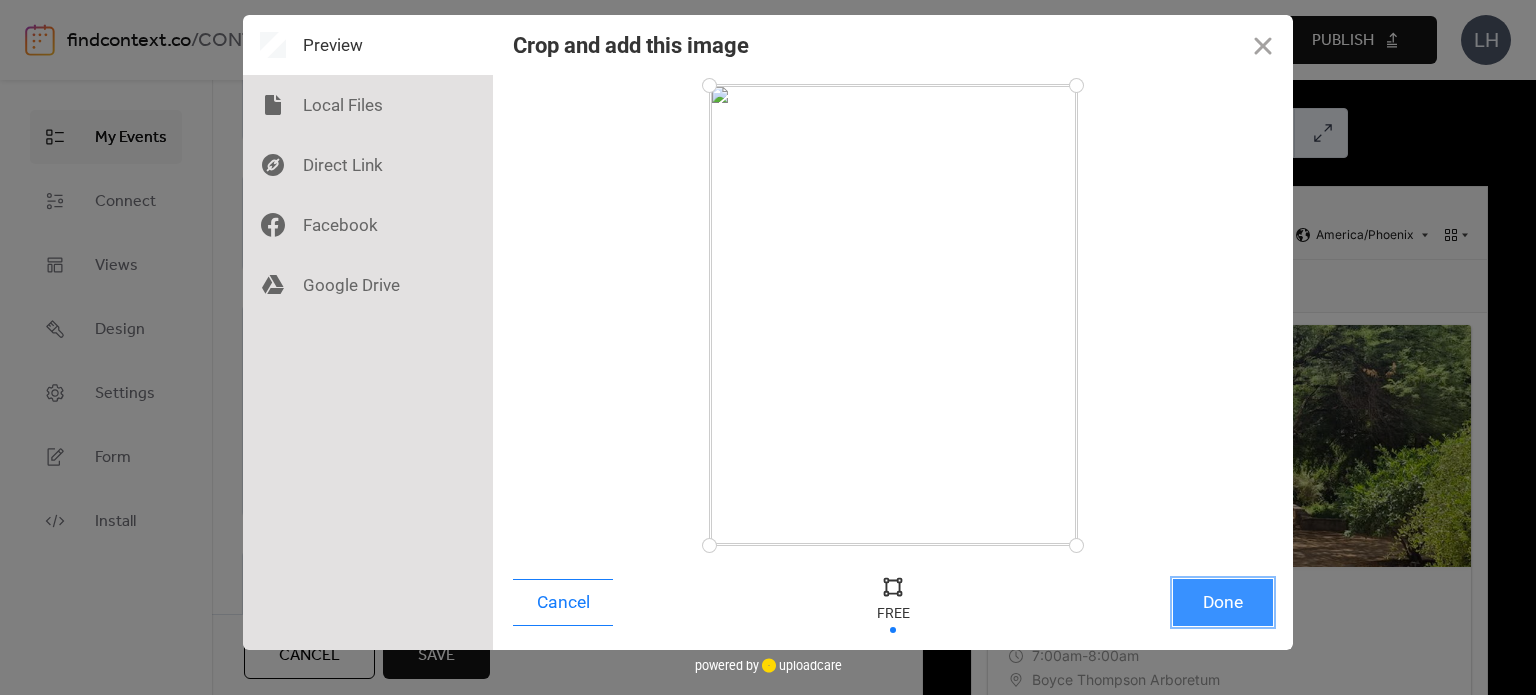 click on "Done" at bounding box center (1223, 602) 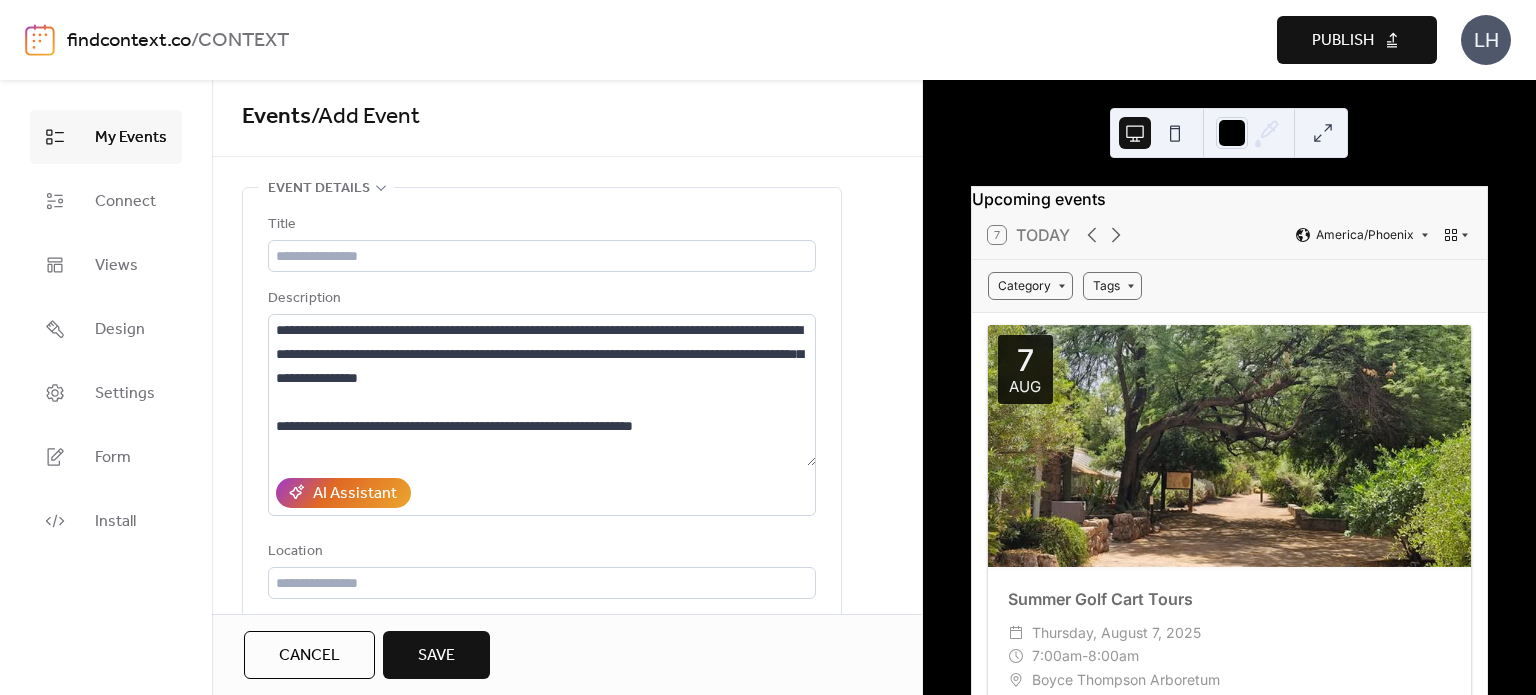 scroll, scrollTop: 0, scrollLeft: 0, axis: both 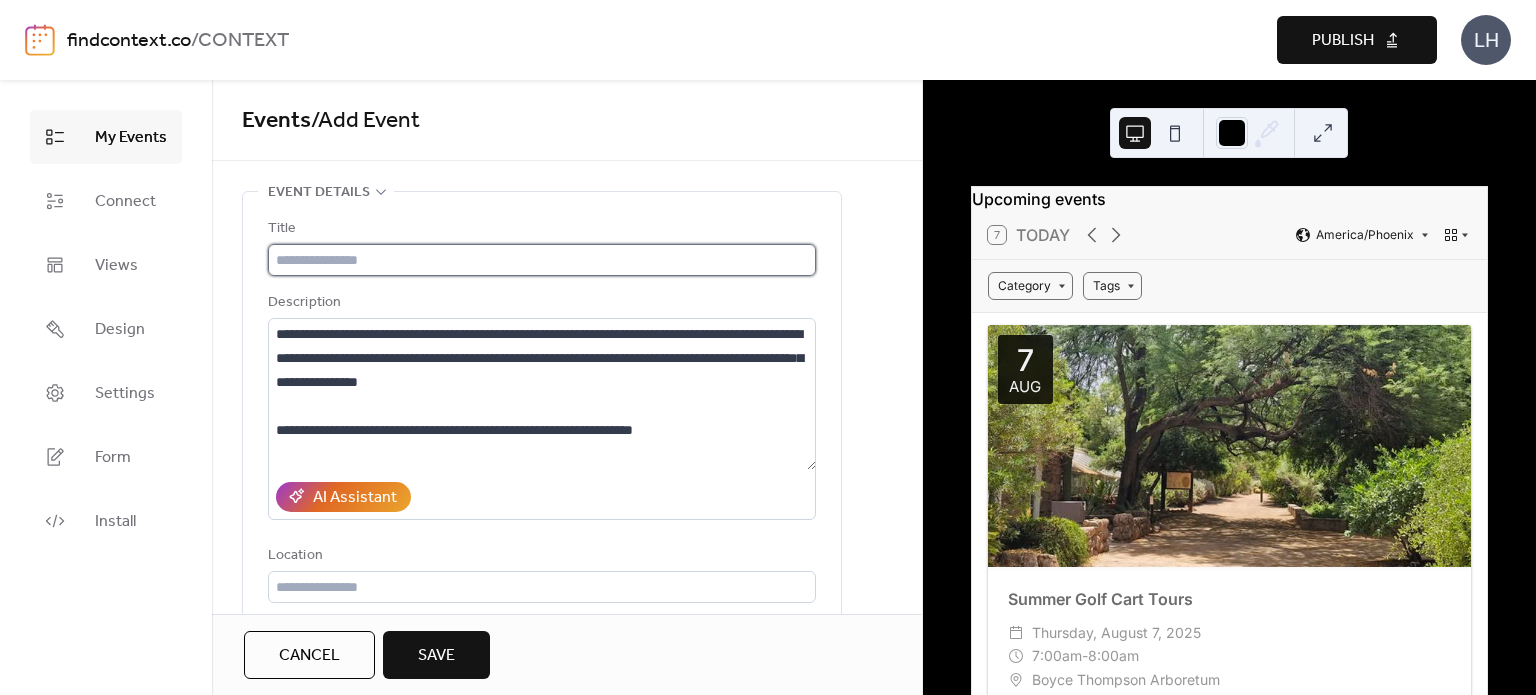 click at bounding box center (542, 260) 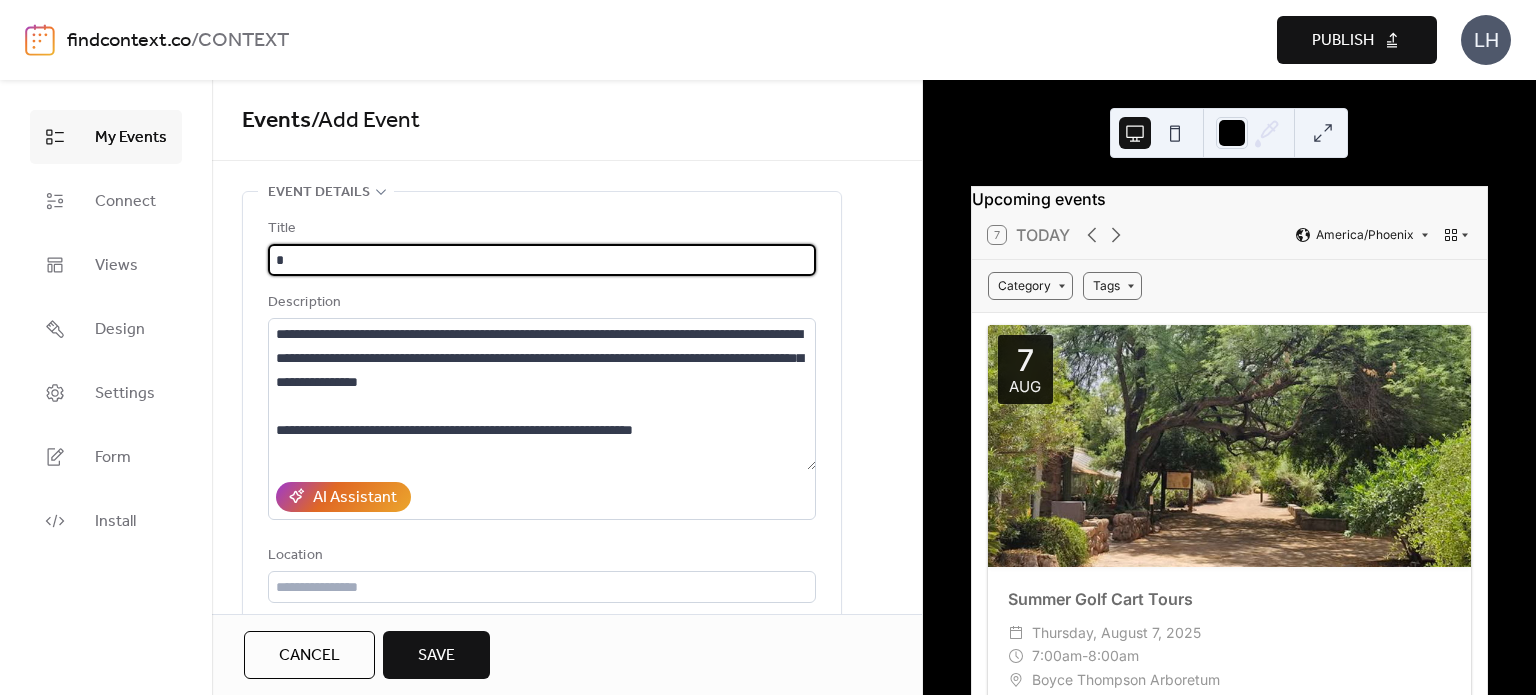 type on "**" 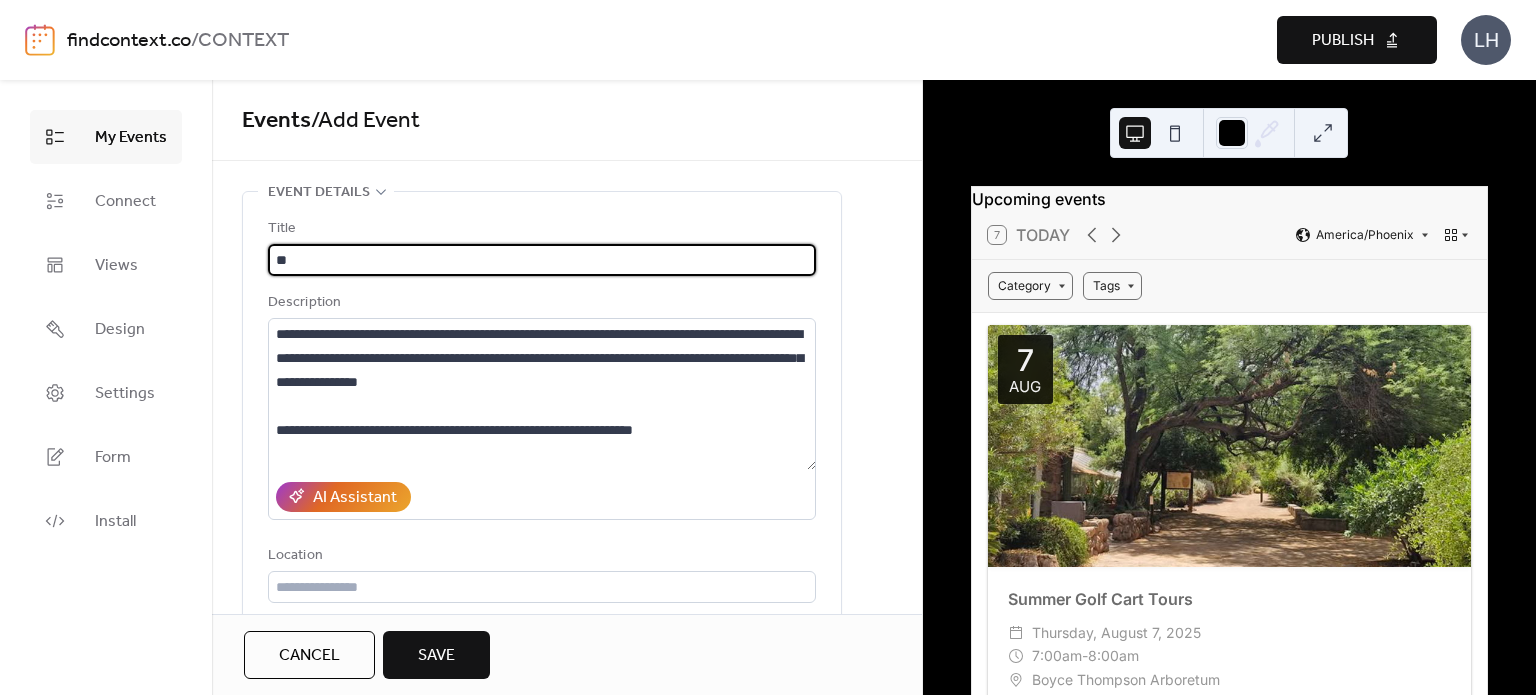 type on "*" 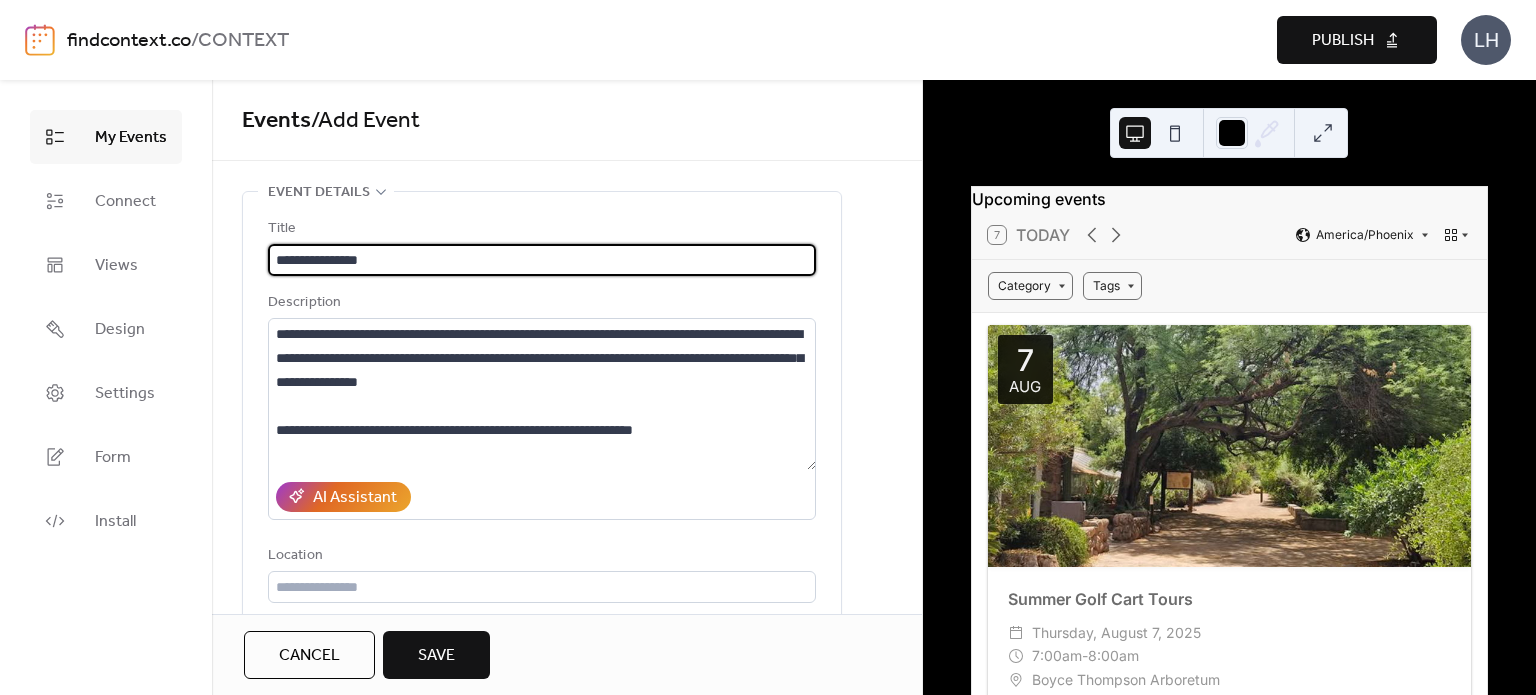 click on "**********" at bounding box center (542, 260) 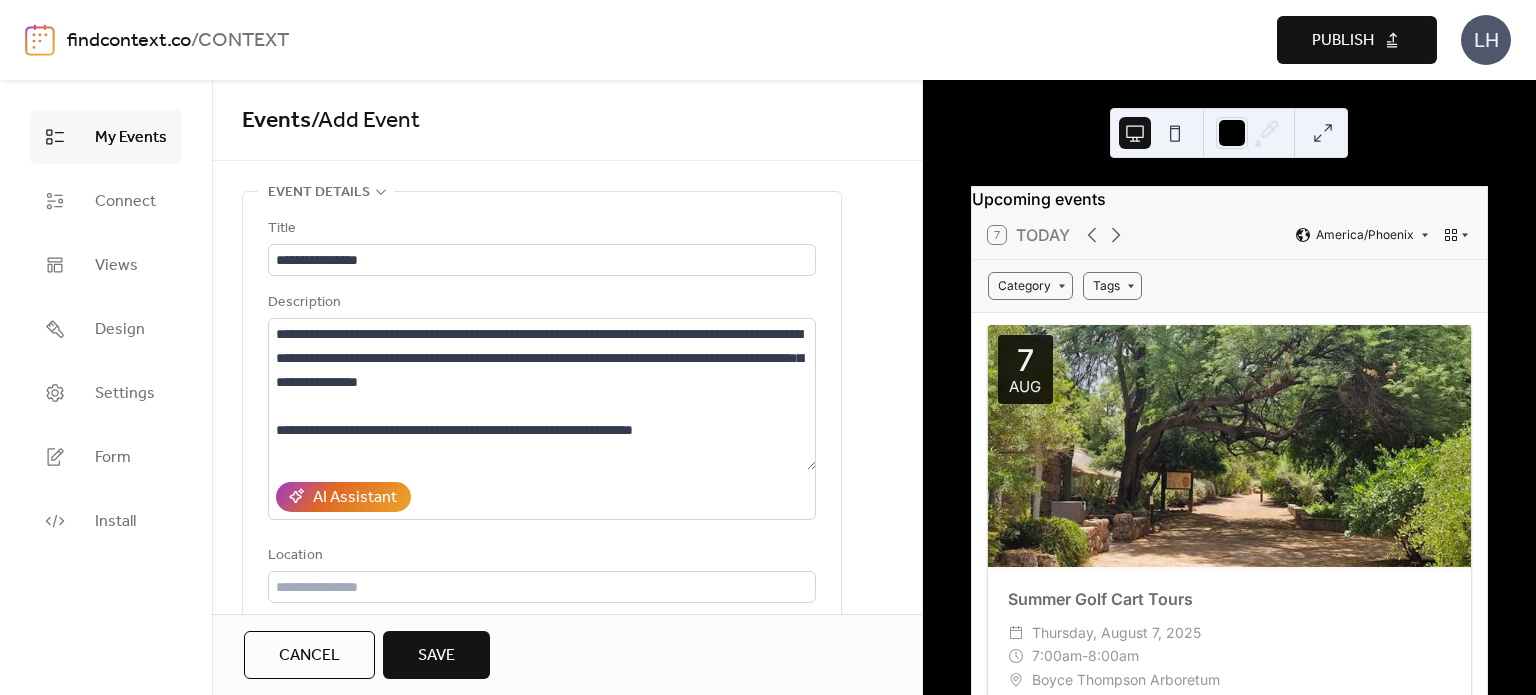 scroll, scrollTop: 4, scrollLeft: 0, axis: vertical 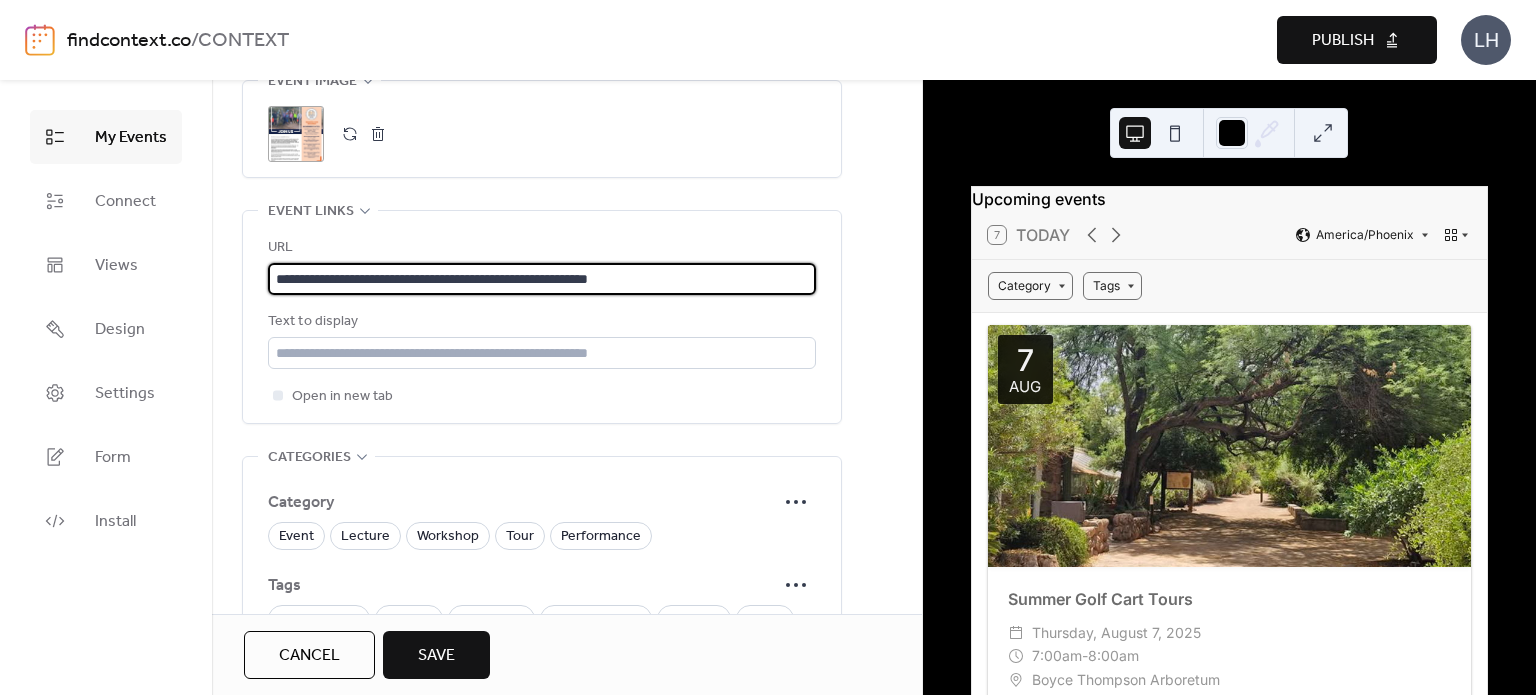 click on "**********" at bounding box center (542, 279) 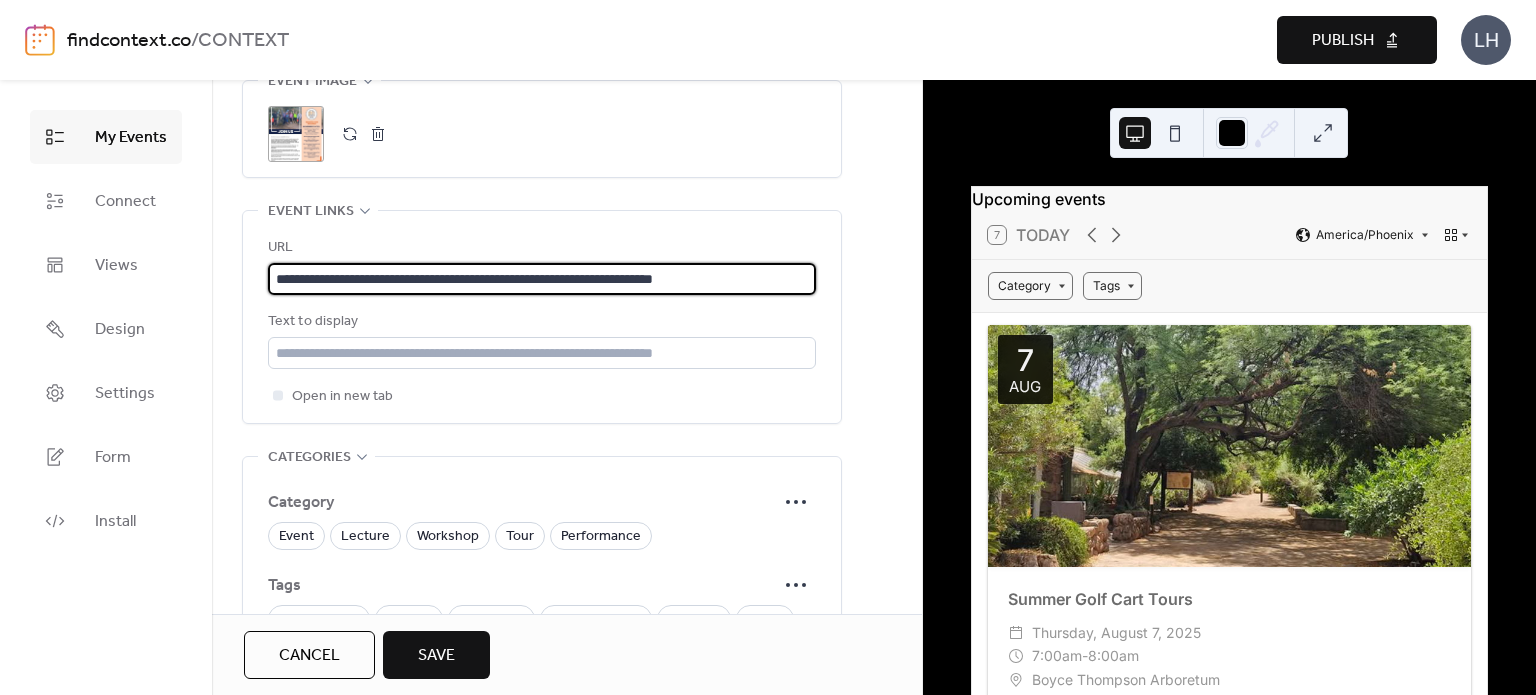 type on "**********" 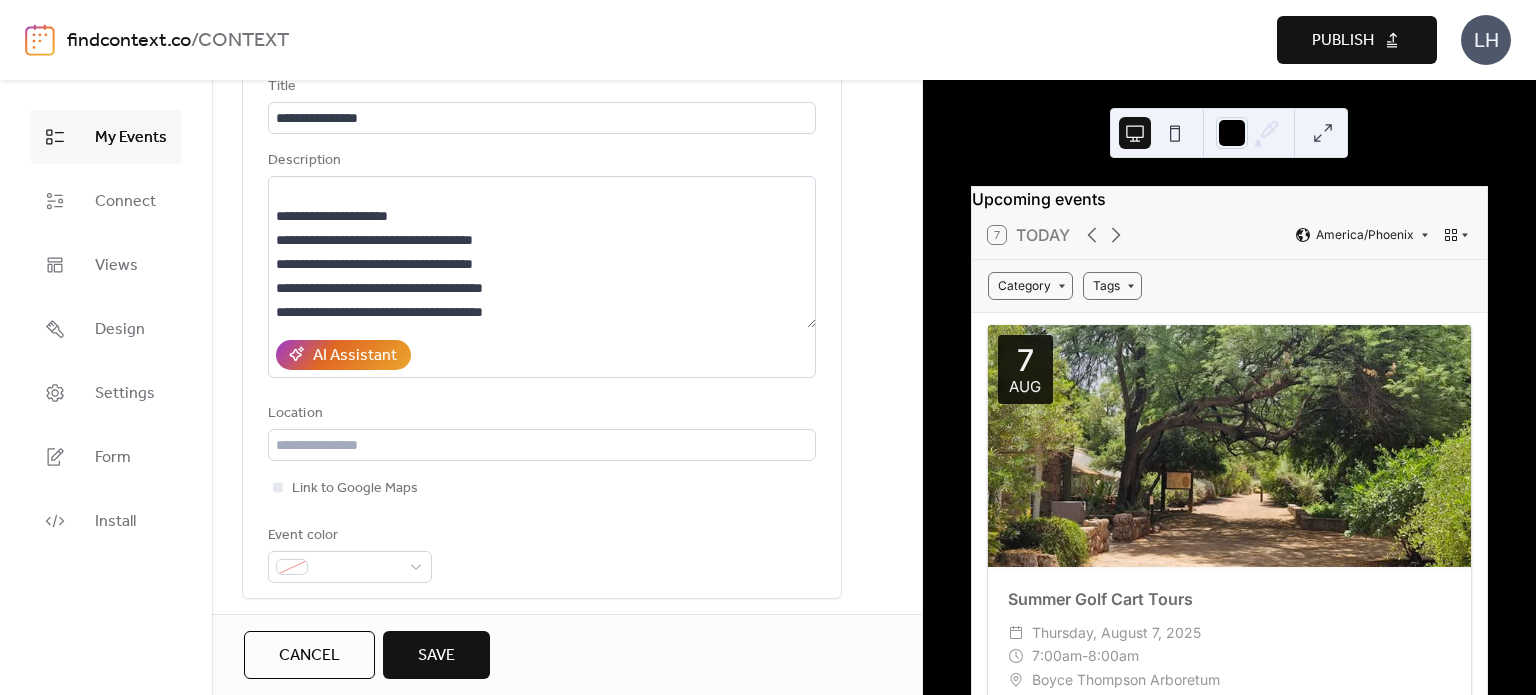 scroll, scrollTop: 140, scrollLeft: 0, axis: vertical 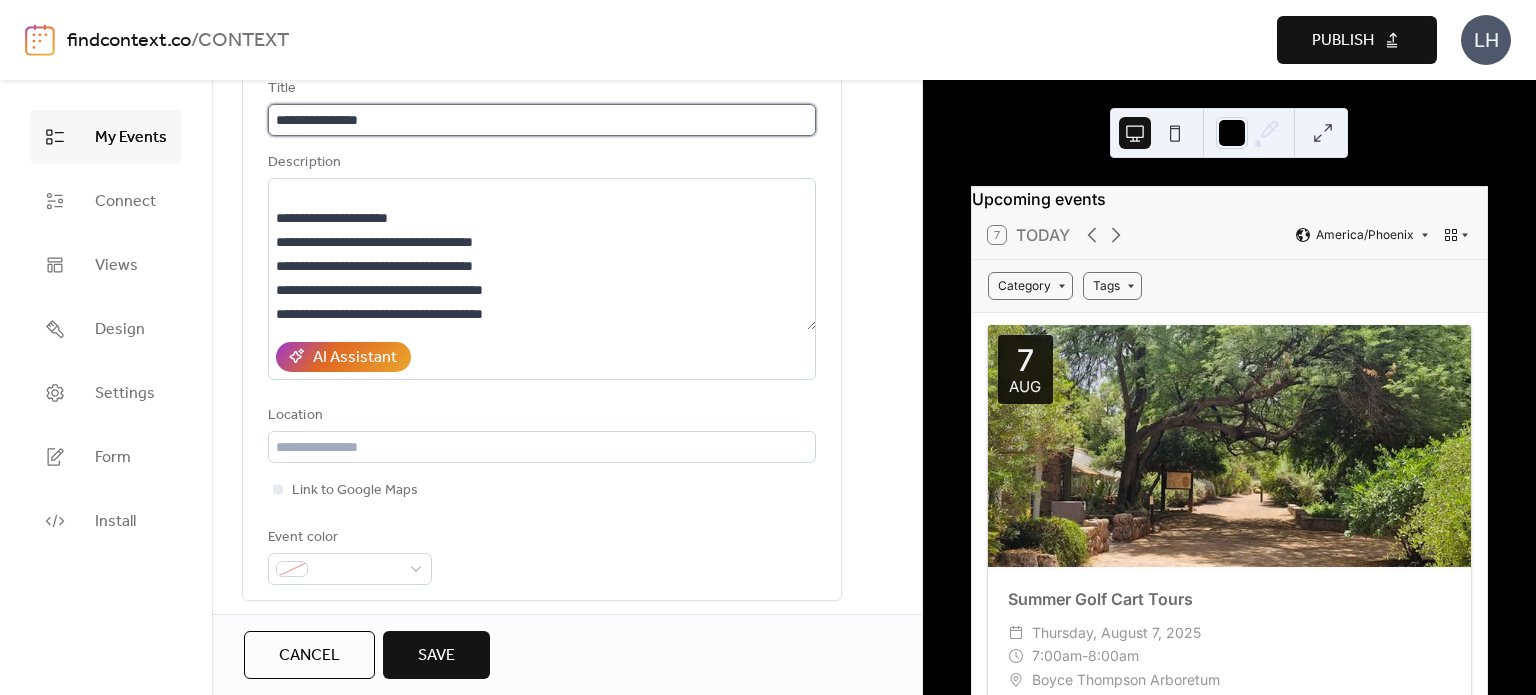 click on "**********" at bounding box center [542, 120] 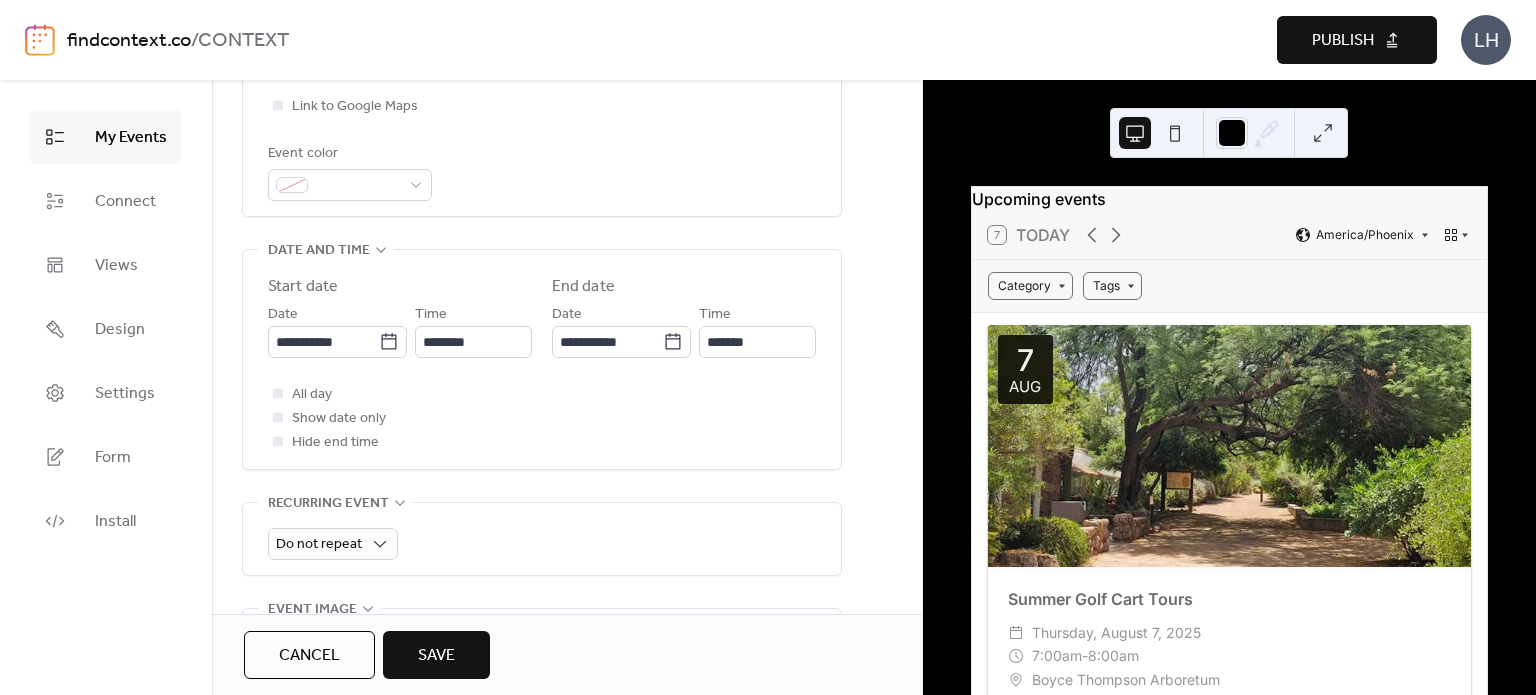 scroll, scrollTop: 524, scrollLeft: 0, axis: vertical 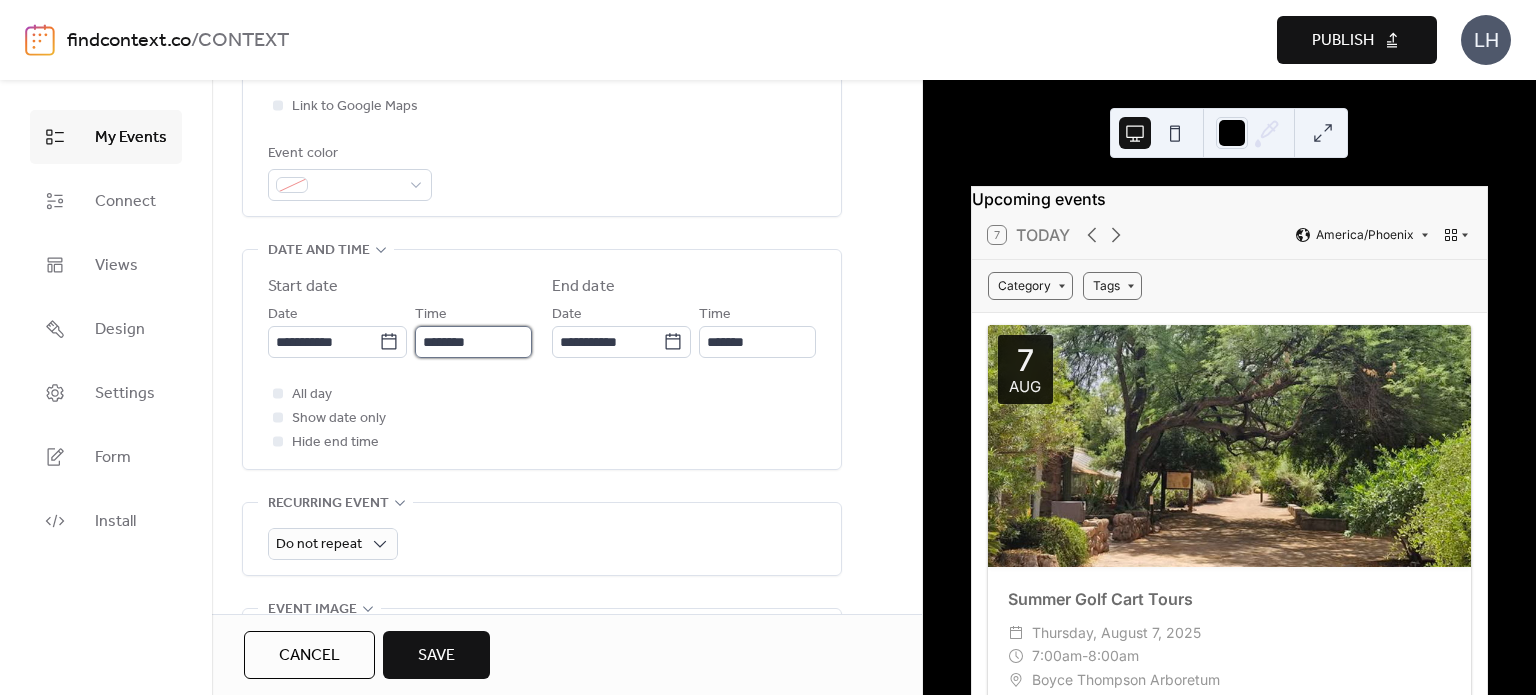 click on "********" at bounding box center (473, 342) 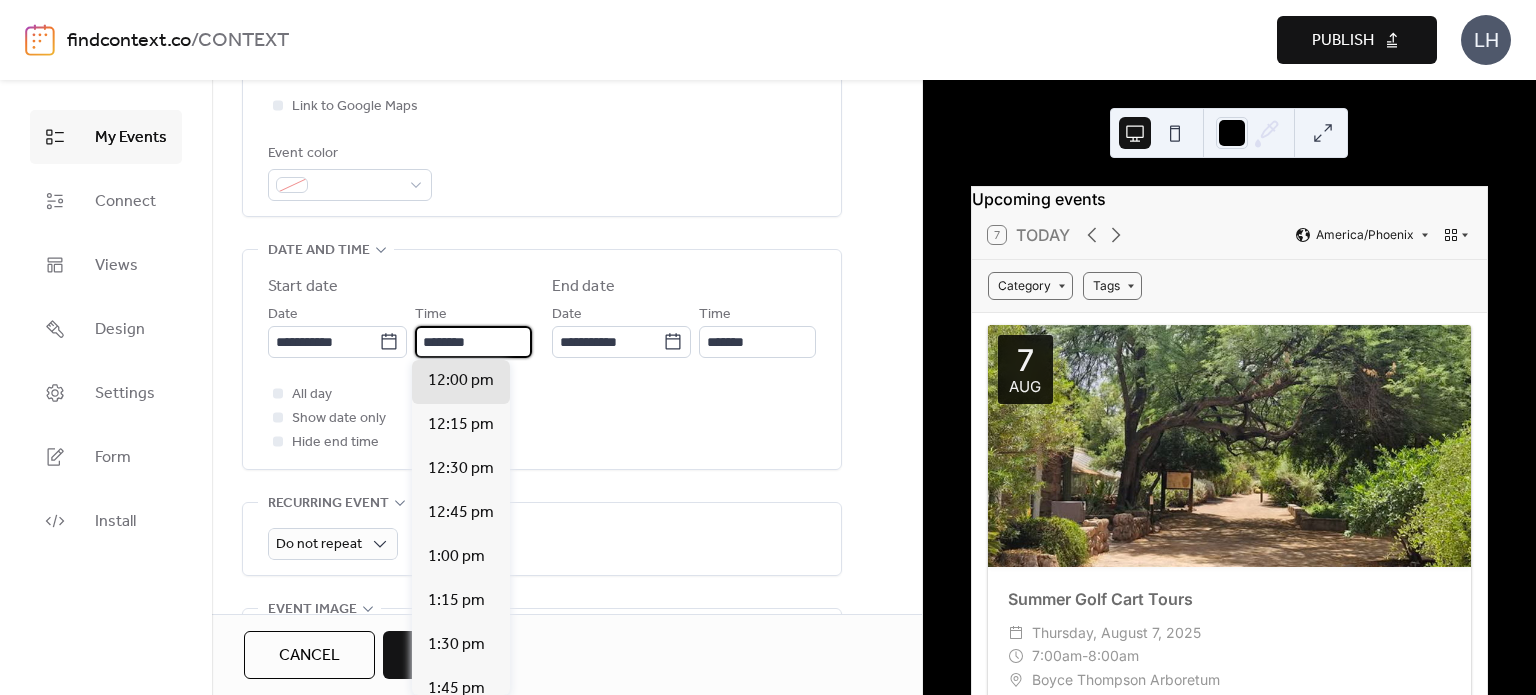 click on "********" at bounding box center [473, 342] 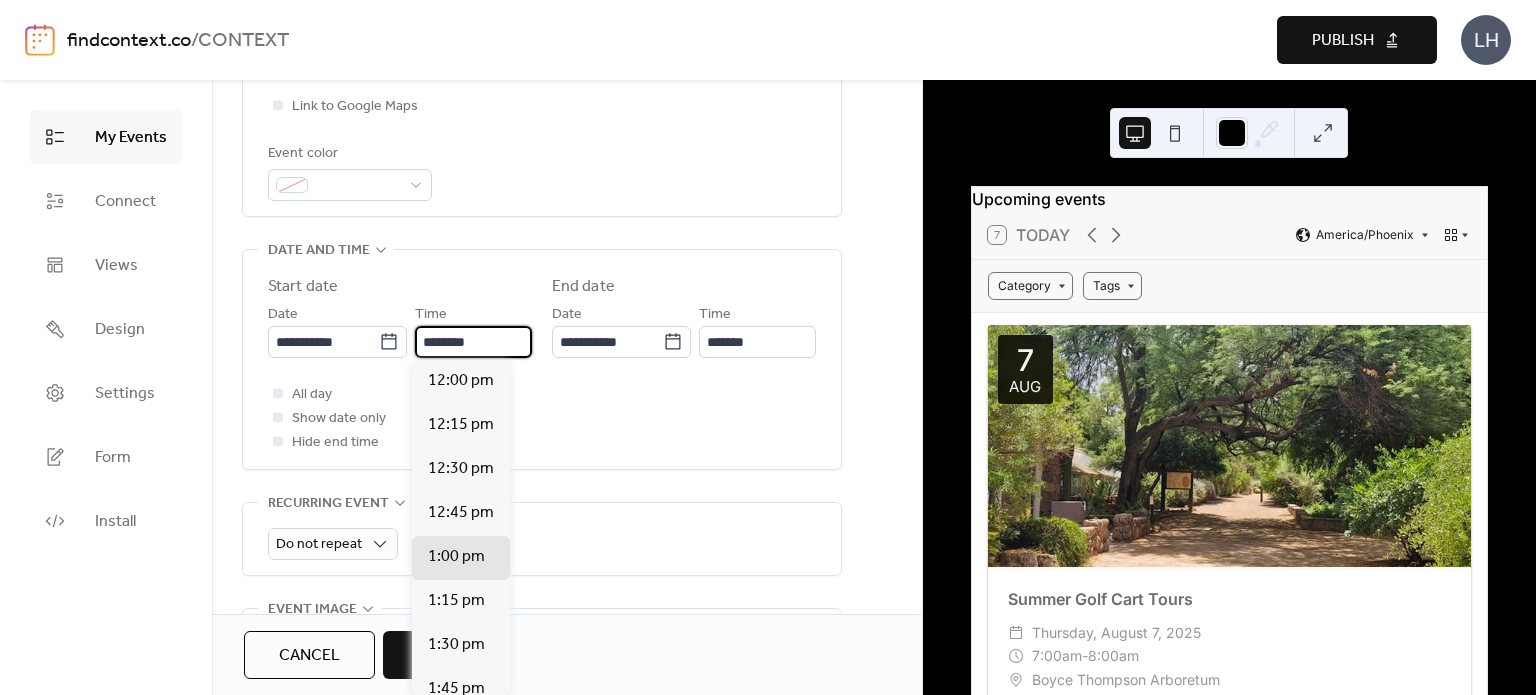 scroll, scrollTop: 3889, scrollLeft: 0, axis: vertical 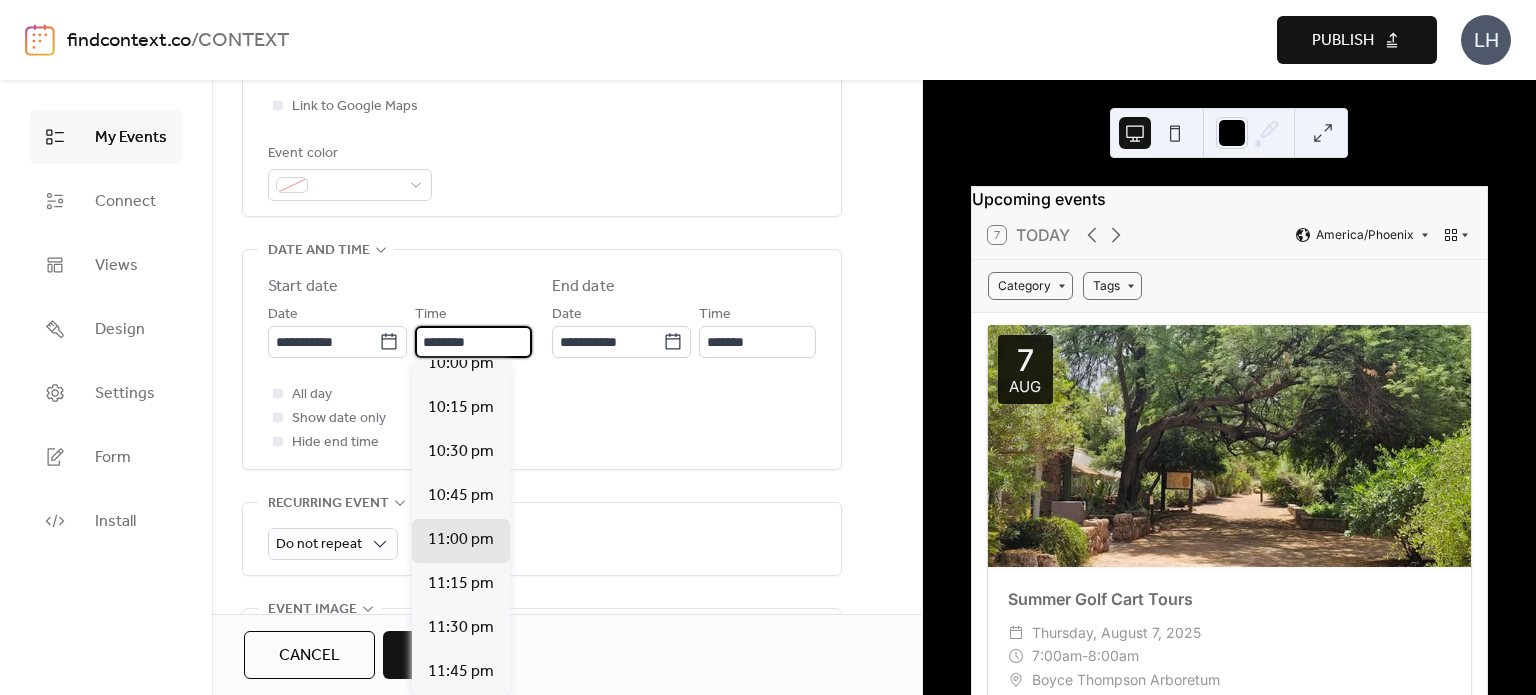 click on "********" at bounding box center (473, 342) 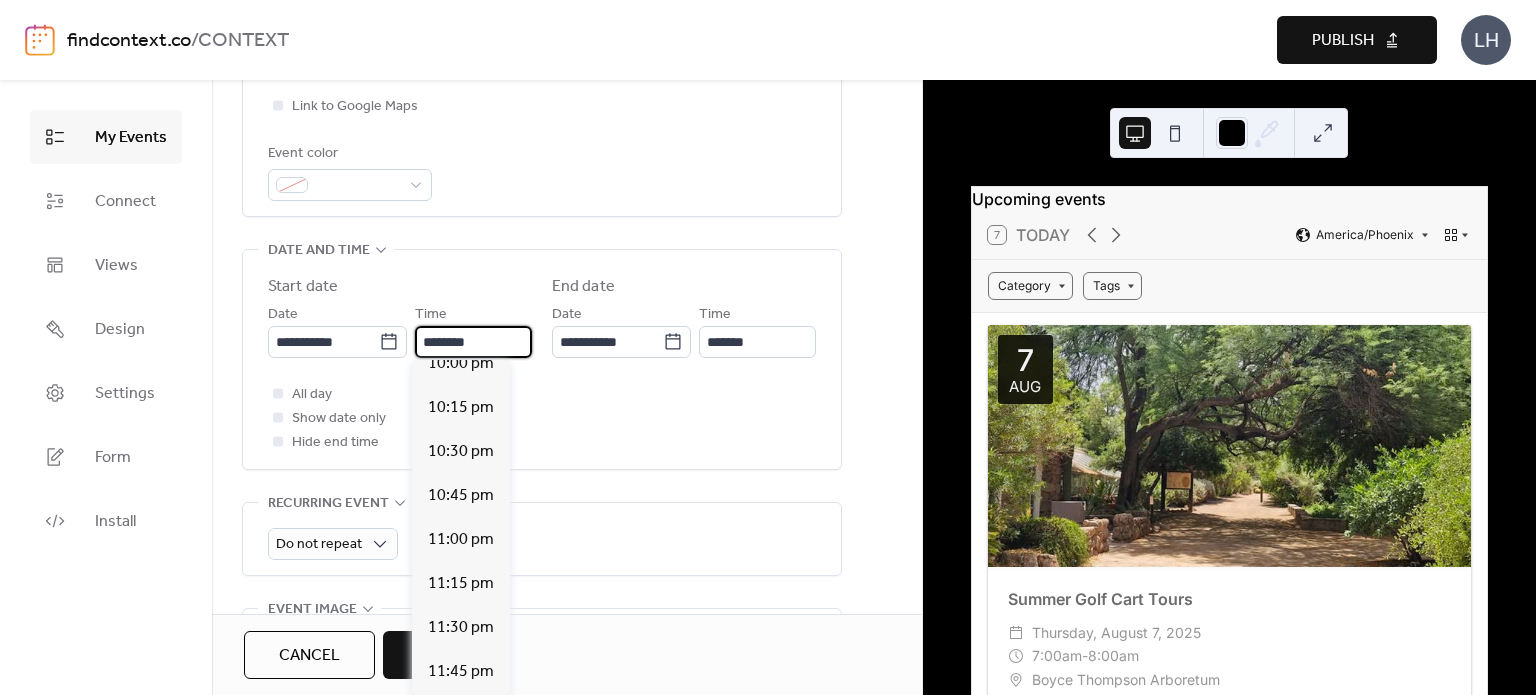 scroll, scrollTop: 1936, scrollLeft: 0, axis: vertical 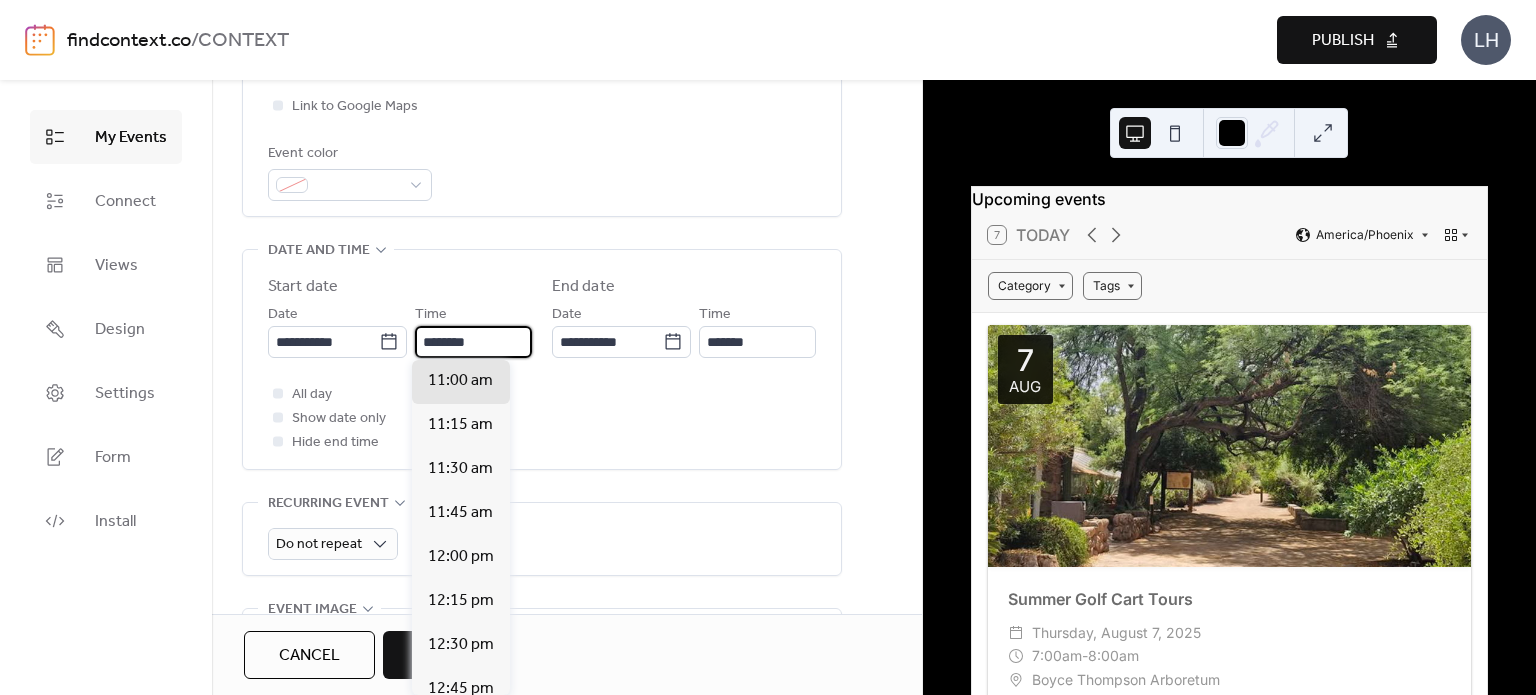 type on "********" 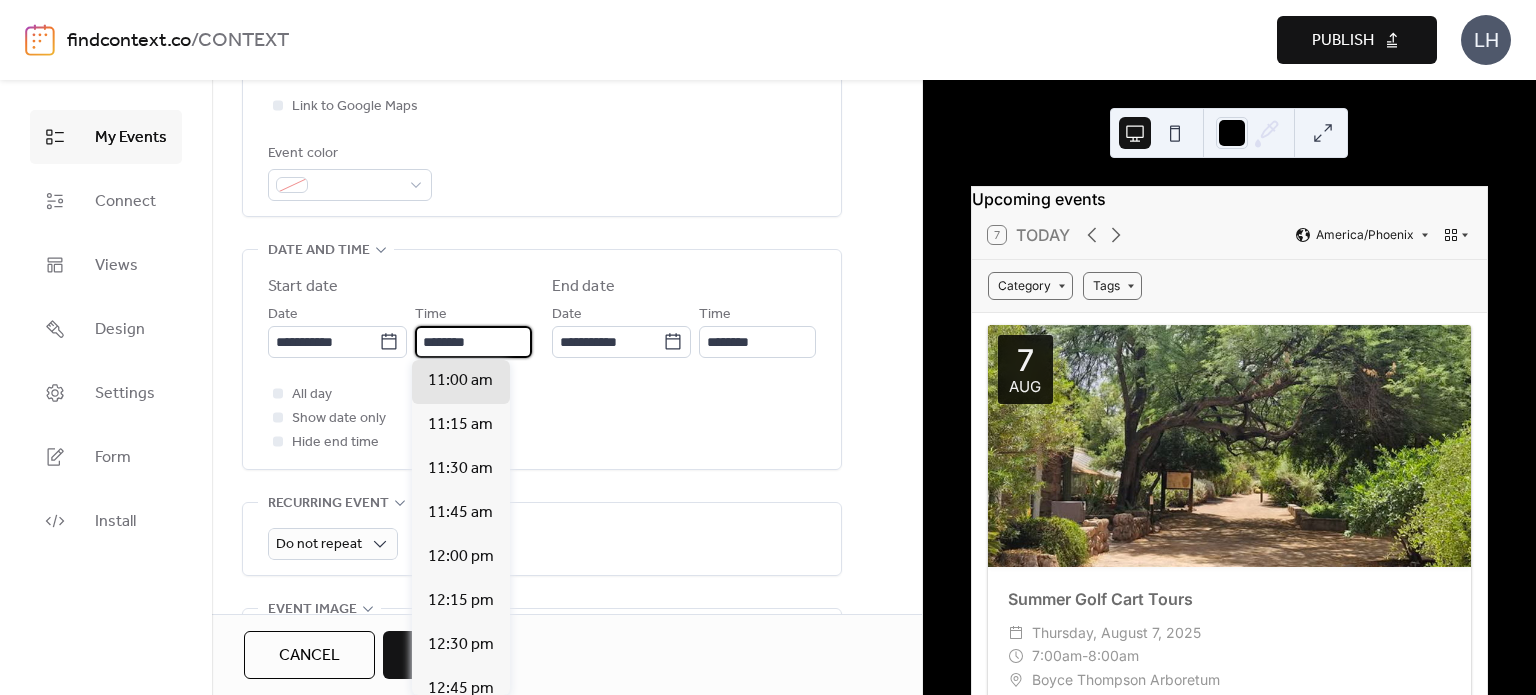 click on "**********" at bounding box center (542, 359) 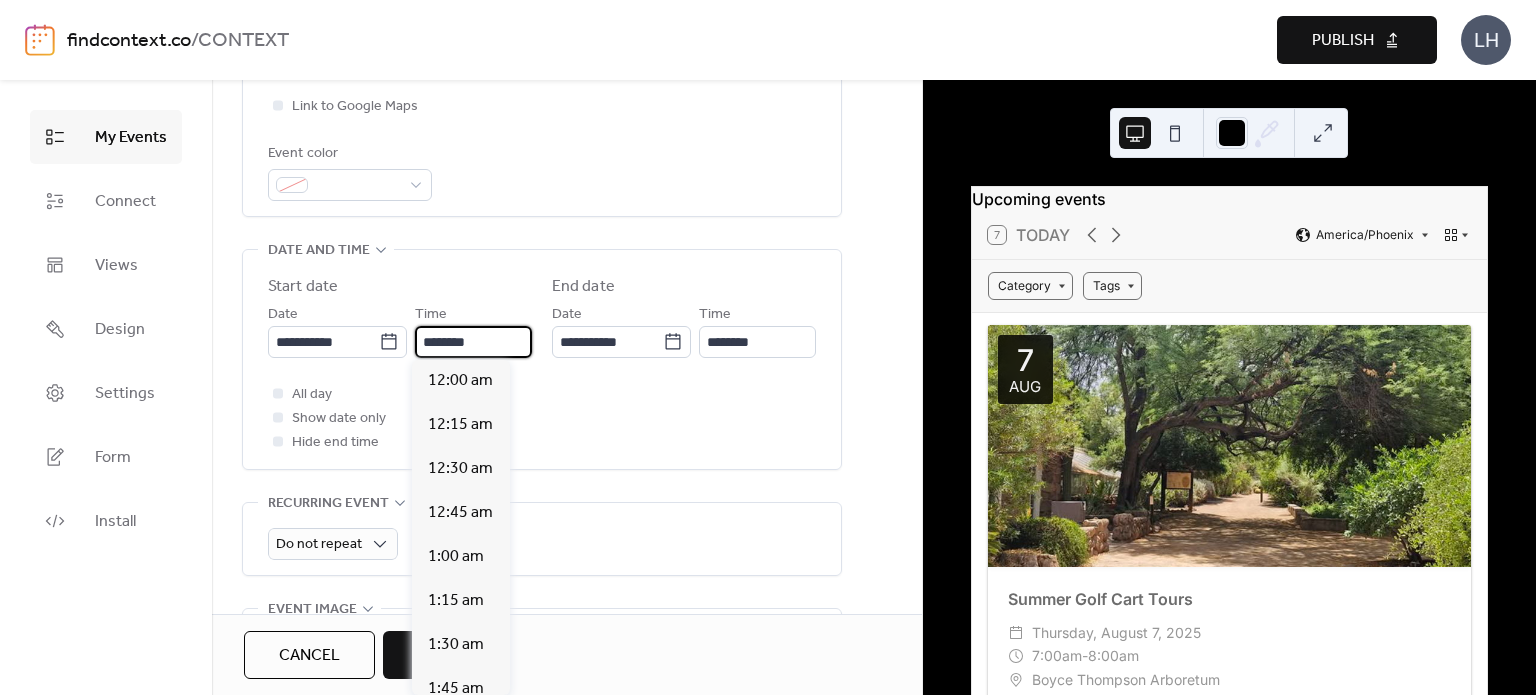 scroll, scrollTop: 1936, scrollLeft: 0, axis: vertical 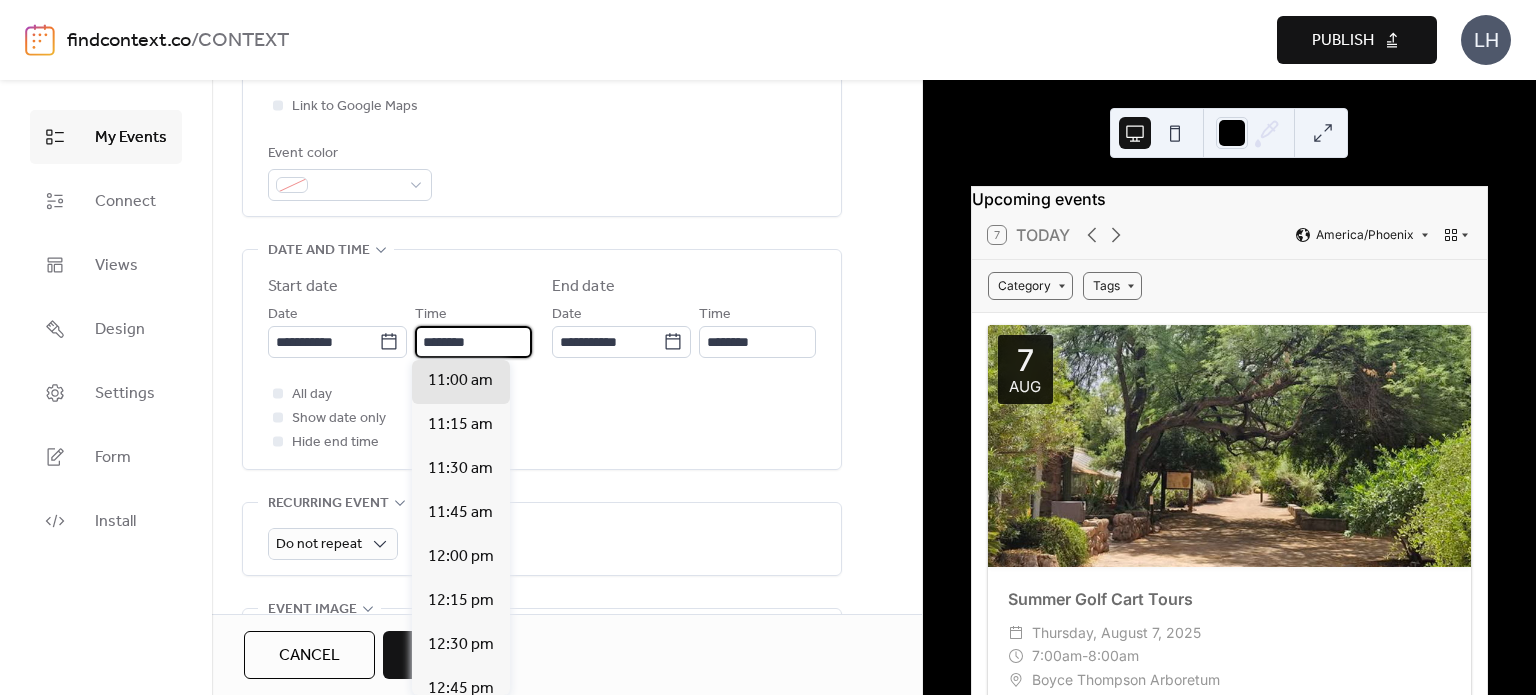 click on "********" at bounding box center [473, 342] 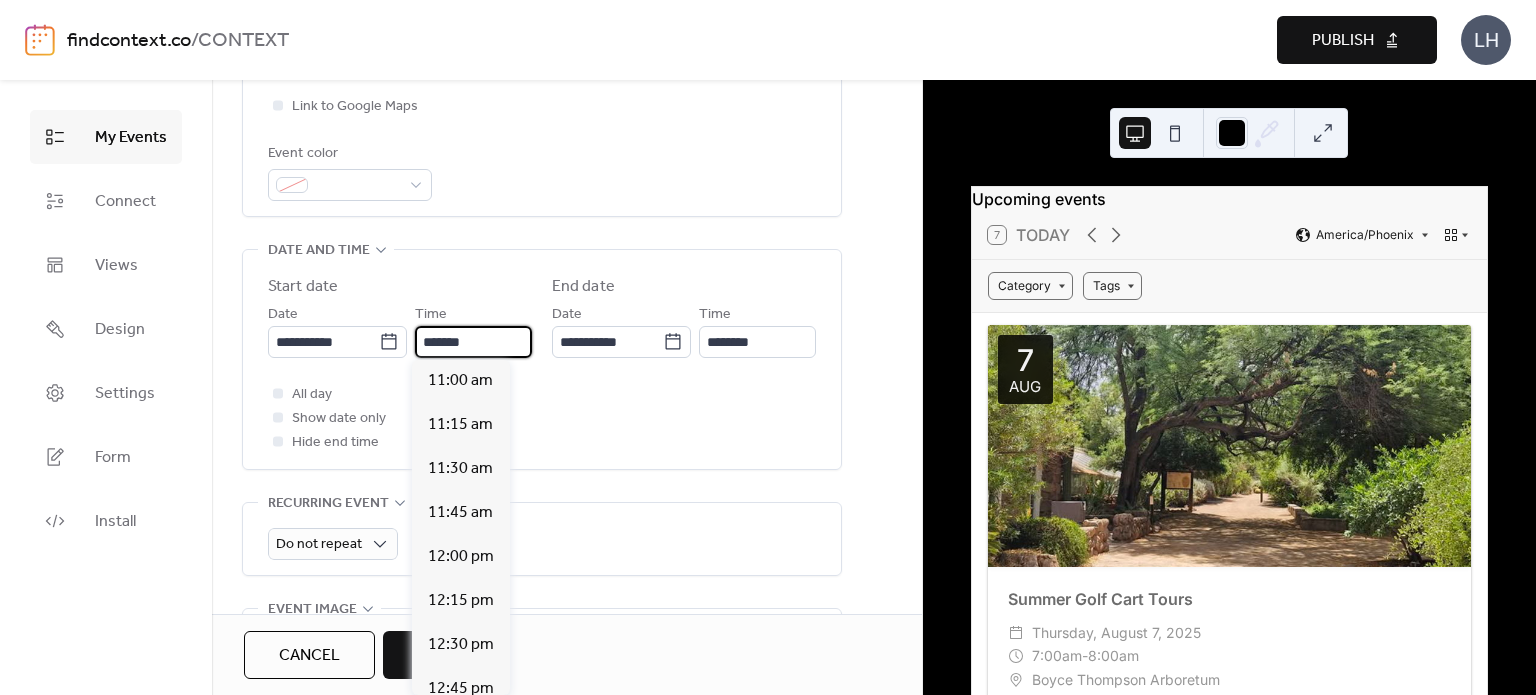 scroll, scrollTop: 1408, scrollLeft: 0, axis: vertical 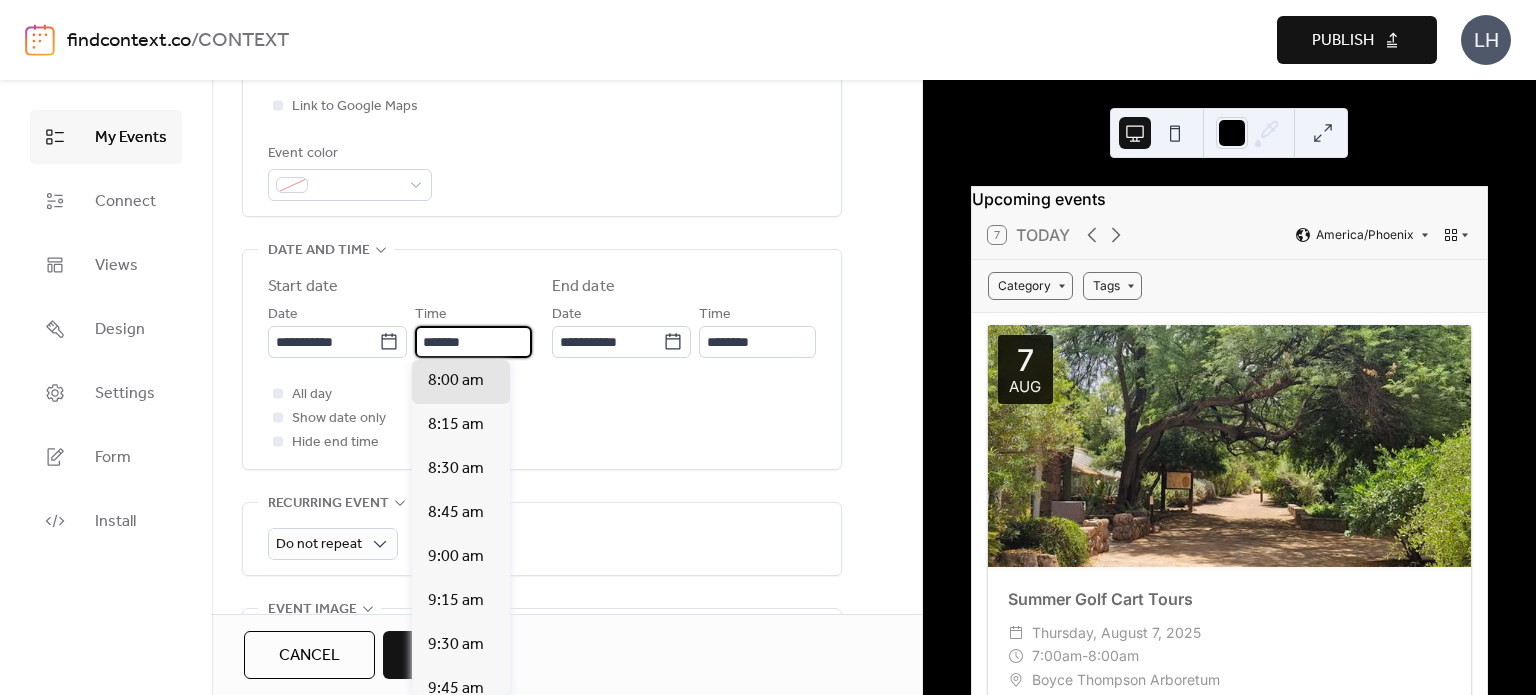 type on "*******" 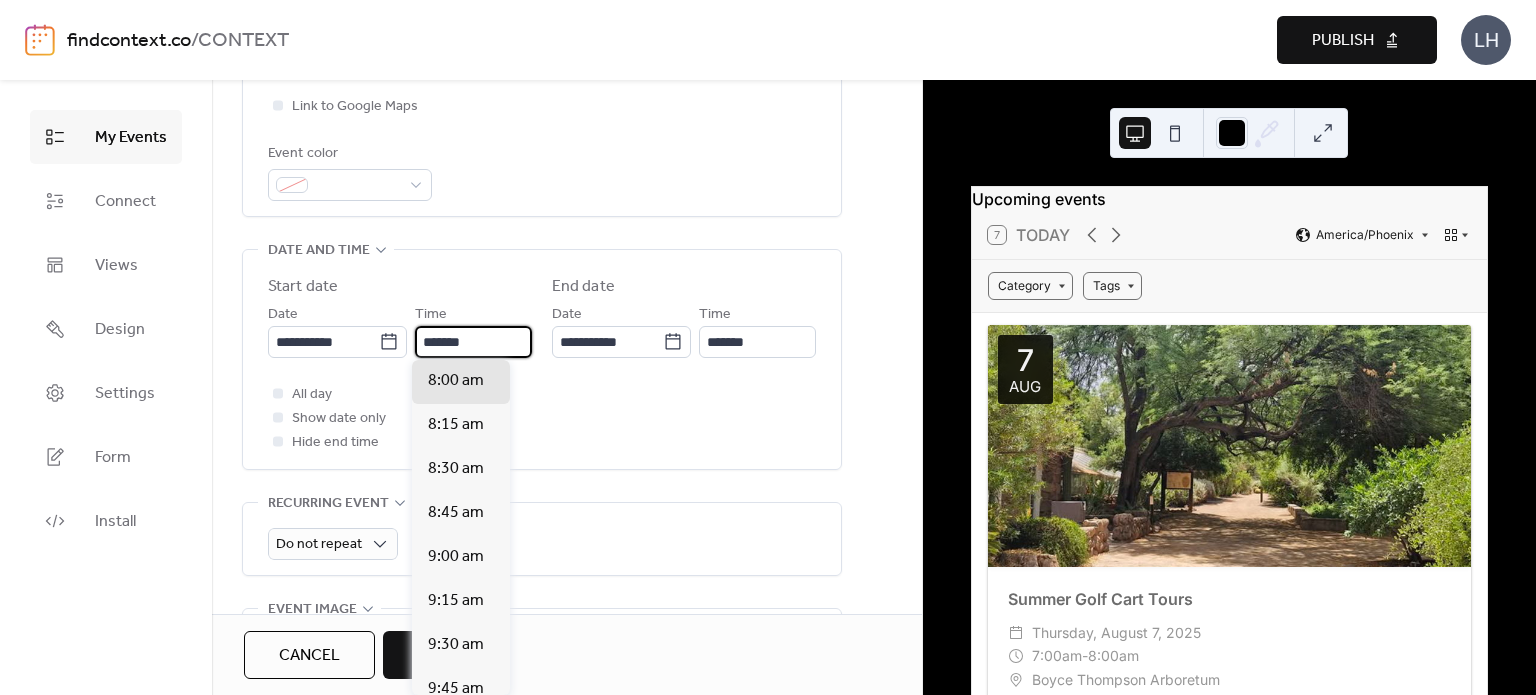 click on "**********" at bounding box center (542, 359) 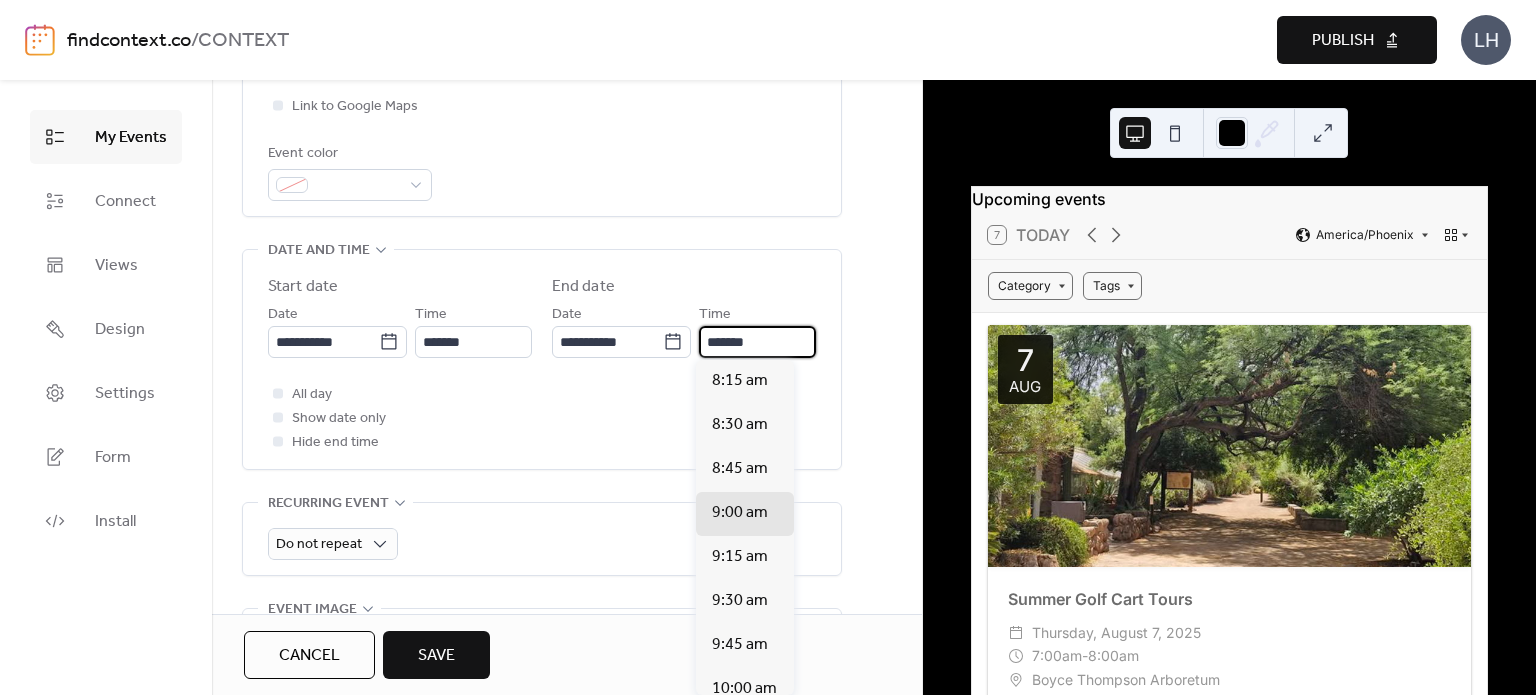 click on "*******" at bounding box center [757, 342] 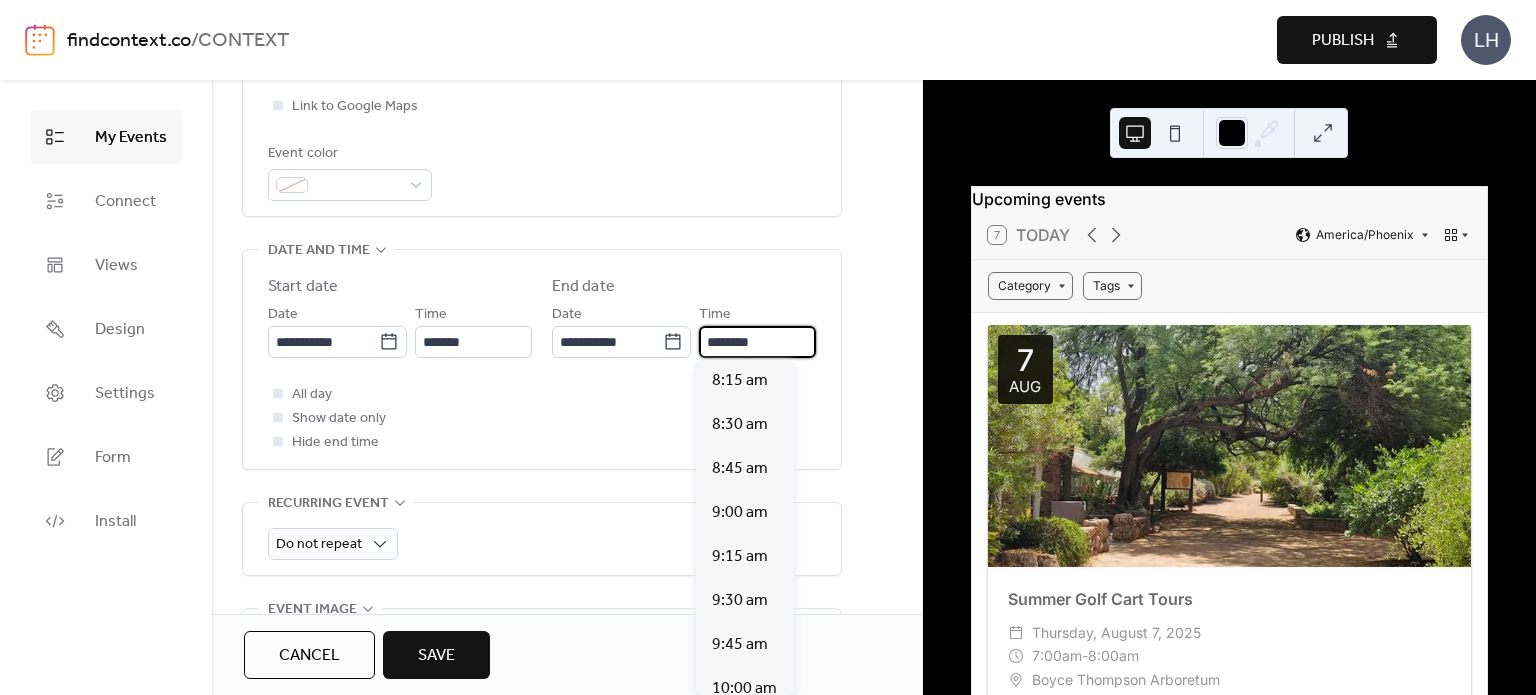 scroll, scrollTop: 484, scrollLeft: 0, axis: vertical 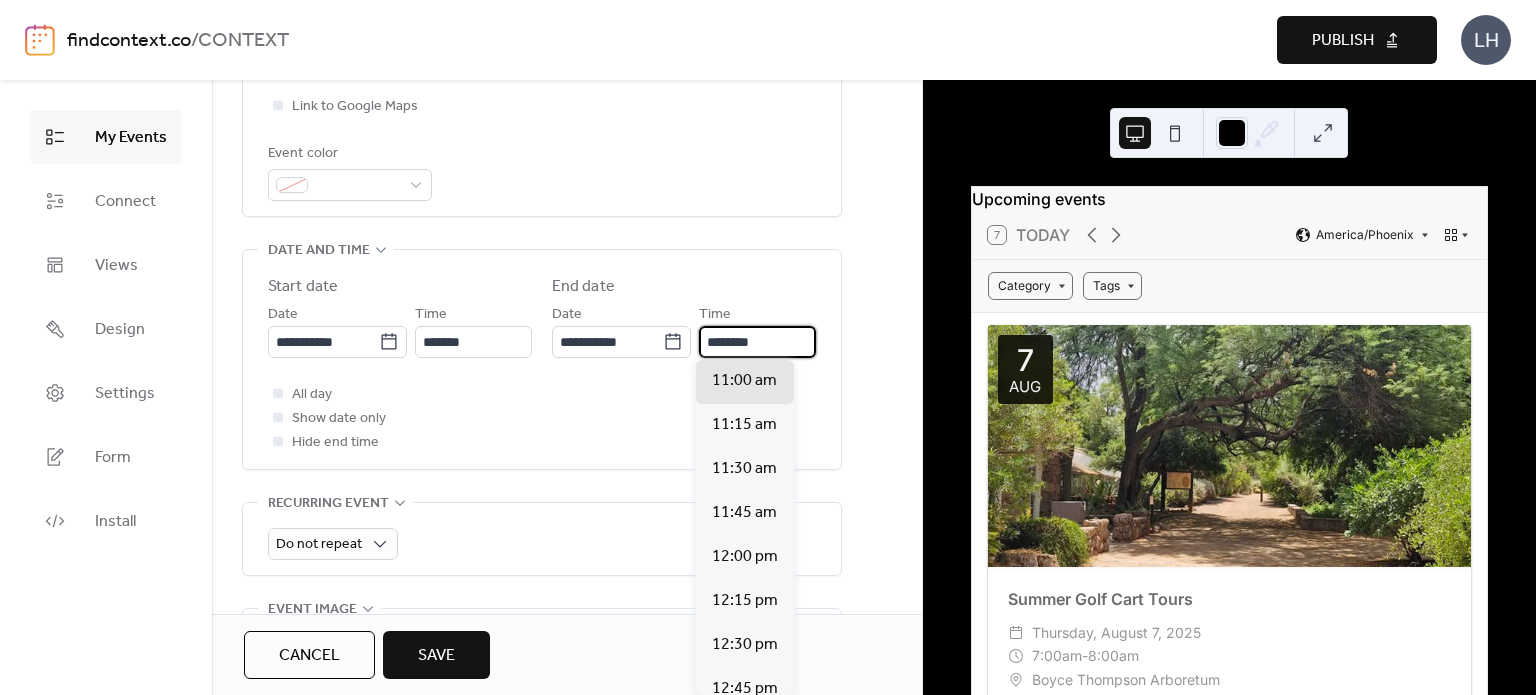 type on "********" 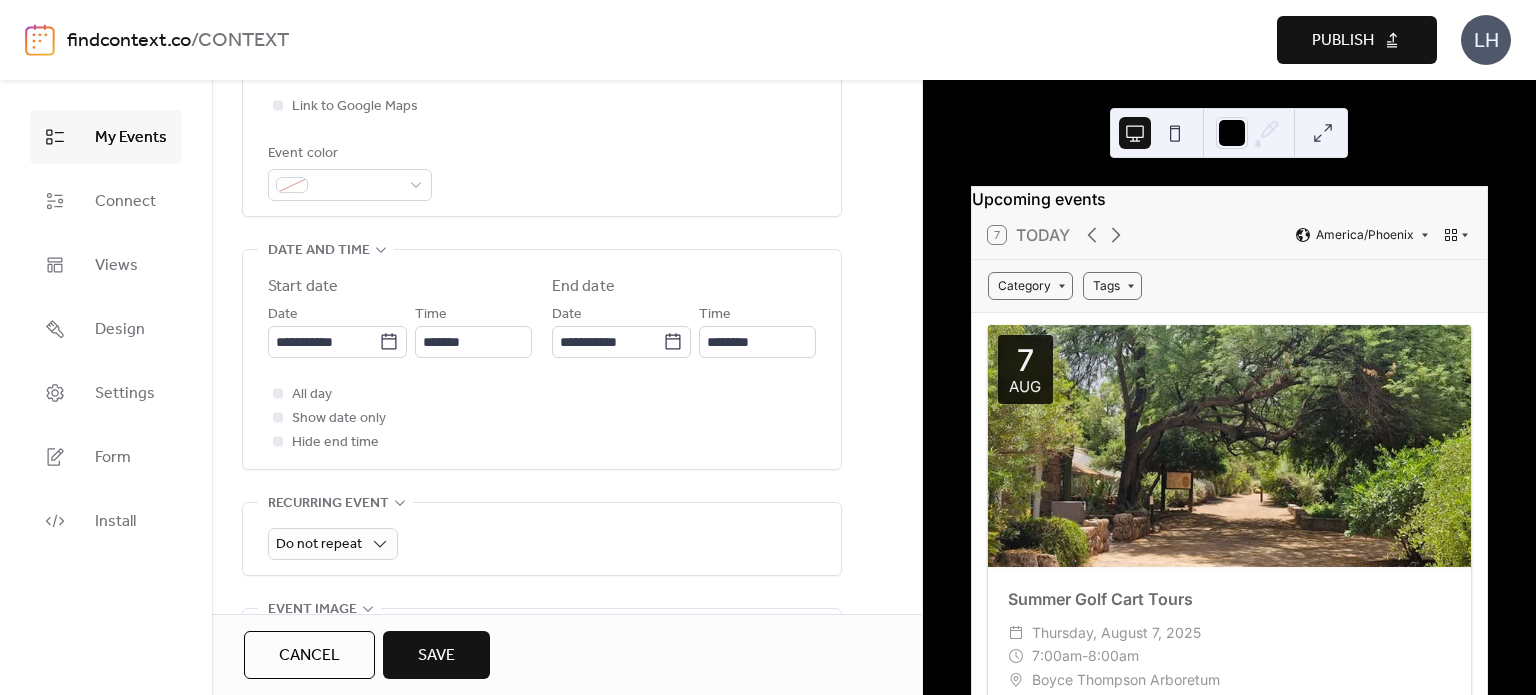 click on "**********" at bounding box center (542, 563) 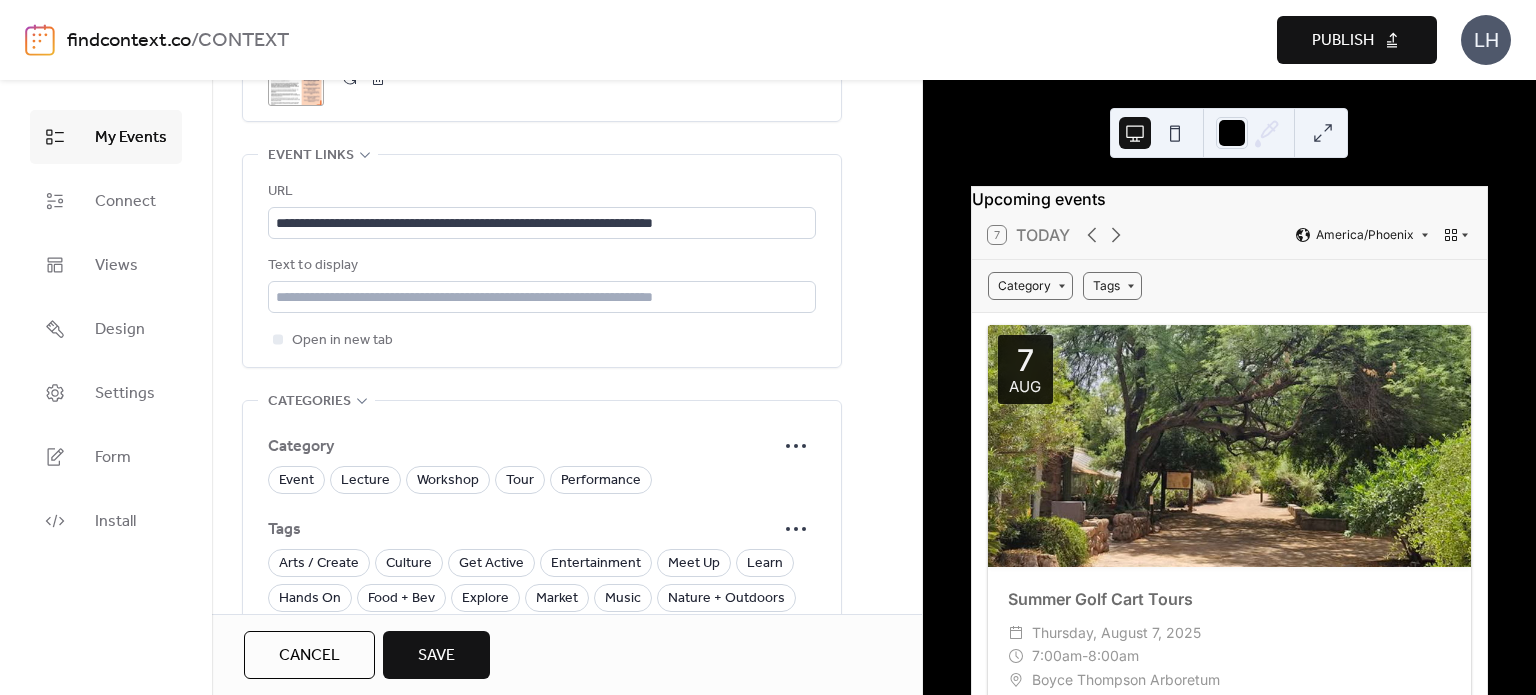 scroll, scrollTop: 1108, scrollLeft: 0, axis: vertical 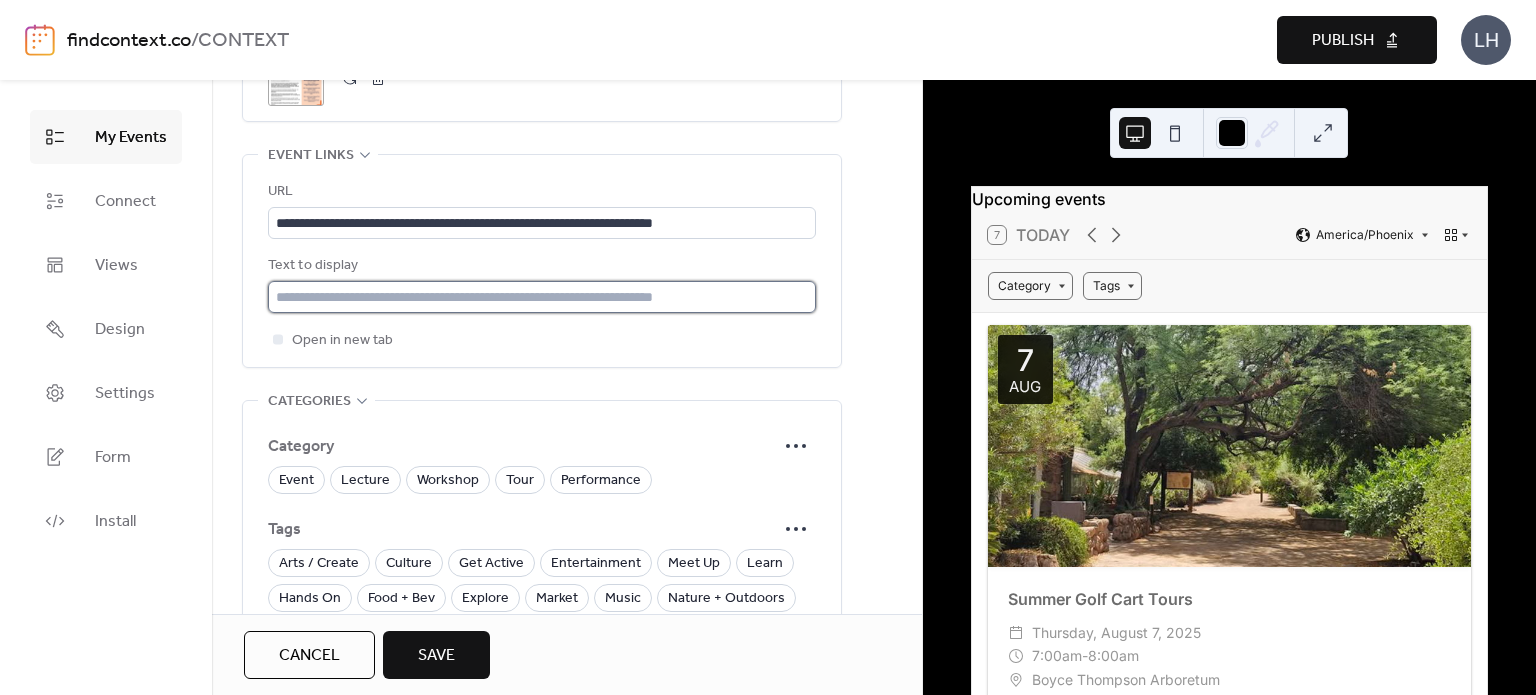 click at bounding box center (542, 297) 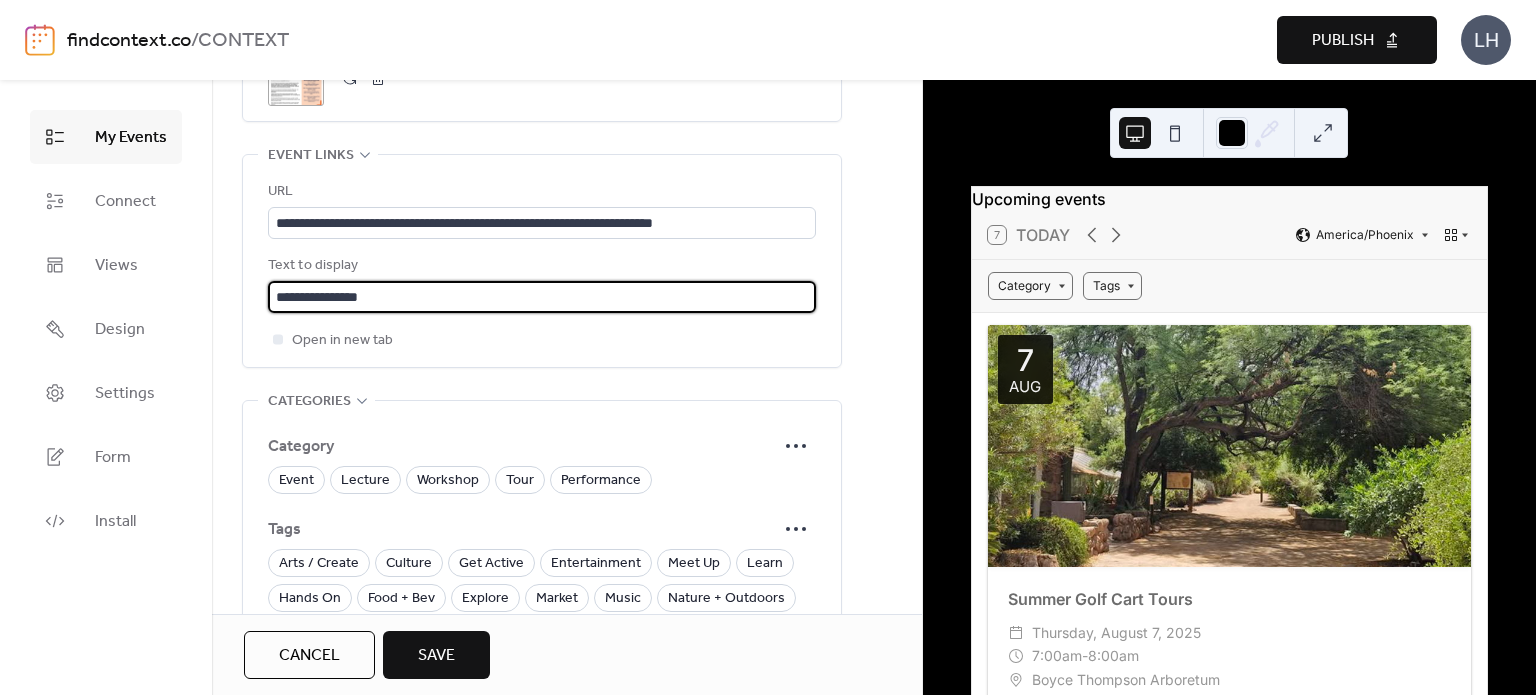 type on "**********" 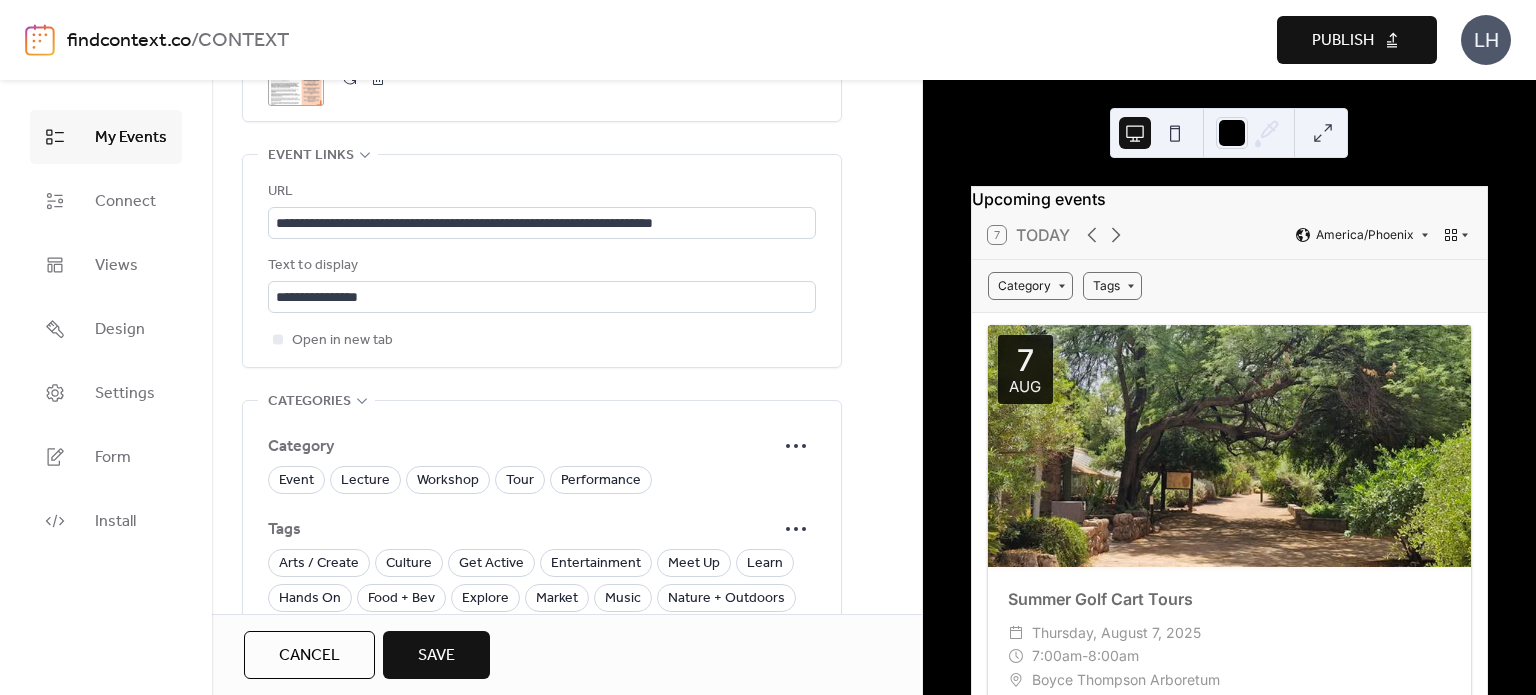 scroll, scrollTop: 1258, scrollLeft: 0, axis: vertical 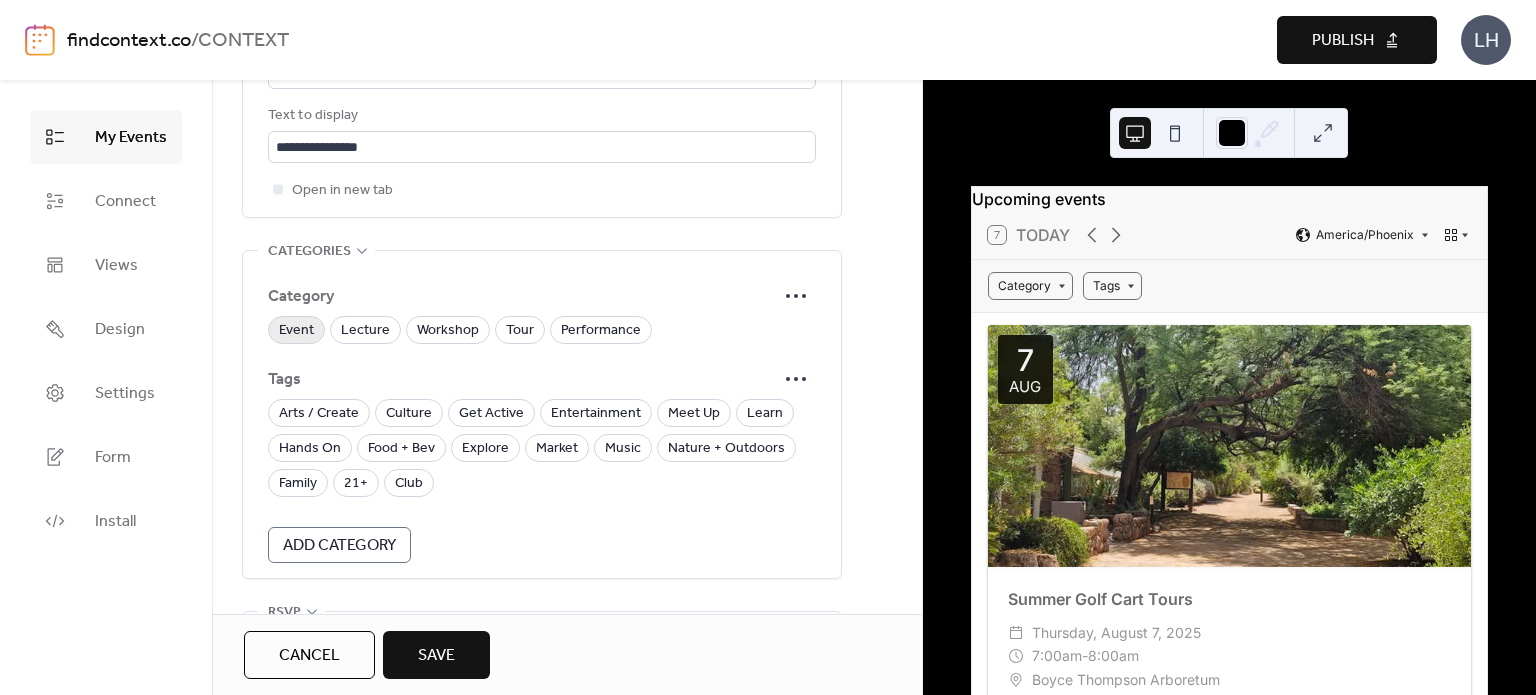 click on "Event" at bounding box center [296, 331] 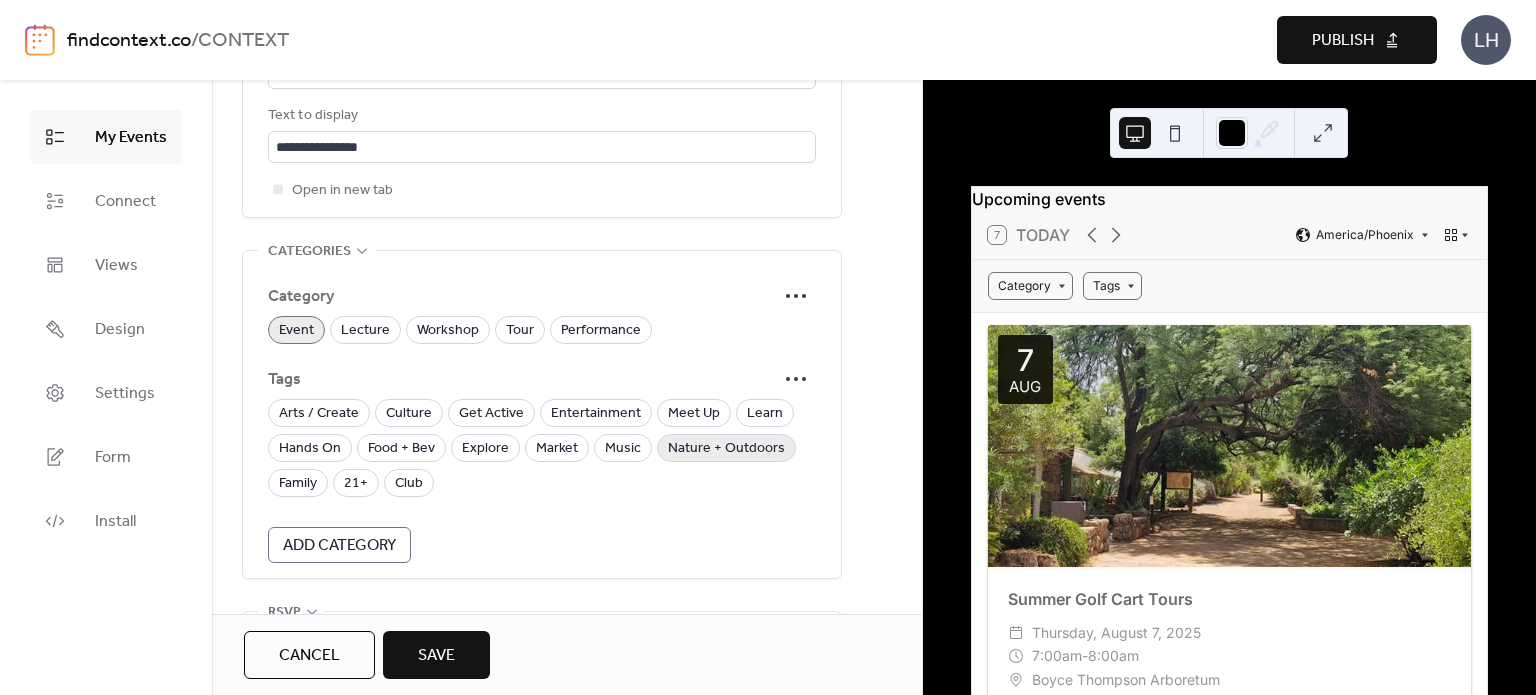 click on "Nature + Outdoors" at bounding box center [726, 449] 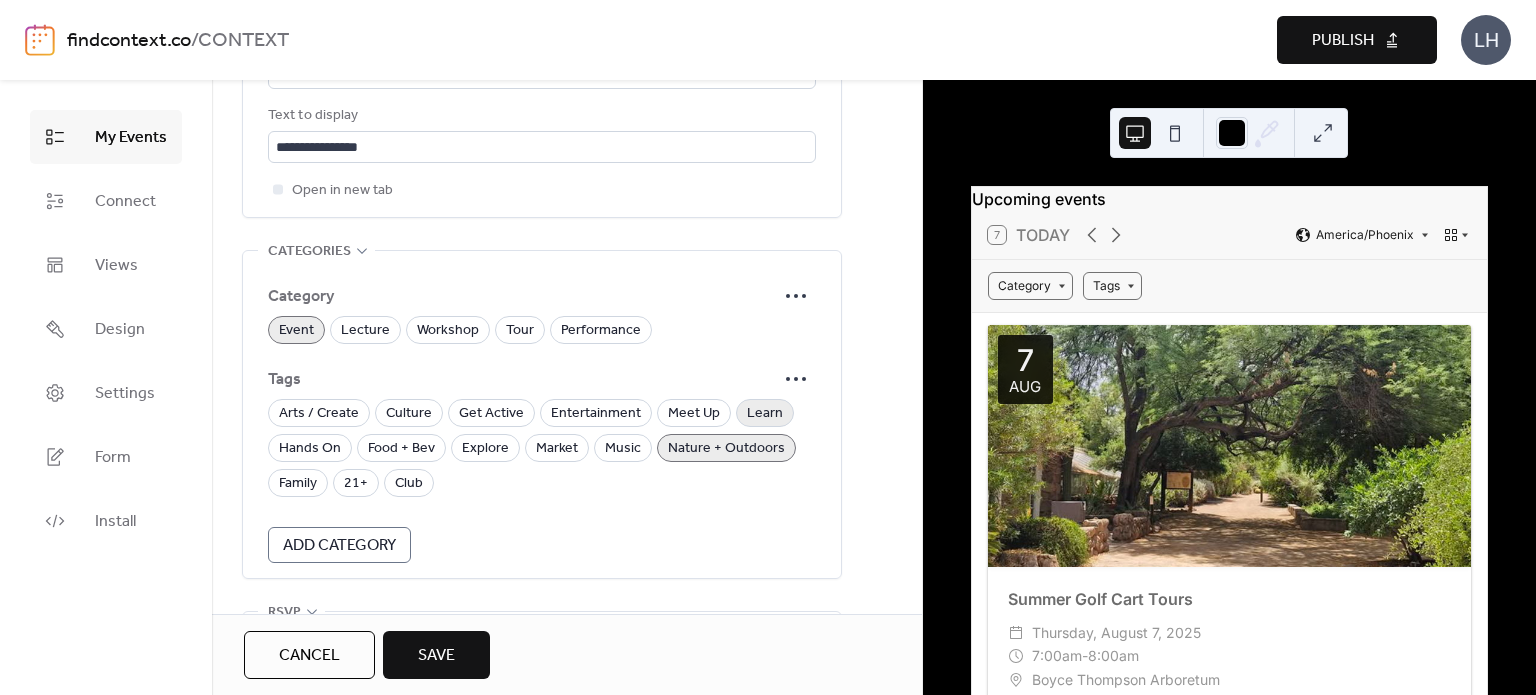 click on "Learn" at bounding box center [765, 413] 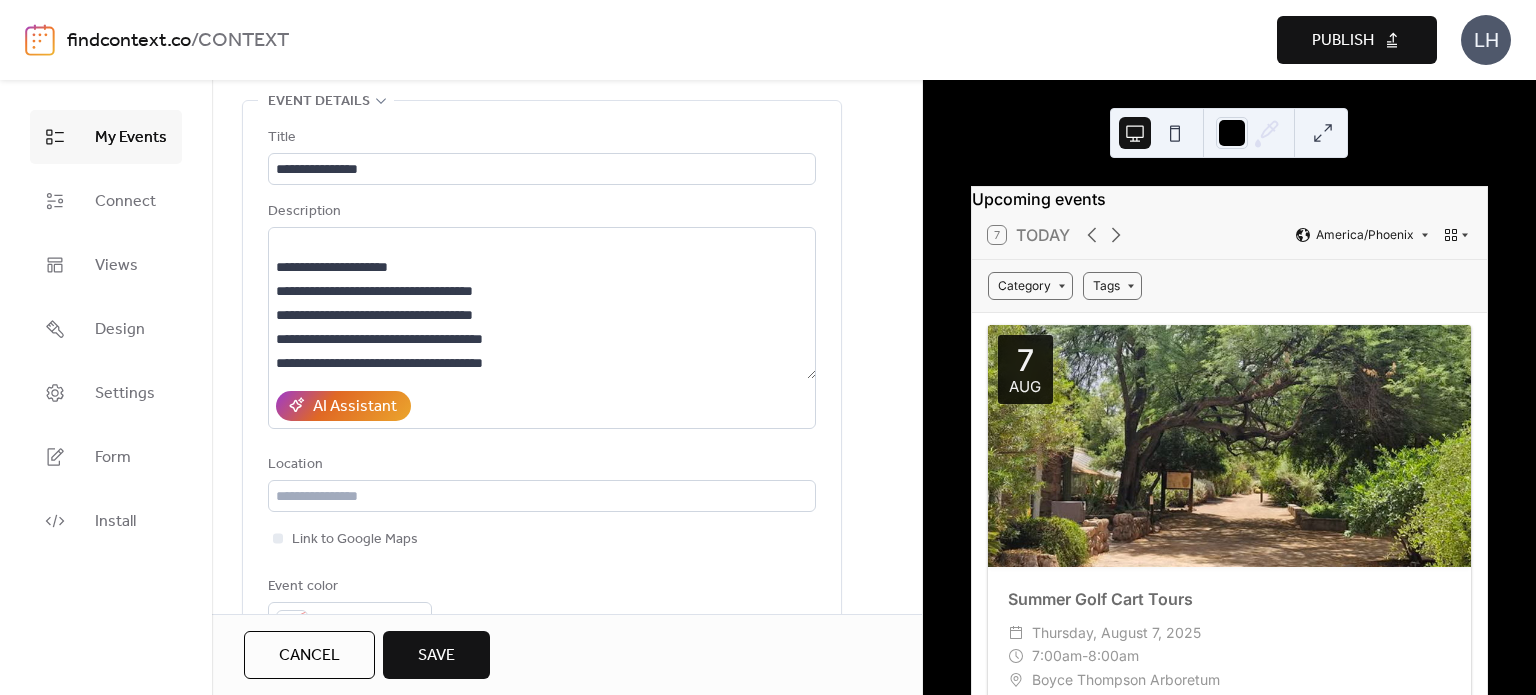 scroll, scrollTop: 87, scrollLeft: 0, axis: vertical 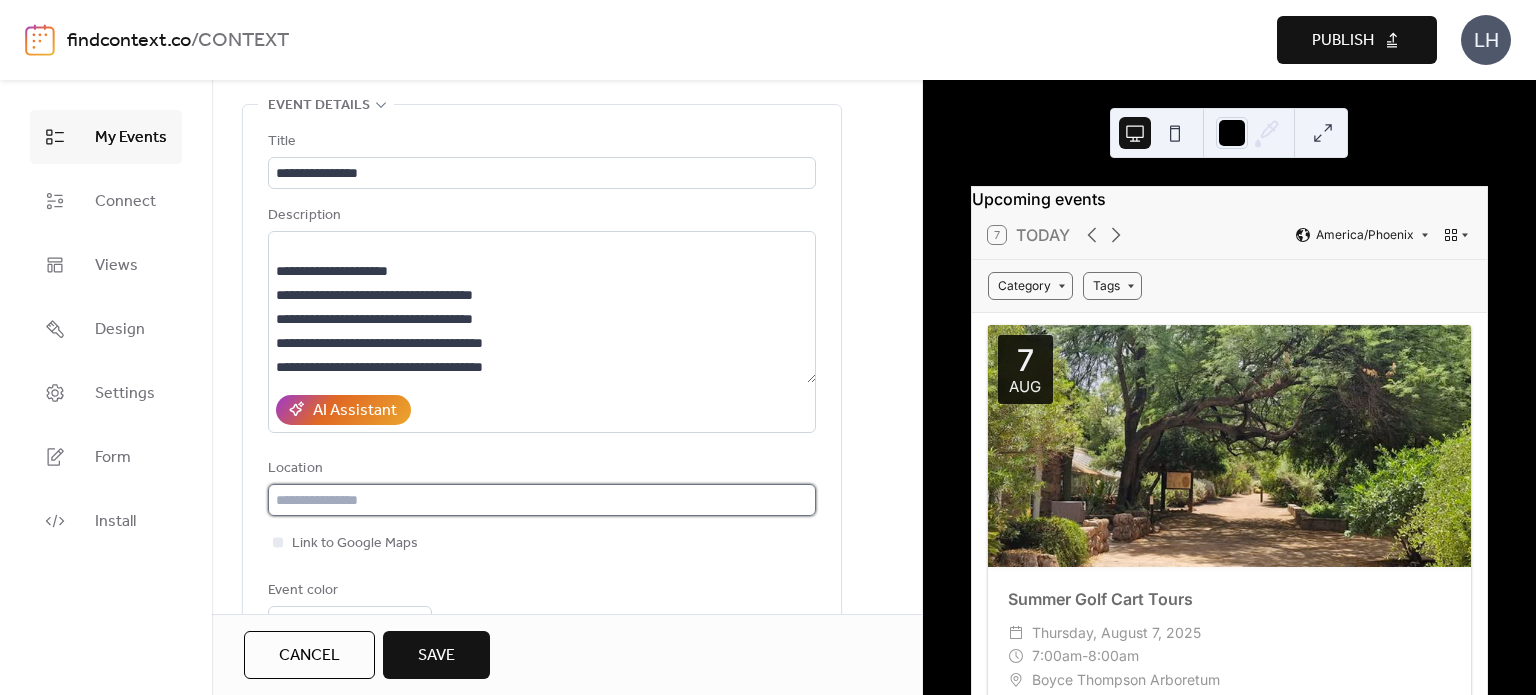 click at bounding box center [542, 500] 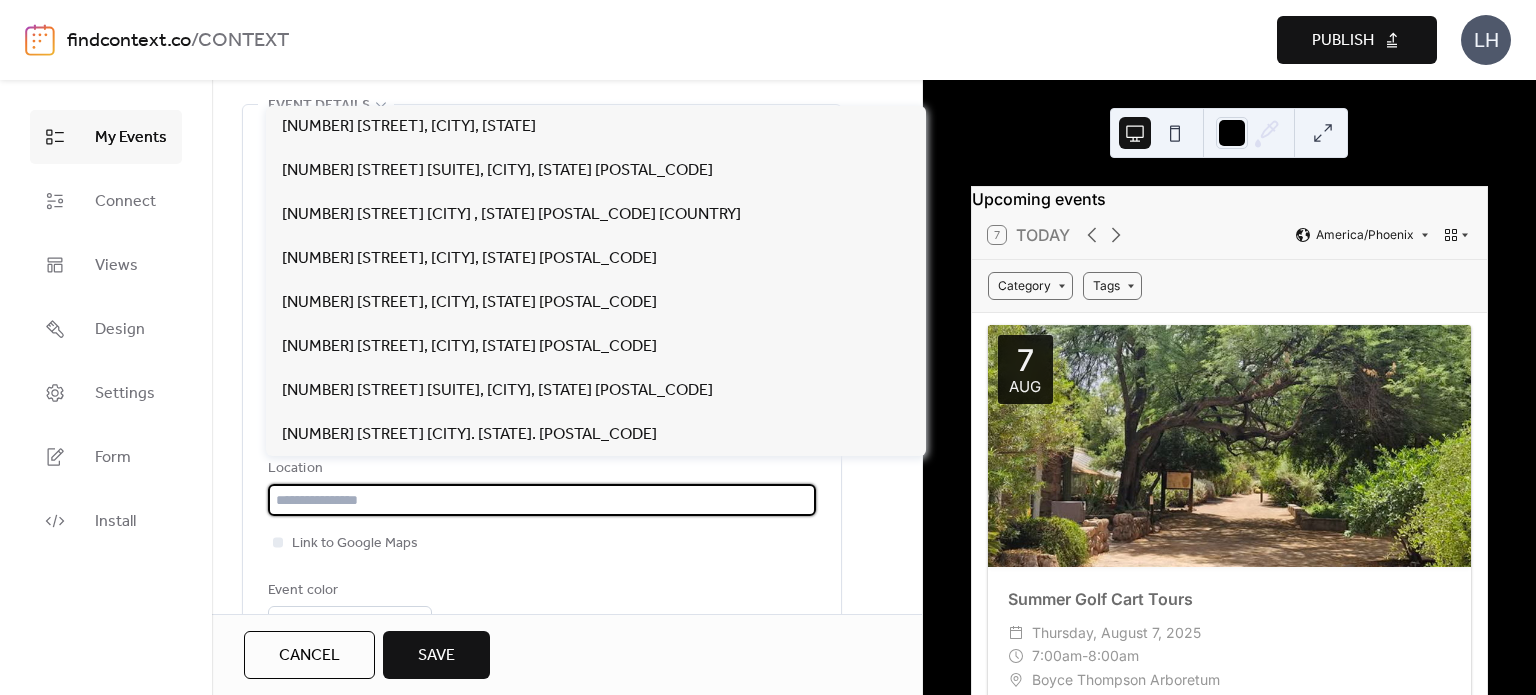 paste on "**********" 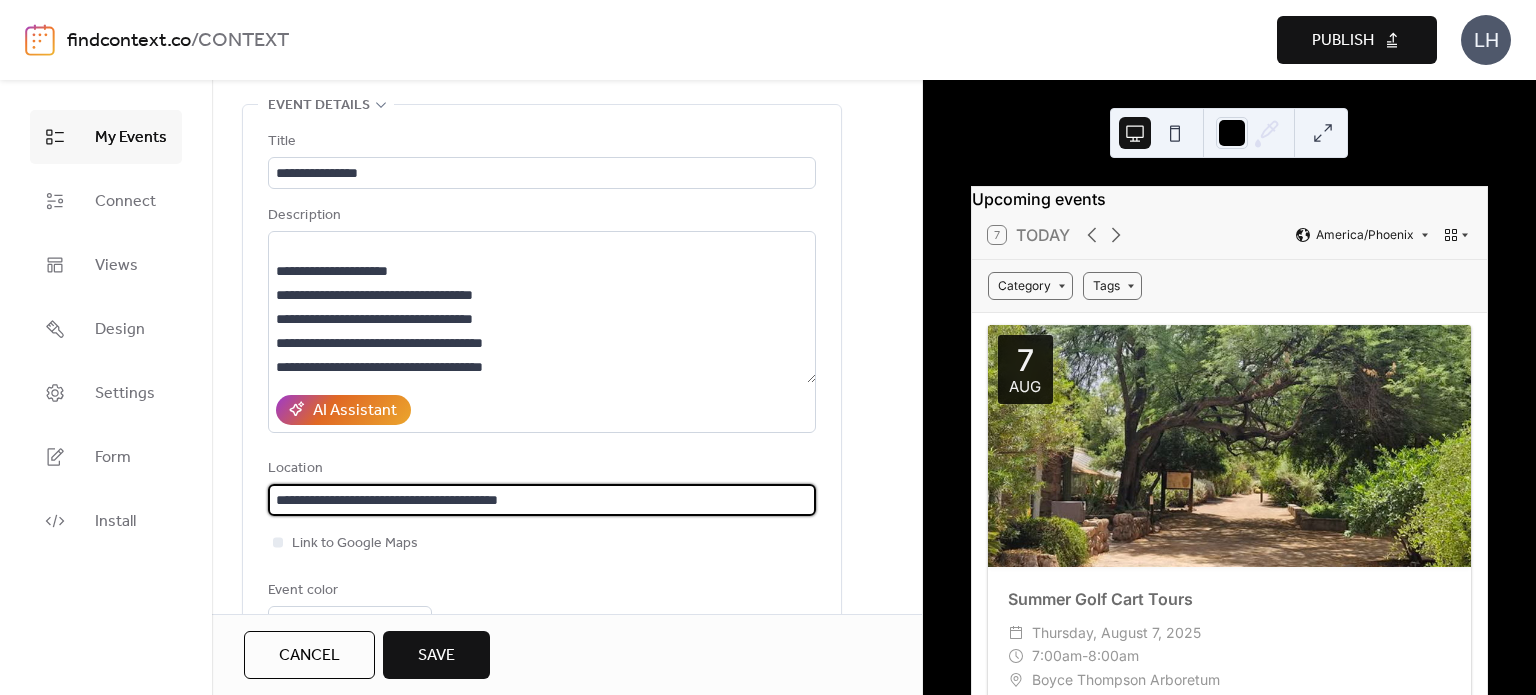 type on "**********" 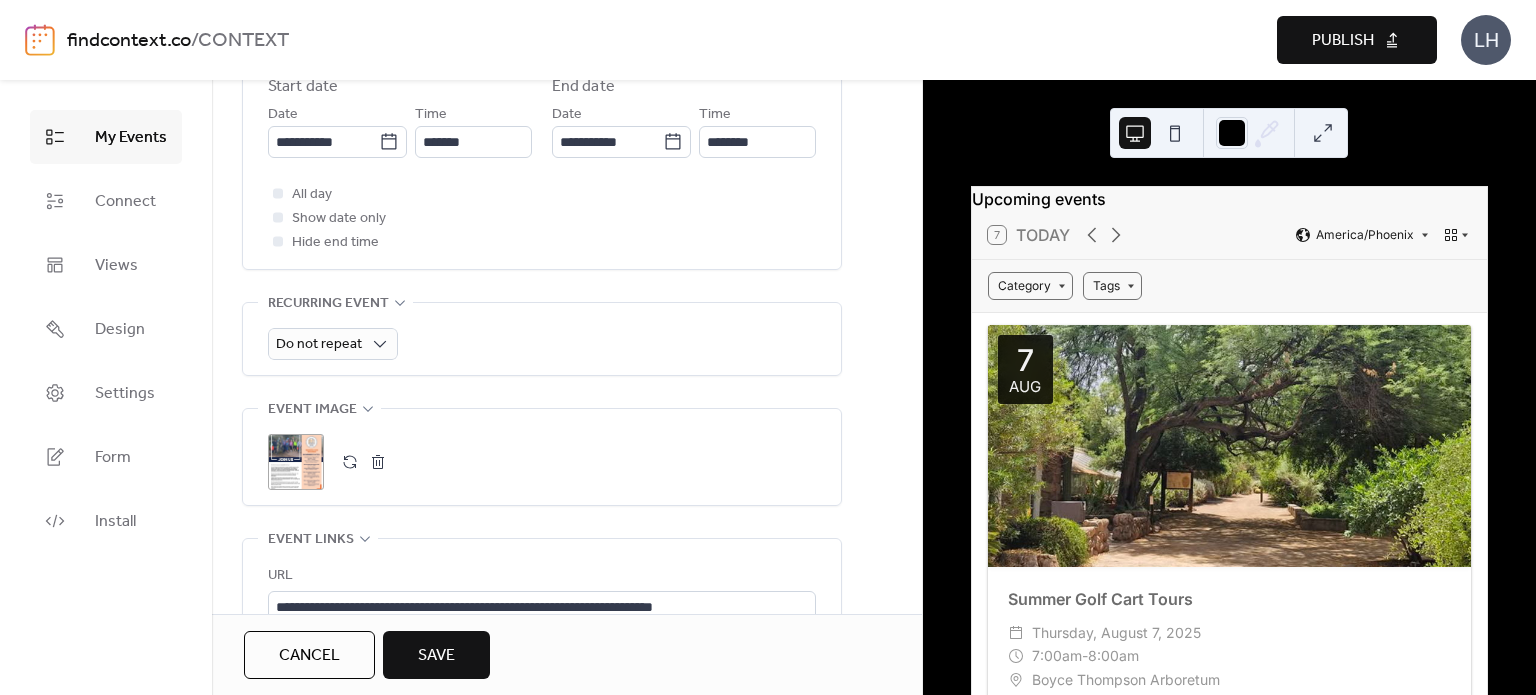 click on ";" at bounding box center (542, 462) 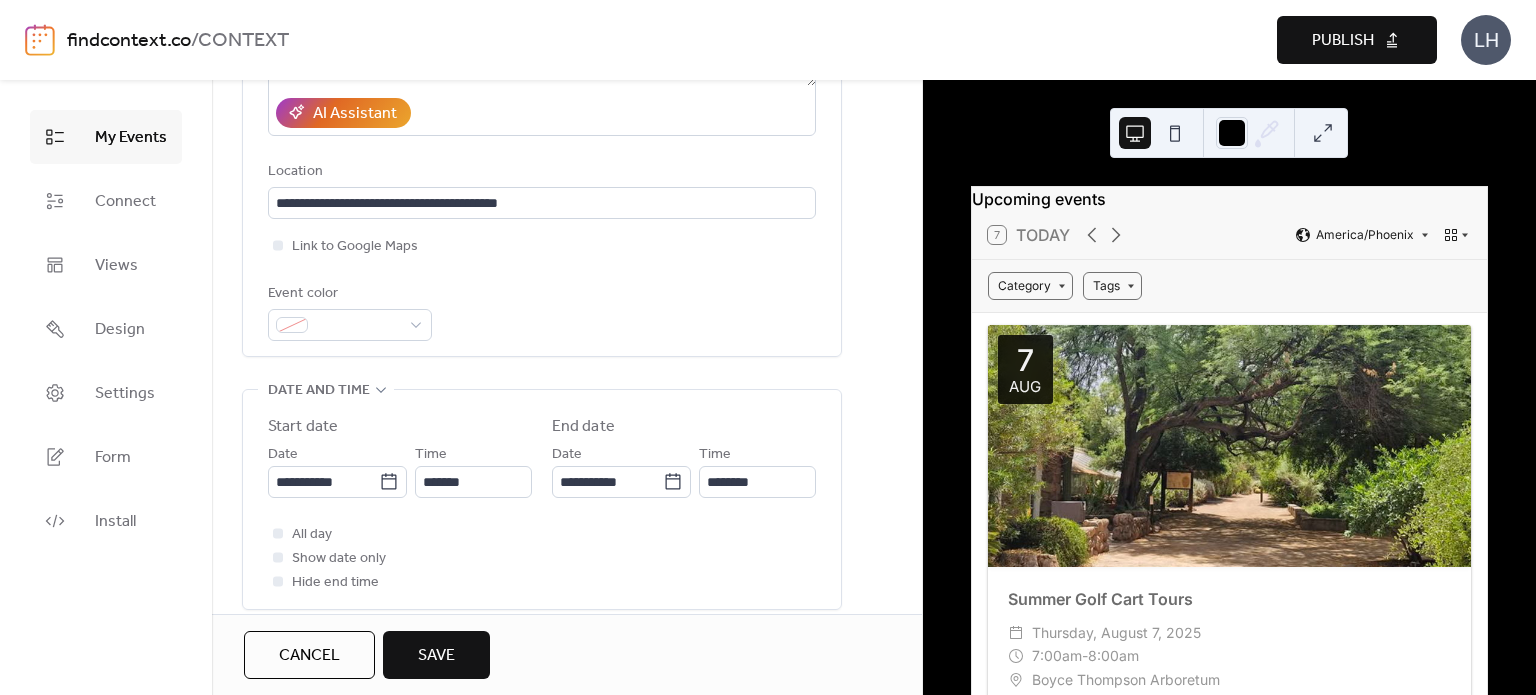 scroll, scrollTop: 388, scrollLeft: 0, axis: vertical 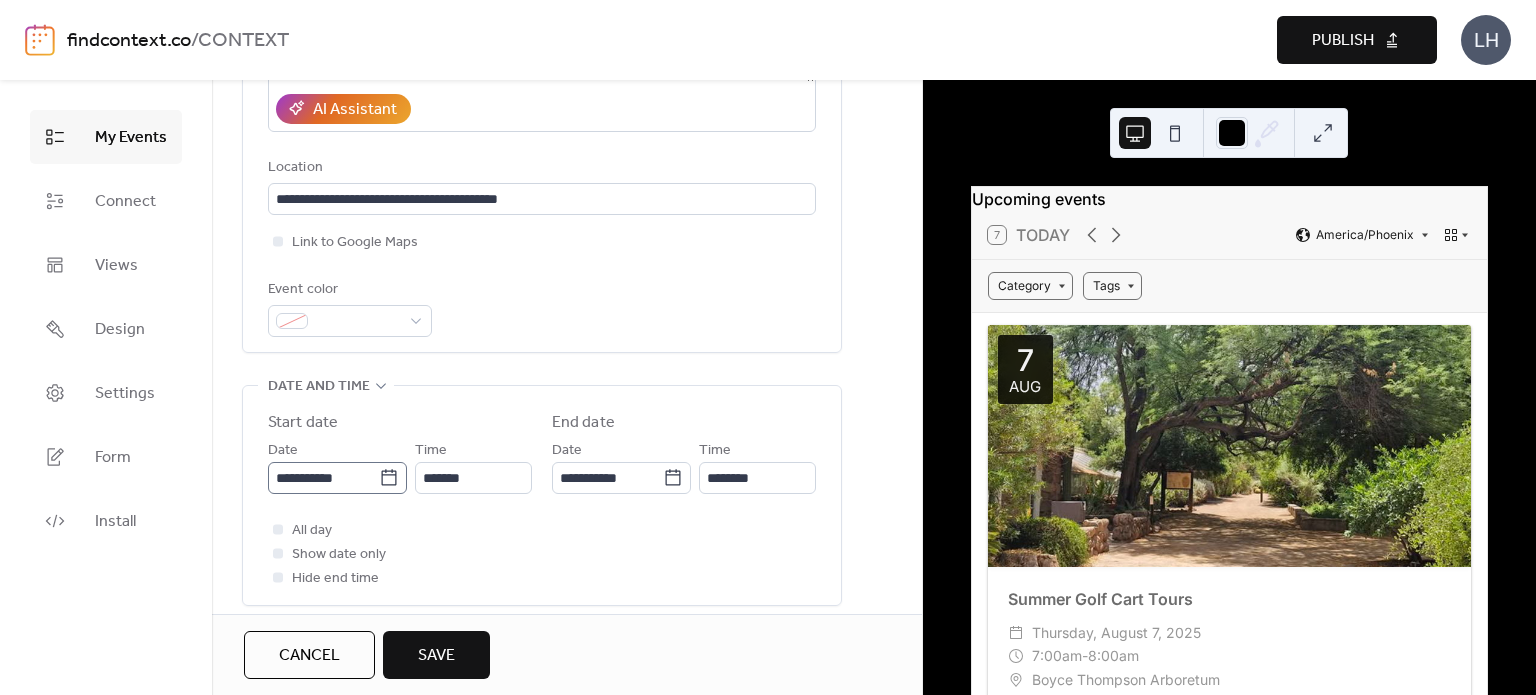 click 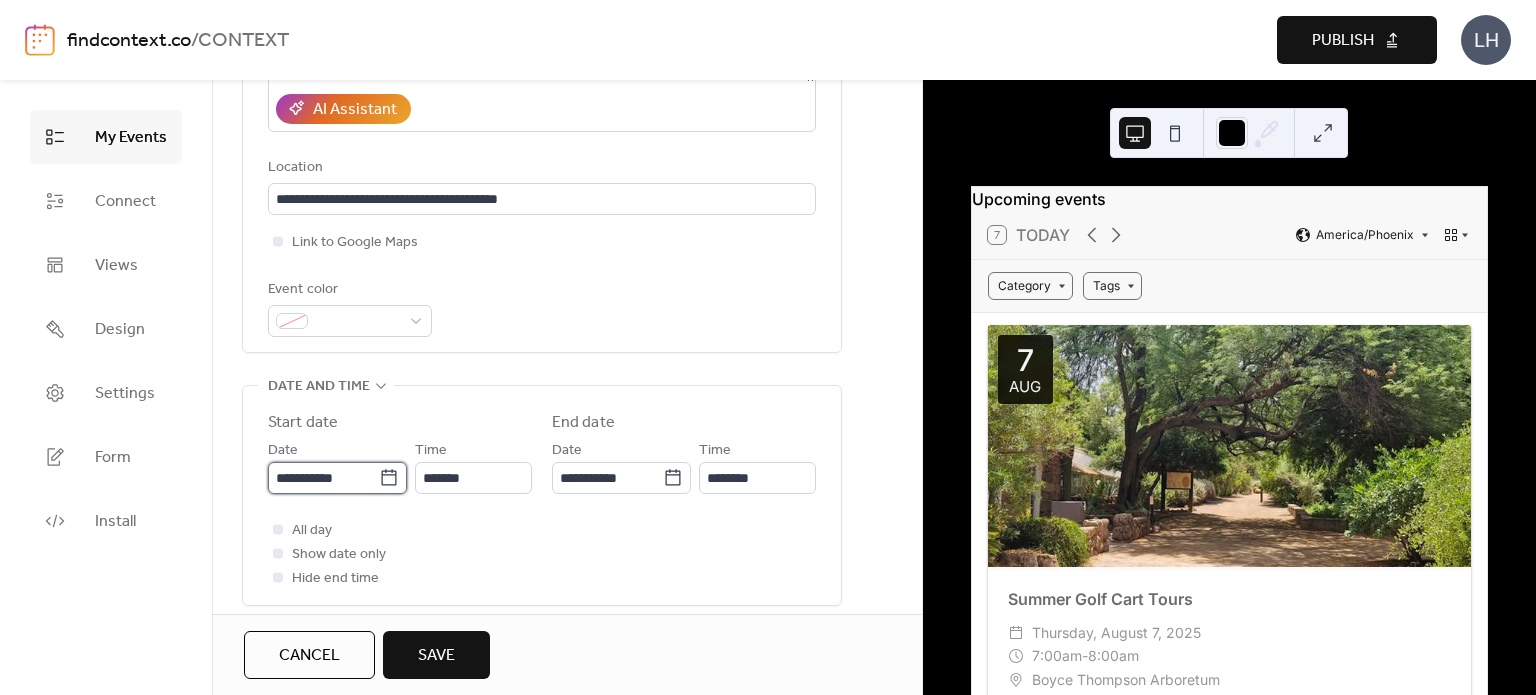click on "**********" at bounding box center (323, 478) 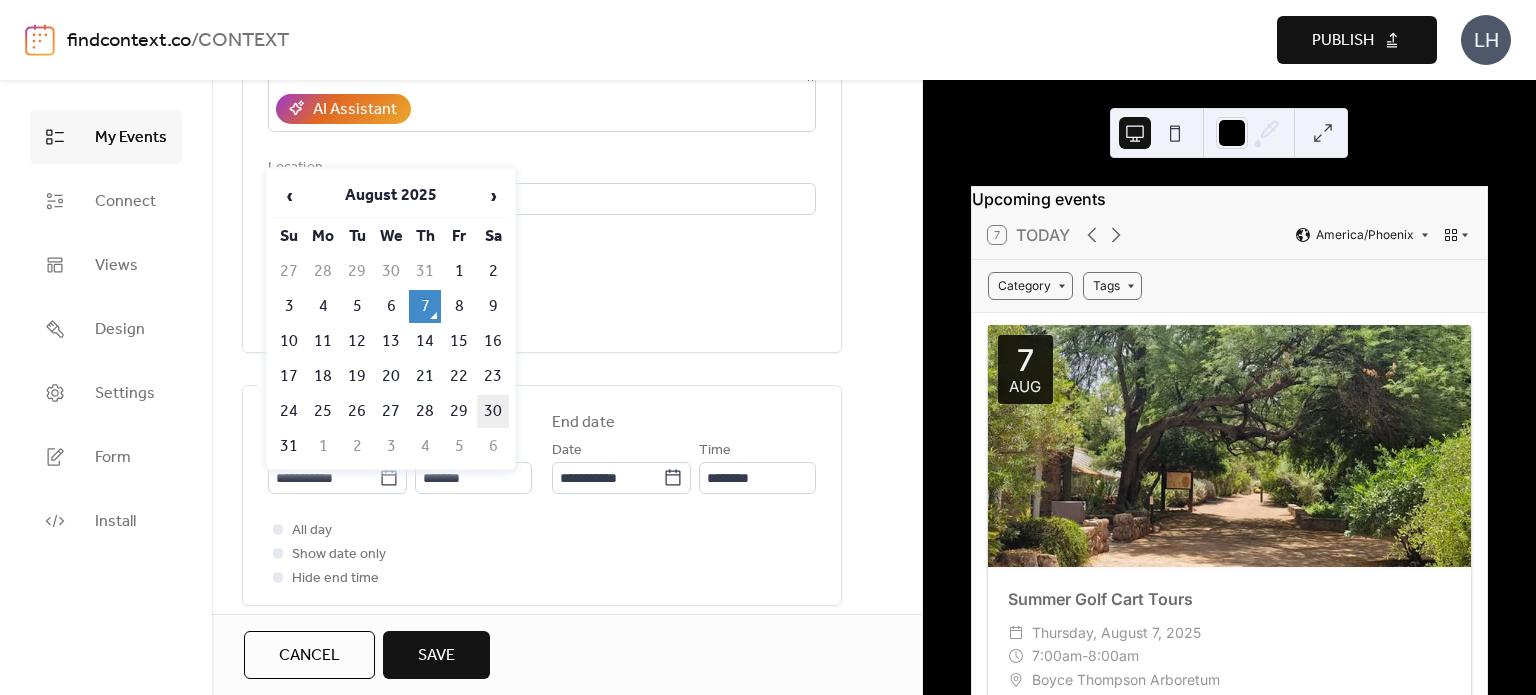 click on "30" at bounding box center [493, 411] 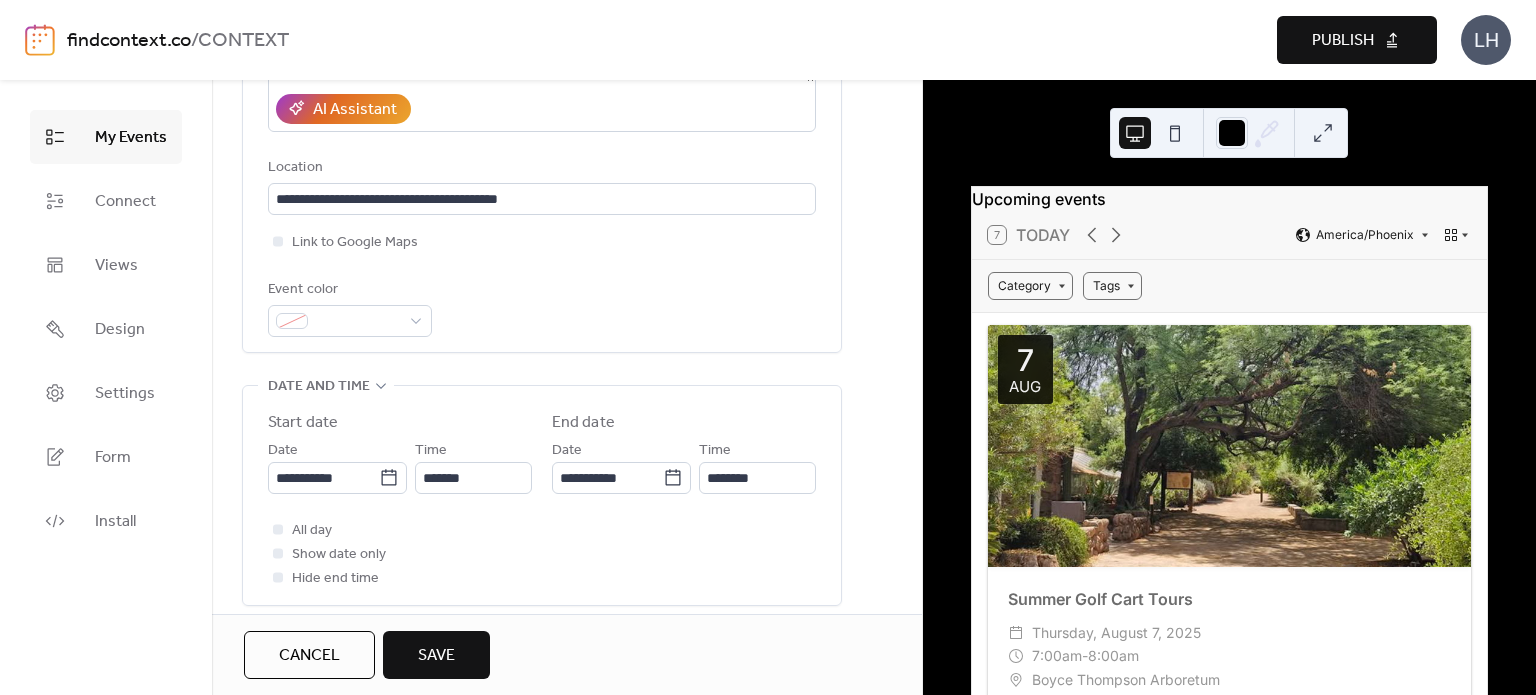 click on "Start date" at bounding box center [400, 423] 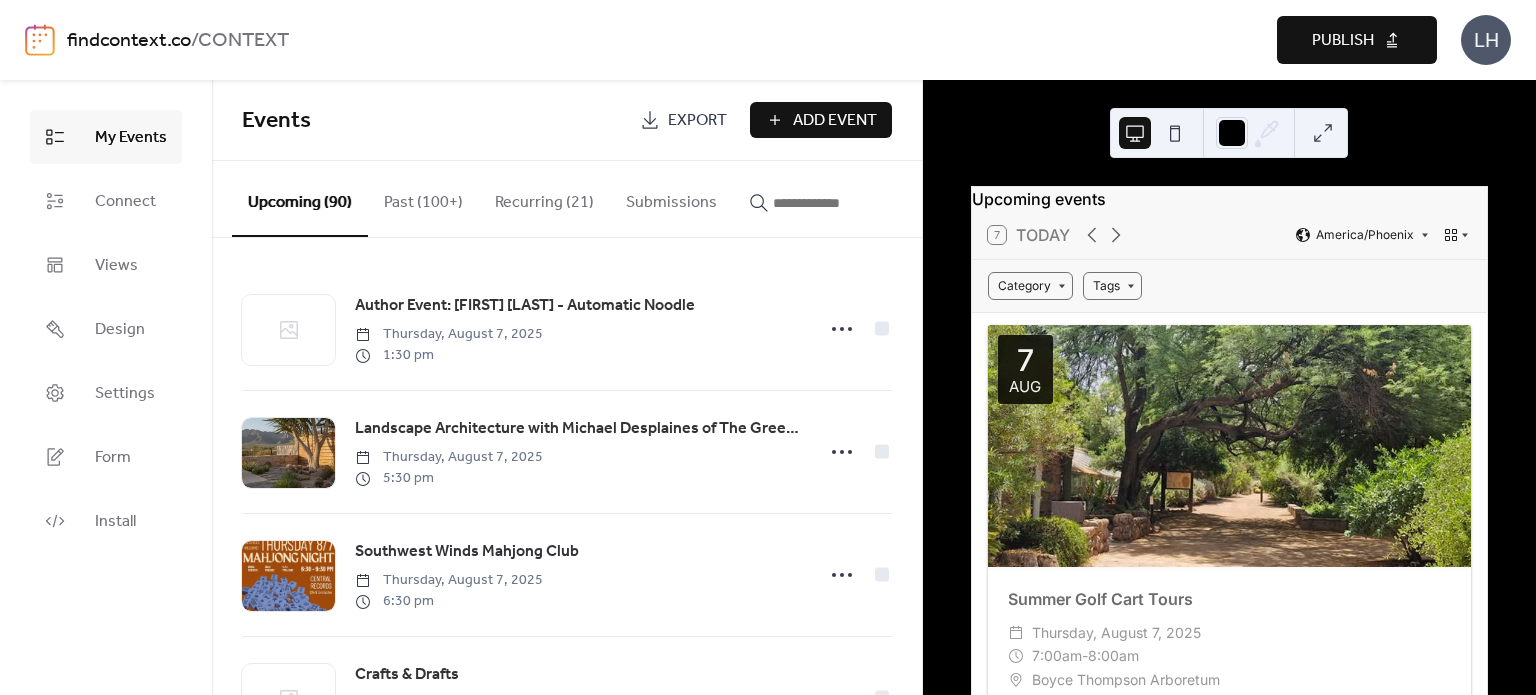 click on "Add Event" at bounding box center [835, 121] 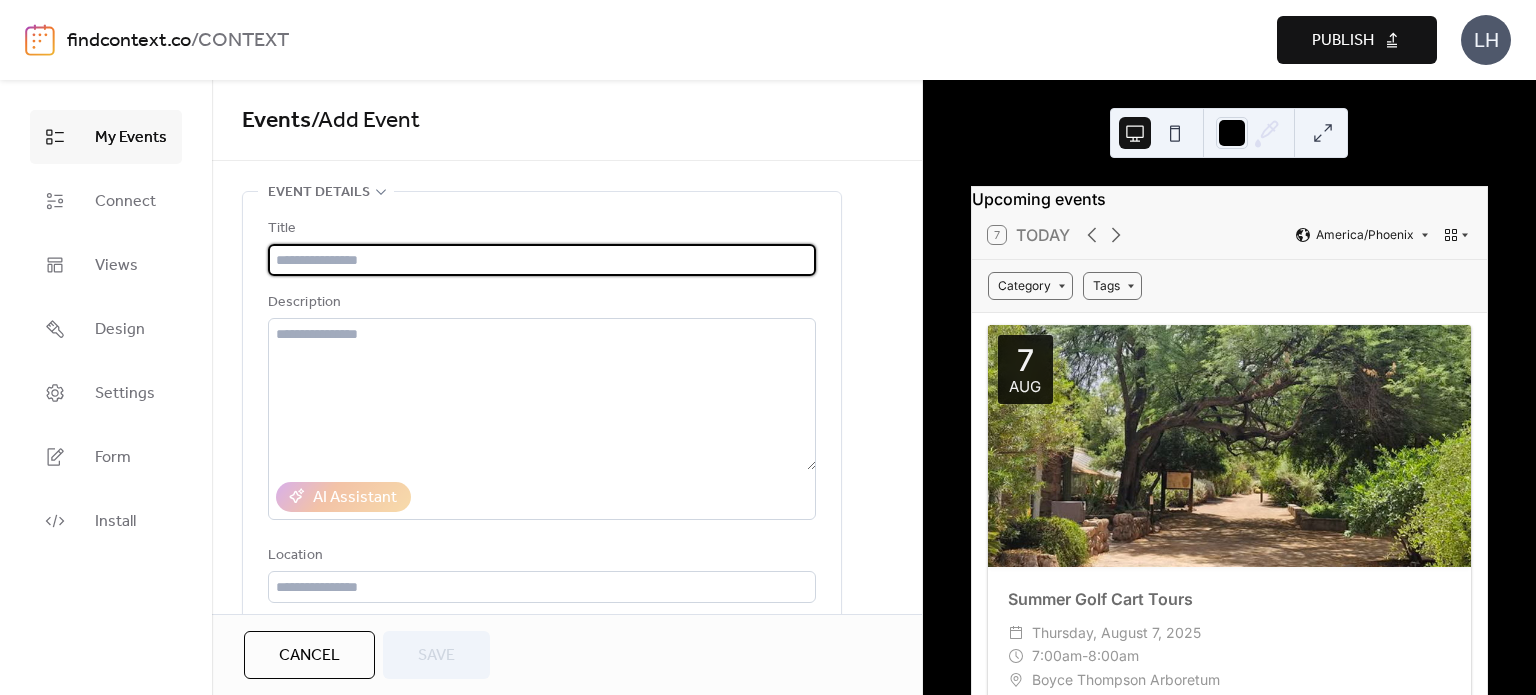 click on "Cancel" at bounding box center [309, 656] 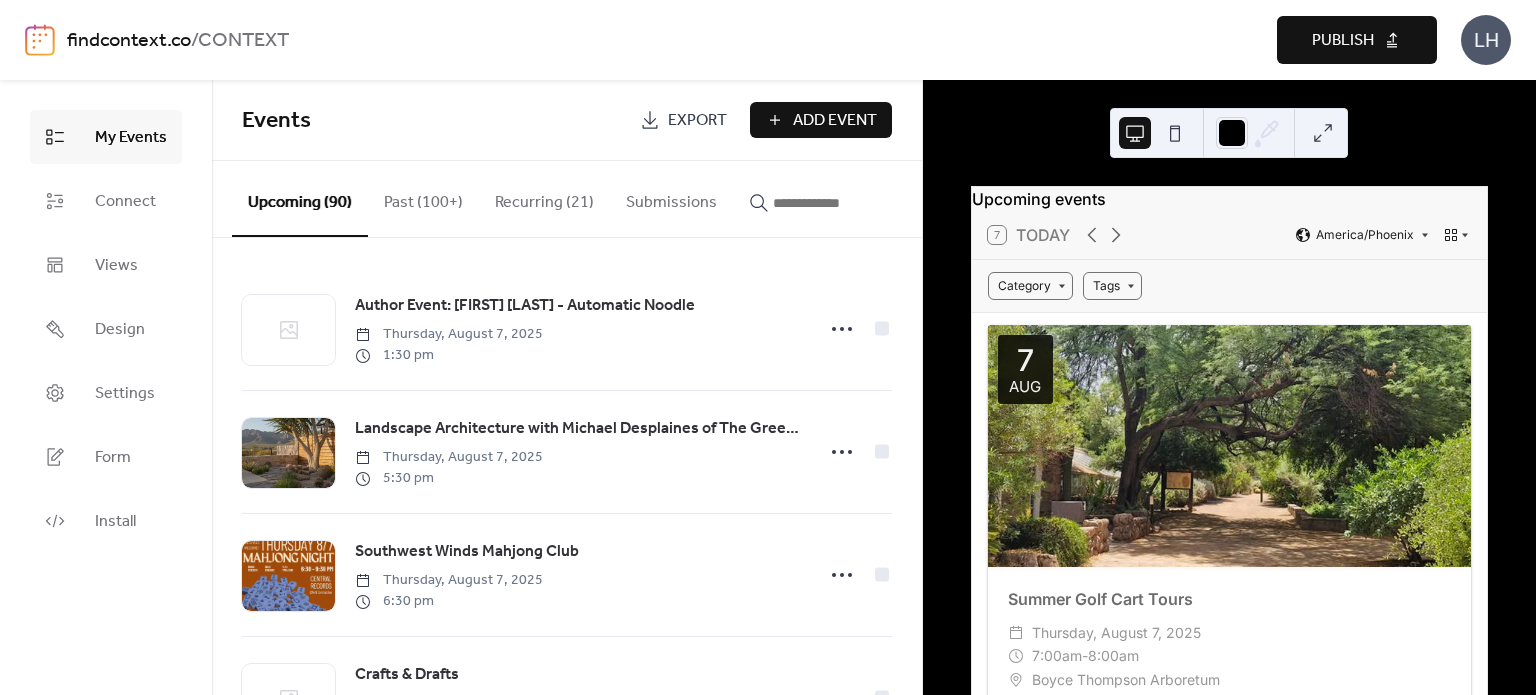 click at bounding box center (833, 203) 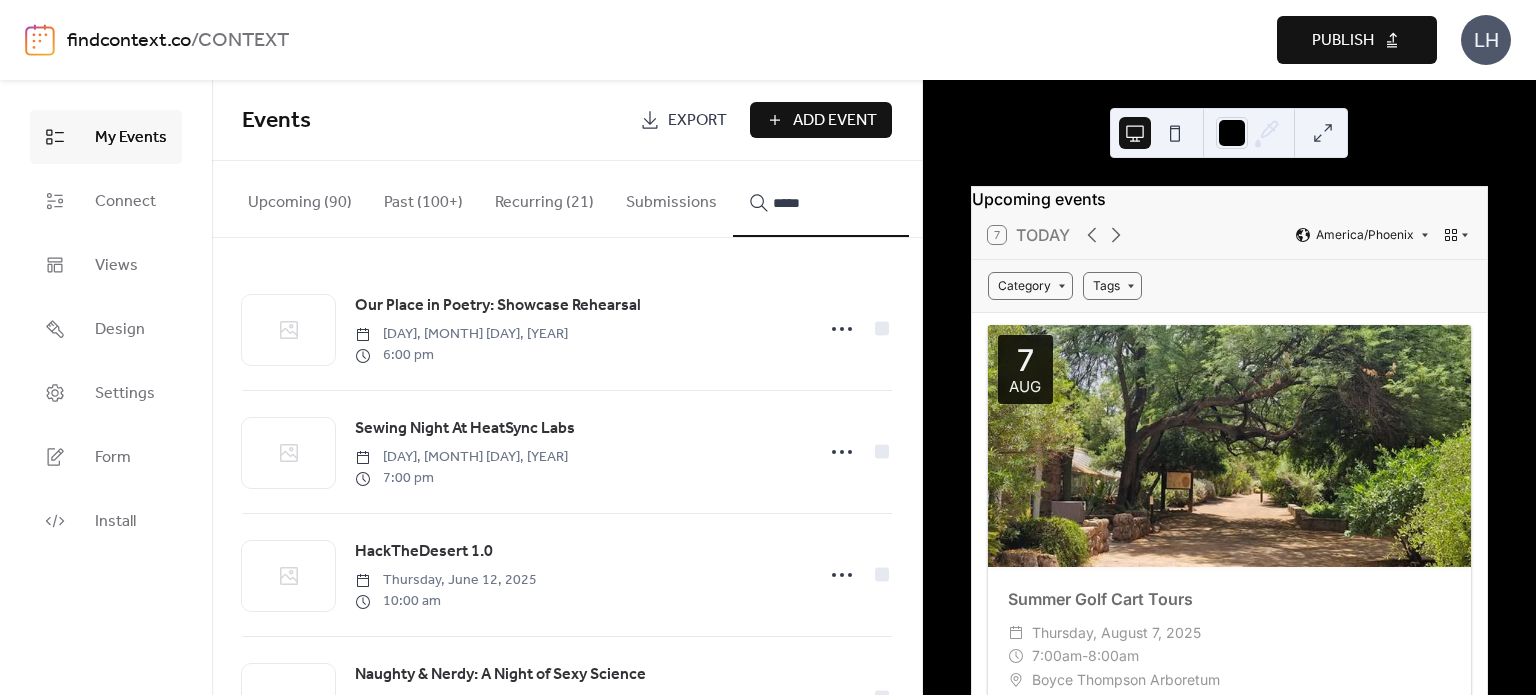 click on "****" at bounding box center [821, 199] 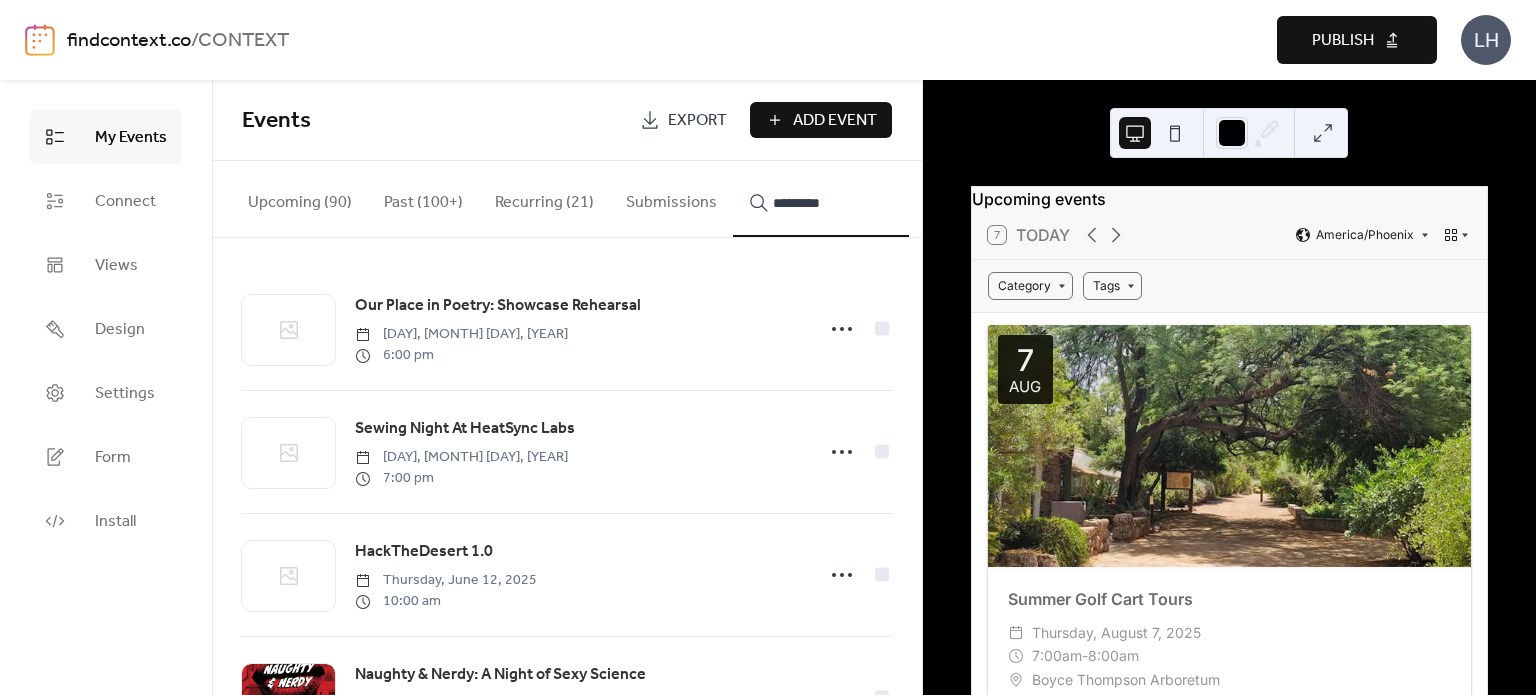 click on "*********" at bounding box center [833, 203] 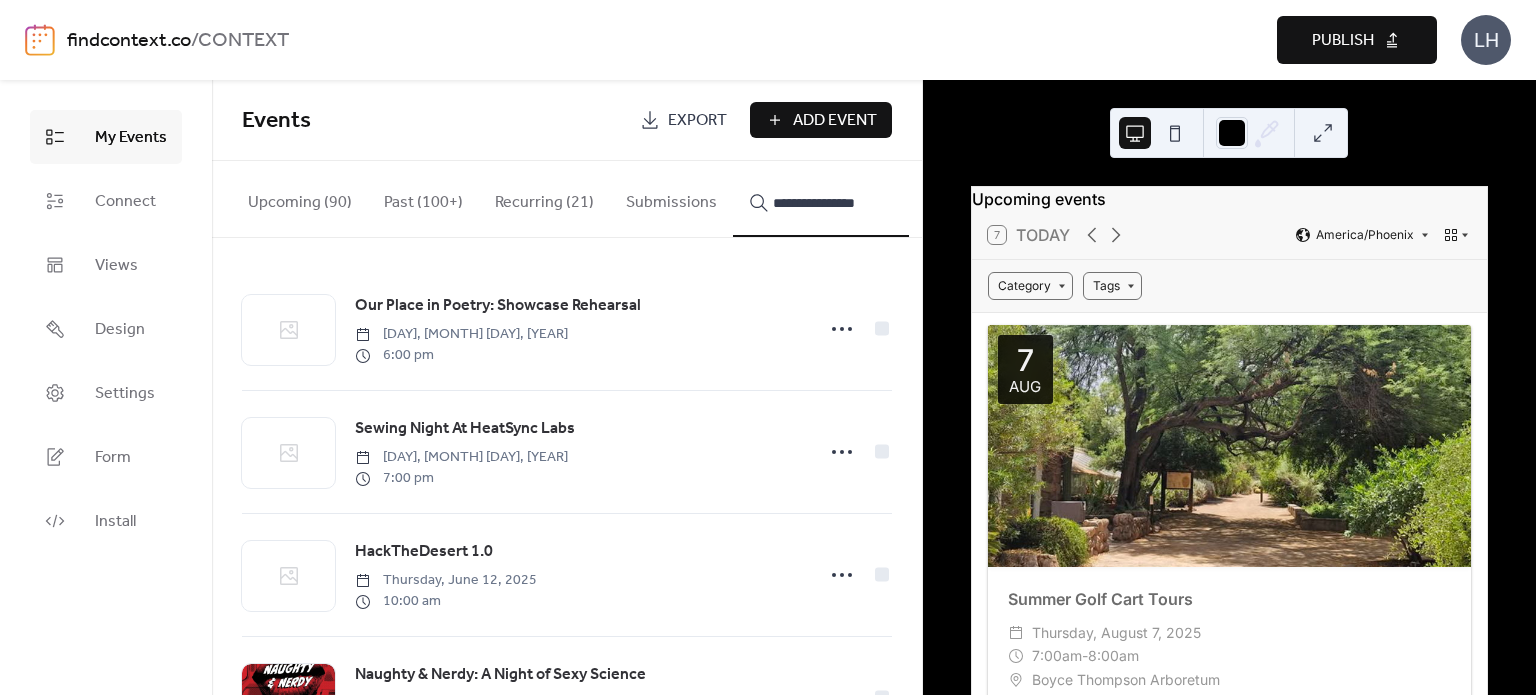 click on "**********" at bounding box center [821, 199] 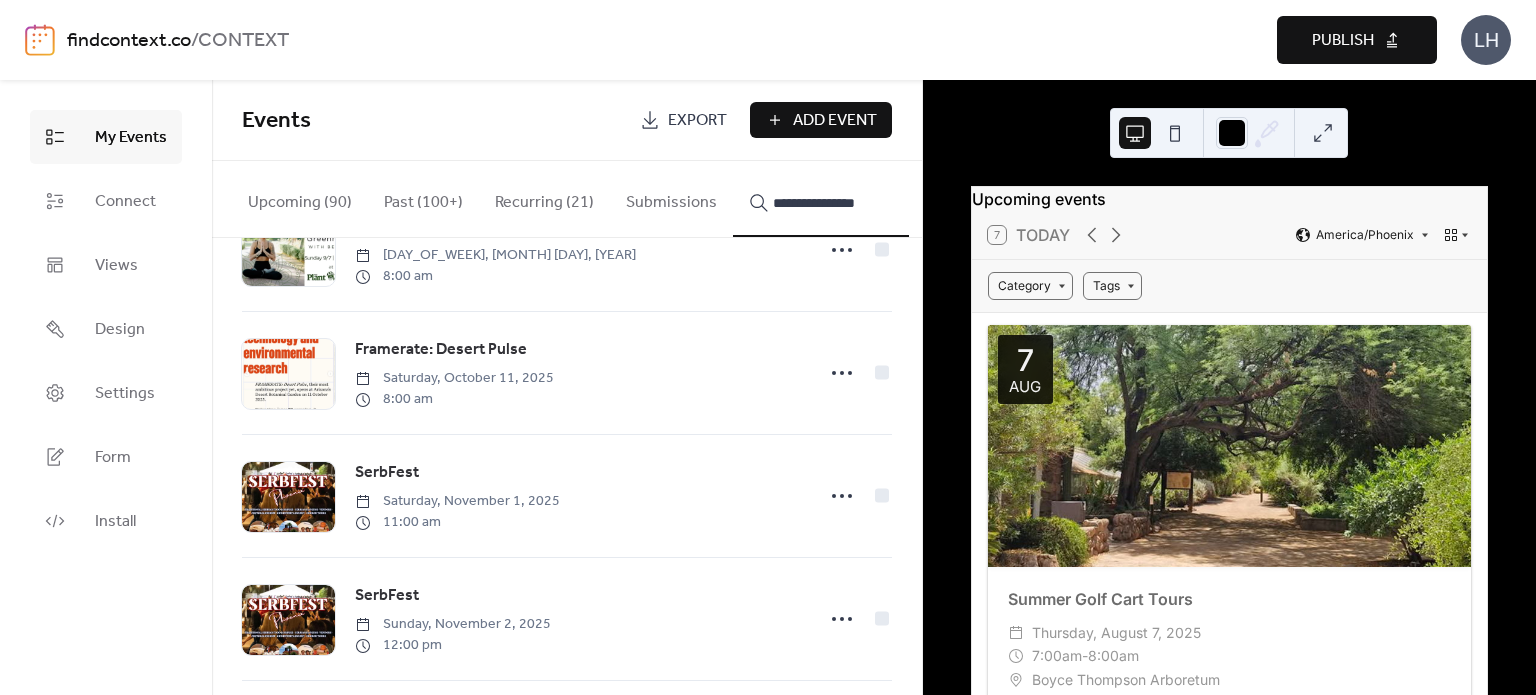 scroll, scrollTop: 3420, scrollLeft: 0, axis: vertical 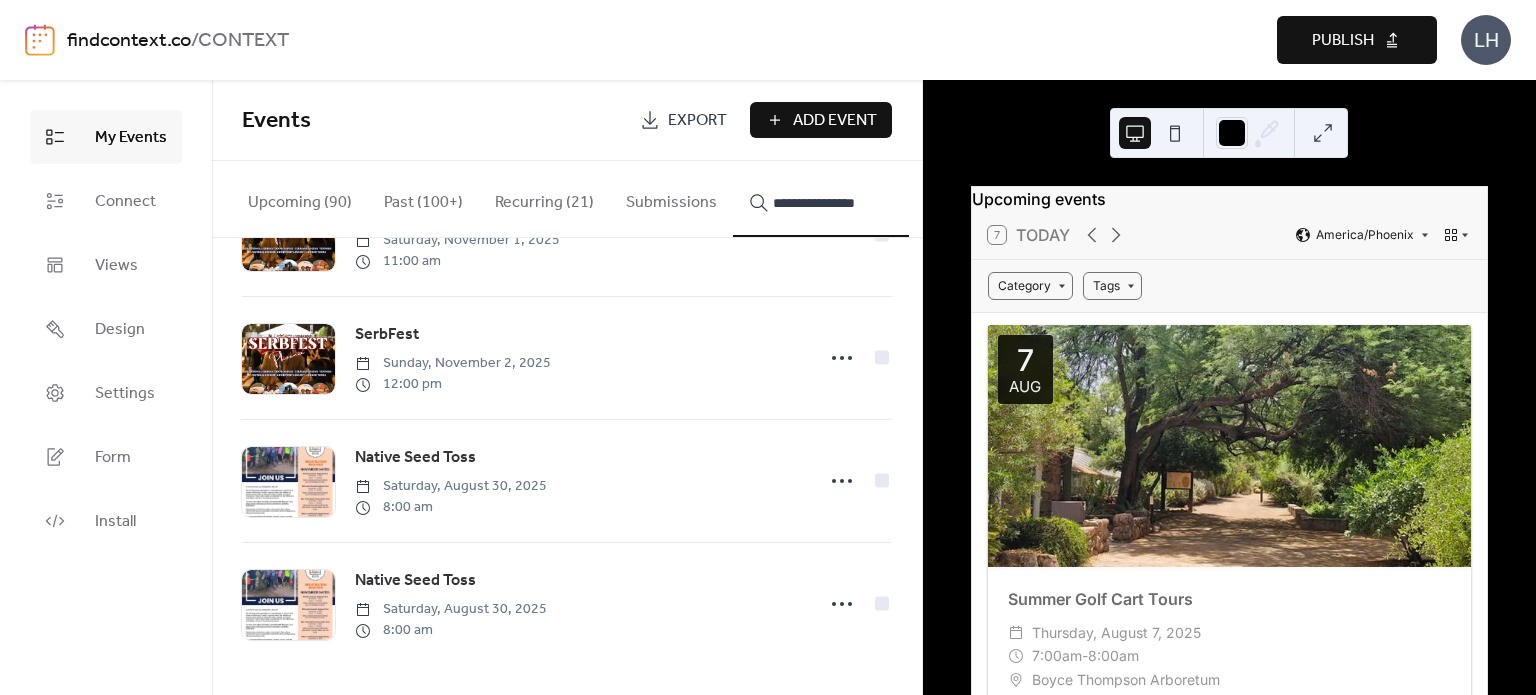 type on "**********" 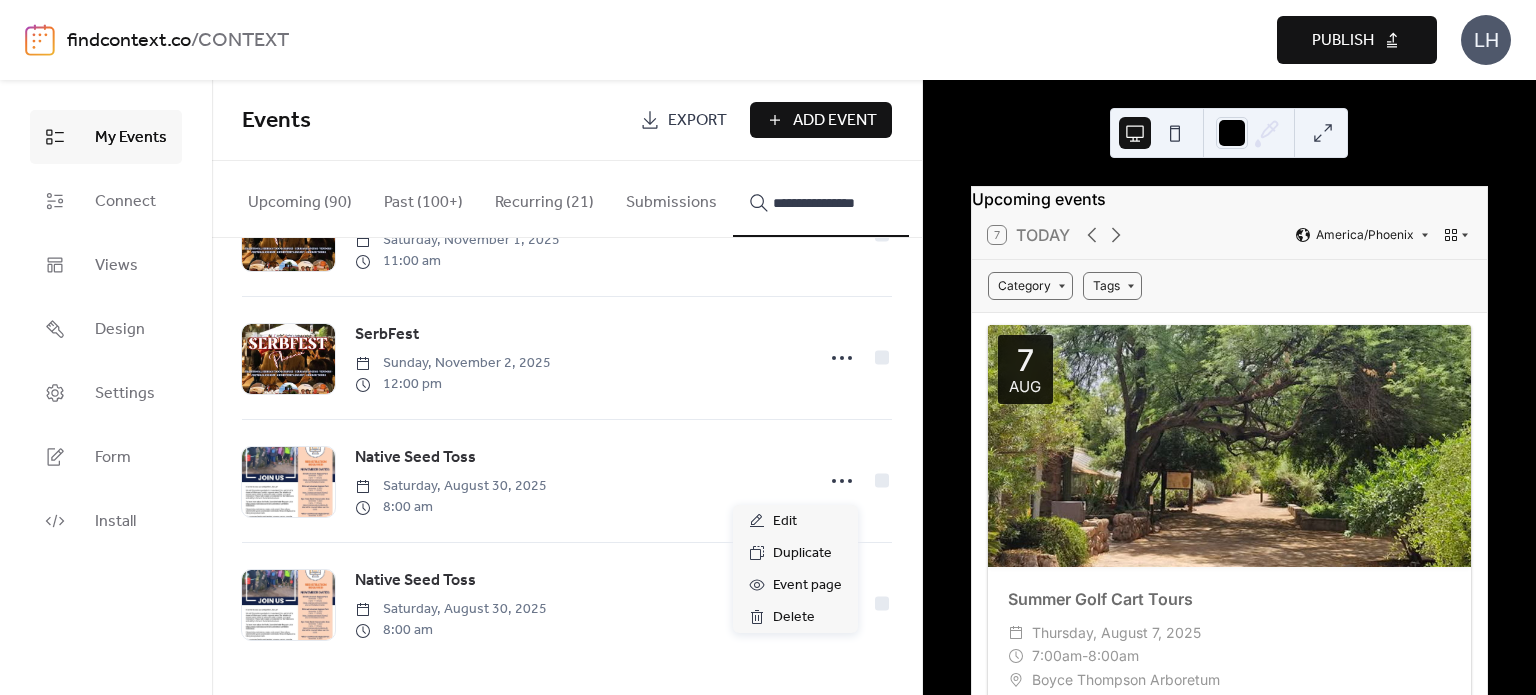 click 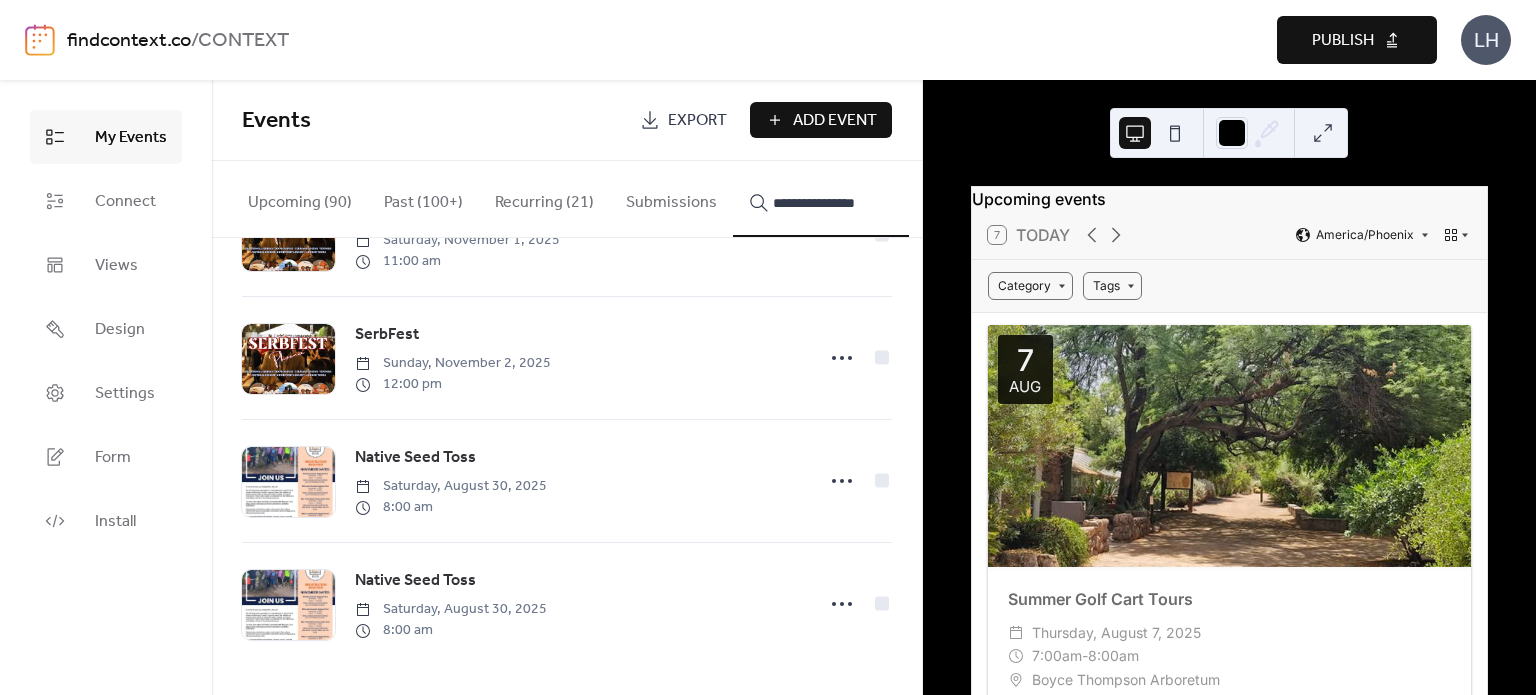 click on "Native Seed Toss" at bounding box center (415, 458) 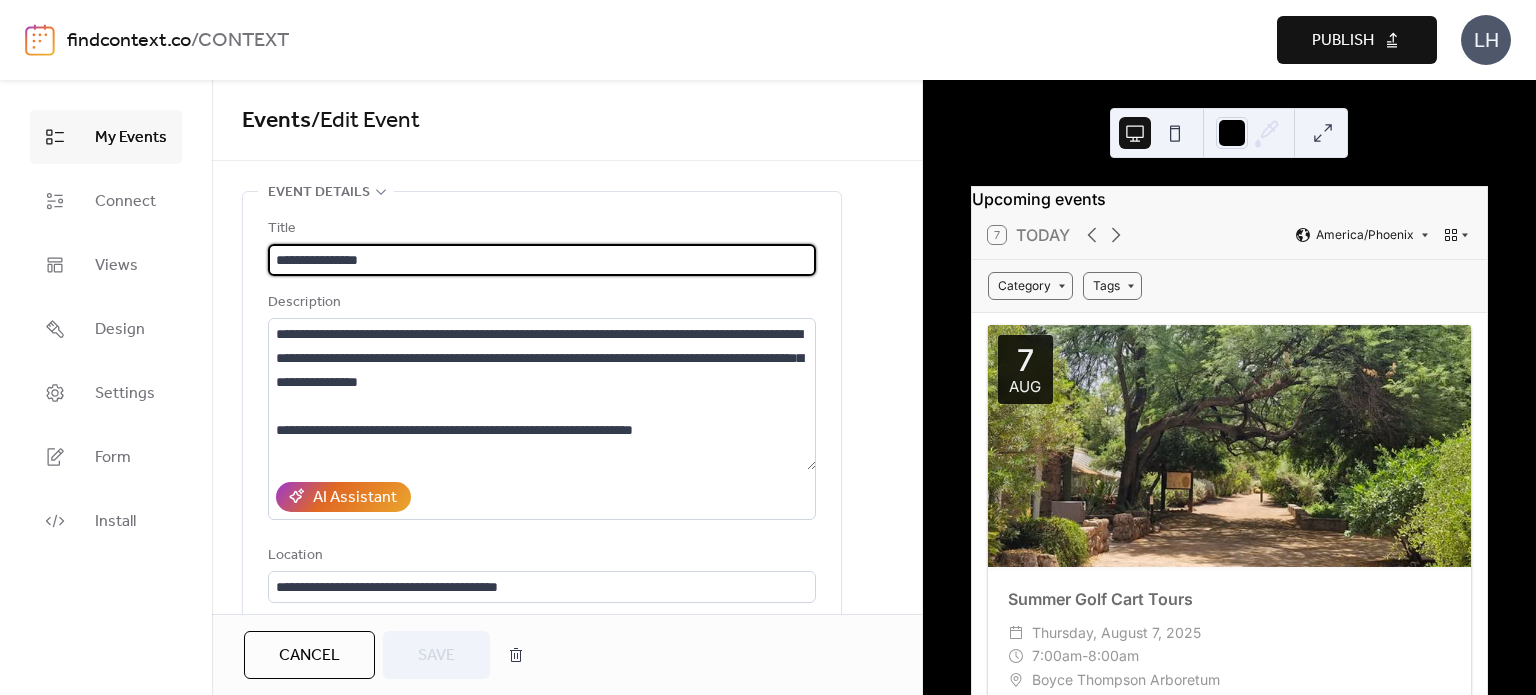 scroll, scrollTop: 120, scrollLeft: 0, axis: vertical 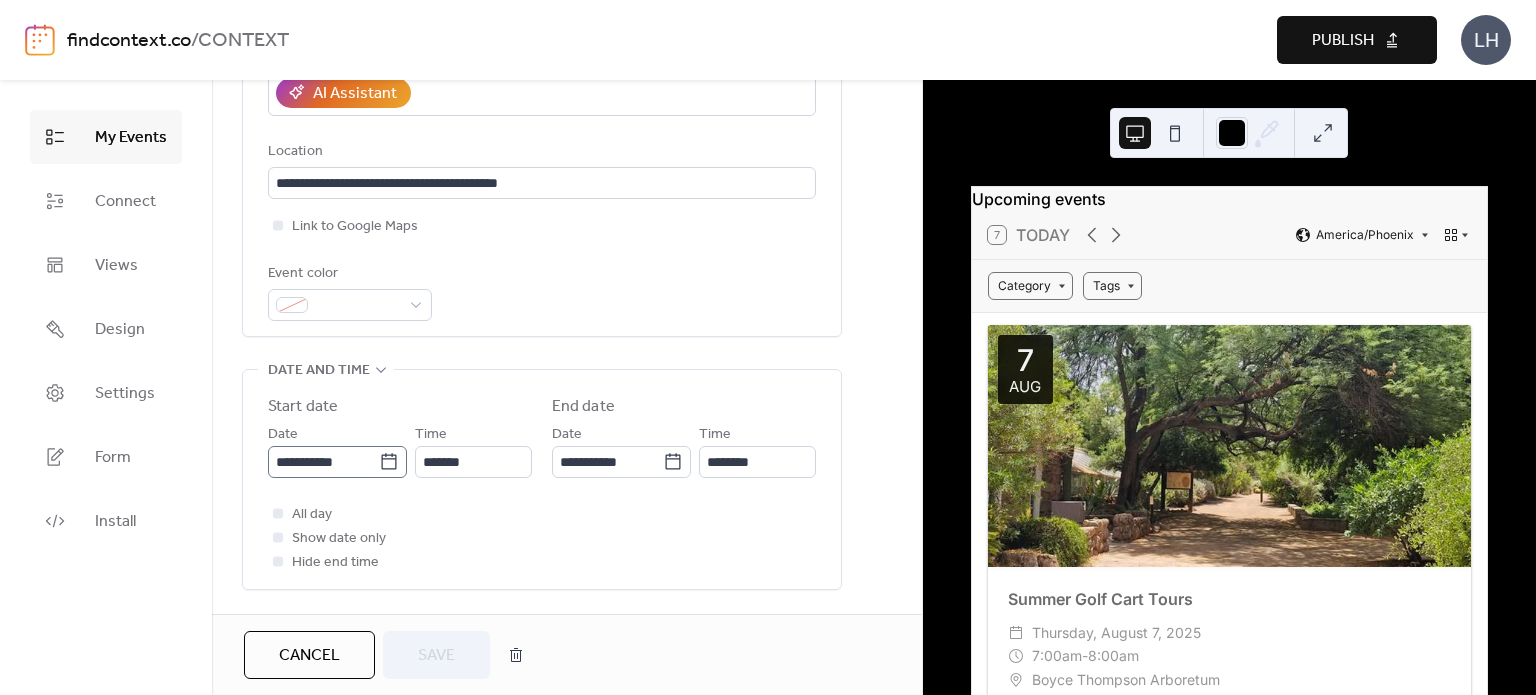 click 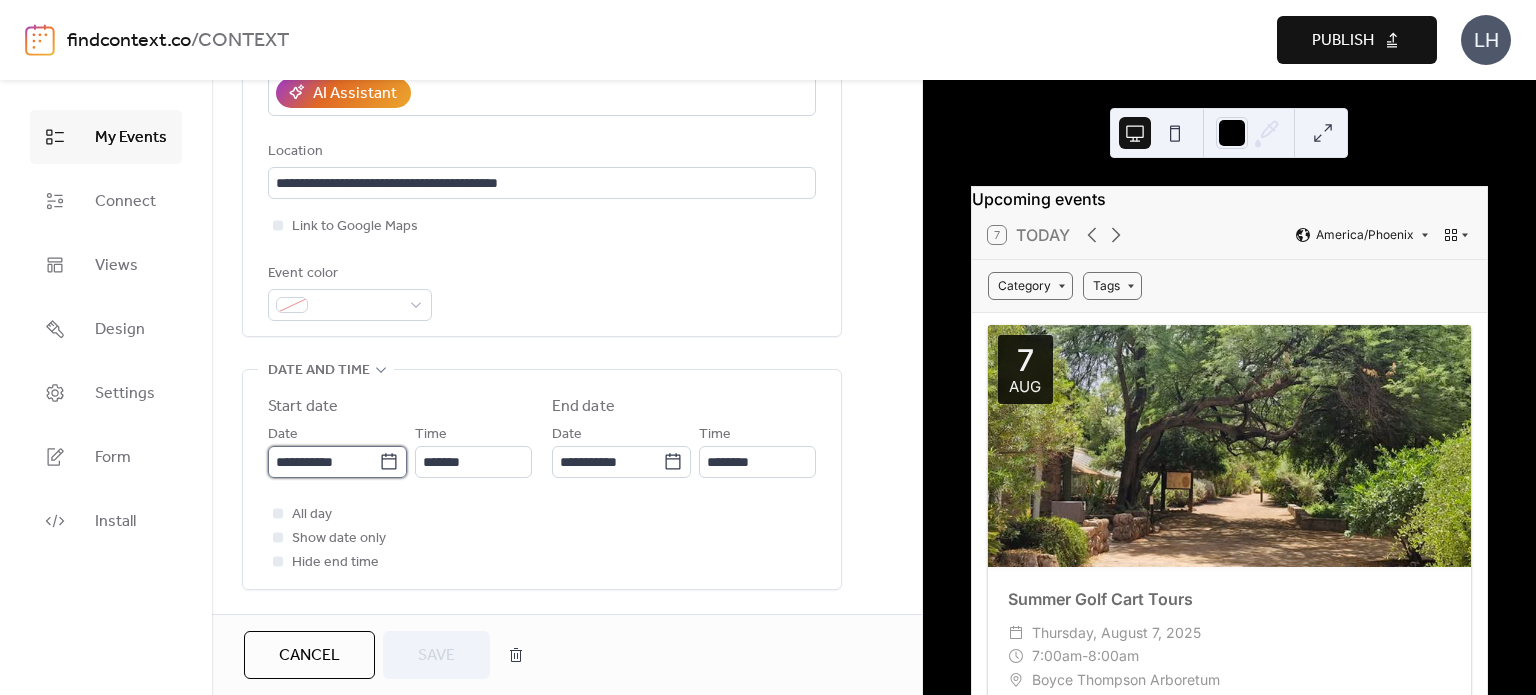 click on "**********" at bounding box center (323, 462) 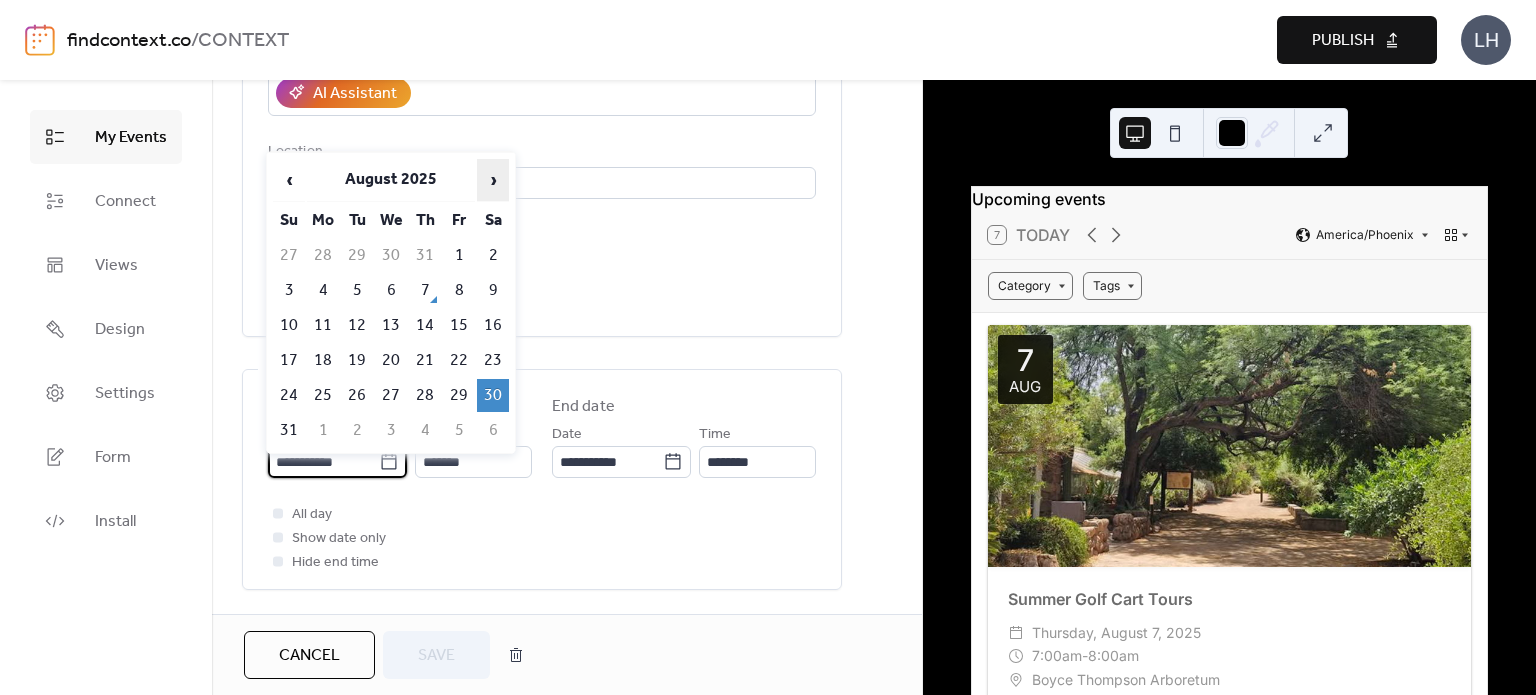click on "›" at bounding box center [493, 180] 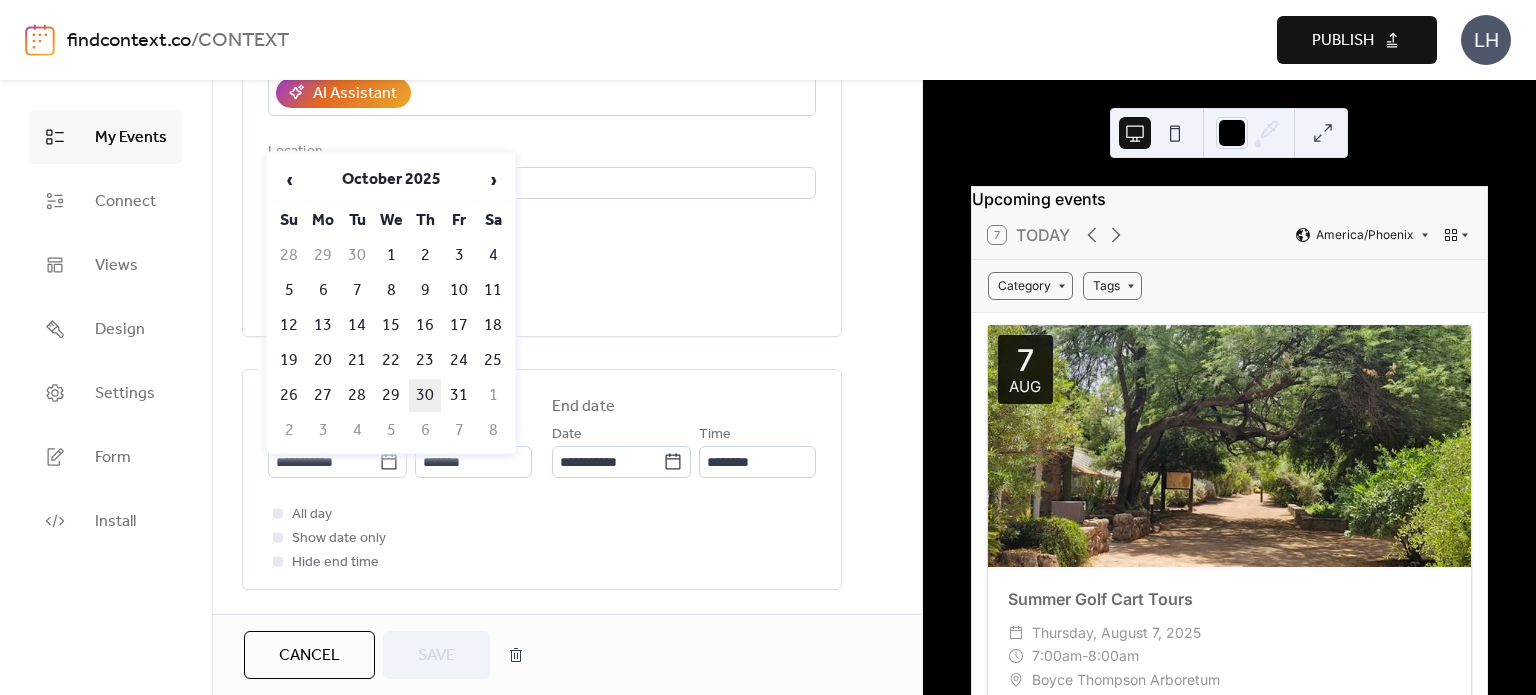 click on "30" at bounding box center (425, 395) 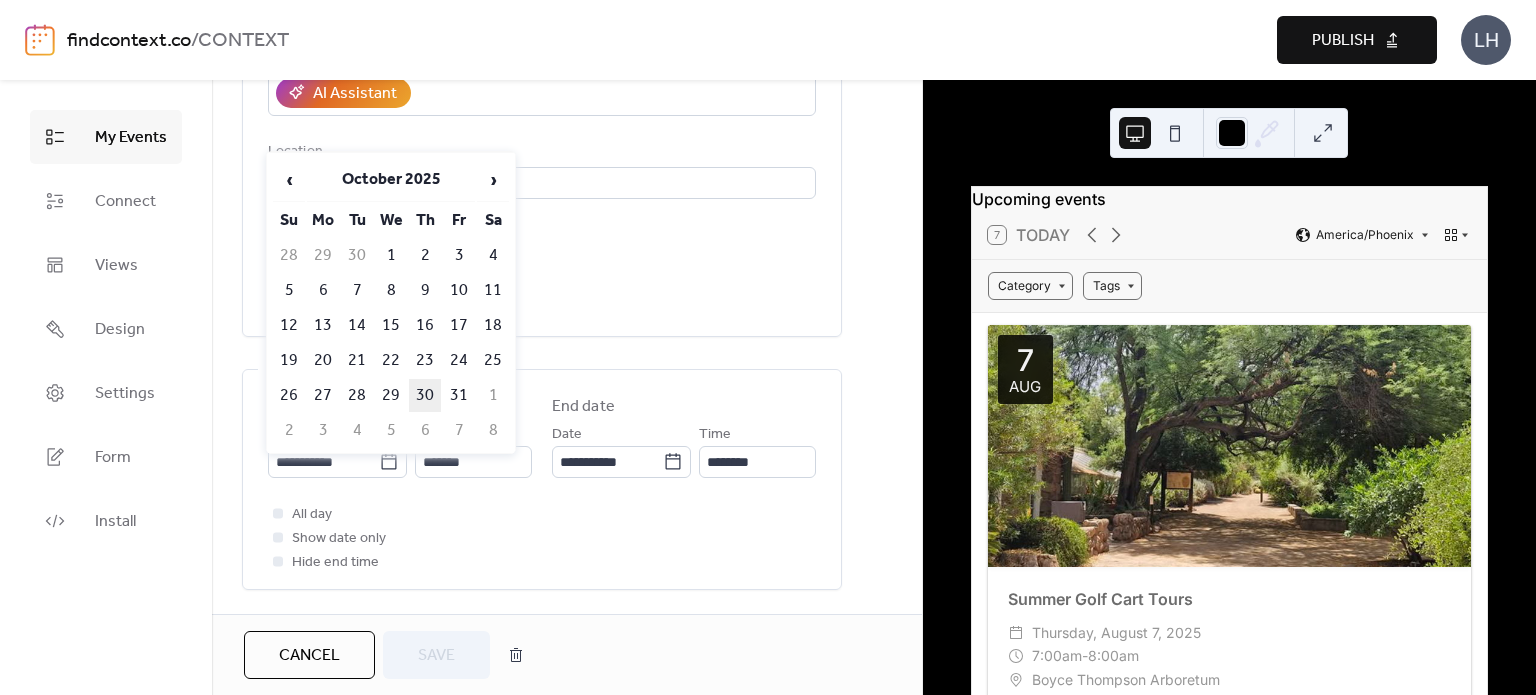 type on "**********" 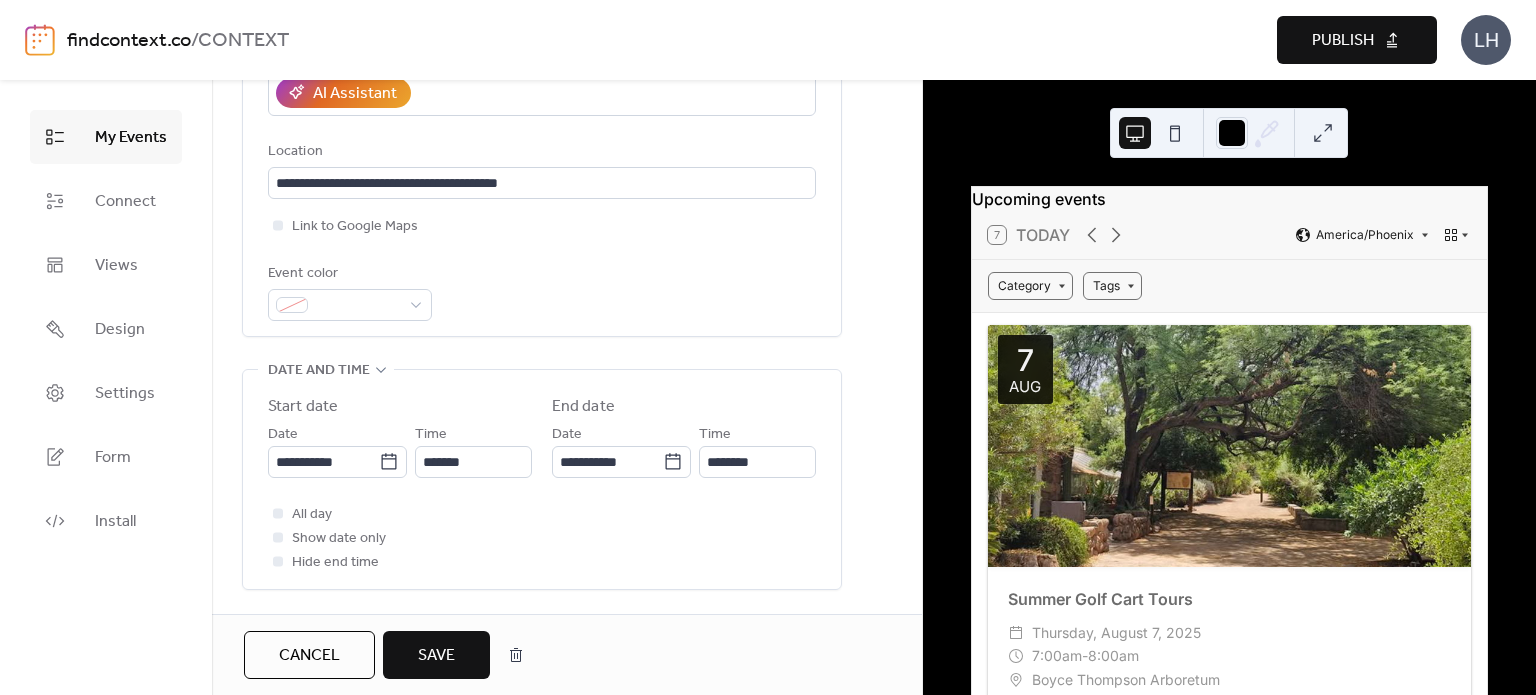 click on "Save" at bounding box center [436, 656] 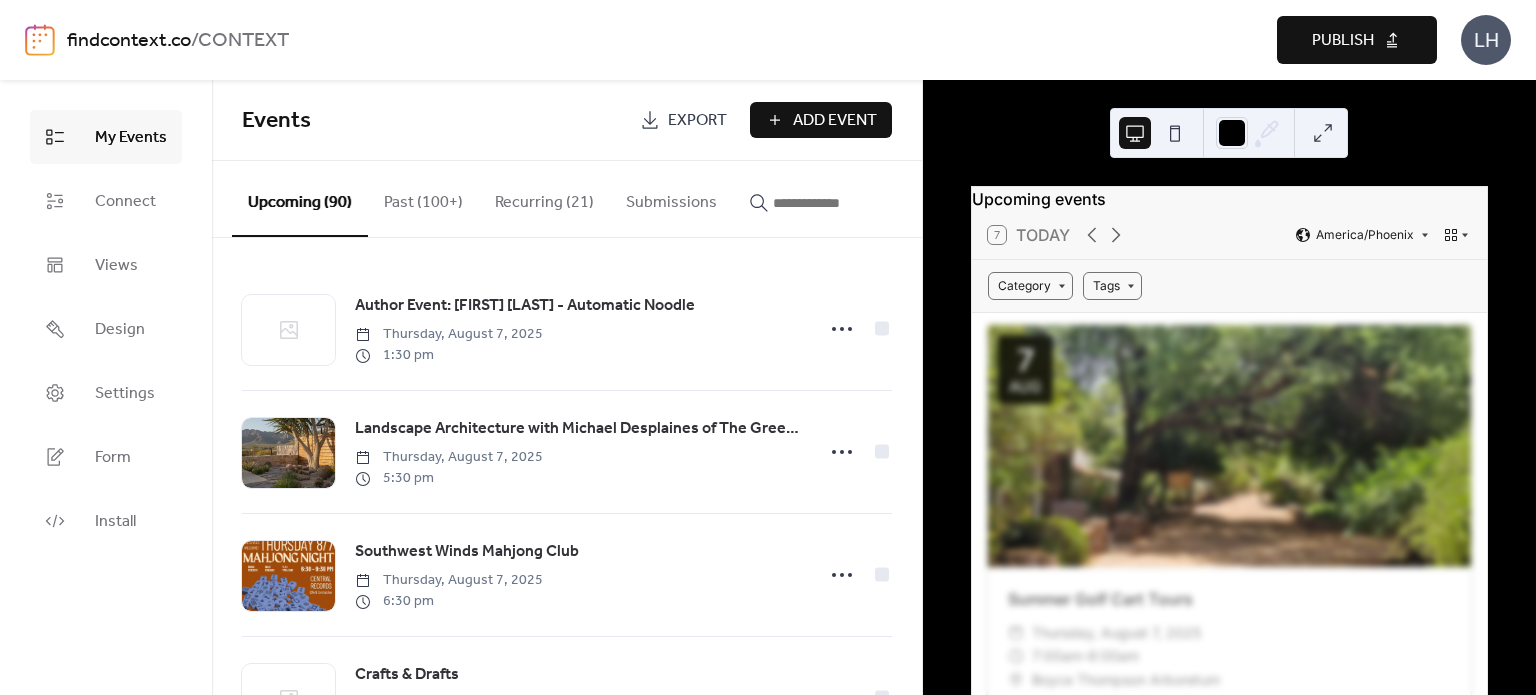 click at bounding box center (833, 203) 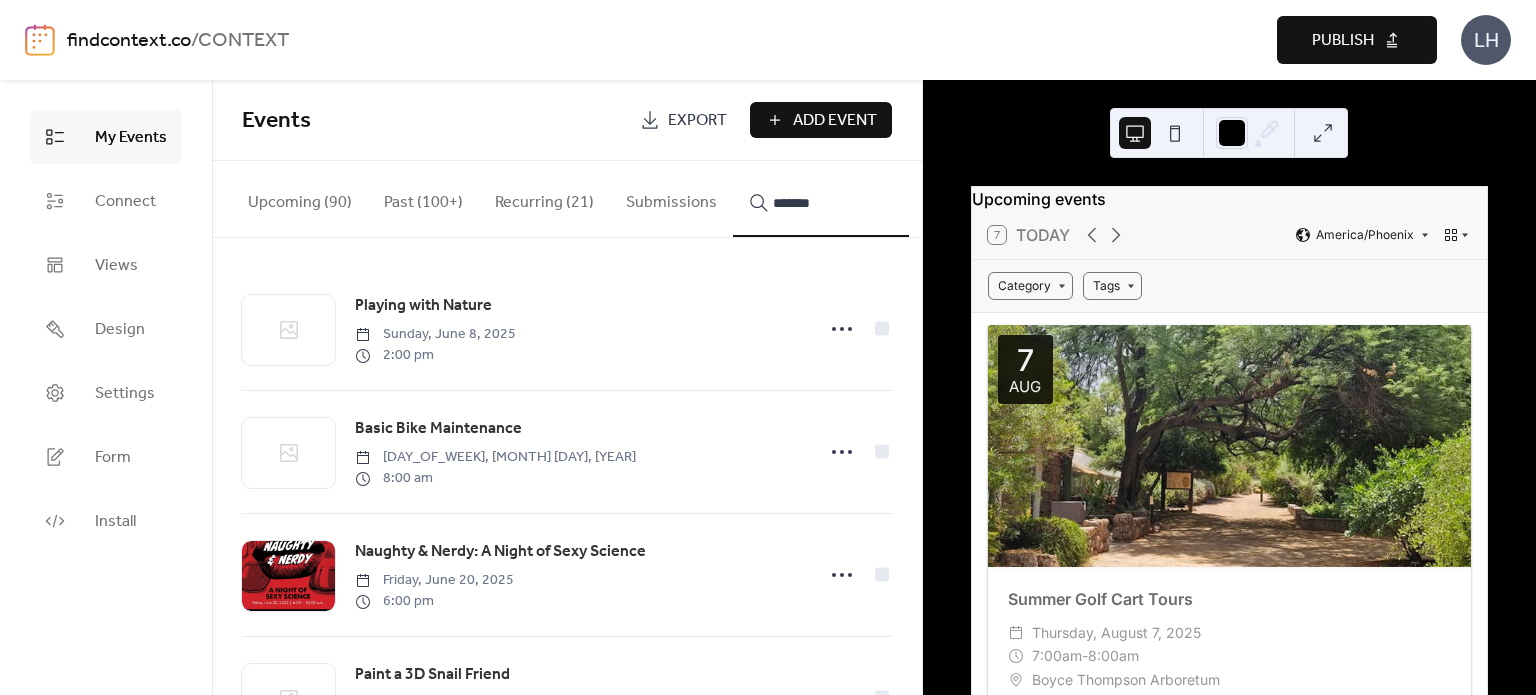 click on "******" at bounding box center (821, 199) 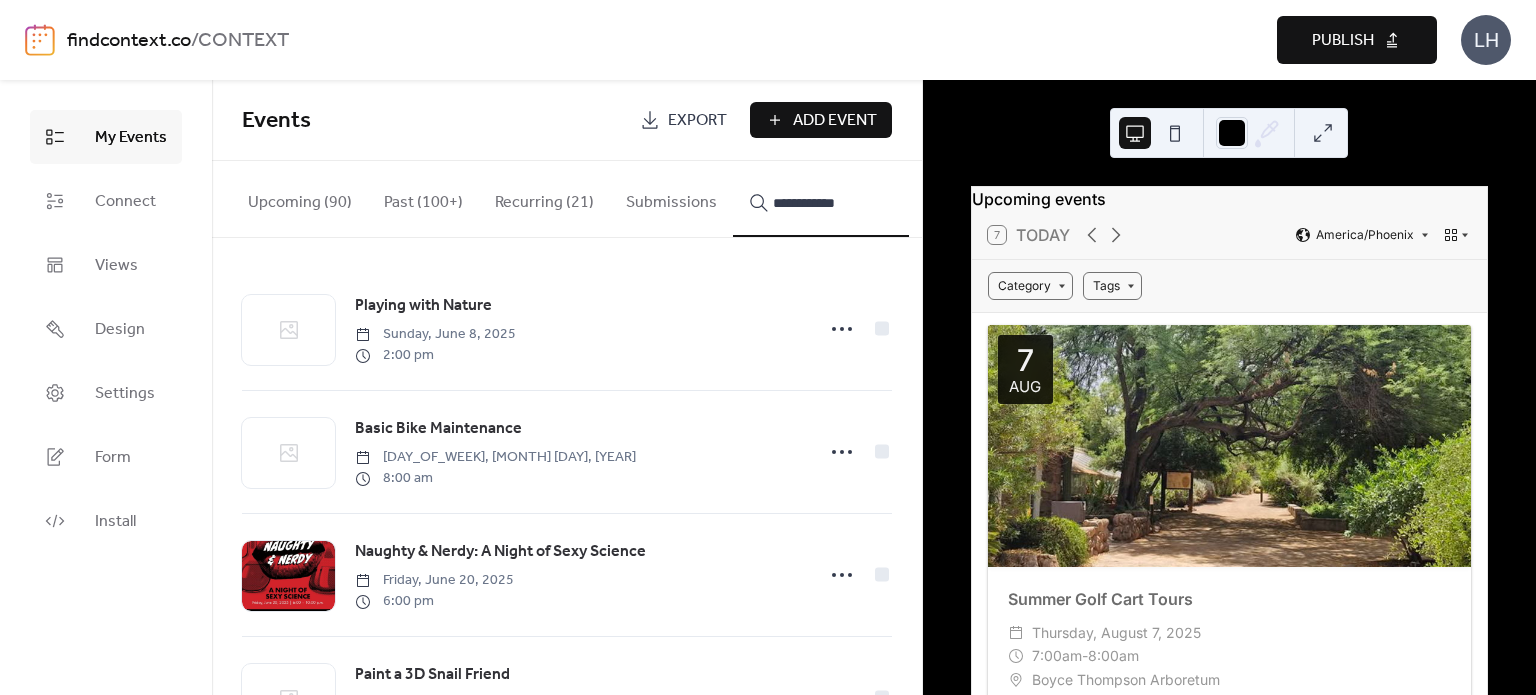 click on "**********" at bounding box center [821, 199] 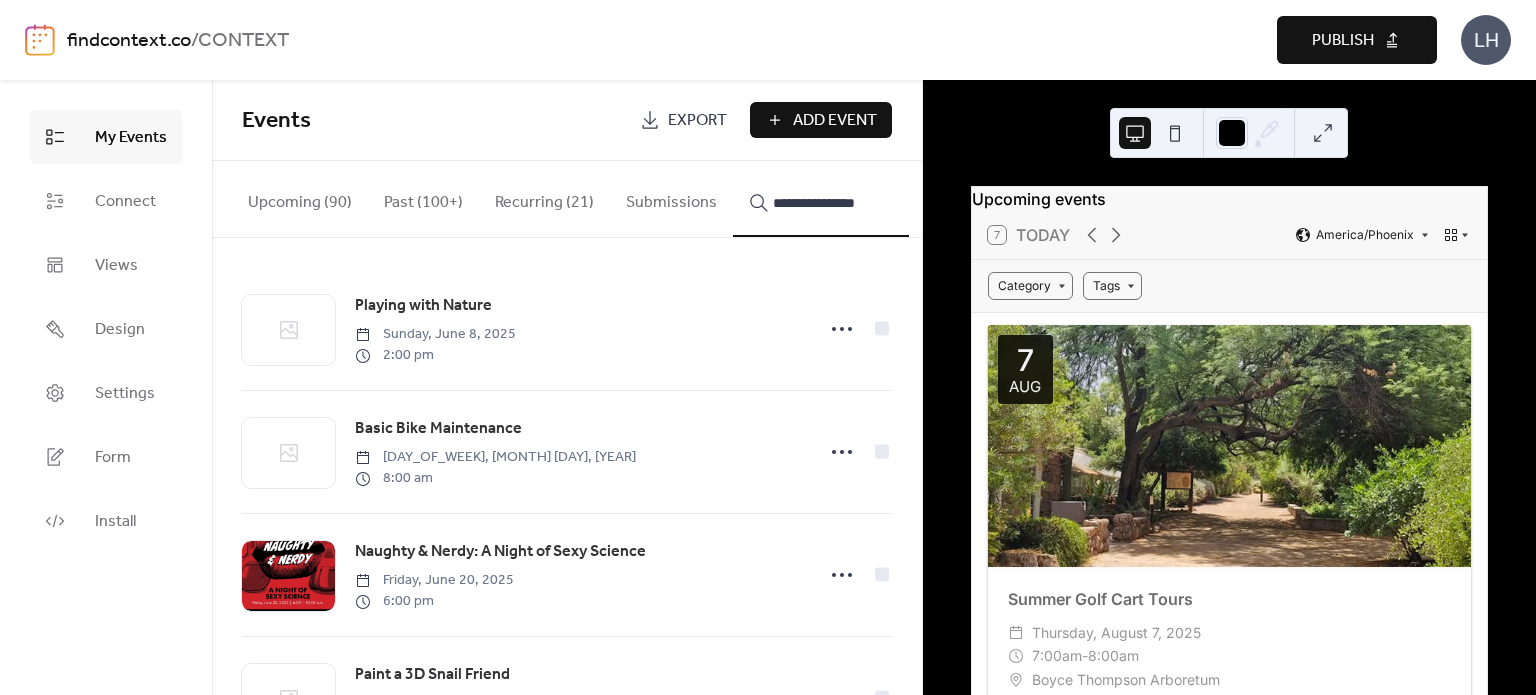type on "**********" 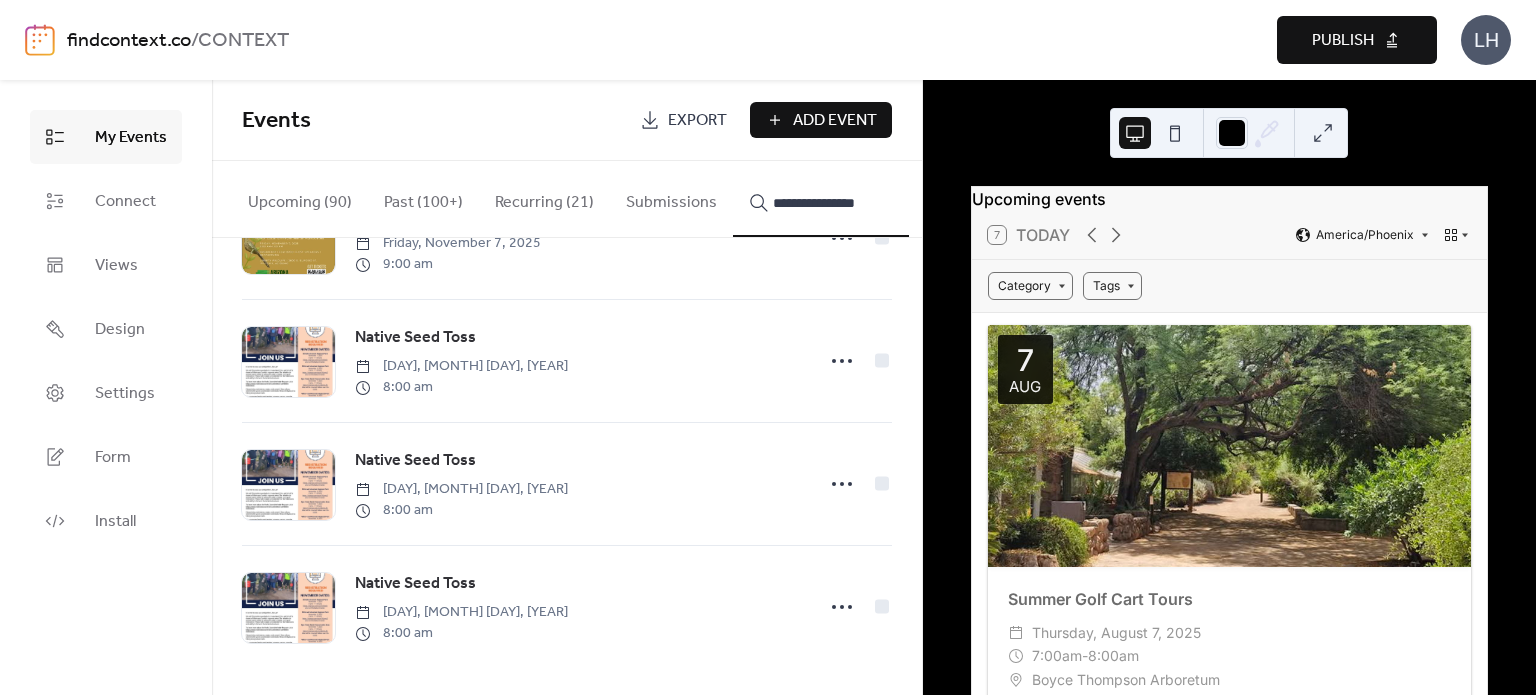 scroll, scrollTop: 2188, scrollLeft: 0, axis: vertical 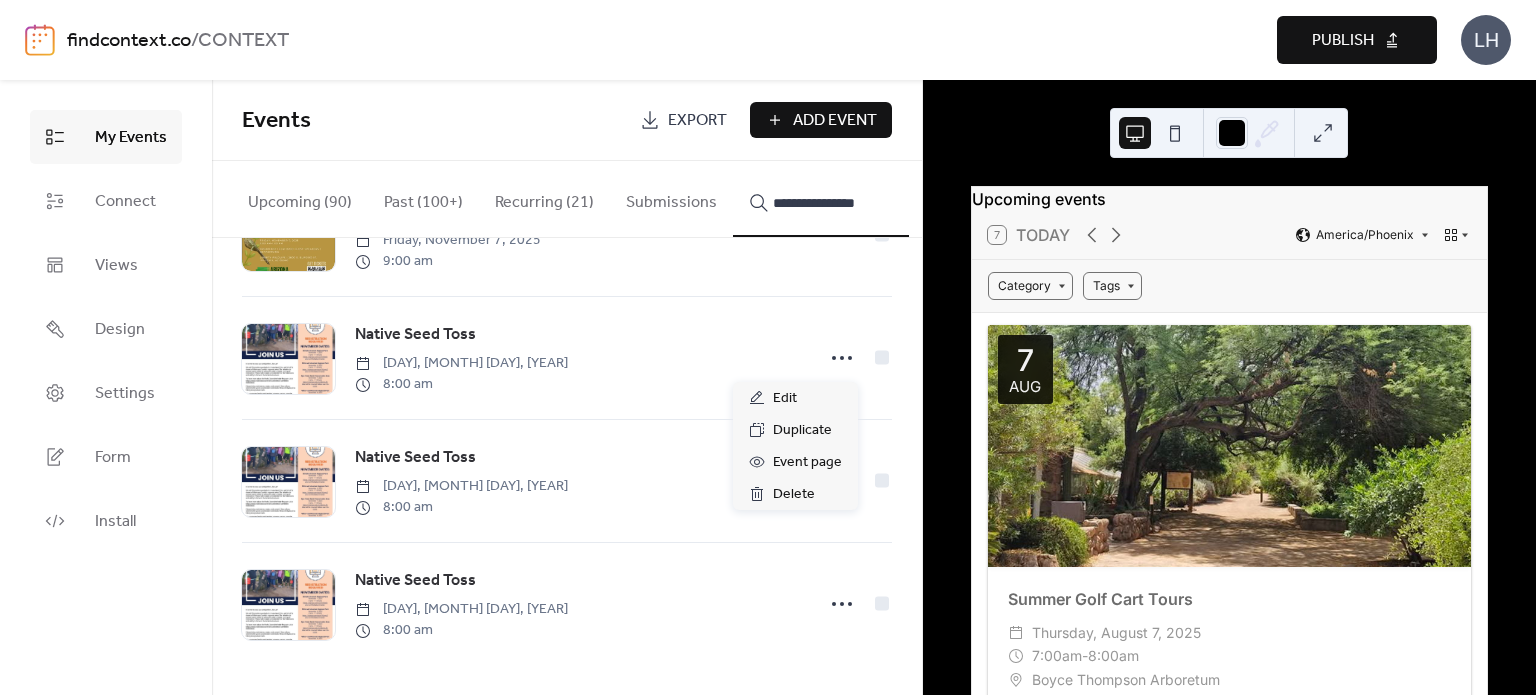 click 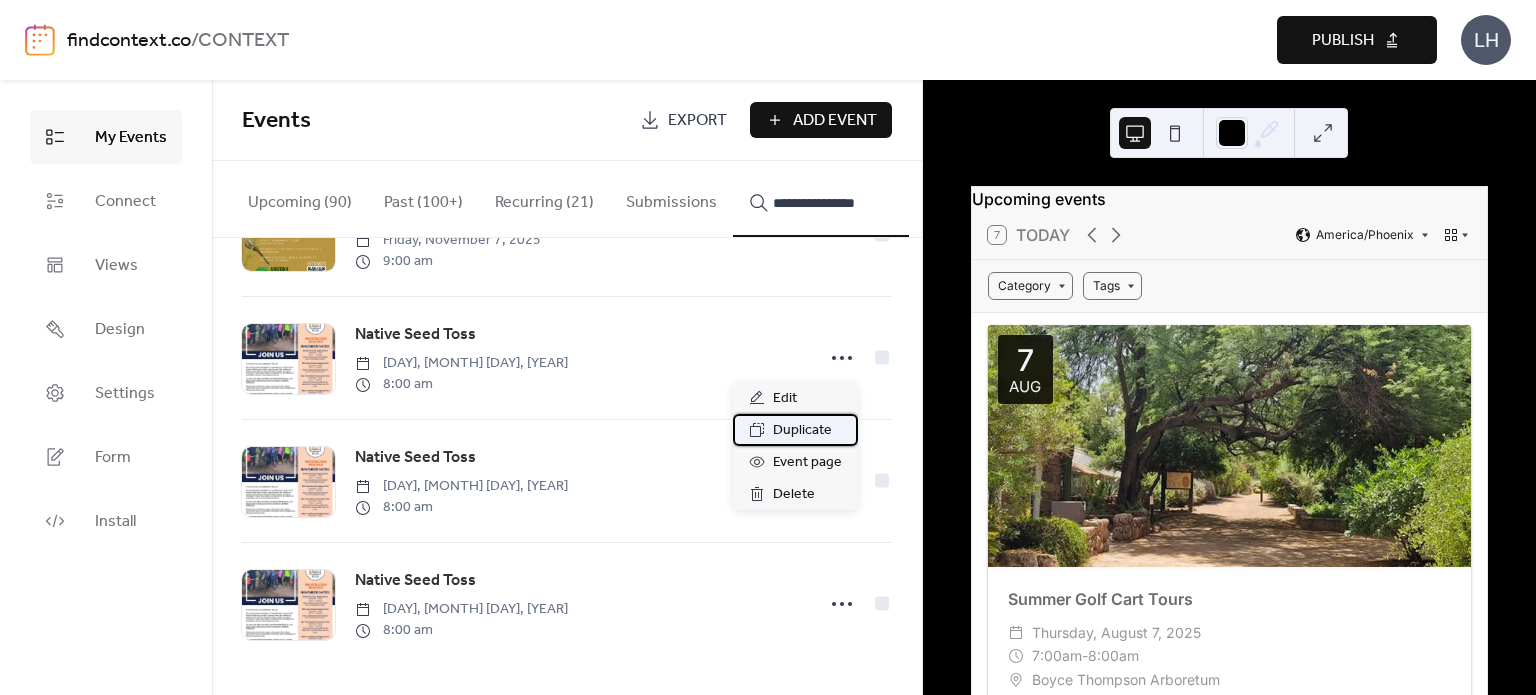 click on "Duplicate" at bounding box center (802, 431) 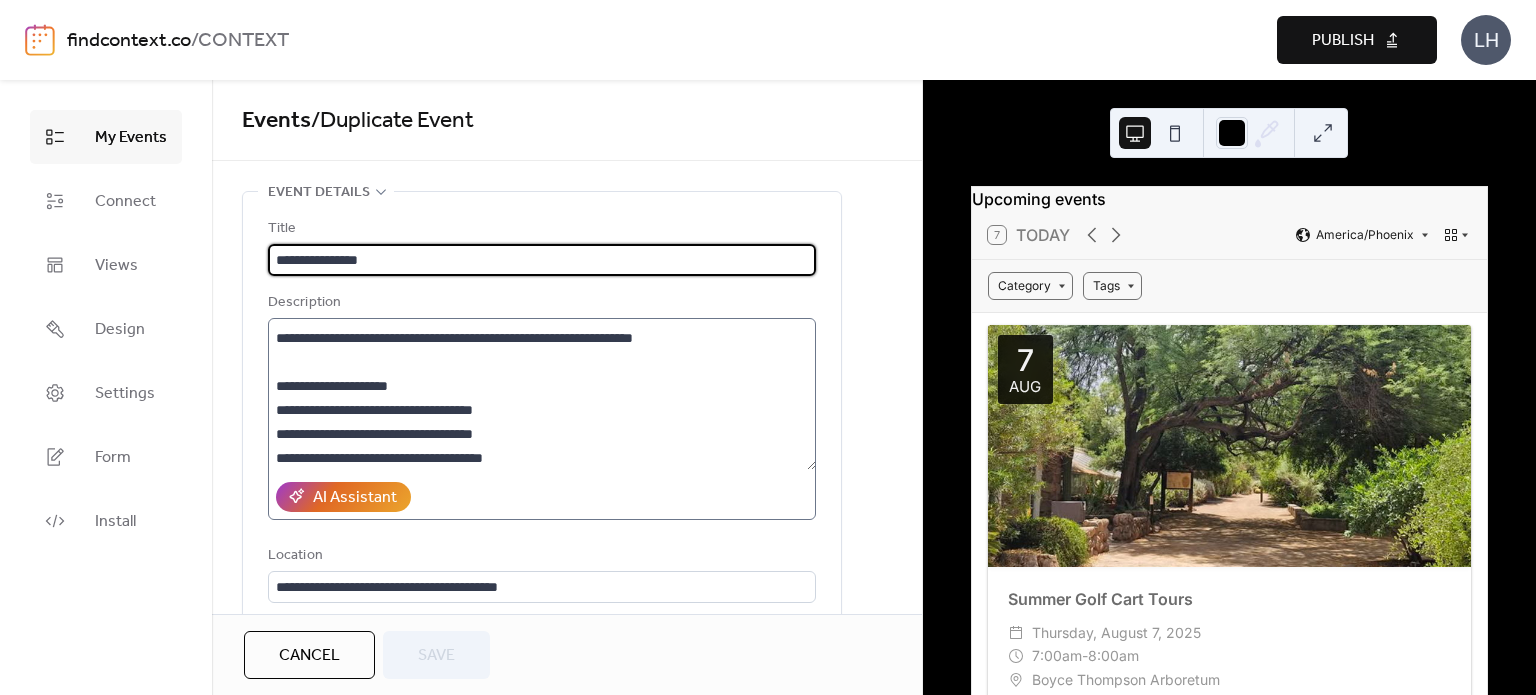 scroll, scrollTop: 120, scrollLeft: 0, axis: vertical 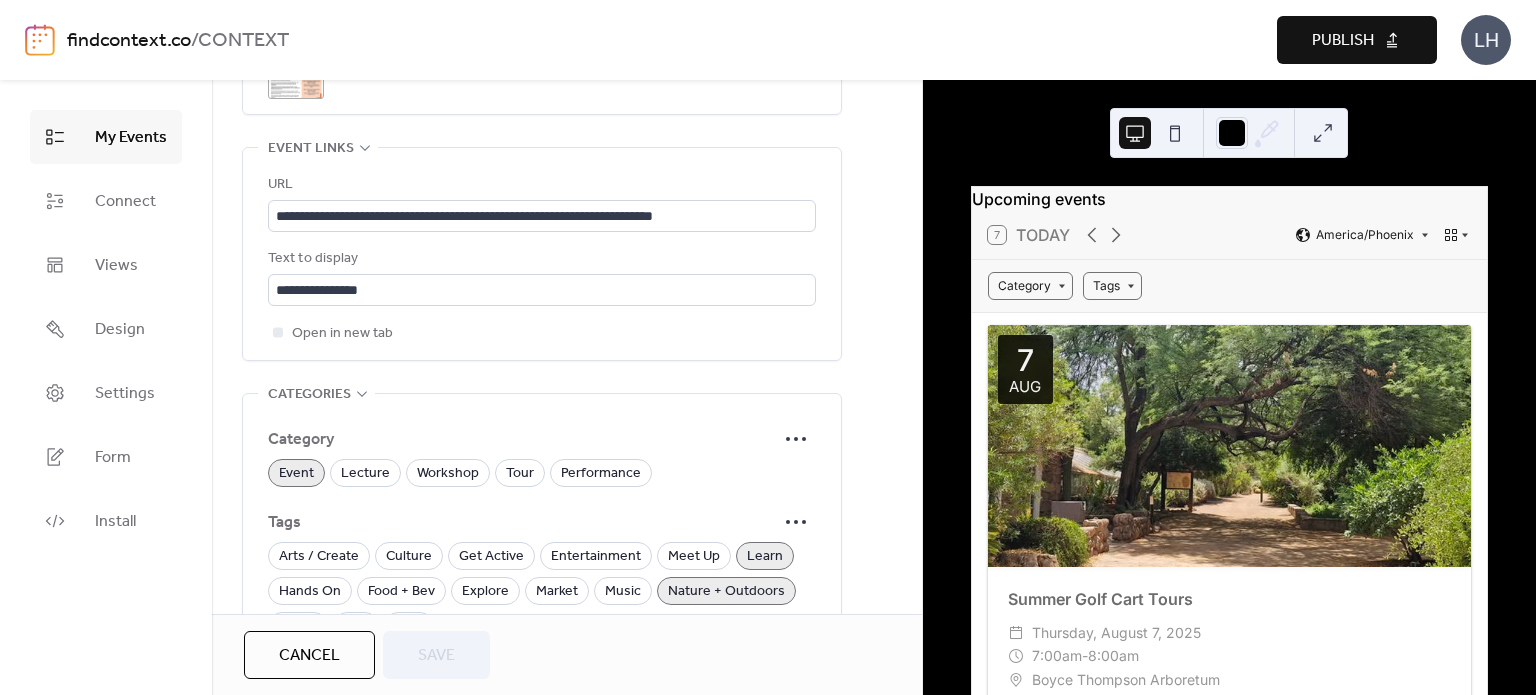 click on "**********" at bounding box center [542, 259] 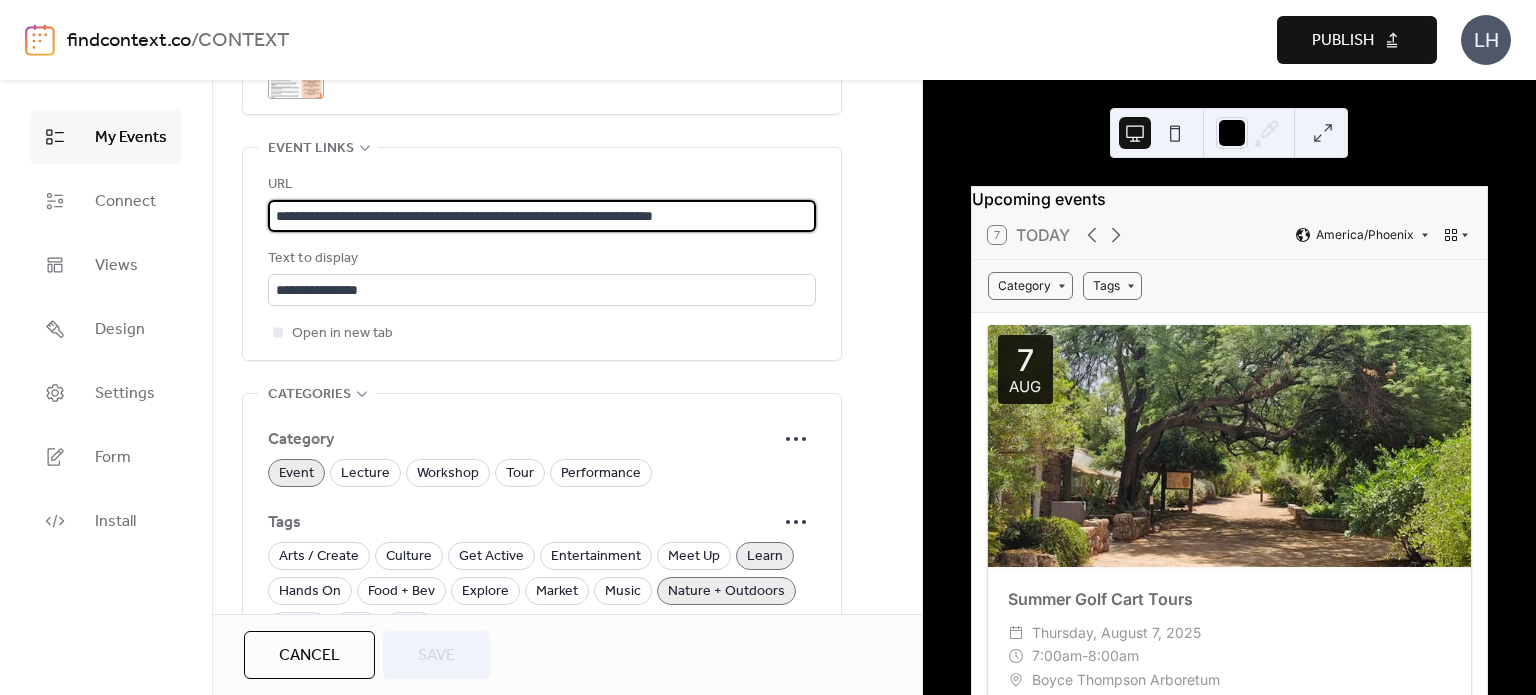click on "**********" at bounding box center [542, 216] 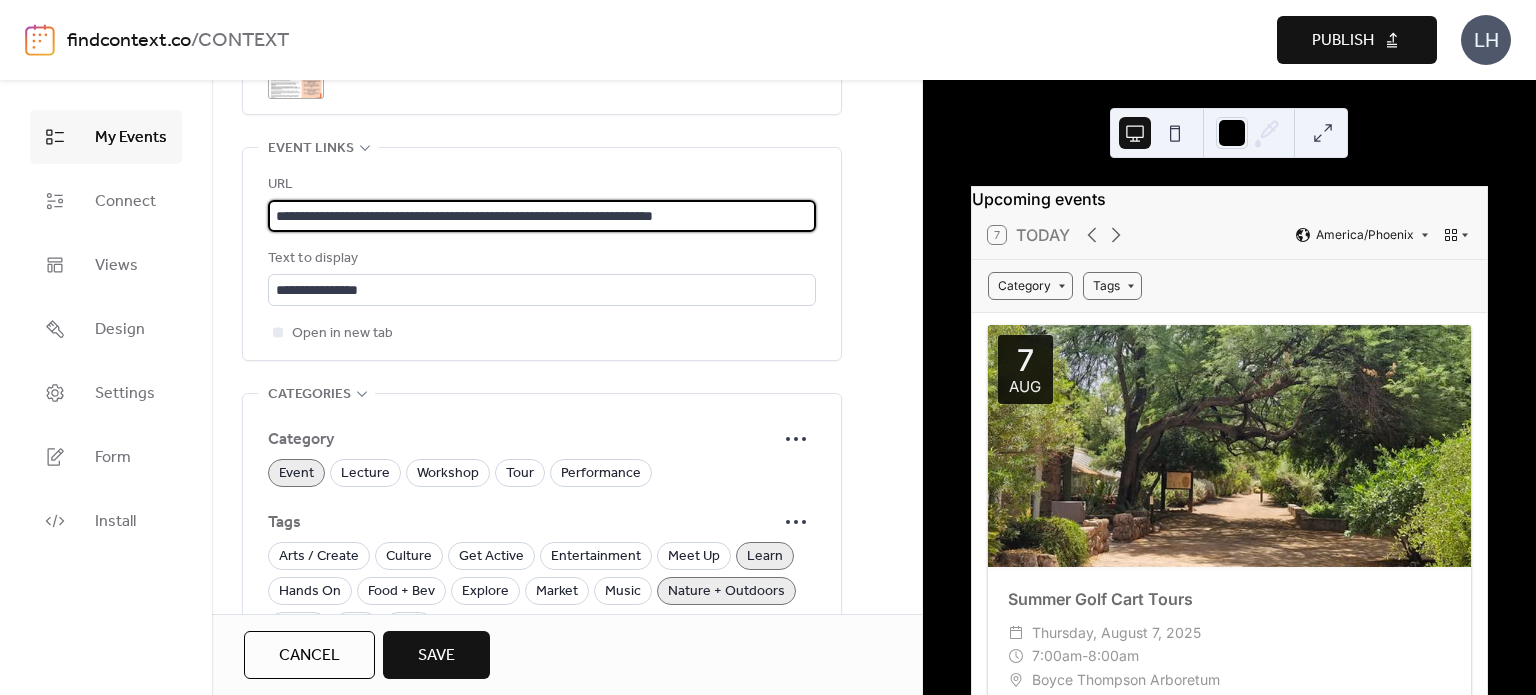 type on "**********" 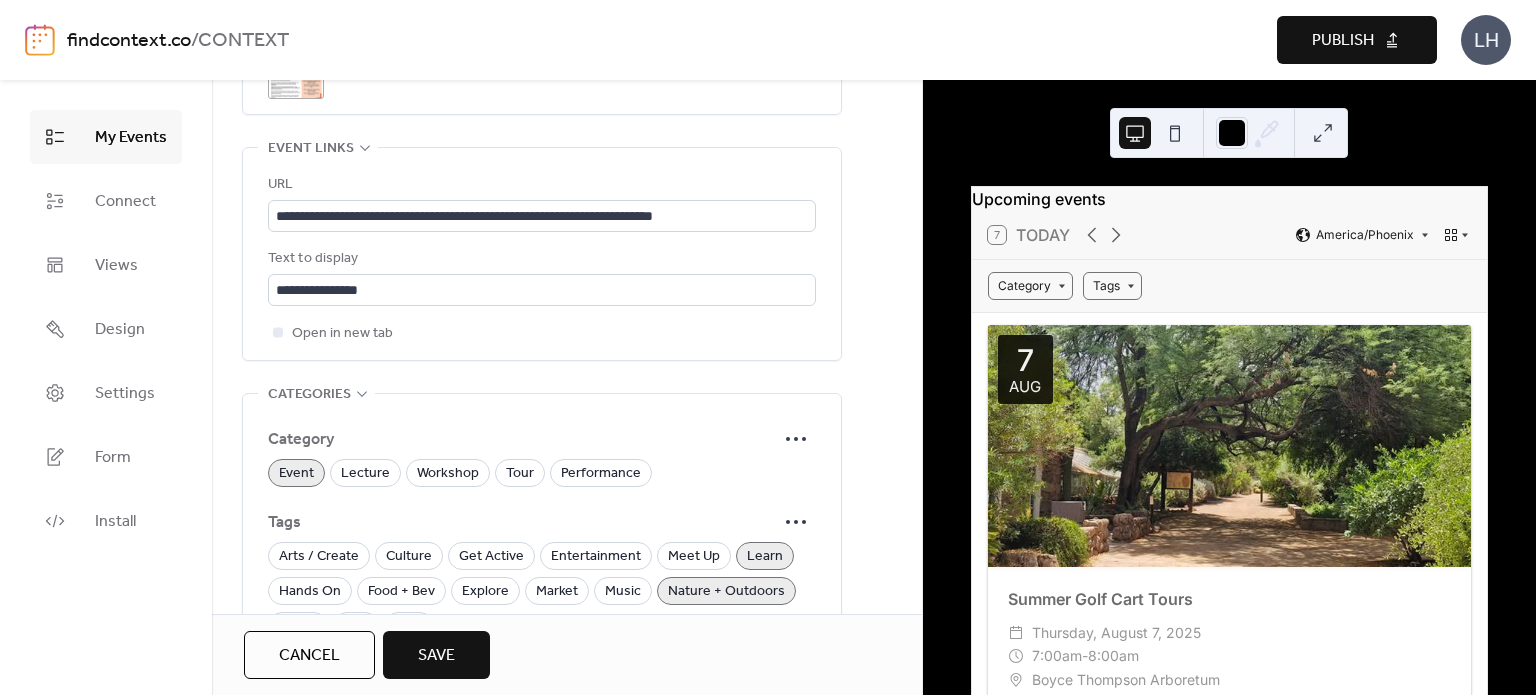 click on "**********" at bounding box center (567, -17) 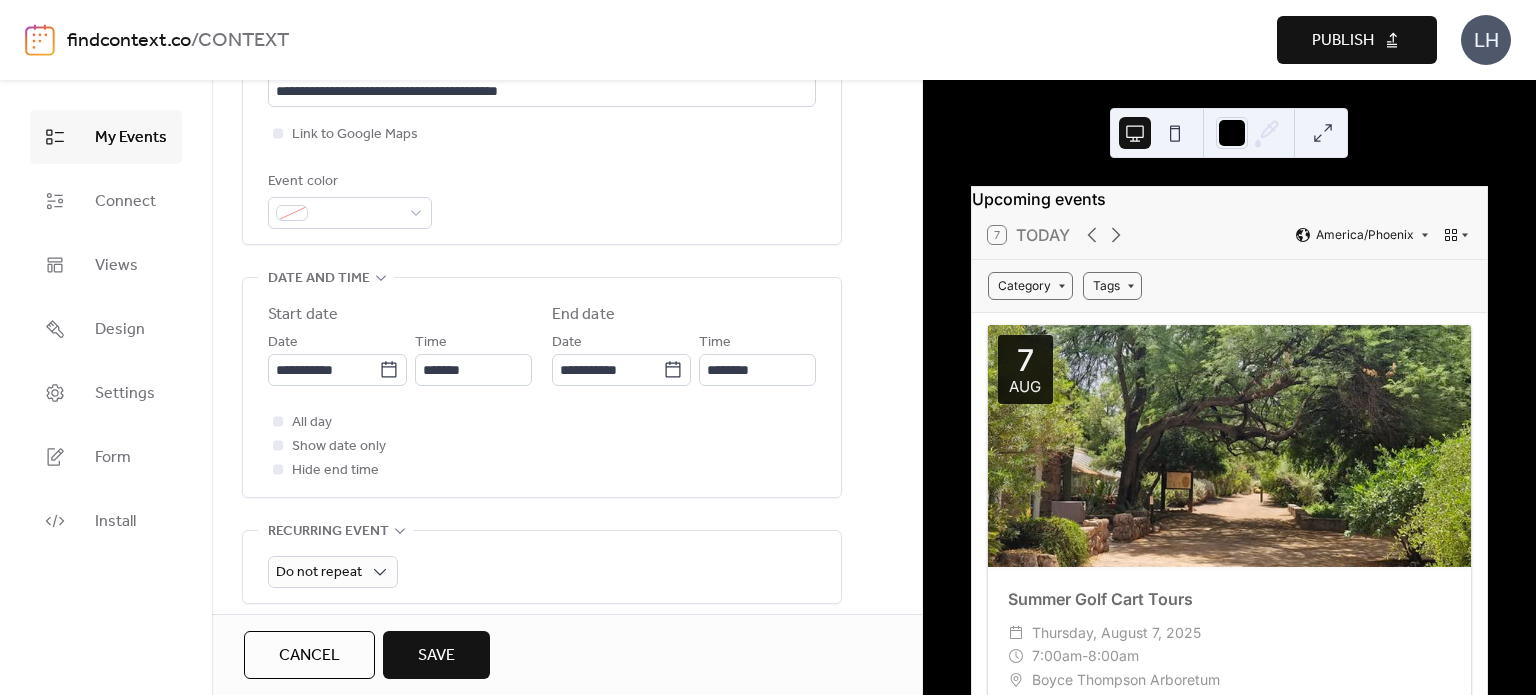 scroll, scrollTop: 496, scrollLeft: 0, axis: vertical 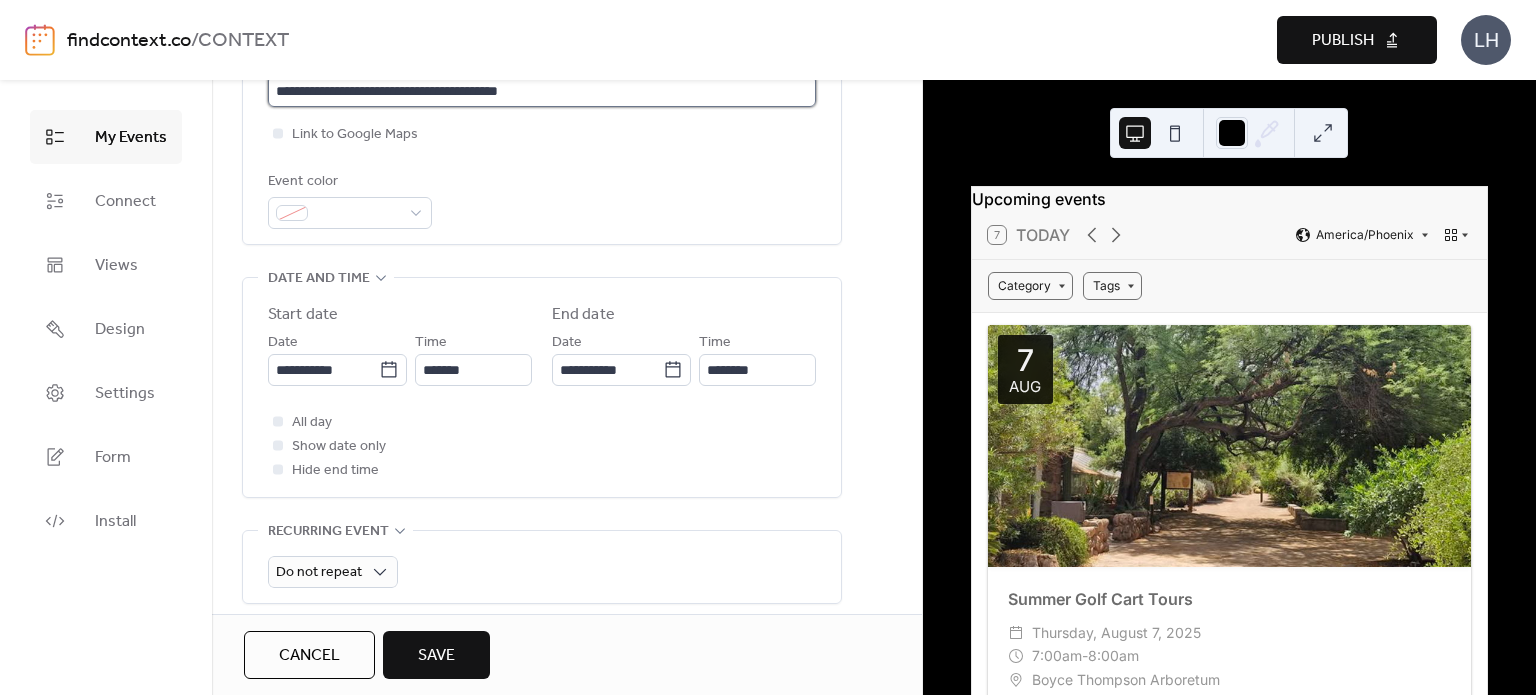 click on "**********" at bounding box center (542, 91) 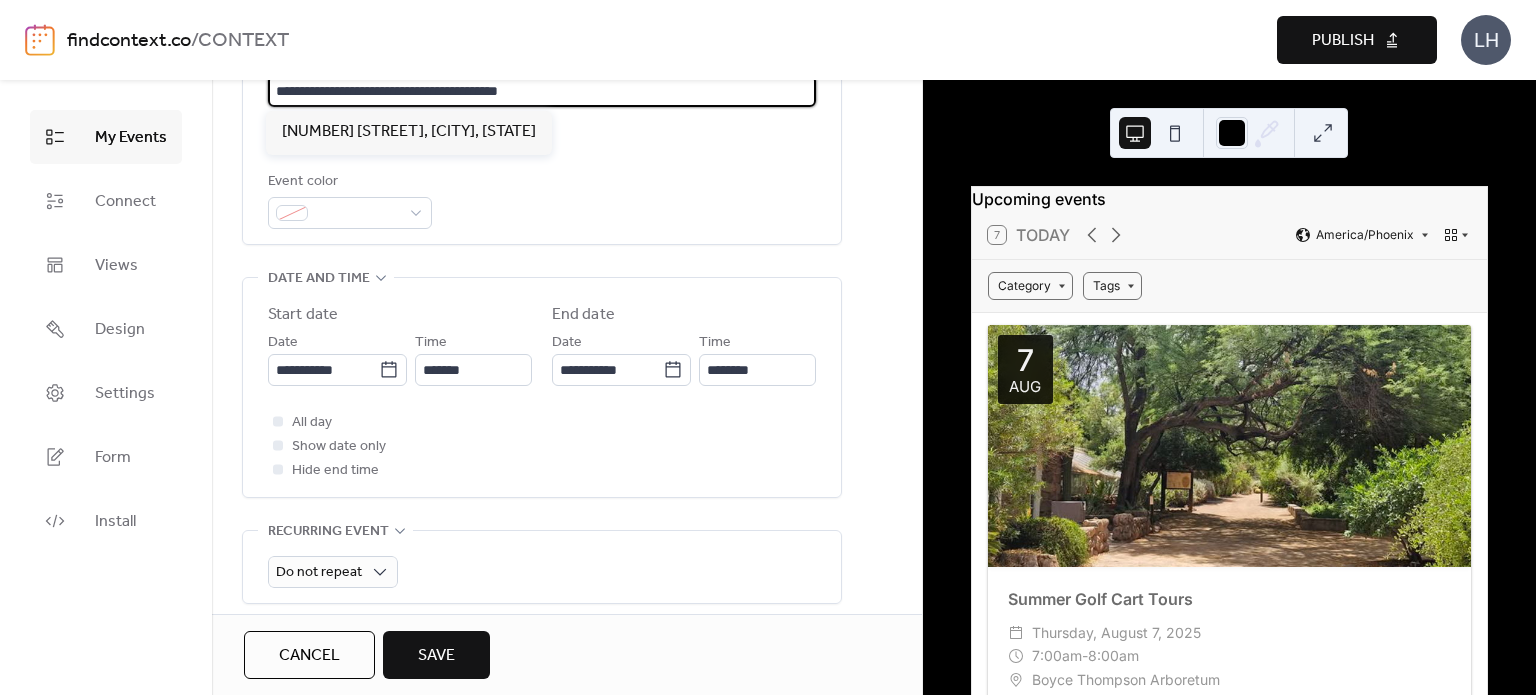 paste on "*******" 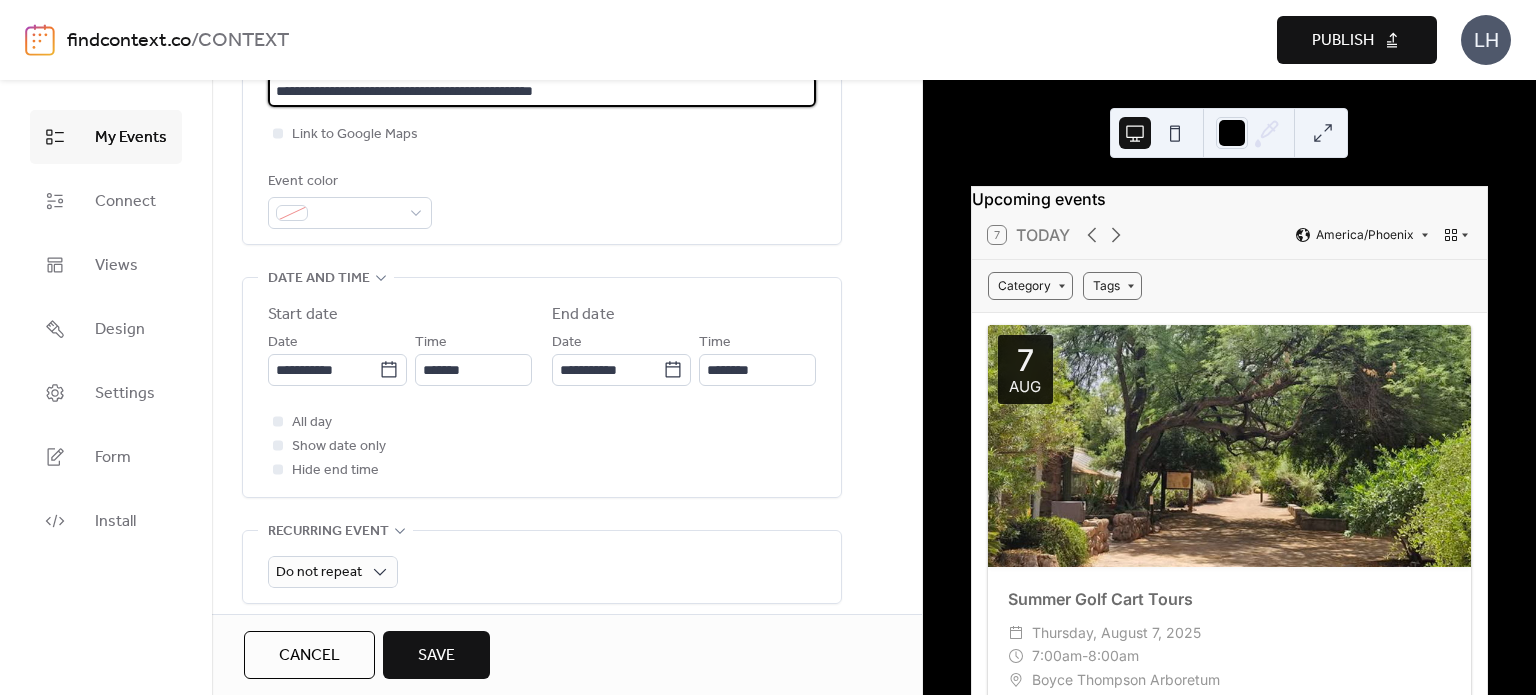 scroll, scrollTop: 494, scrollLeft: 0, axis: vertical 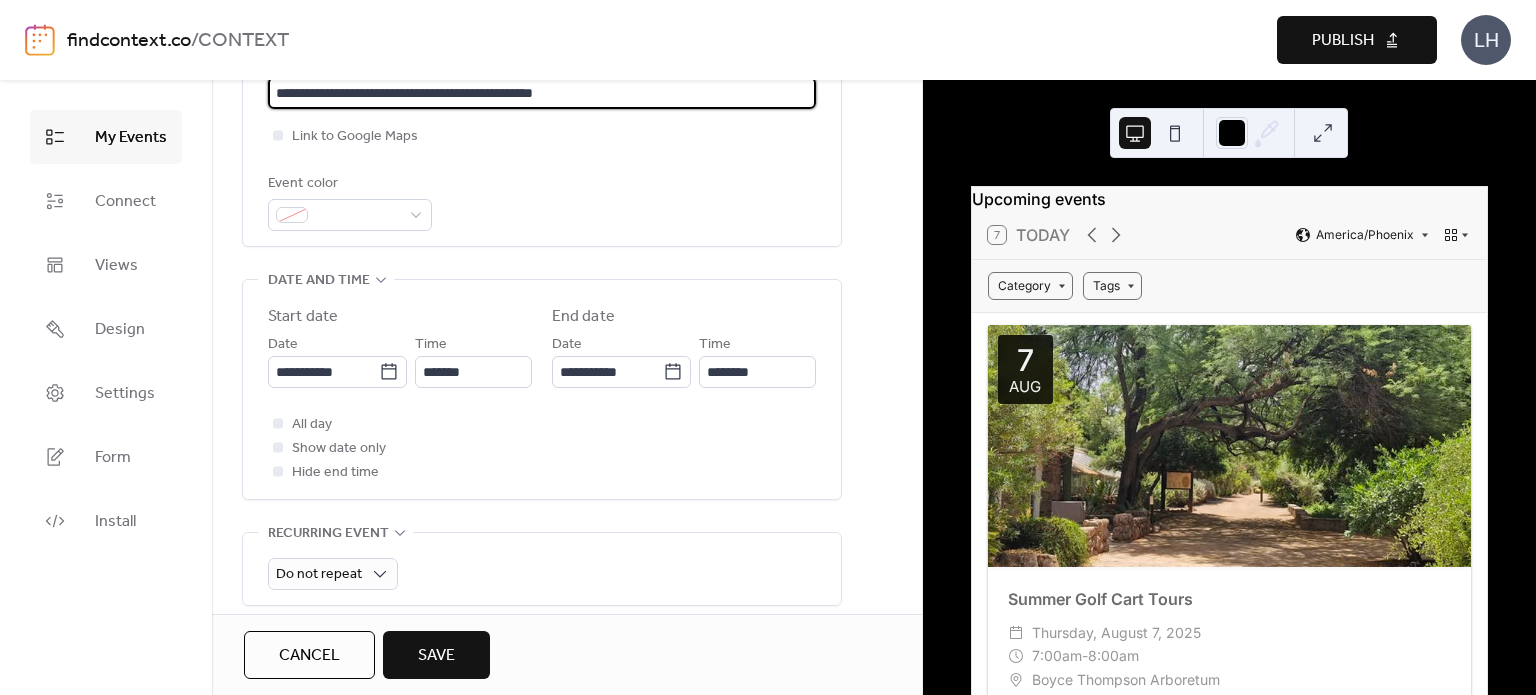 type on "**********" 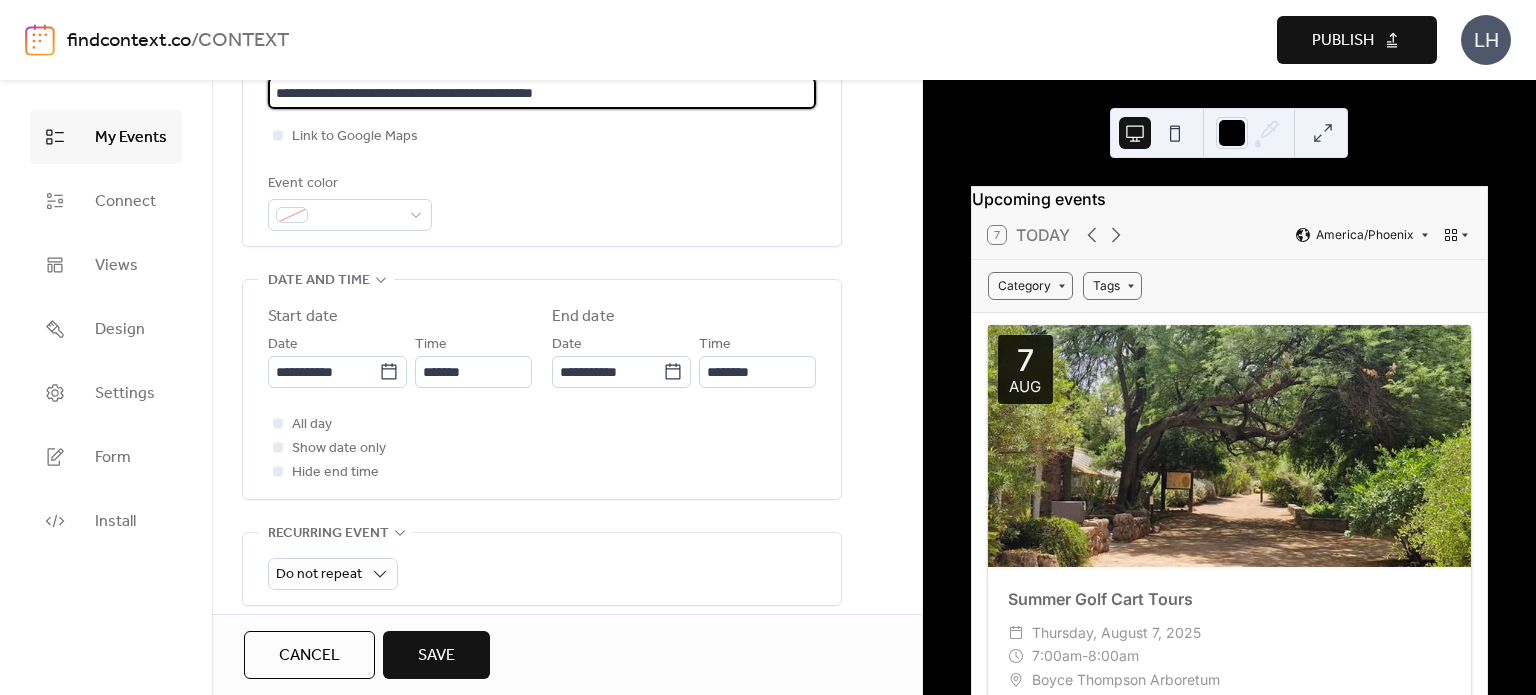 click on "**********" at bounding box center (542, -23) 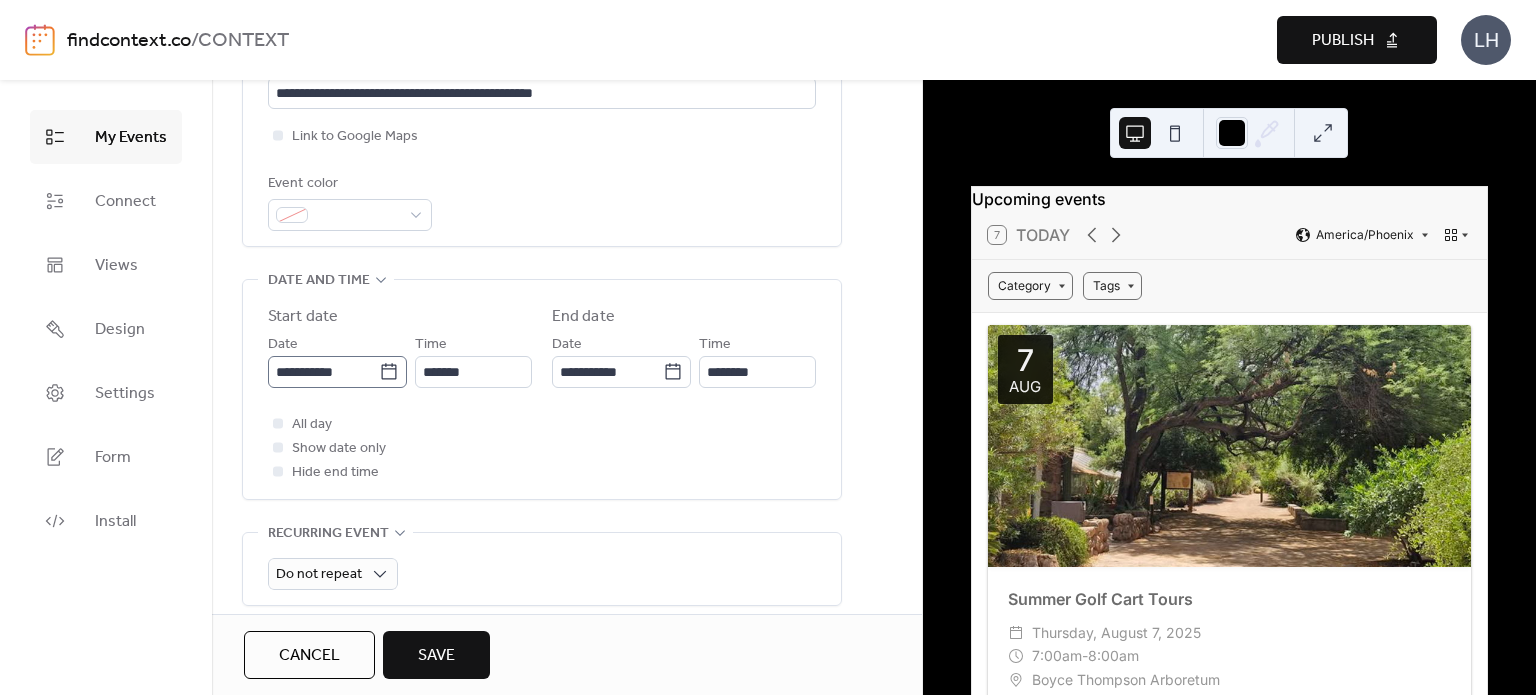 click 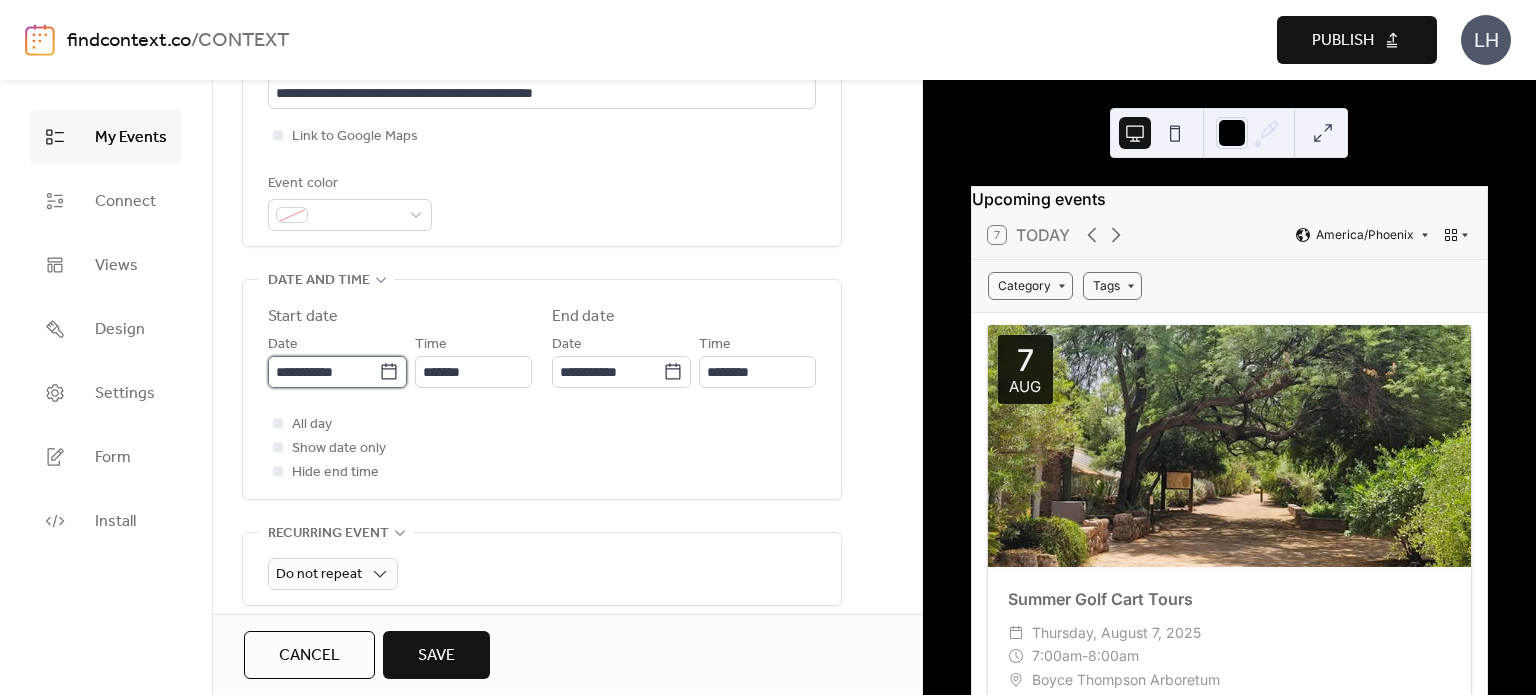 click on "**********" at bounding box center (323, 372) 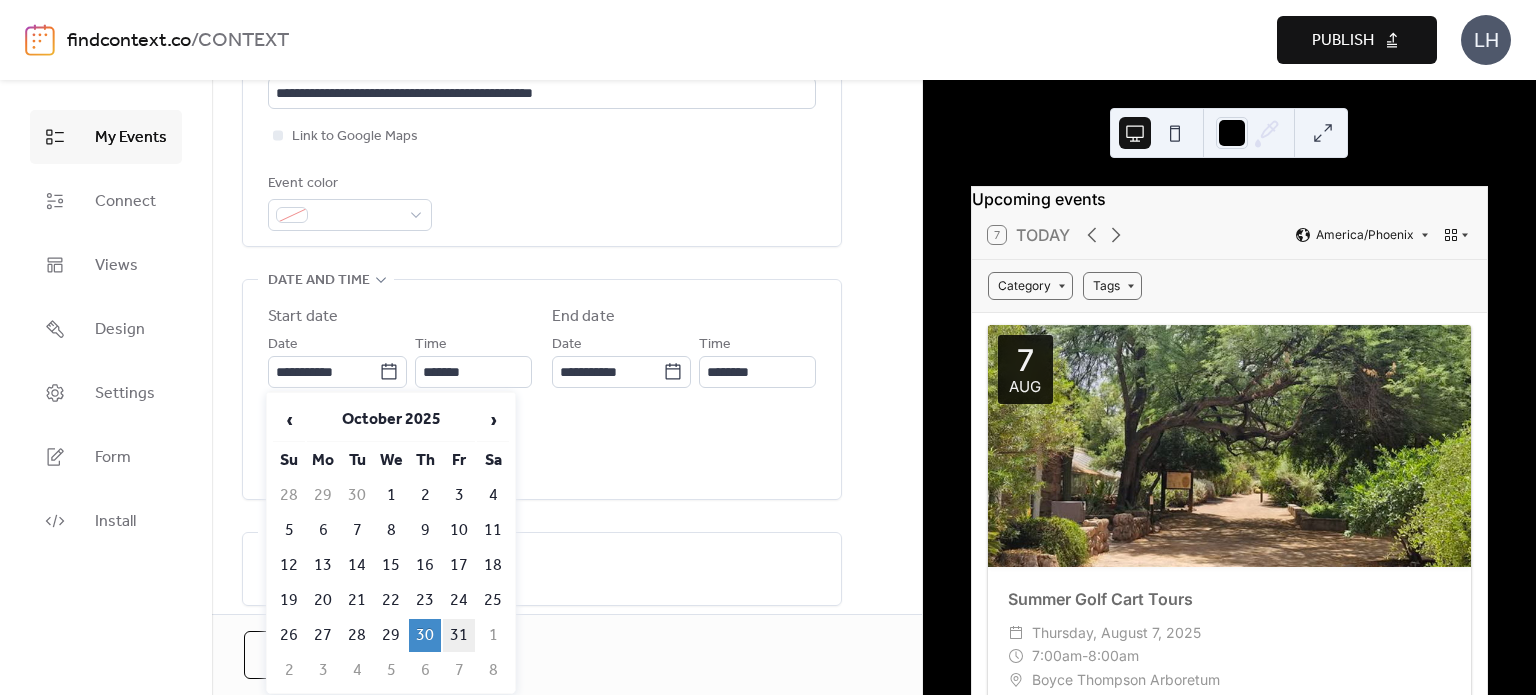 click on "31" at bounding box center (459, 635) 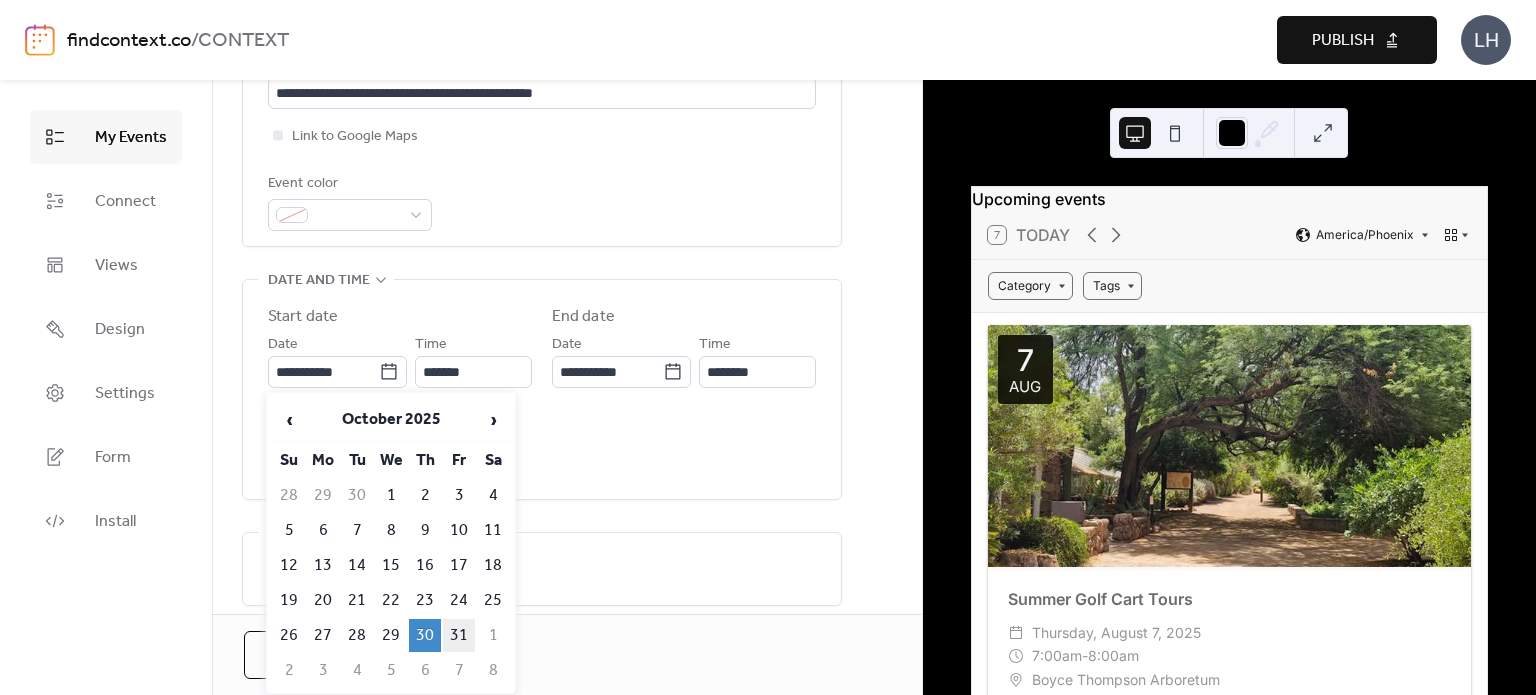 type on "**********" 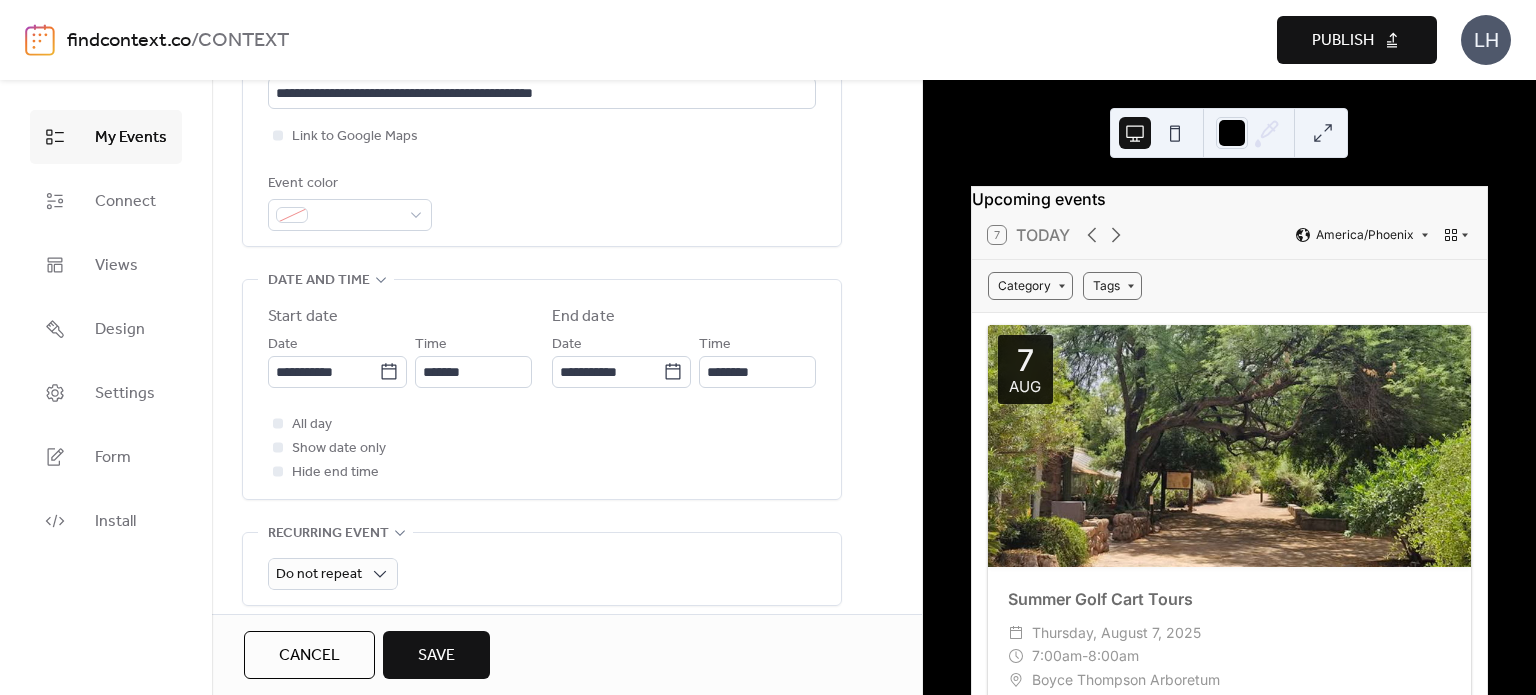 click on "Do not repeat" at bounding box center [542, 569] 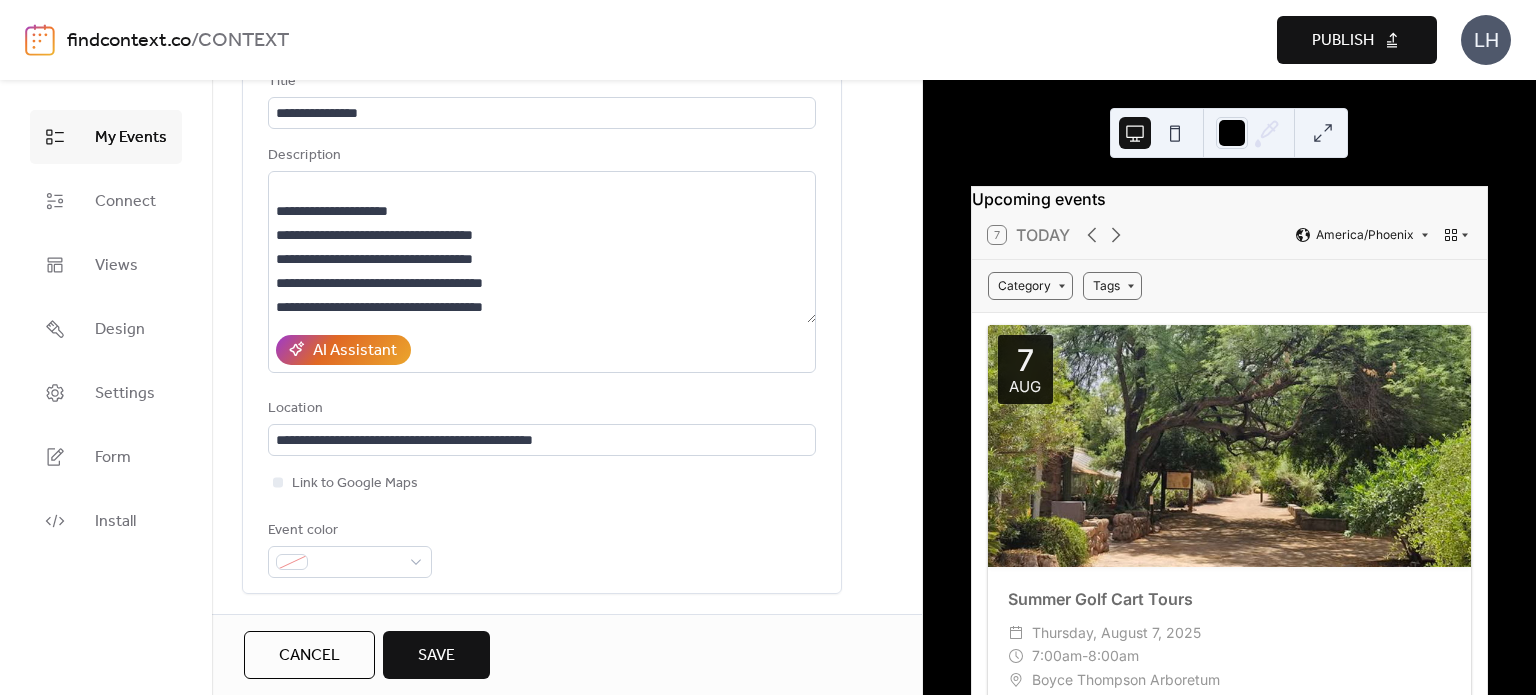 scroll, scrollTop: 119, scrollLeft: 0, axis: vertical 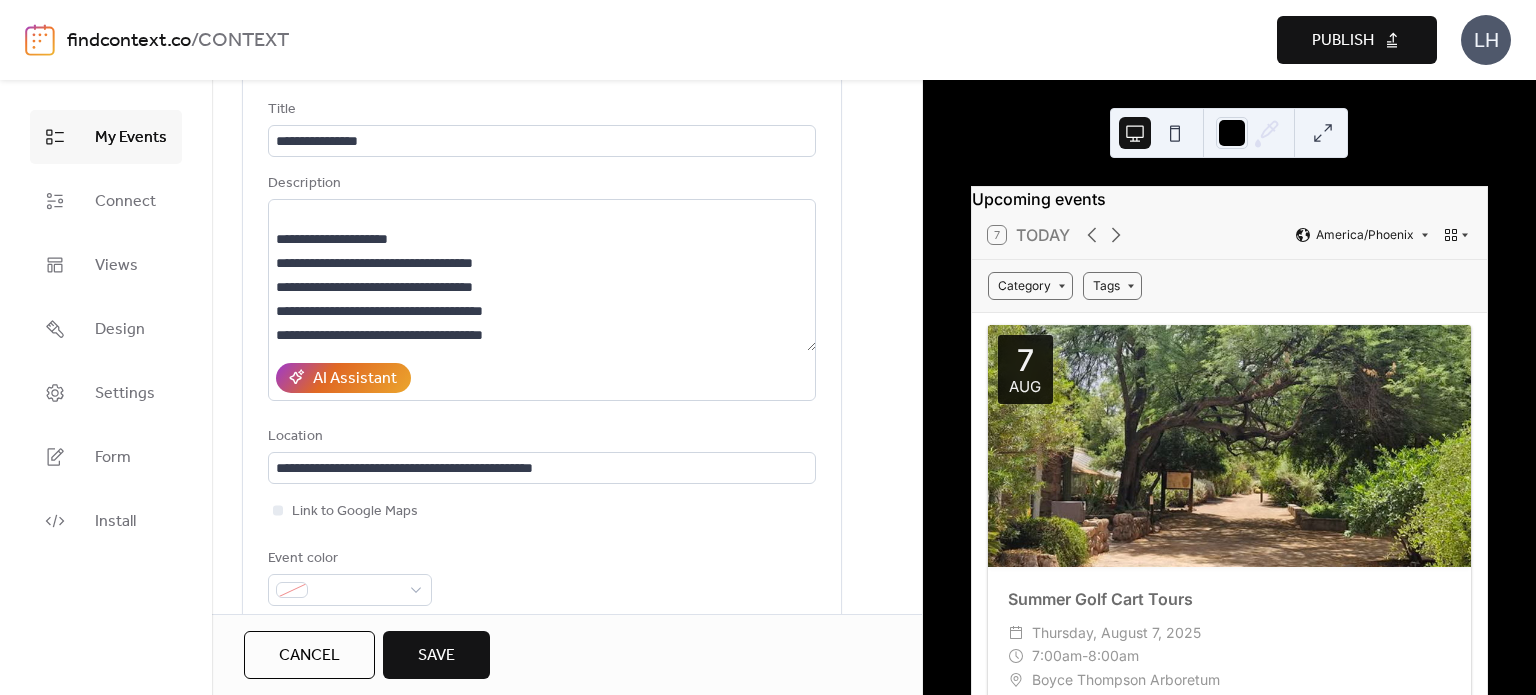 click on "Save" at bounding box center (436, 655) 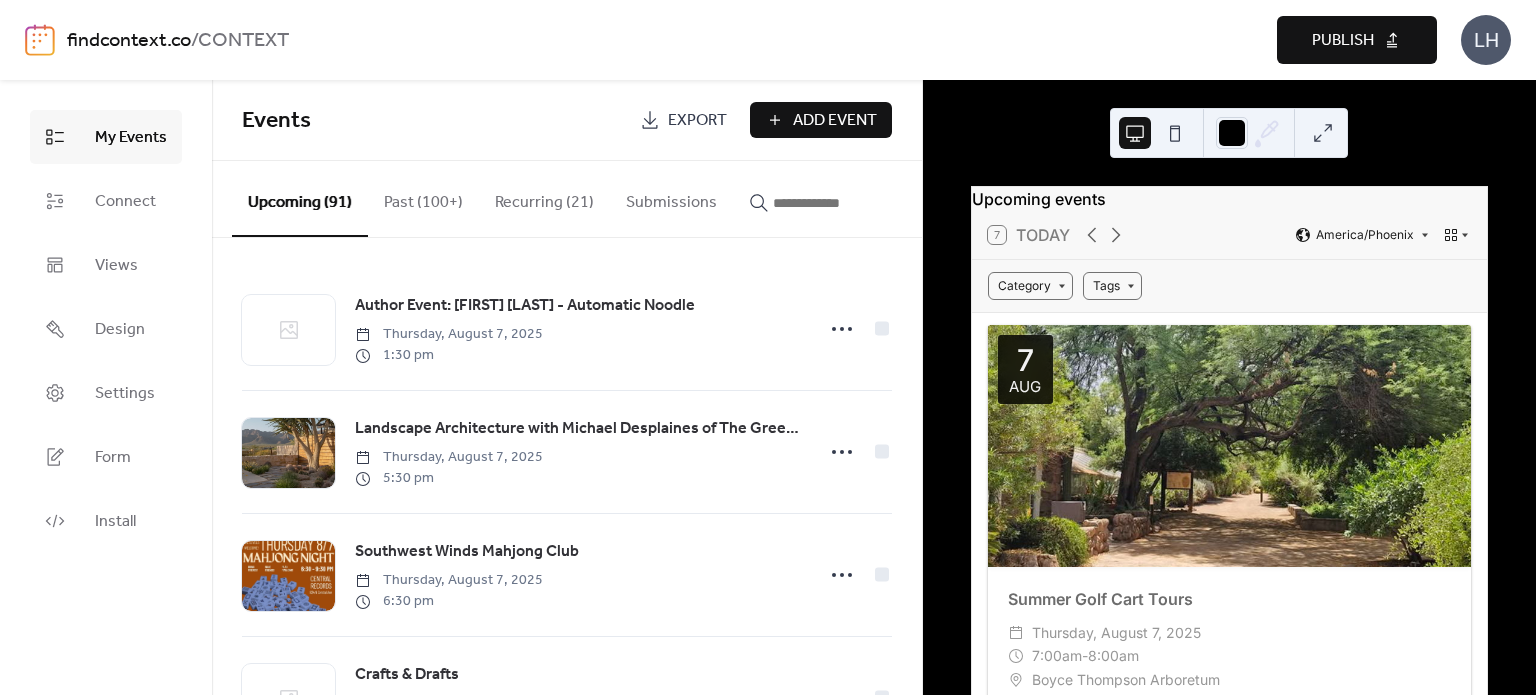 drag, startPoint x: 451, startPoint y: 135, endPoint x: 486, endPoint y: 135, distance: 35 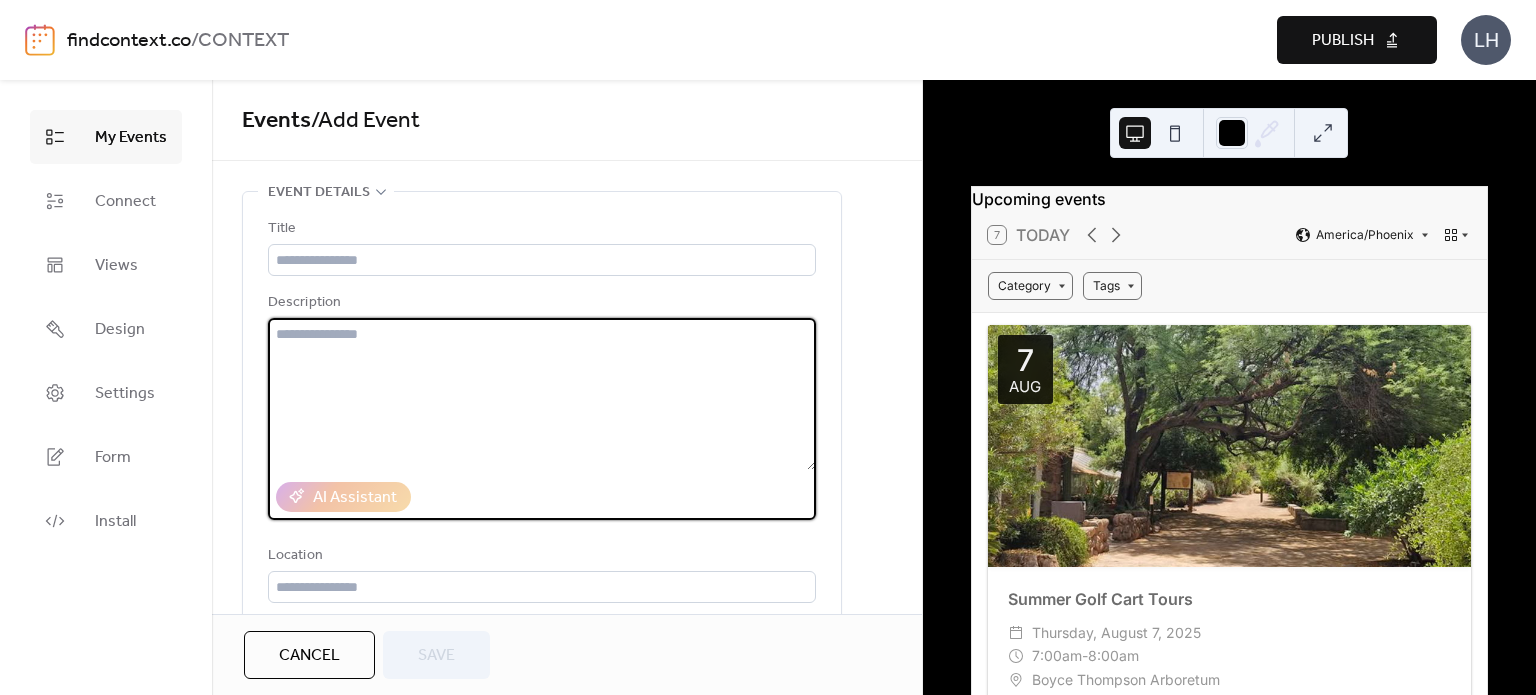 click at bounding box center [542, 394] 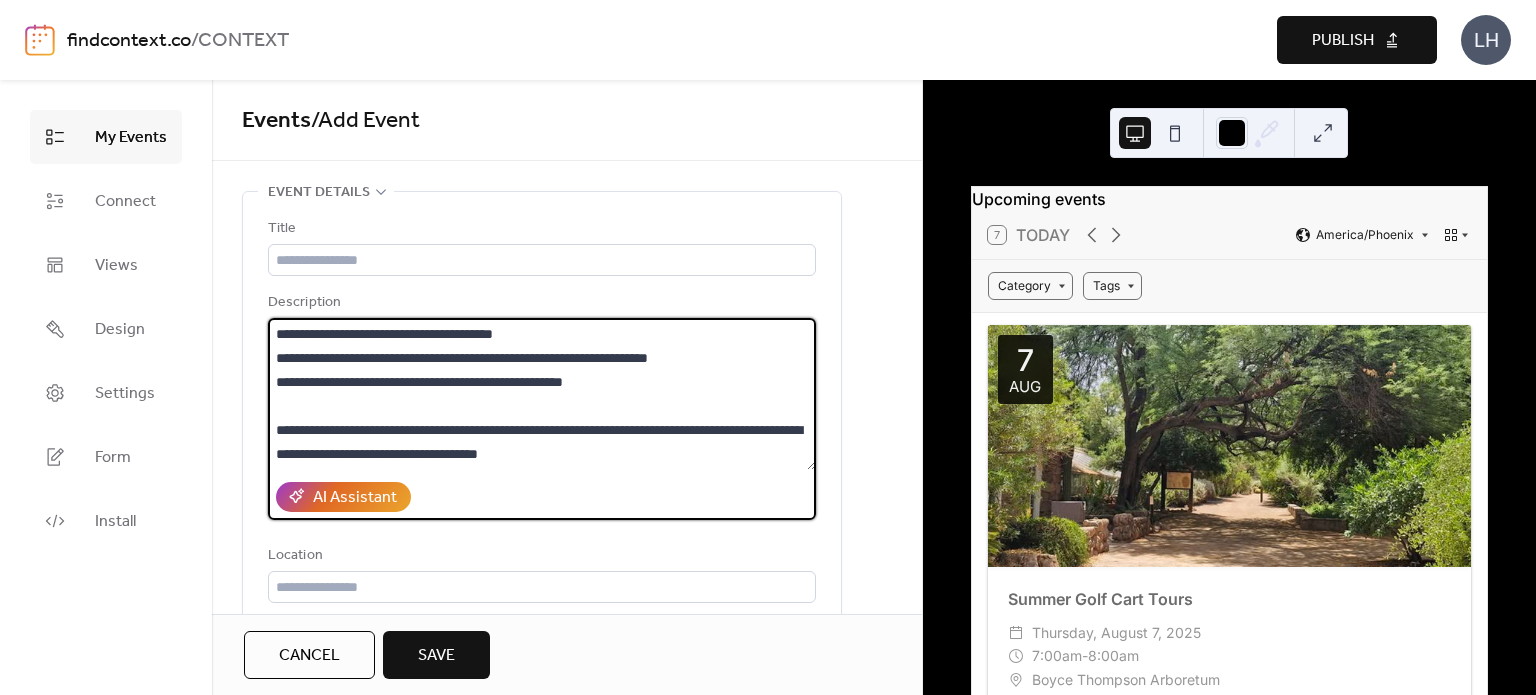 scroll, scrollTop: 0, scrollLeft: 0, axis: both 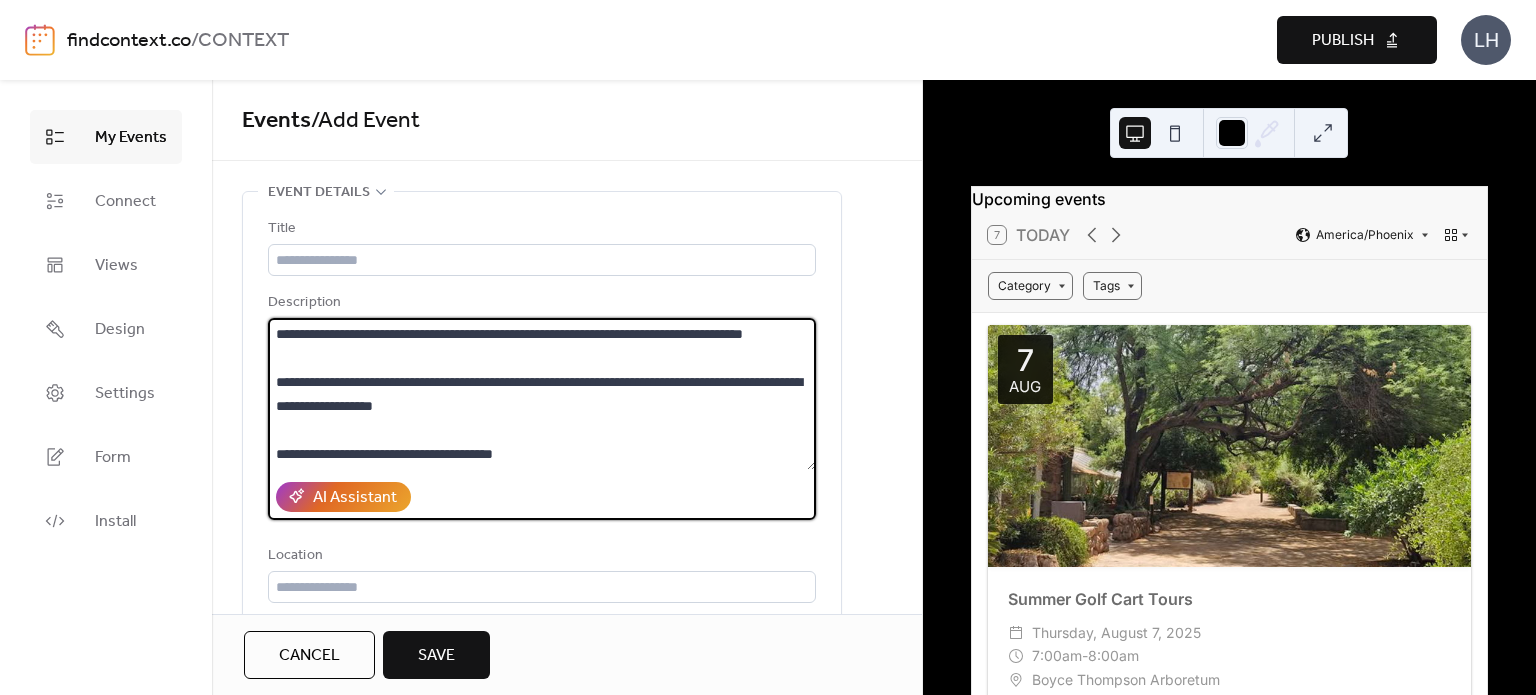 drag, startPoint x: 428, startPoint y: 331, endPoint x: 510, endPoint y: 328, distance: 82.05486 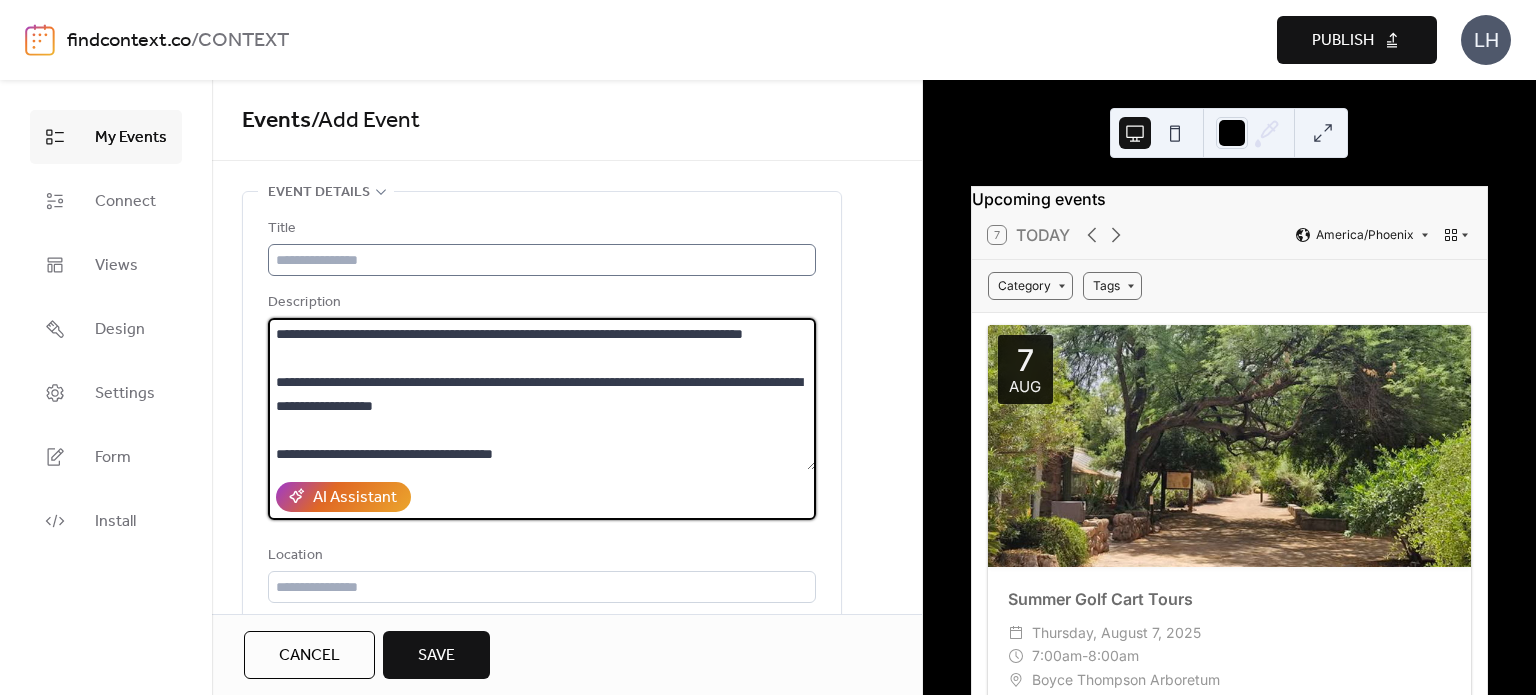 type on "**********" 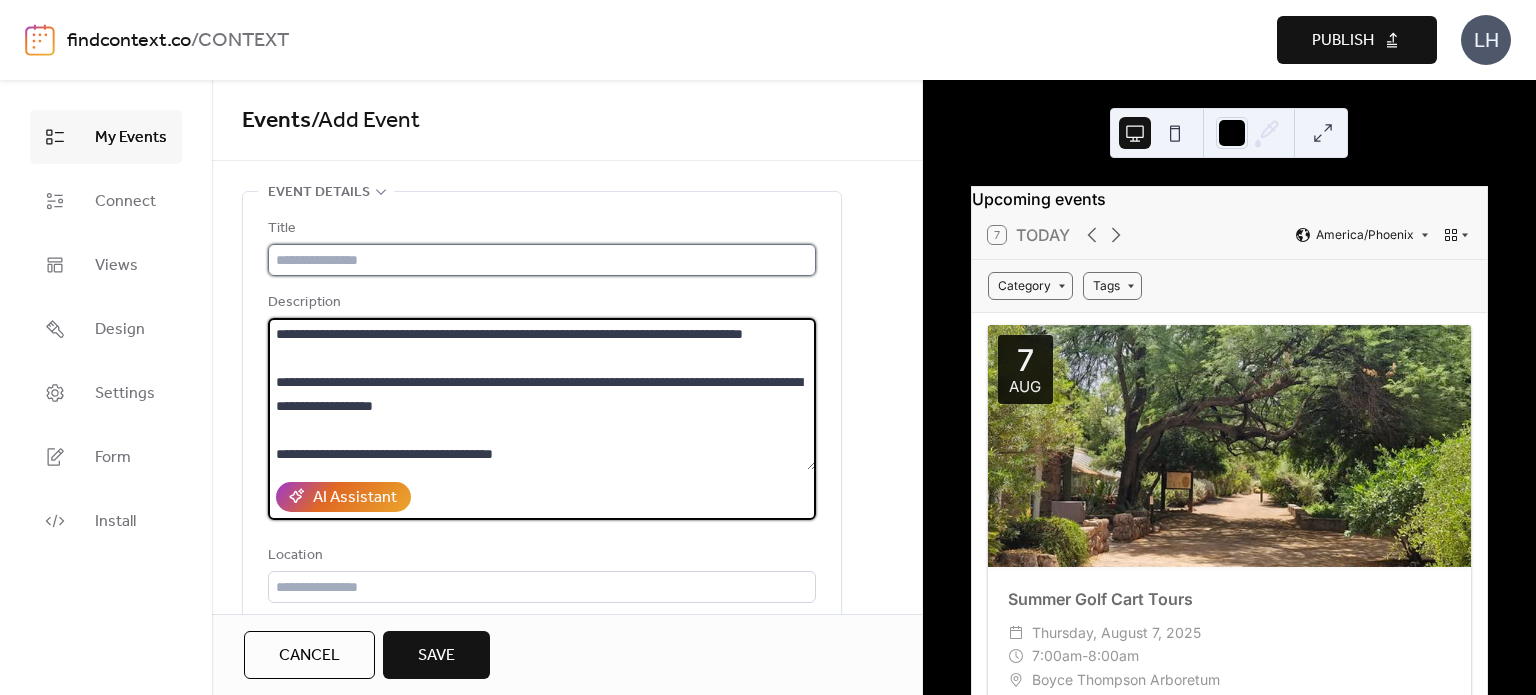 click at bounding box center (542, 260) 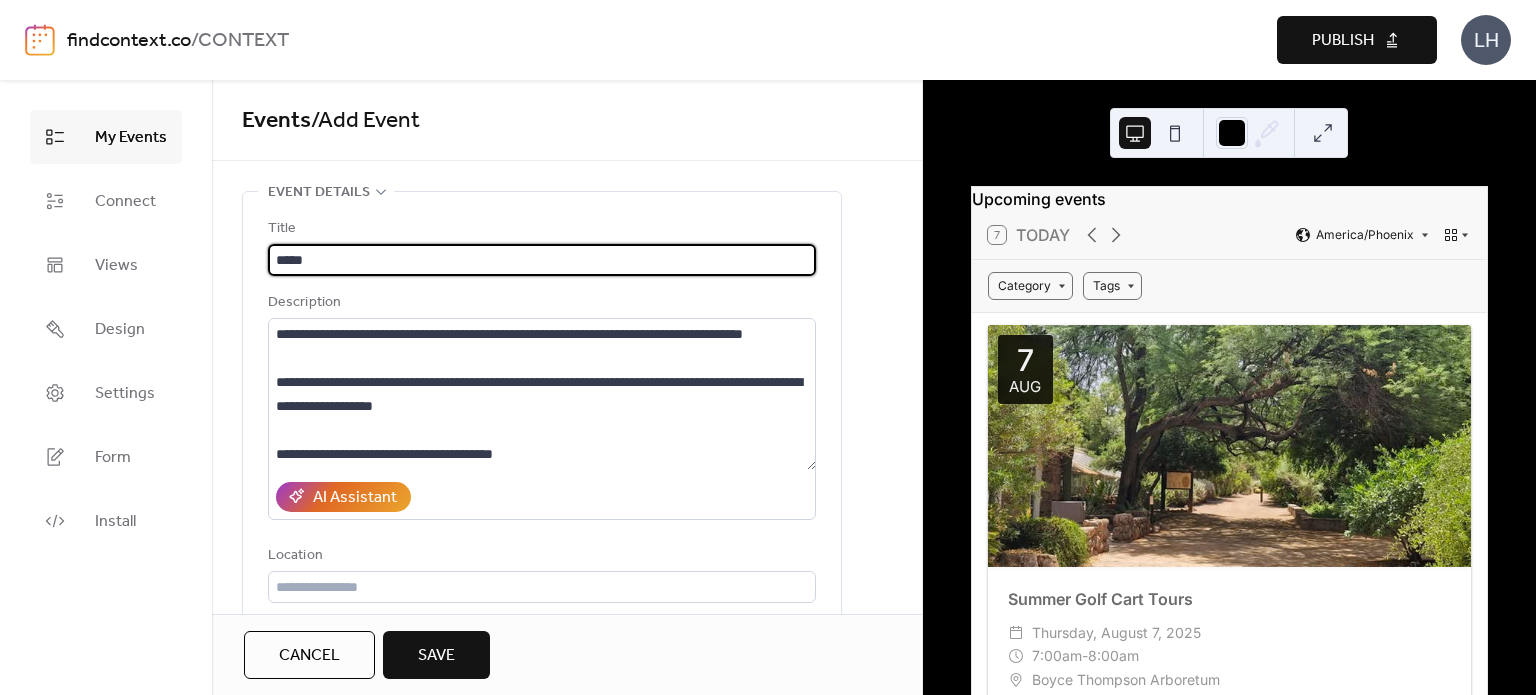 paste on "**********" 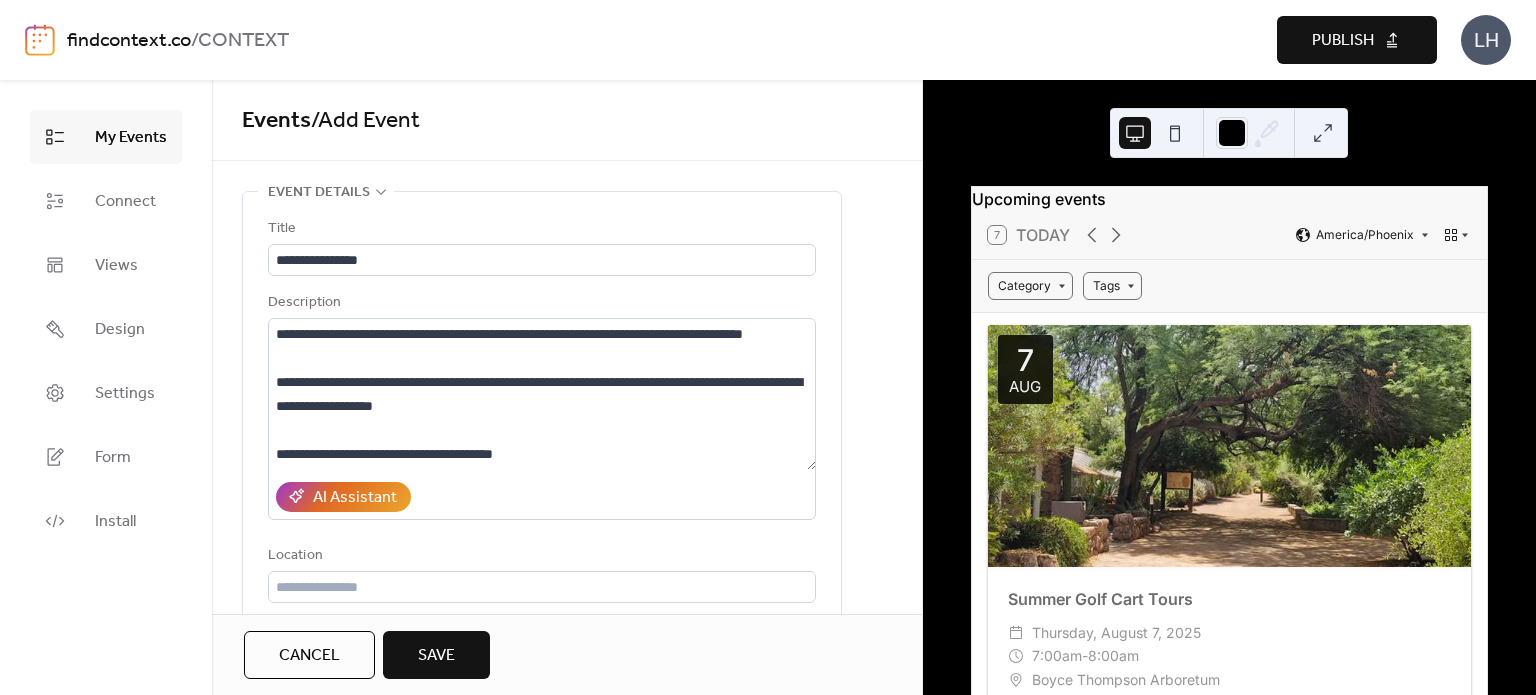 click on "Events  /  Add Event" at bounding box center (567, 121) 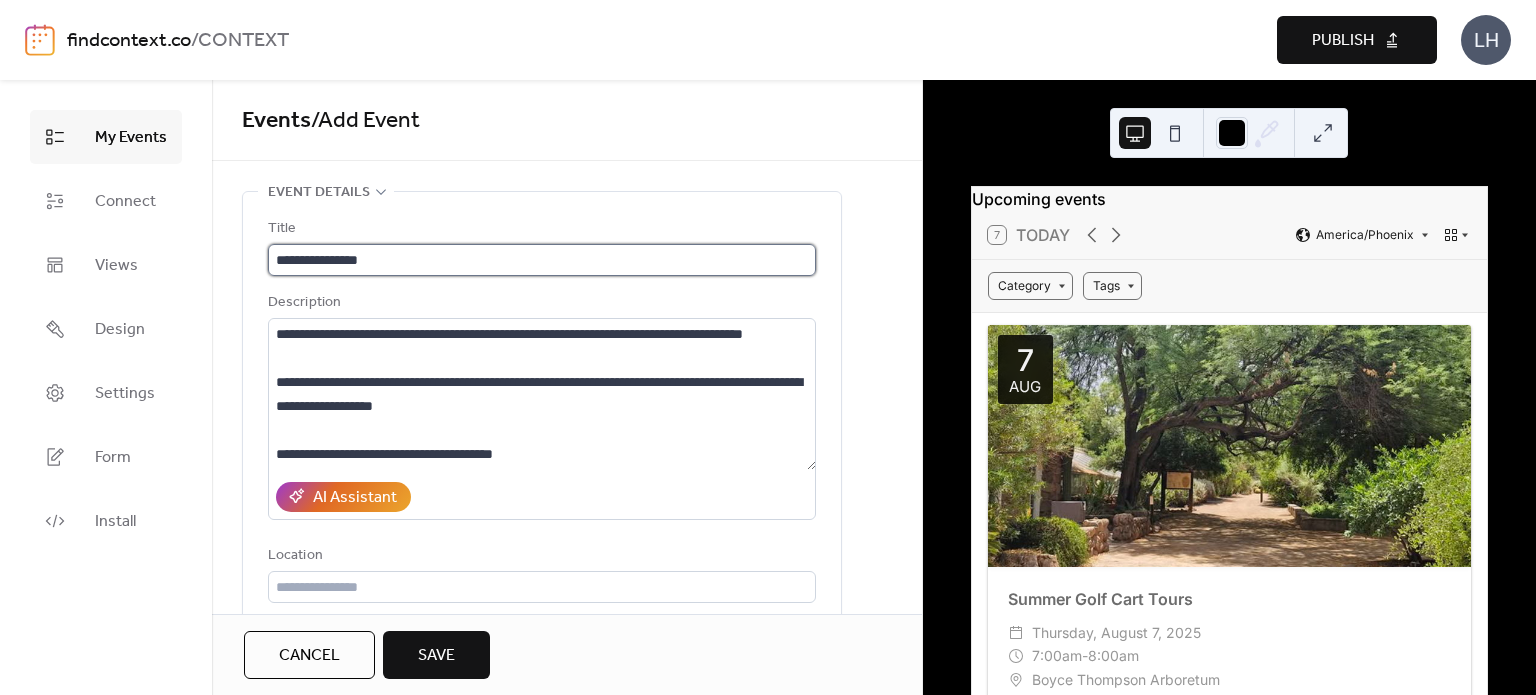 click on "**********" at bounding box center (542, 260) 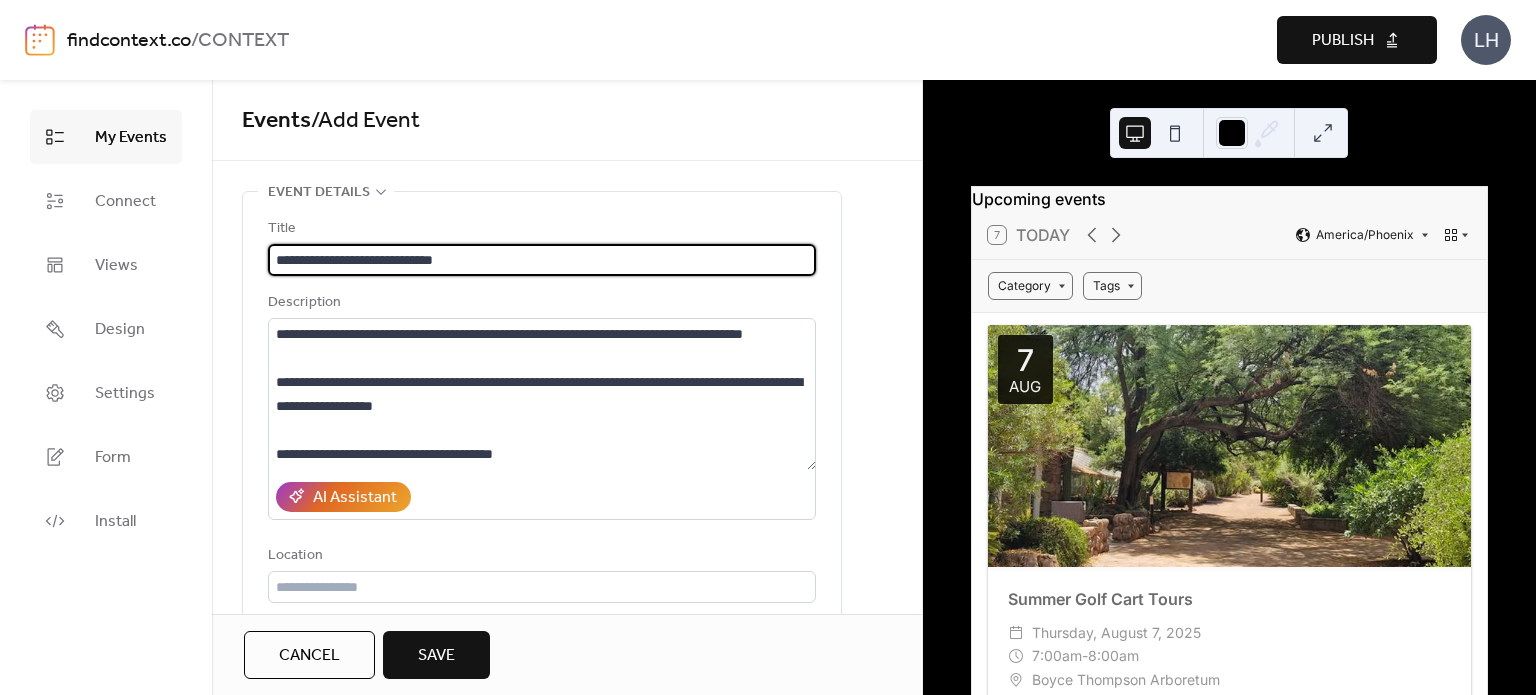 type on "**********" 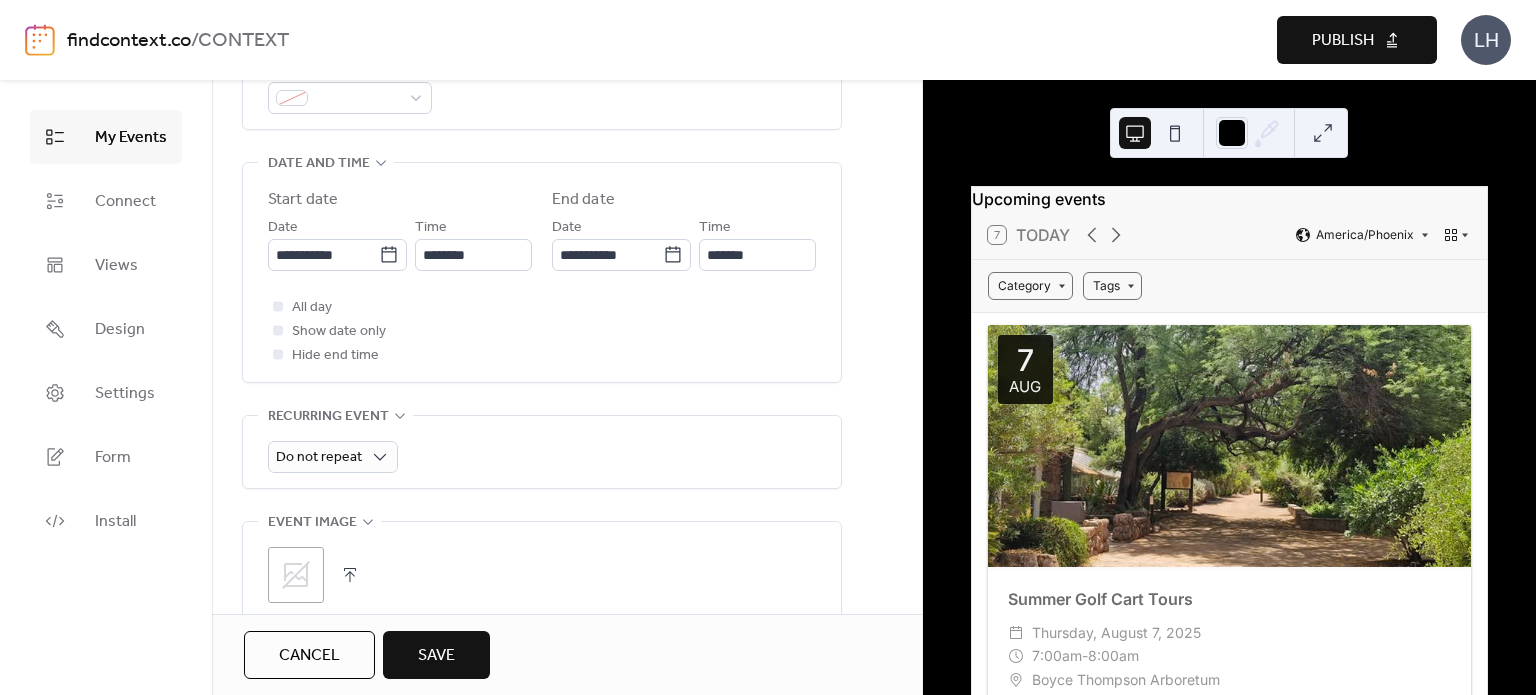 scroll, scrollTop: 622, scrollLeft: 0, axis: vertical 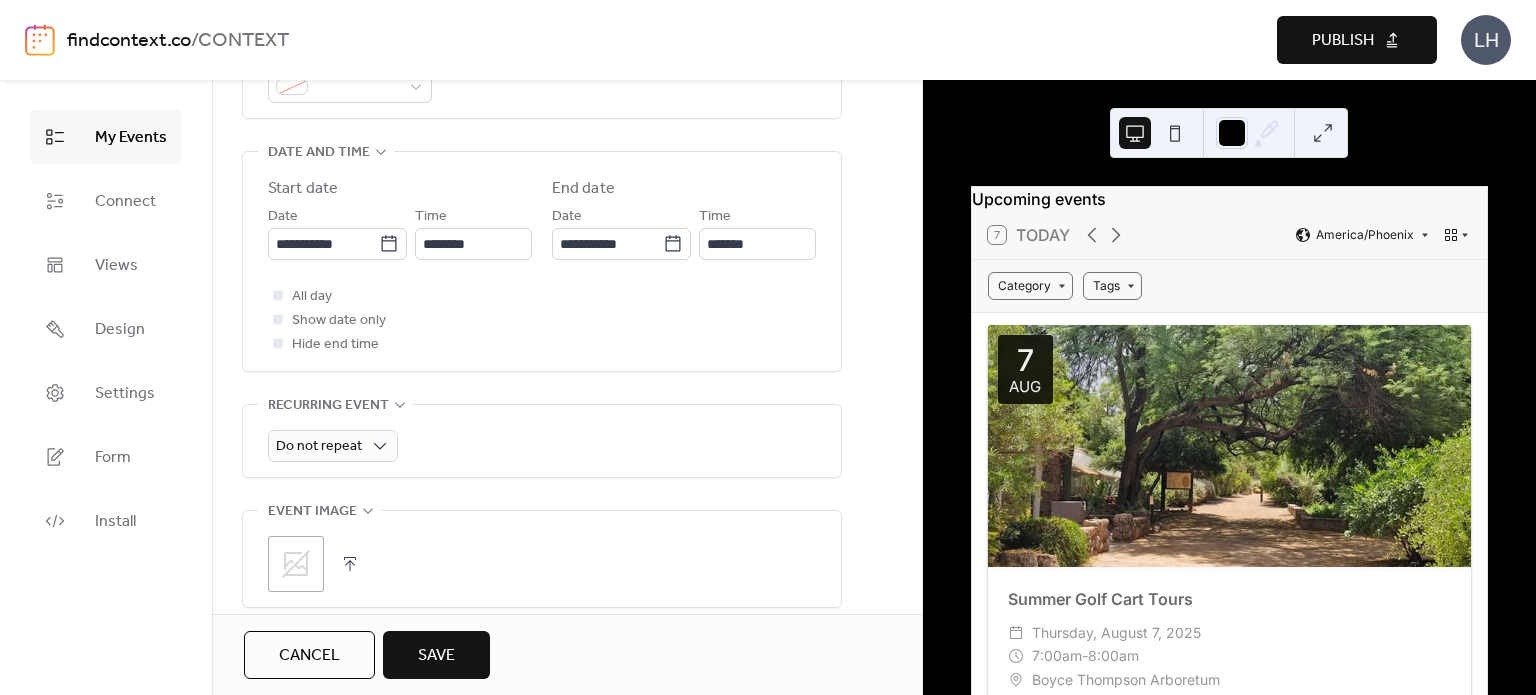 click on ";" at bounding box center [296, 564] 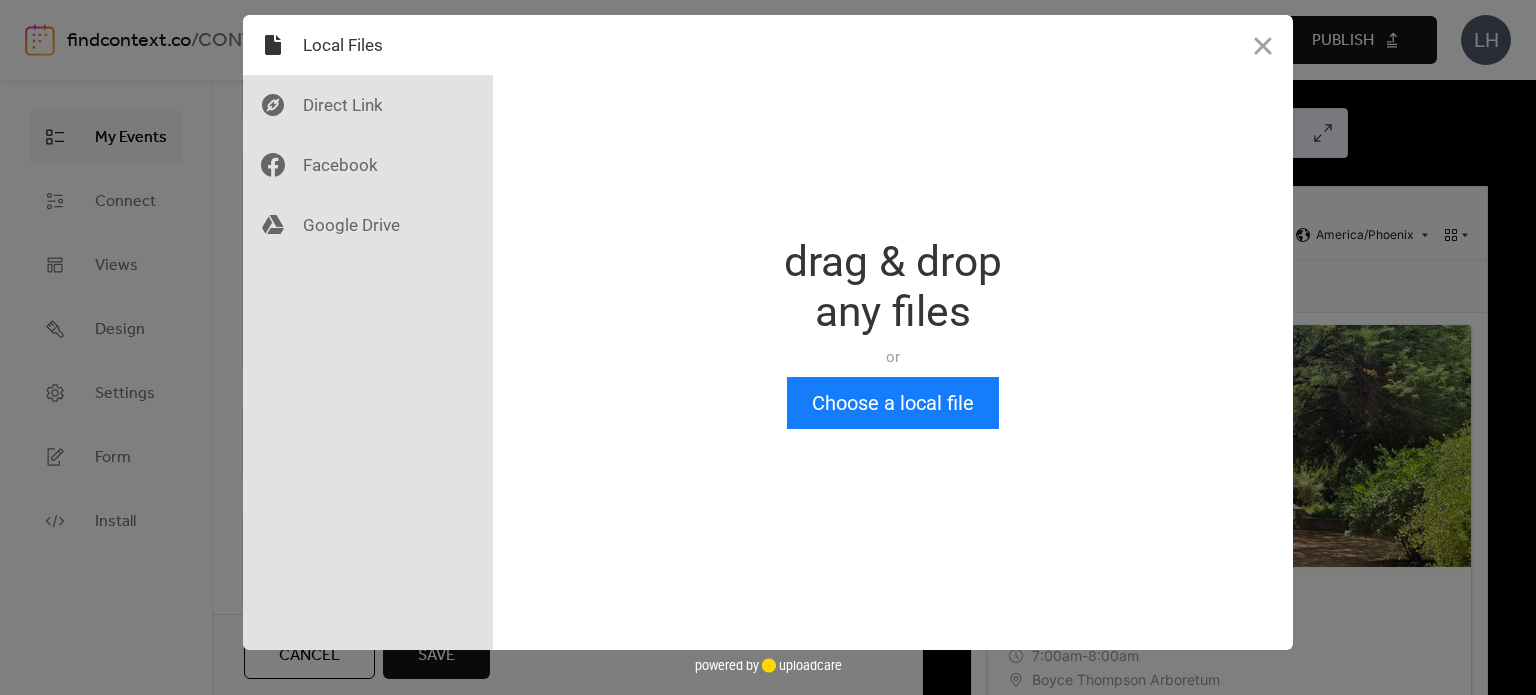 click on "Drop a file here drag & drop any files or Upload files from your computer Choose a local file or choose from" at bounding box center [893, 332] 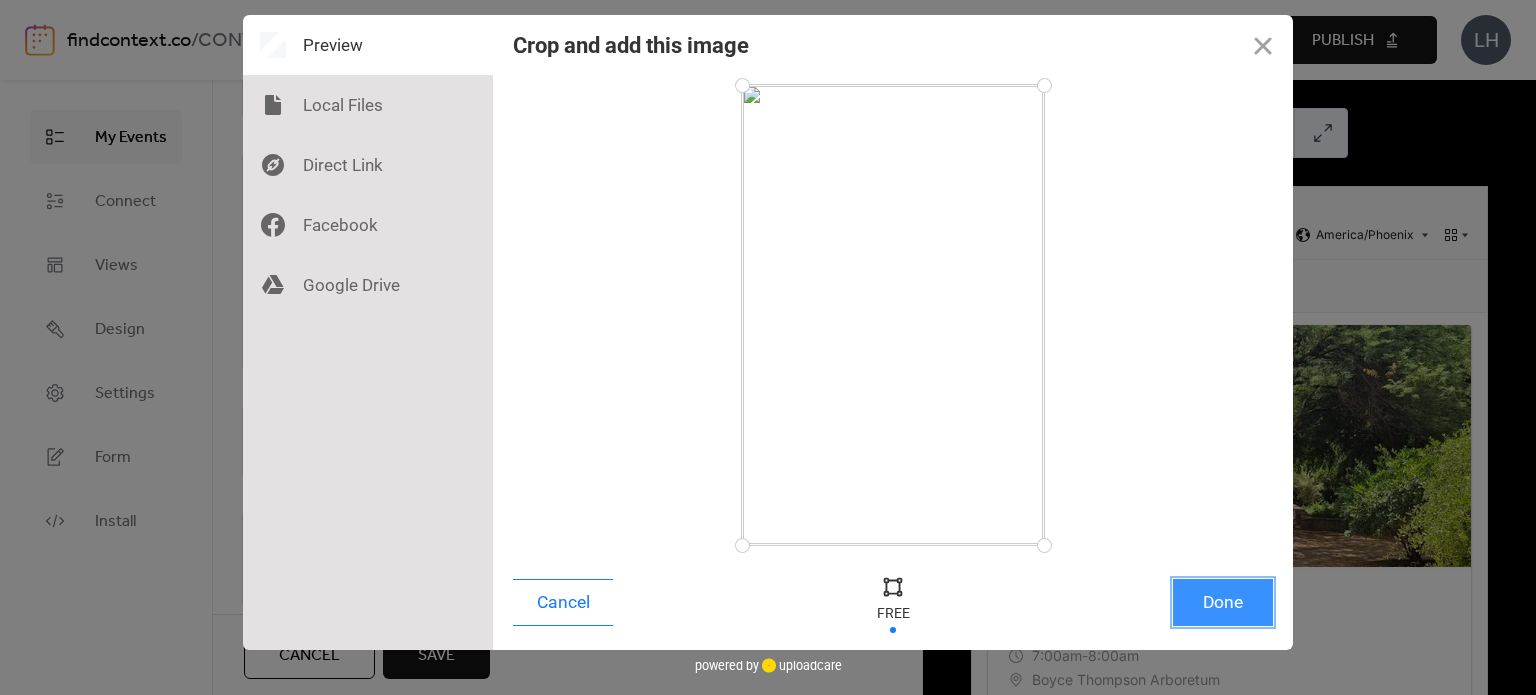 click on "Done" at bounding box center [1223, 602] 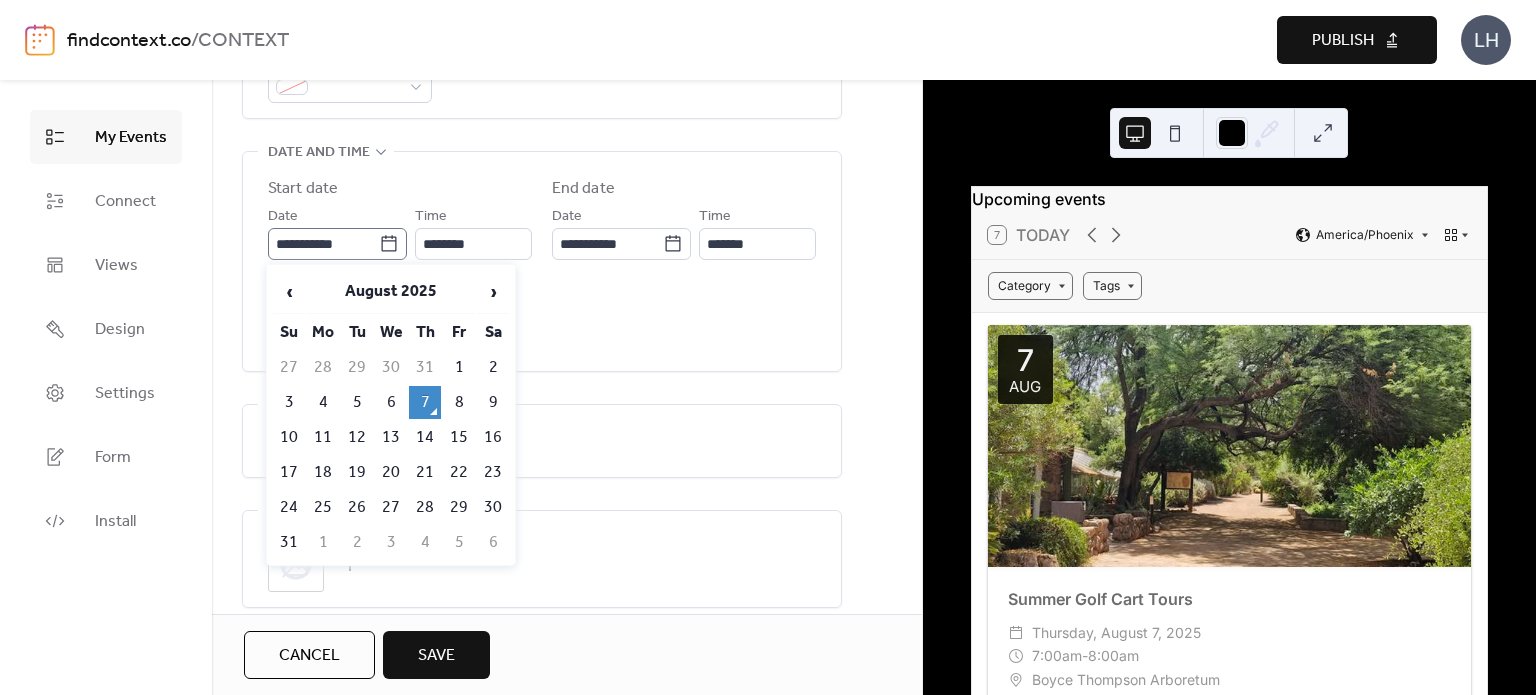 click 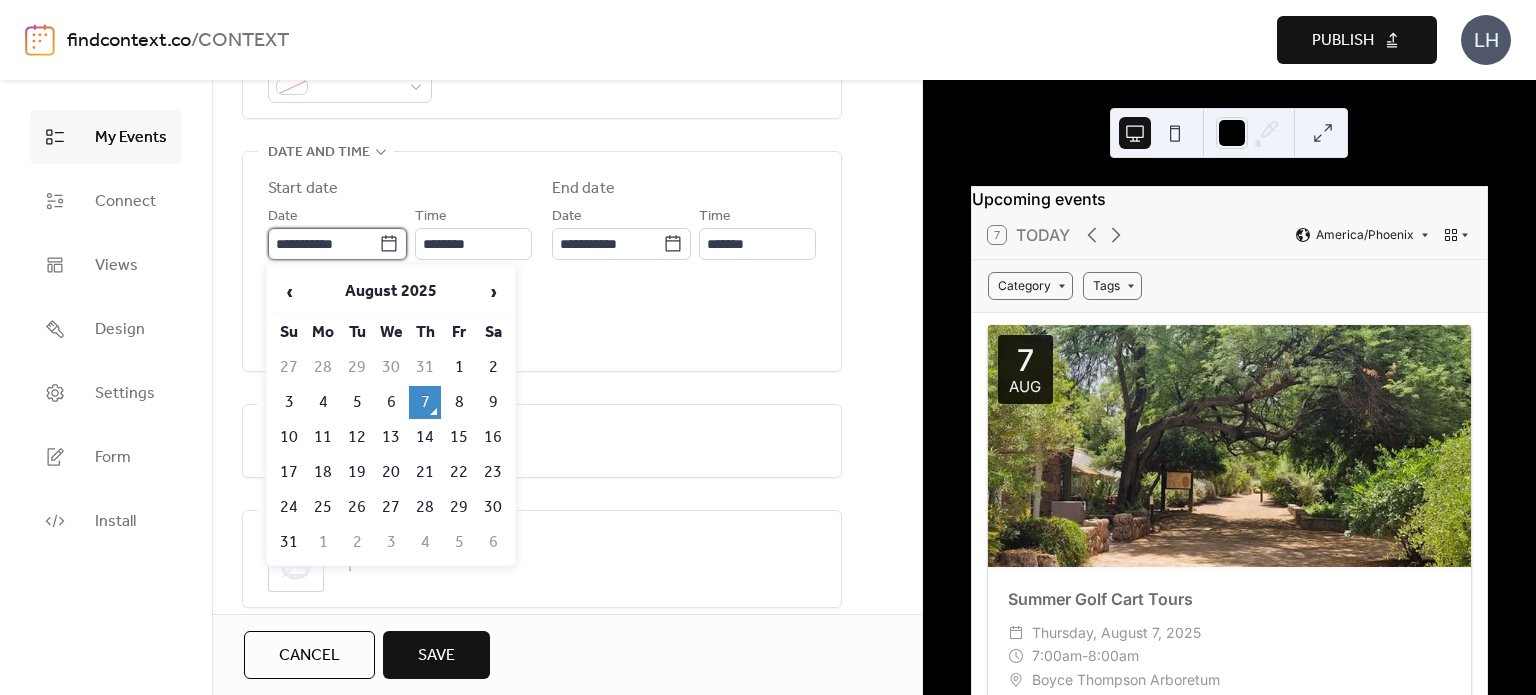 click on "**********" at bounding box center [323, 244] 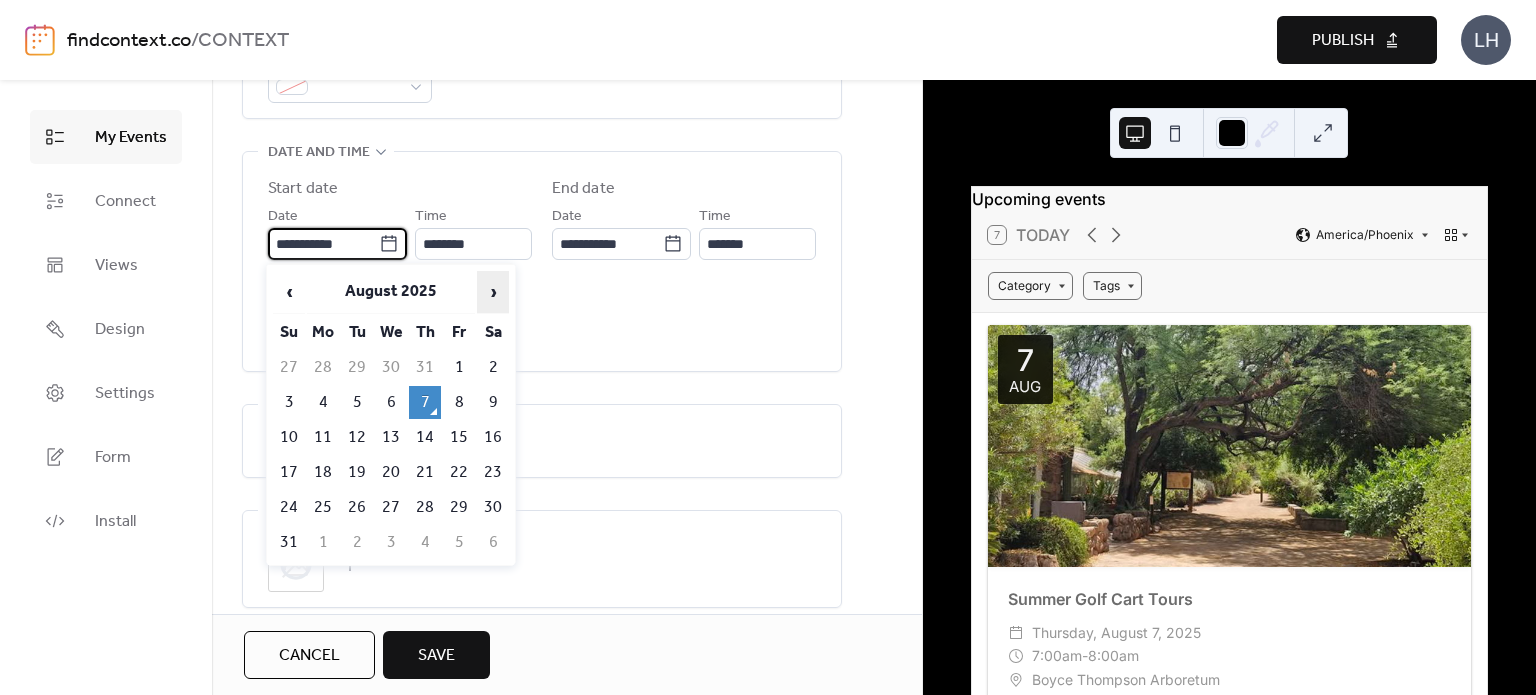 click on "›" at bounding box center (493, 292) 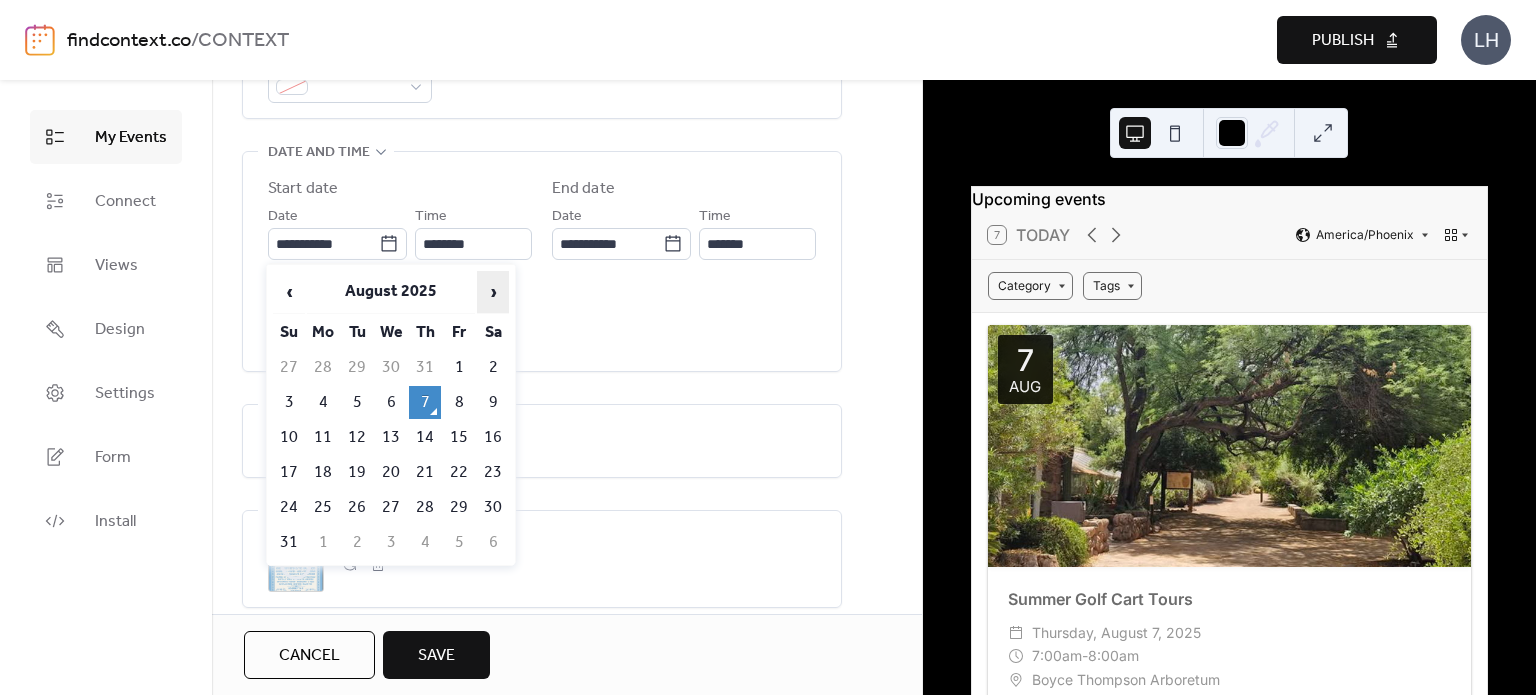click on "›" at bounding box center (493, 292) 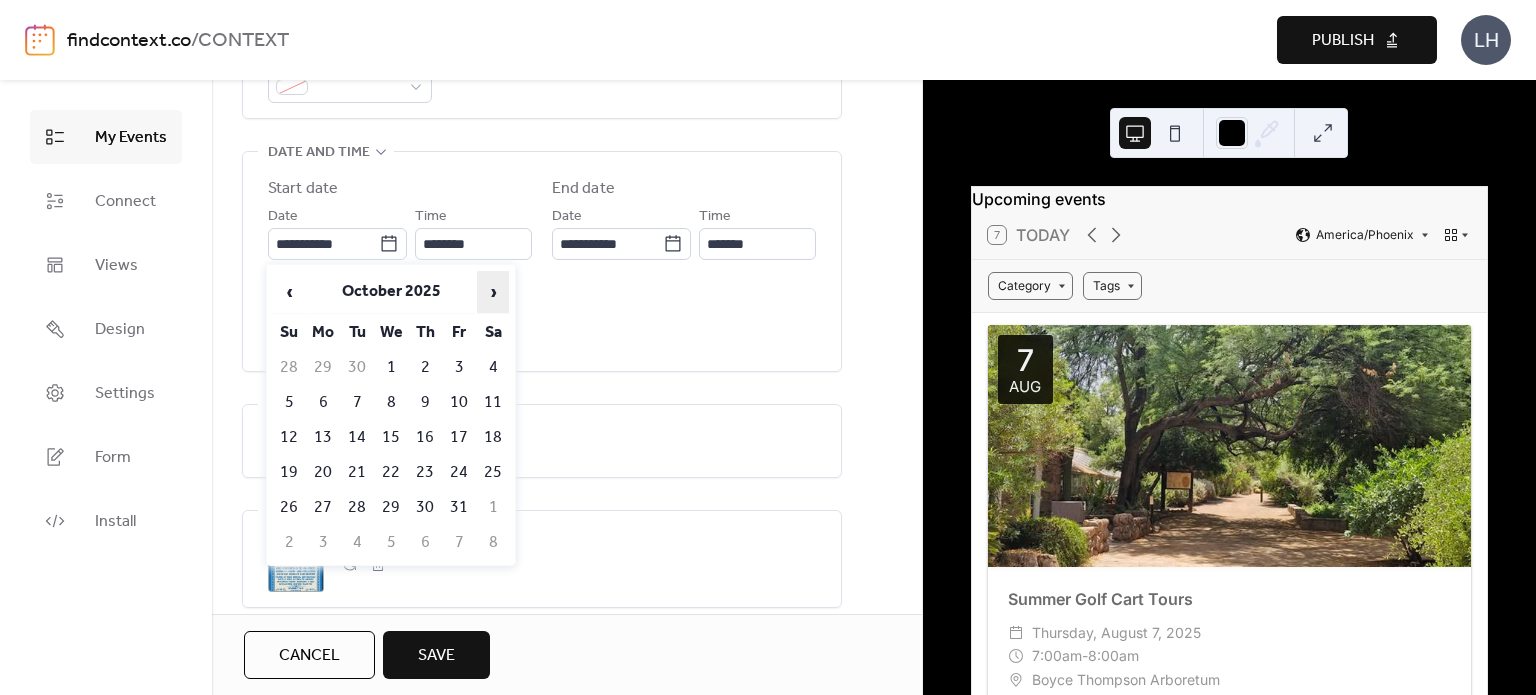 click on "›" at bounding box center [493, 292] 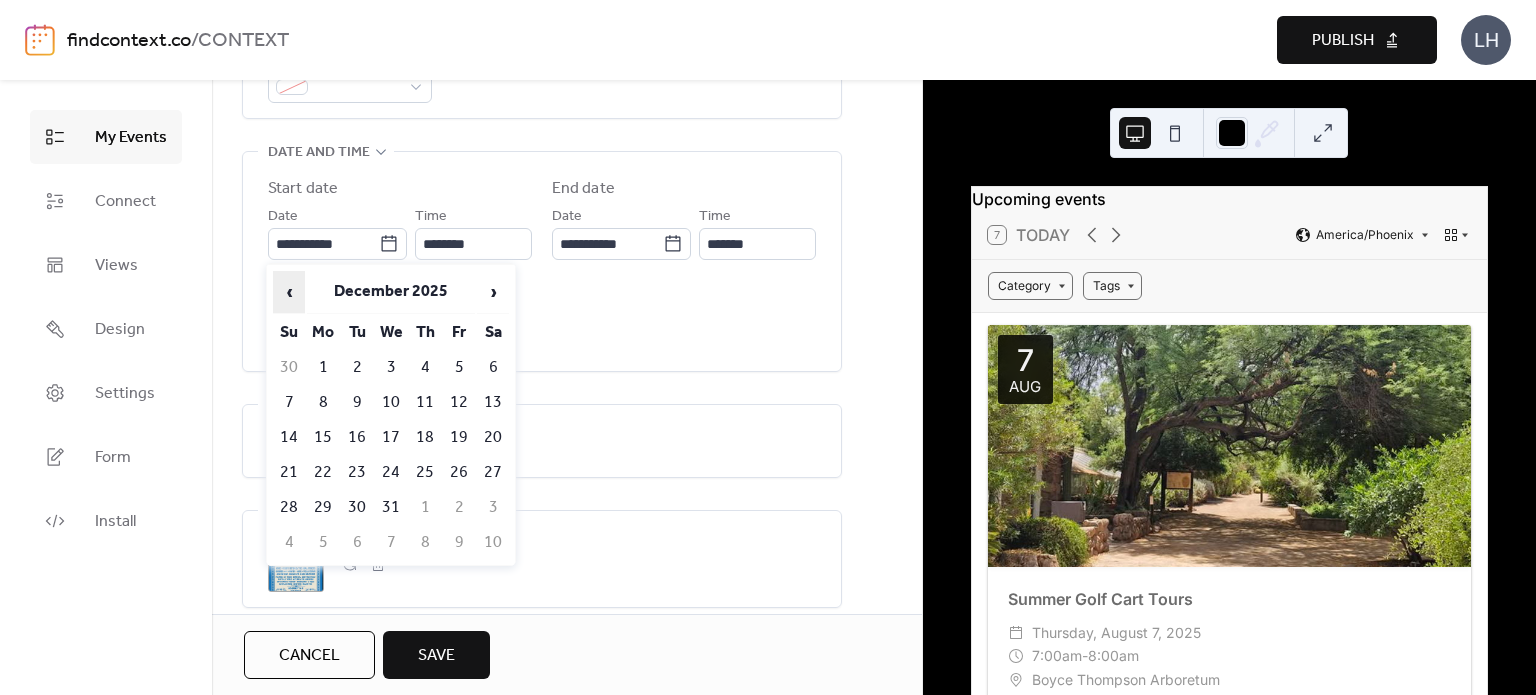 click on "‹" at bounding box center (289, 292) 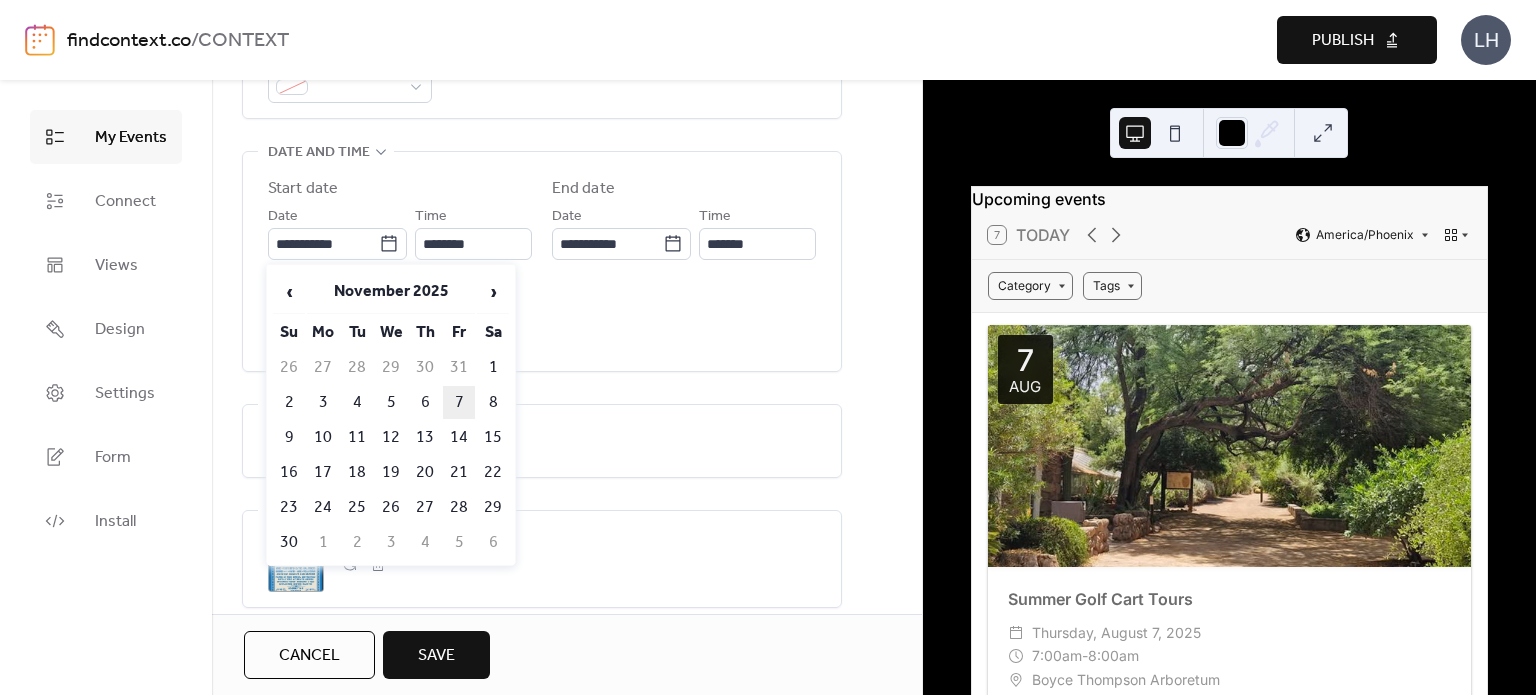 click on "7" at bounding box center [459, 402] 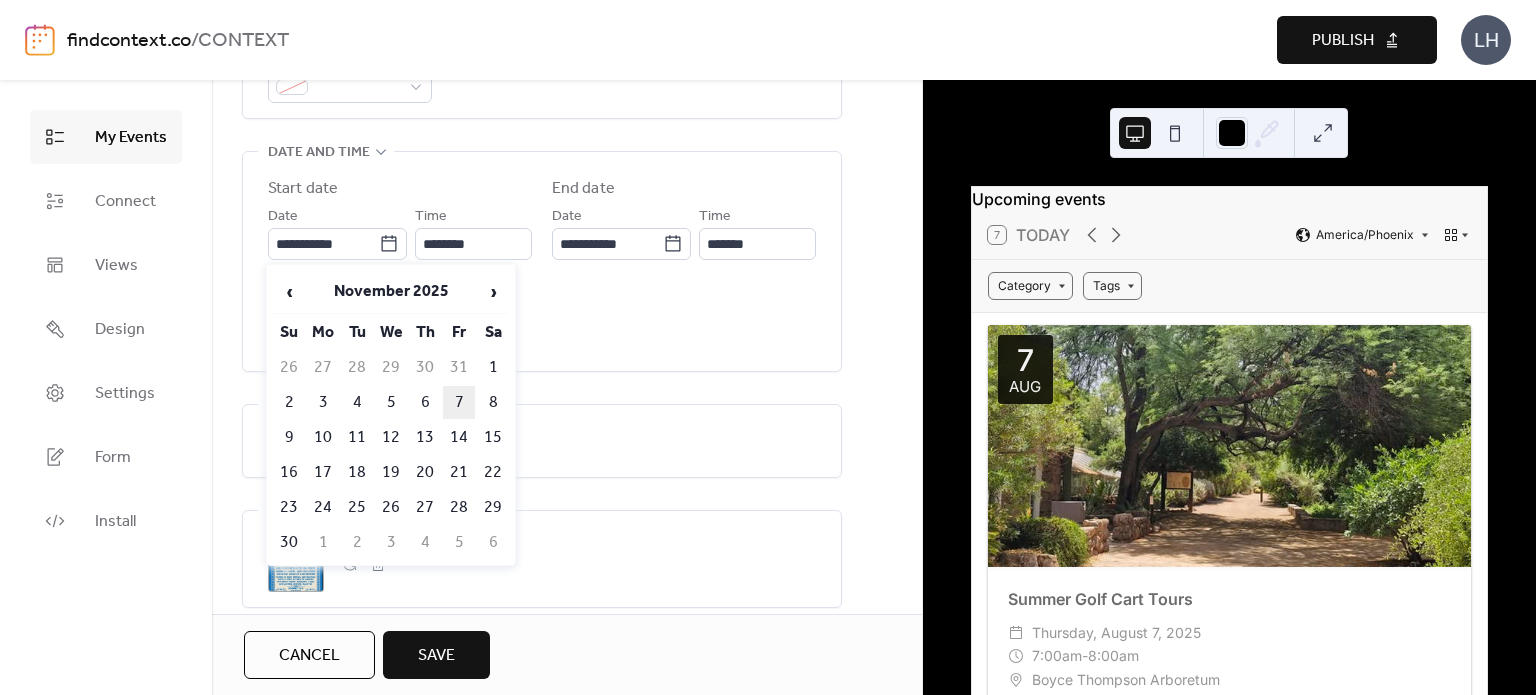 type on "**********" 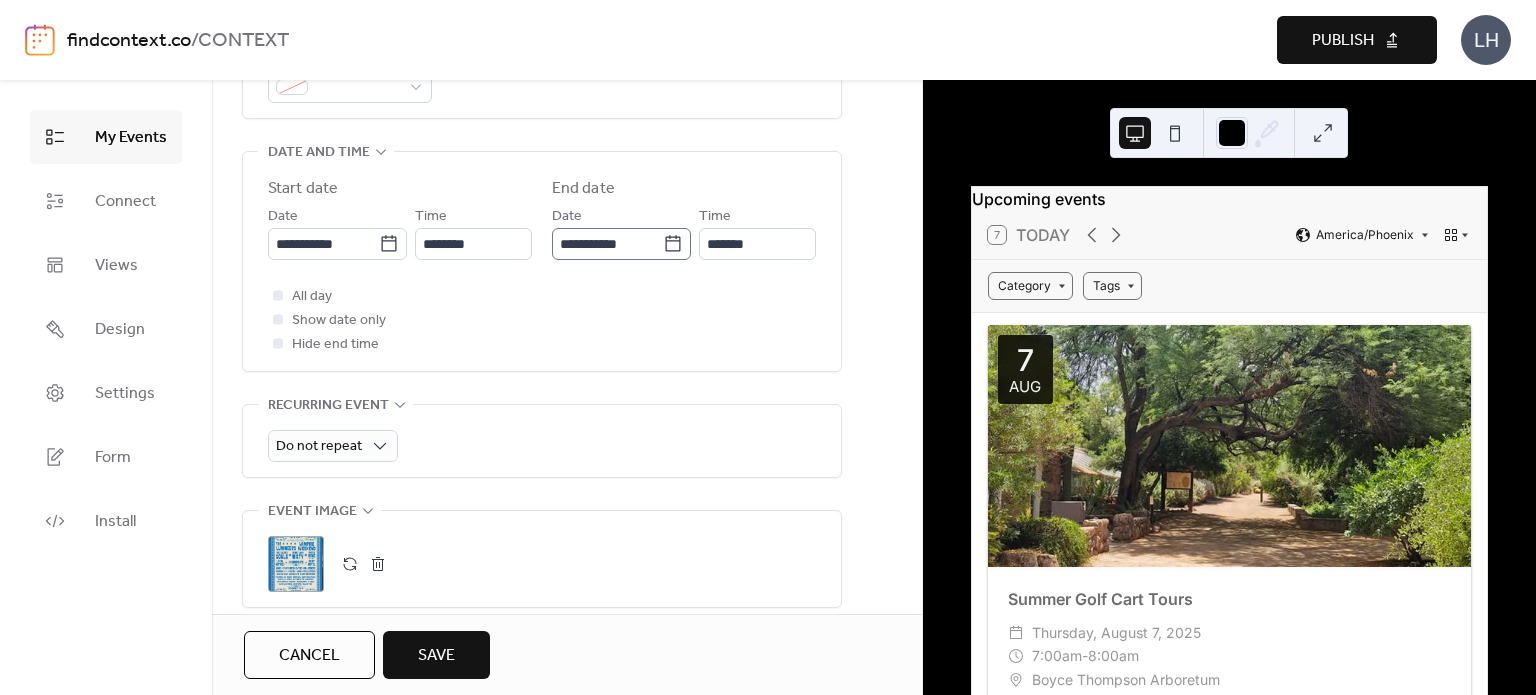 click 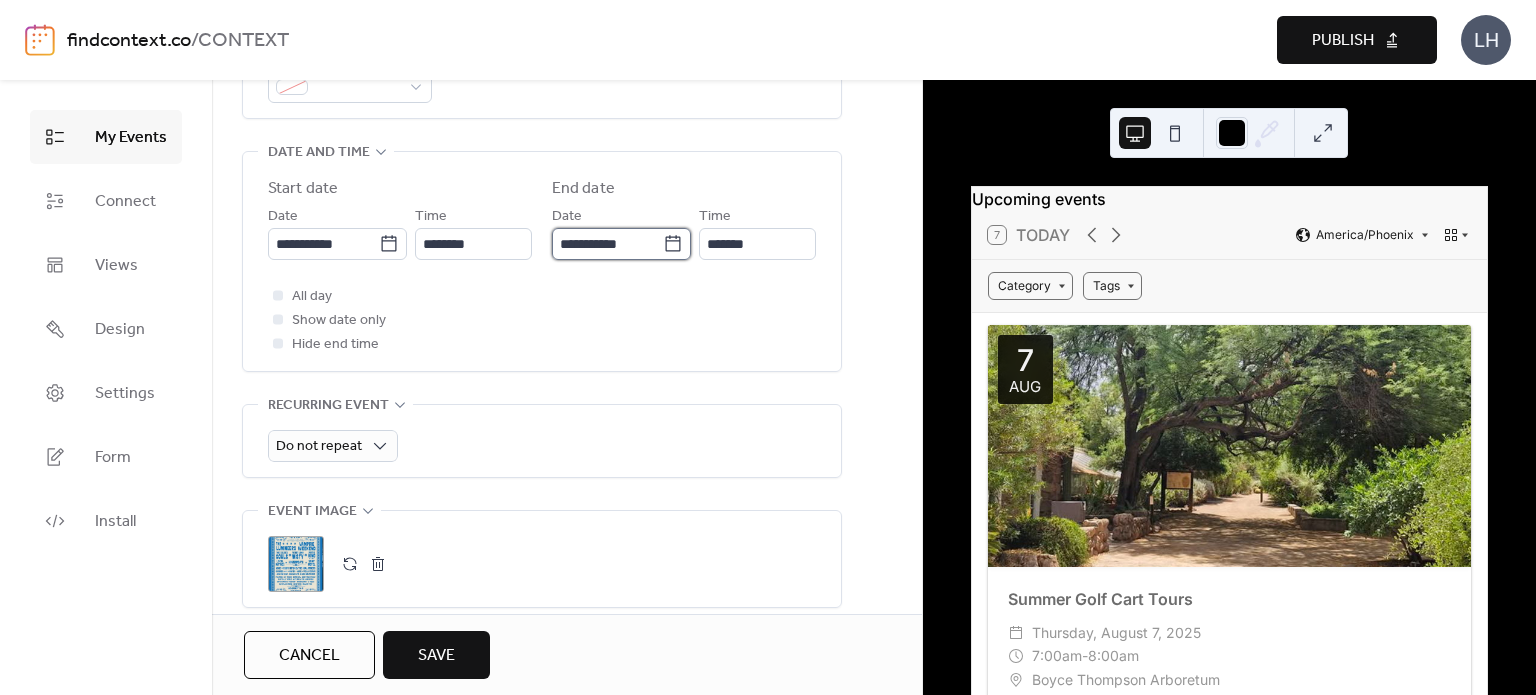 click on "**********" at bounding box center [607, 244] 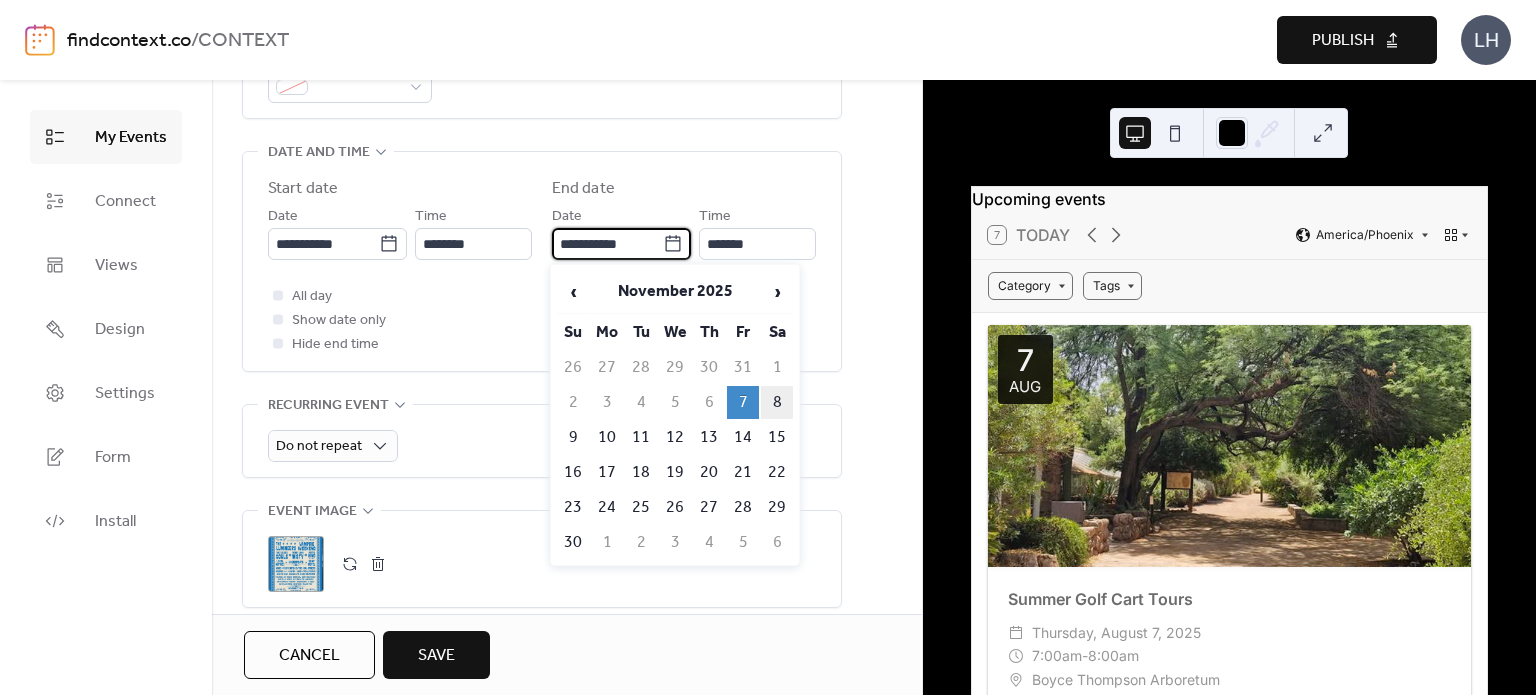 click on "8" at bounding box center (777, 402) 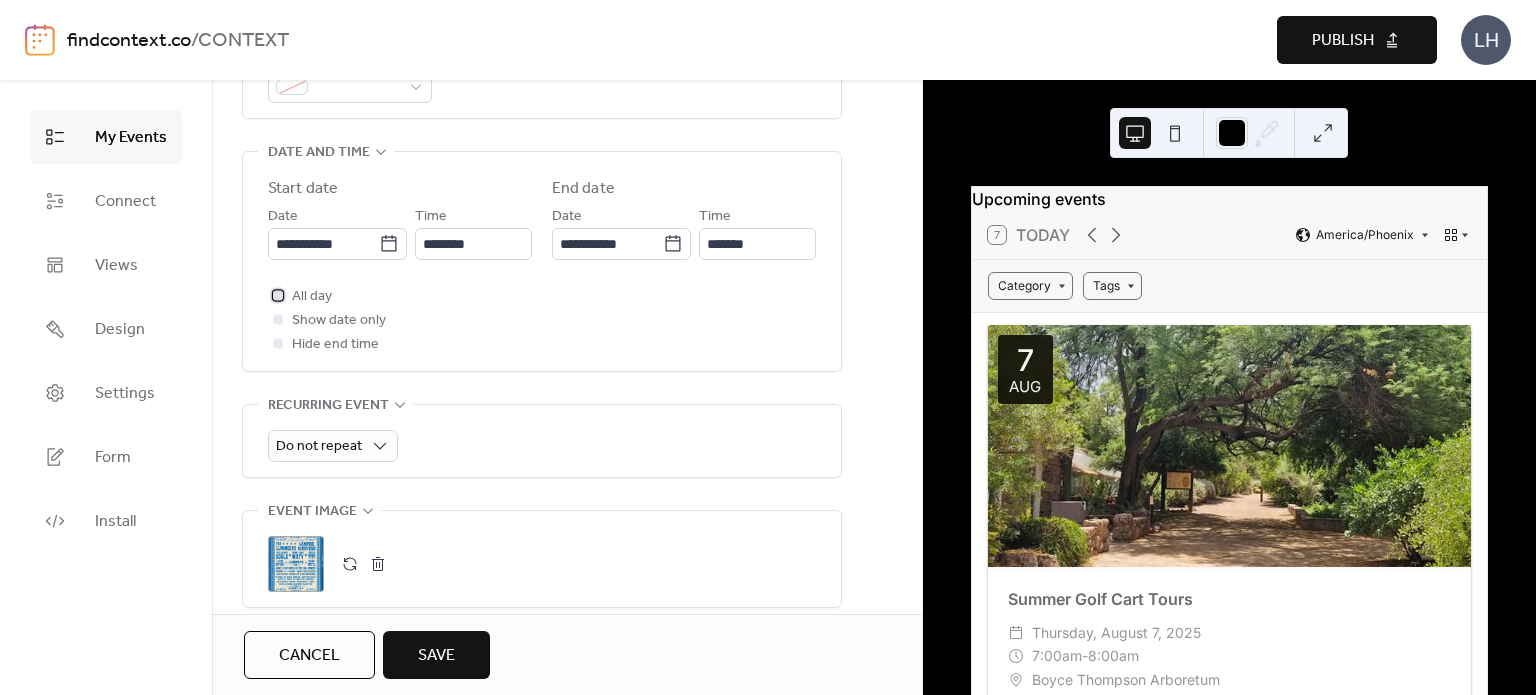 click on "All day" at bounding box center (312, 297) 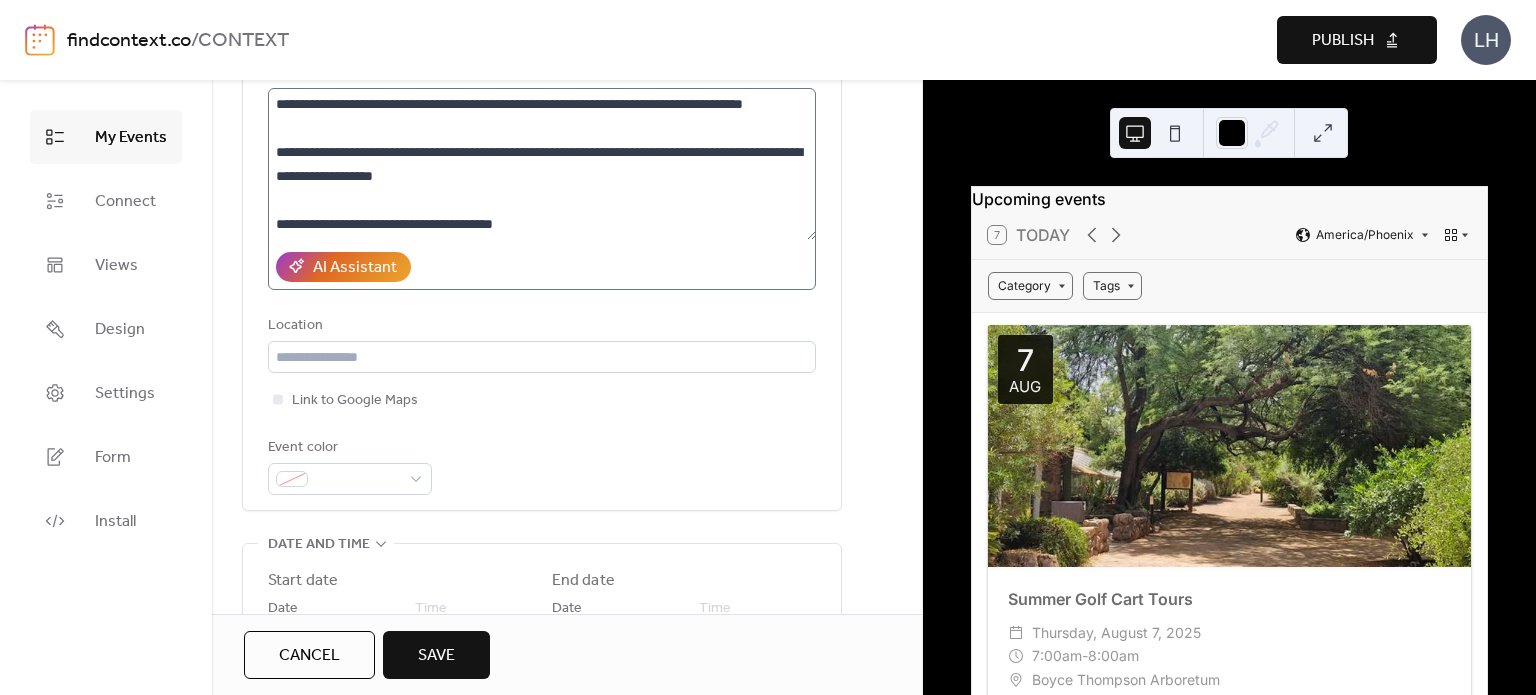 scroll, scrollTop: 298, scrollLeft: 0, axis: vertical 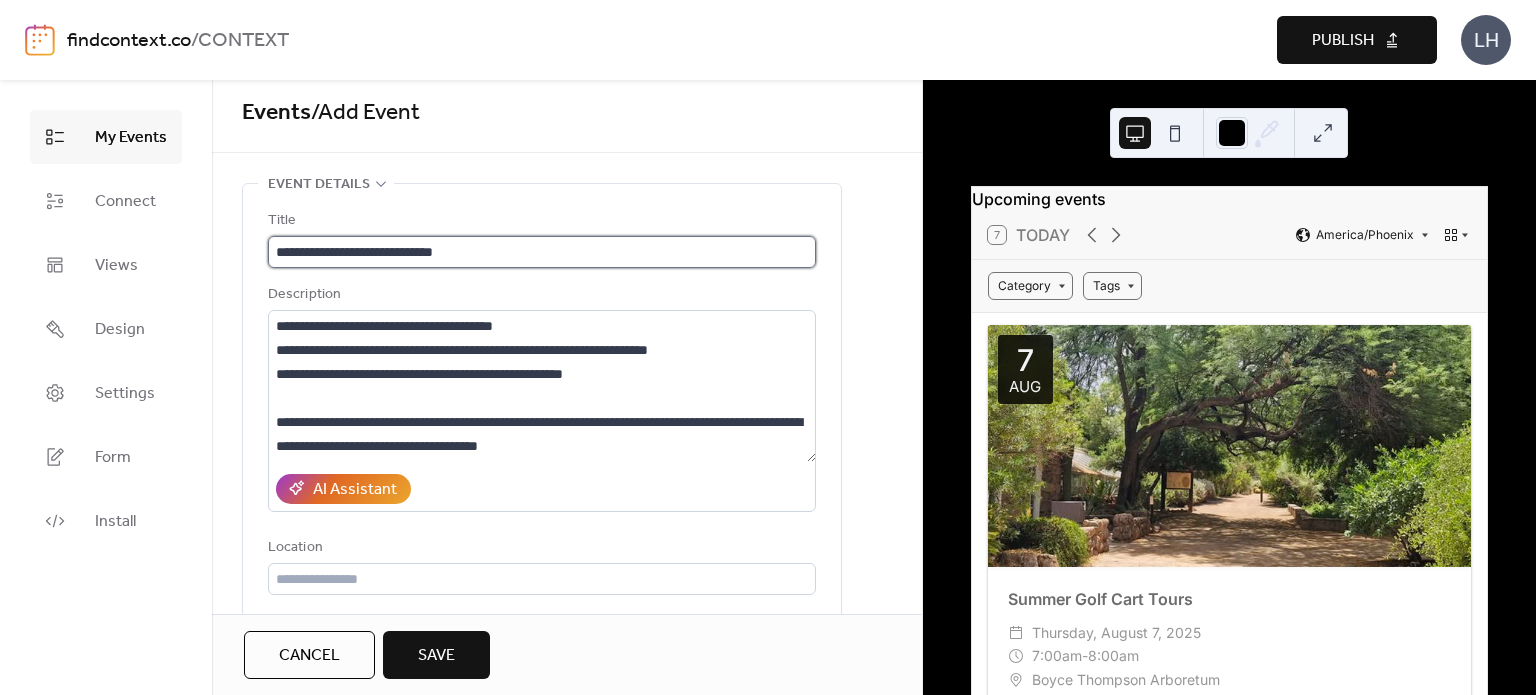 click on "**********" at bounding box center [542, 252] 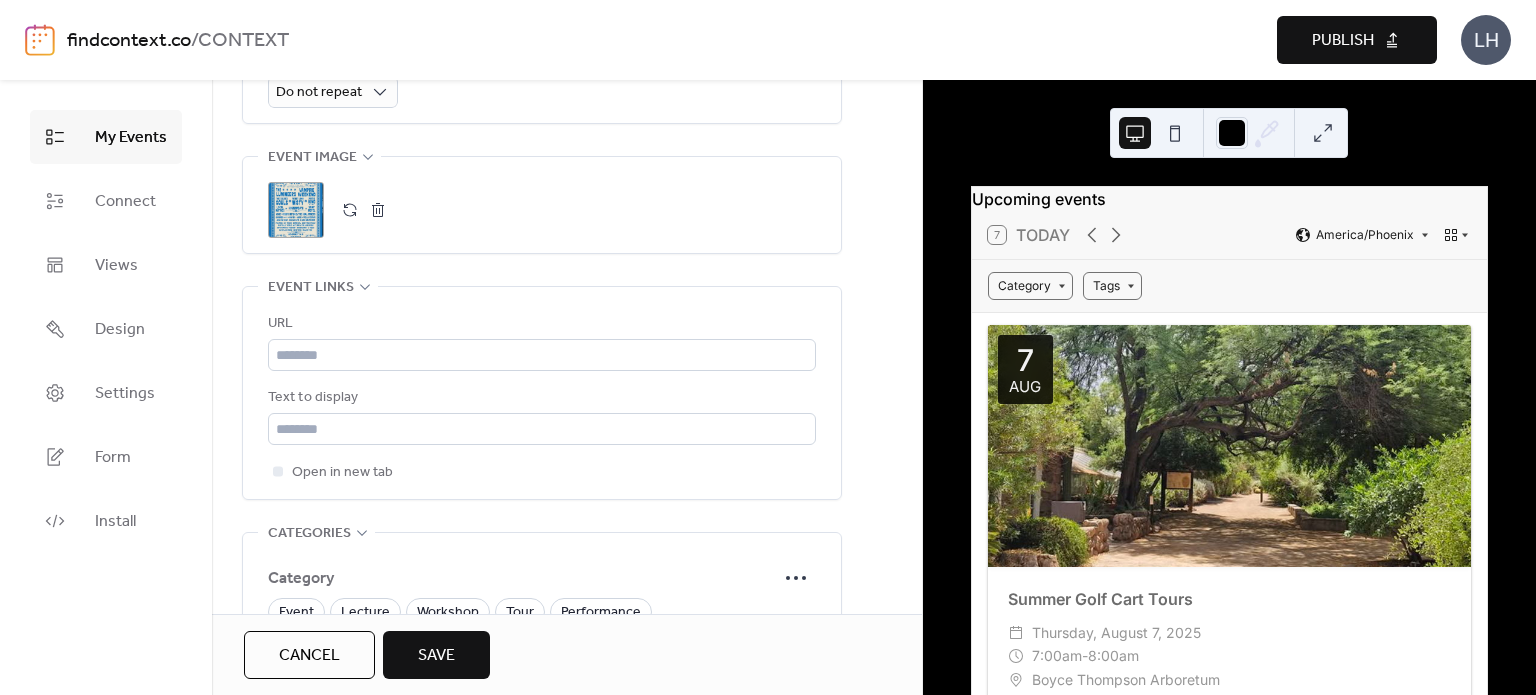 scroll, scrollTop: 1020, scrollLeft: 0, axis: vertical 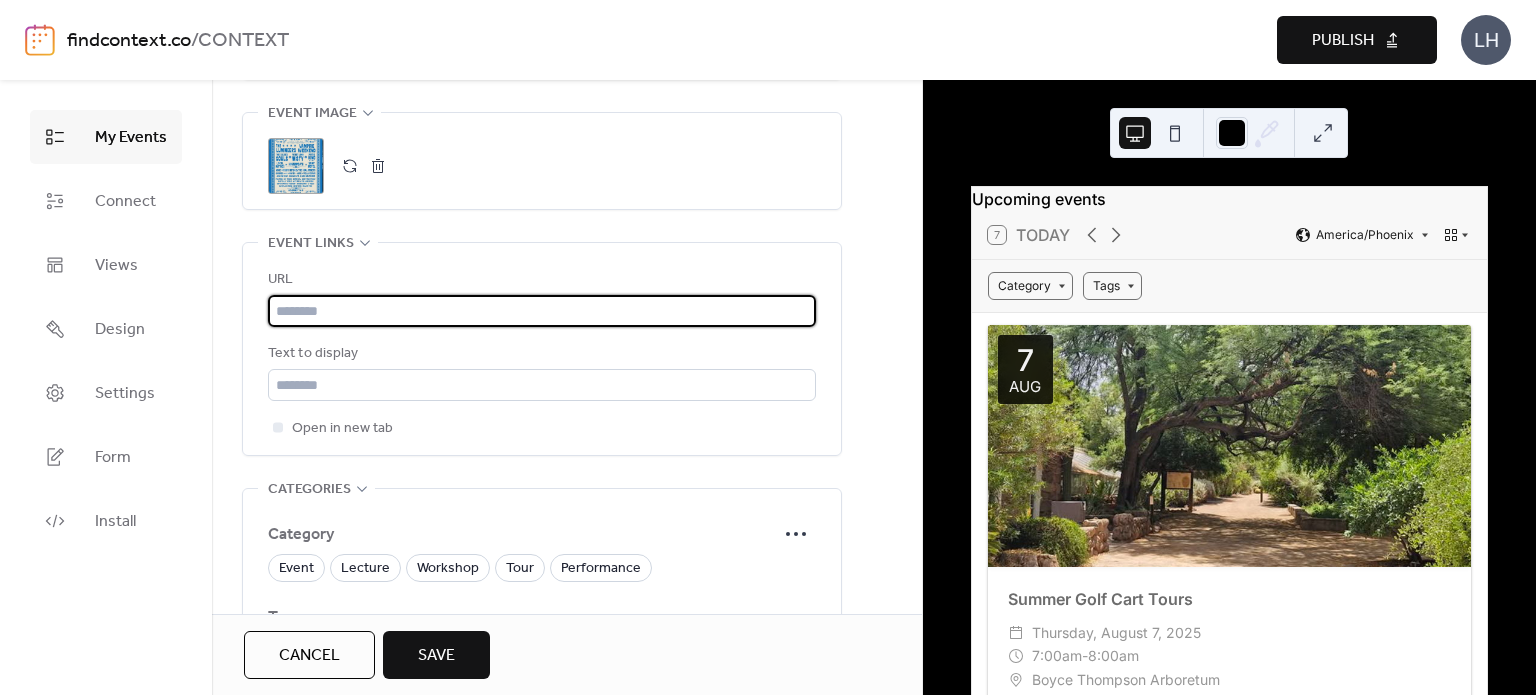 click at bounding box center (542, 311) 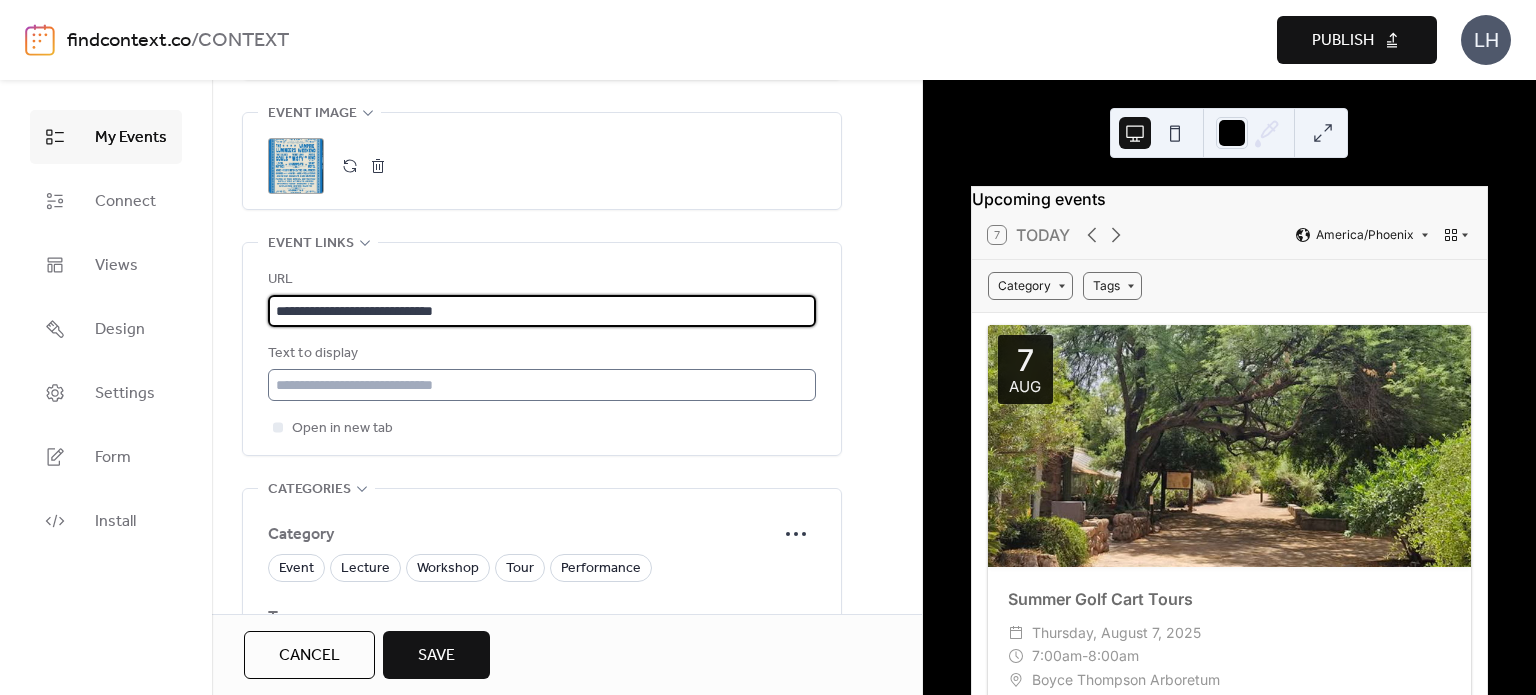 type on "**********" 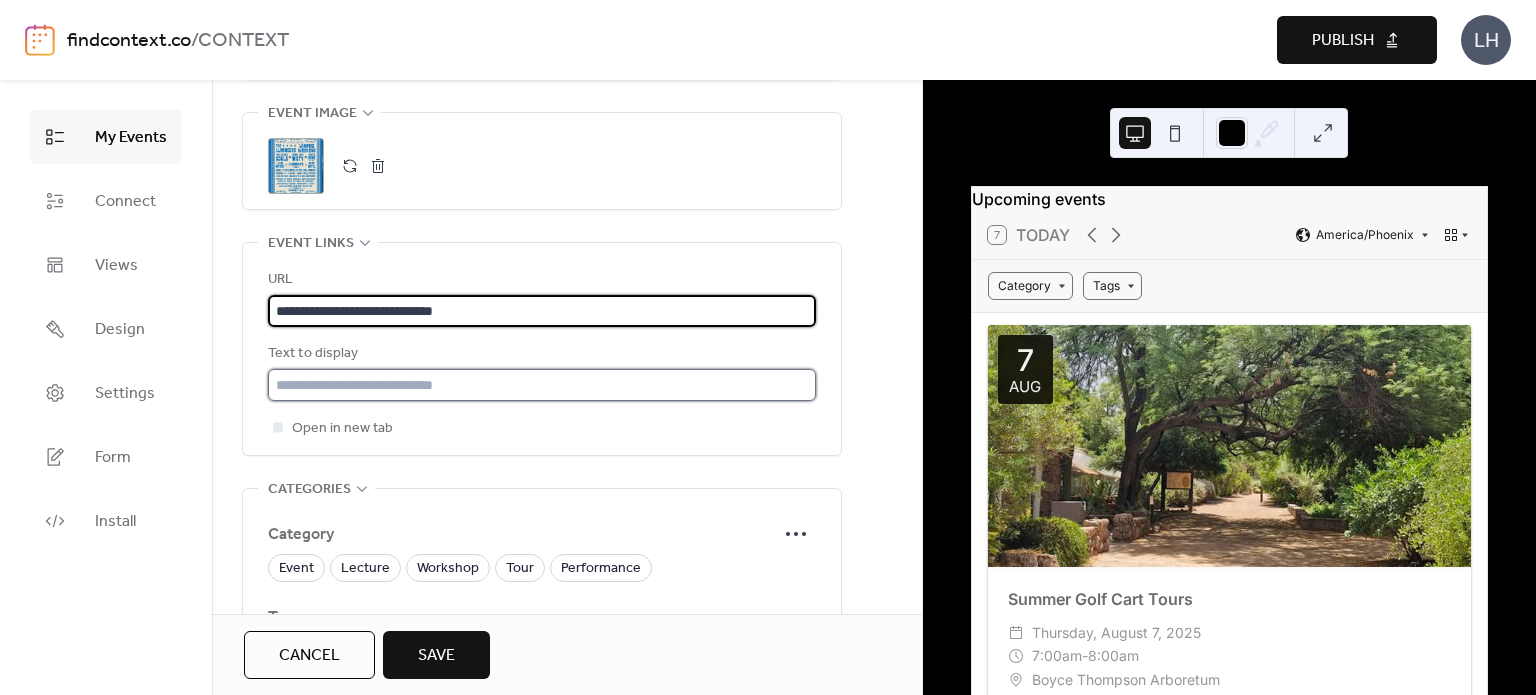 click at bounding box center (542, 385) 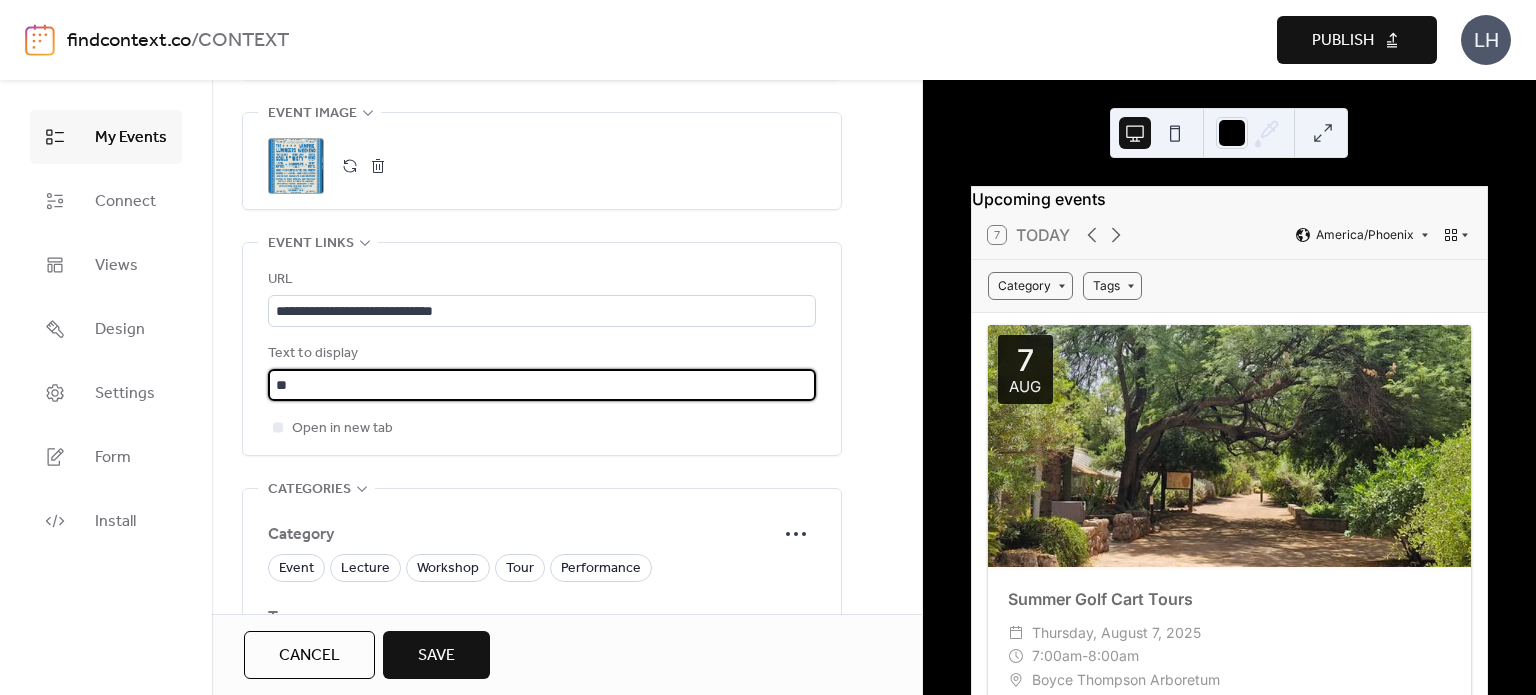 type on "*" 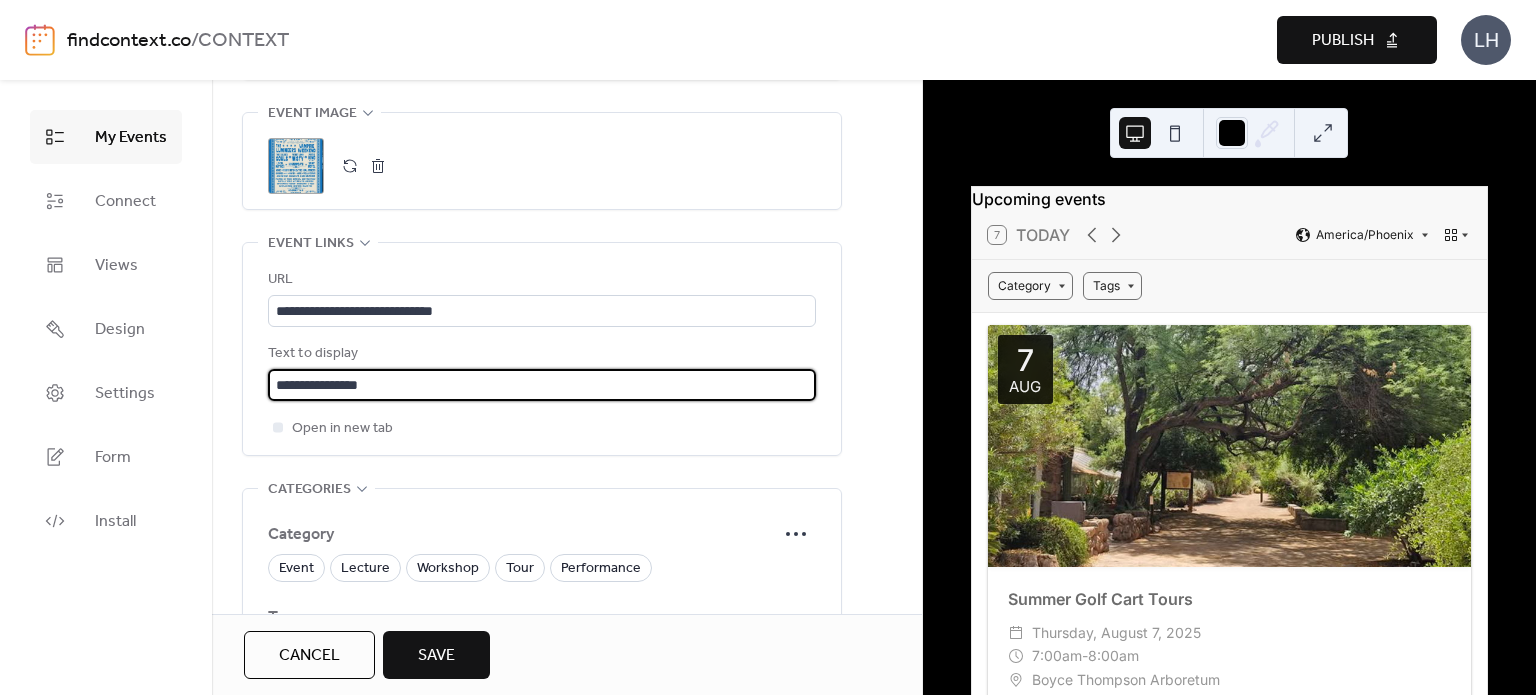 type on "**********" 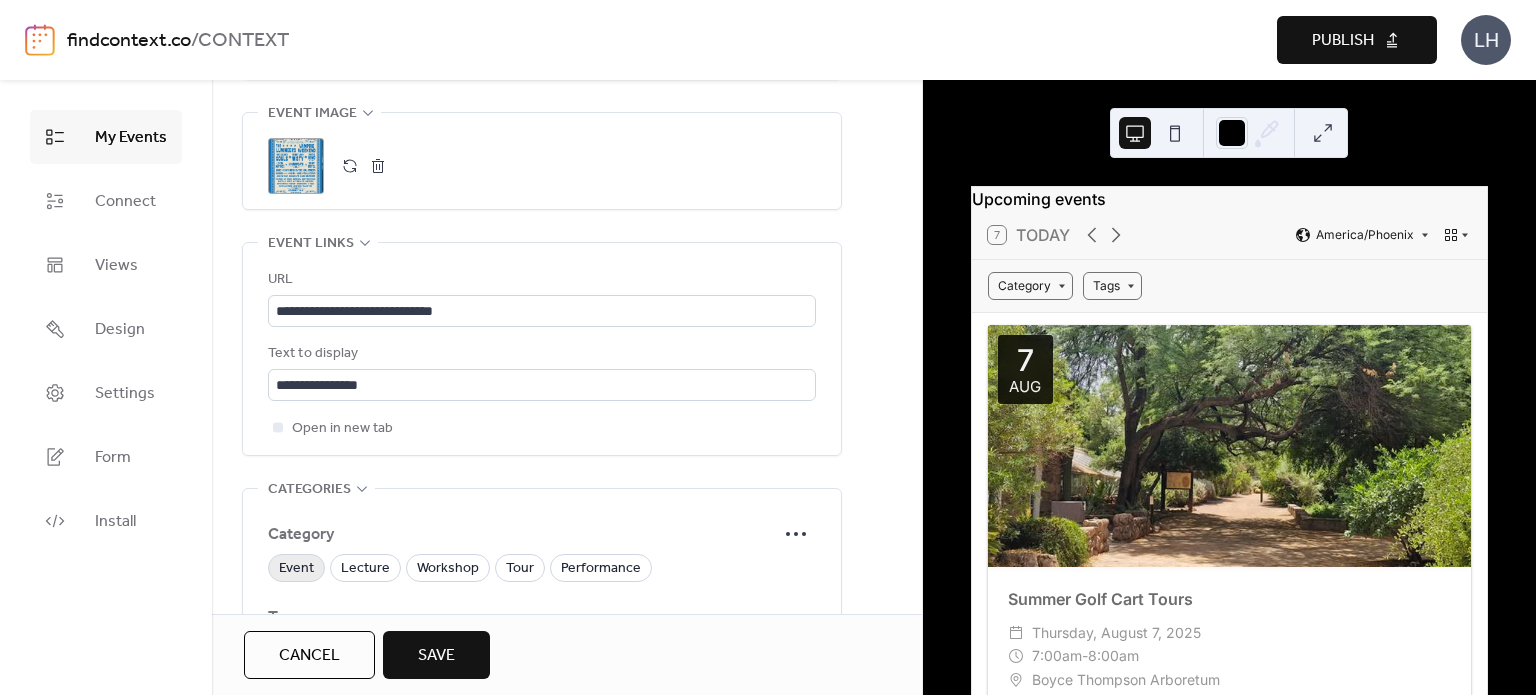 click on "Event" at bounding box center (296, 569) 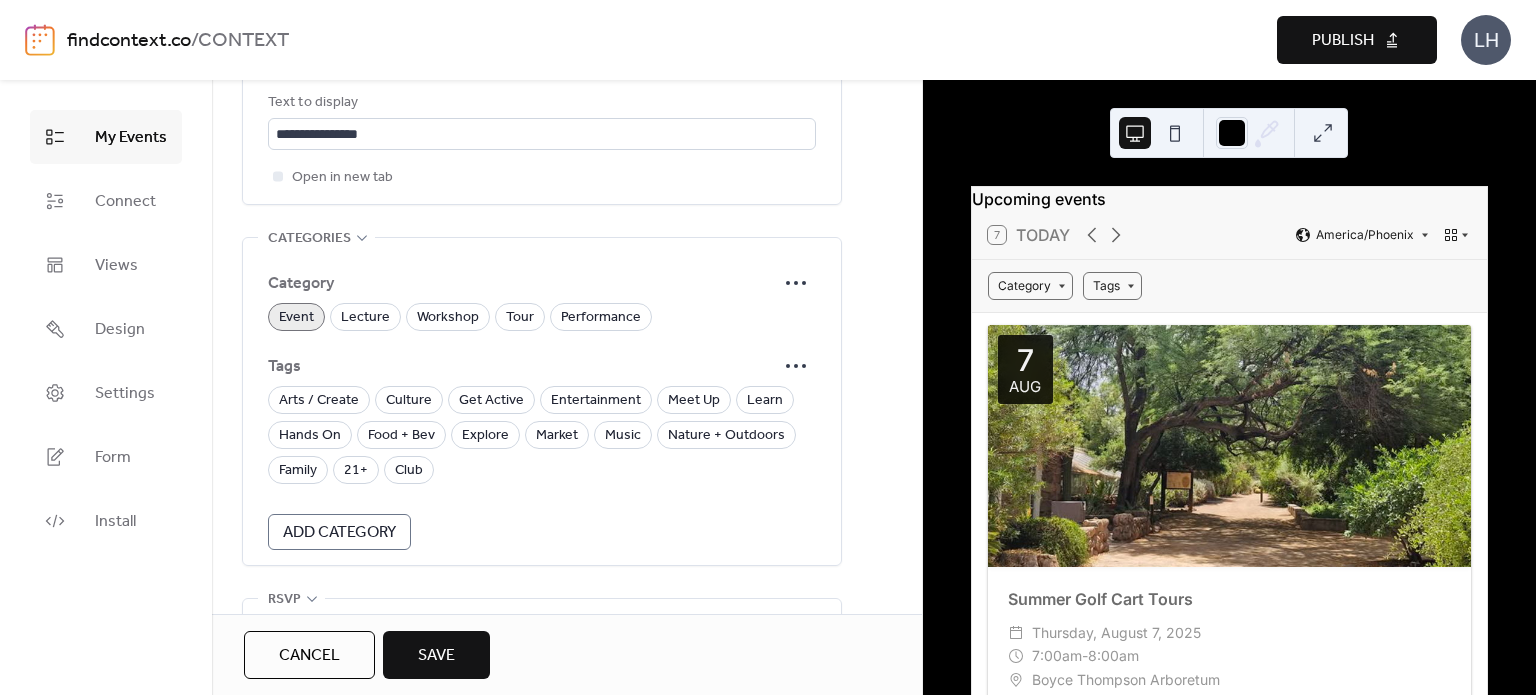 scroll, scrollTop: 1276, scrollLeft: 0, axis: vertical 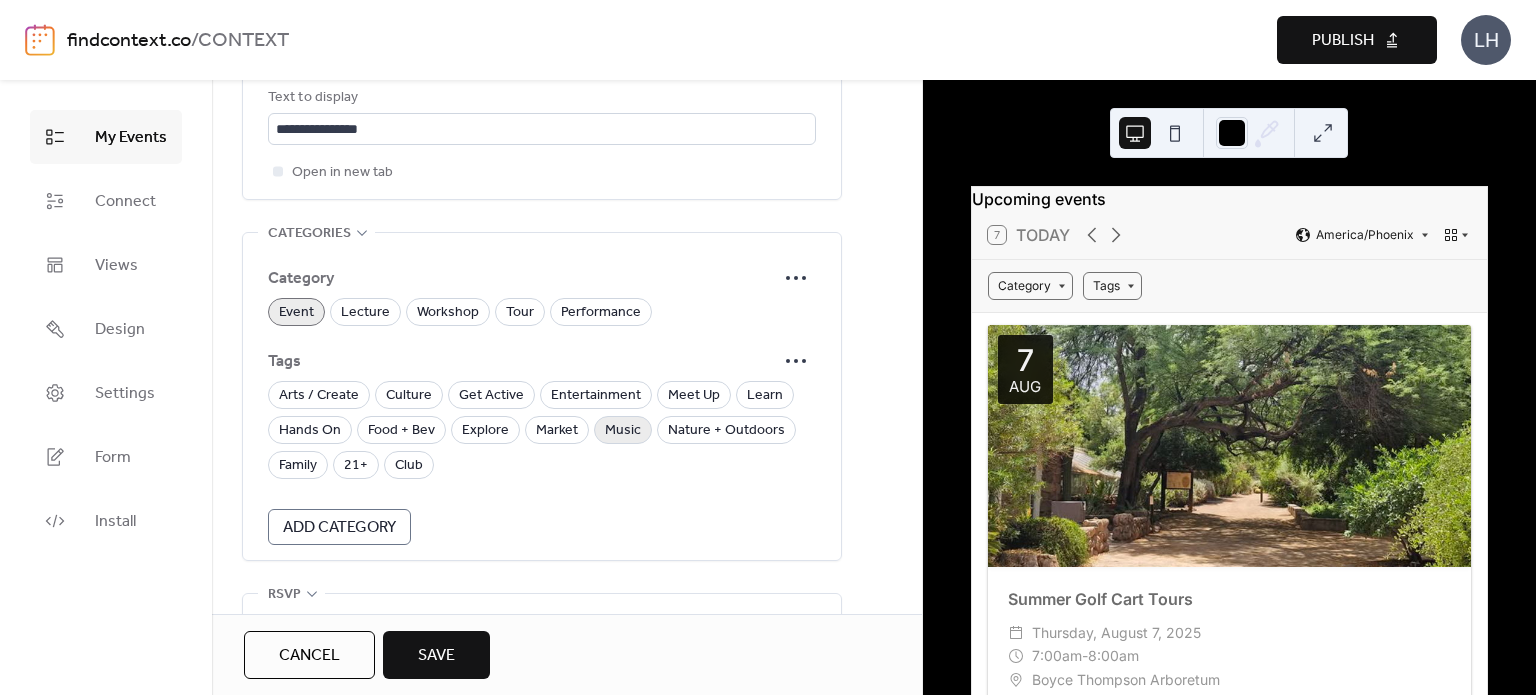 click on "Music" at bounding box center (623, 431) 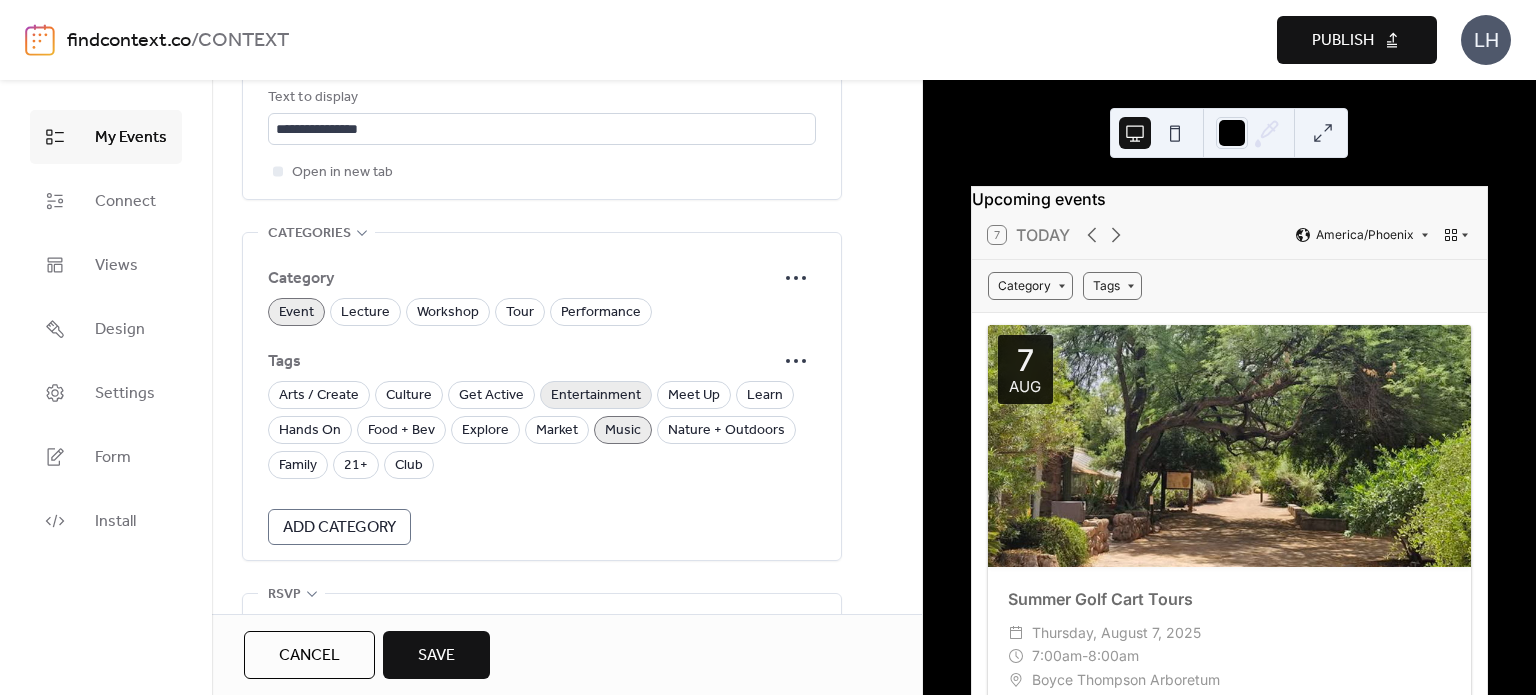 click on "Entertainment" at bounding box center (596, 396) 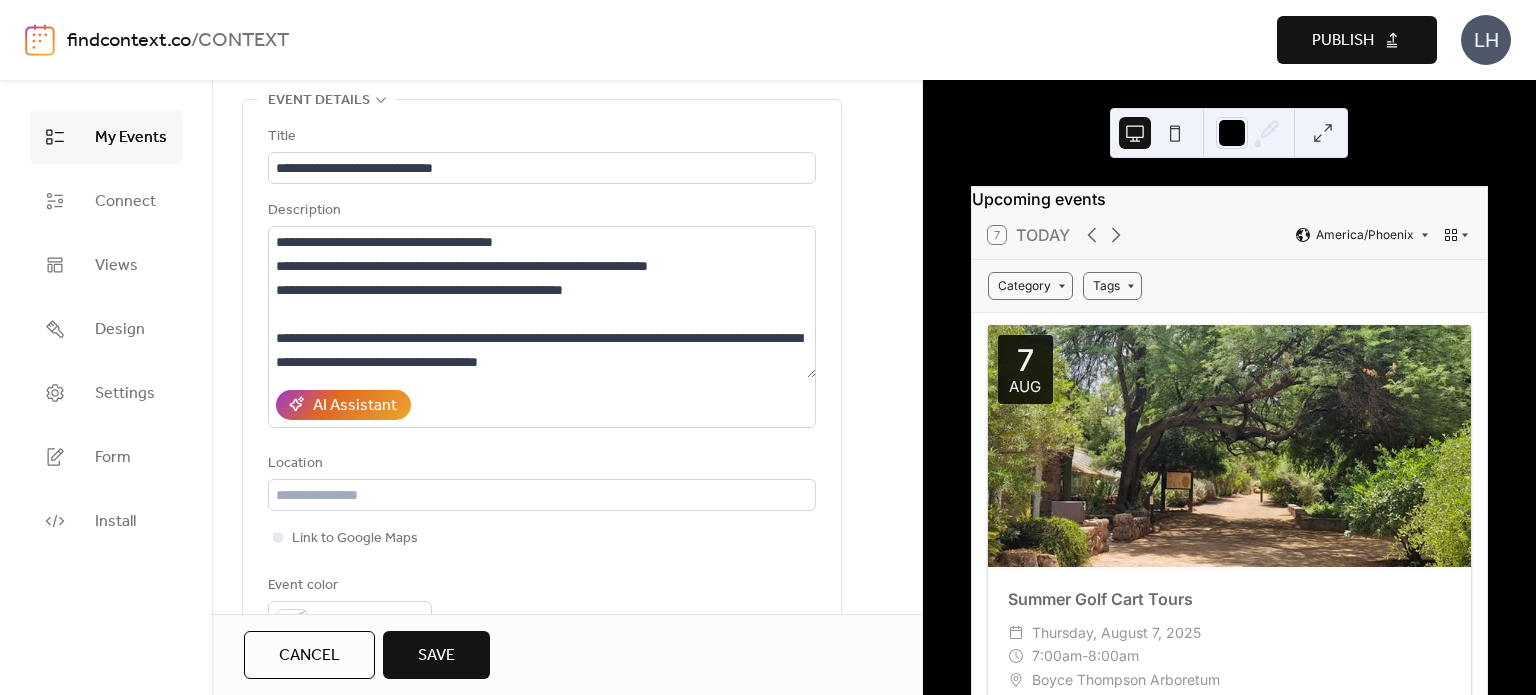 scroll, scrollTop: 84, scrollLeft: 0, axis: vertical 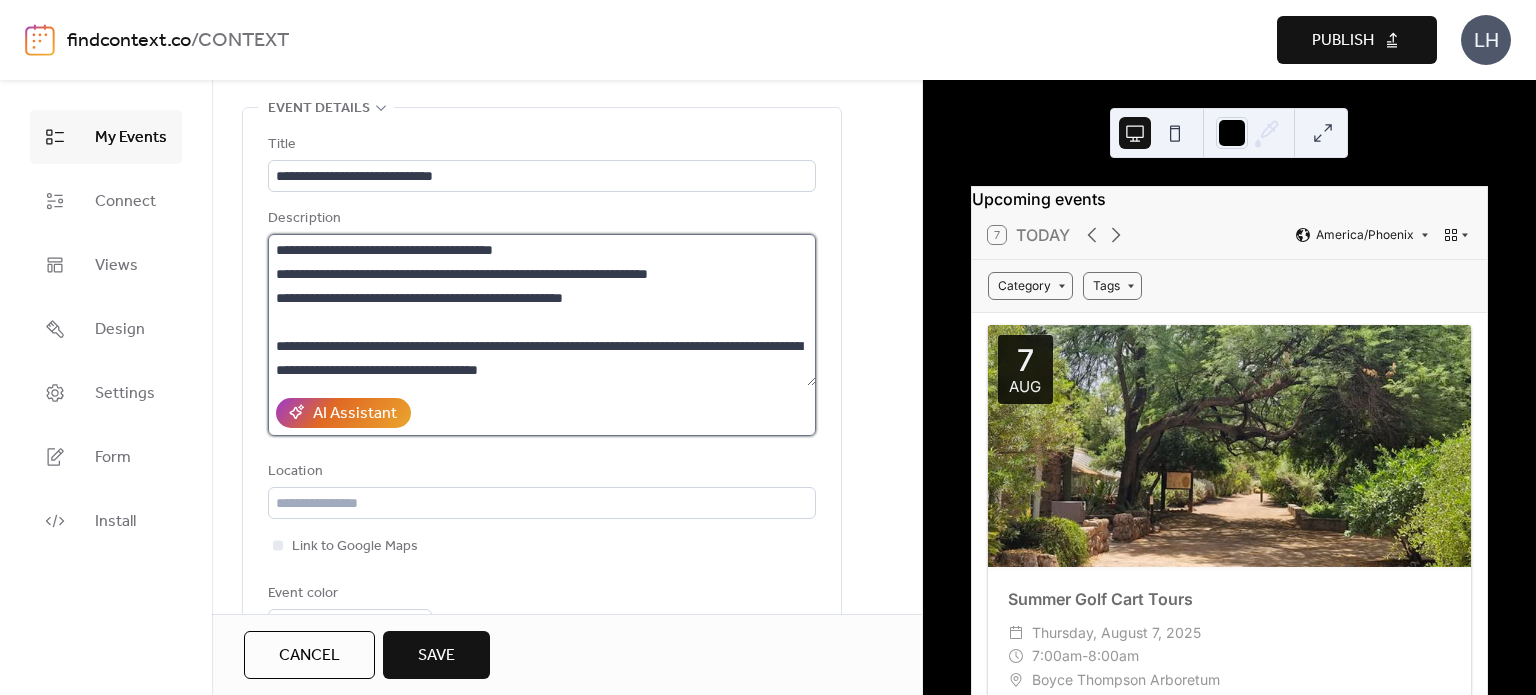 click on "**********" at bounding box center (542, 310) 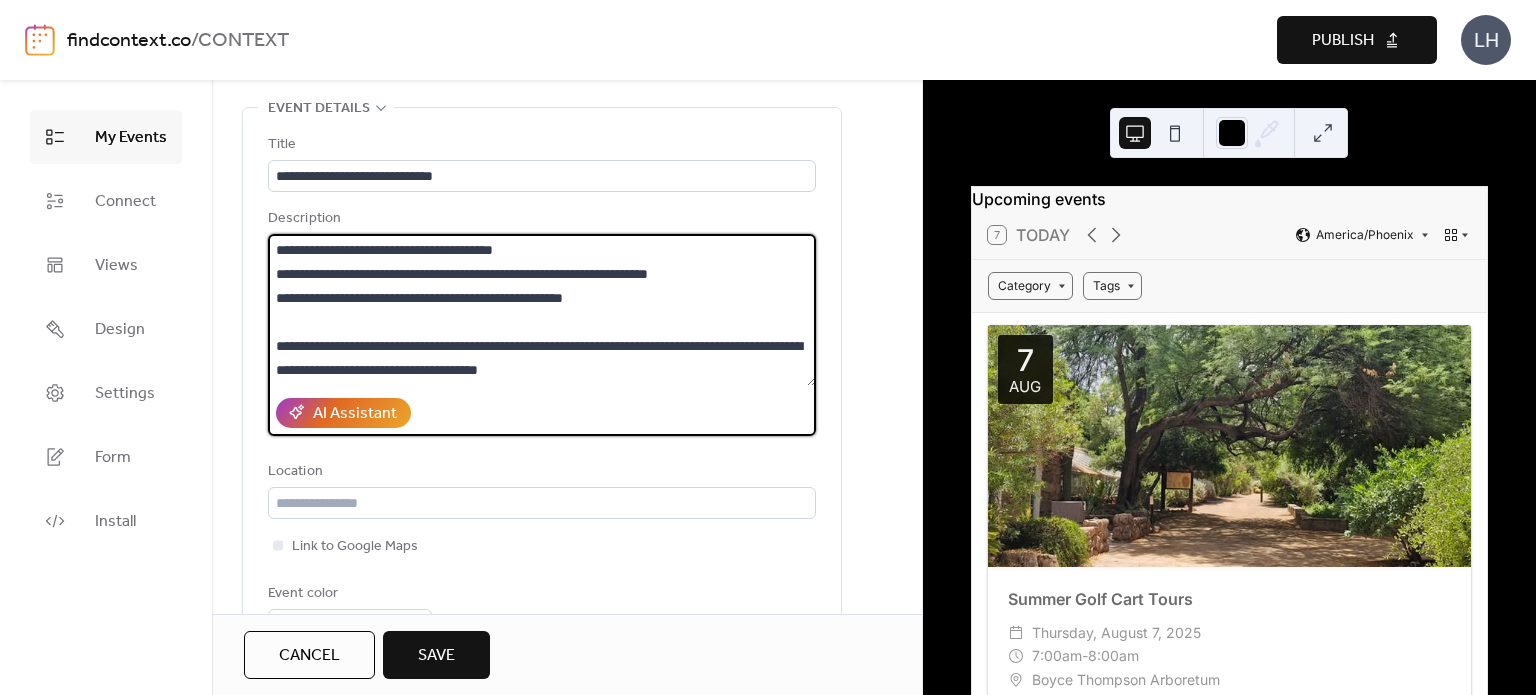 paste 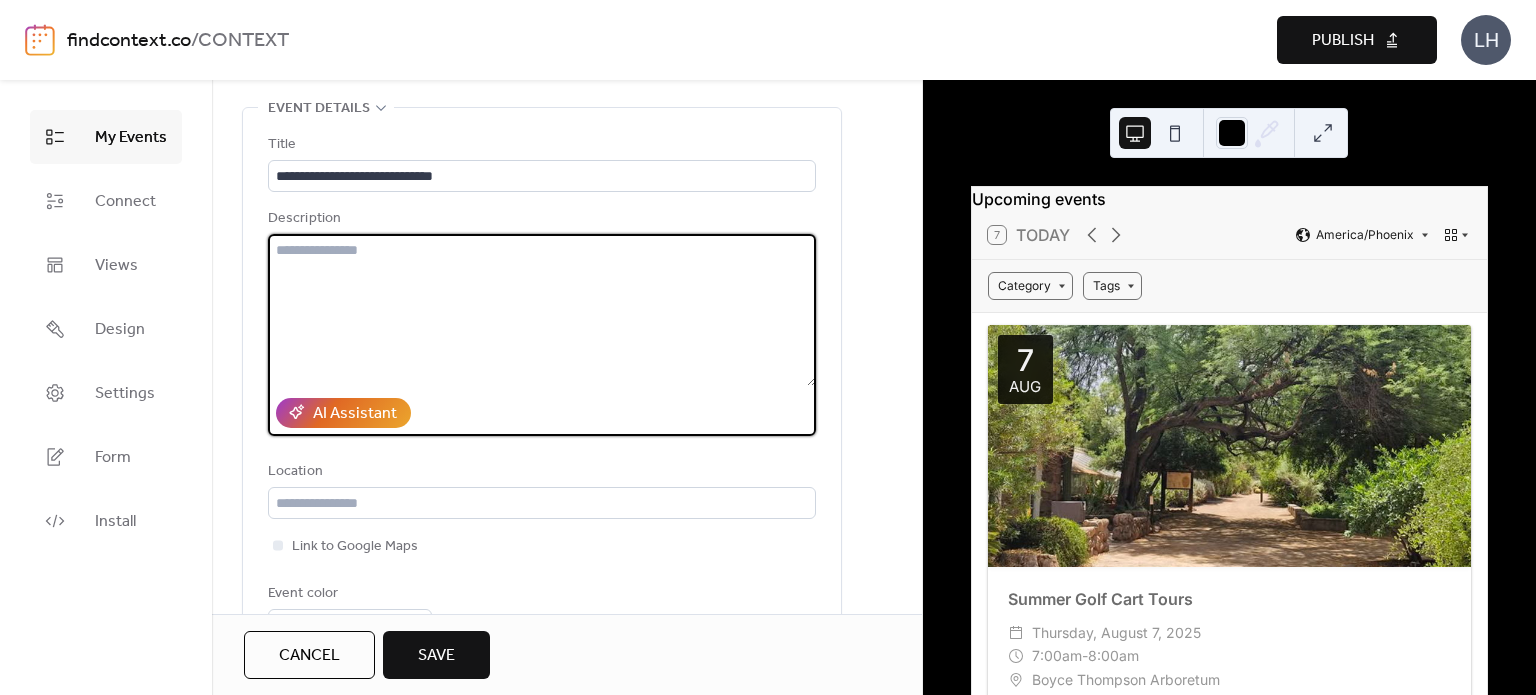 scroll, scrollTop: 0, scrollLeft: 0, axis: both 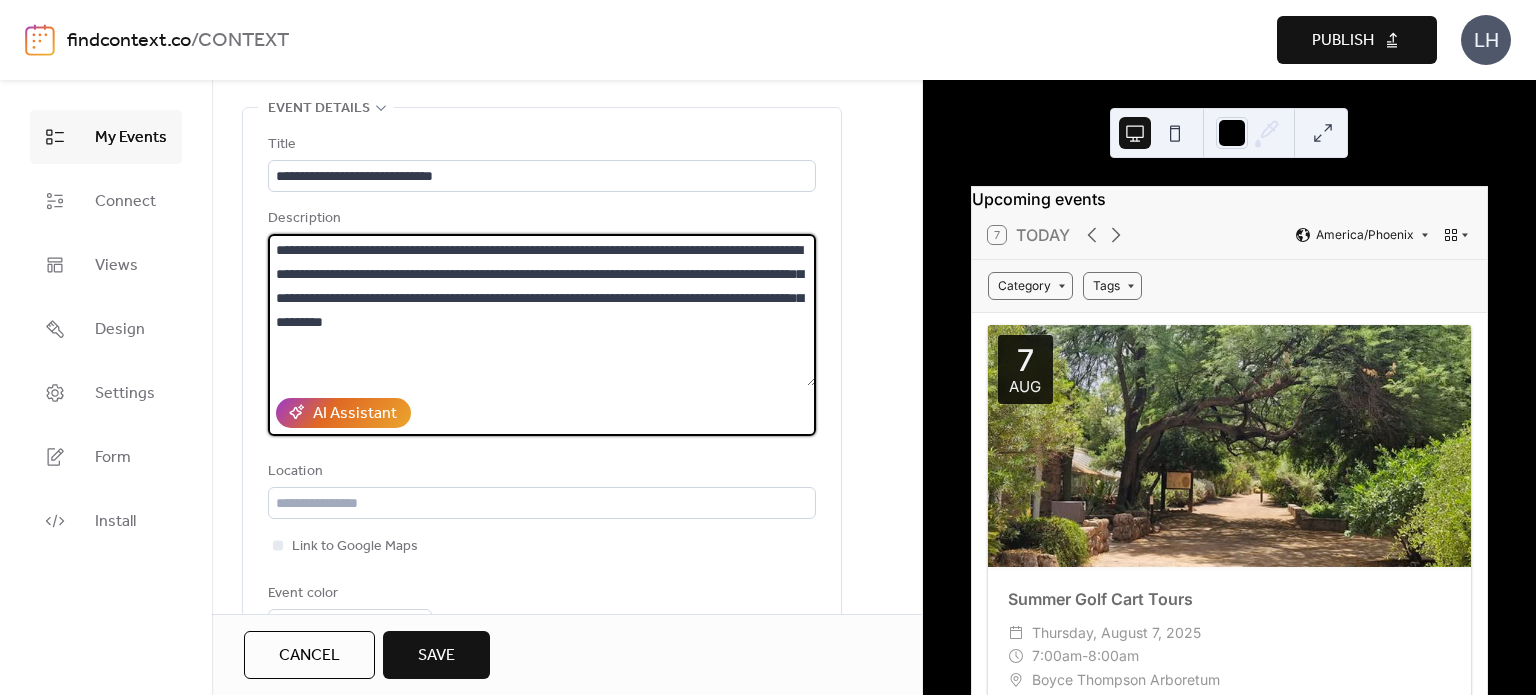 type on "**********" 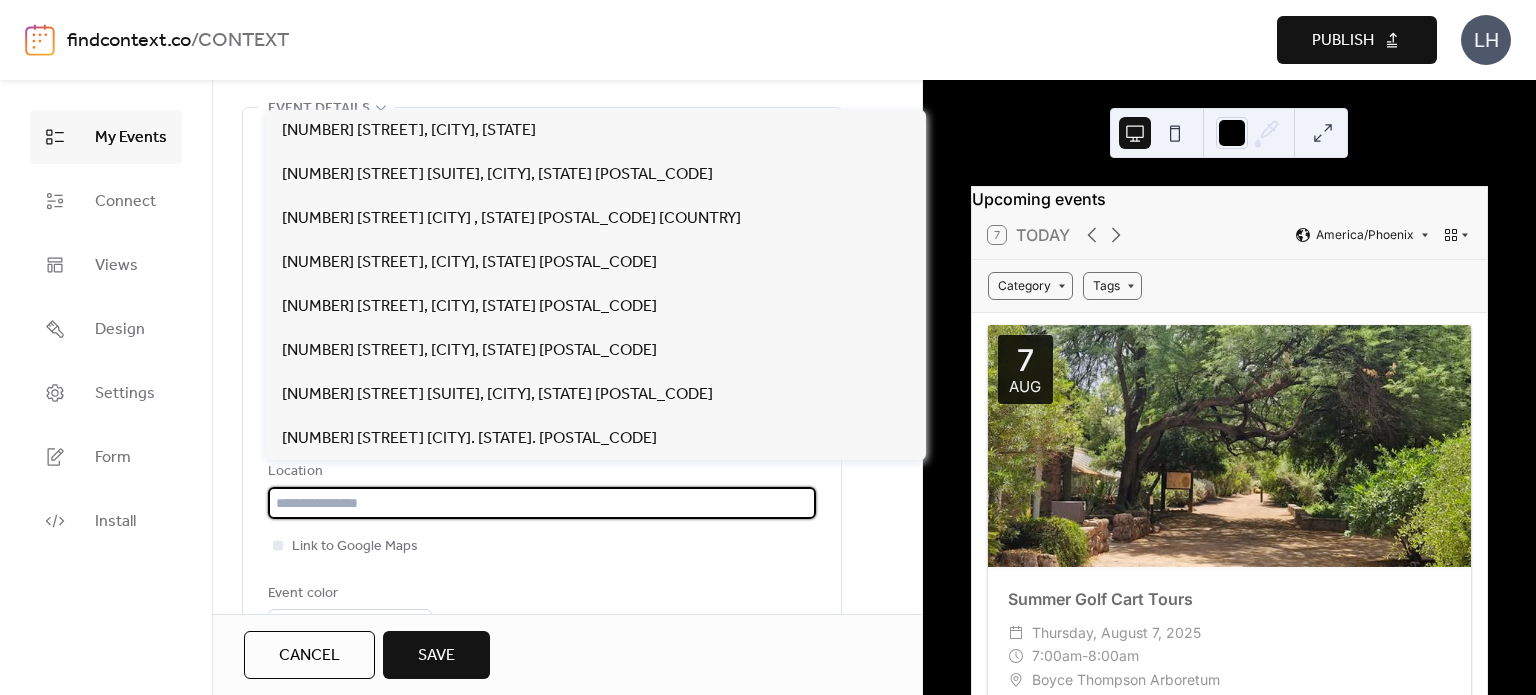 click at bounding box center [542, 503] 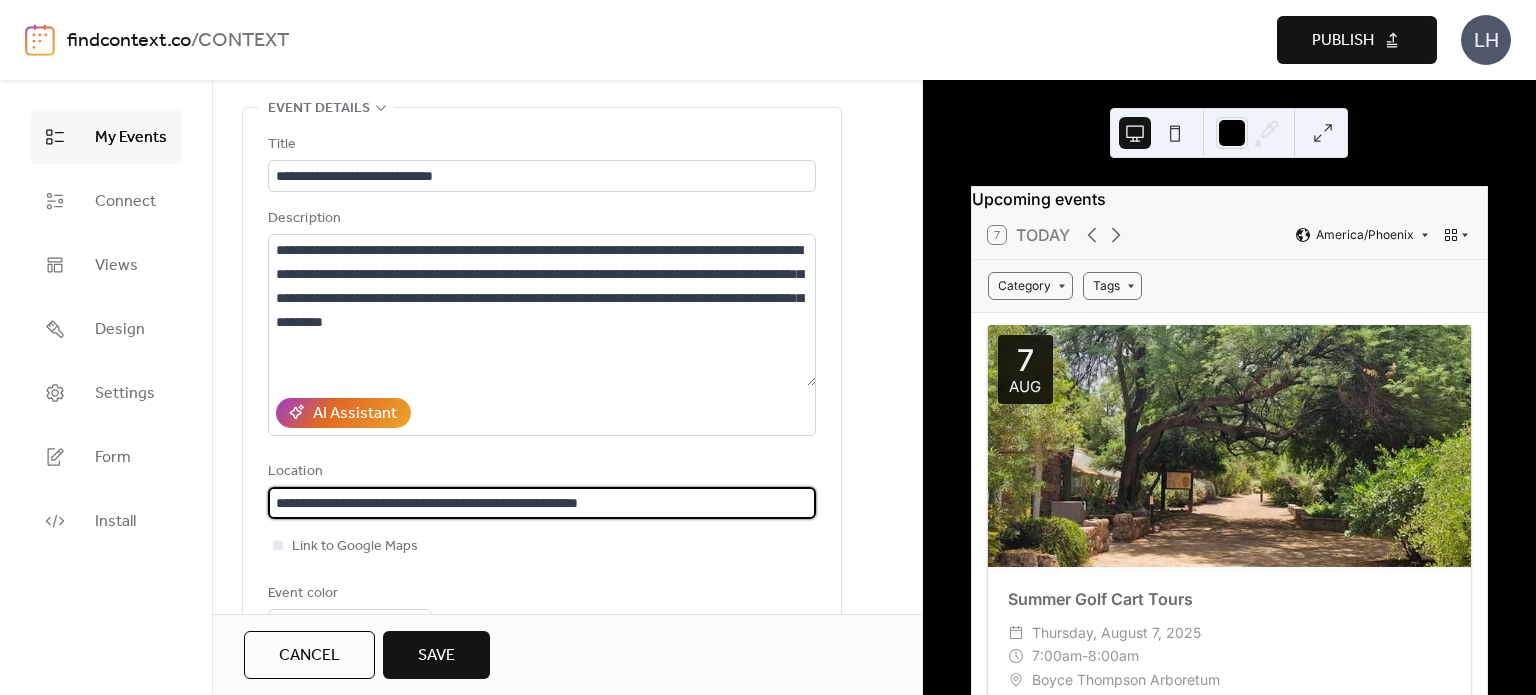 click on "**********" at bounding box center [542, 503] 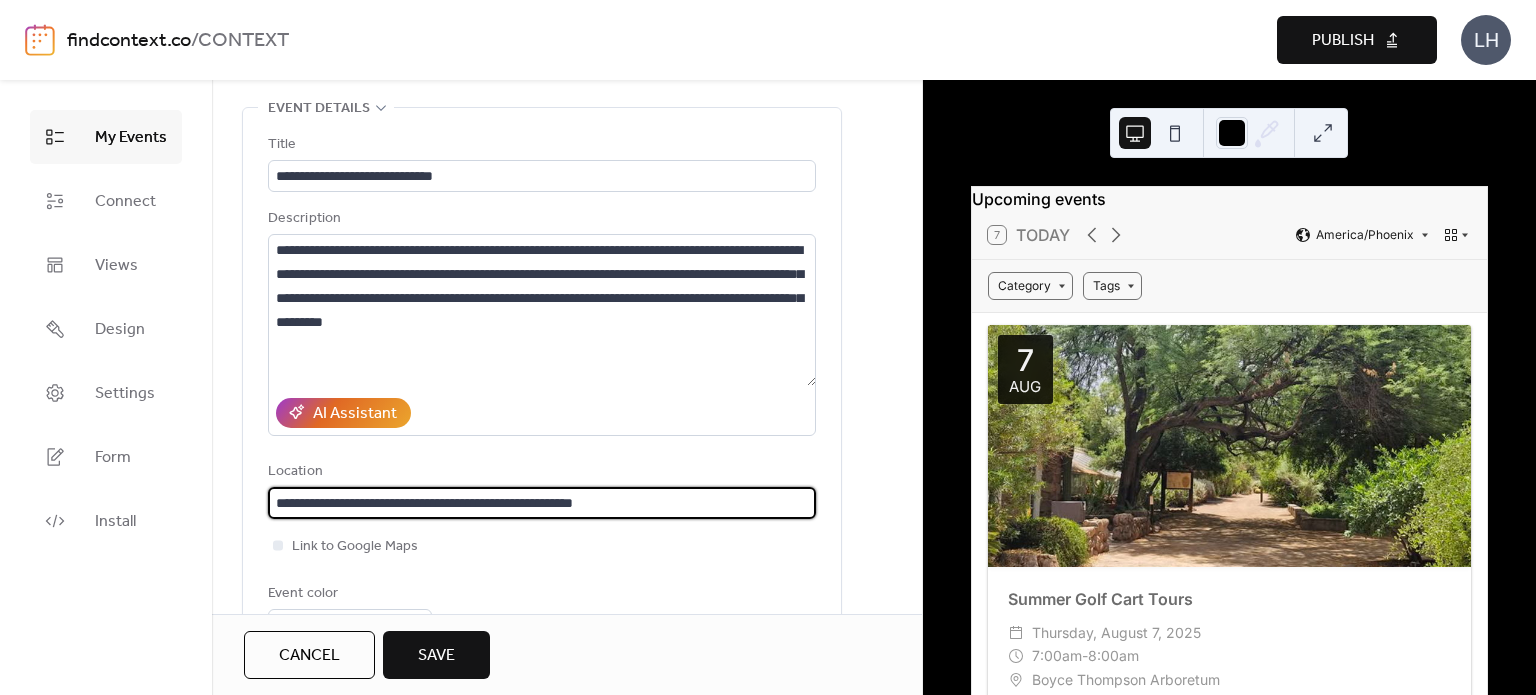 click on "**********" at bounding box center [542, 503] 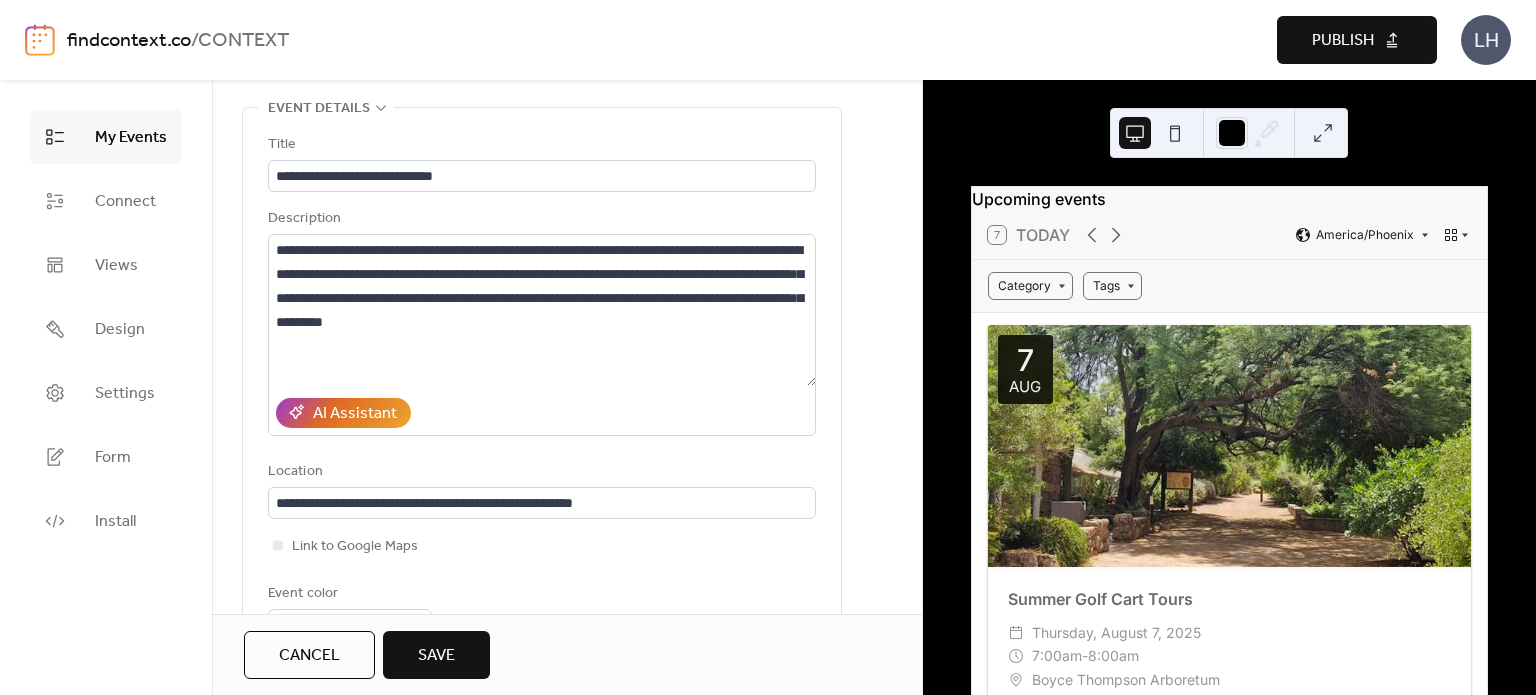 click on "Location" at bounding box center (540, 472) 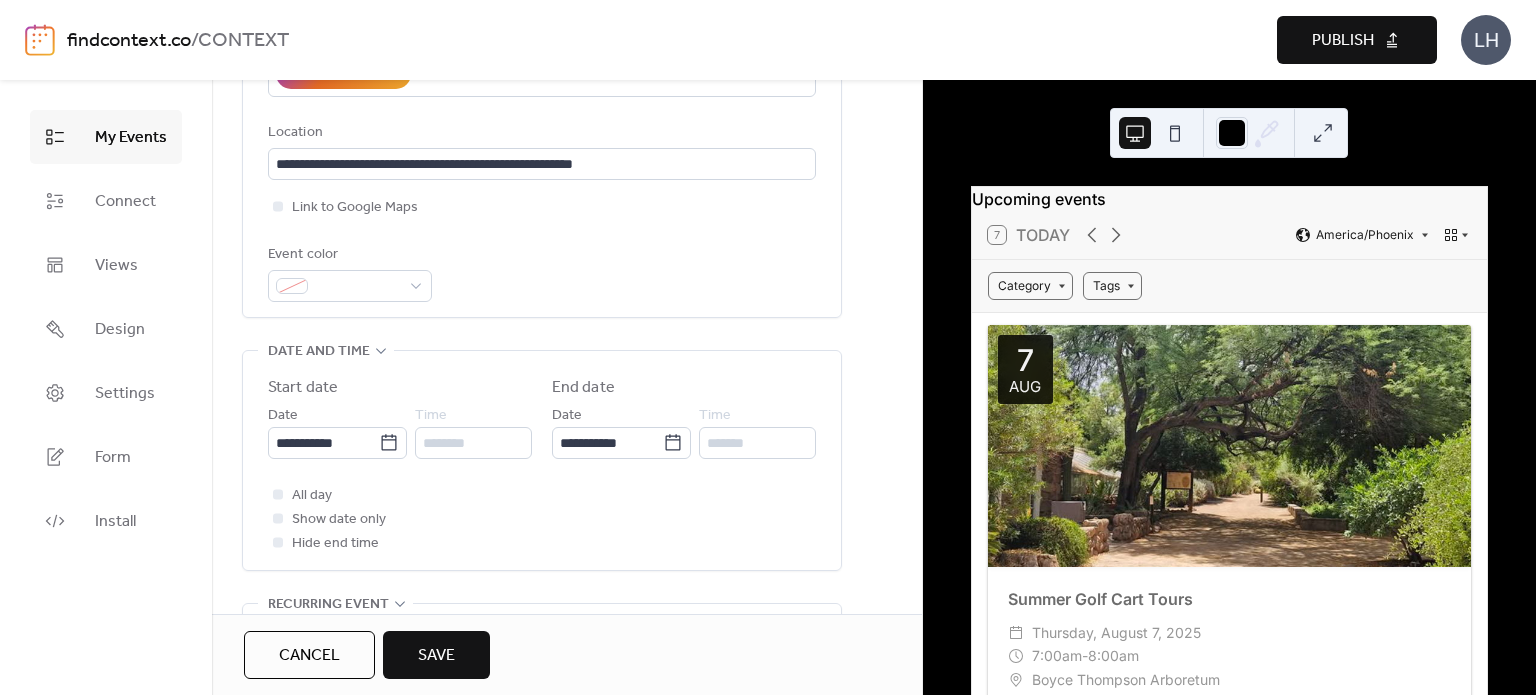 scroll, scrollTop: 423, scrollLeft: 0, axis: vertical 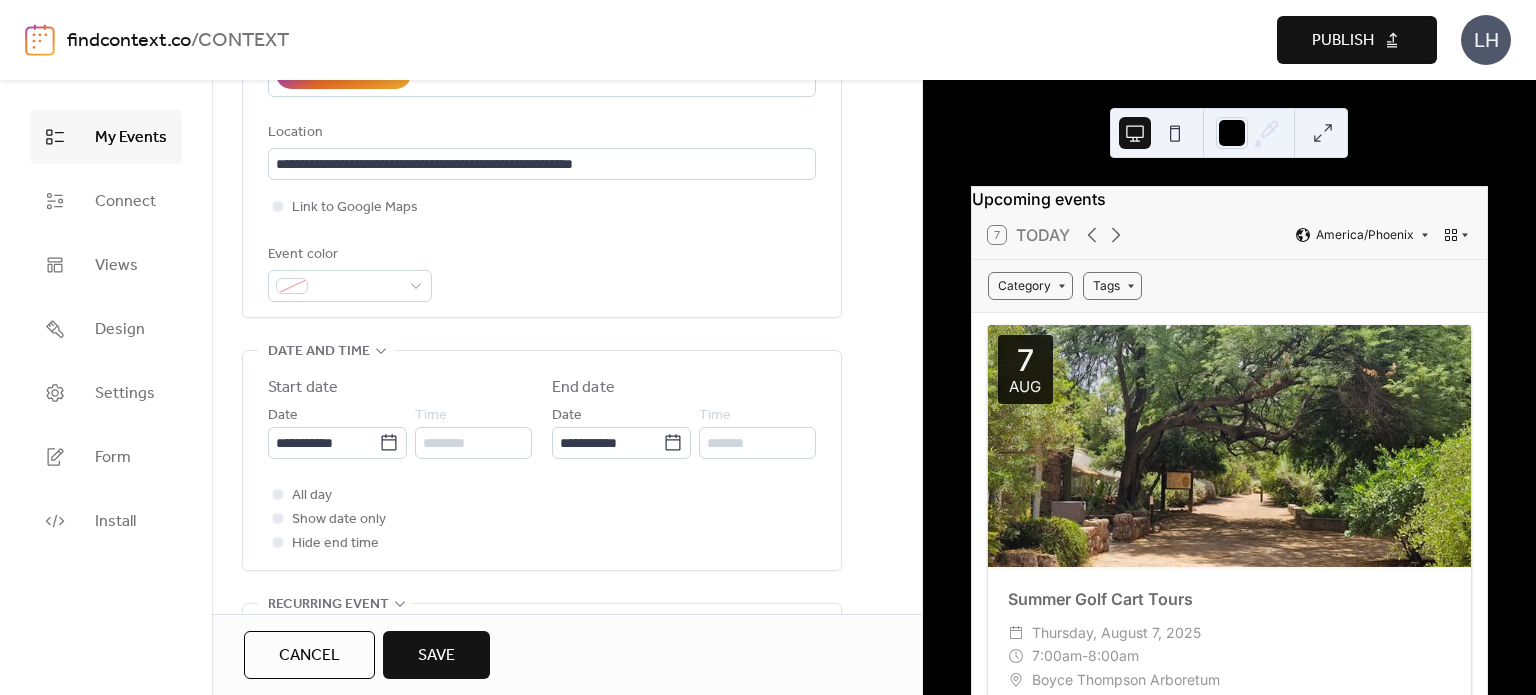 type 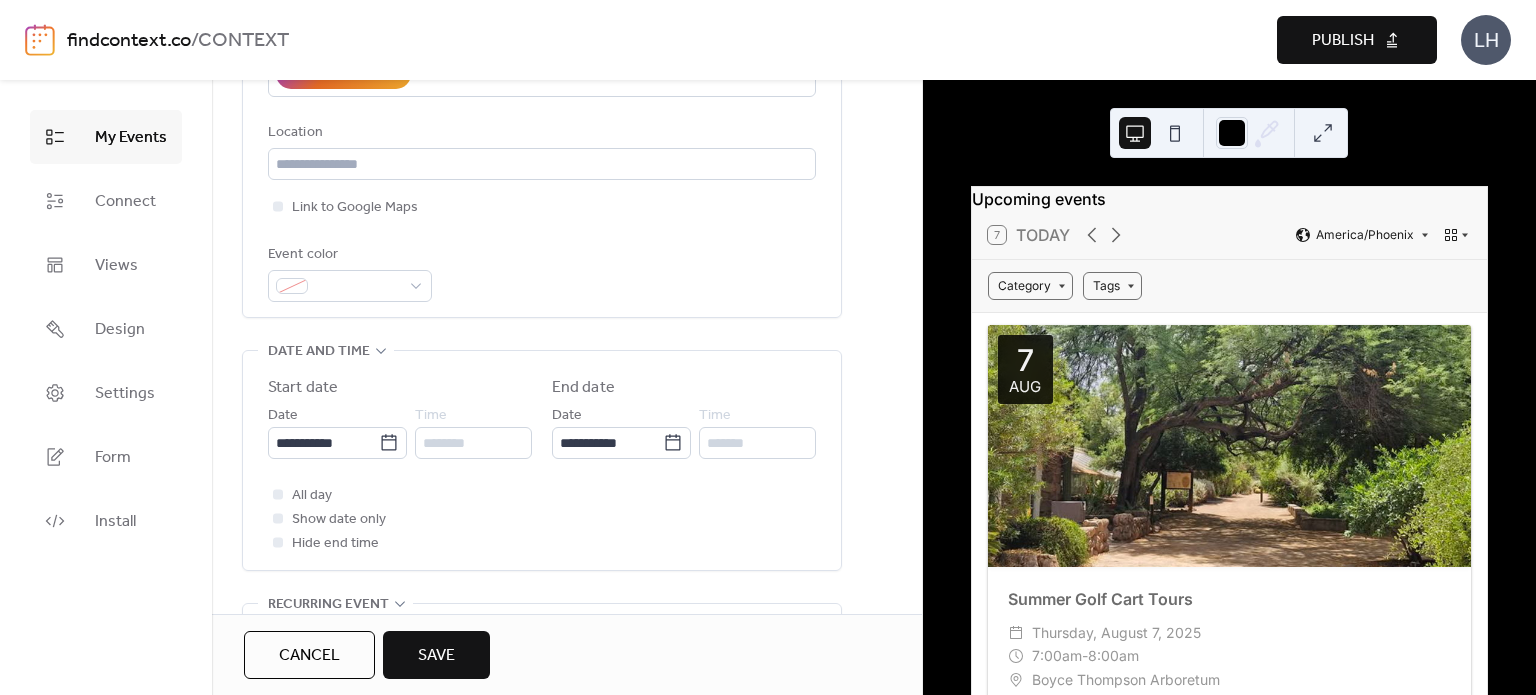 click on "Save" at bounding box center (436, 655) 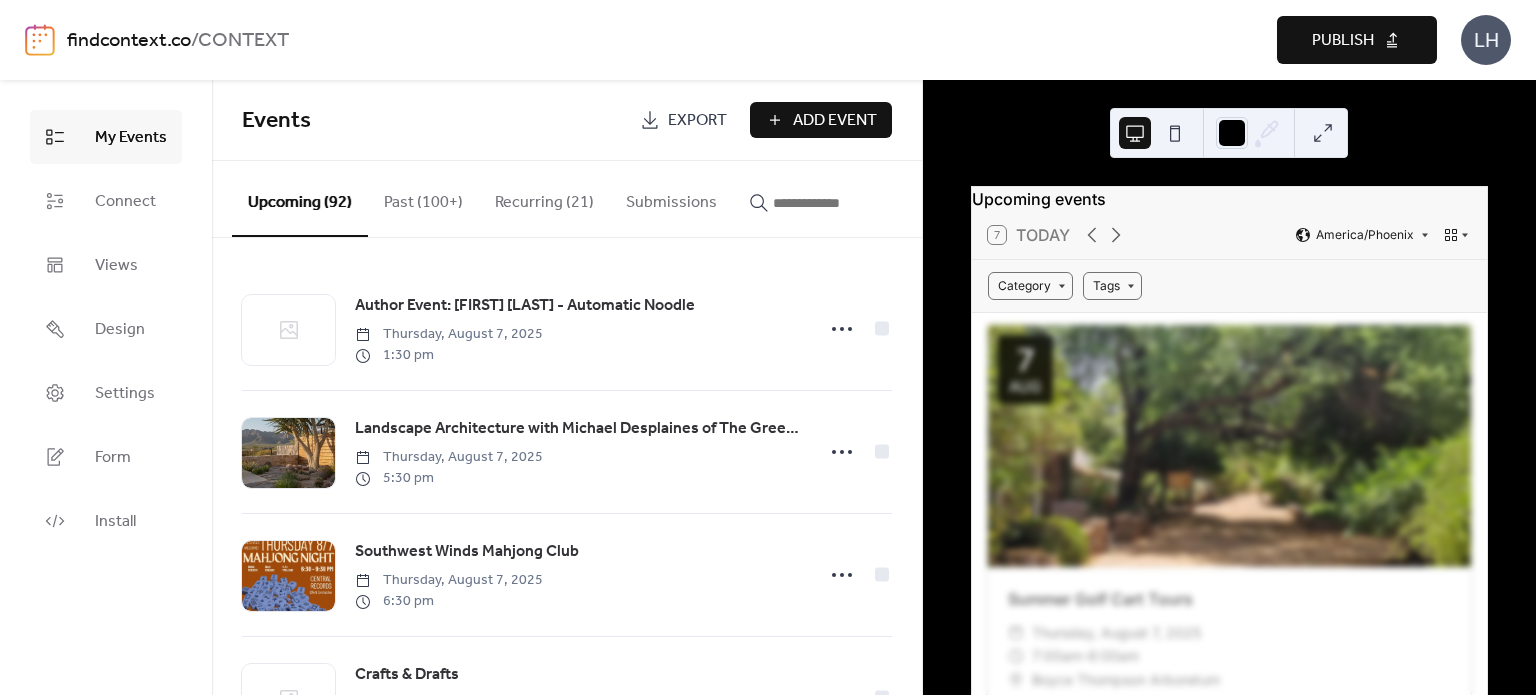 click at bounding box center [833, 203] 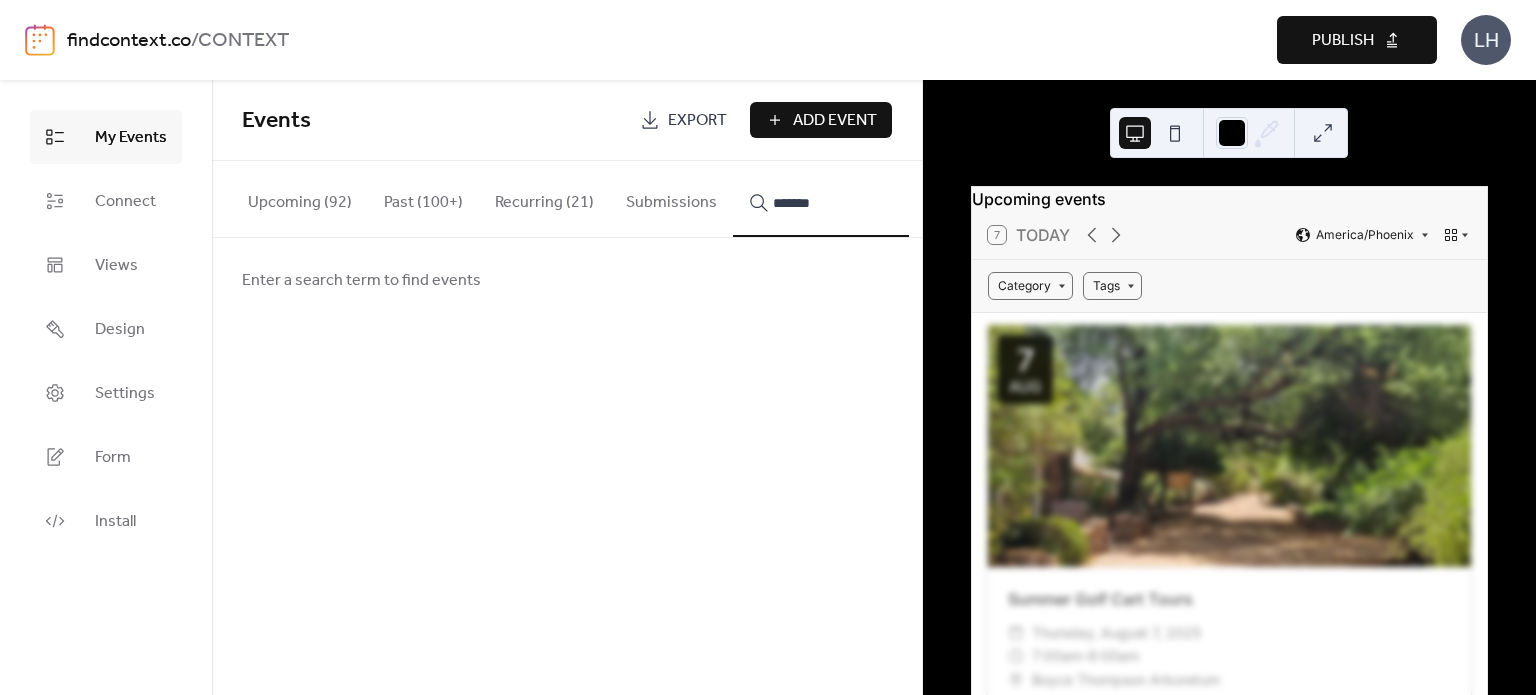 click on "******" at bounding box center (821, 199) 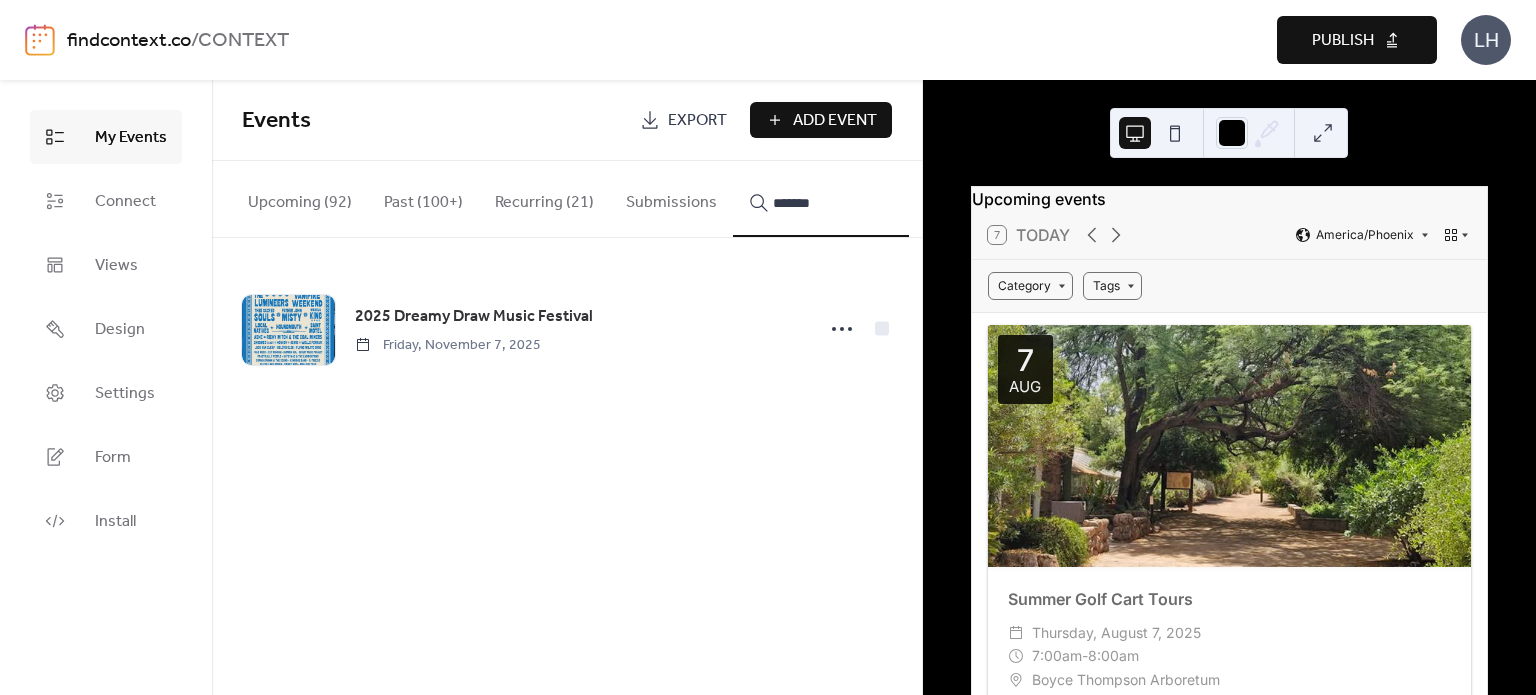 type on "******" 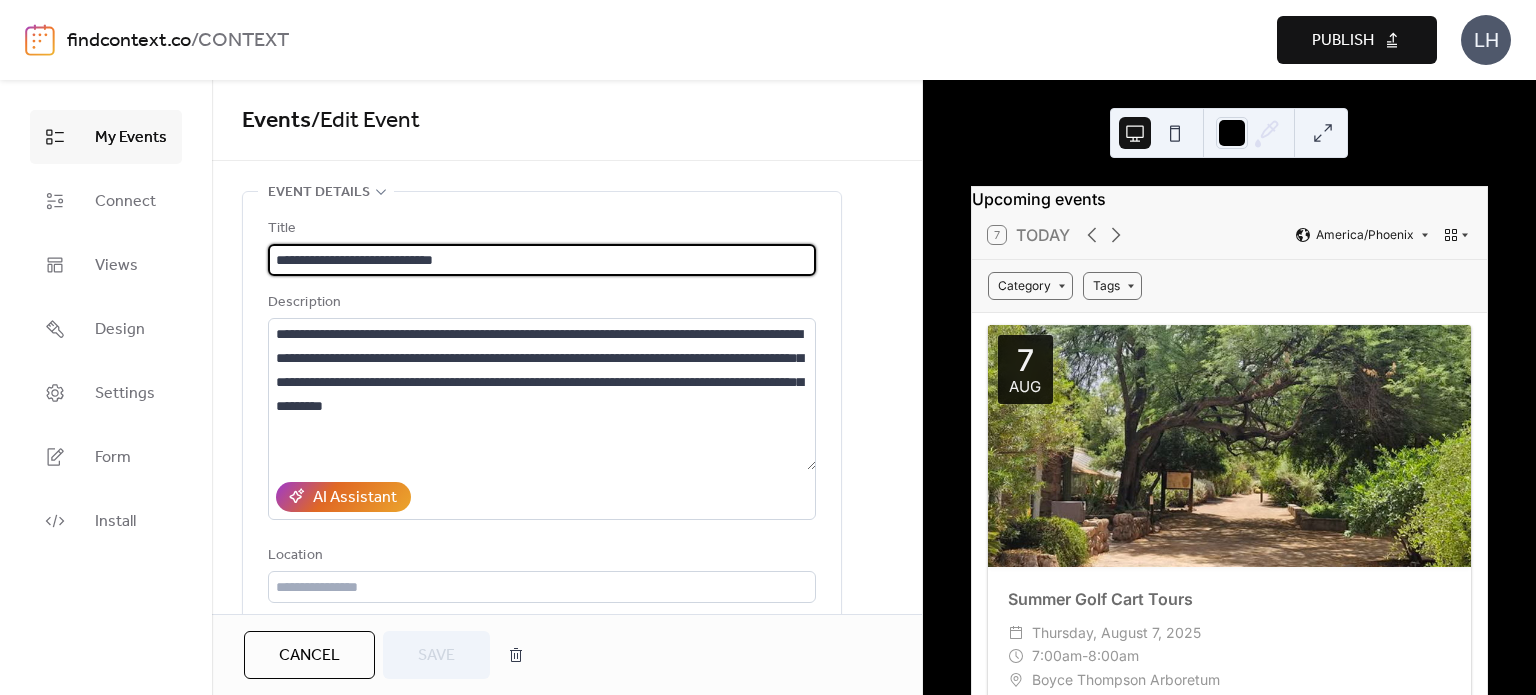click on "**********" at bounding box center [542, 471] 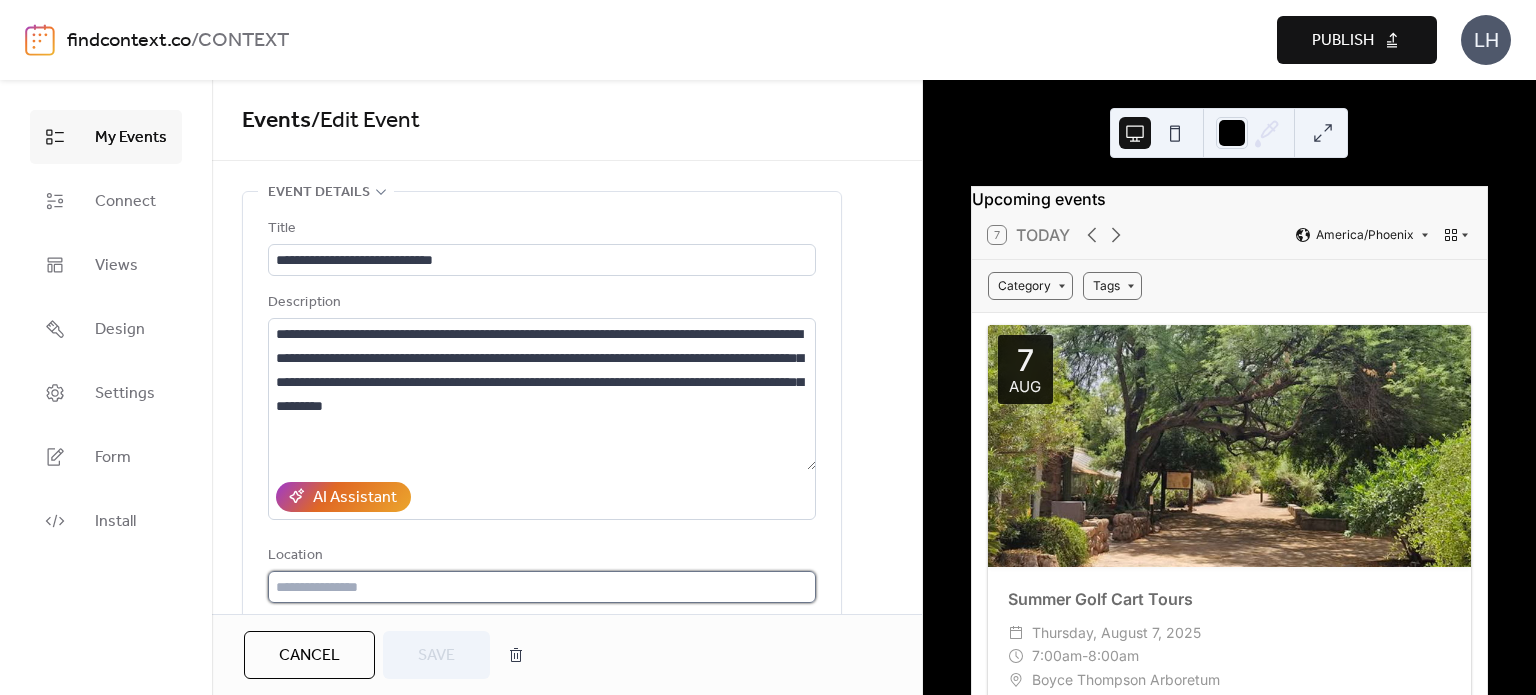 click at bounding box center (542, 587) 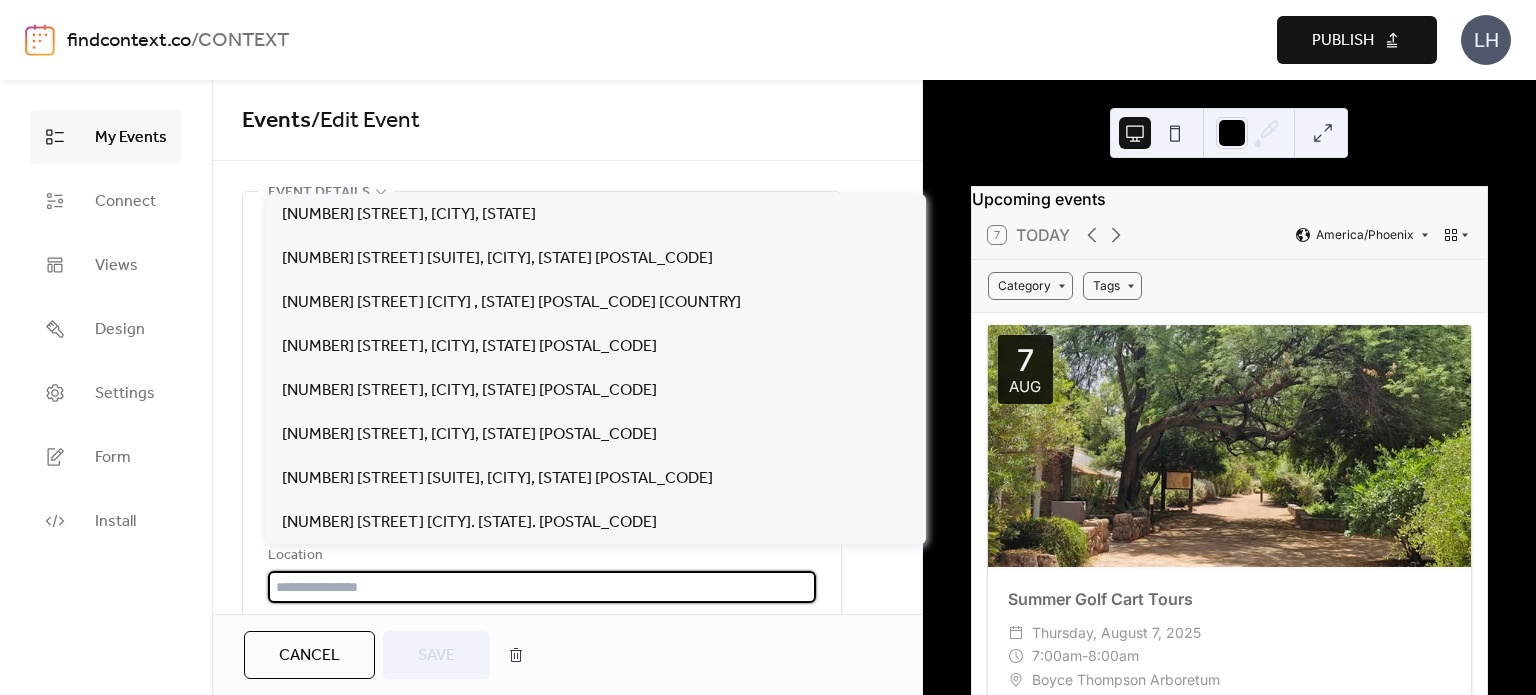 paste on "**********" 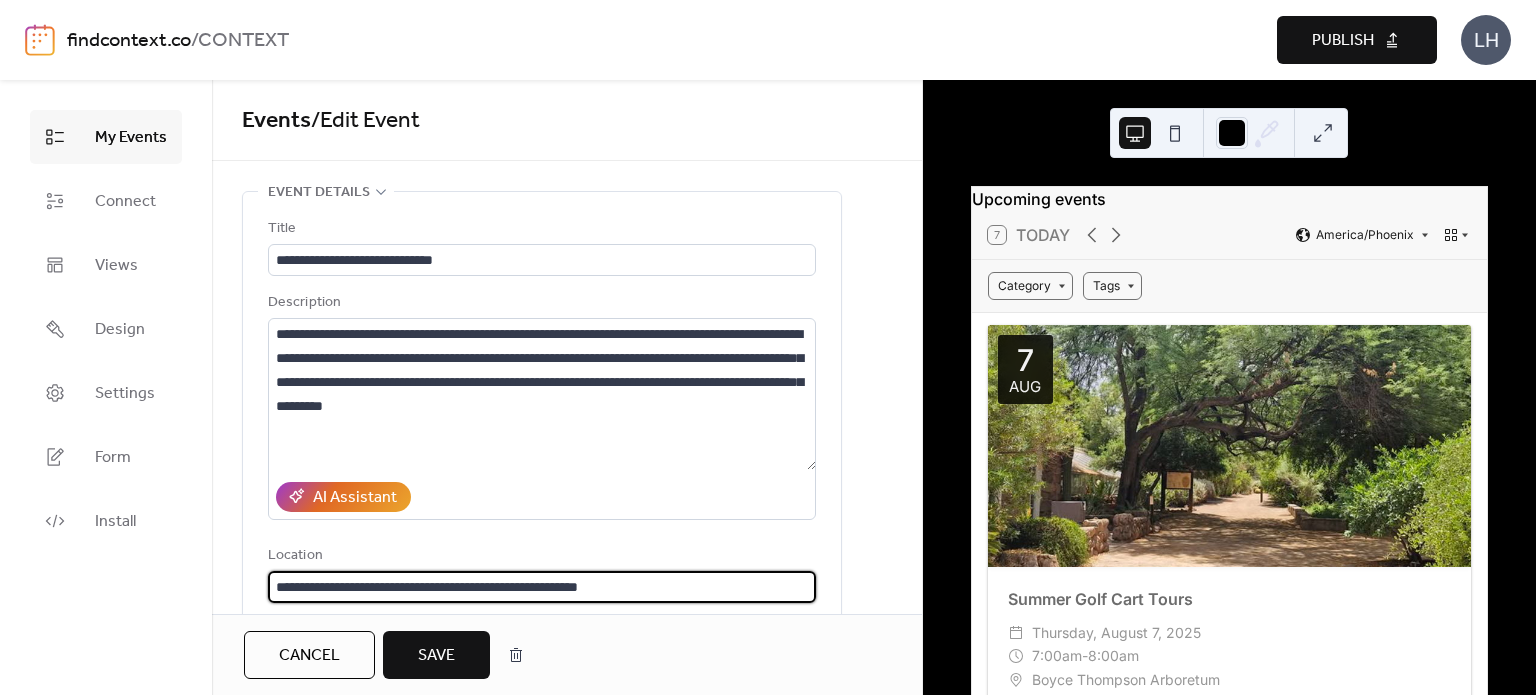 type on "**********" 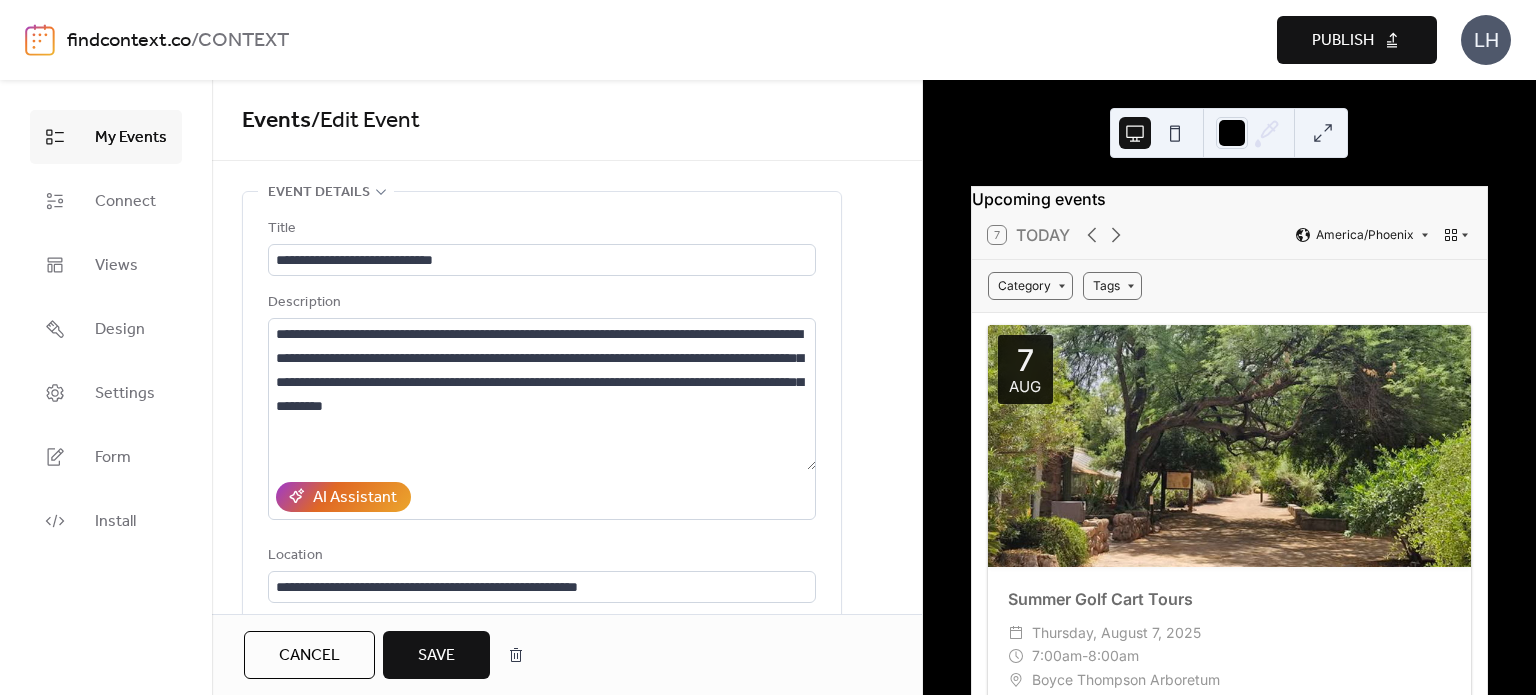 type 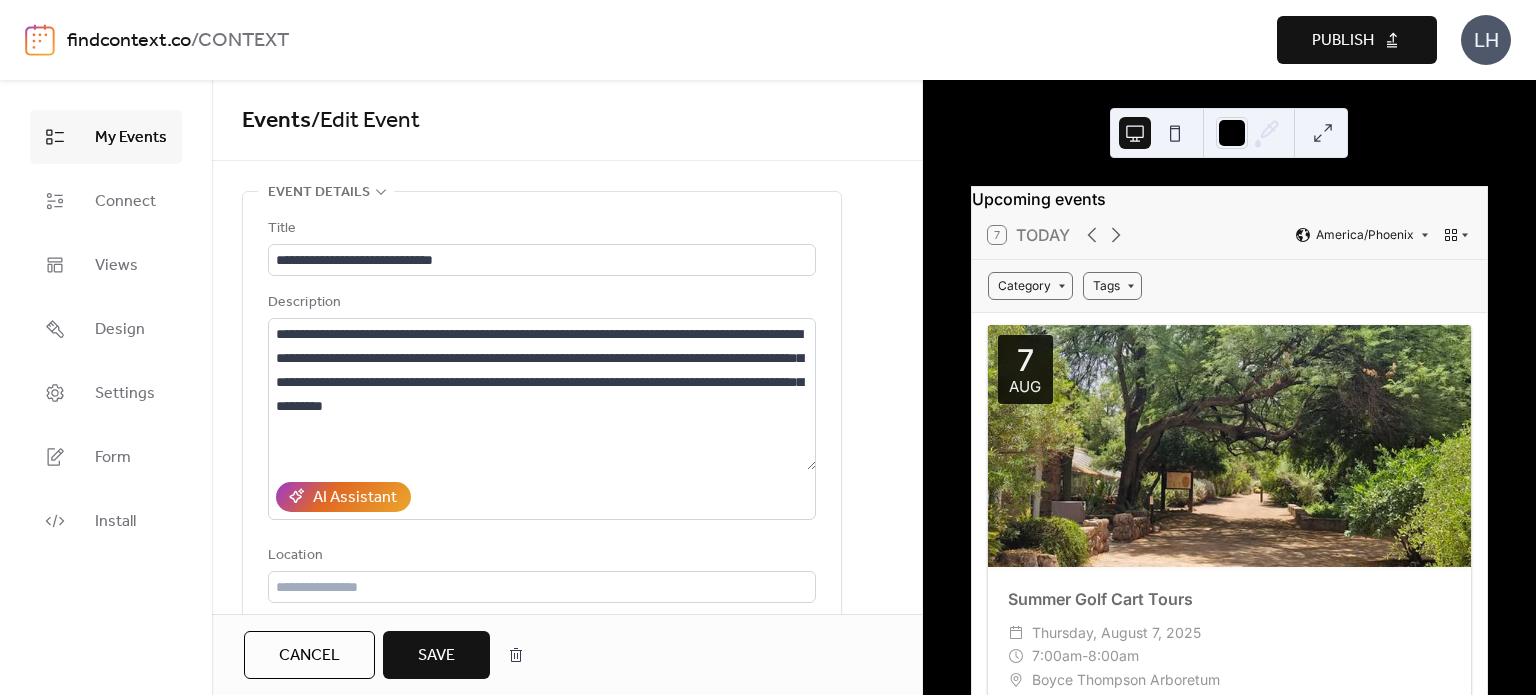 click on "Save" at bounding box center [436, 656] 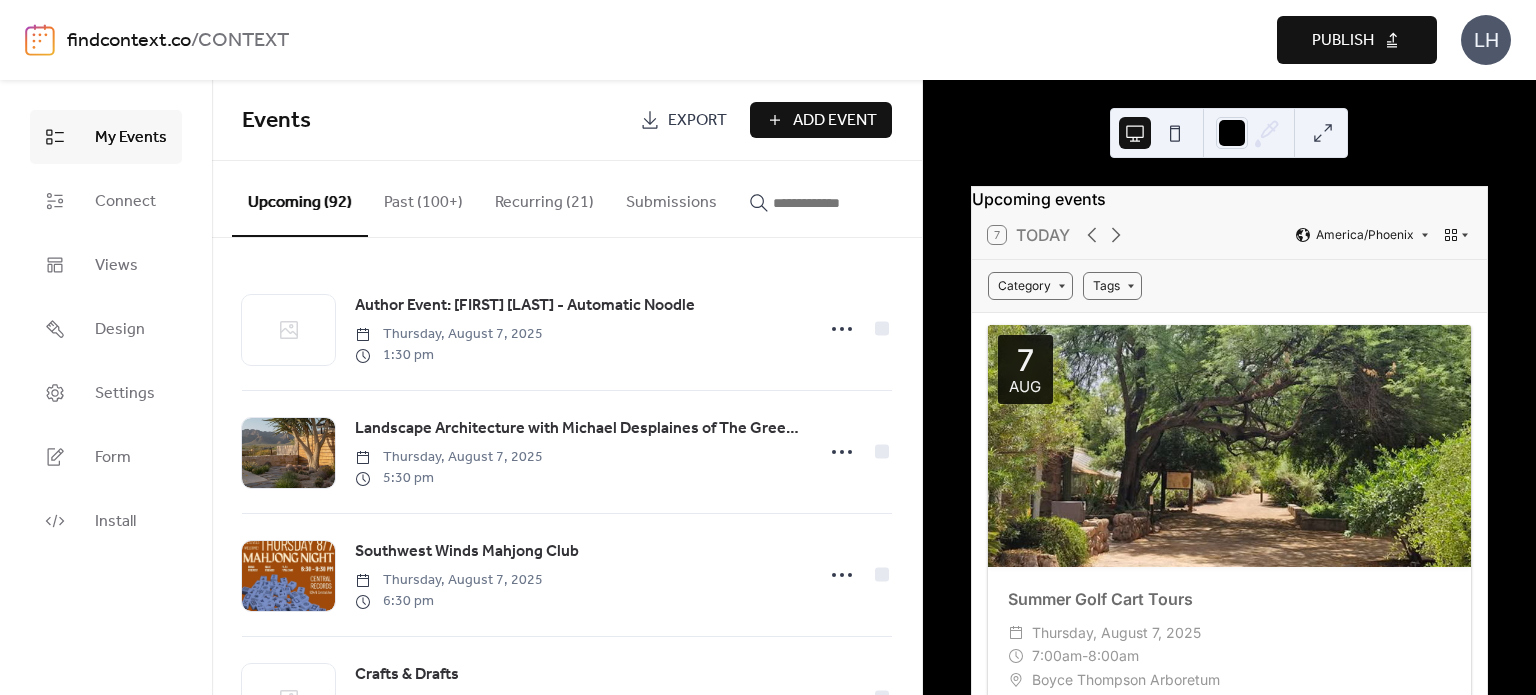 click at bounding box center [821, 198] 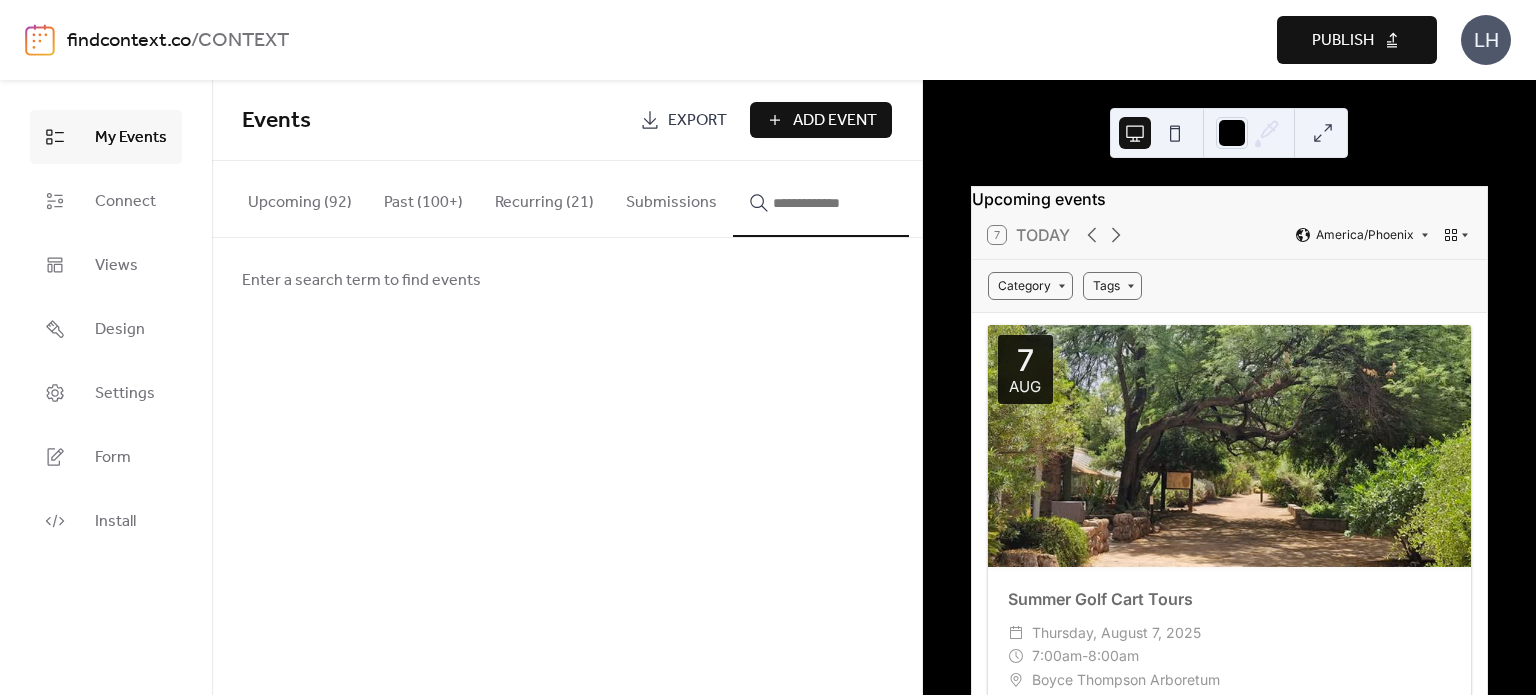 click at bounding box center [833, 203] 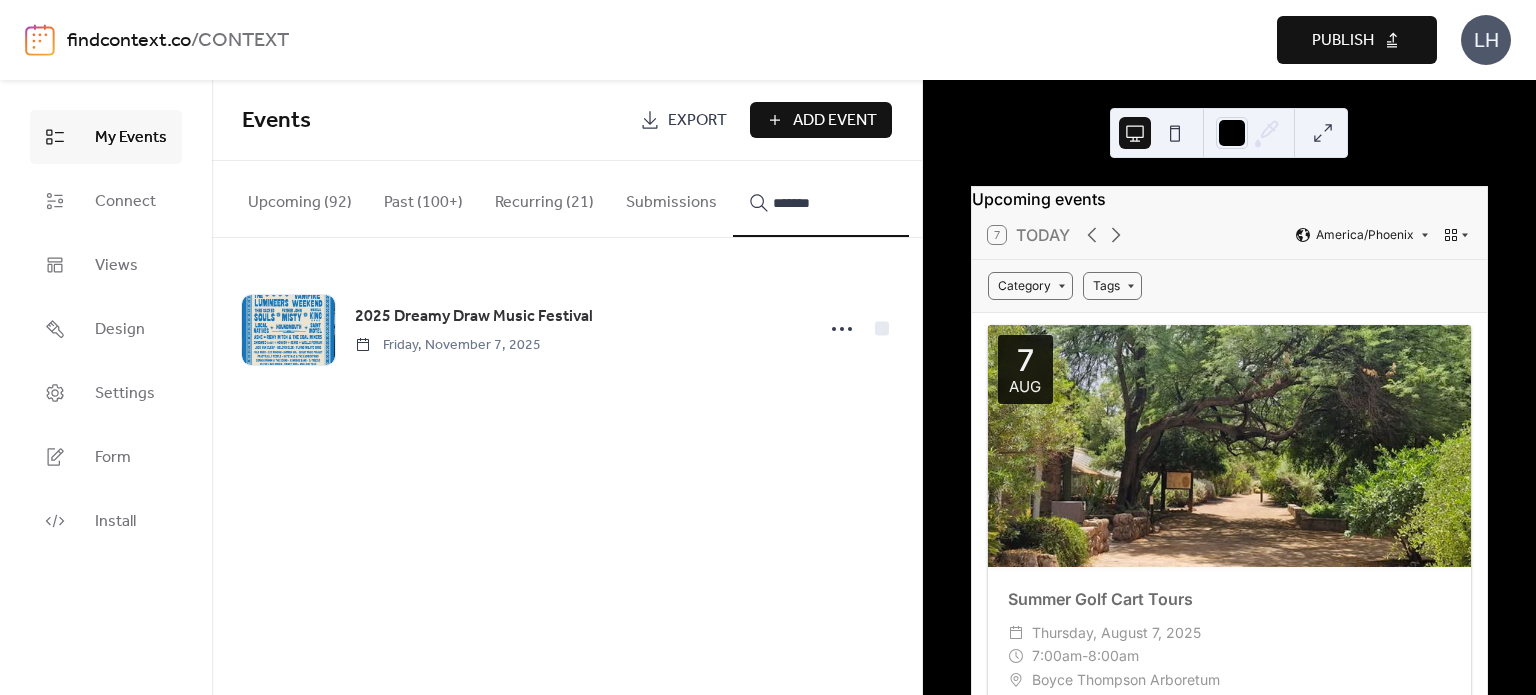 click on "******" at bounding box center [821, 199] 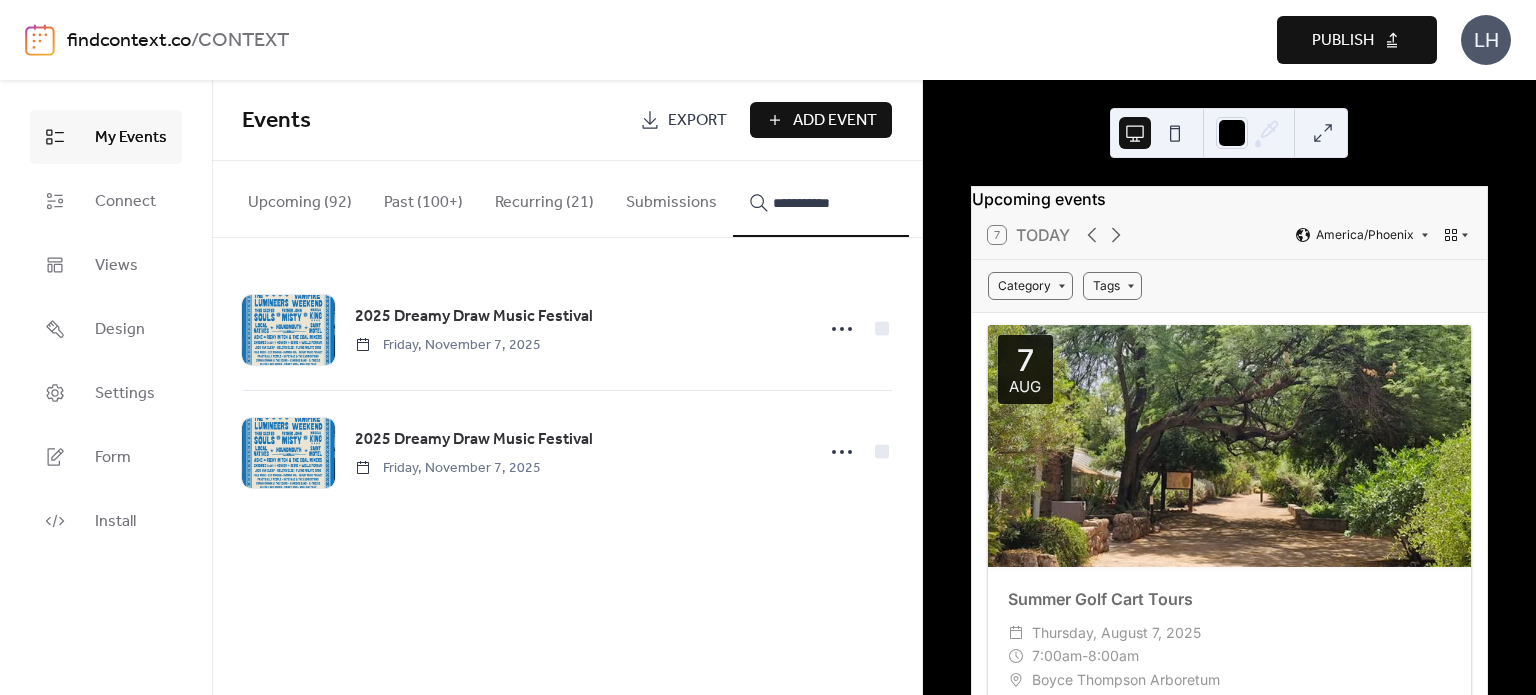 type on "**********" 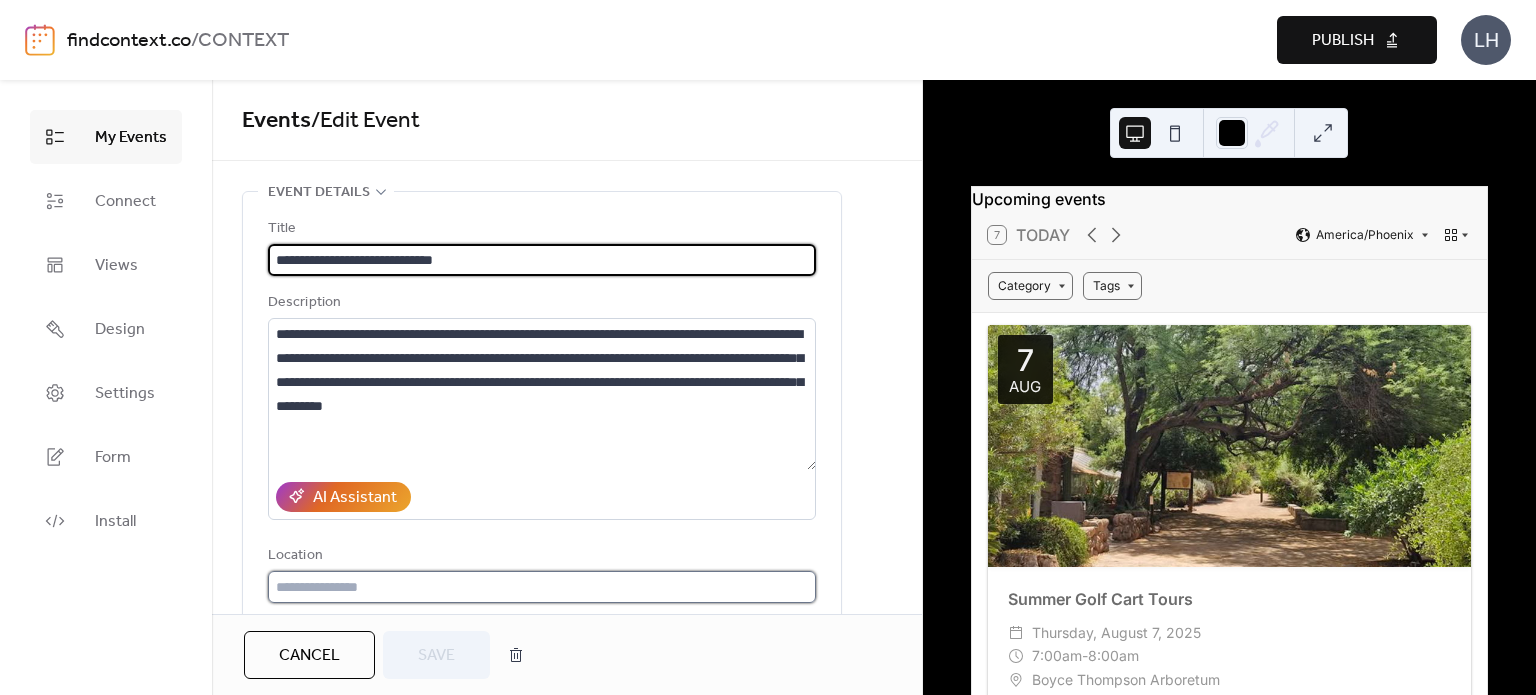 click at bounding box center [542, 587] 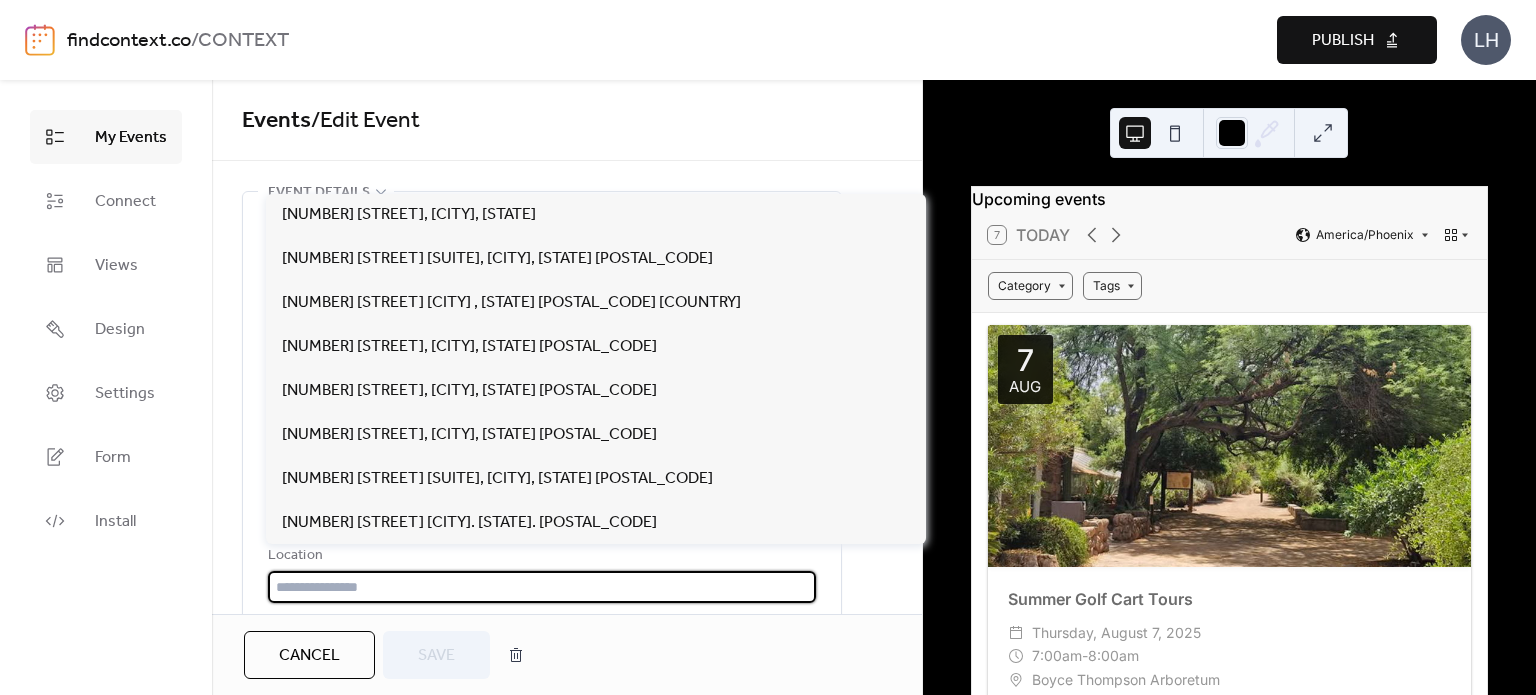 paste on "**********" 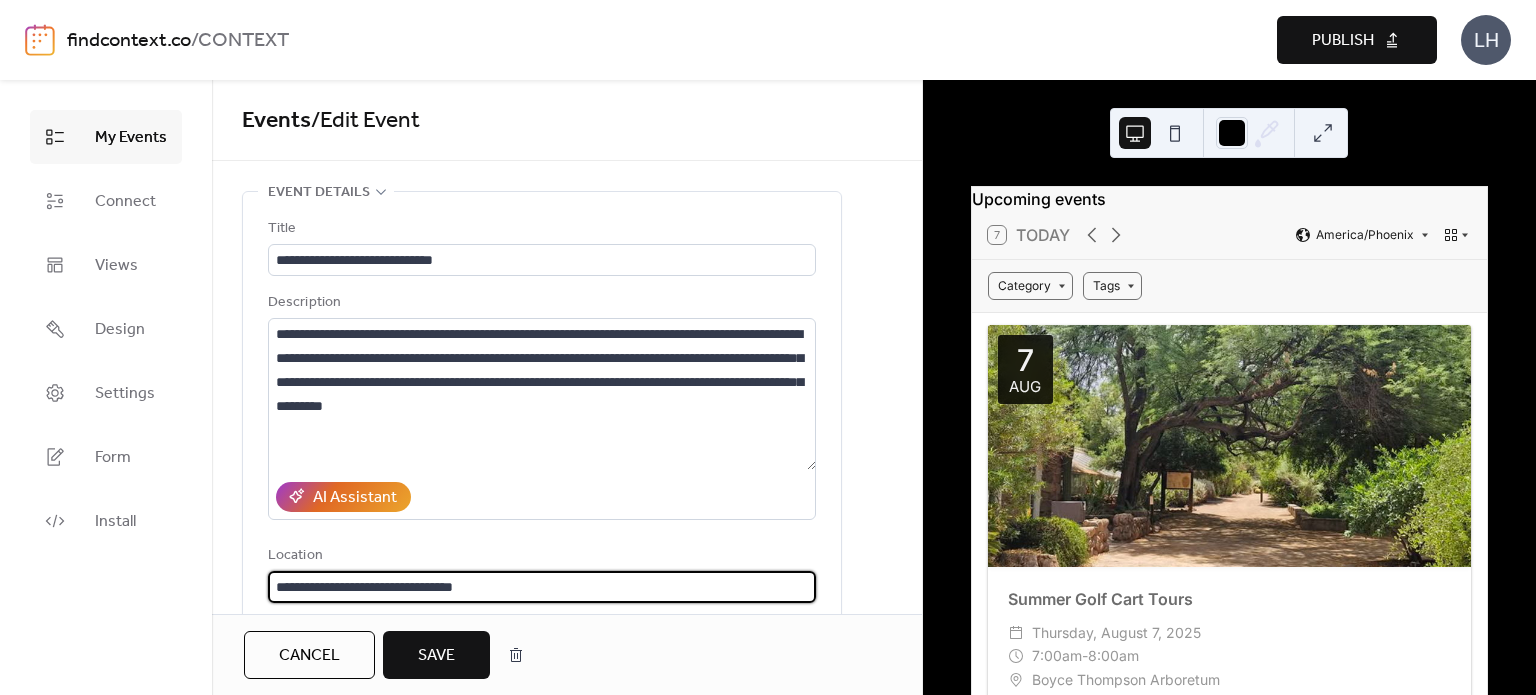type on "**********" 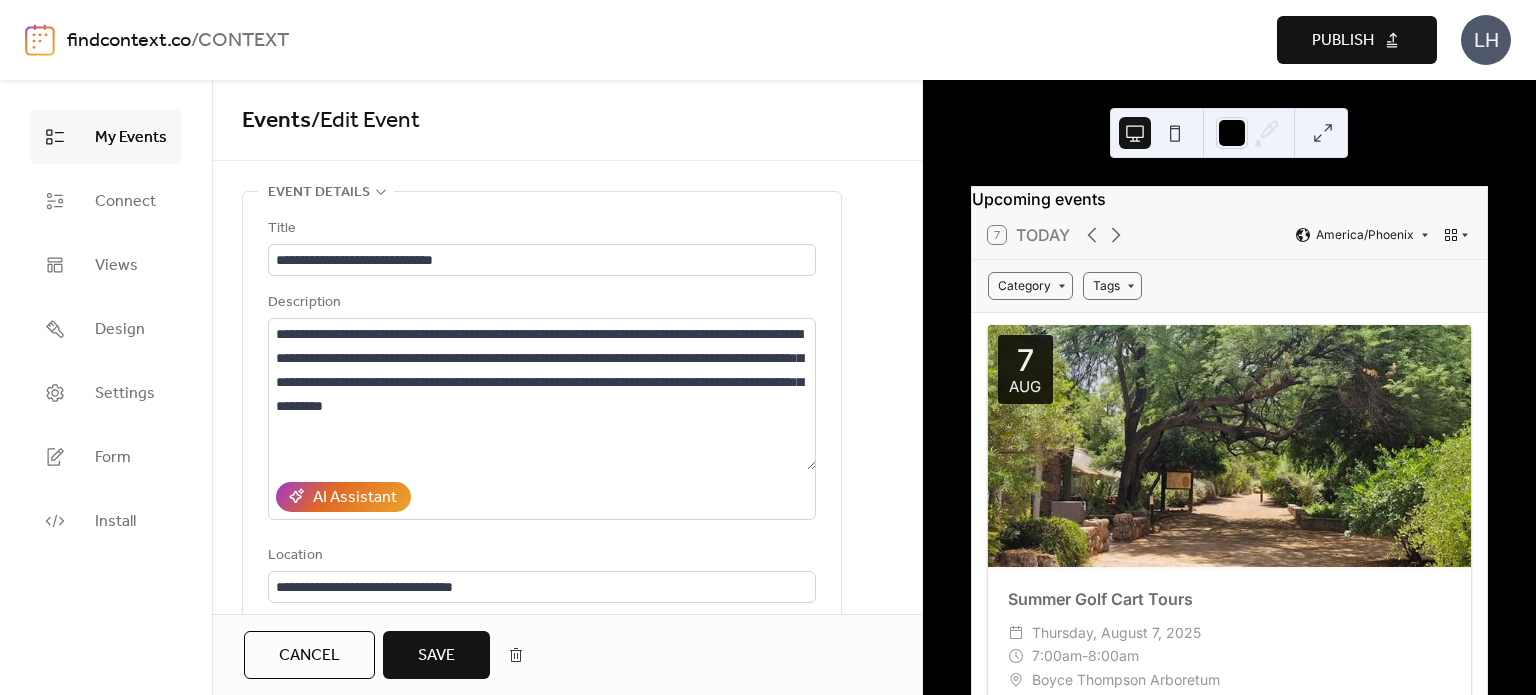 click on "AI Assistant" at bounding box center [542, 497] 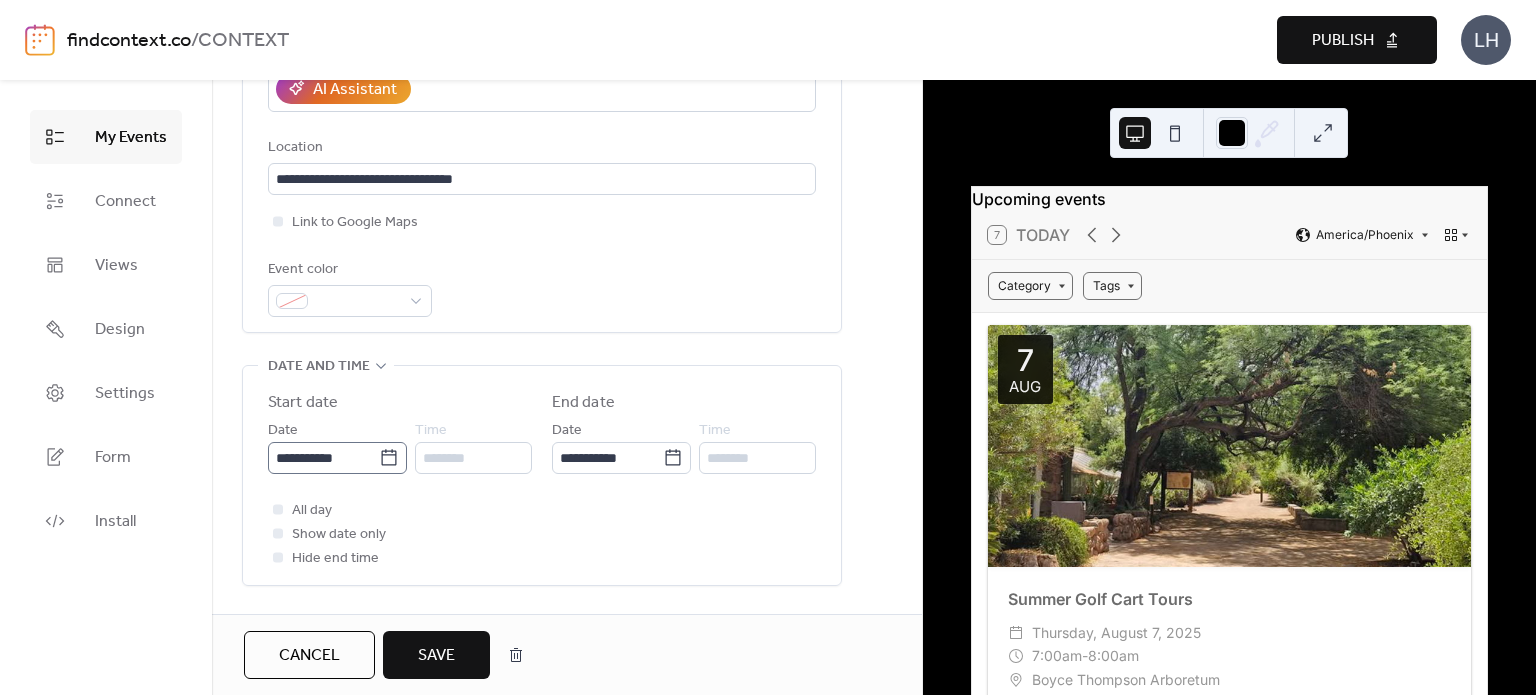 scroll, scrollTop: 410, scrollLeft: 0, axis: vertical 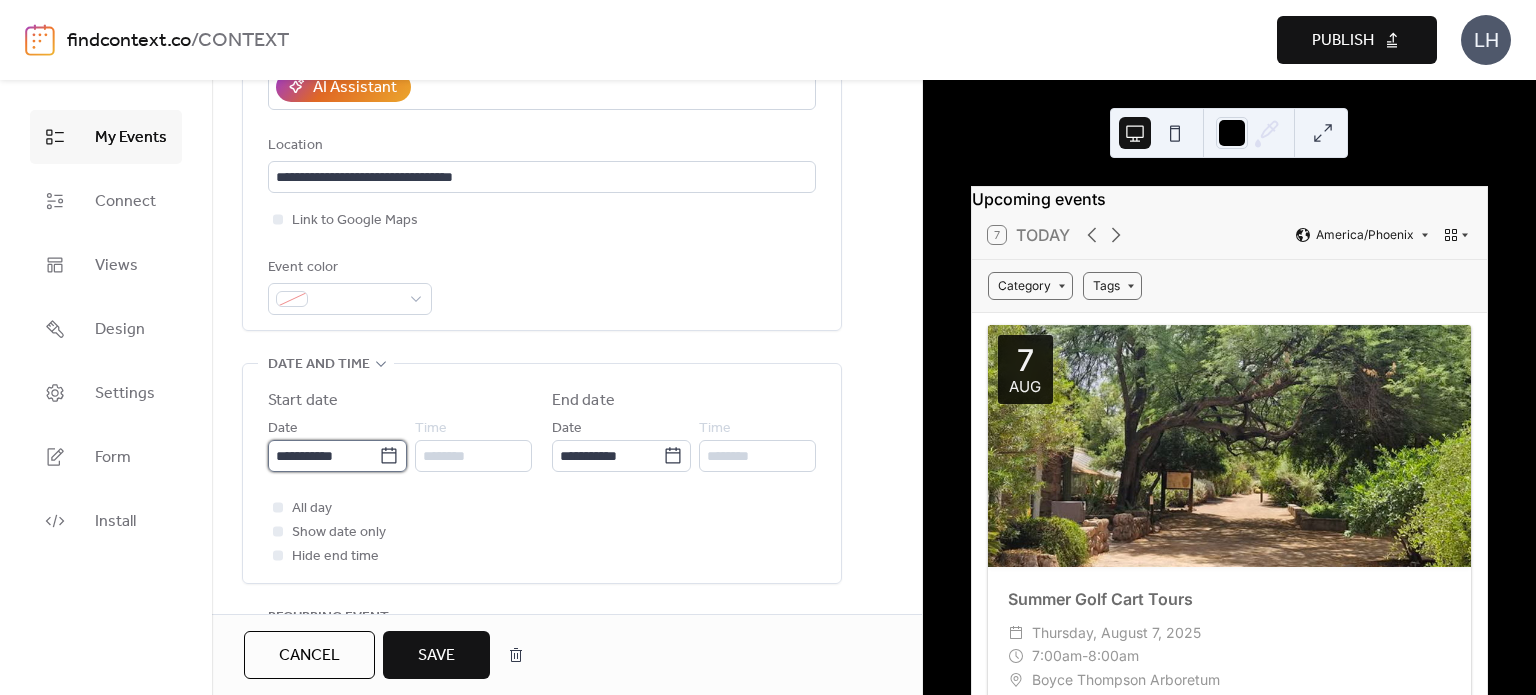 click on "**********" at bounding box center (323, 456) 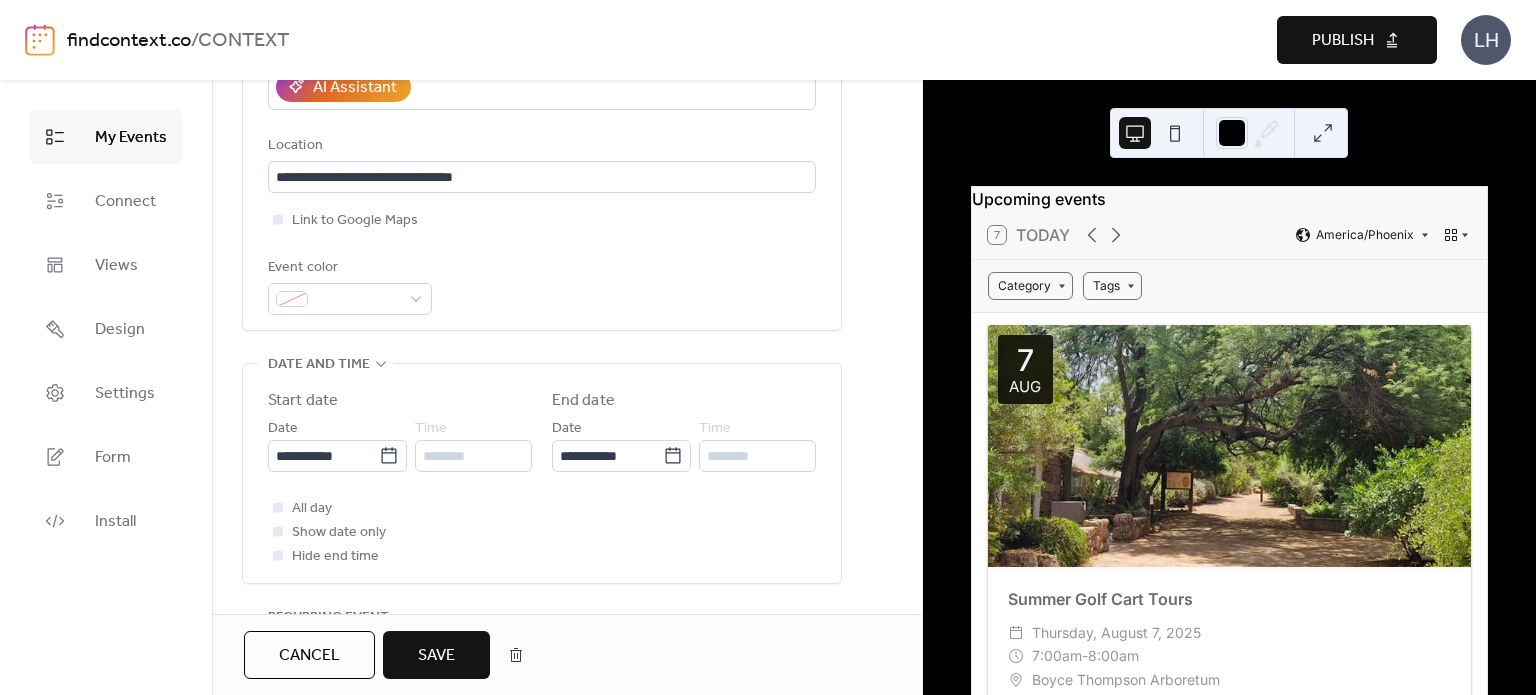click on "All day Show date only Hide end time" at bounding box center (542, 532) 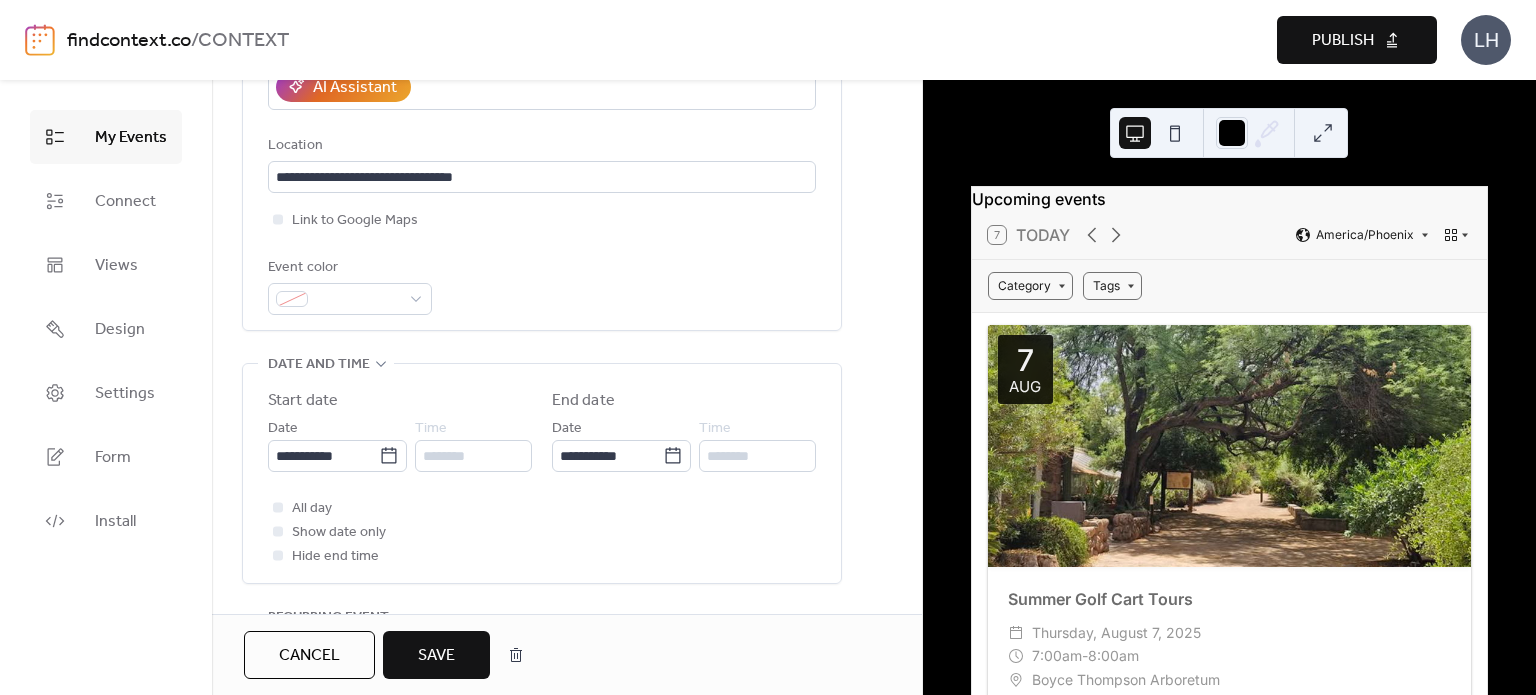 click on "Cancel Save" at bounding box center [567, 654] 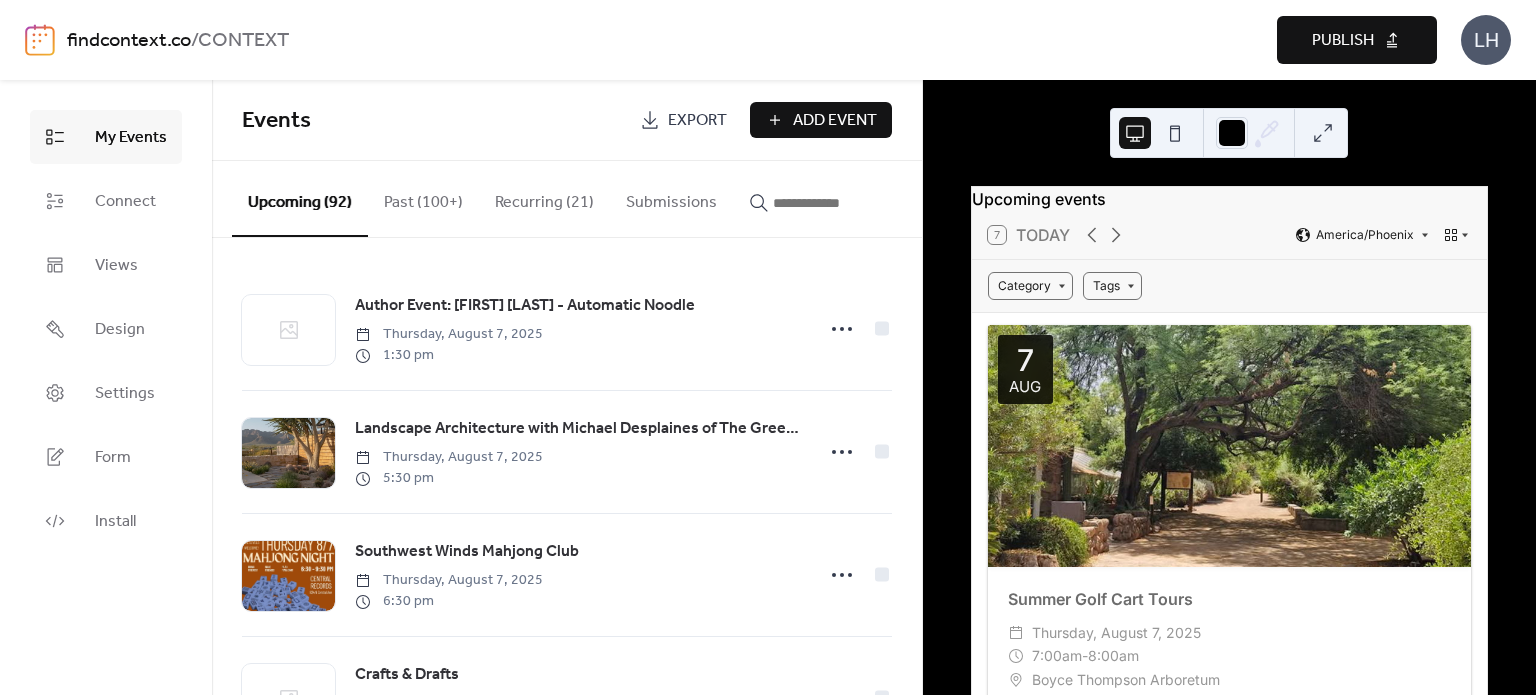 click on "findcontext.co / CONTEXT" at bounding box center (422, 41) 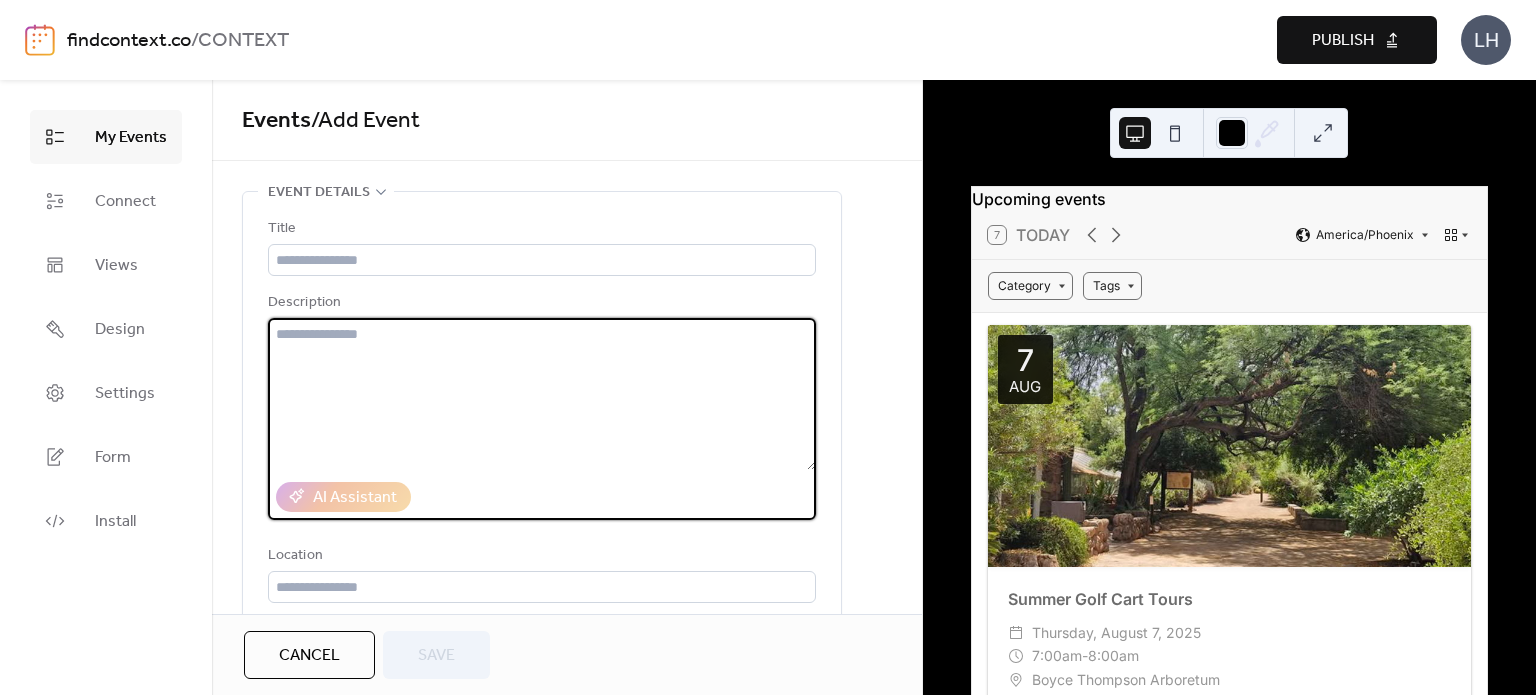 click at bounding box center [542, 394] 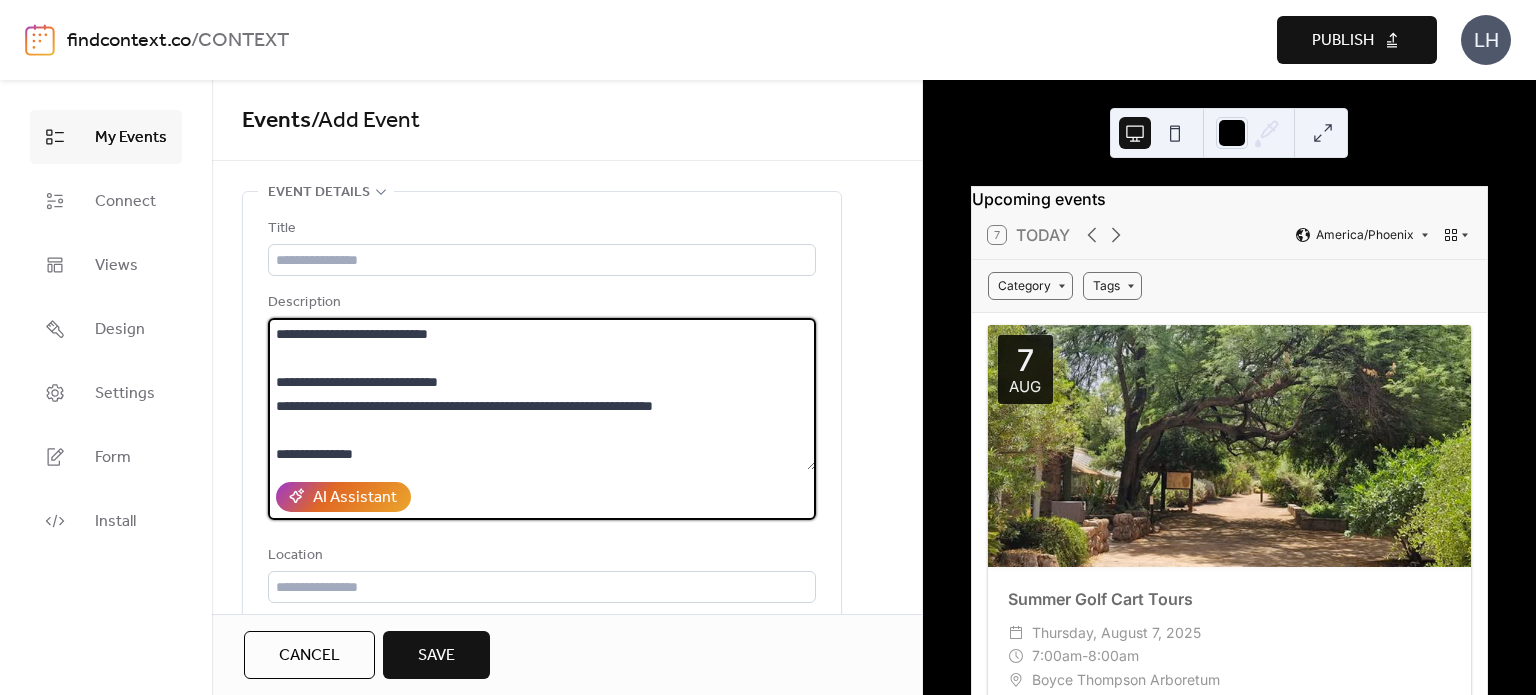 scroll, scrollTop: 0, scrollLeft: 0, axis: both 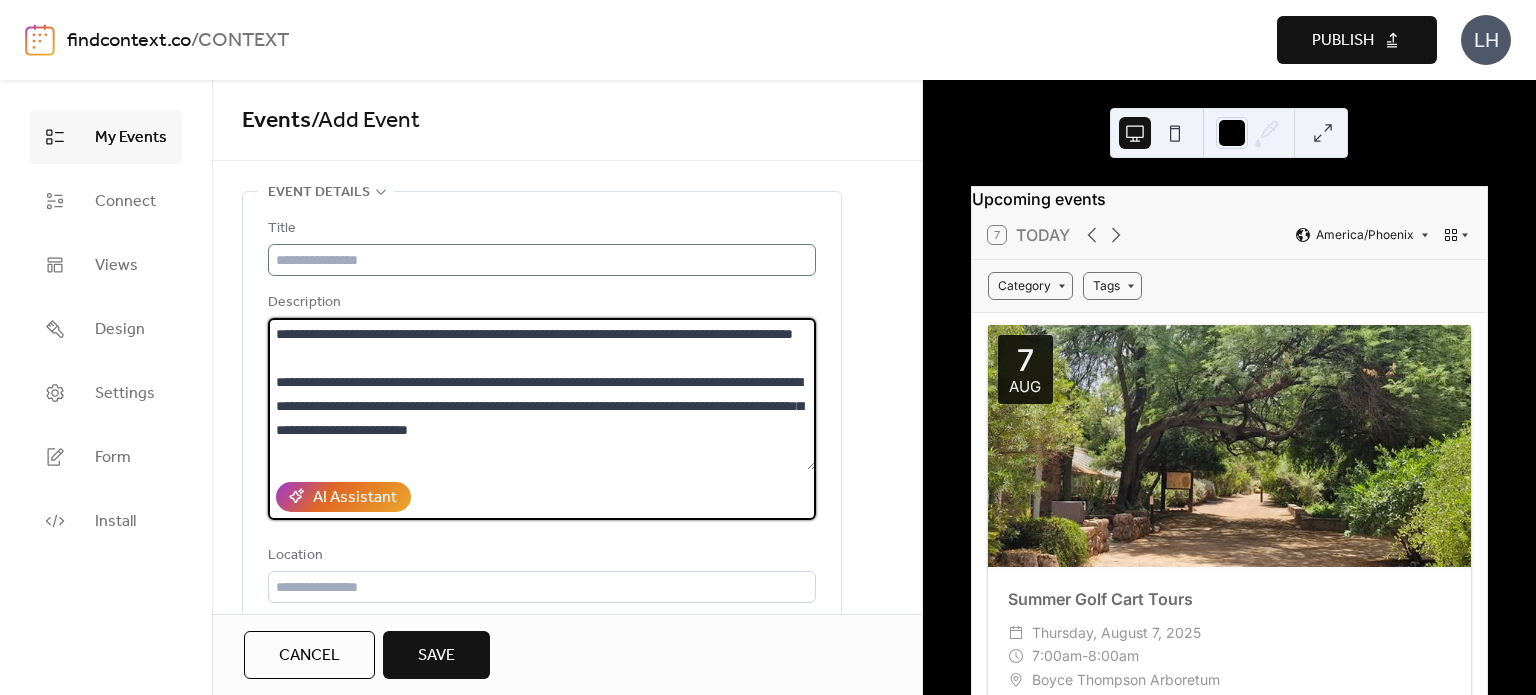 type 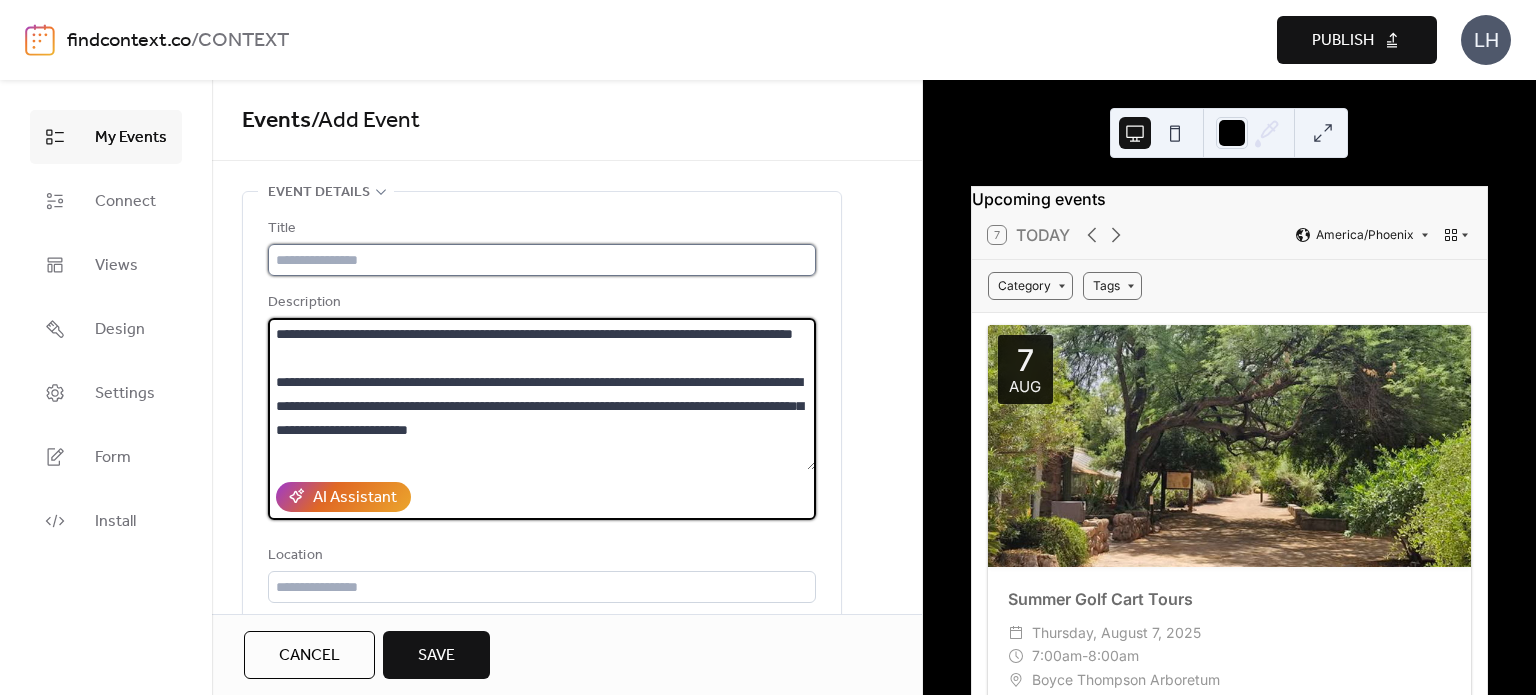 click at bounding box center (542, 260) 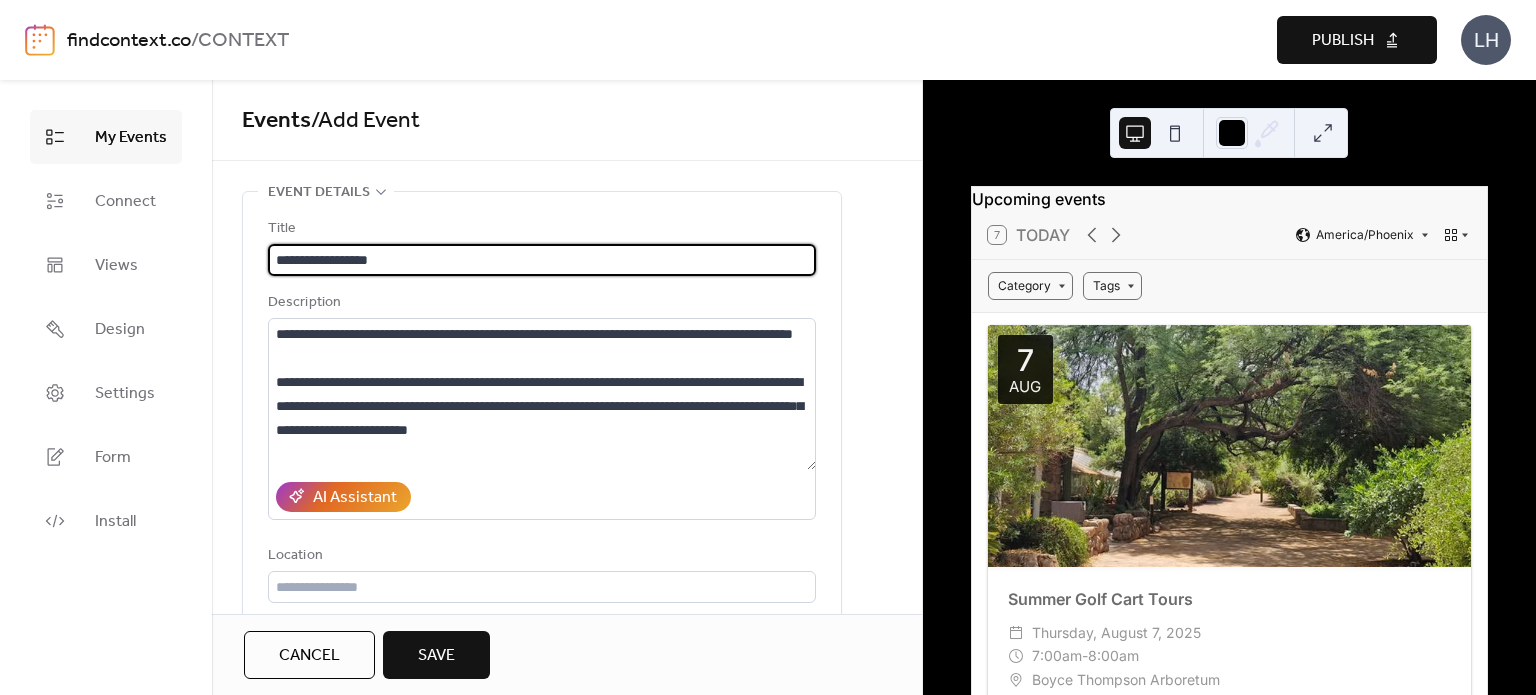 click on "**********" at bounding box center (542, 260) 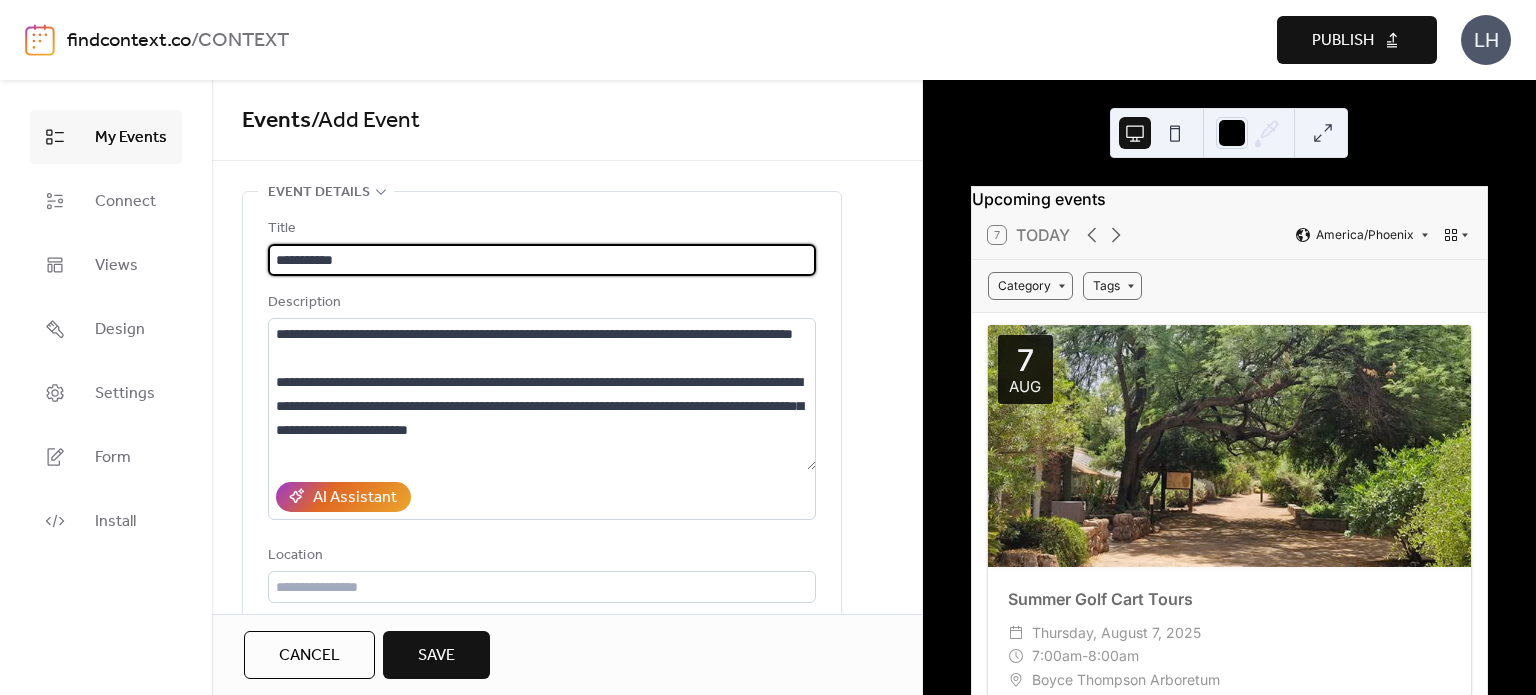 click on "**********" at bounding box center (542, 260) 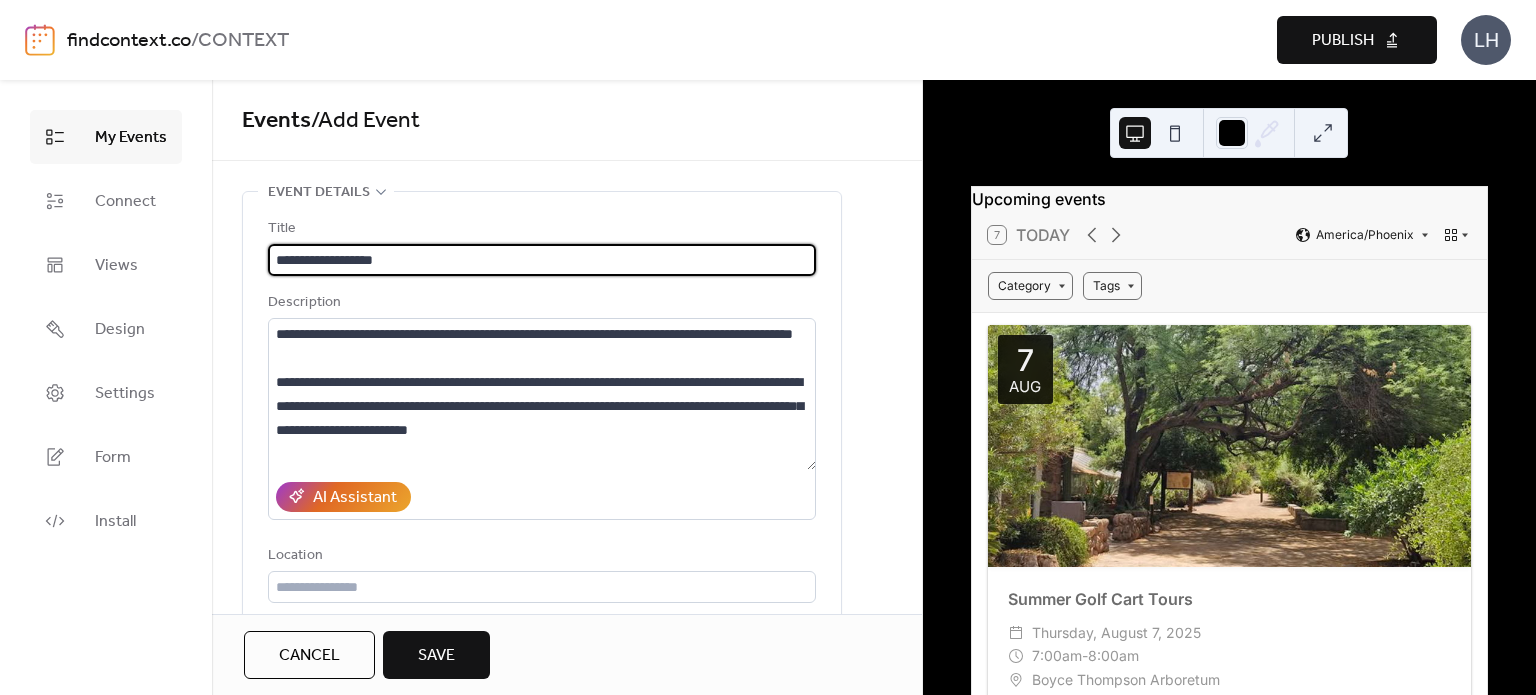 click on "**********" at bounding box center (542, 260) 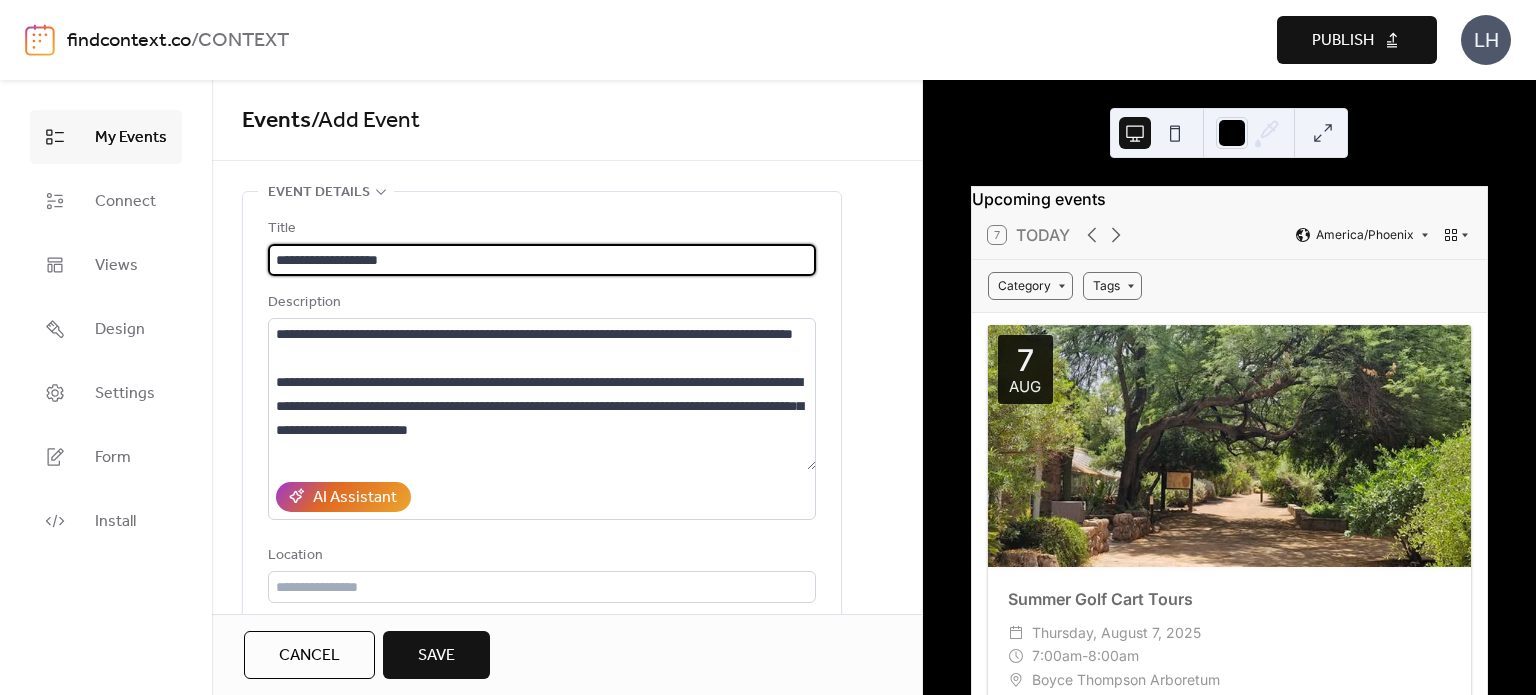 type on "**********" 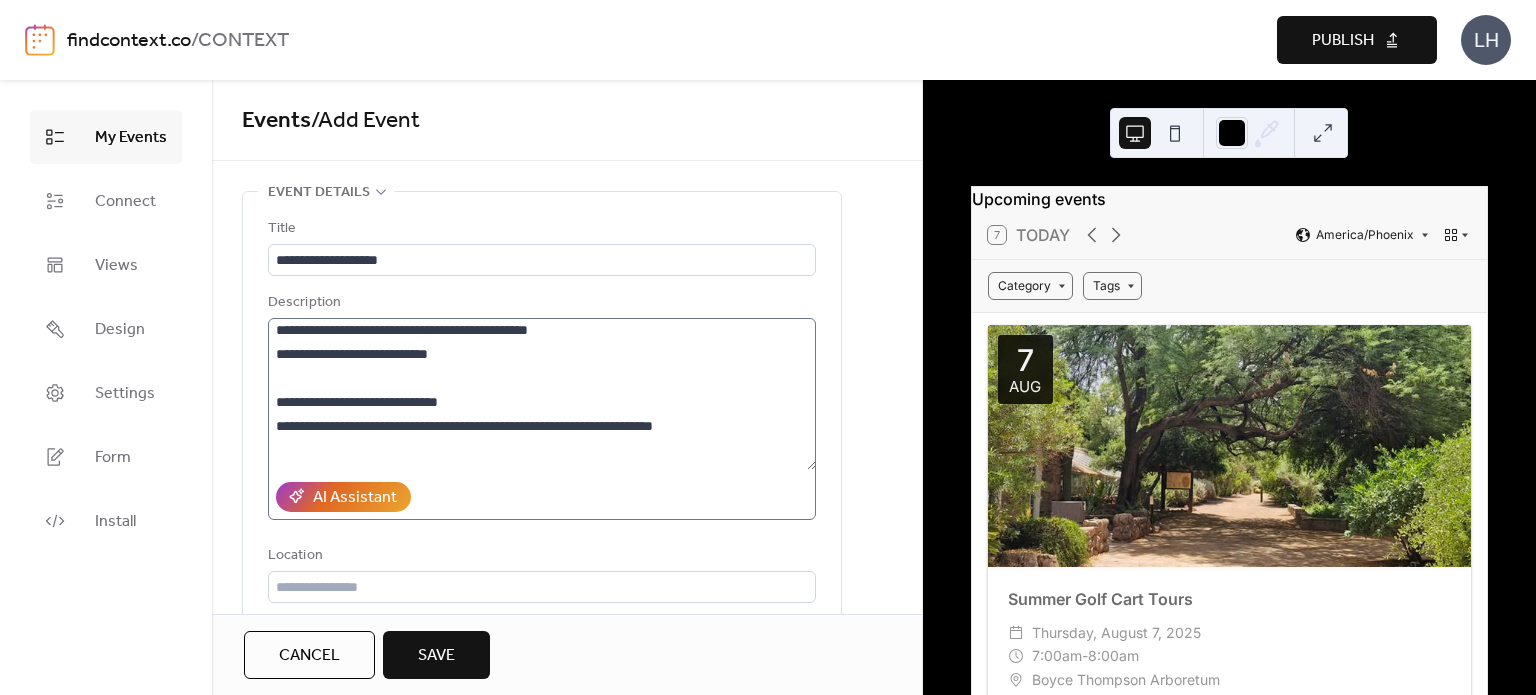 scroll, scrollTop: 216, scrollLeft: 0, axis: vertical 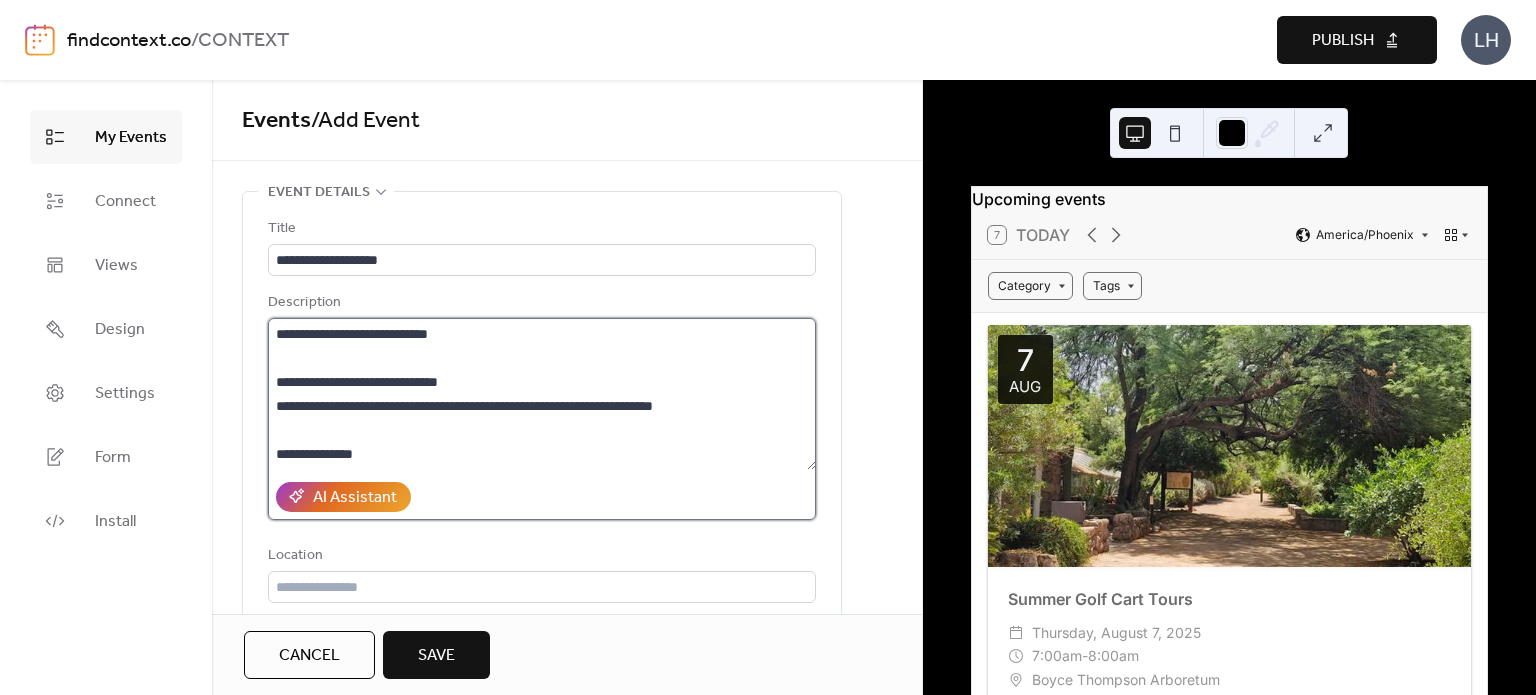 click at bounding box center [542, 394] 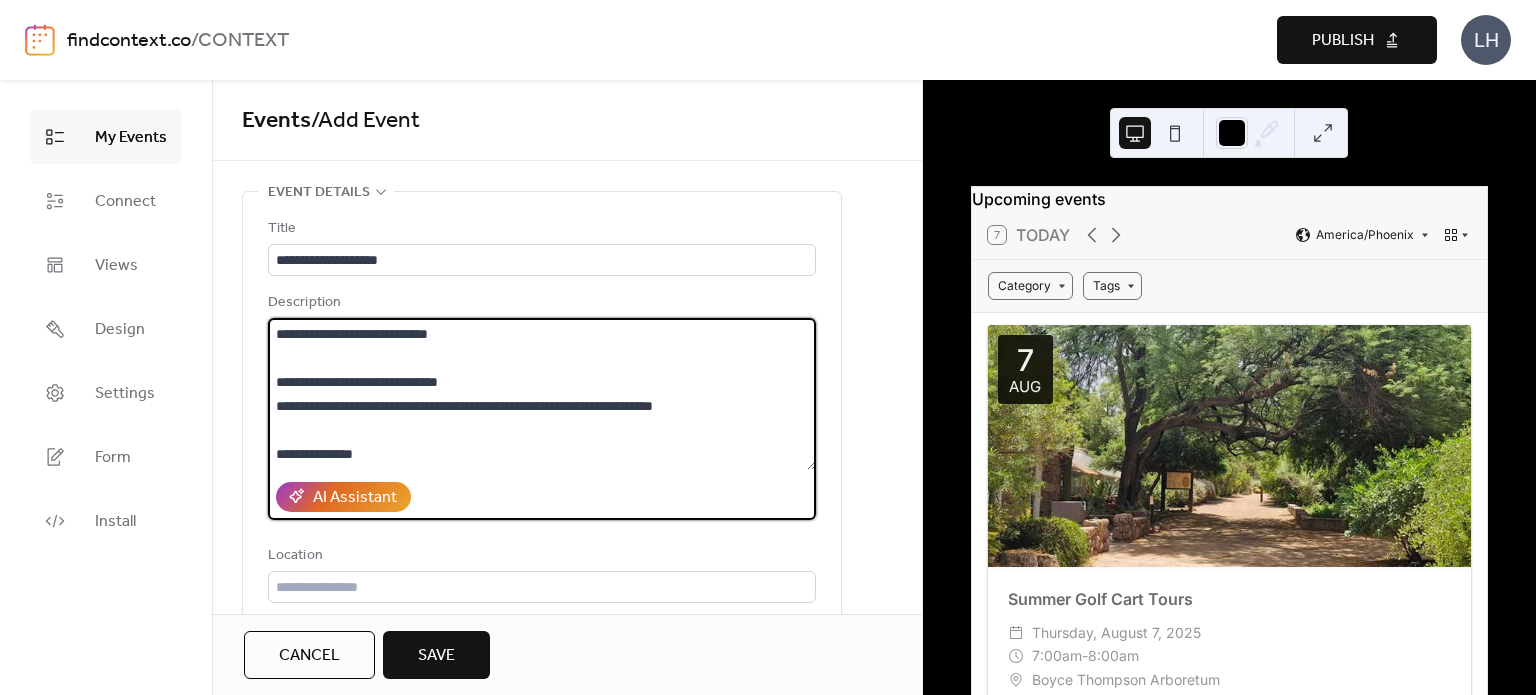 click at bounding box center [542, 394] 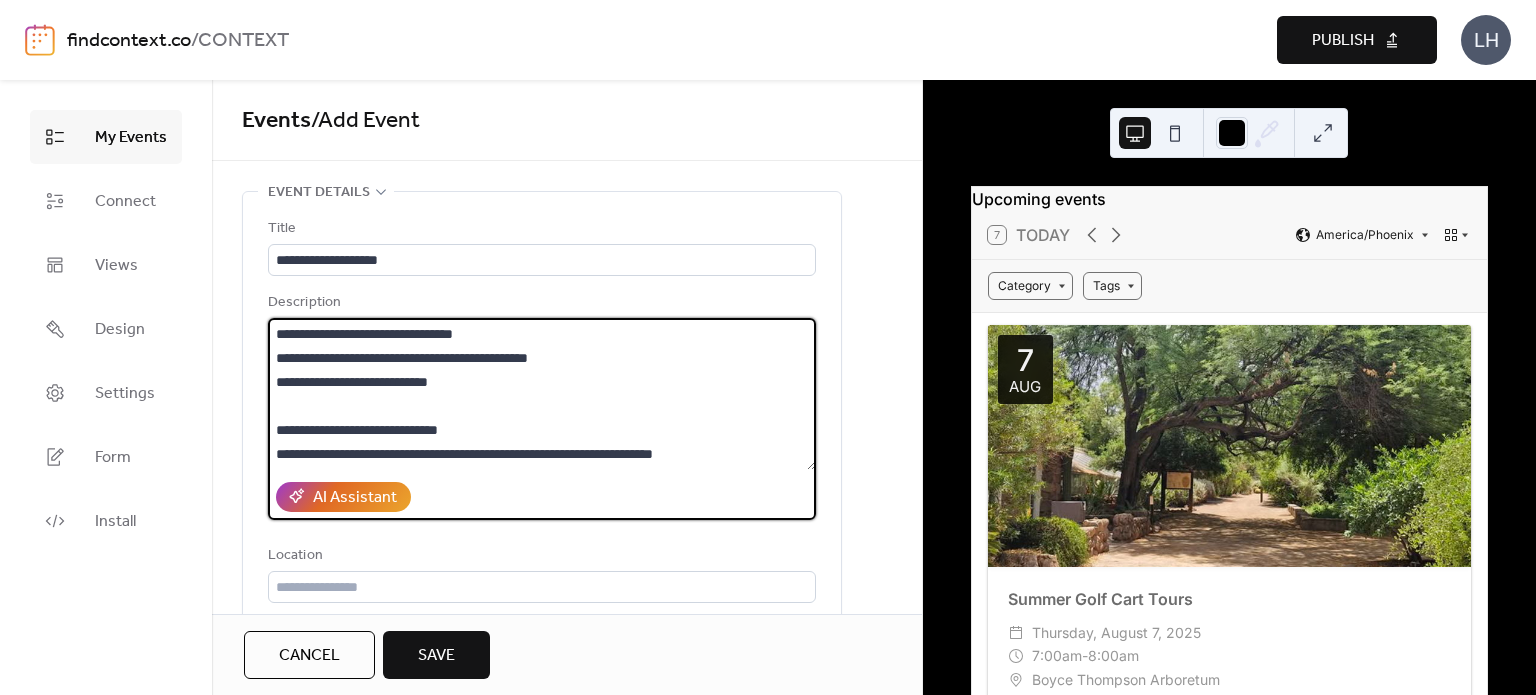 scroll, scrollTop: 168, scrollLeft: 0, axis: vertical 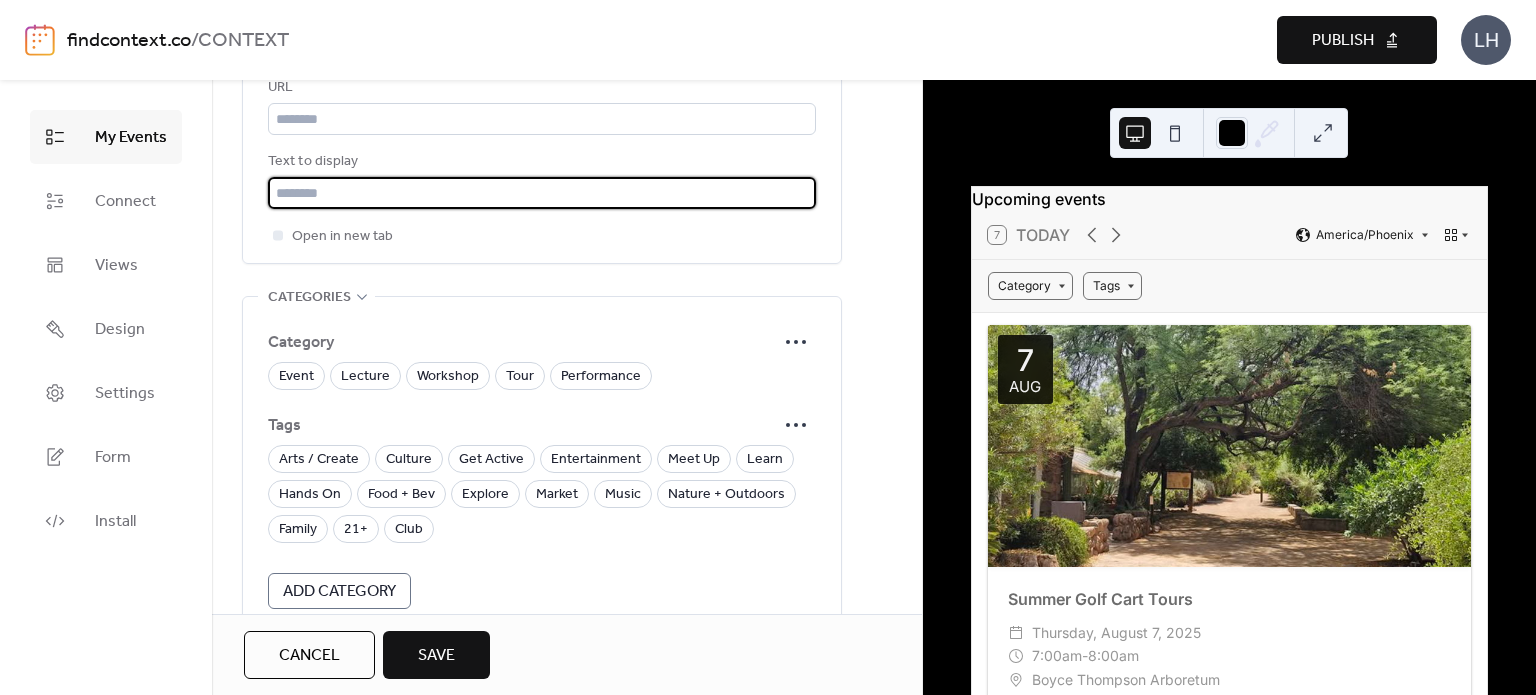 click at bounding box center (542, 193) 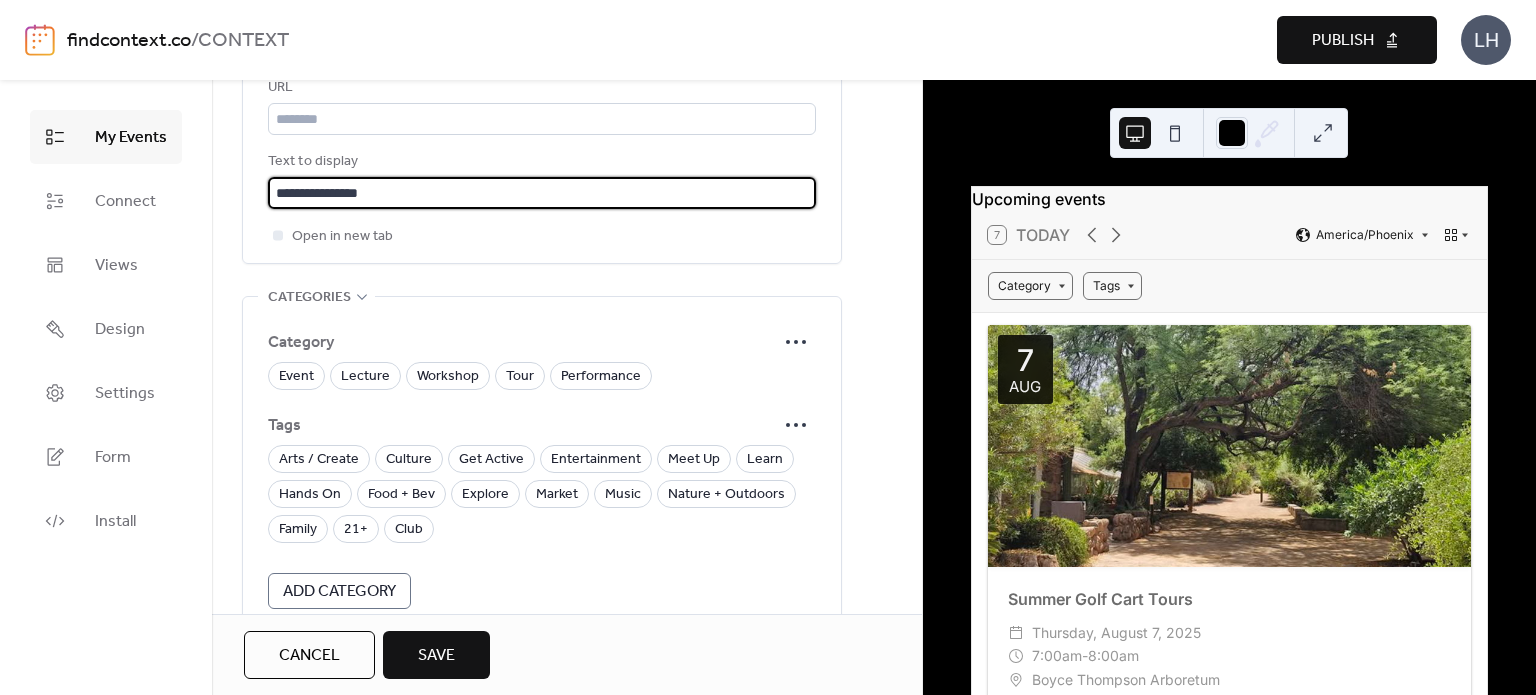 type on "**********" 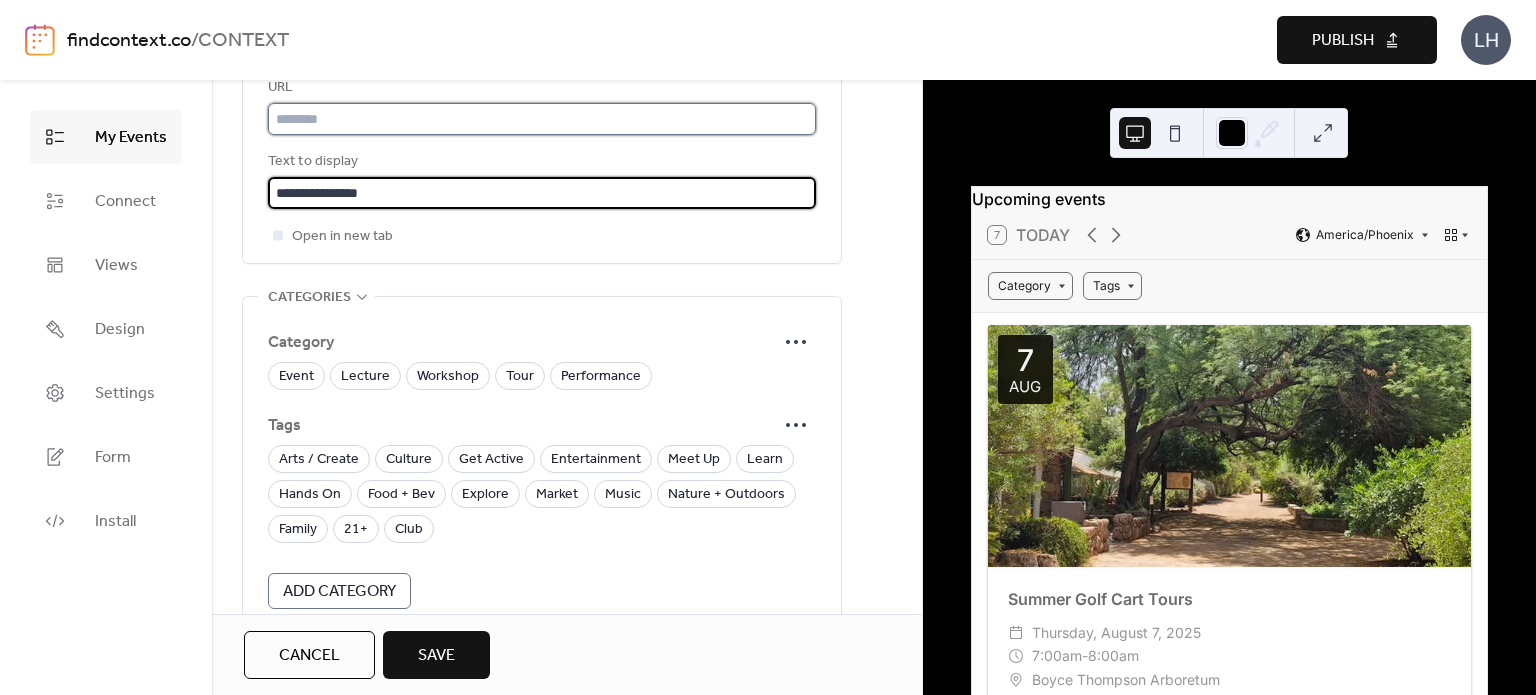 click at bounding box center (542, 119) 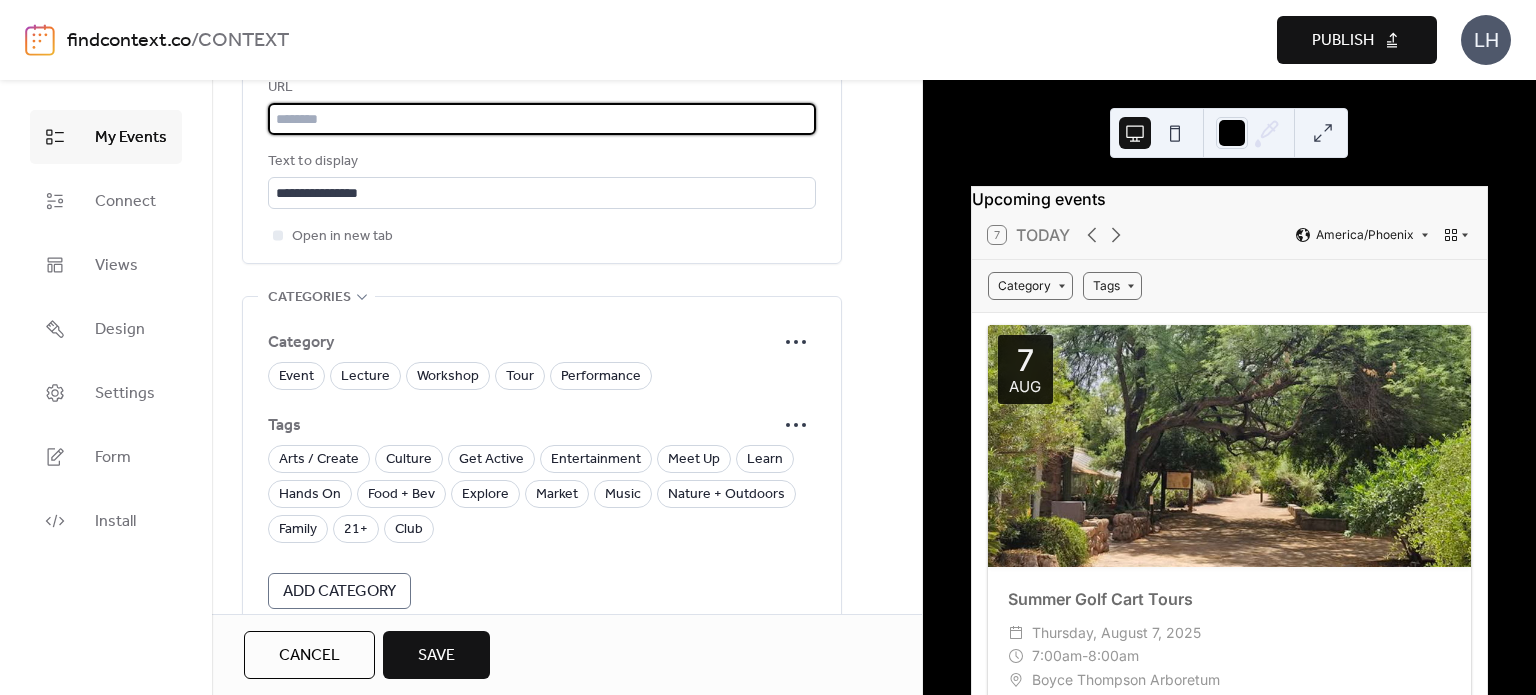 paste on "**********" 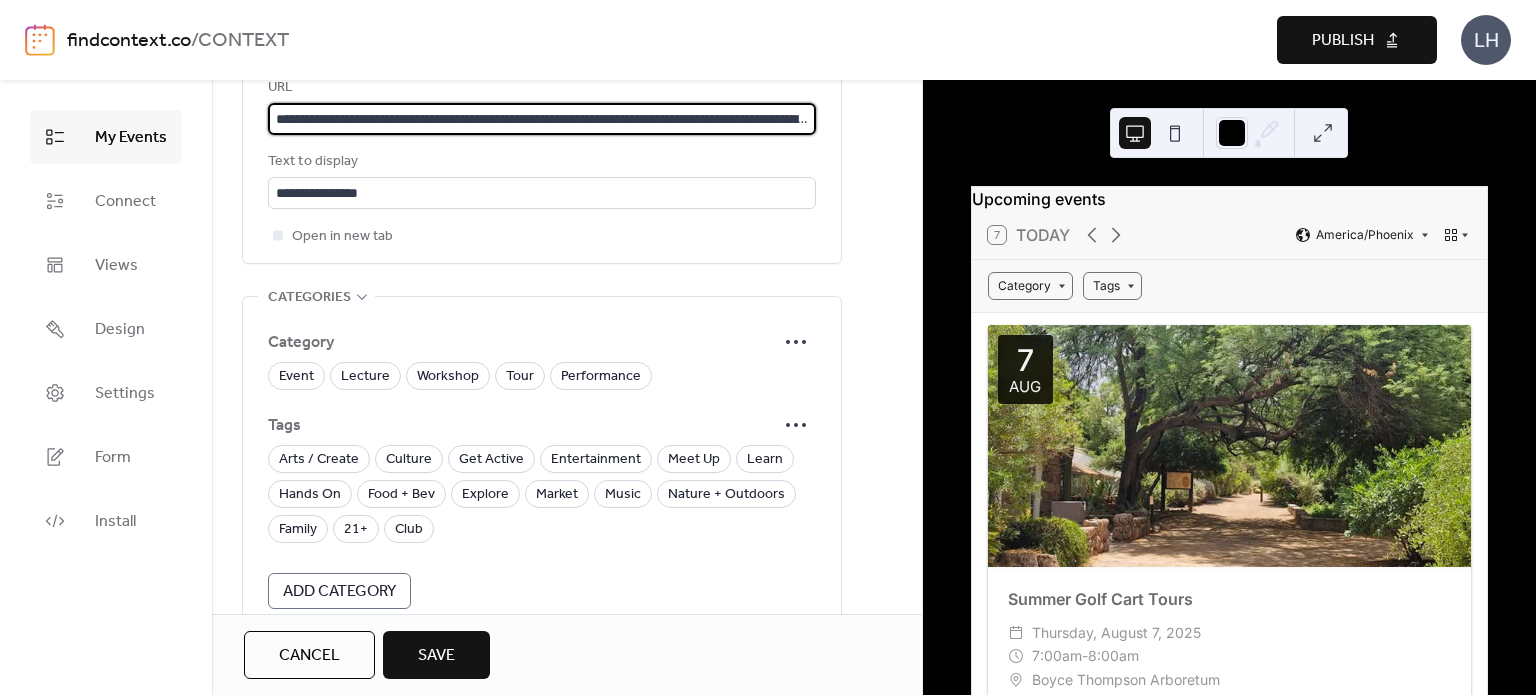 scroll, scrollTop: 0, scrollLeft: 464, axis: horizontal 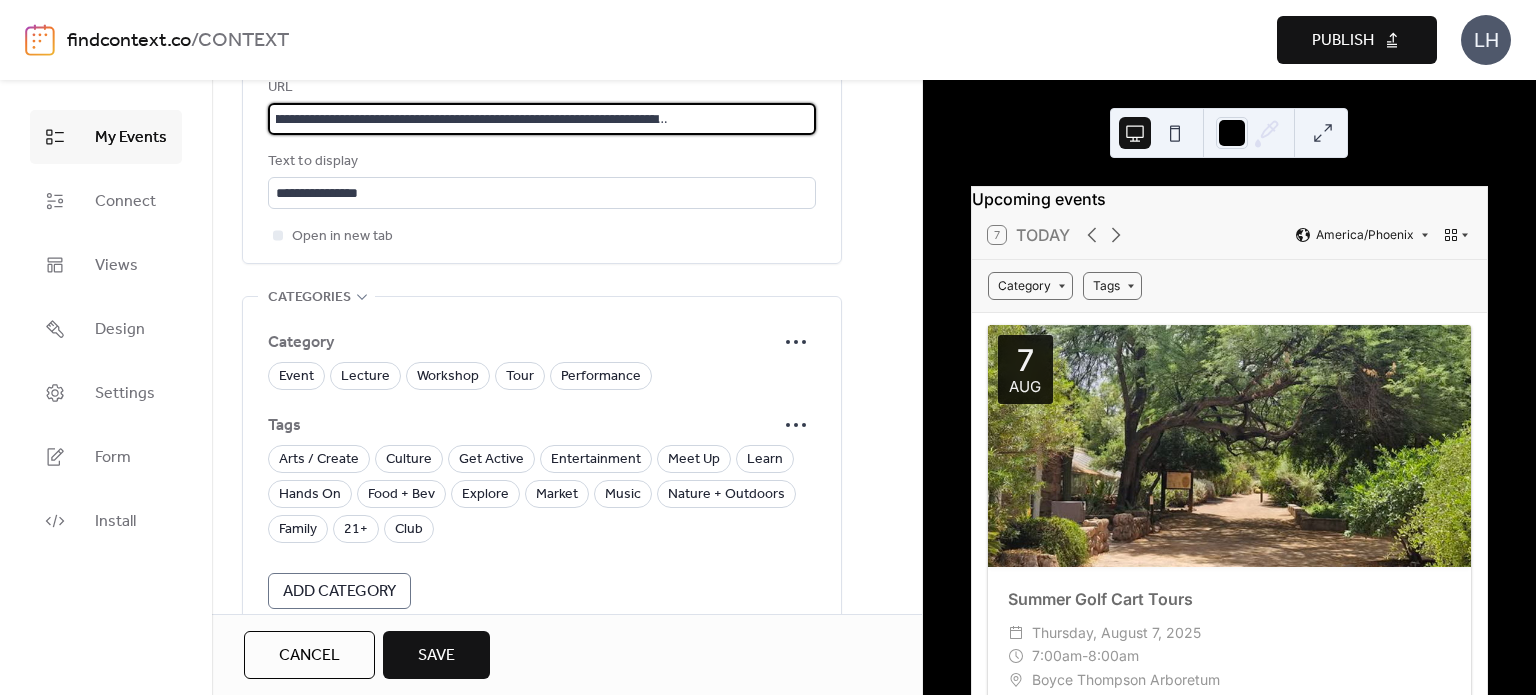 type on "**********" 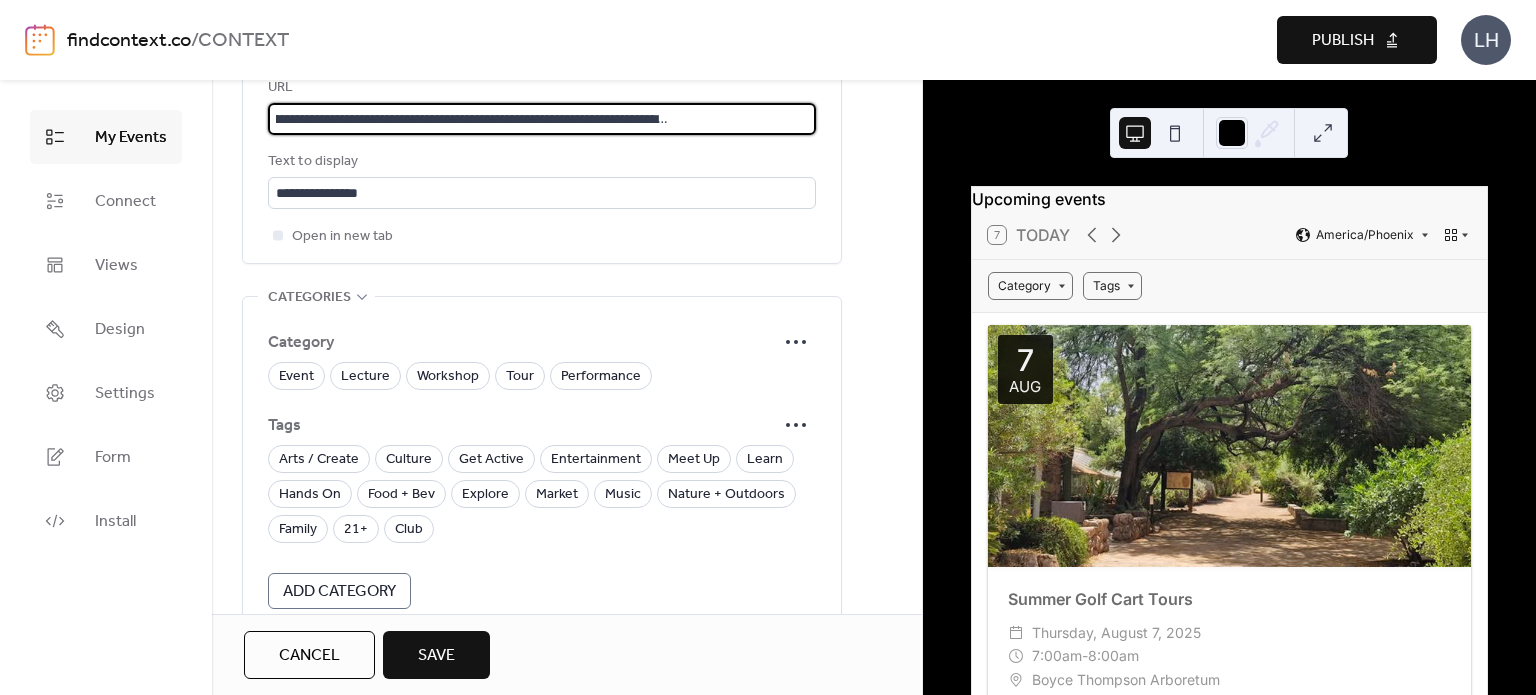 scroll, scrollTop: 0, scrollLeft: 0, axis: both 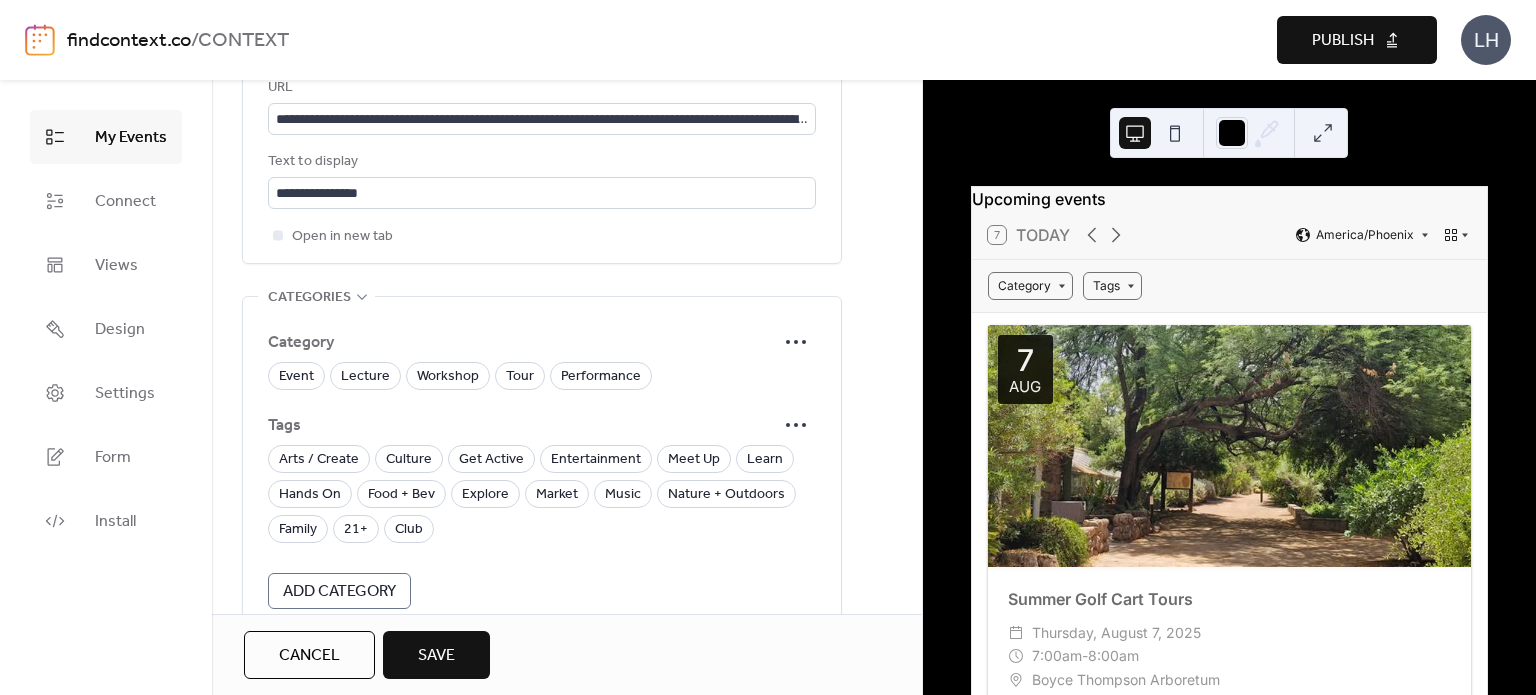 click on "**********" at bounding box center (542, 162) 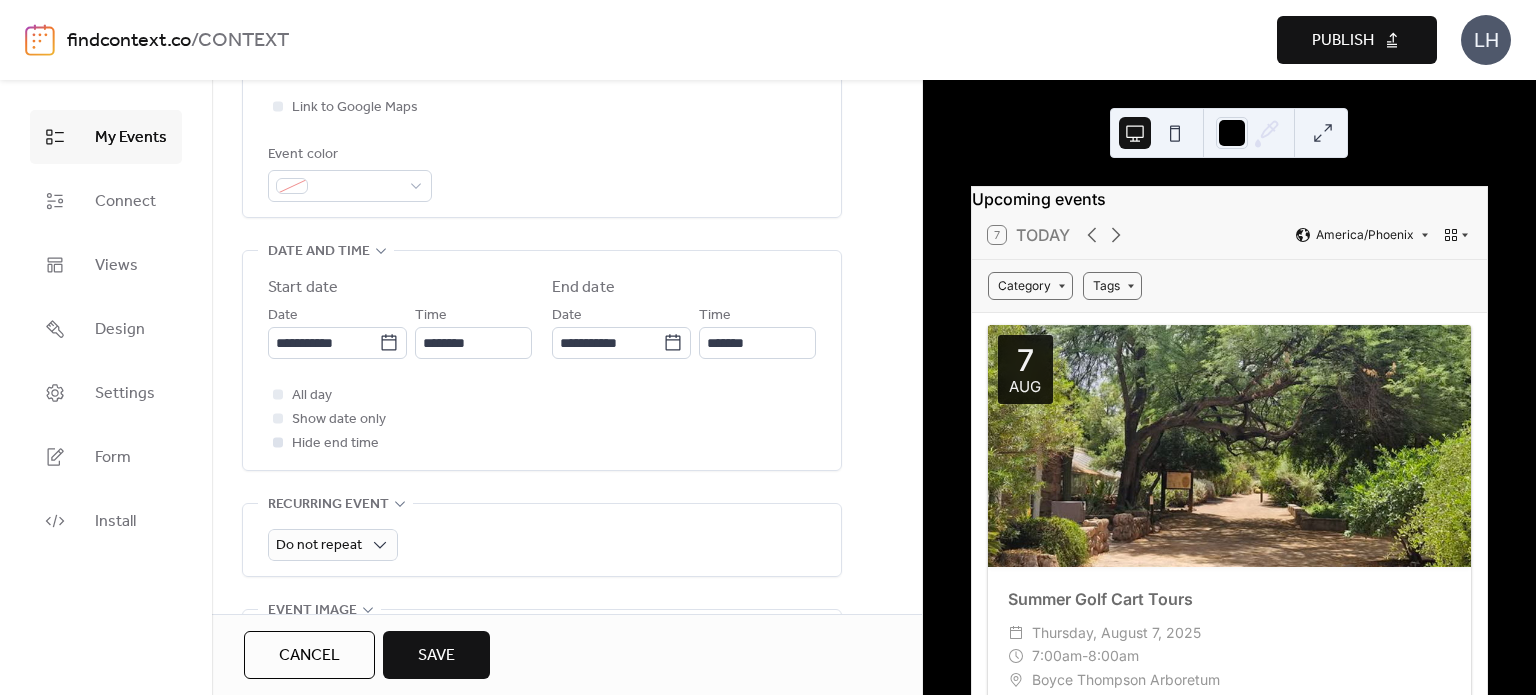 scroll, scrollTop: 540, scrollLeft: 0, axis: vertical 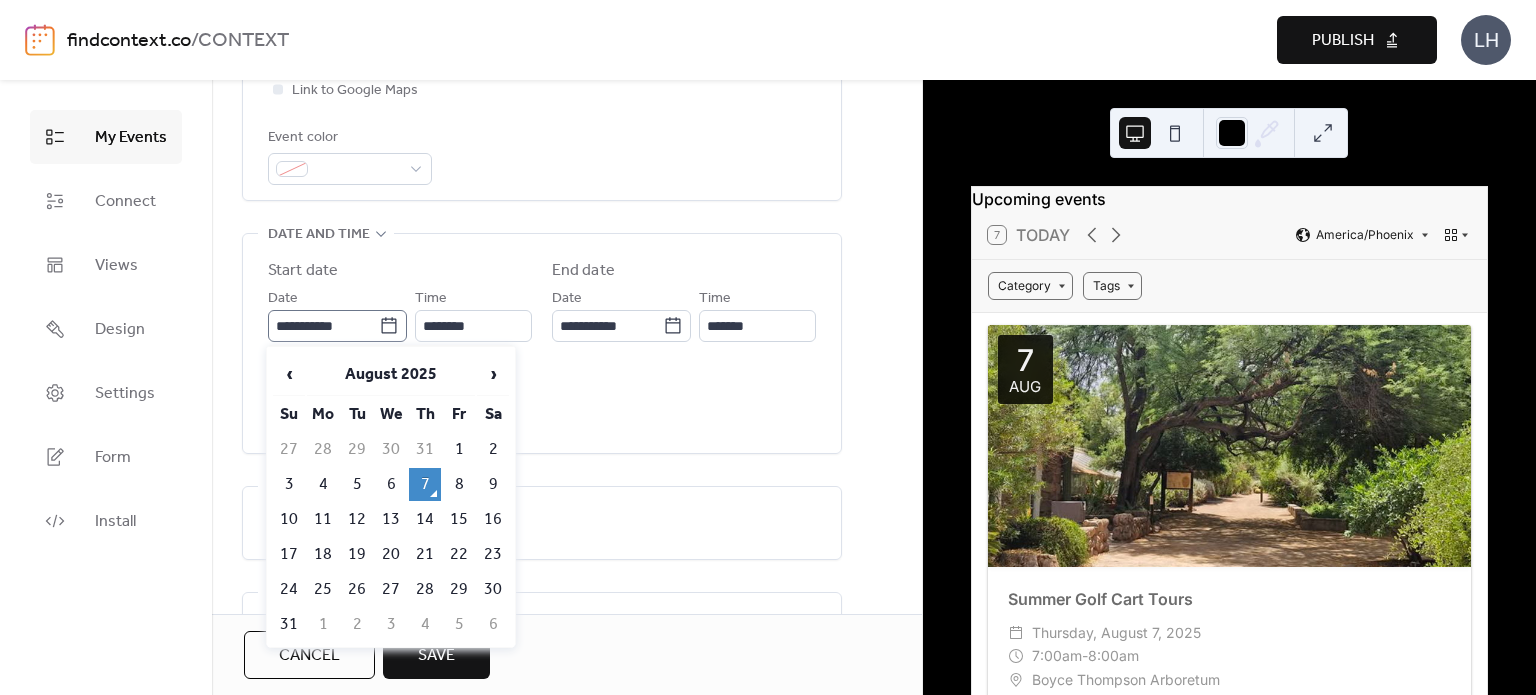 click on "**********" at bounding box center [337, 326] 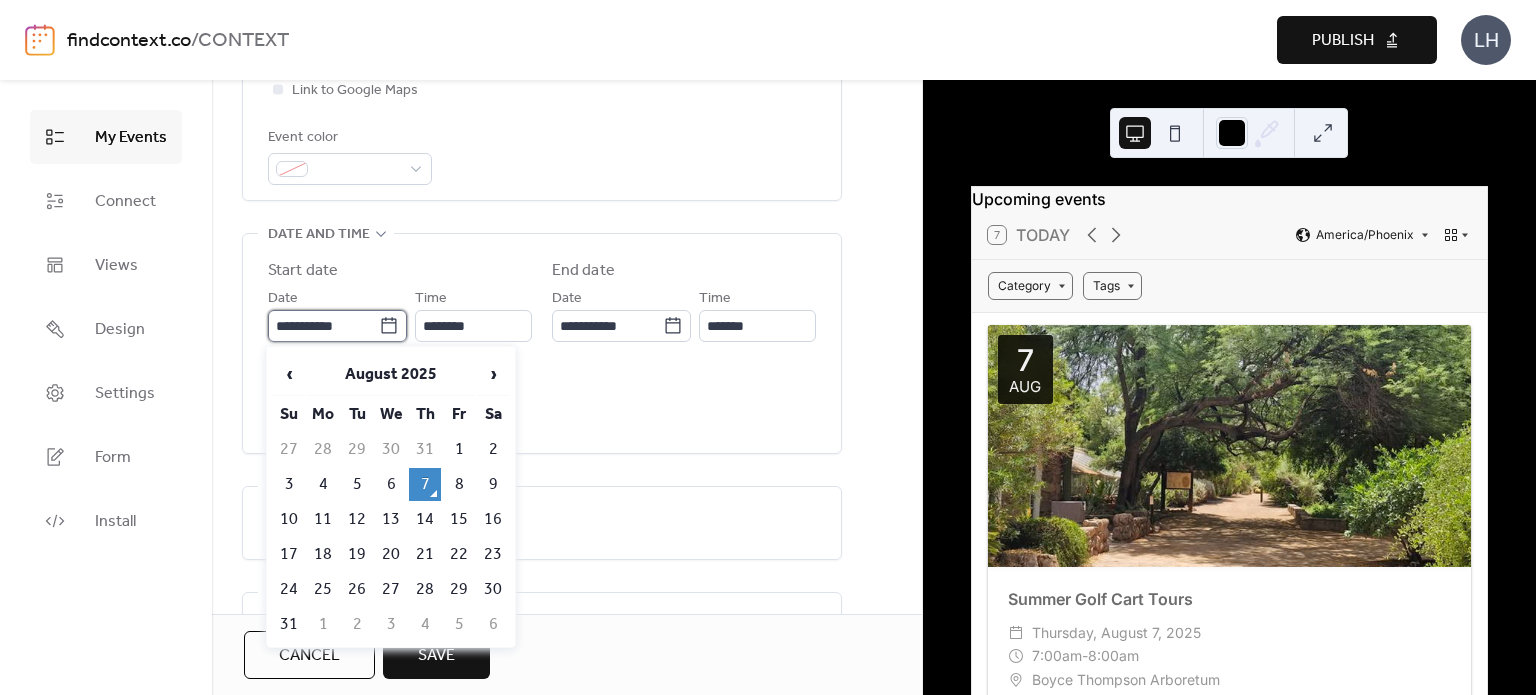 click on "**********" at bounding box center [323, 326] 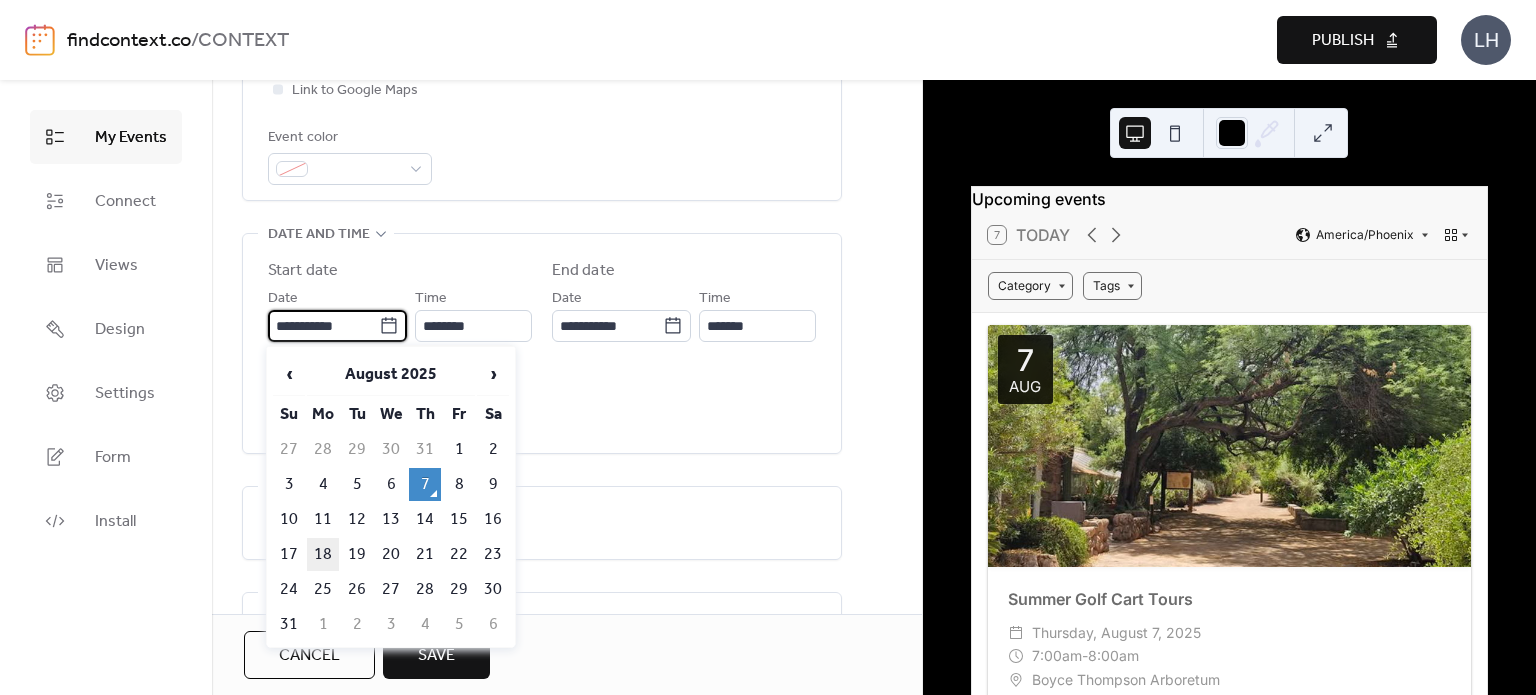 click on "18" at bounding box center (323, 554) 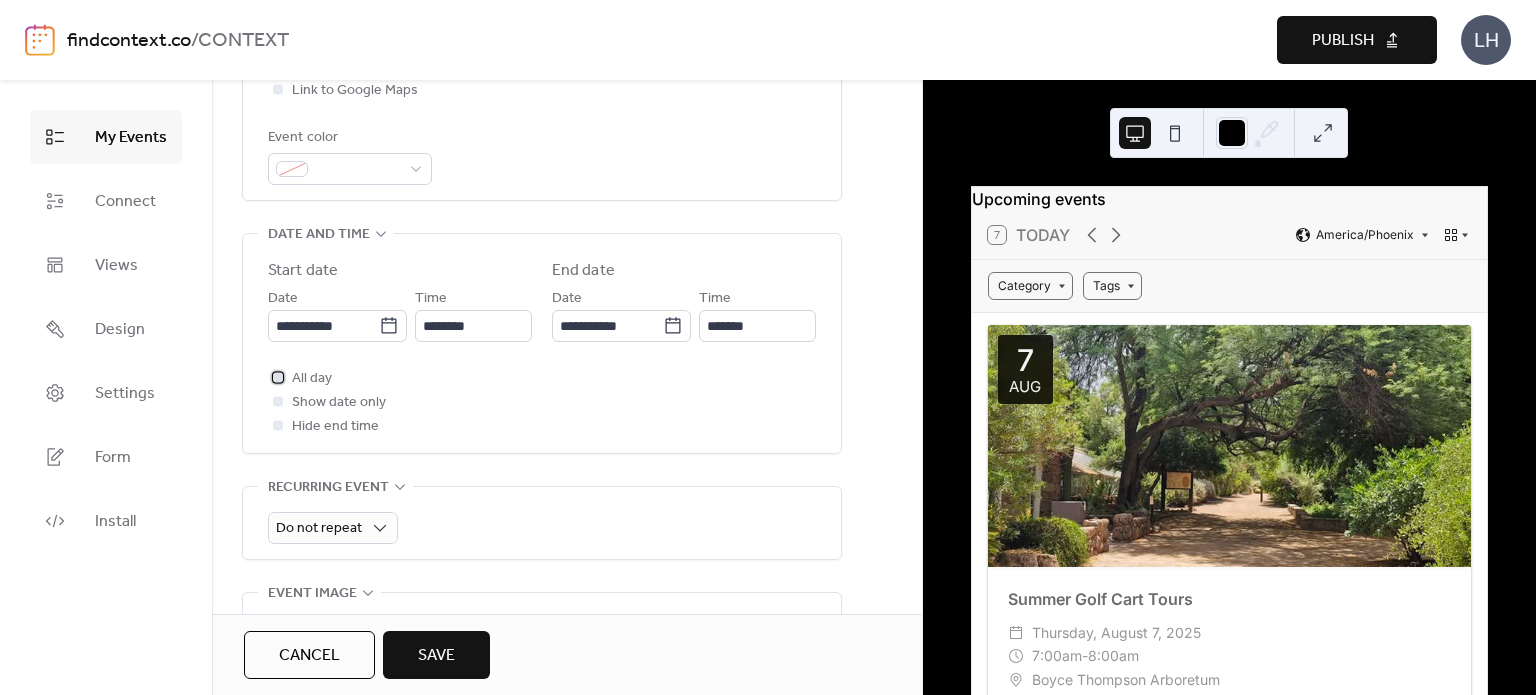 click on "All day" at bounding box center (312, 379) 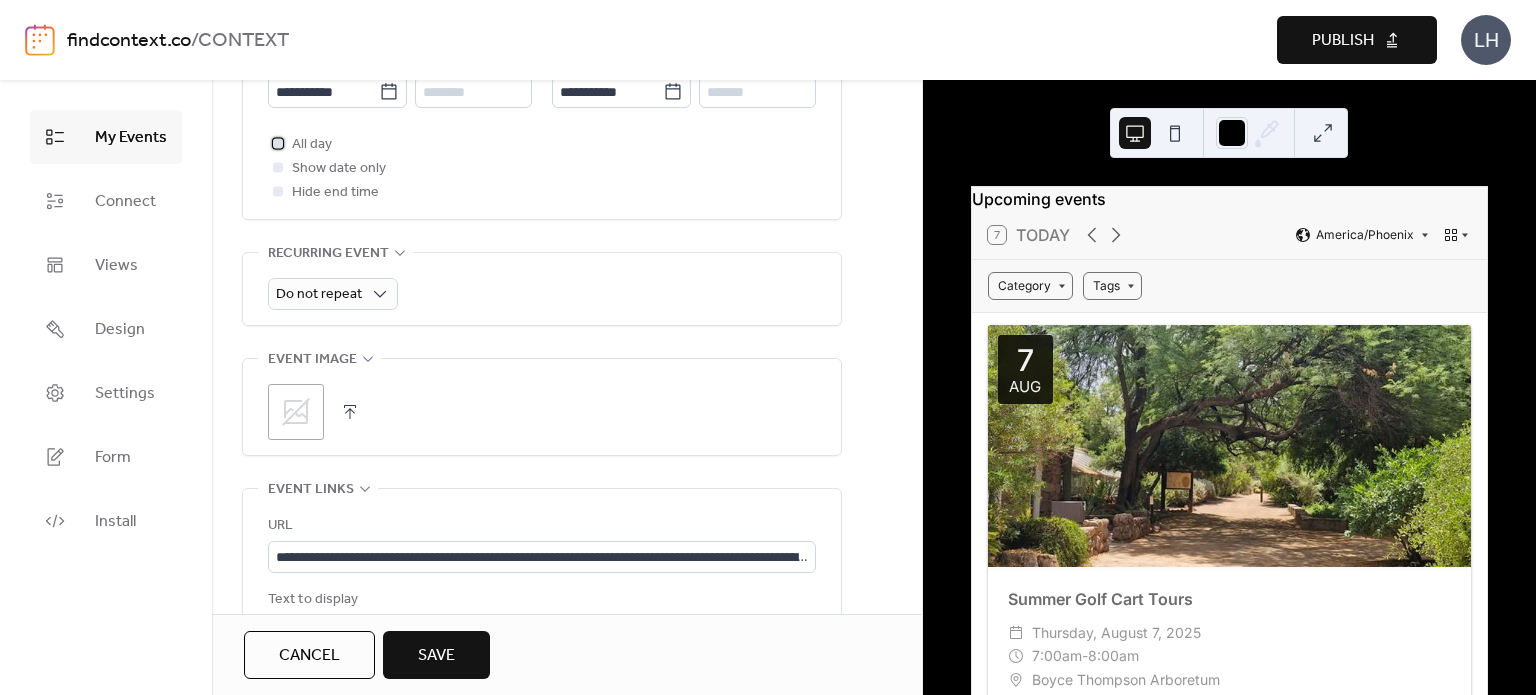 scroll, scrollTop: 776, scrollLeft: 0, axis: vertical 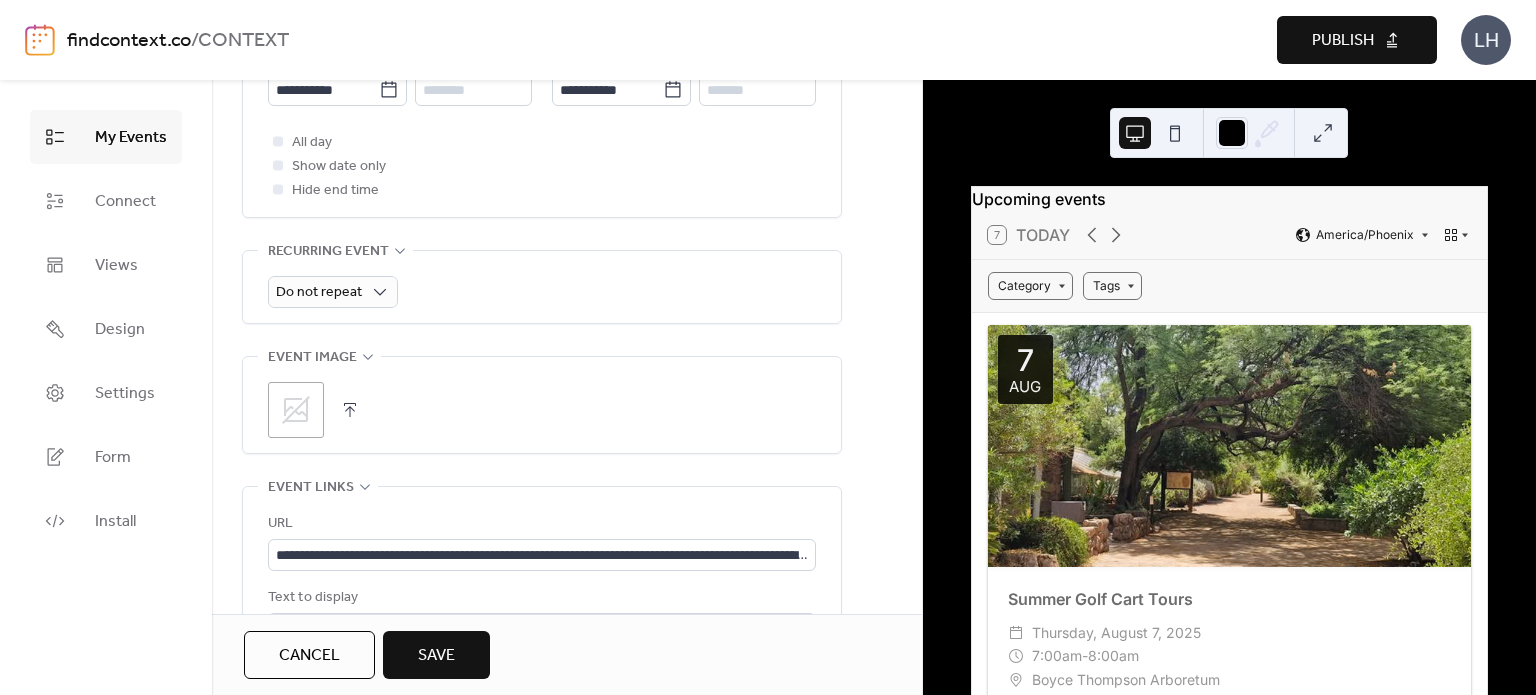 click 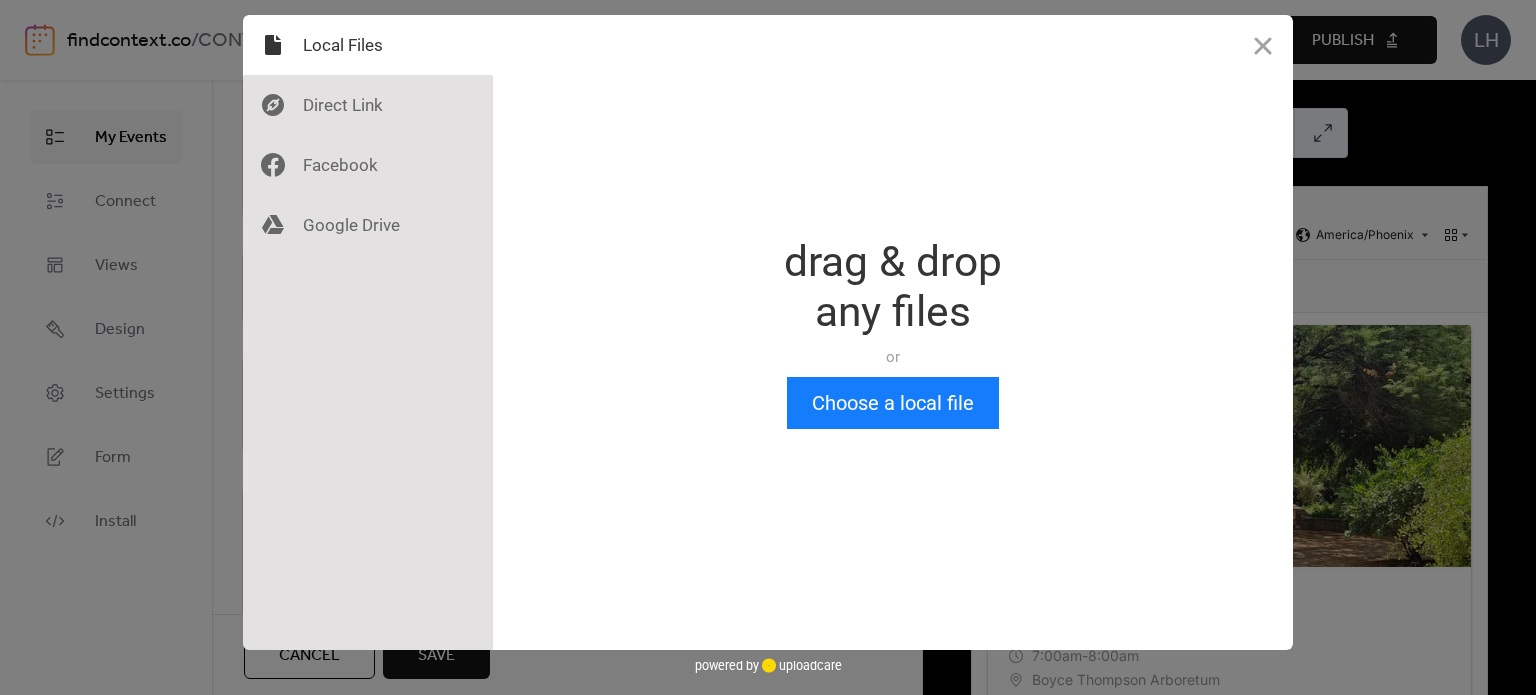 click on "Drop a file here drag & drop any files or Upload files from your computer Choose a local file or choose from     Files from the Web Grab any file off the web. Just provide the link.   Upload You’ve chosen 0 files. Show files   Done powered by   uploadcare powered by   uploadcare" at bounding box center (768, 347) 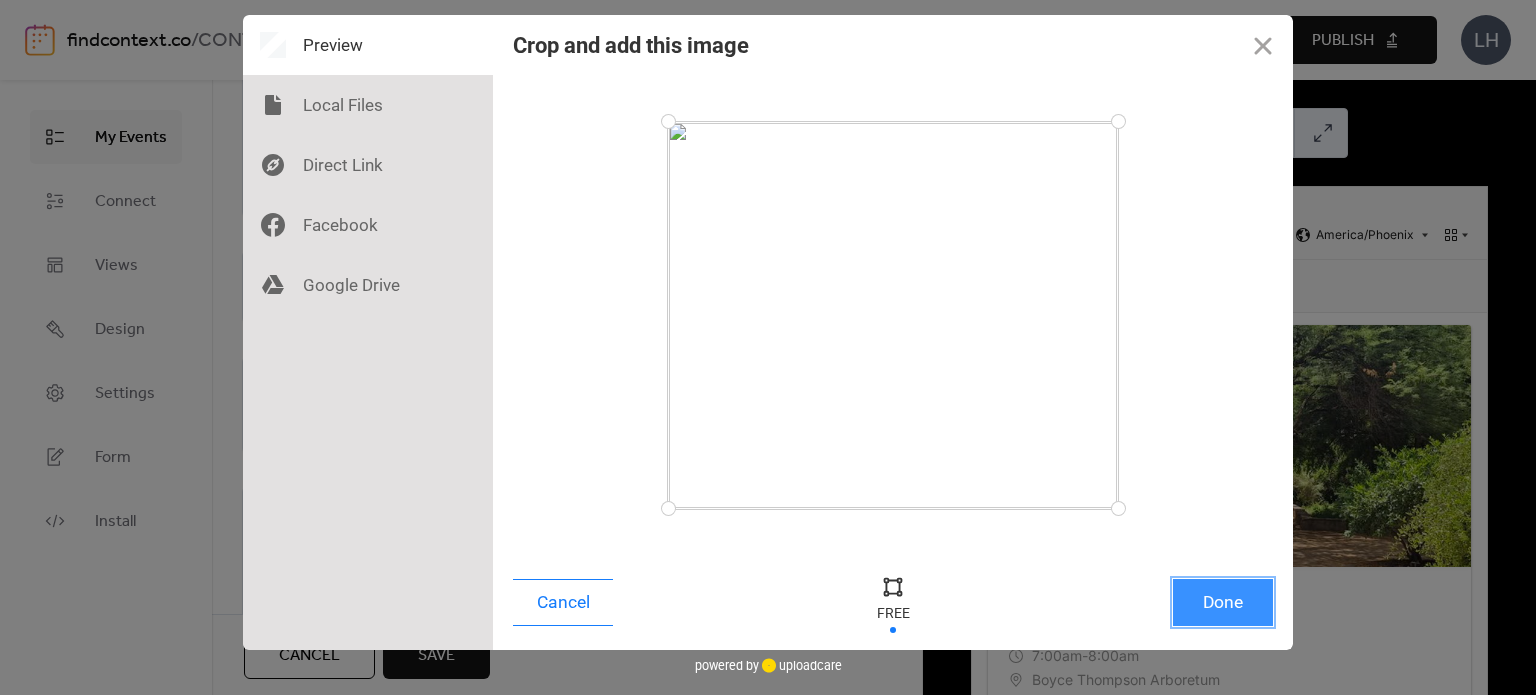 click on "Done" at bounding box center (1223, 602) 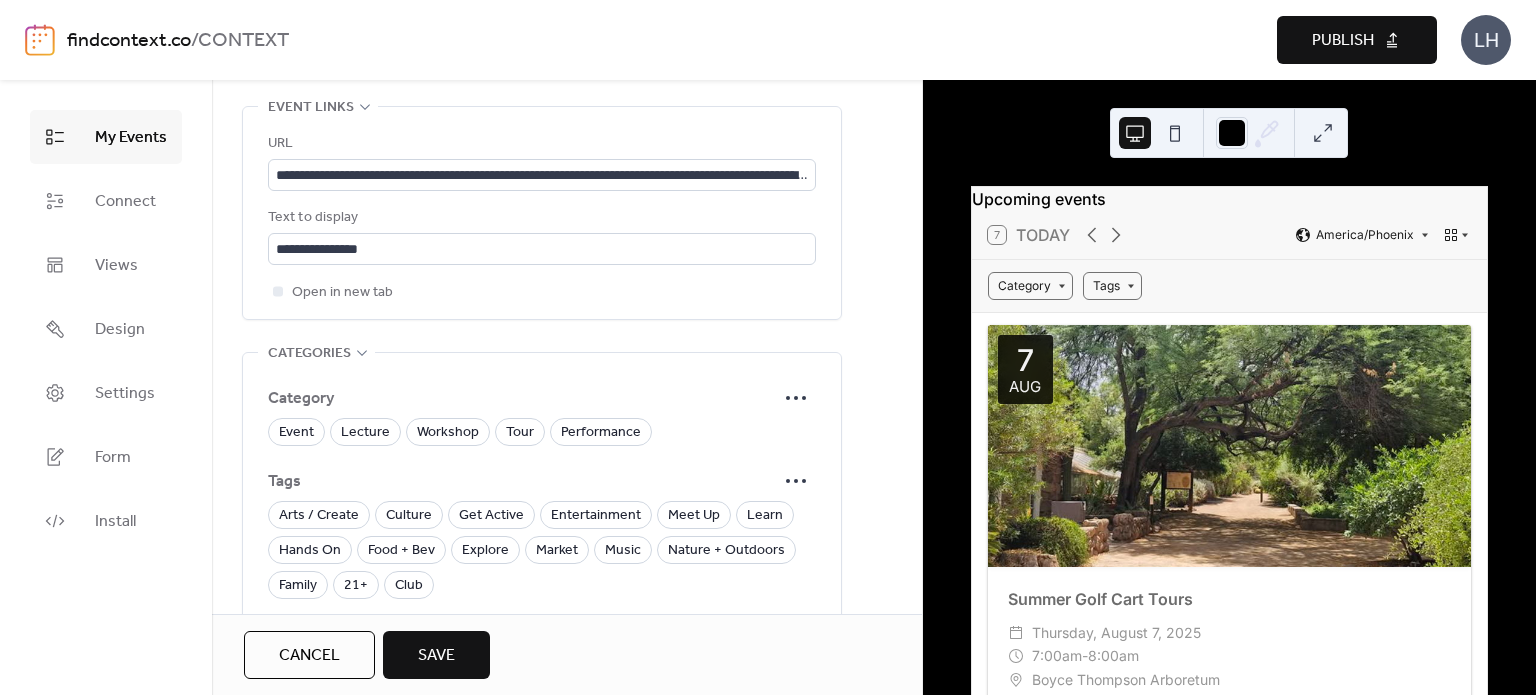 scroll, scrollTop: 1163, scrollLeft: 0, axis: vertical 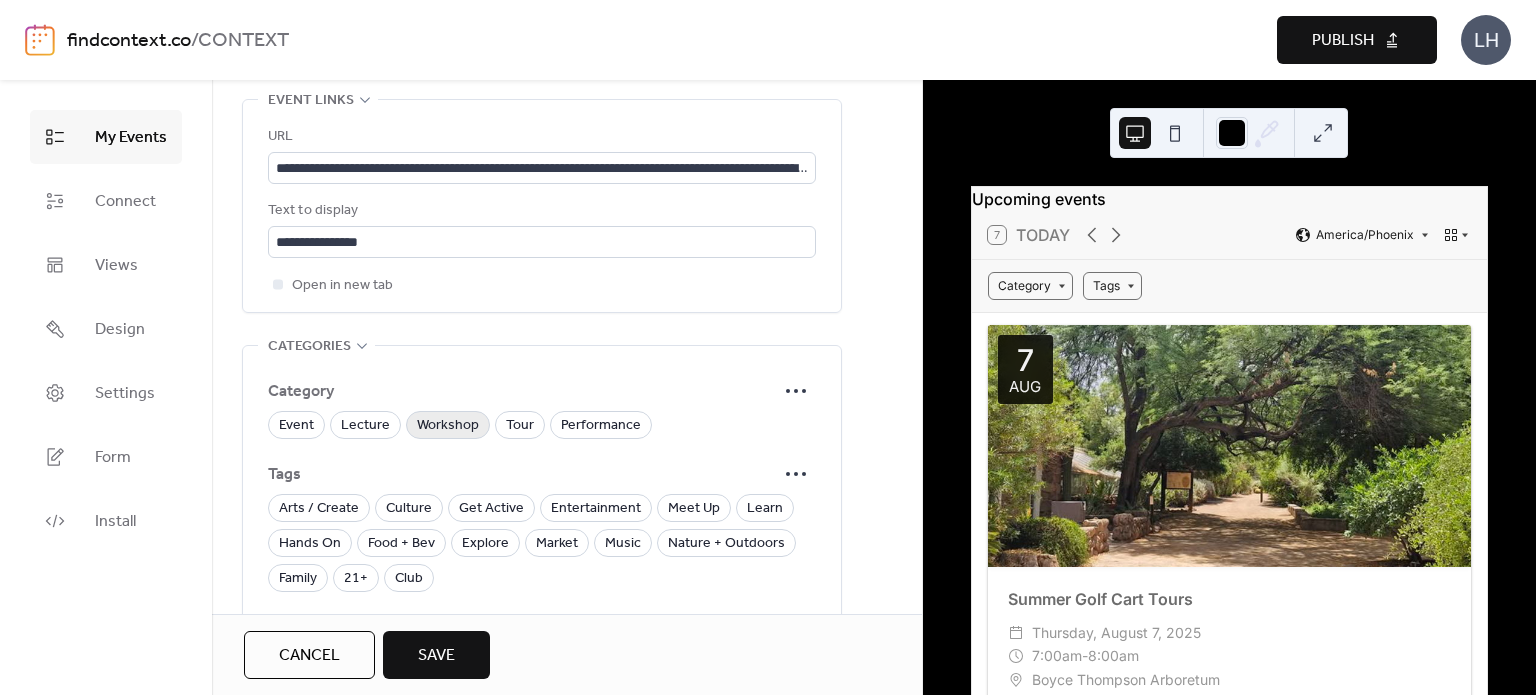 click on "Workshop" at bounding box center (448, 426) 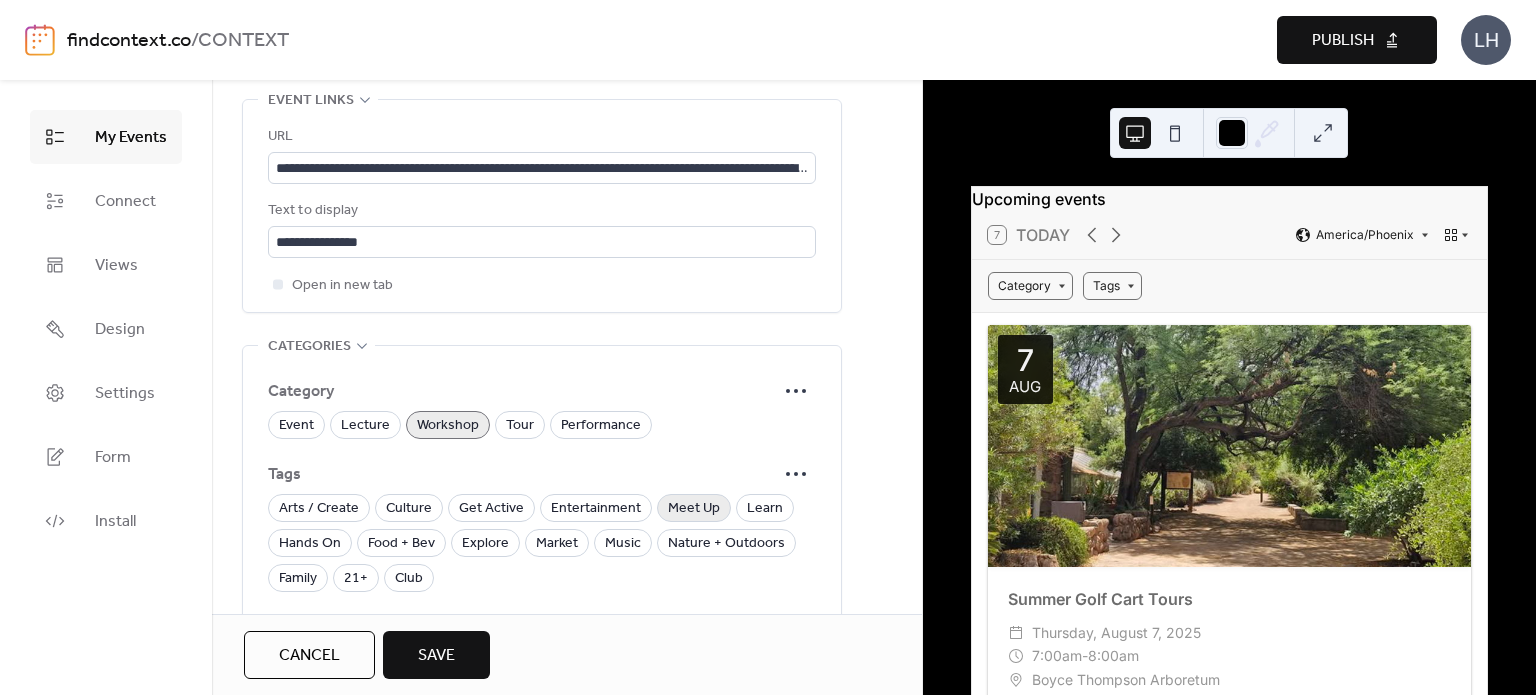 click on "Meet Up" at bounding box center [694, 509] 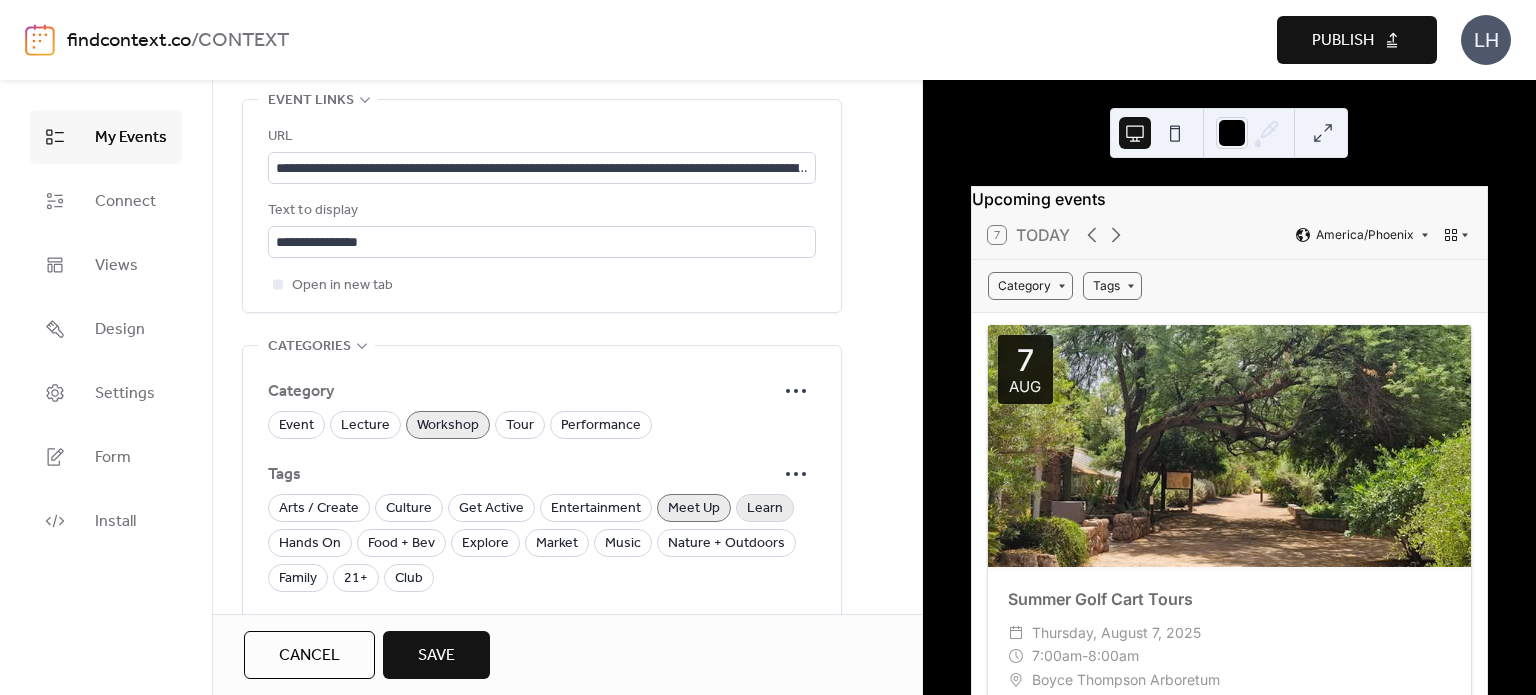 click on "Learn" at bounding box center [765, 509] 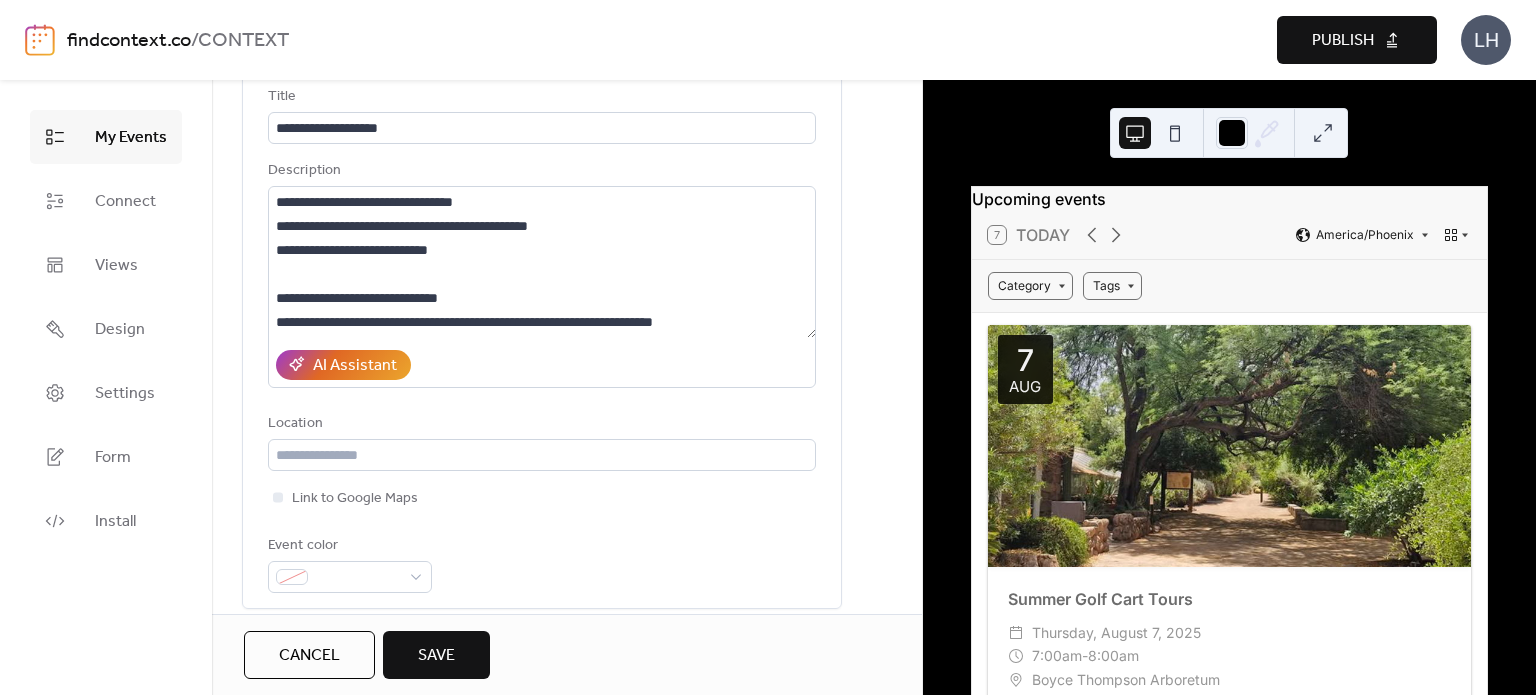scroll, scrollTop: 92, scrollLeft: 0, axis: vertical 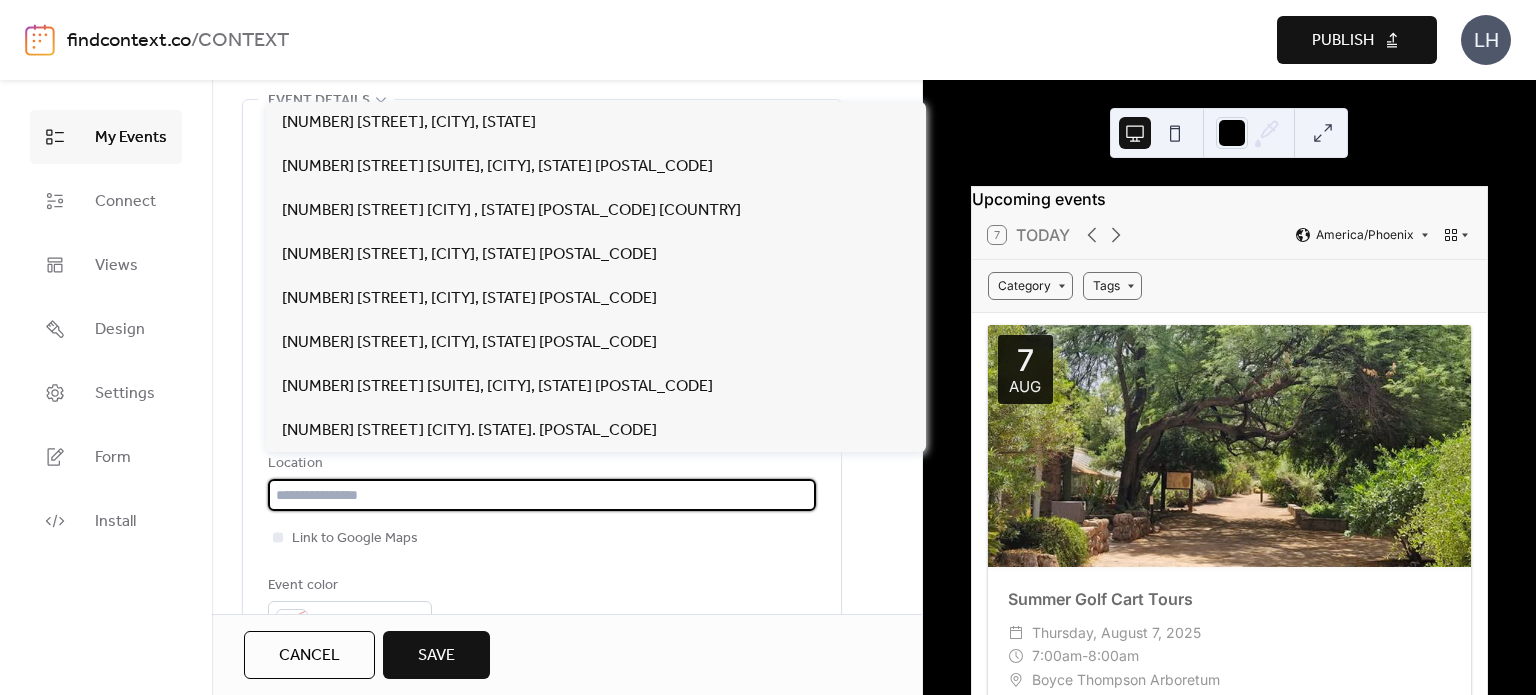 click at bounding box center (542, 495) 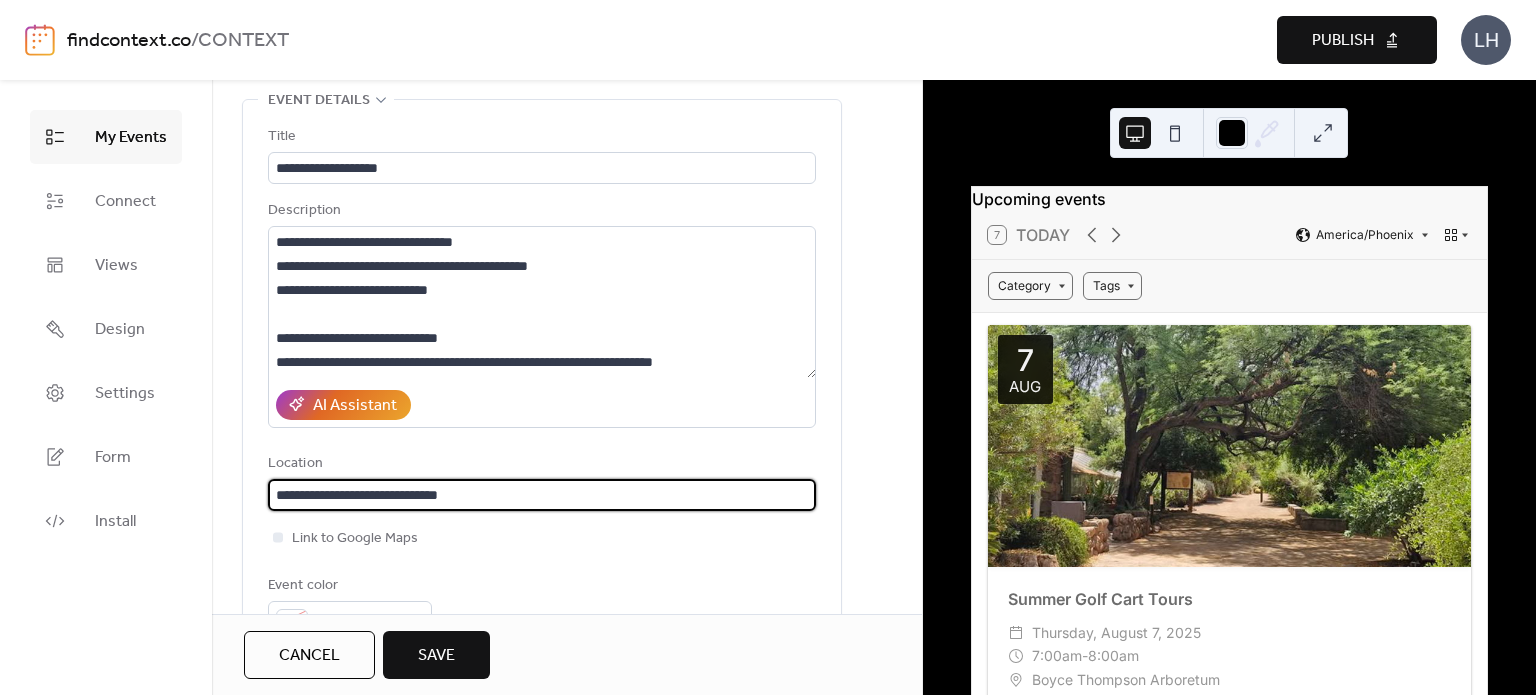 type on "**********" 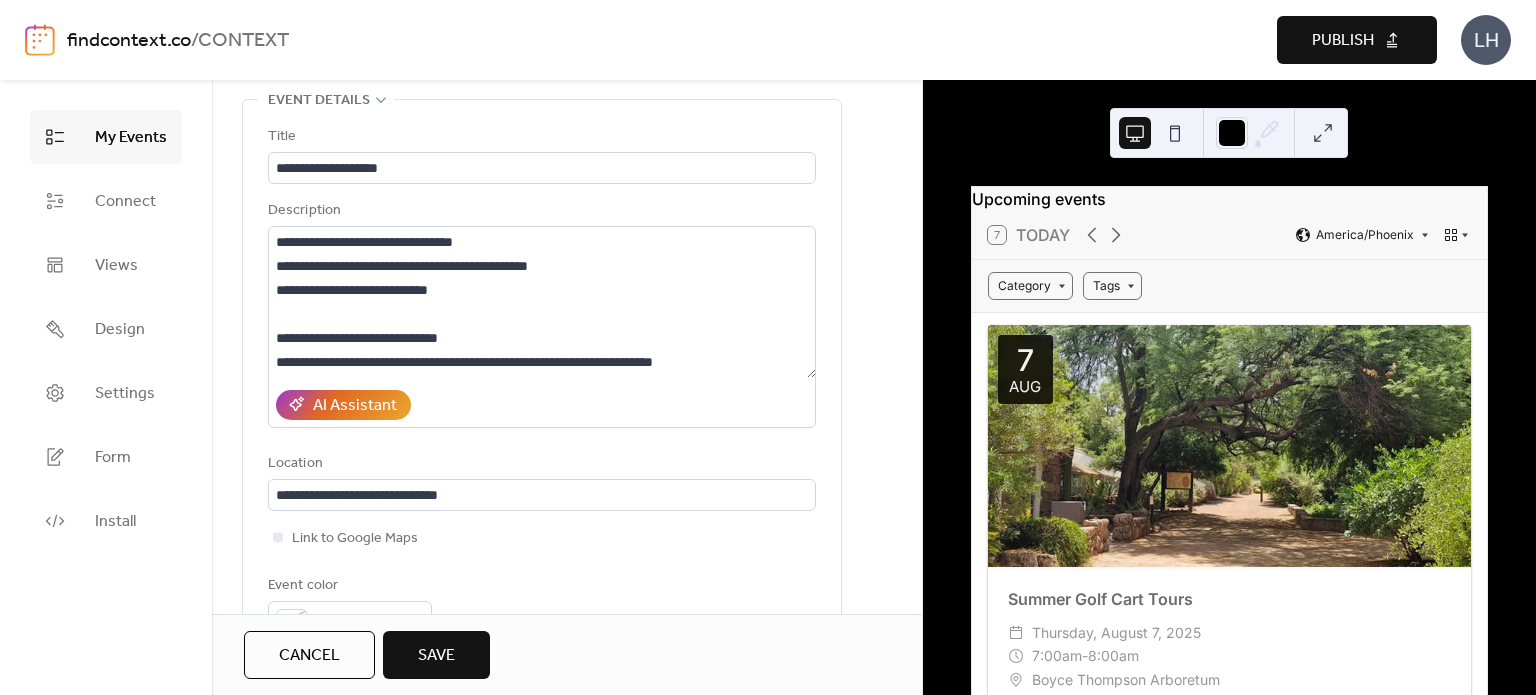 click on "Location" at bounding box center (540, 464) 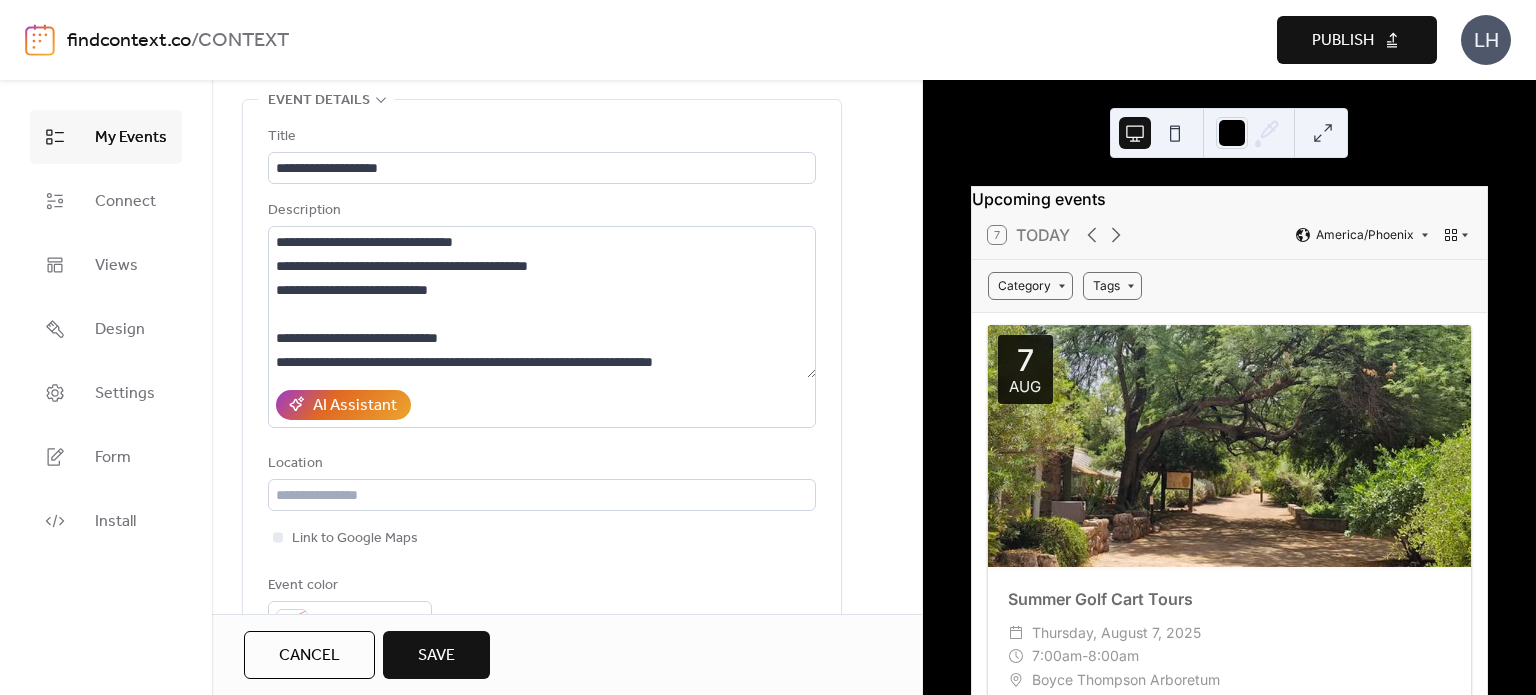 click on "Save" at bounding box center [436, 655] 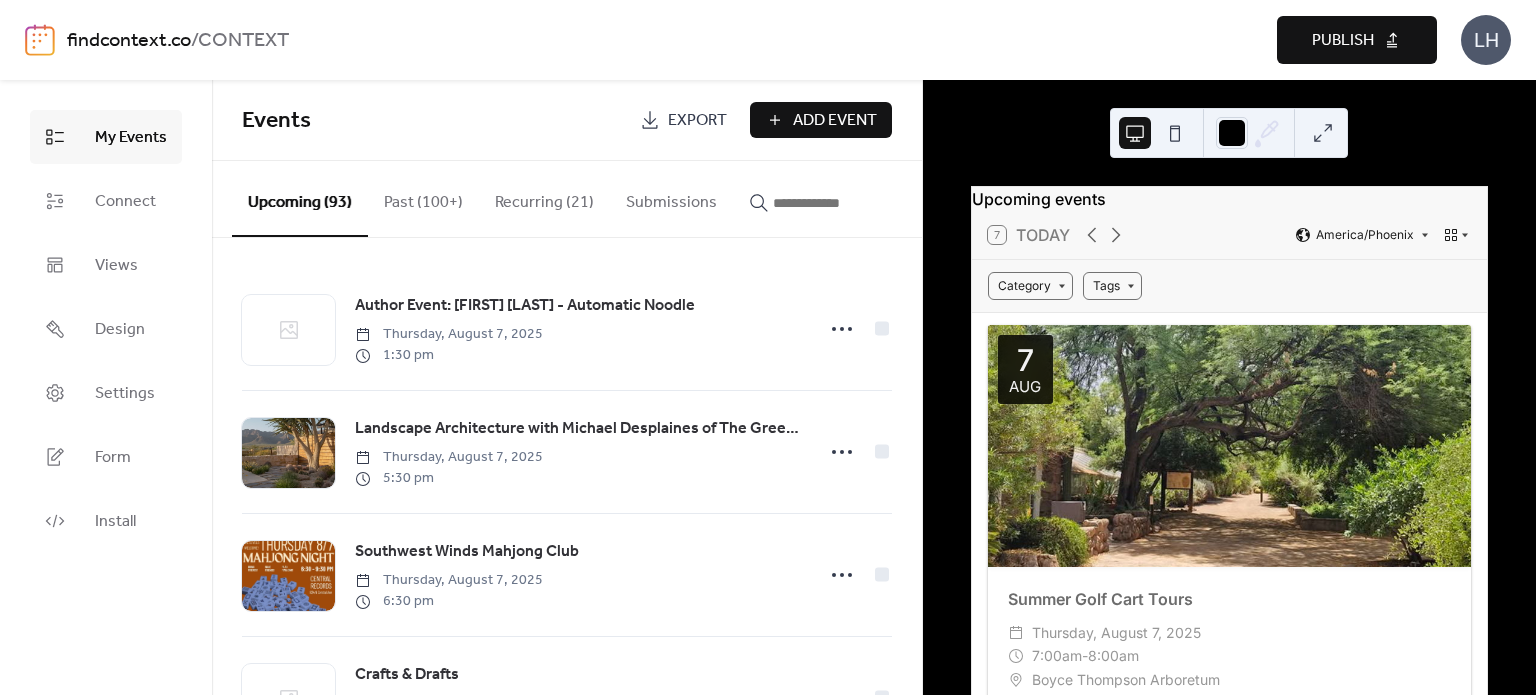 click on "Events" at bounding box center (433, 121) 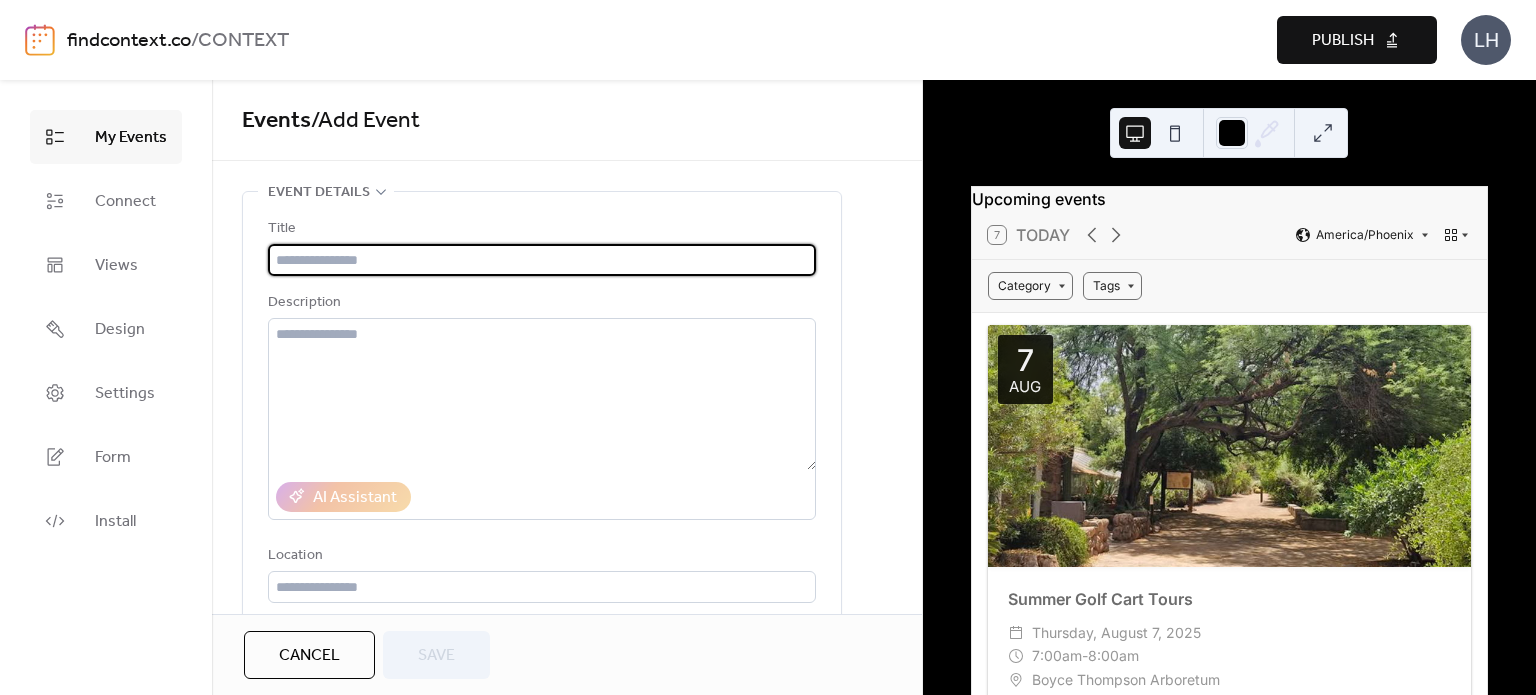 click on "Cancel" at bounding box center (309, 656) 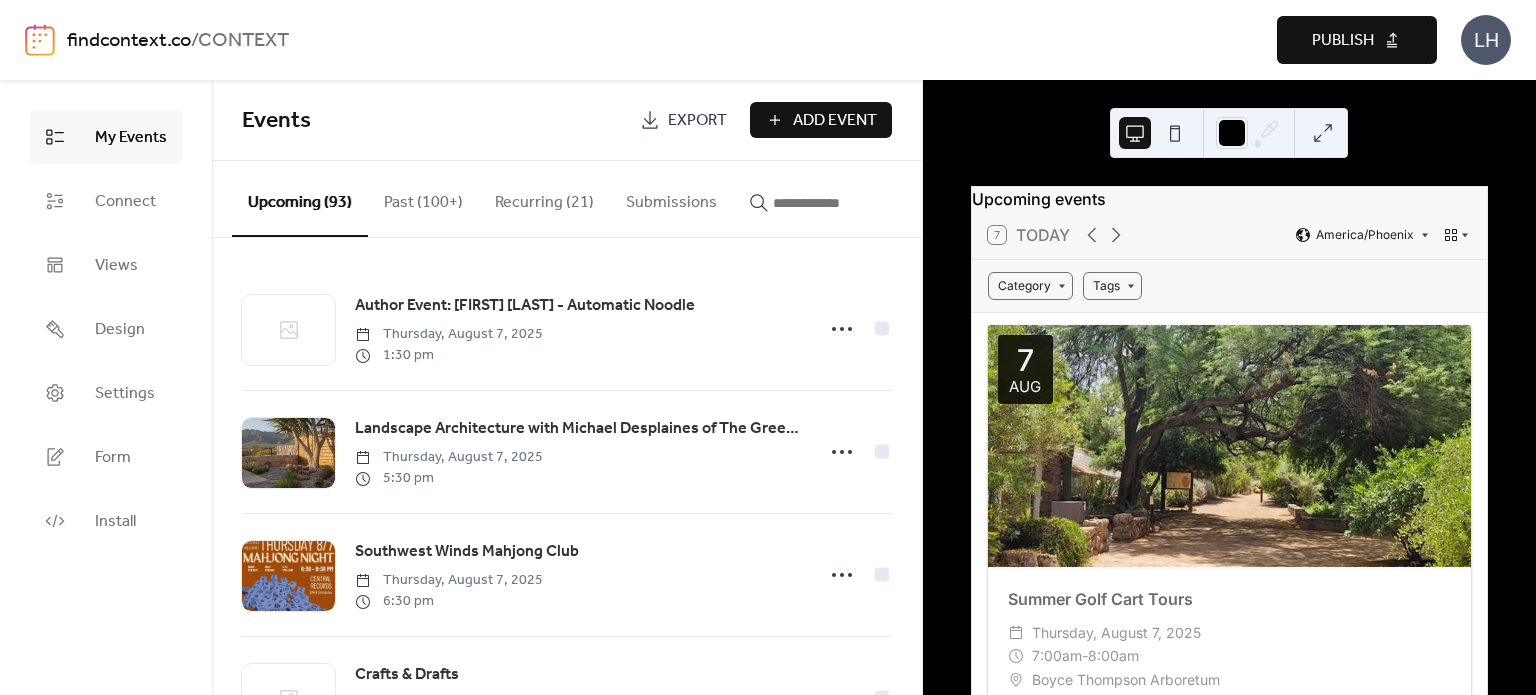 click at bounding box center [833, 203] 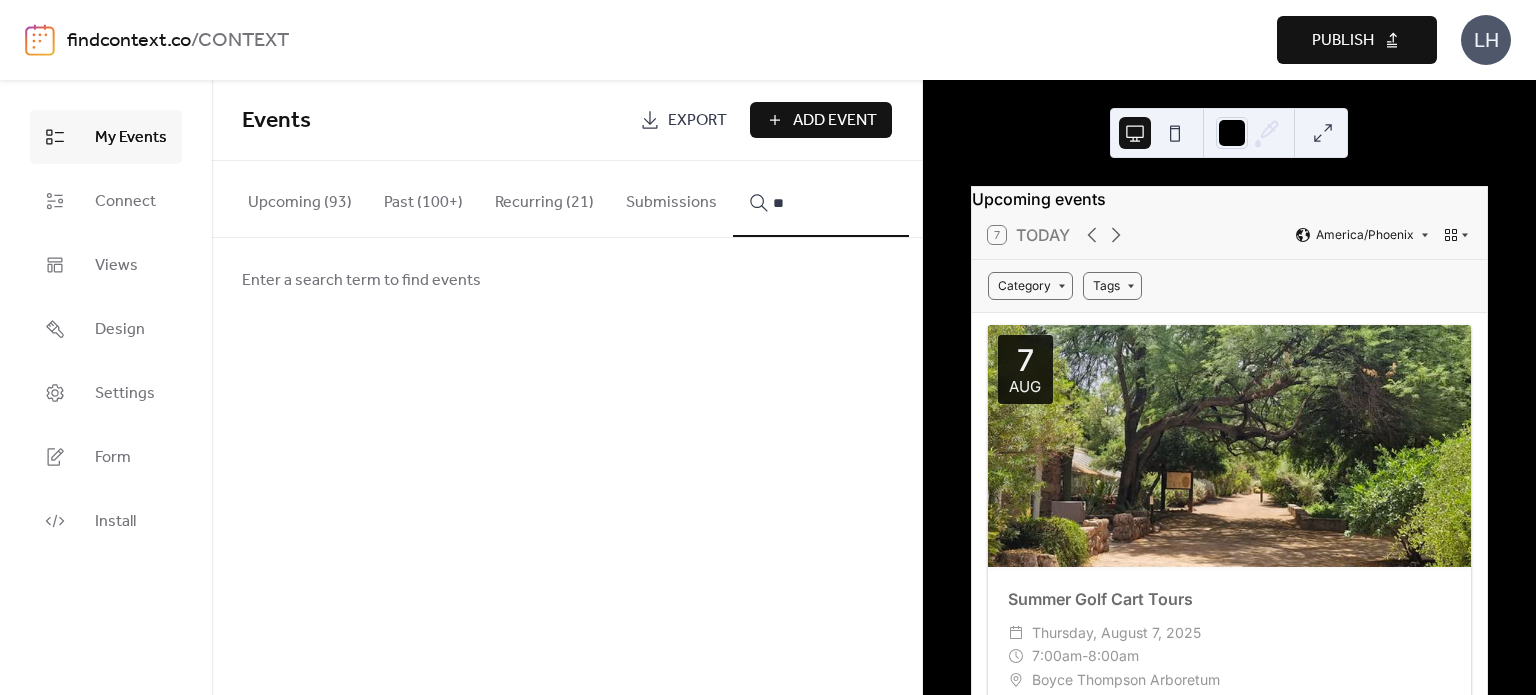 click on "*" at bounding box center [821, 199] 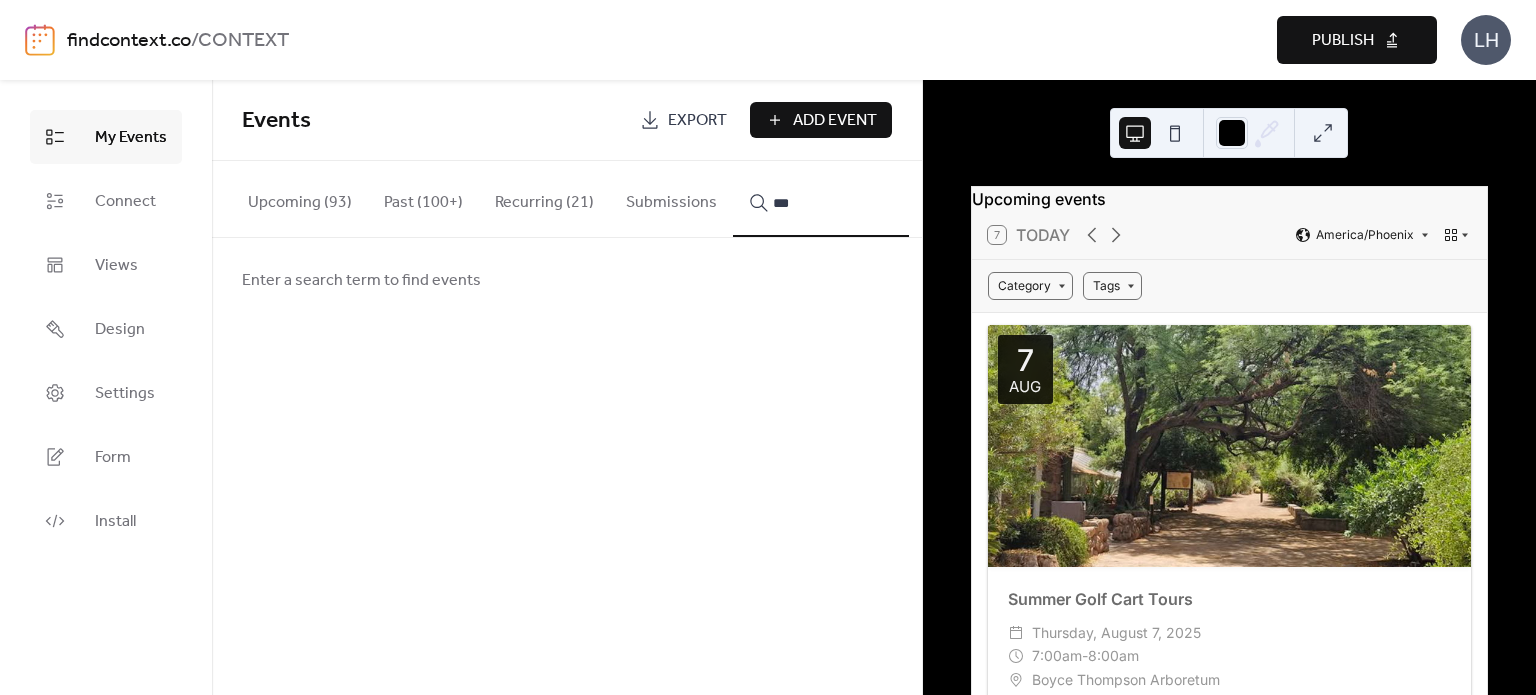 type on "*" 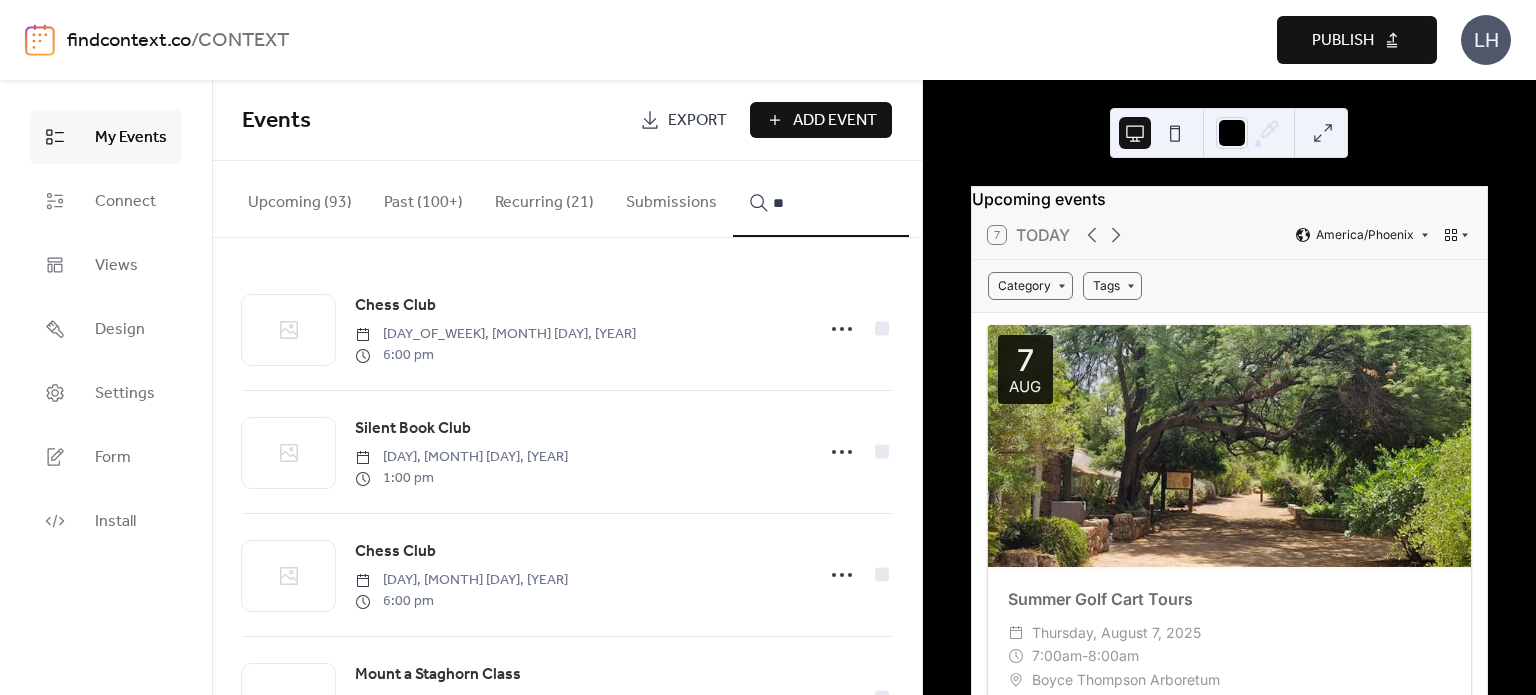 type on "*" 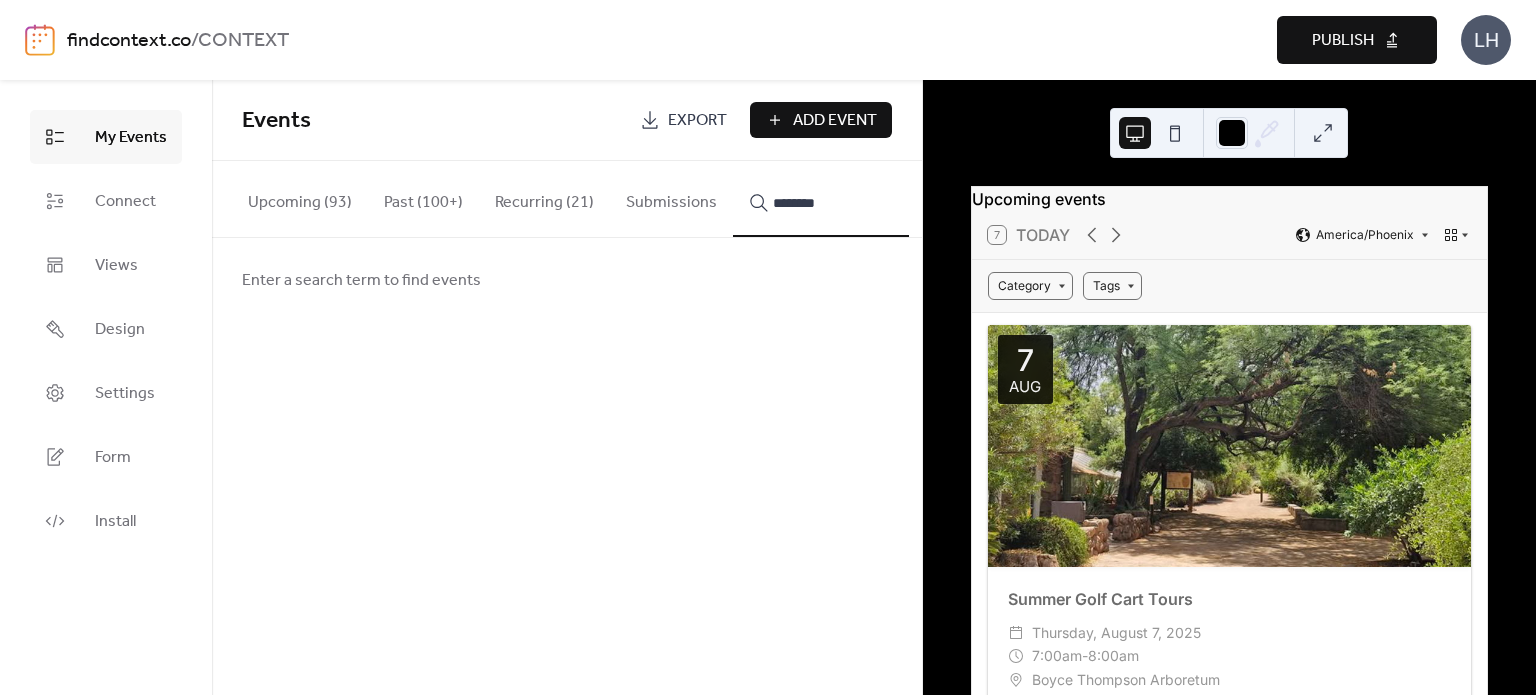 click on "*******" at bounding box center [821, 199] 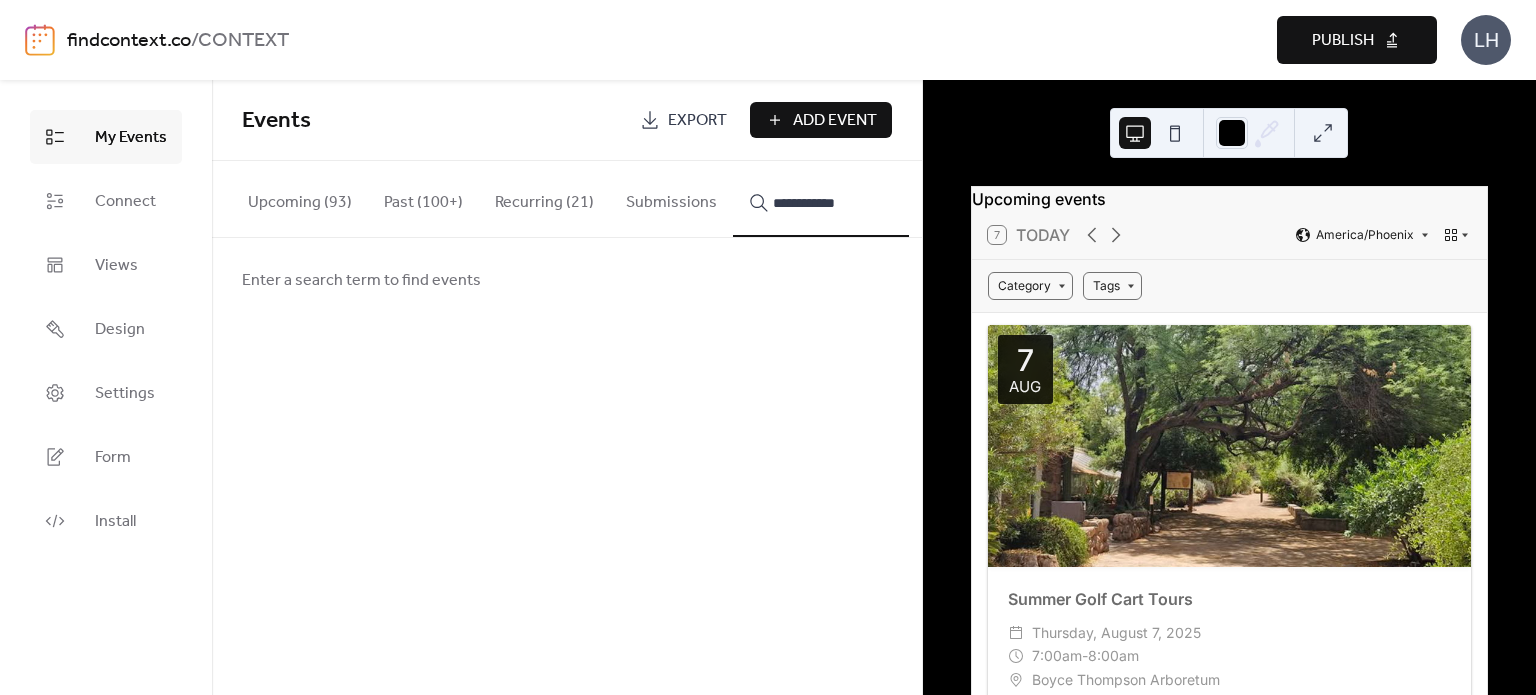 click on "**********" at bounding box center [821, 199] 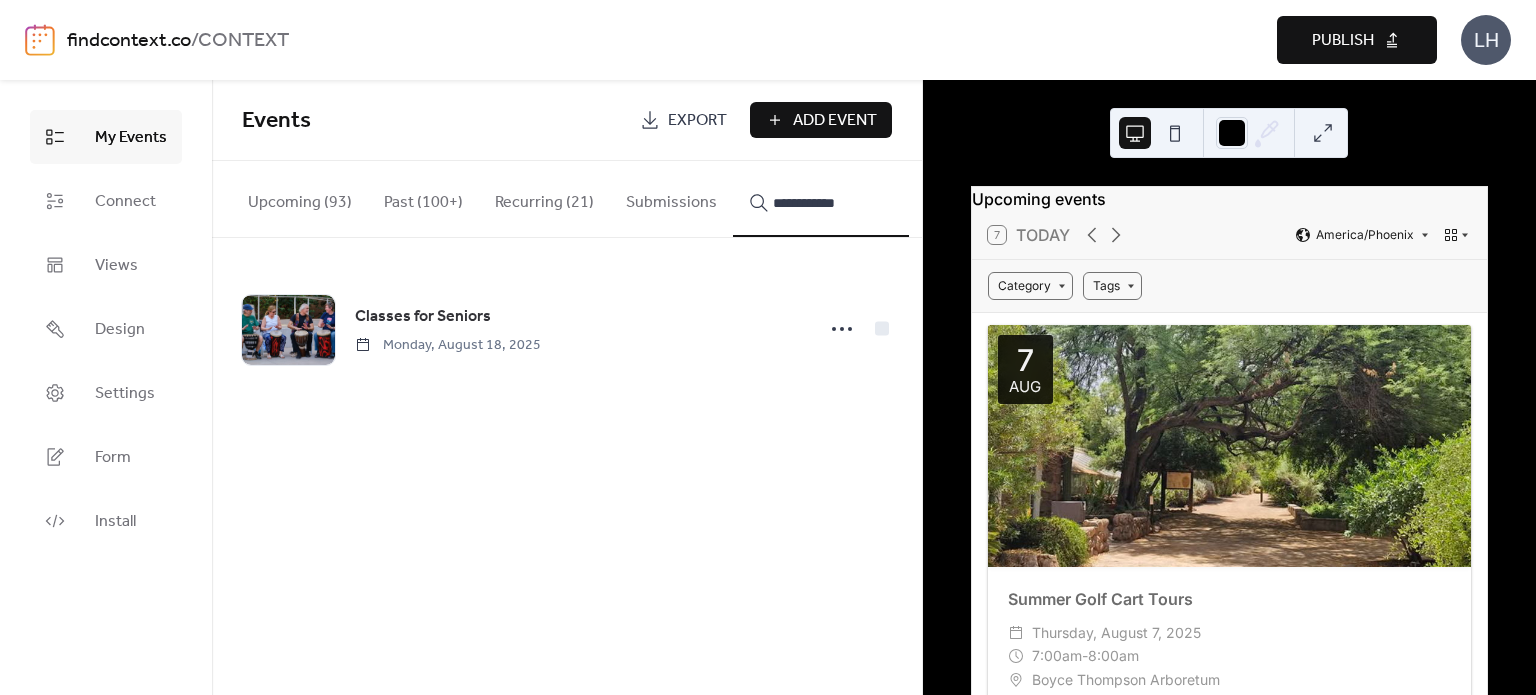 type on "**********" 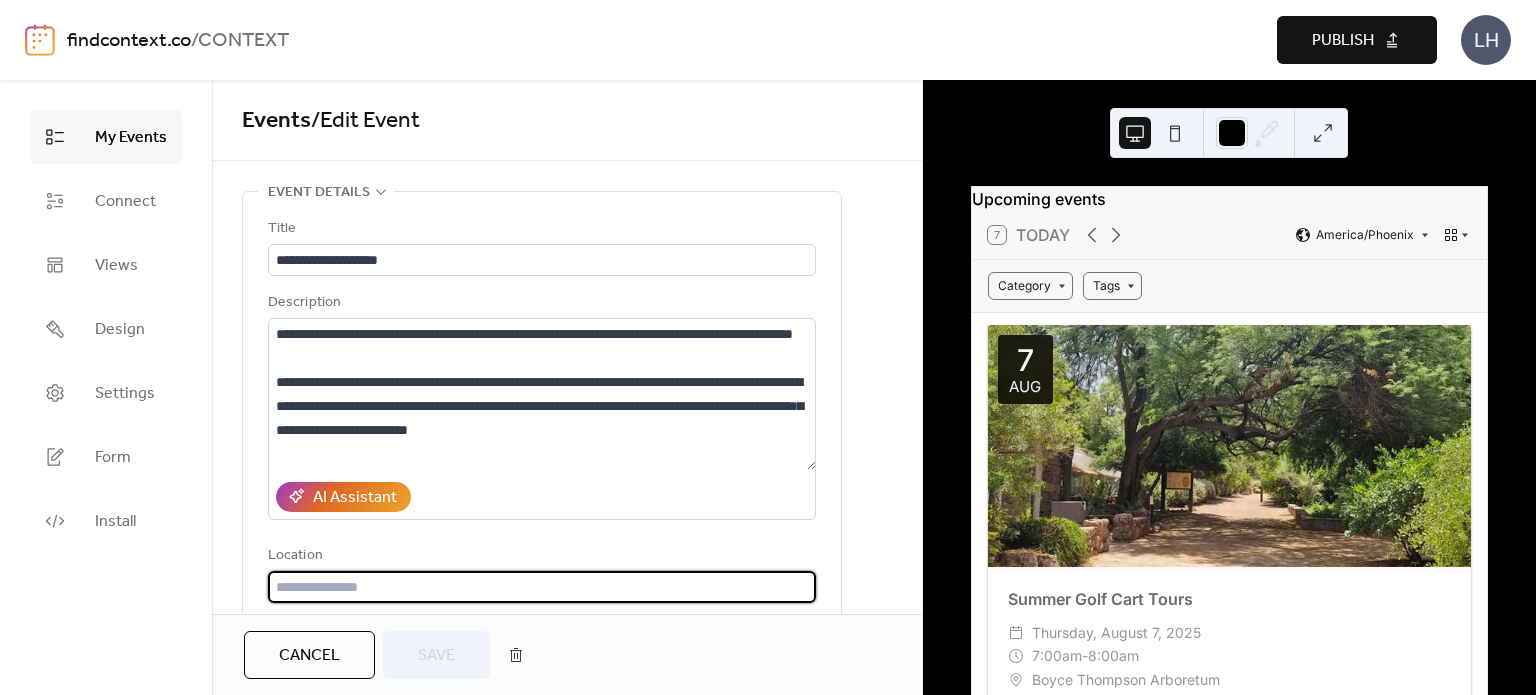 click at bounding box center (542, 587) 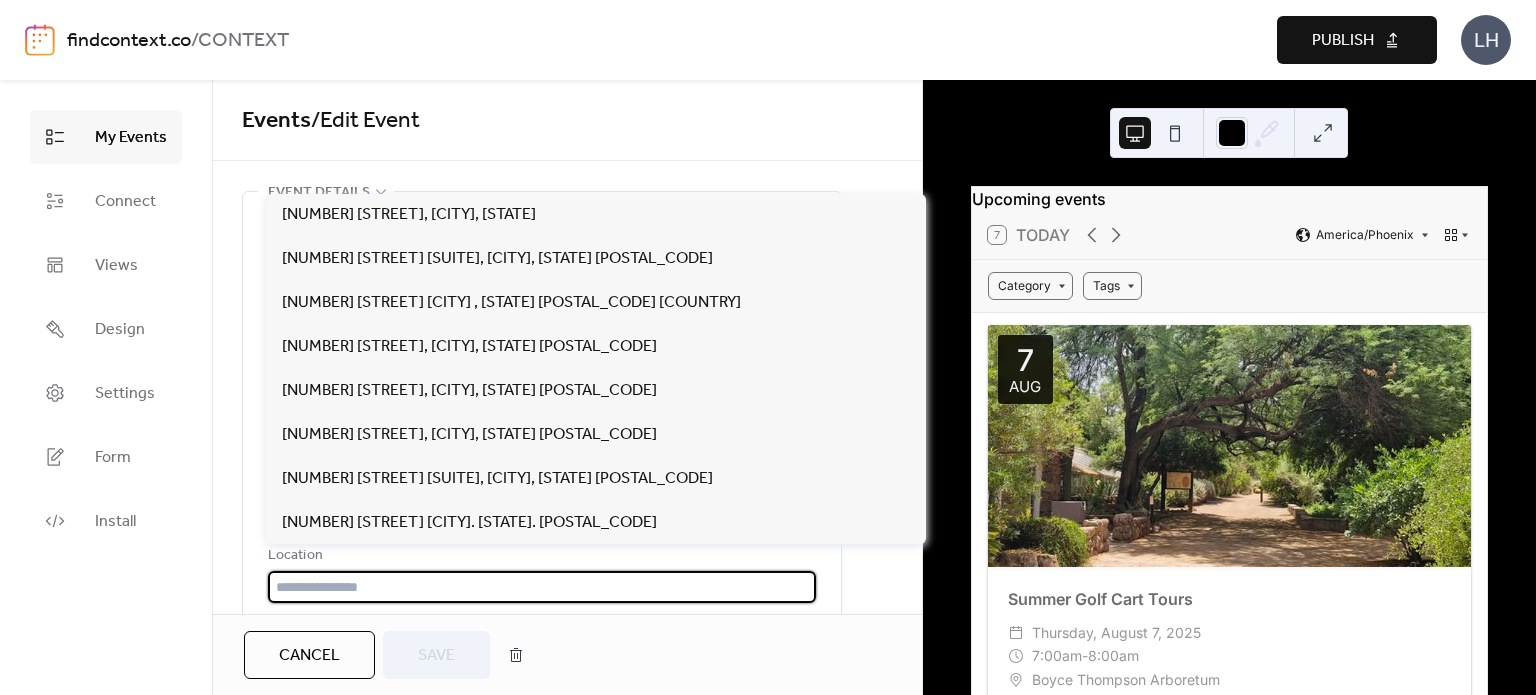 paste on "**********" 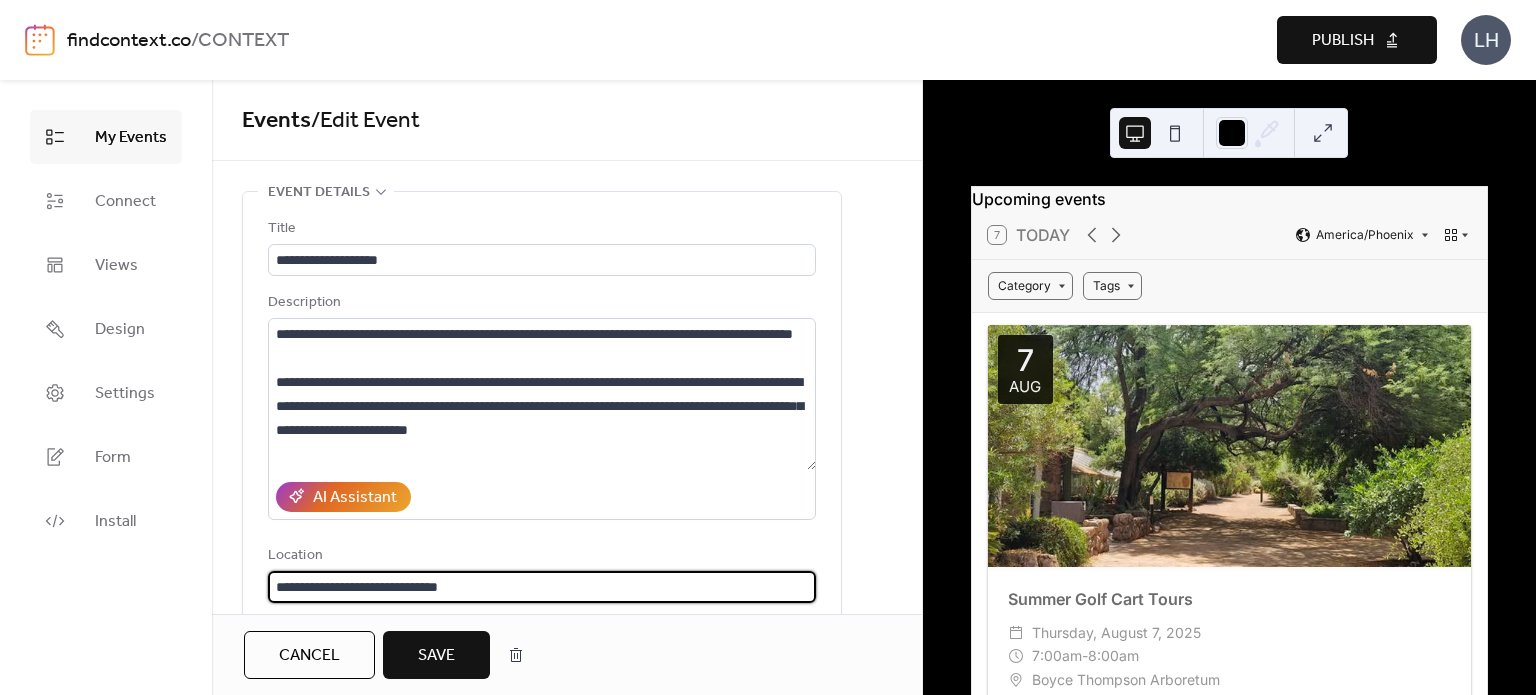 click on "**********" at bounding box center (542, 587) 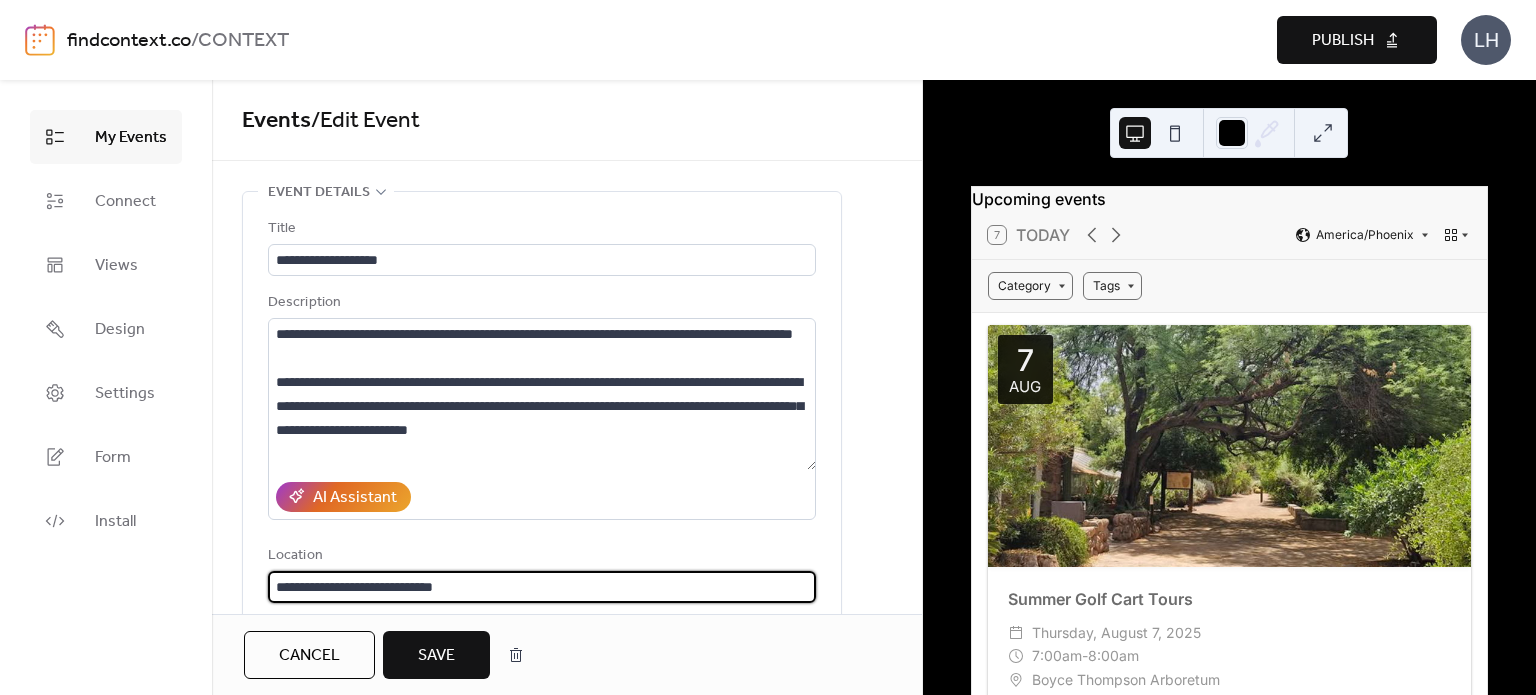 click on "**********" at bounding box center (542, 587) 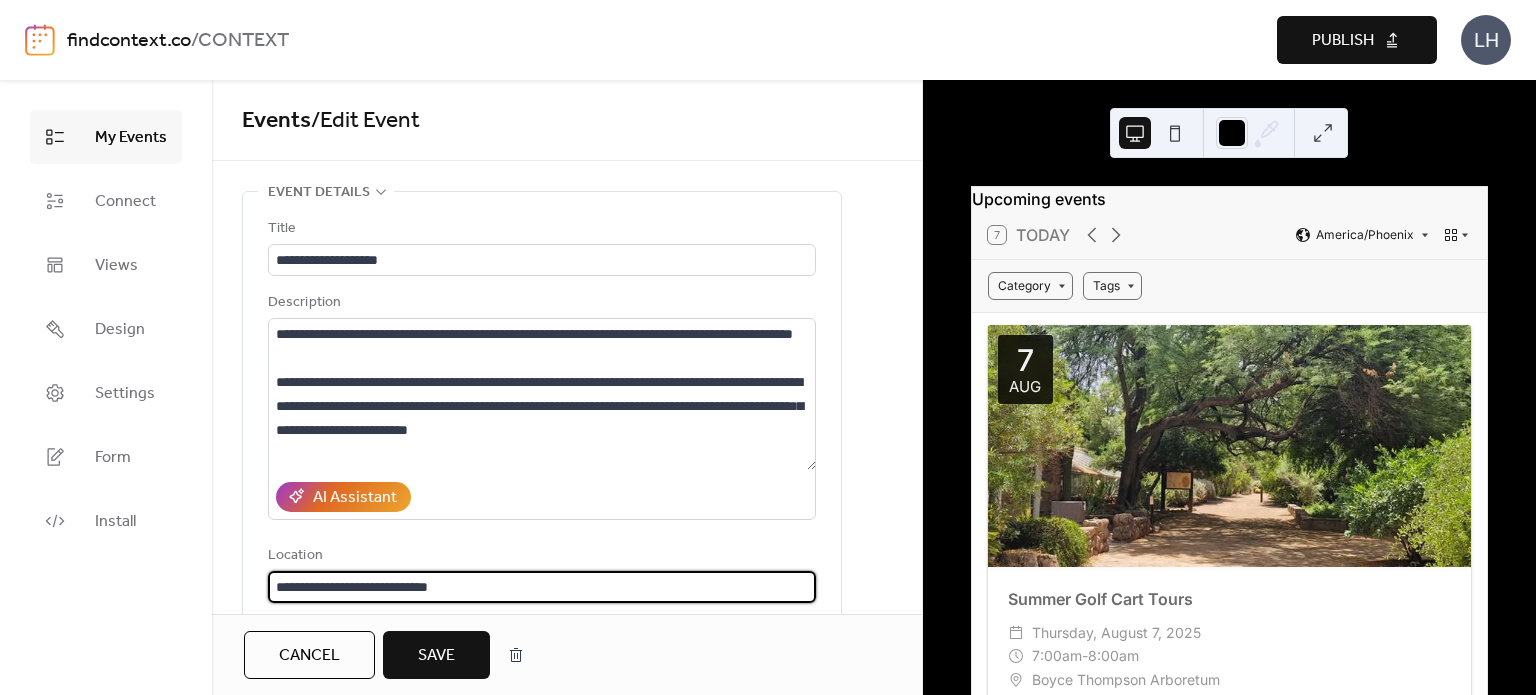 type on "**********" 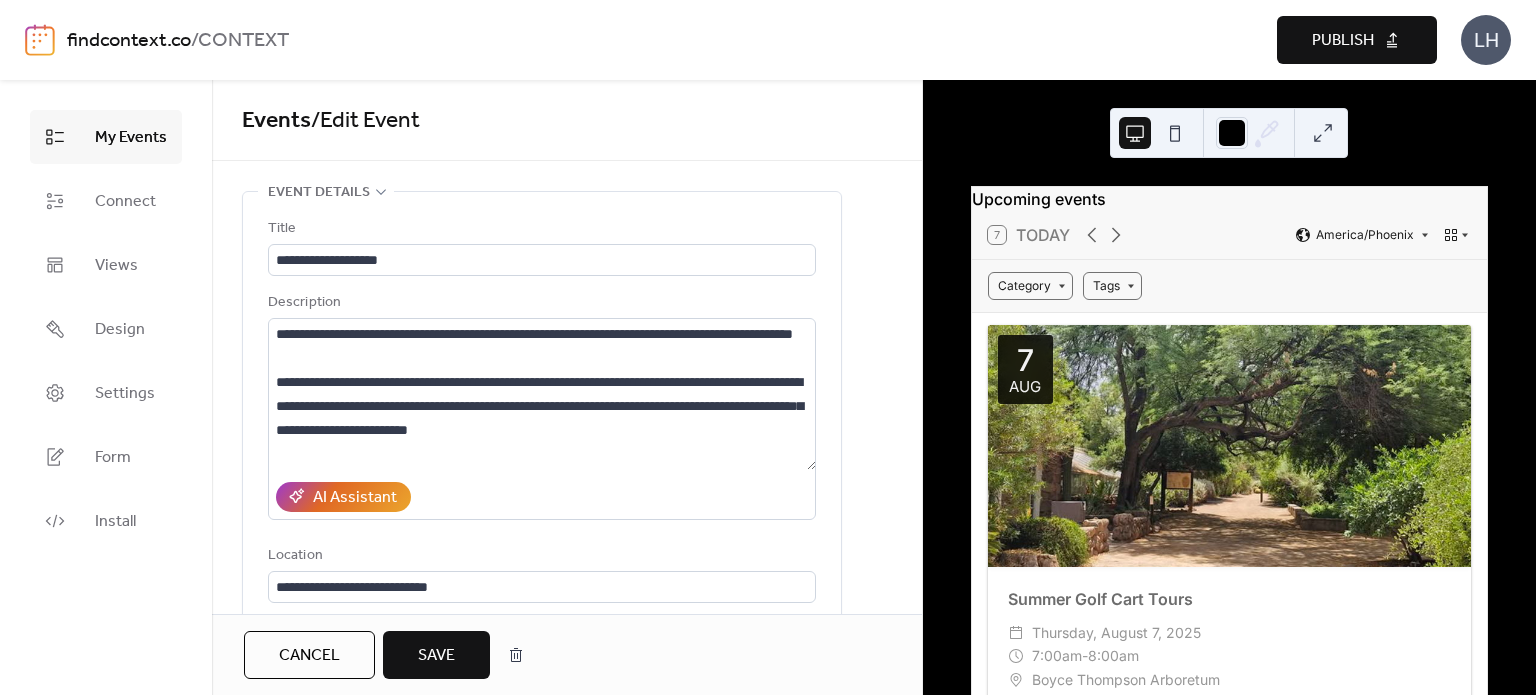 click on "Location" at bounding box center (540, 556) 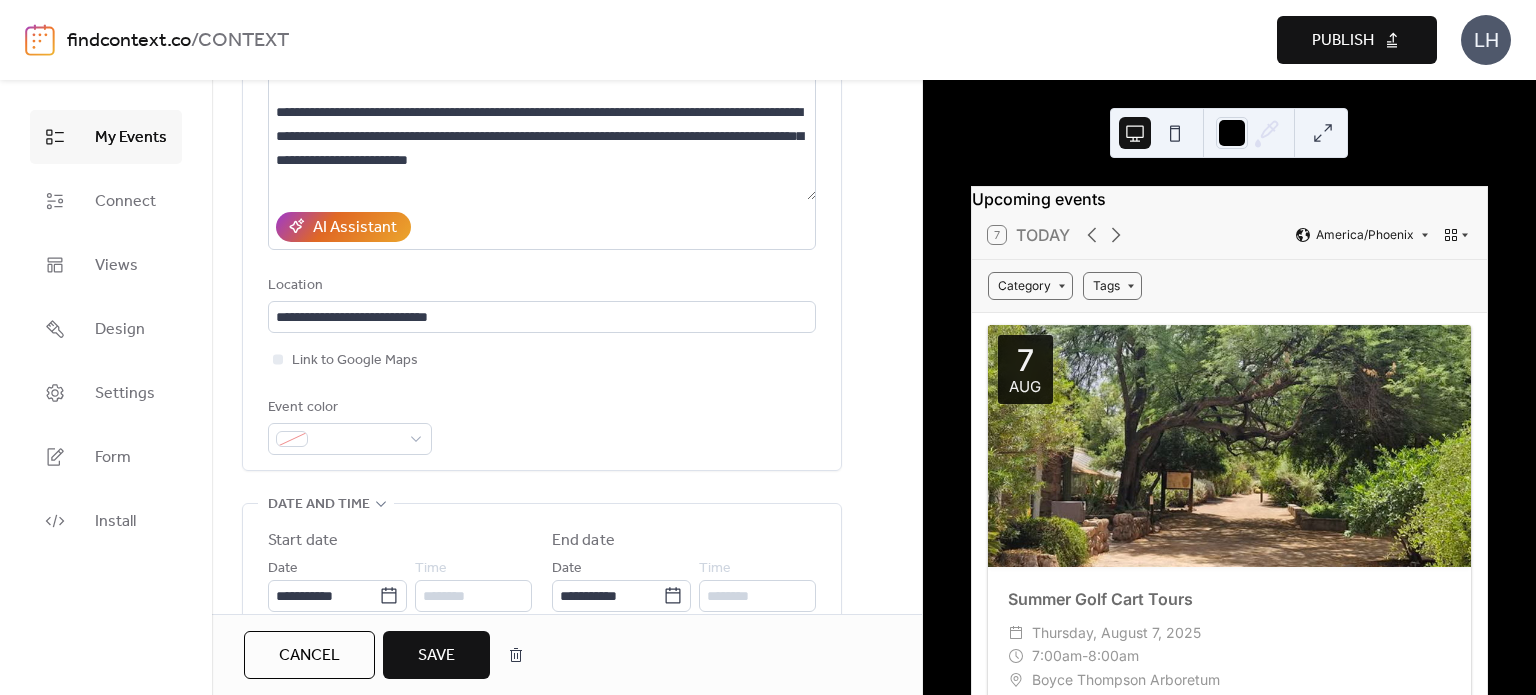 scroll, scrollTop: 272, scrollLeft: 0, axis: vertical 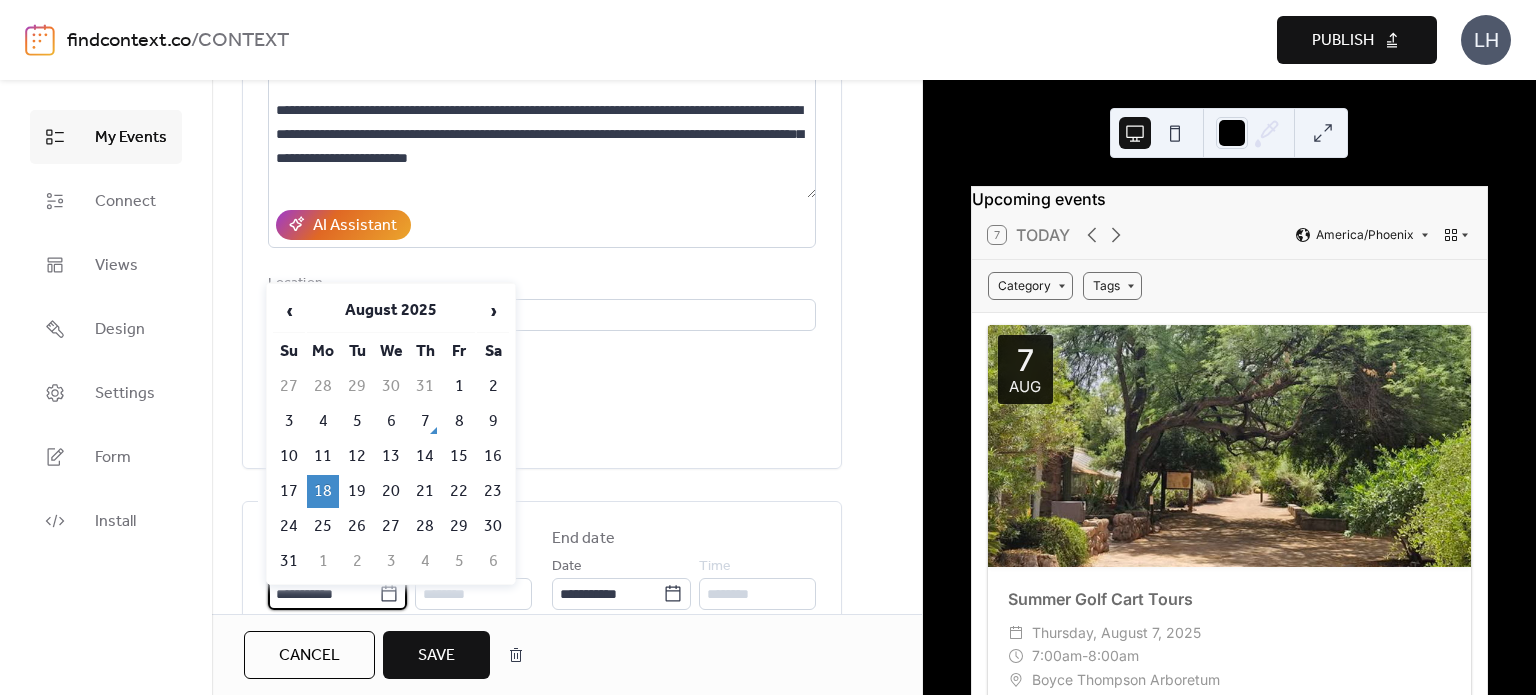 click on "**********" at bounding box center [323, 594] 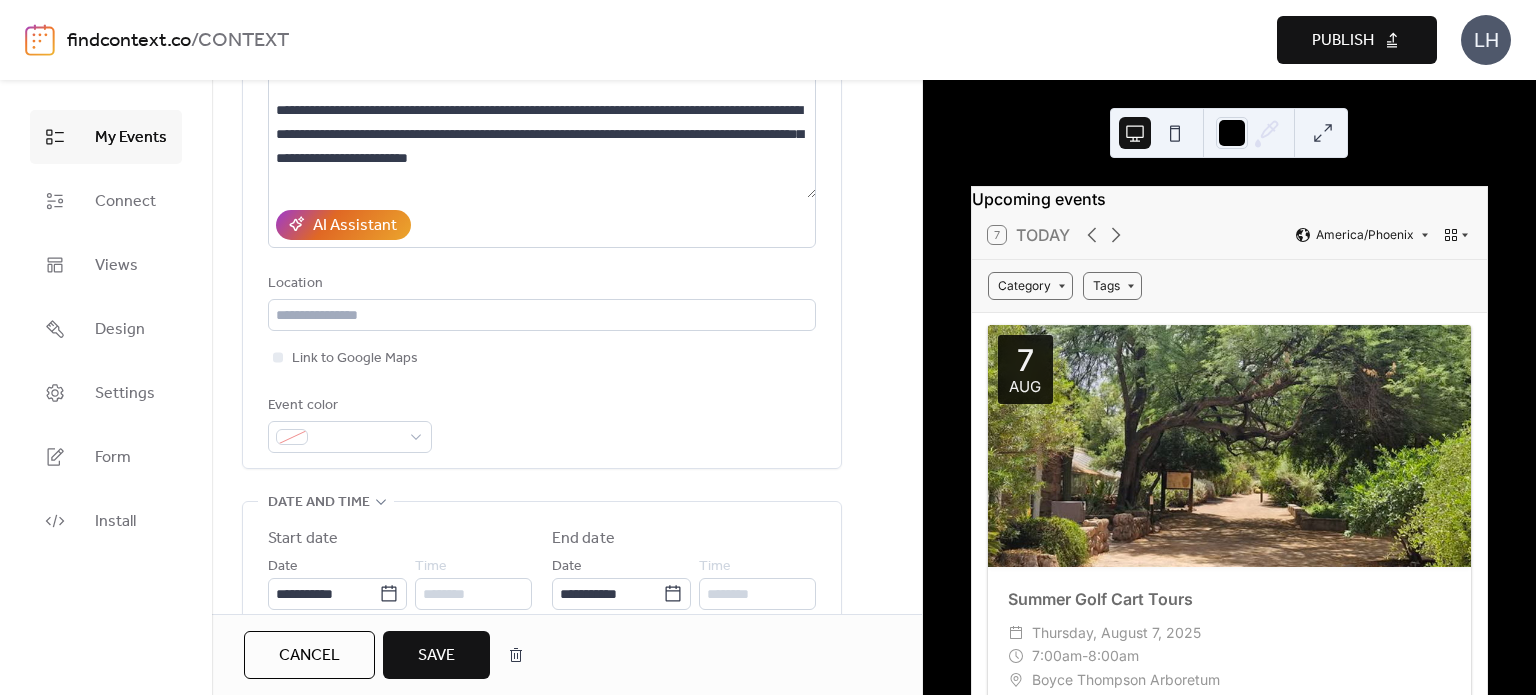 click on "Event color" at bounding box center [542, 423] 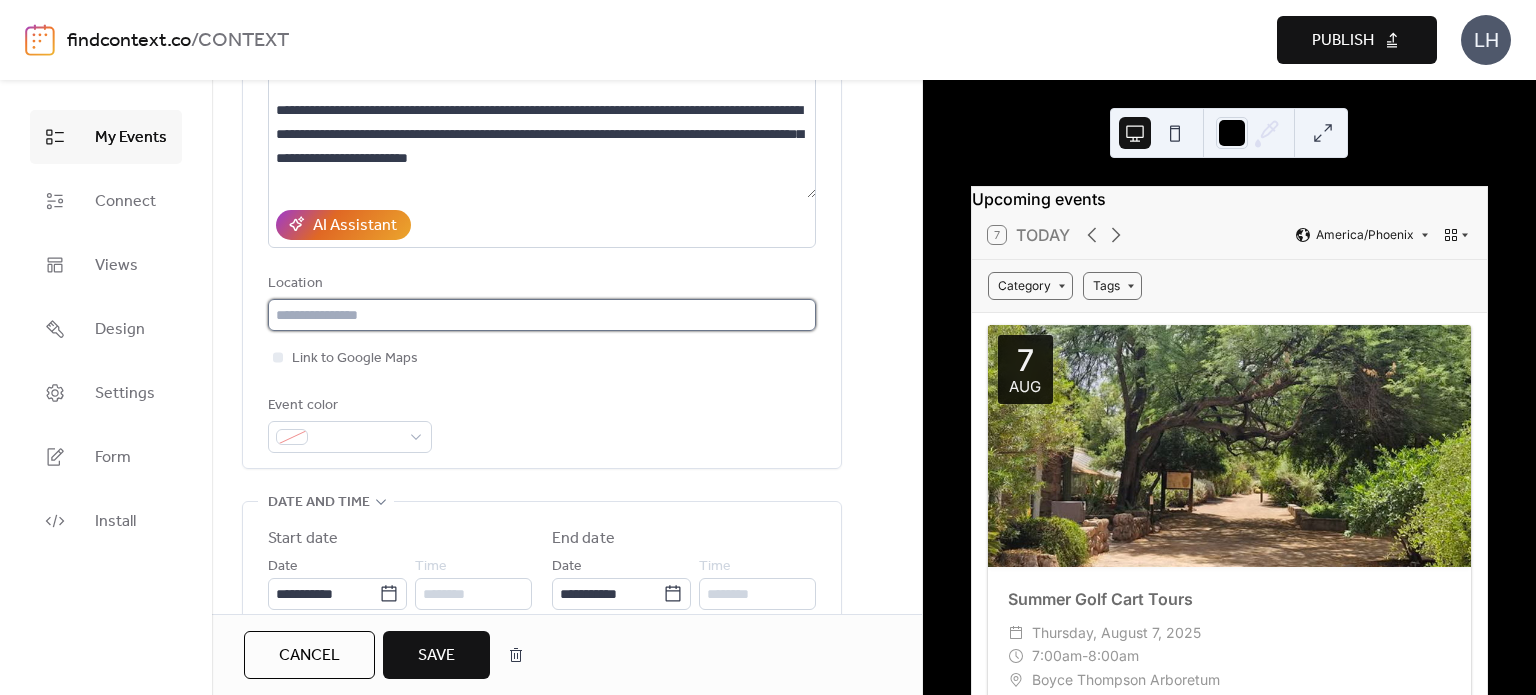 click at bounding box center [542, 315] 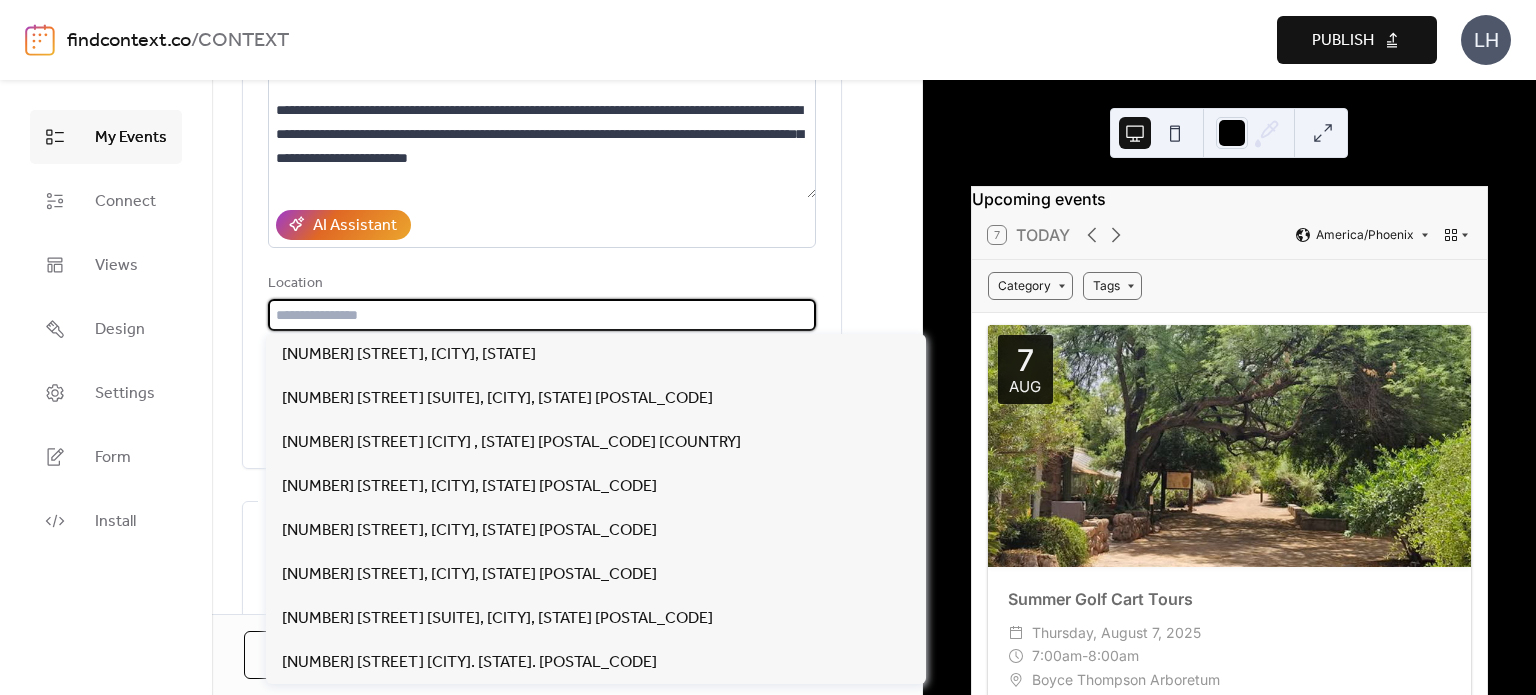 paste on "**********" 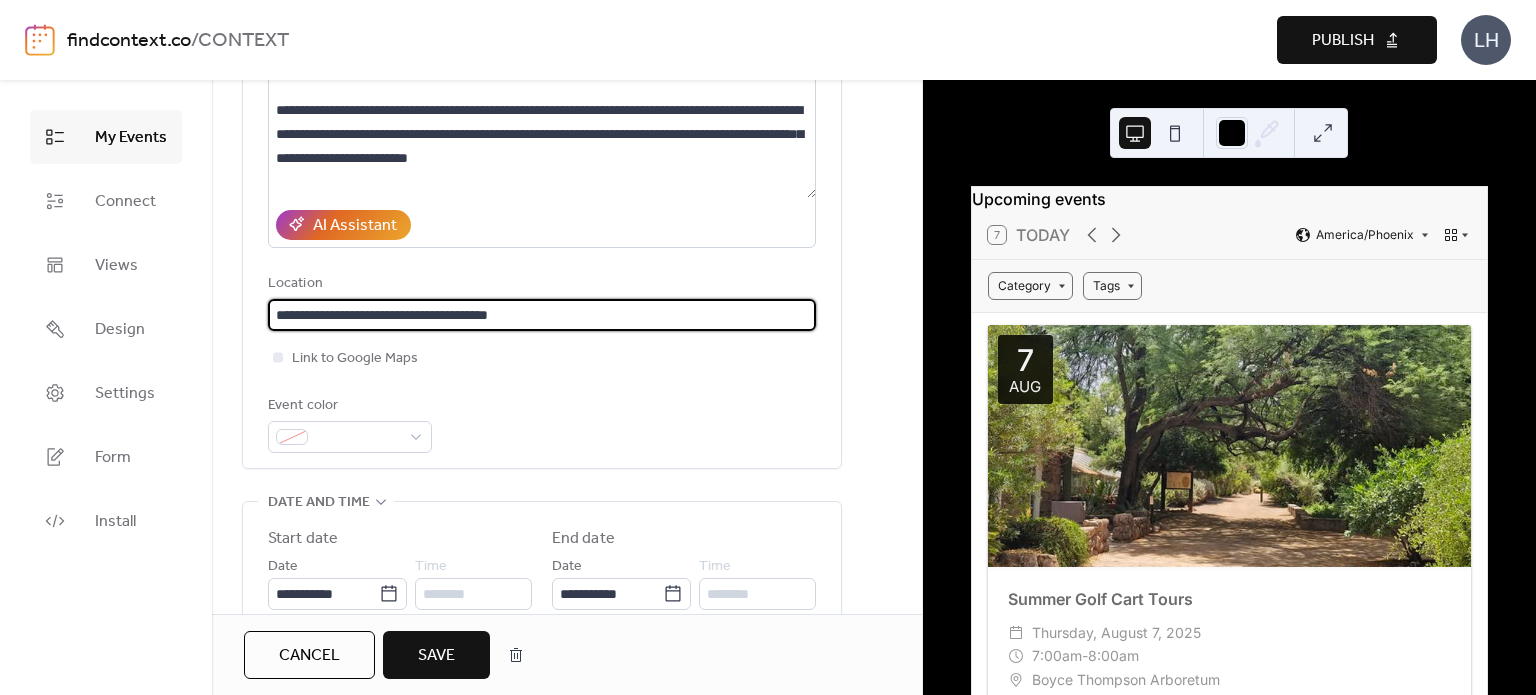 type on "**********" 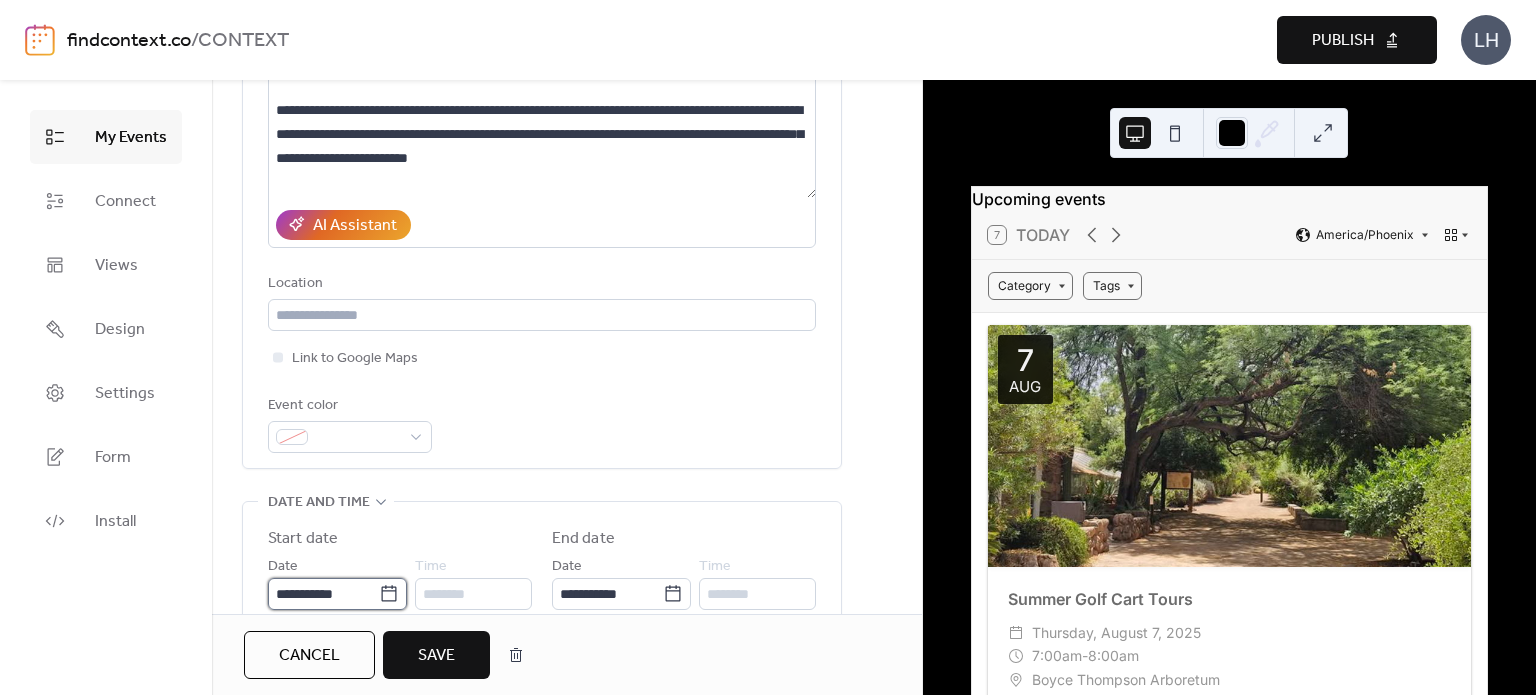 click on "**********" at bounding box center (323, 594) 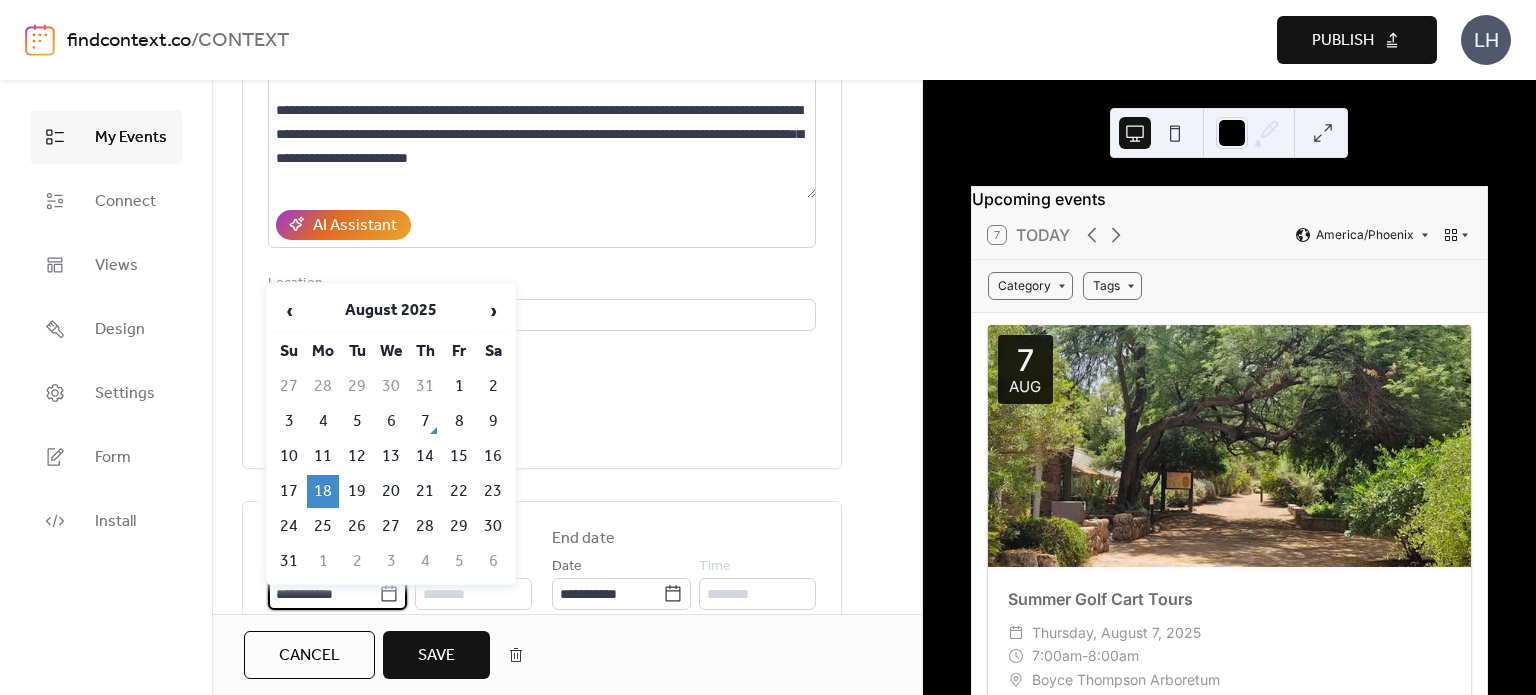 click on "Event color" at bounding box center [542, 423] 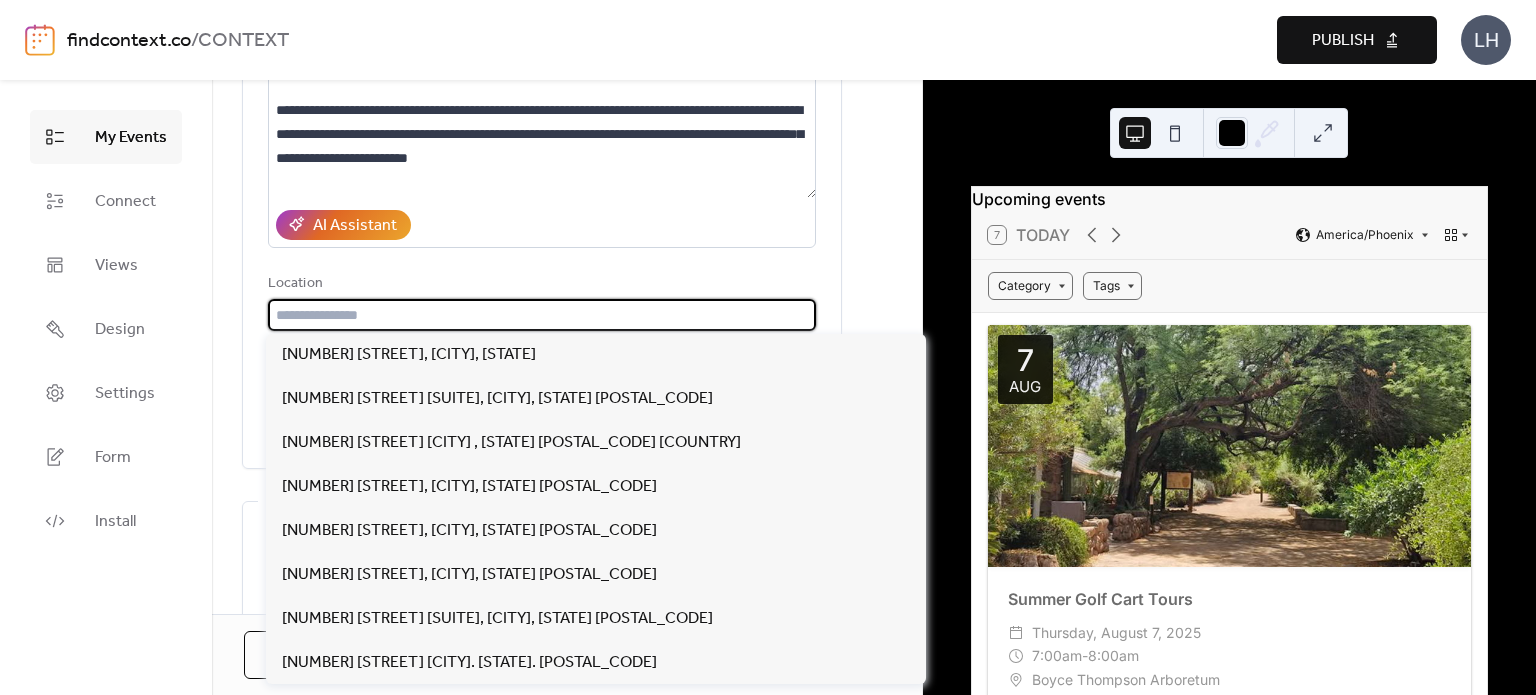 click at bounding box center [542, 315] 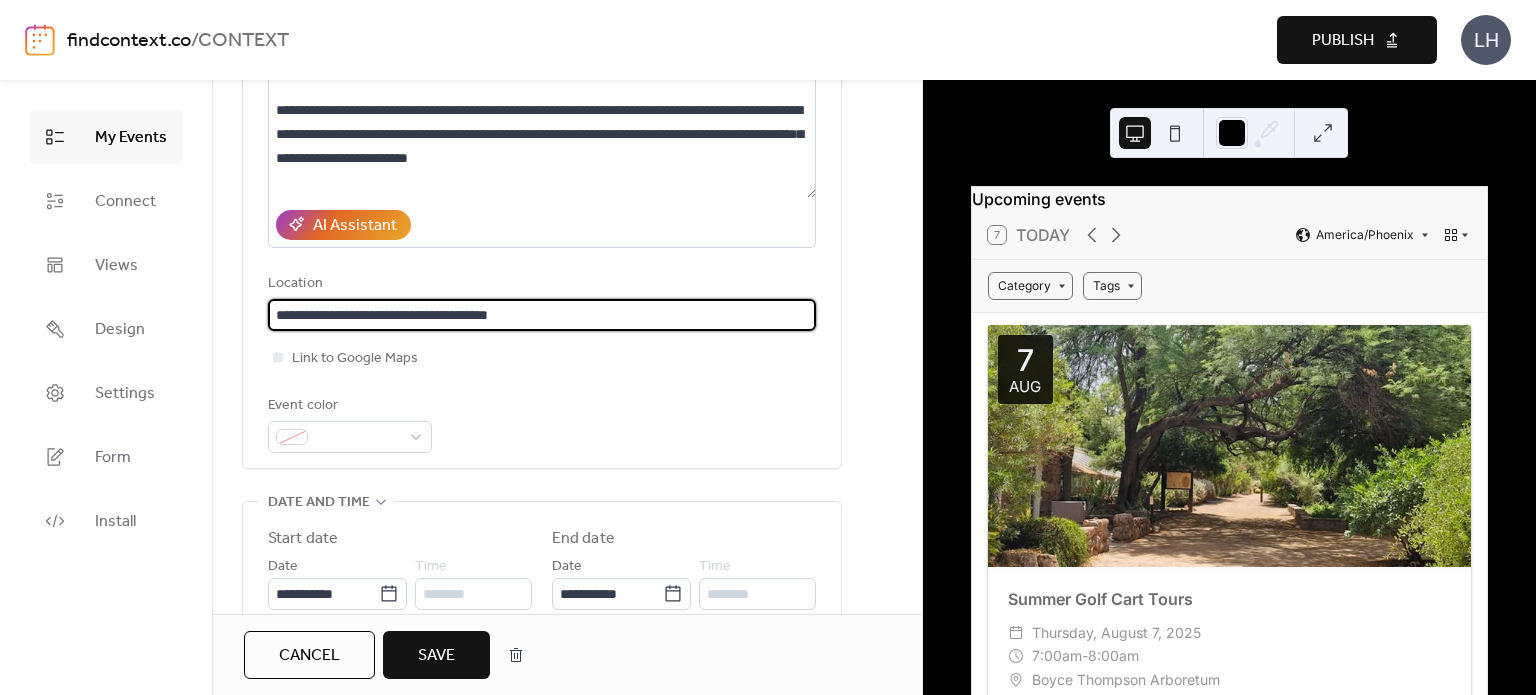 drag, startPoint x: 534, startPoint y: 310, endPoint x: 444, endPoint y: 296, distance: 91.08238 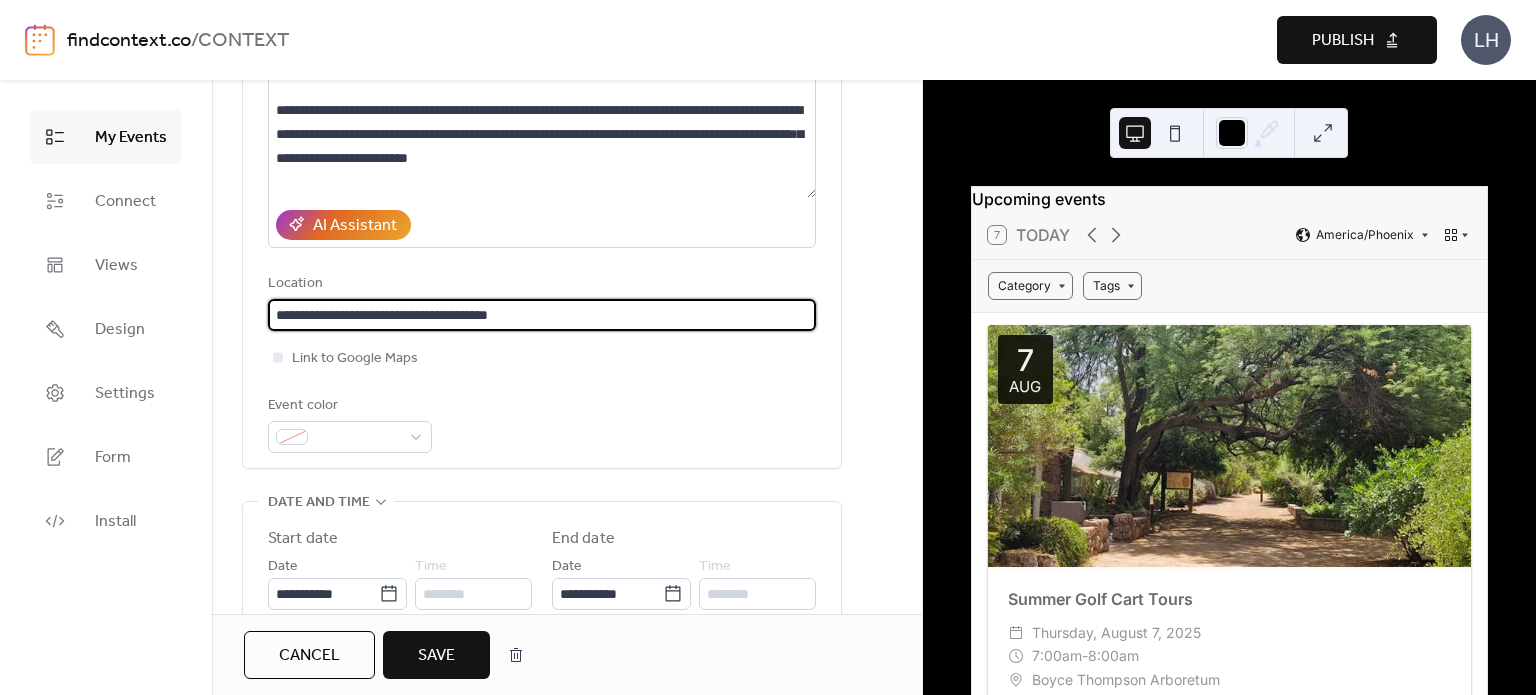 click on "**********" at bounding box center (542, 301) 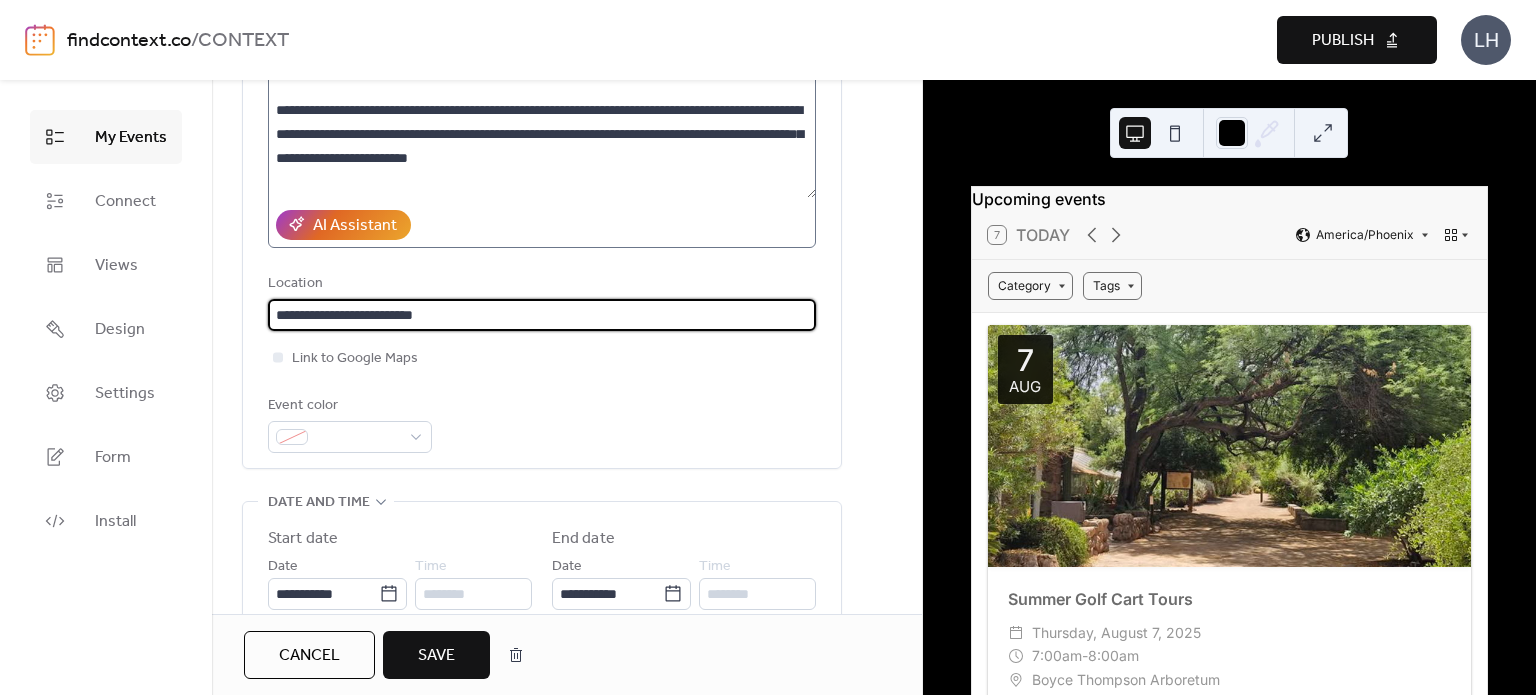 type on "**********" 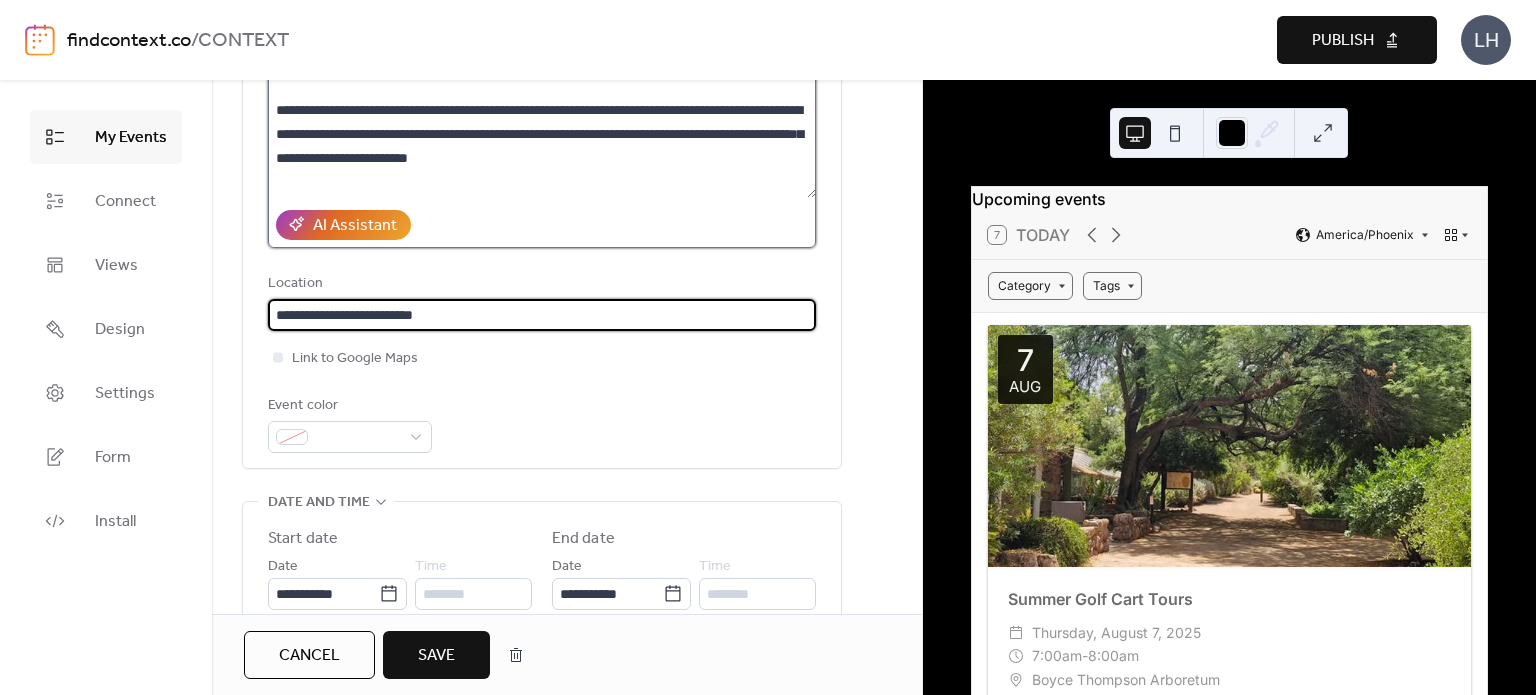 click on "**********" at bounding box center (542, 122) 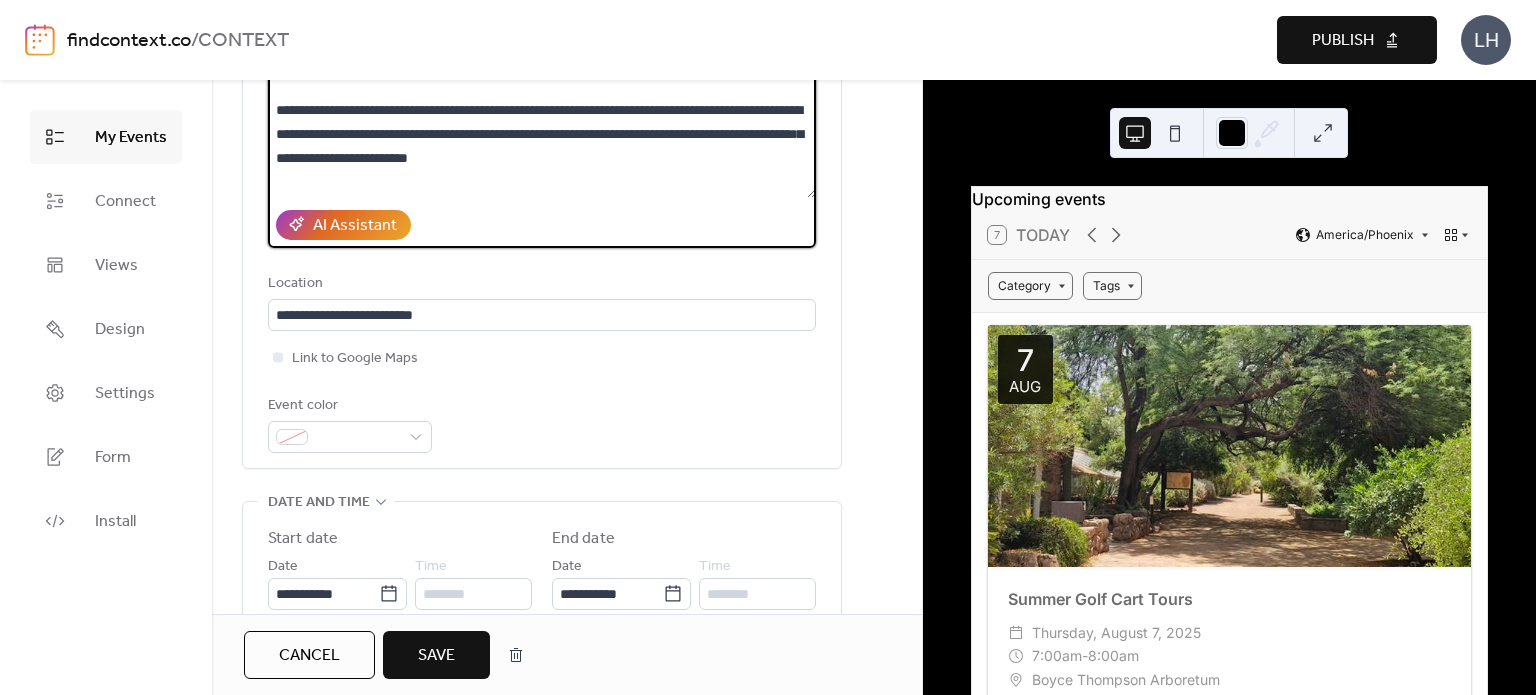 click on "Event color" at bounding box center (542, 423) 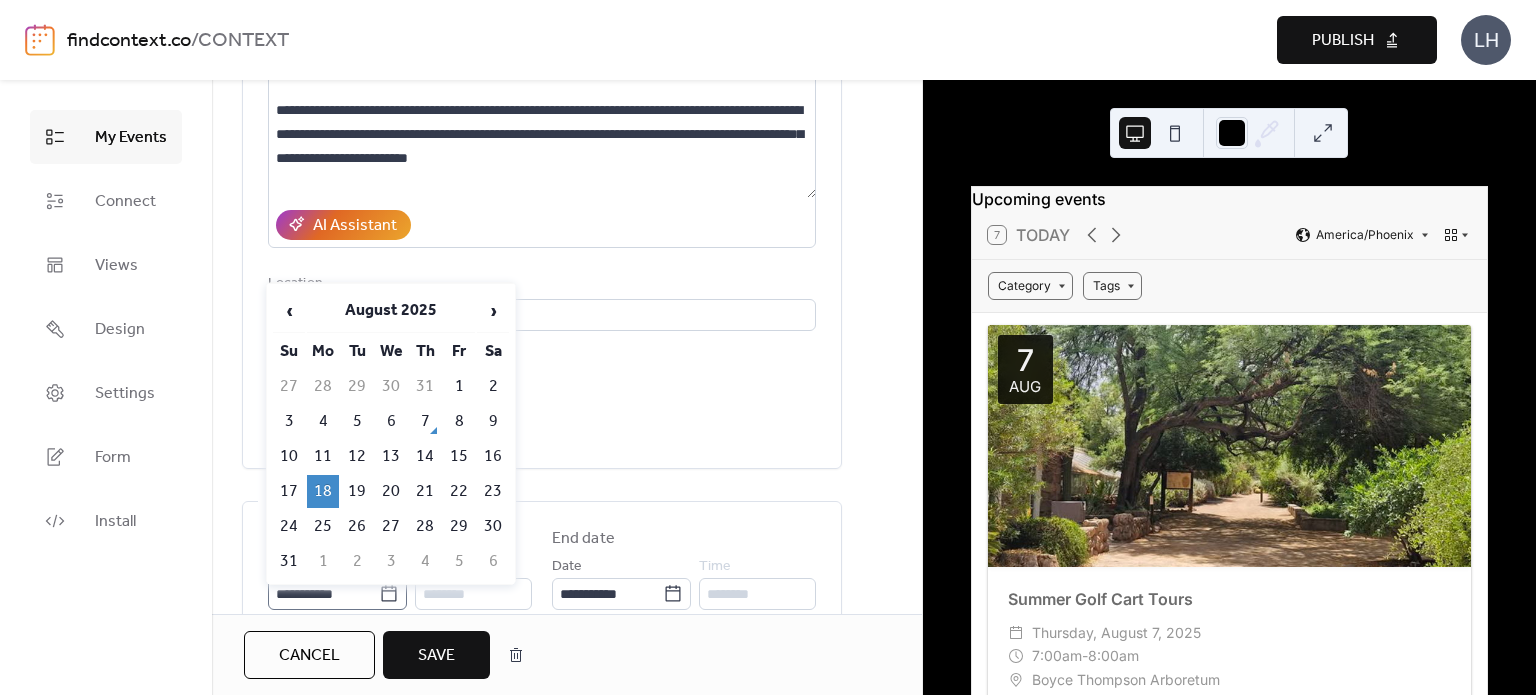 click 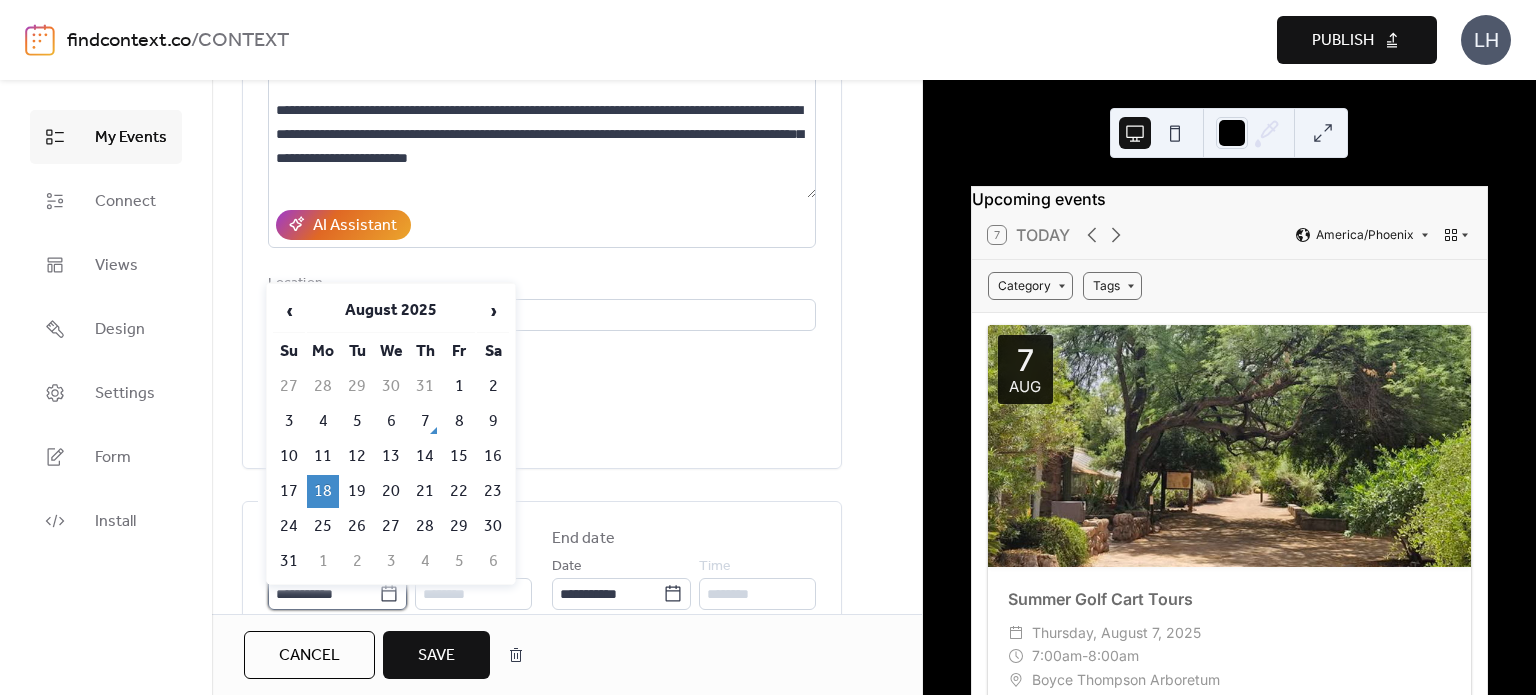 click on "**********" at bounding box center (323, 594) 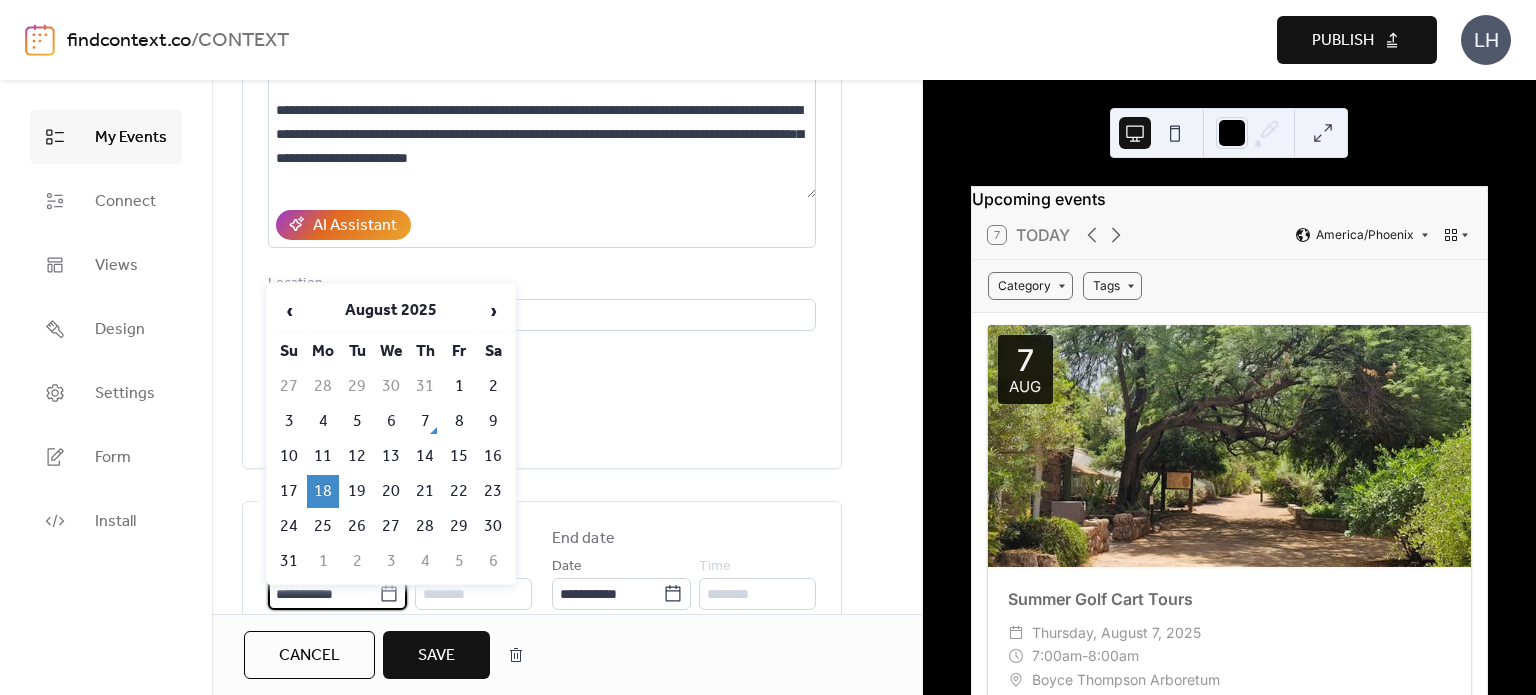click on "Event color" at bounding box center [542, 423] 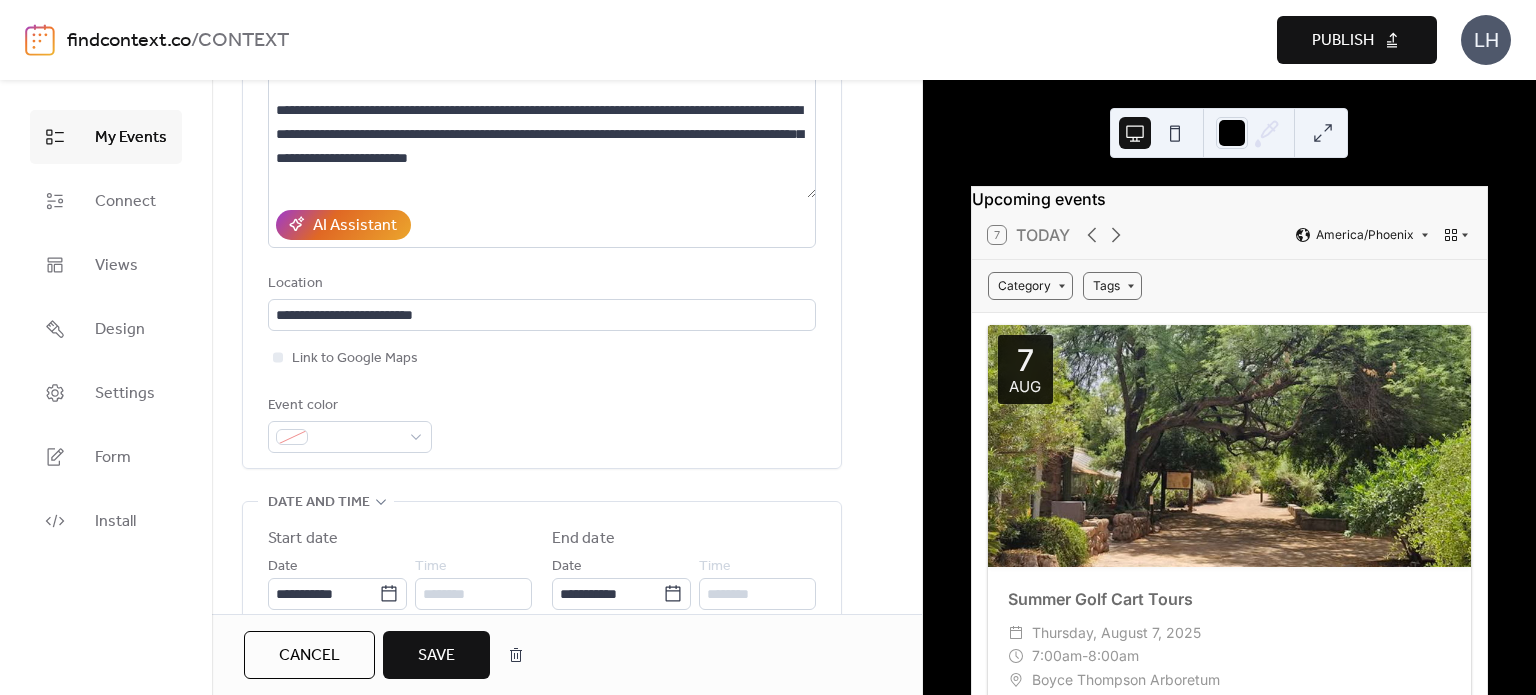 click on "Save" at bounding box center [436, 656] 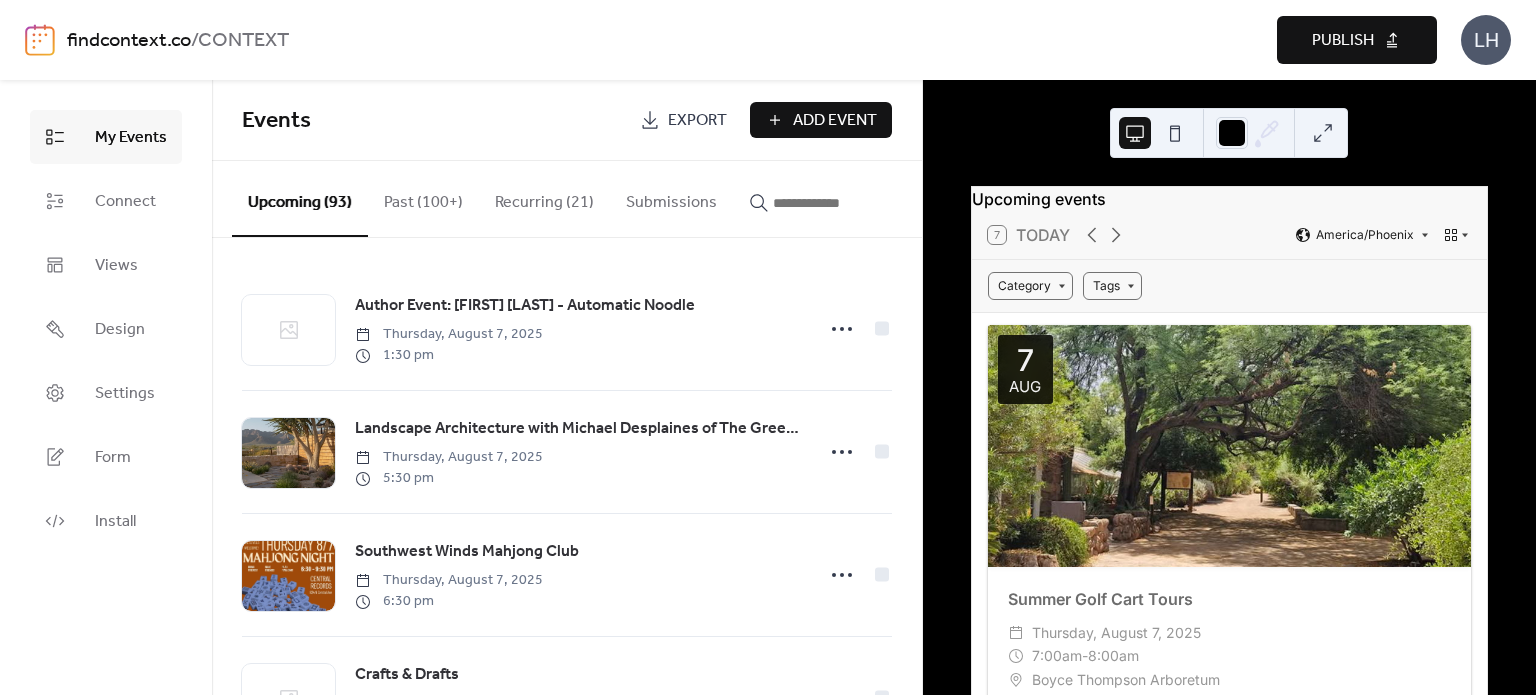 click on "Add Event" at bounding box center (835, 121) 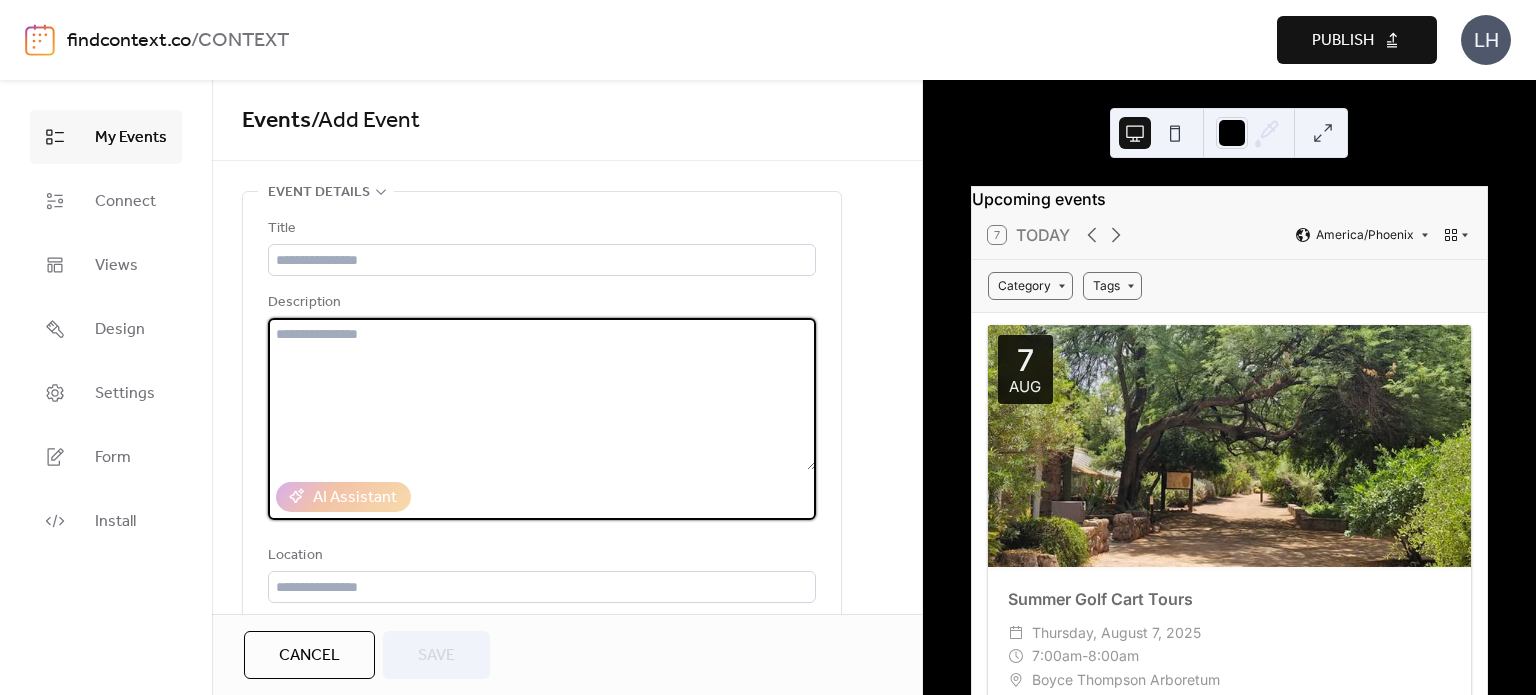 click at bounding box center (542, 394) 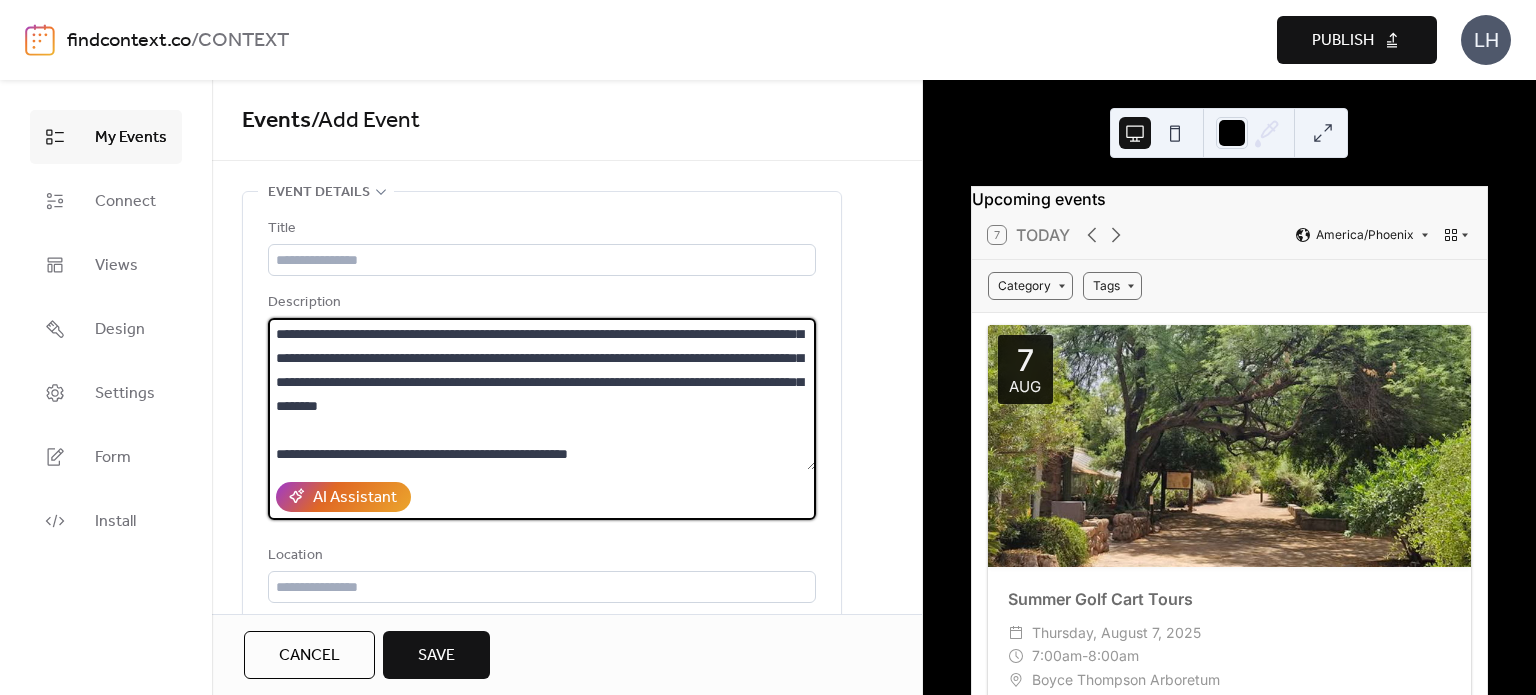 scroll, scrollTop: 0, scrollLeft: 0, axis: both 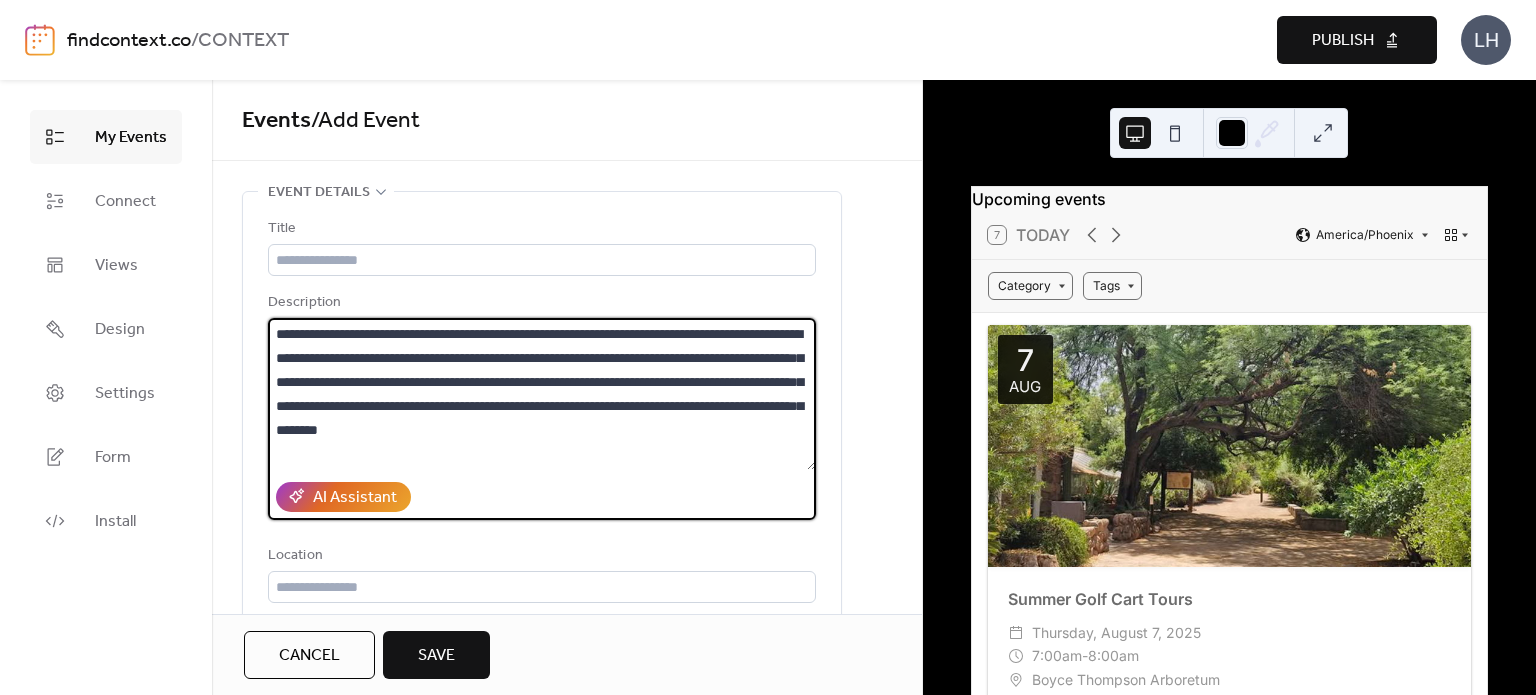 click on "**********" at bounding box center [542, 394] 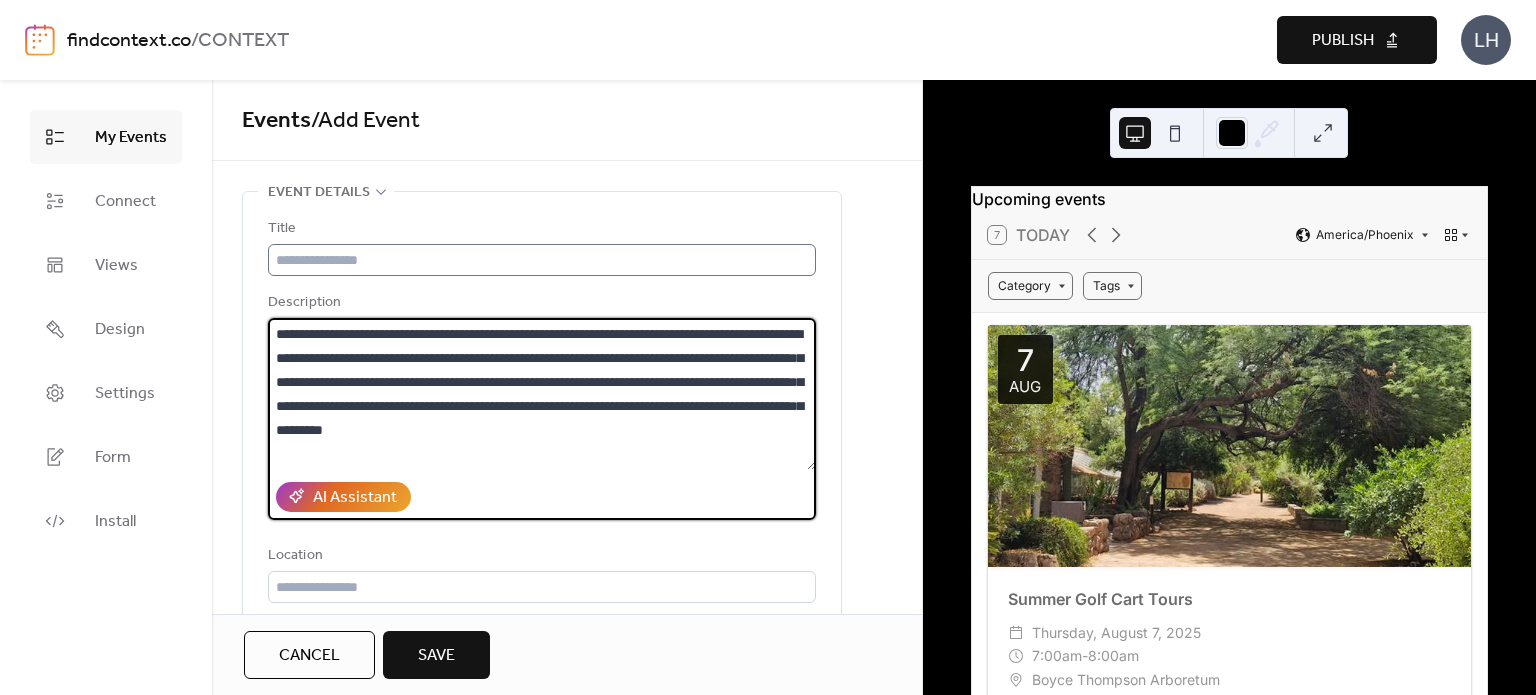 type on "**********" 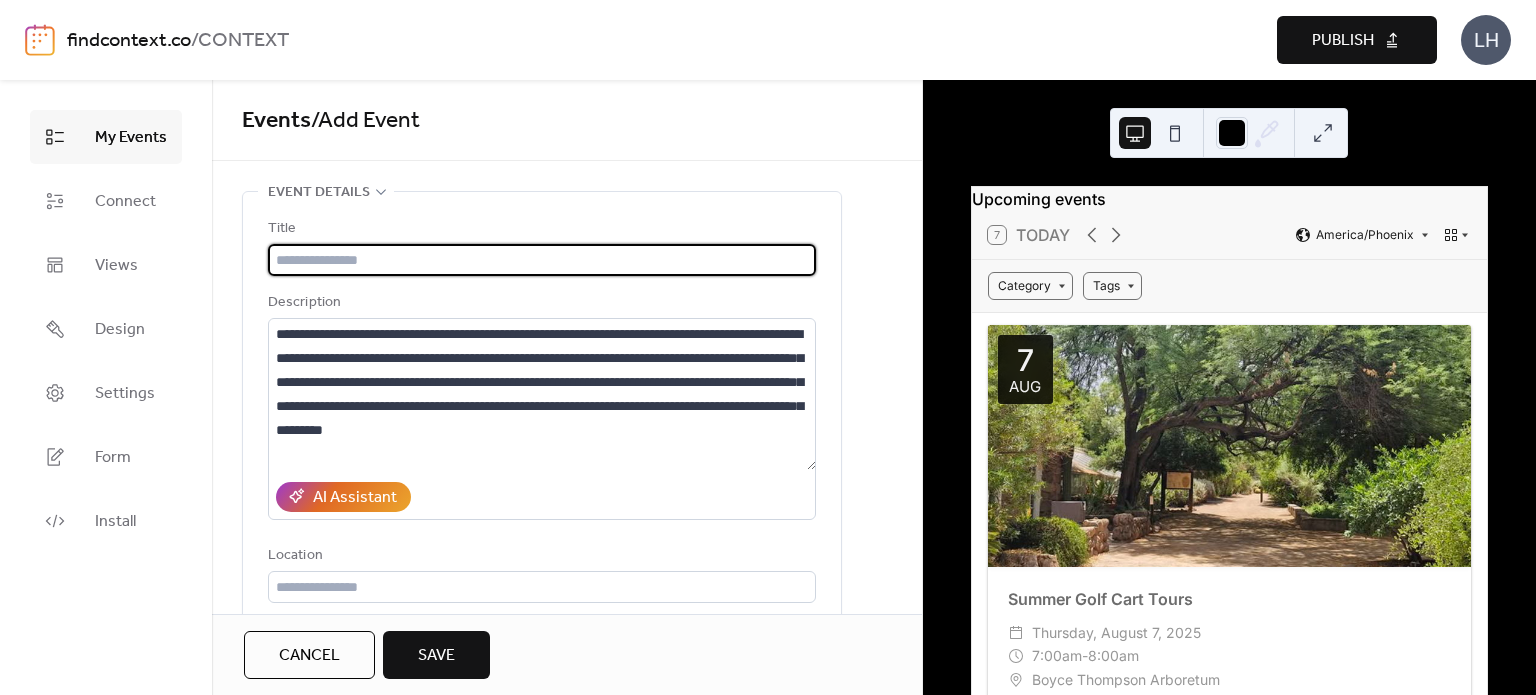 click at bounding box center (542, 260) 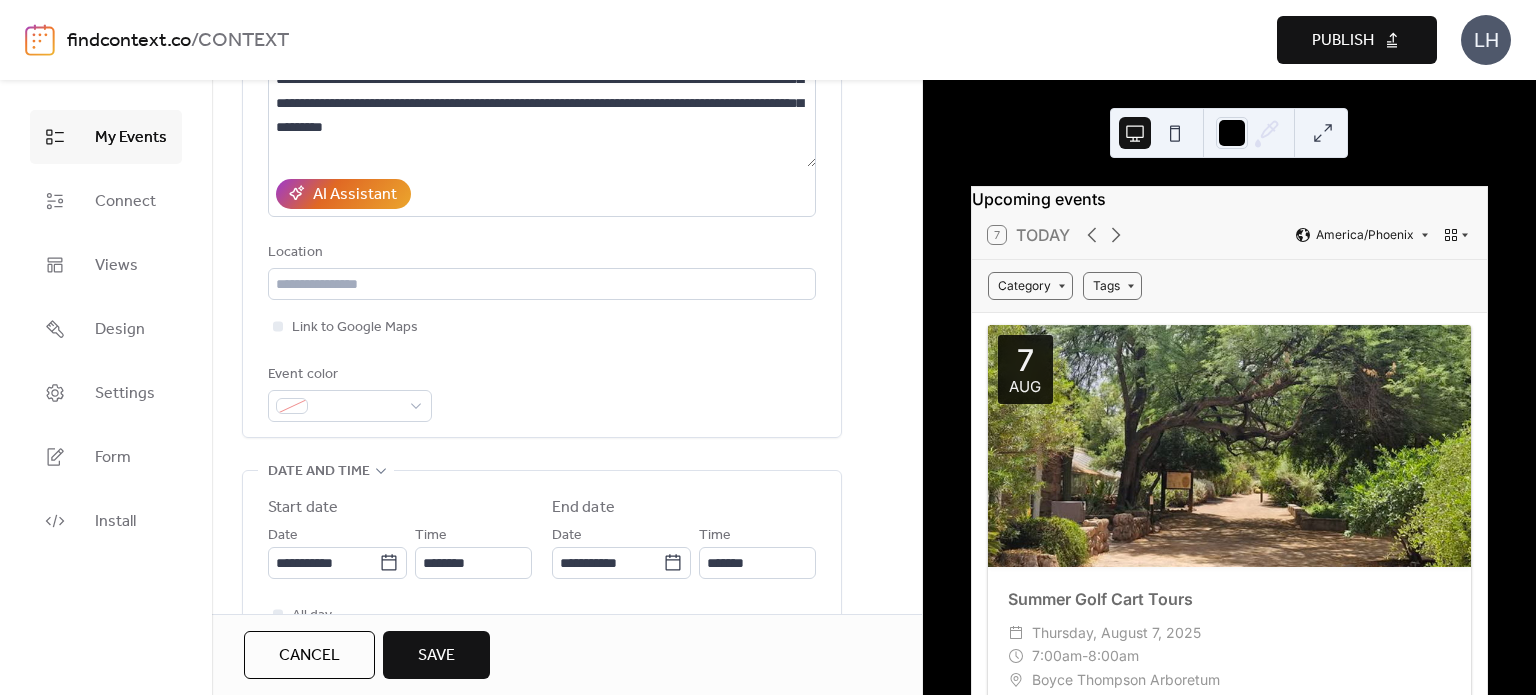 scroll, scrollTop: 304, scrollLeft: 0, axis: vertical 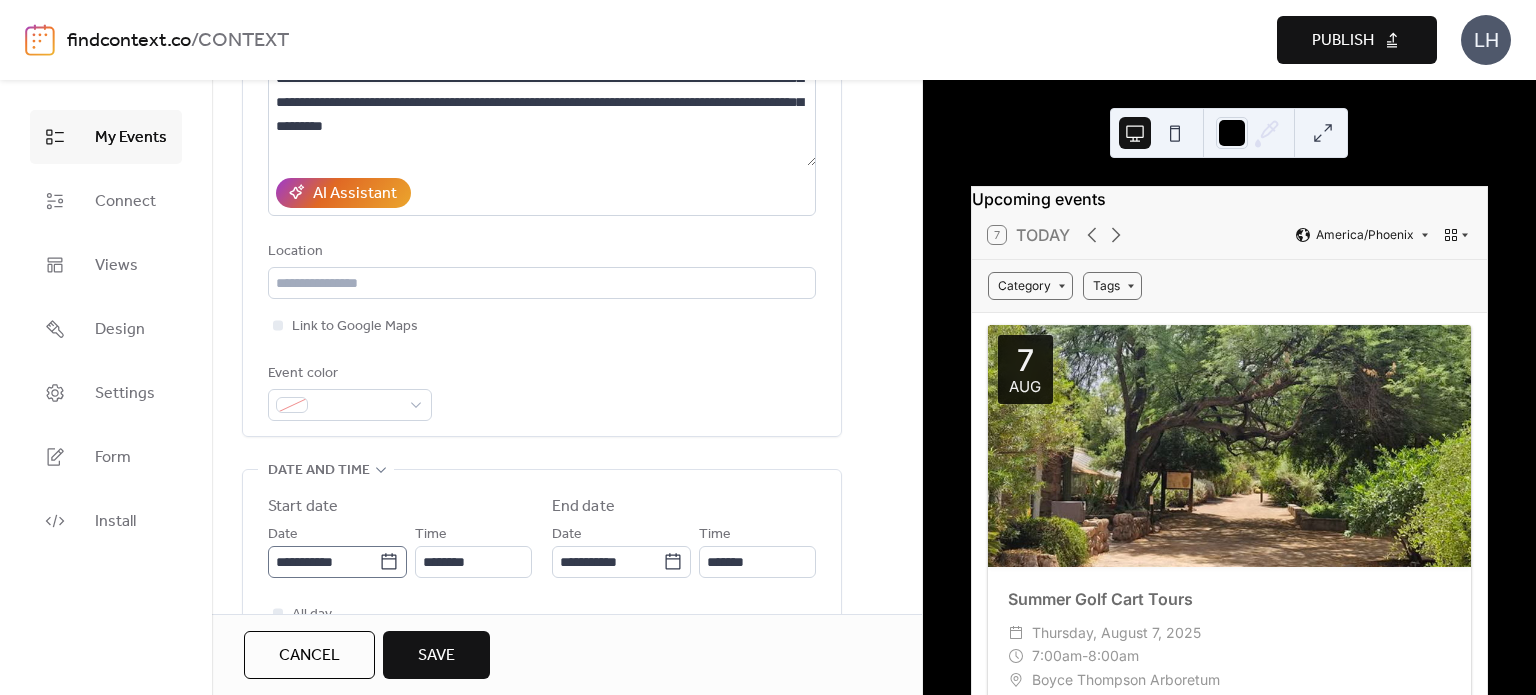 type on "**********" 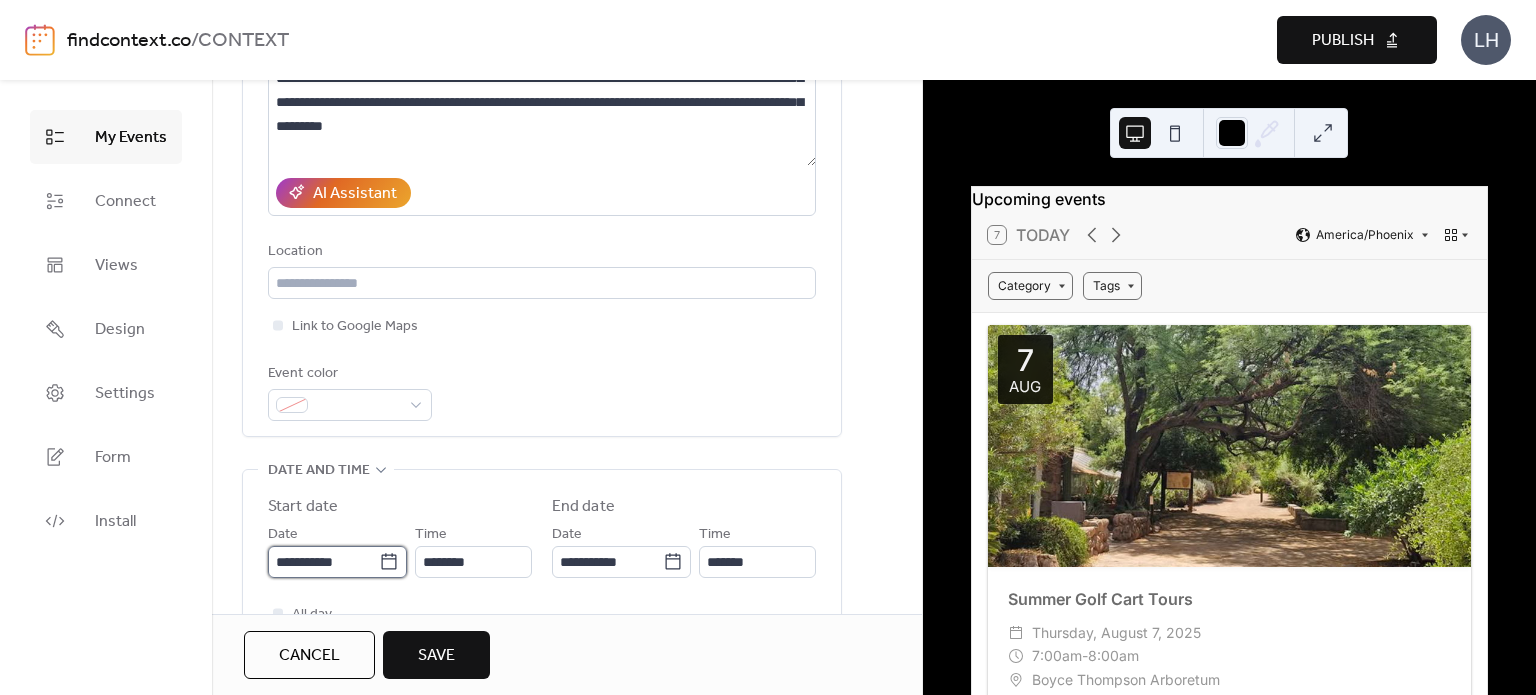 click on "**********" at bounding box center [323, 562] 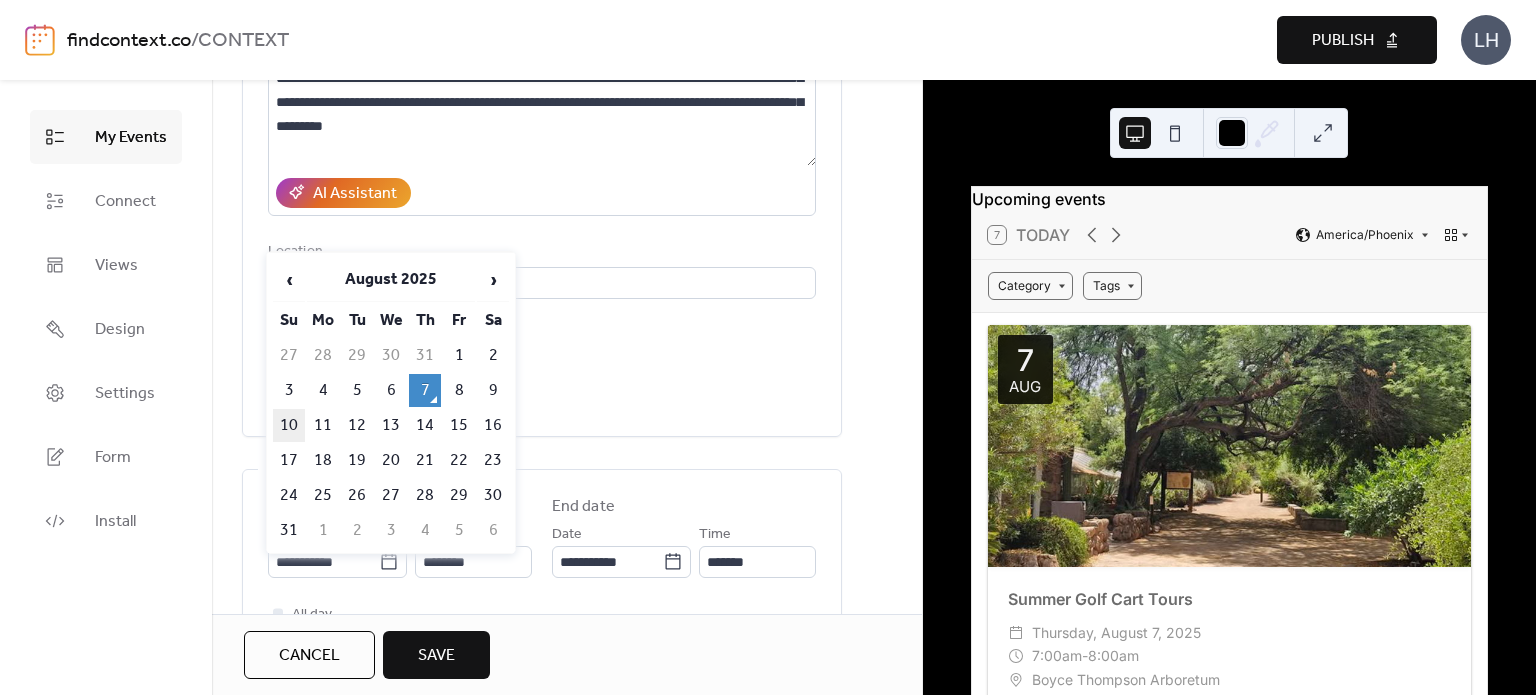 click on "10" at bounding box center (289, 425) 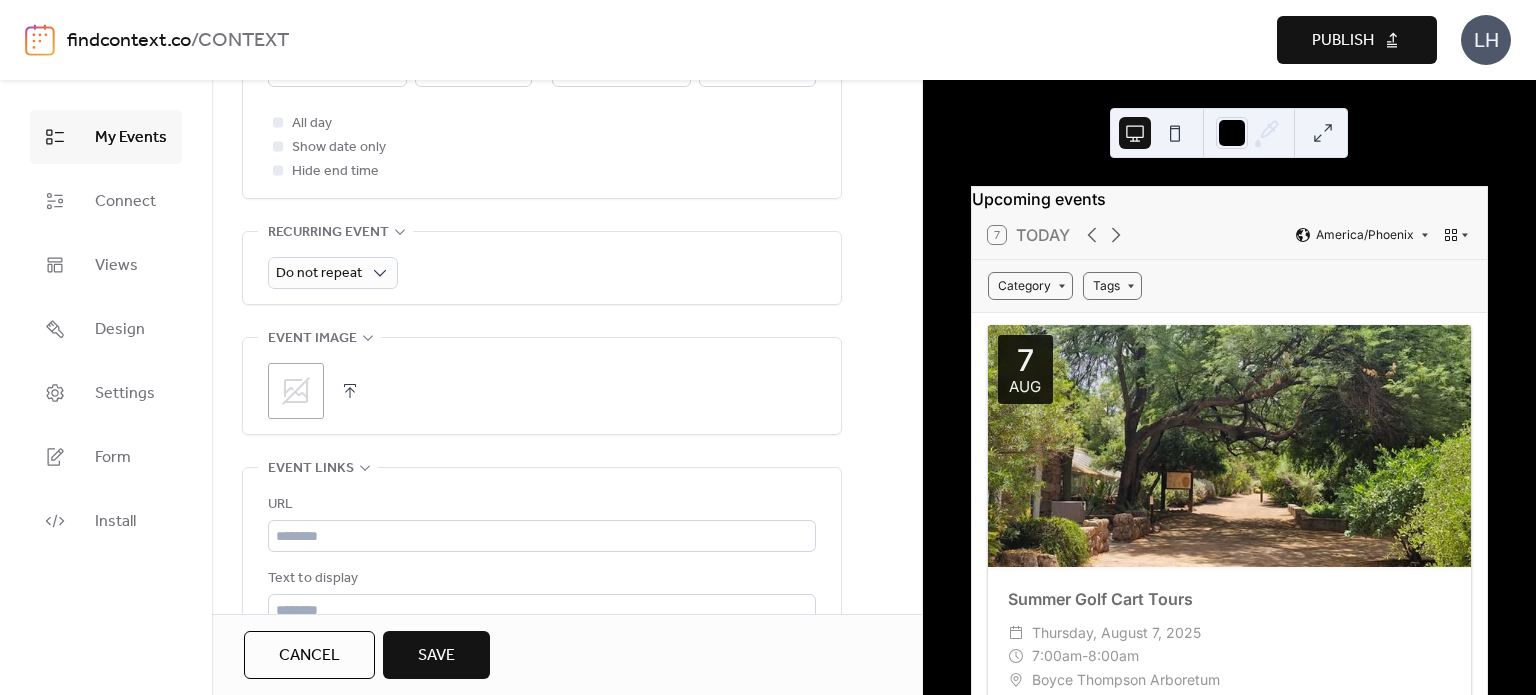 scroll, scrollTop: 840, scrollLeft: 0, axis: vertical 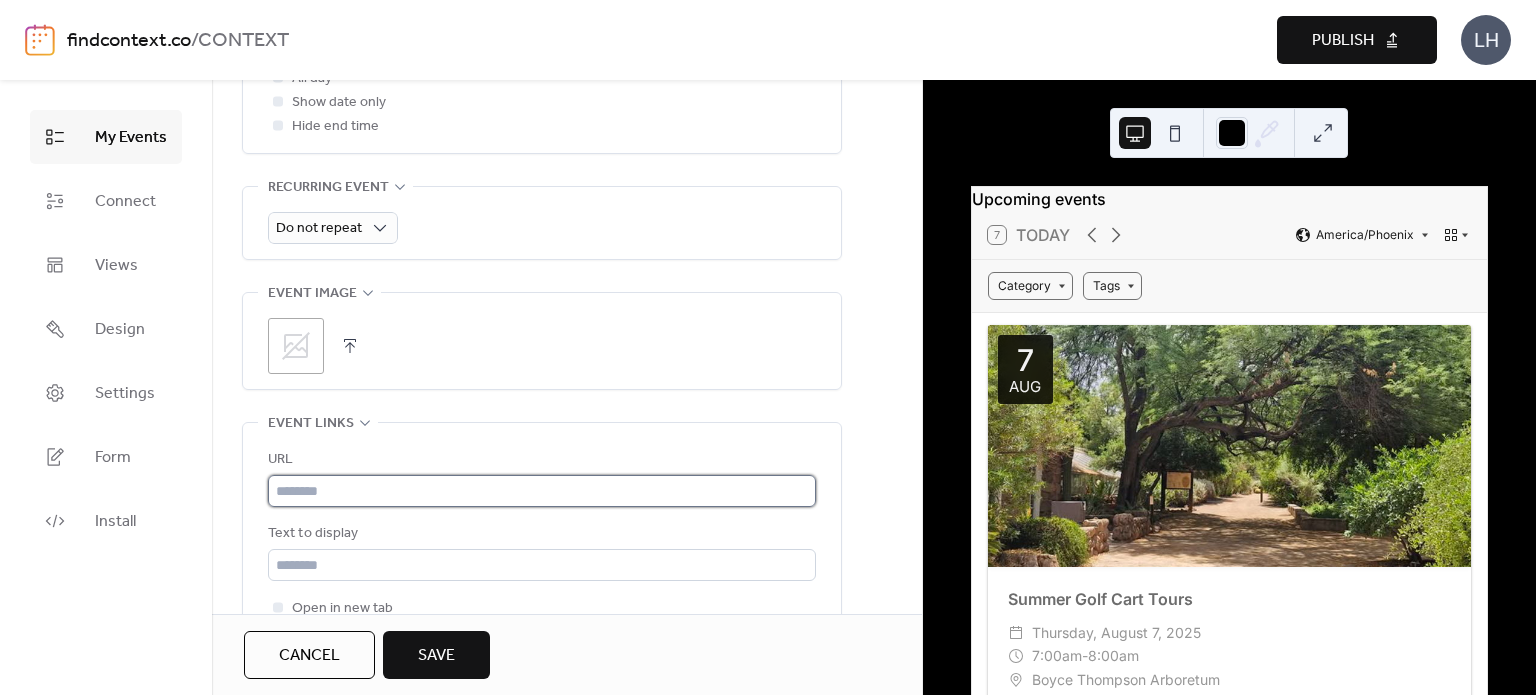 click at bounding box center [542, 491] 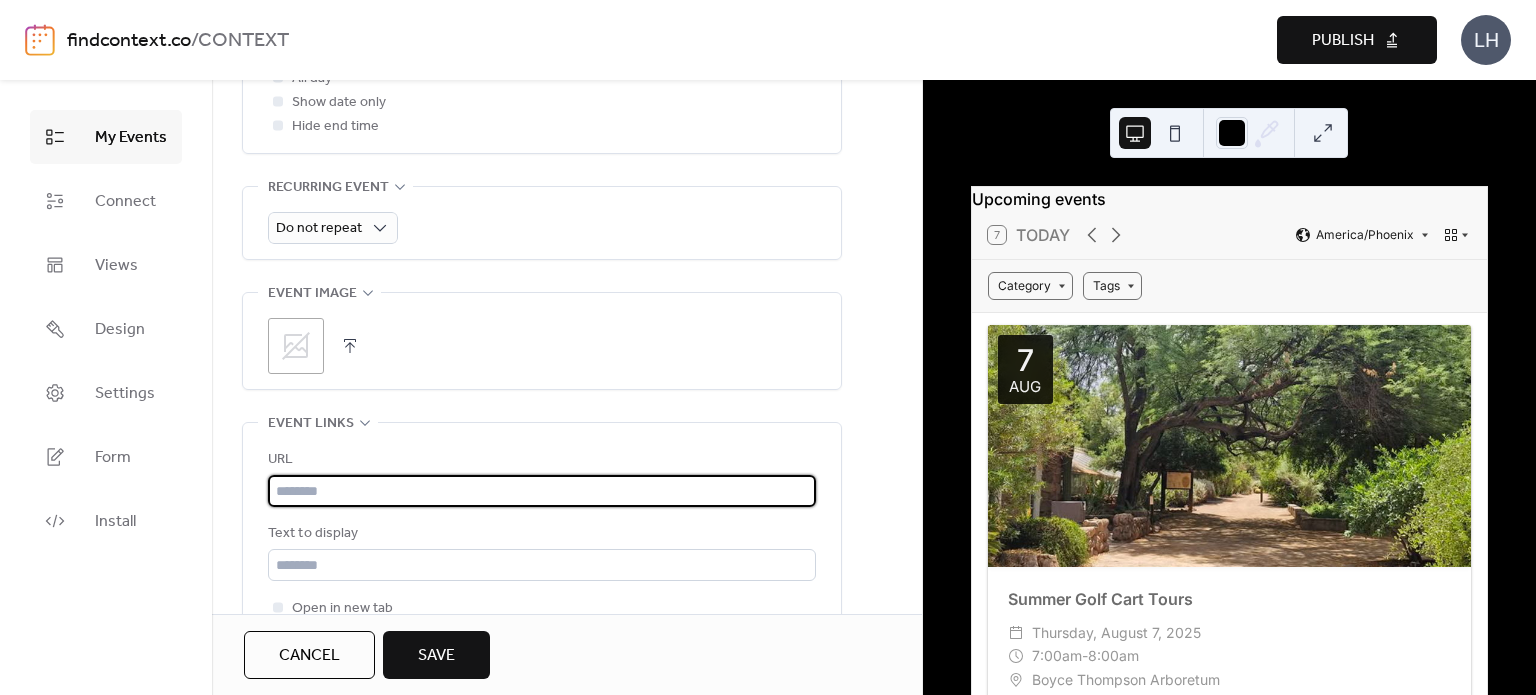 paste on "**********" 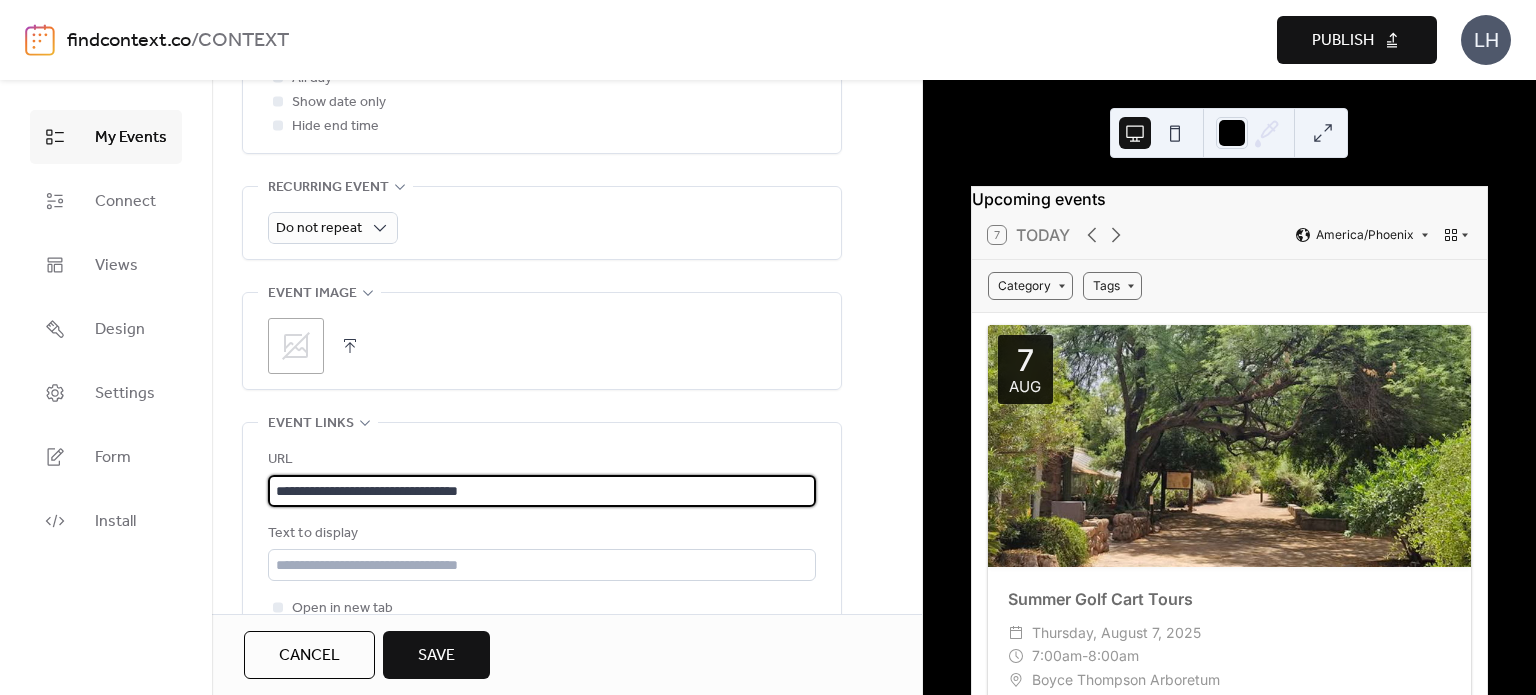type on "**********" 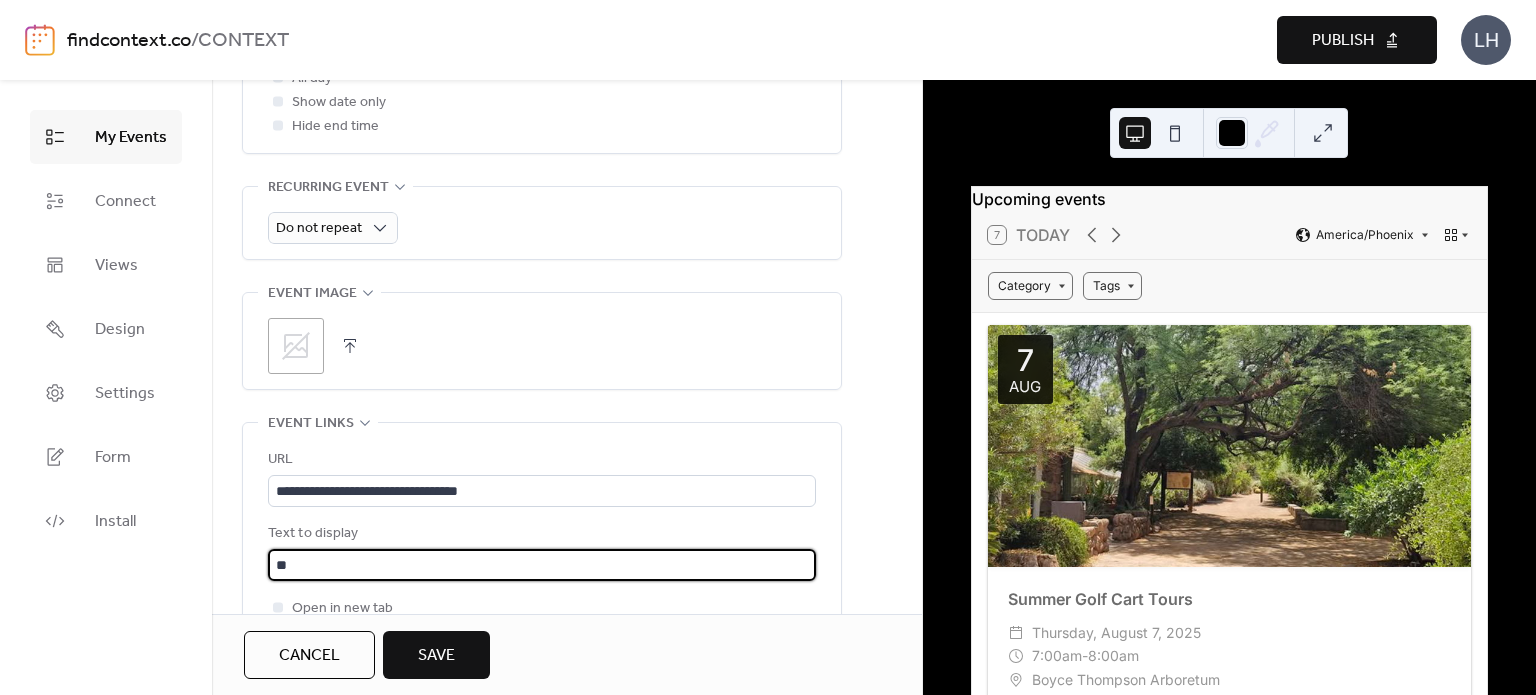 type on "**********" 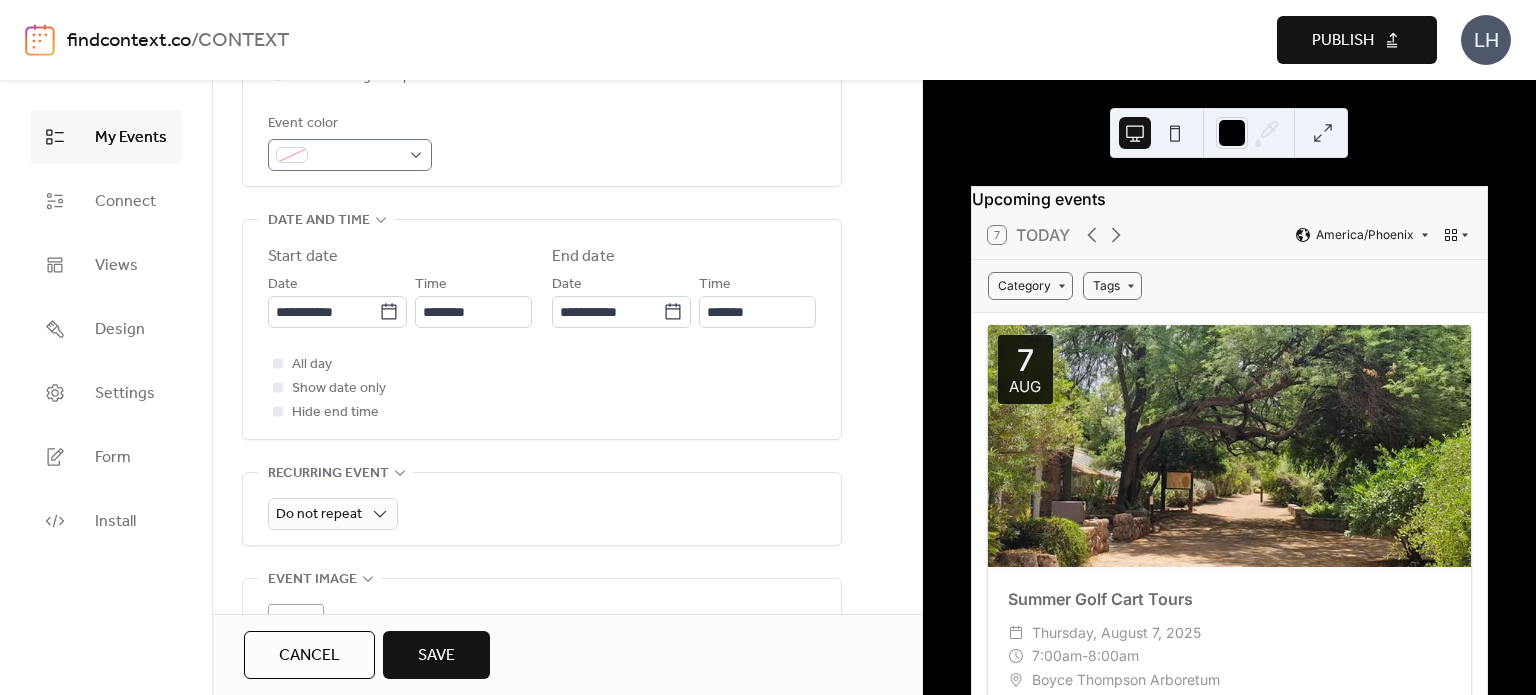 scroll, scrollTop: 552, scrollLeft: 0, axis: vertical 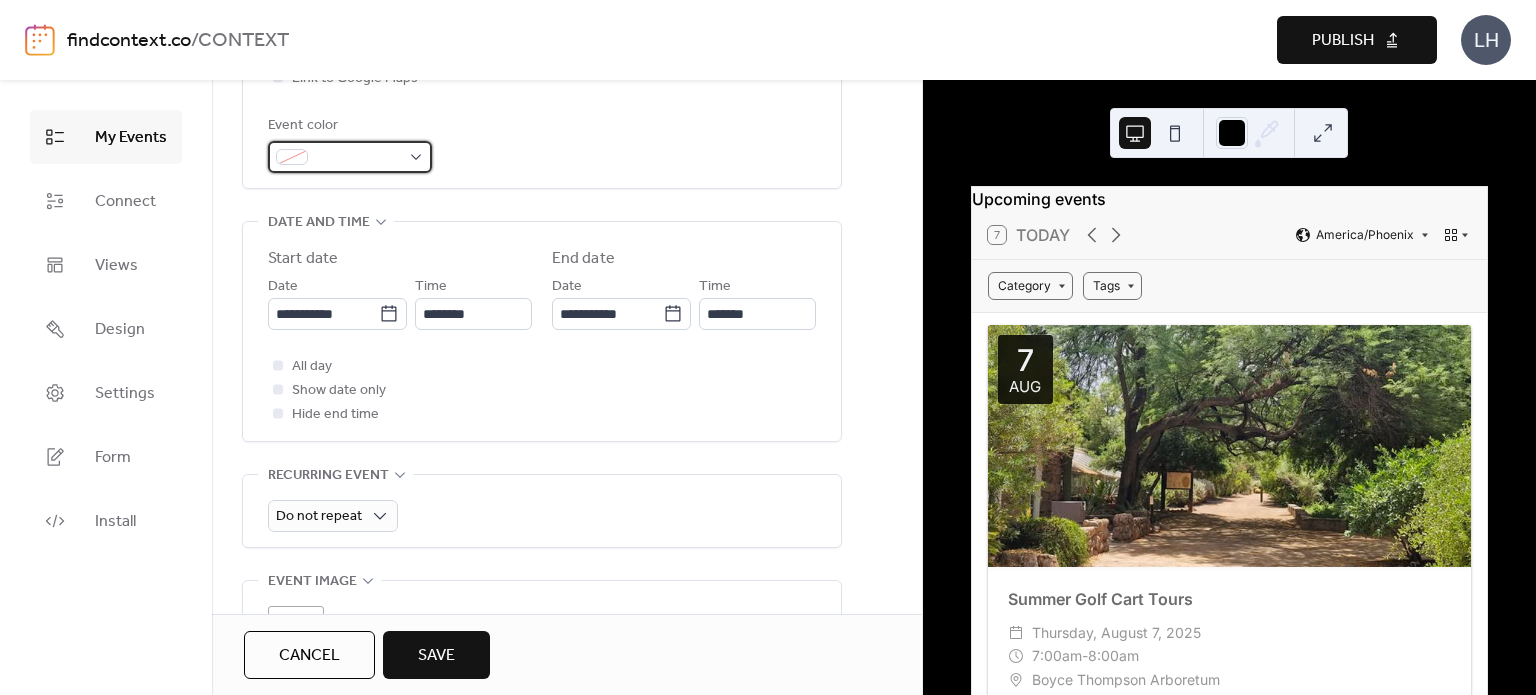 click at bounding box center (358, 158) 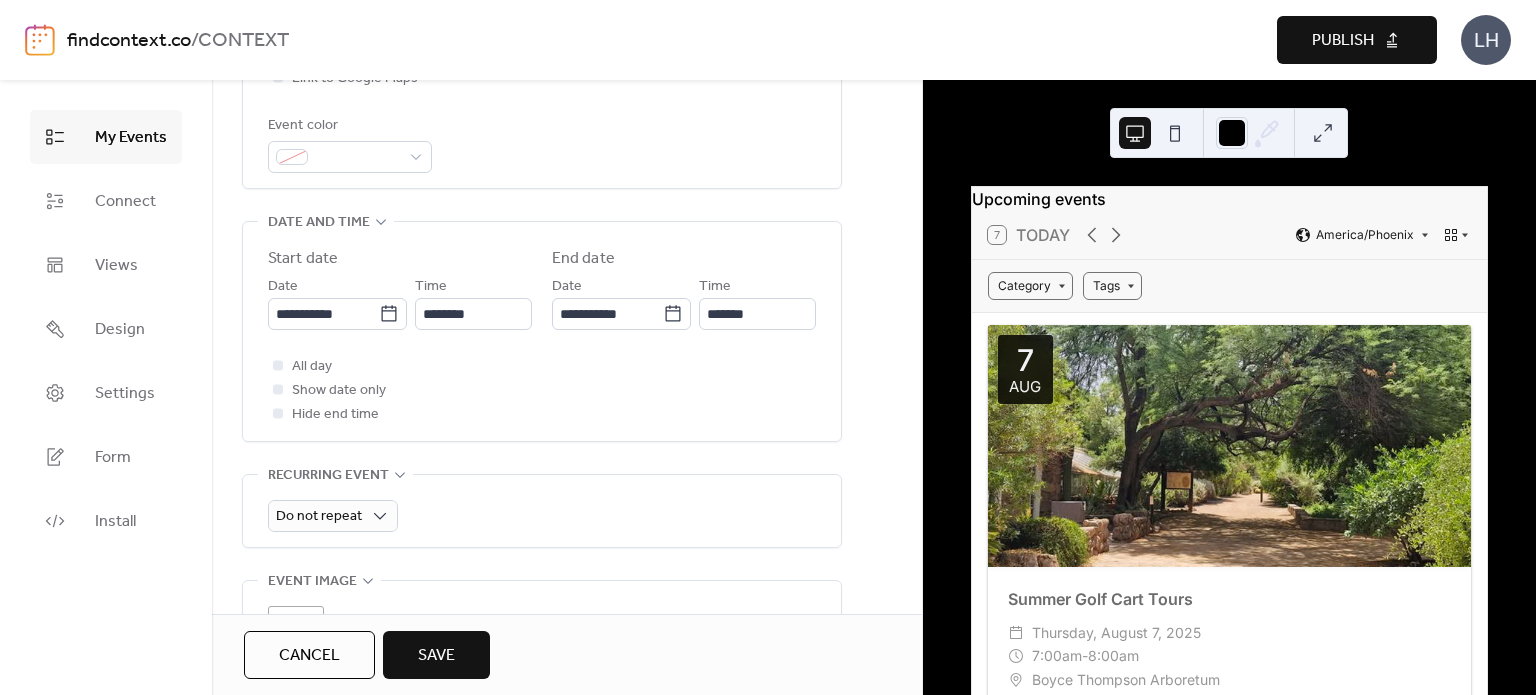 click on "Event color" at bounding box center (348, 126) 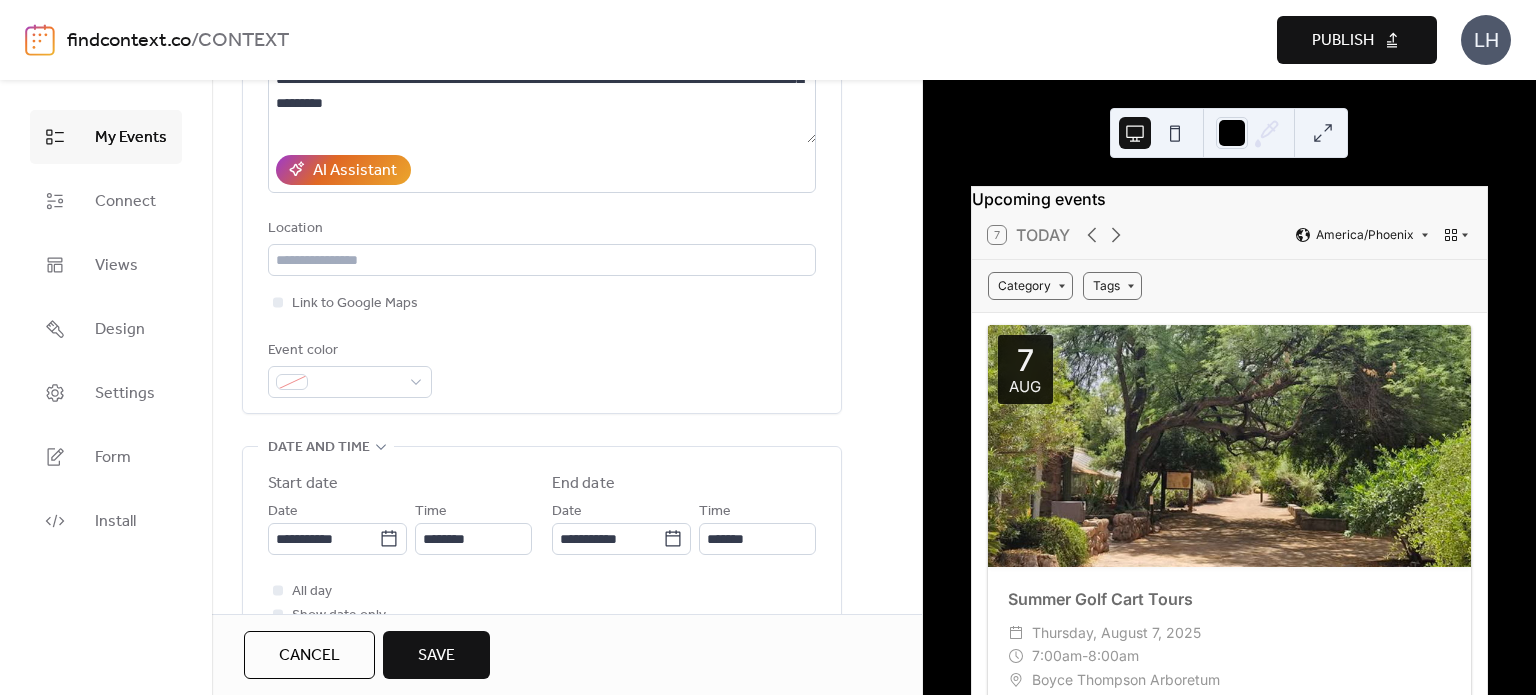scroll, scrollTop: 326, scrollLeft: 0, axis: vertical 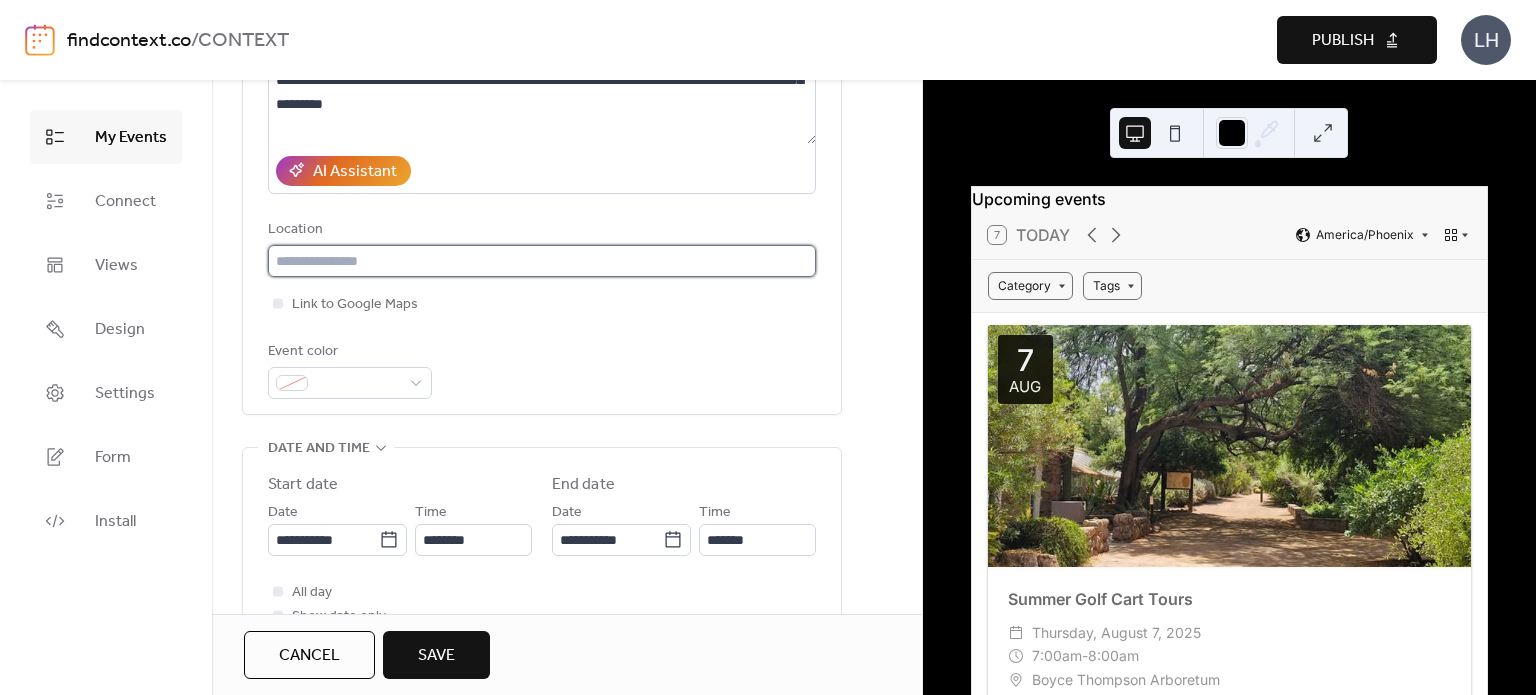 click at bounding box center [542, 261] 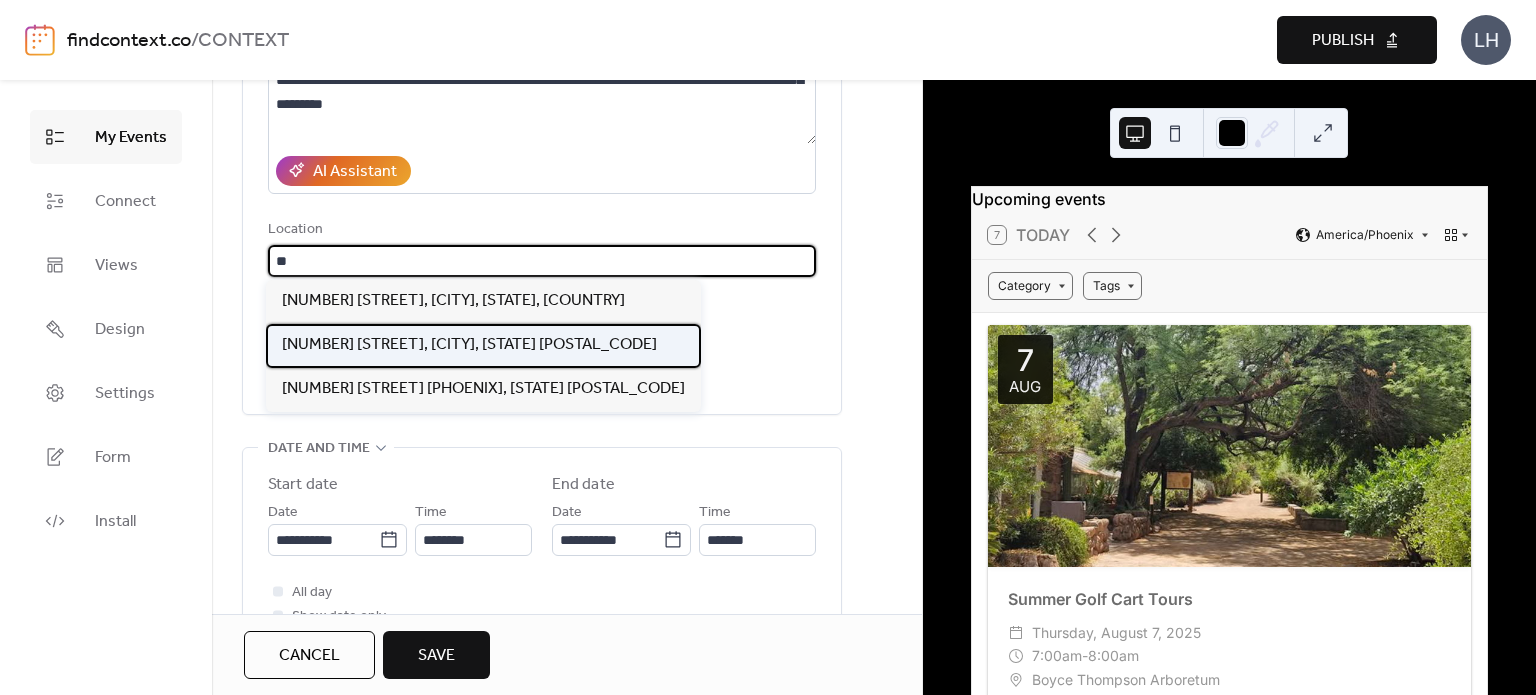 click on "[NUMBER] [STREET], [CITY], [STATE] [POSTAL_CODE]" at bounding box center (469, 345) 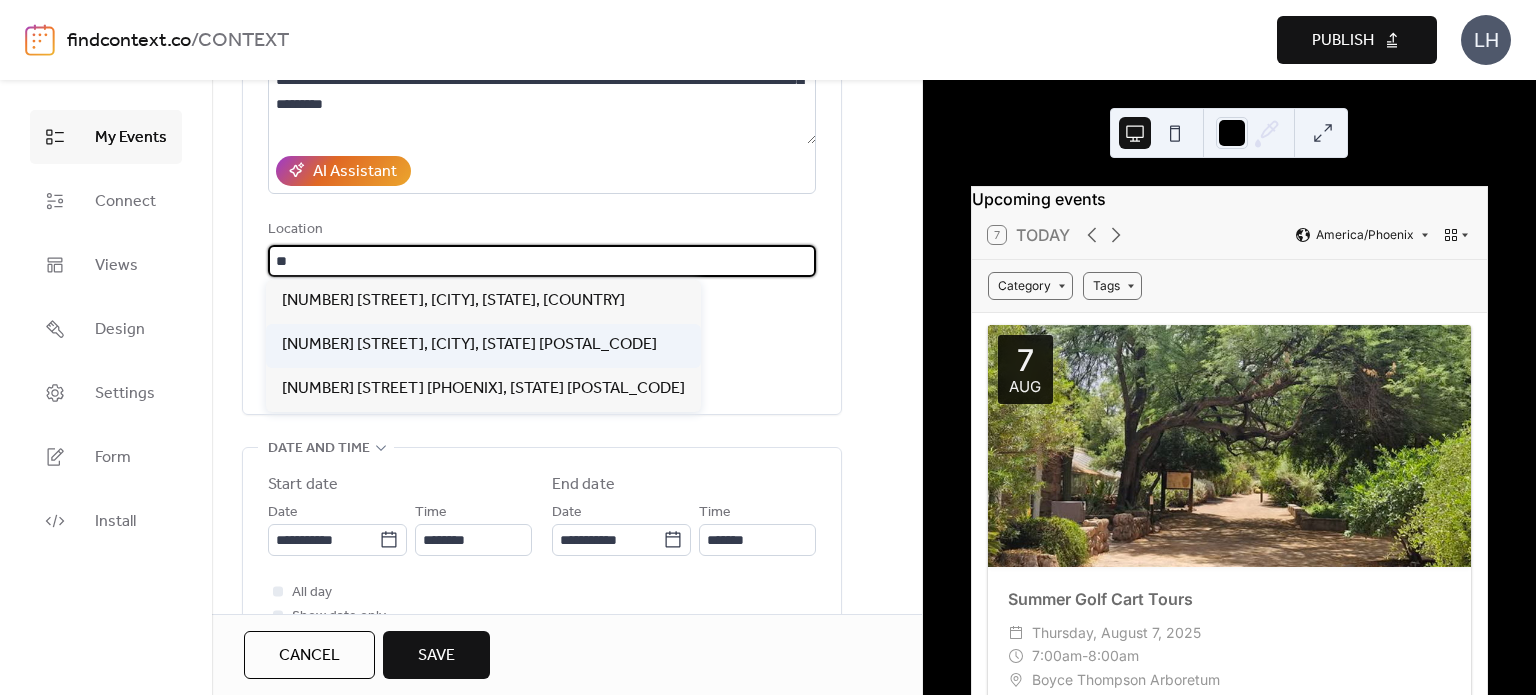 type on "**********" 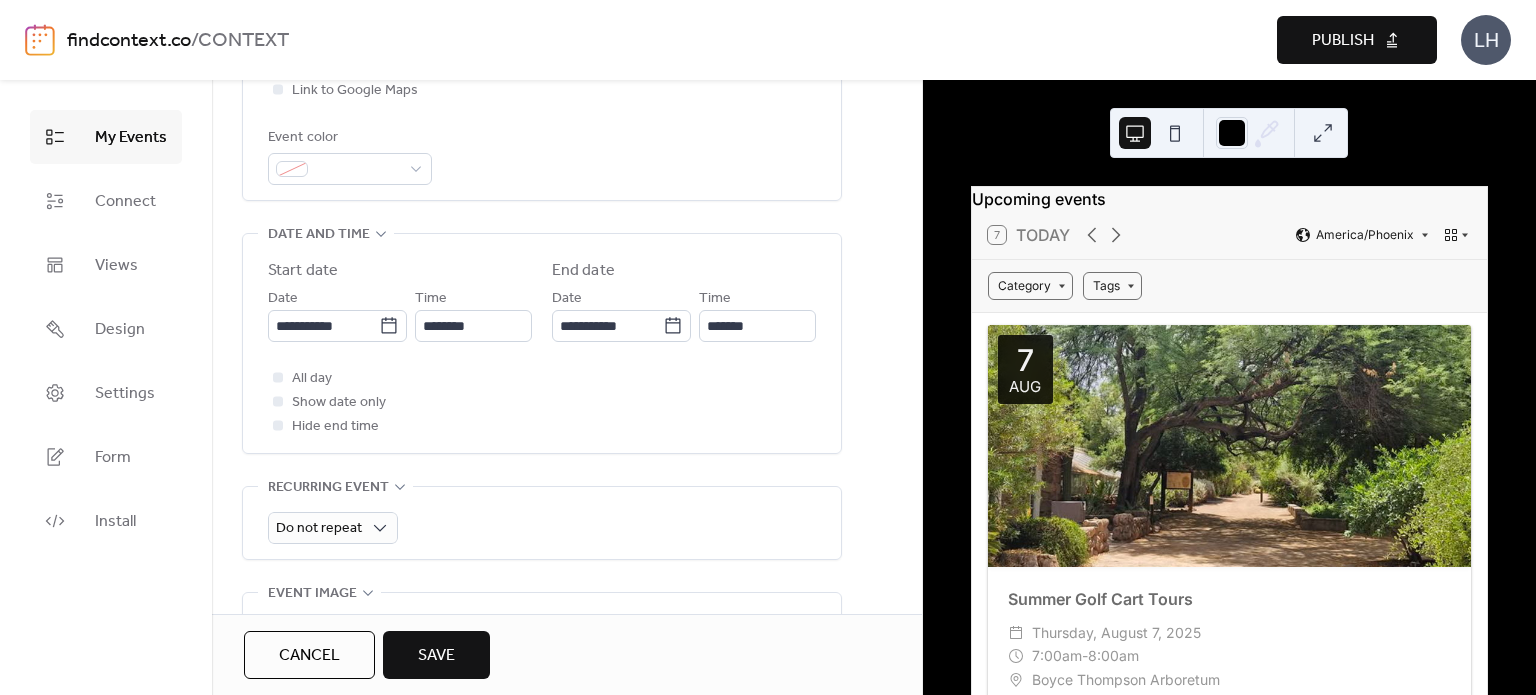 scroll, scrollTop: 540, scrollLeft: 0, axis: vertical 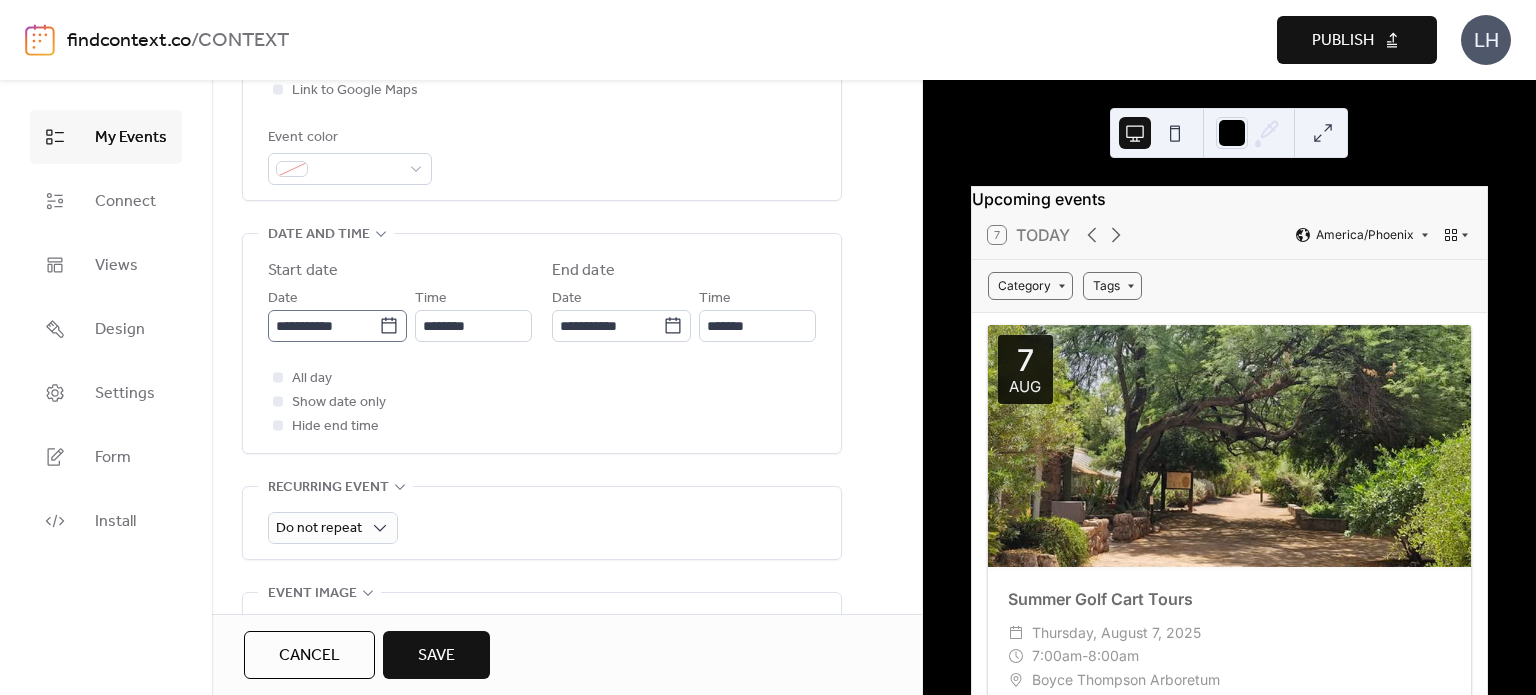 click 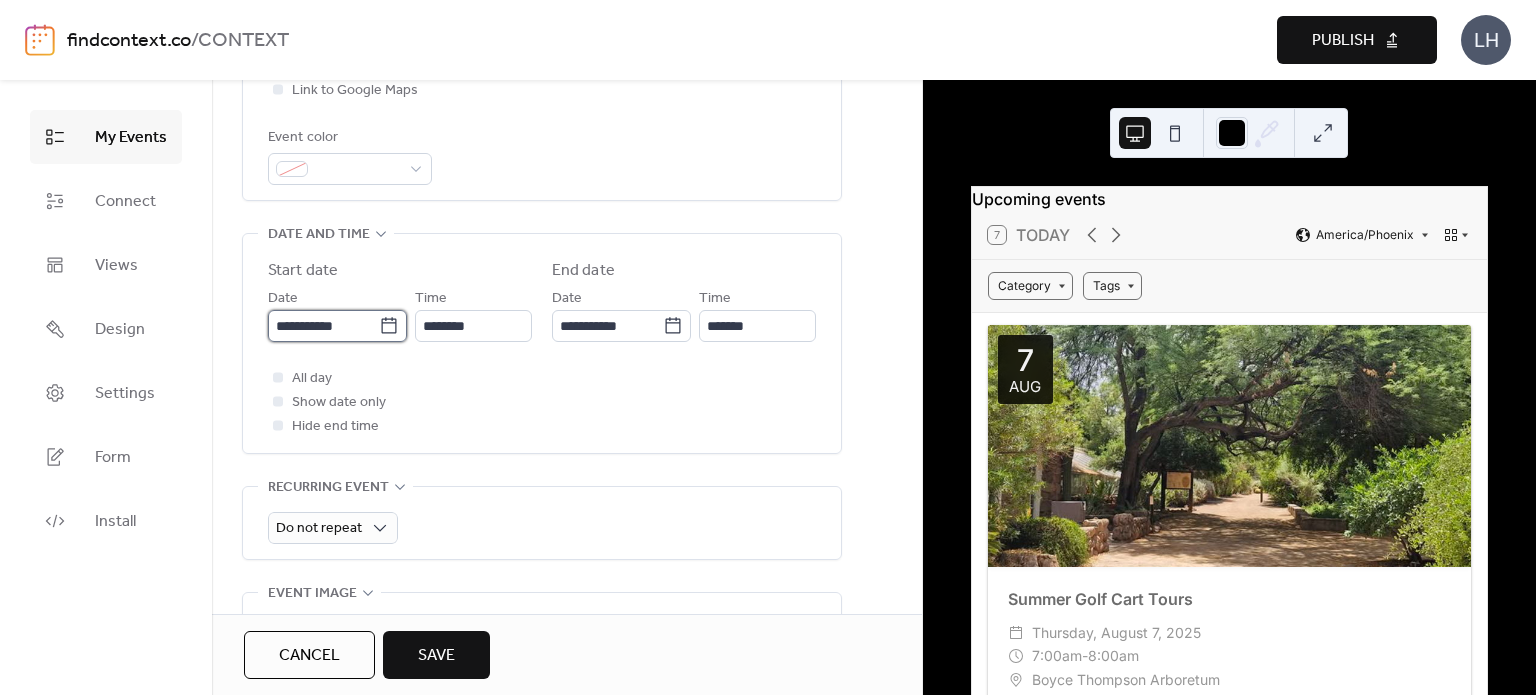 click on "**********" at bounding box center [323, 326] 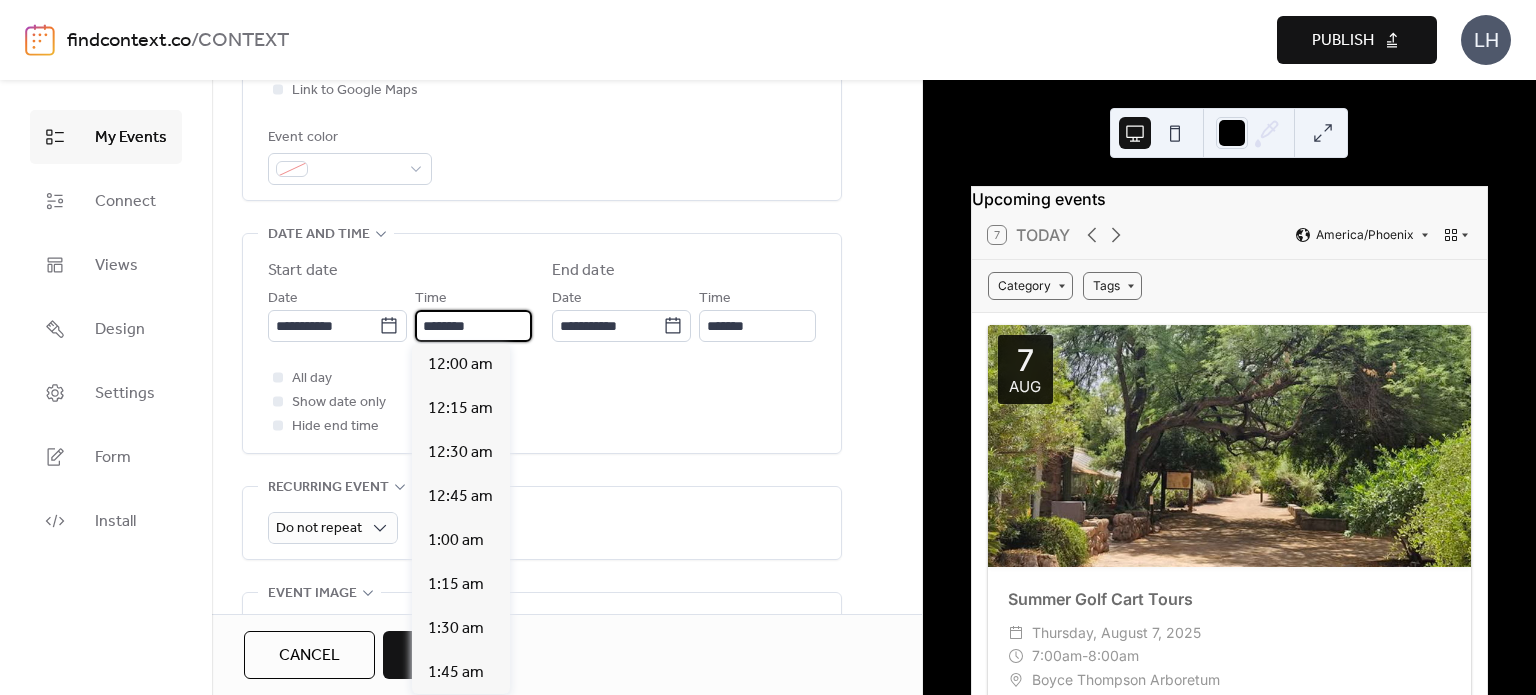 click on "********" at bounding box center (473, 326) 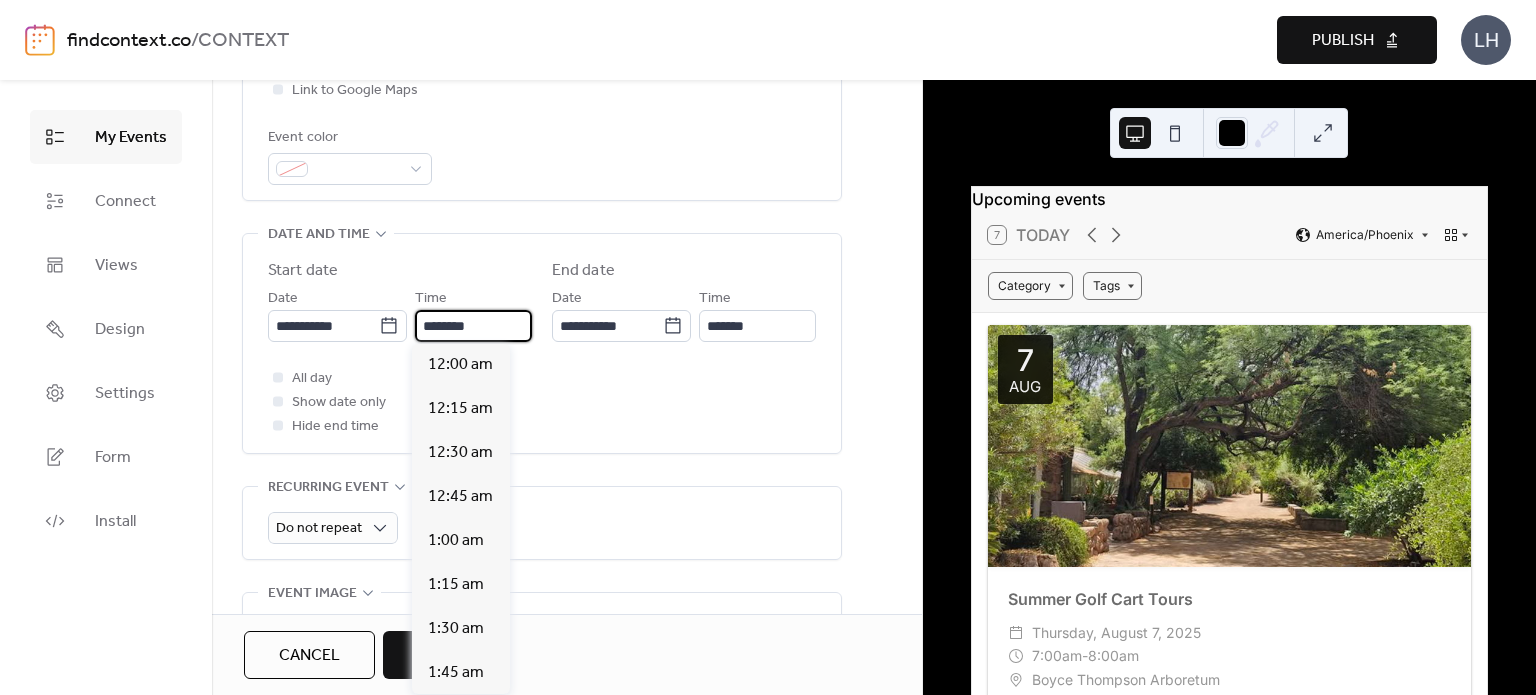 scroll, scrollTop: 2112, scrollLeft: 0, axis: vertical 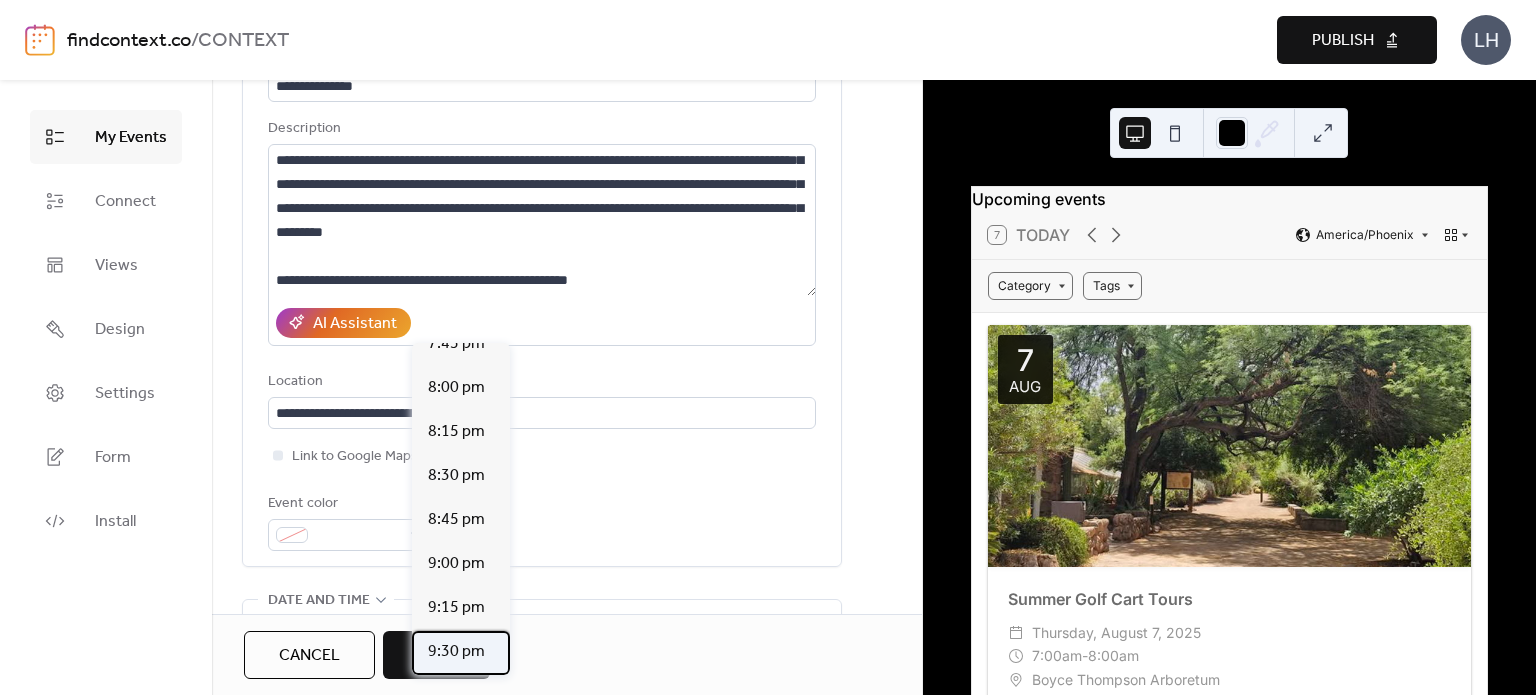 click on "9:30 pm" at bounding box center [456, 652] 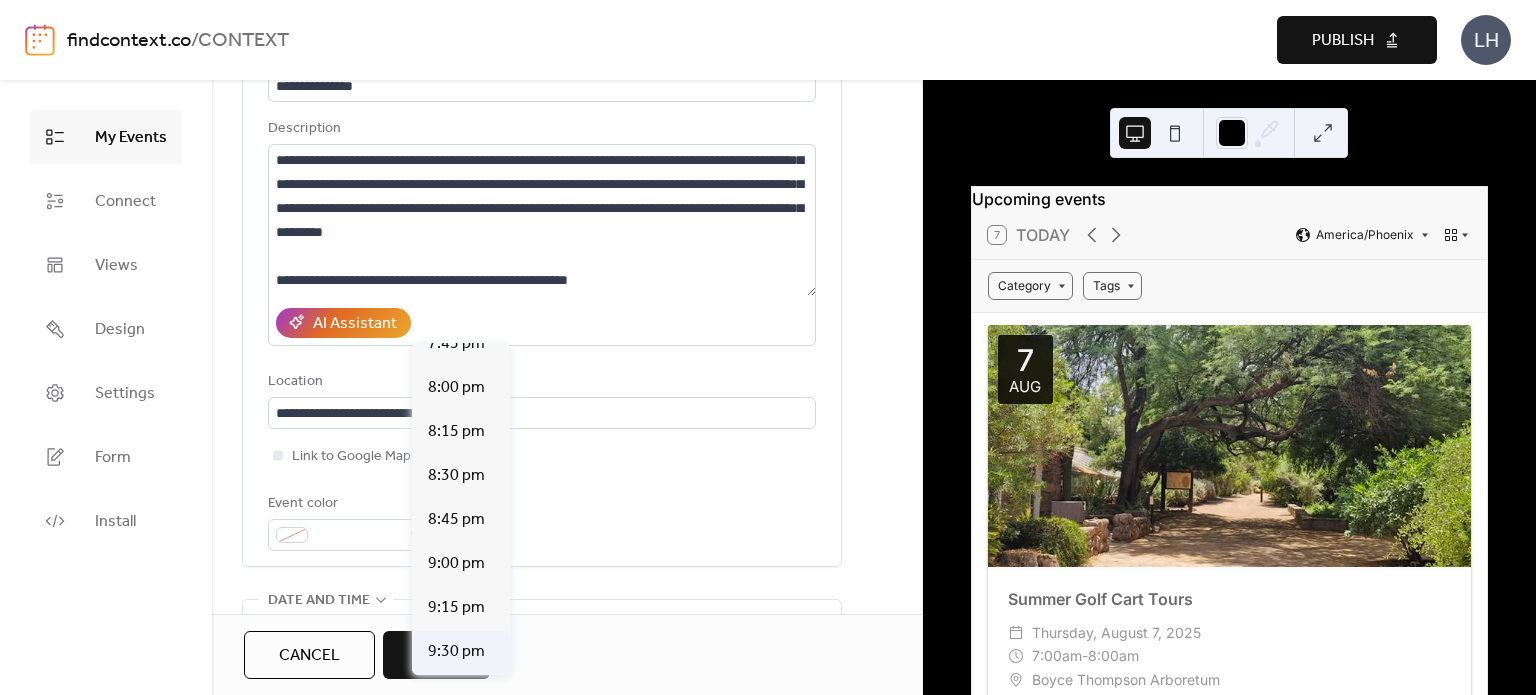 type on "*******" 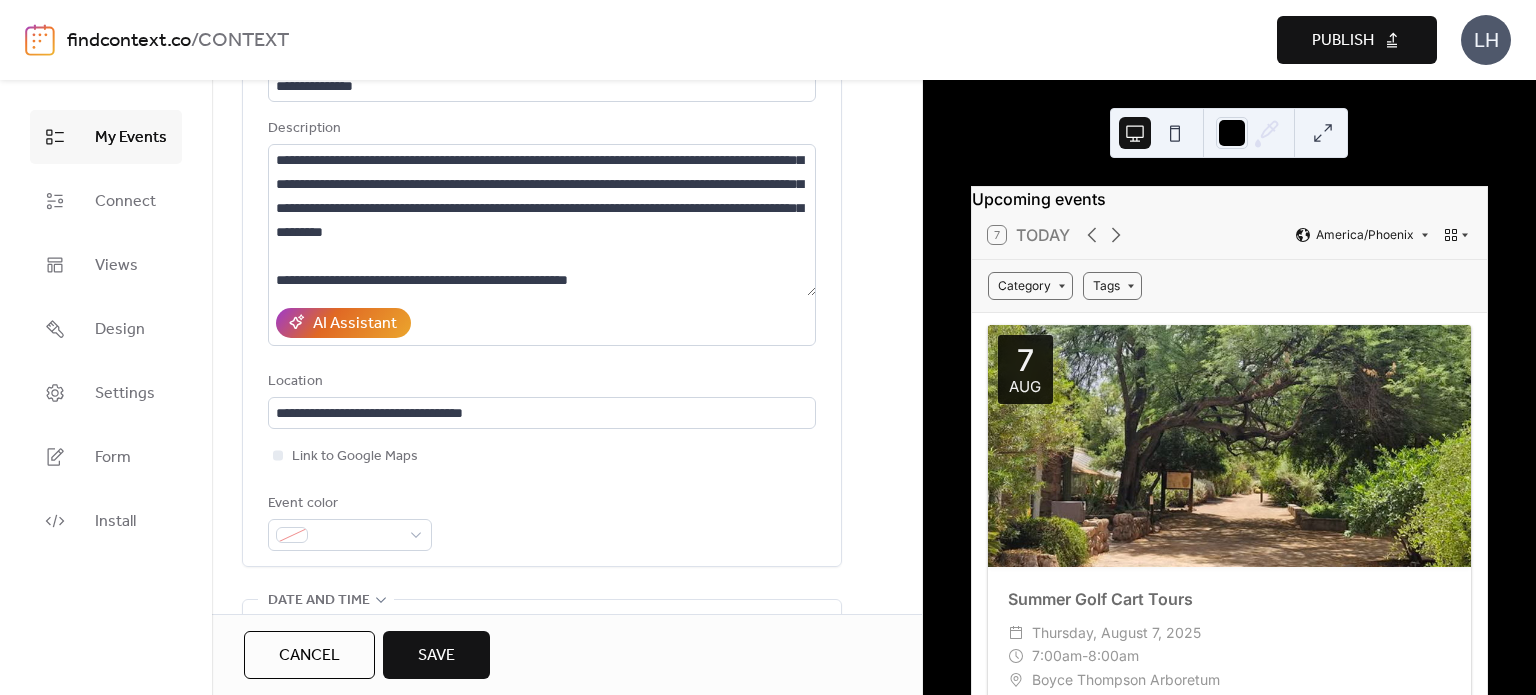 click on "Event color" at bounding box center (542, 521) 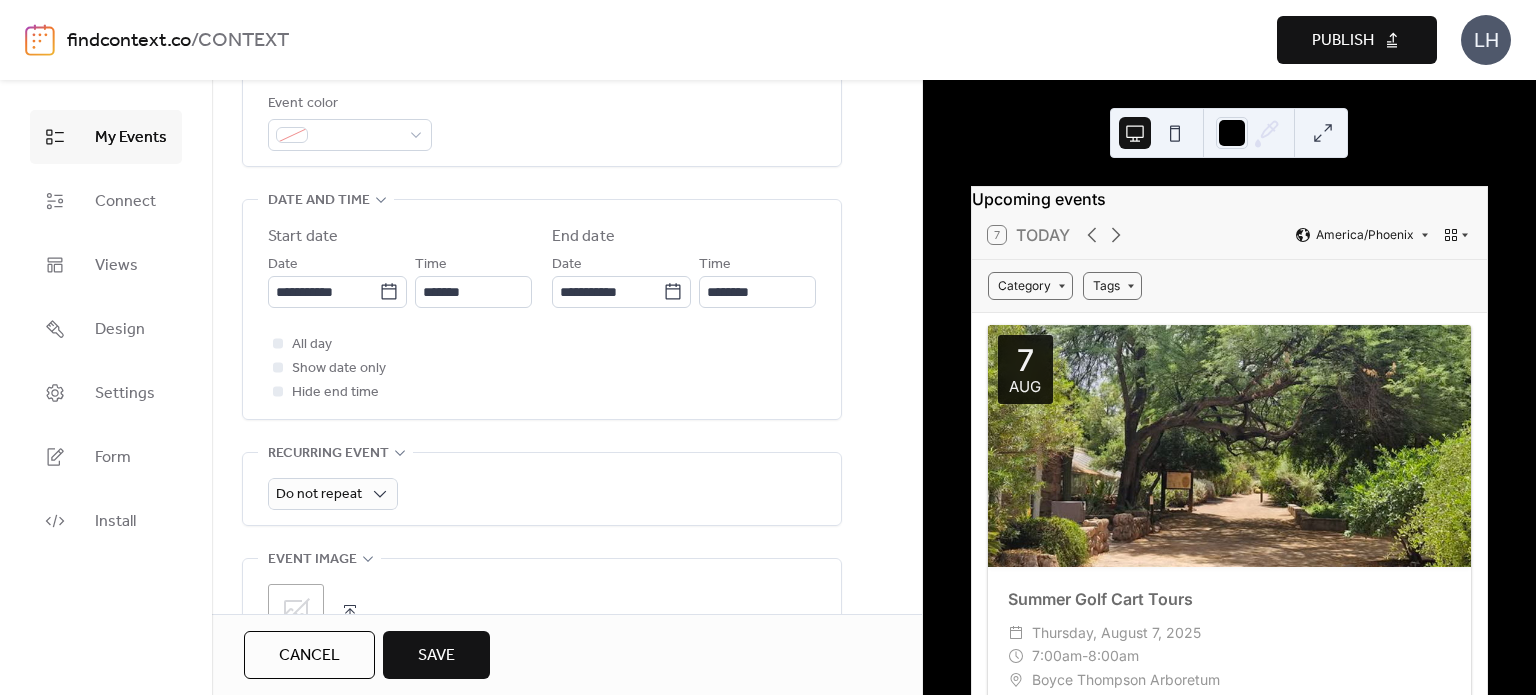 scroll, scrollTop: 584, scrollLeft: 0, axis: vertical 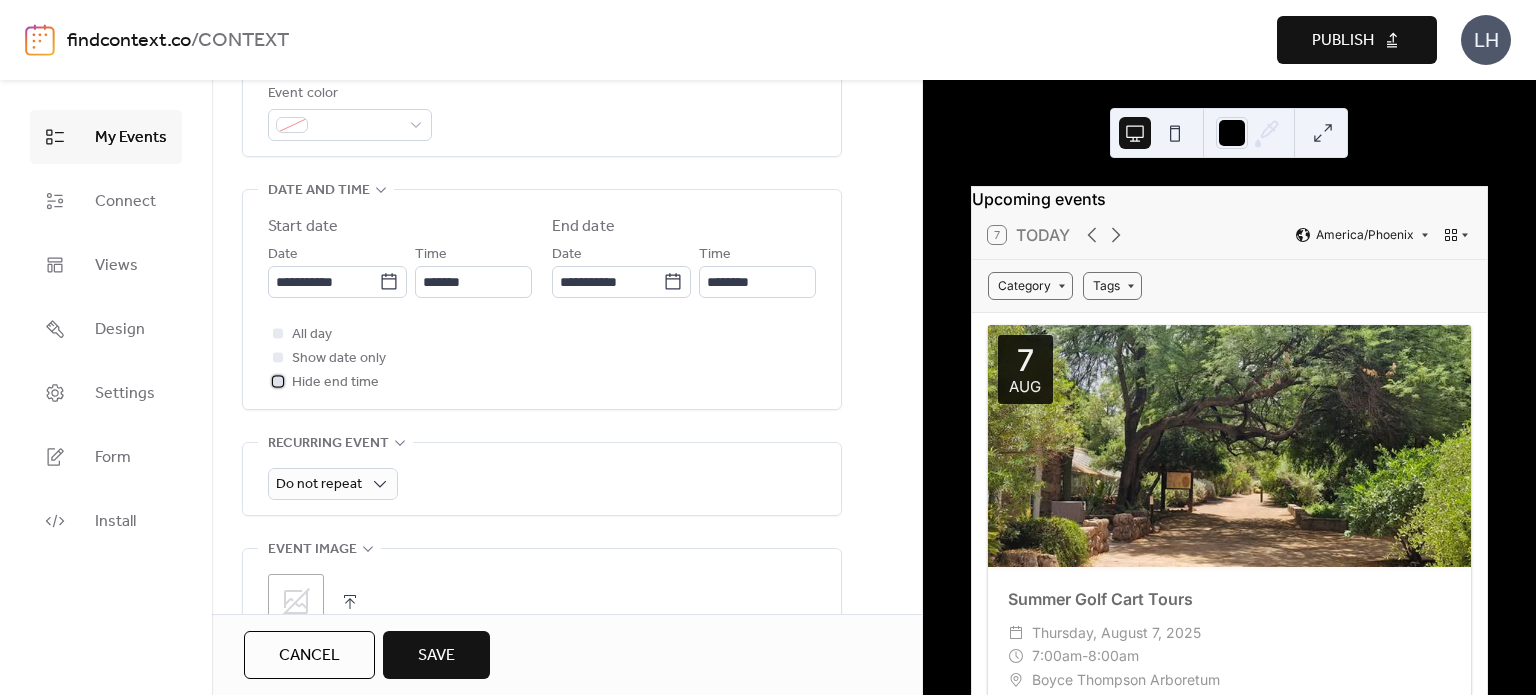 click on "Hide end time" at bounding box center [335, 383] 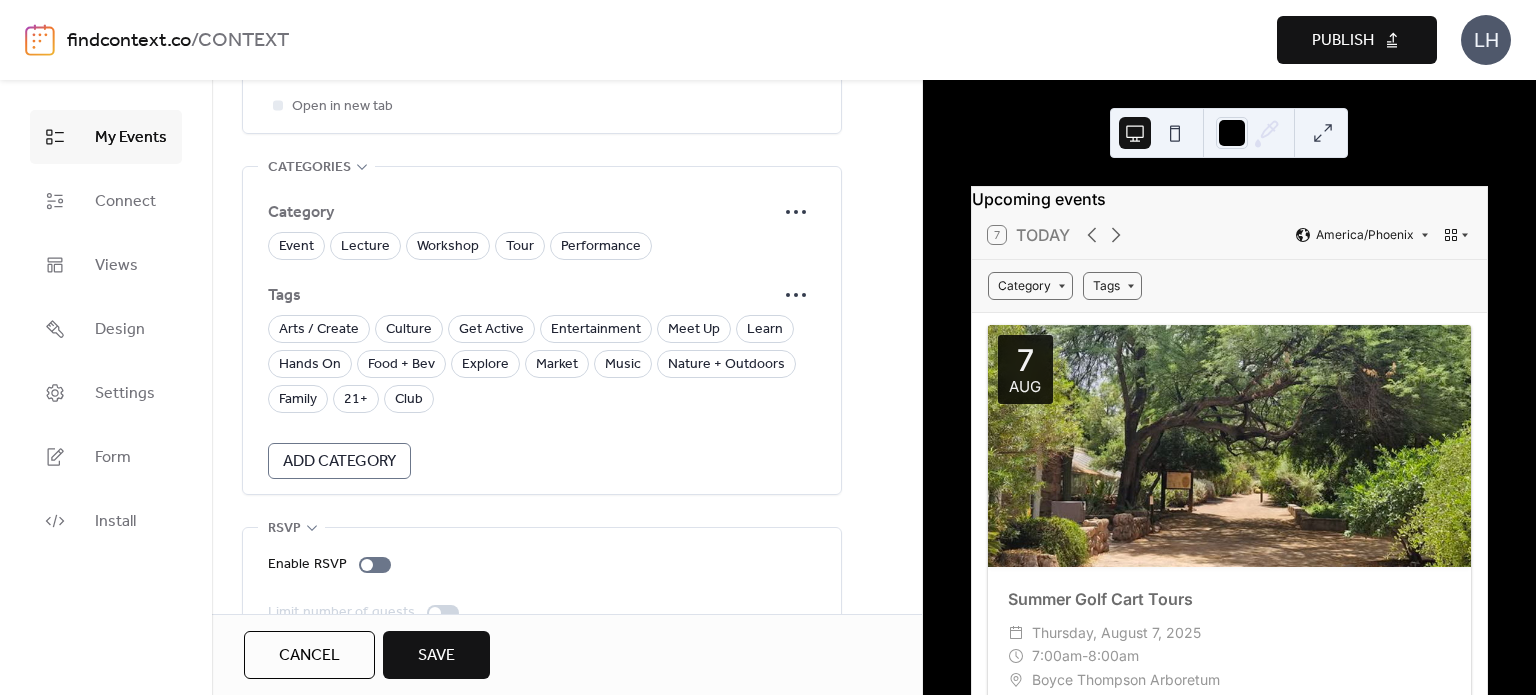 scroll, scrollTop: 1388, scrollLeft: 0, axis: vertical 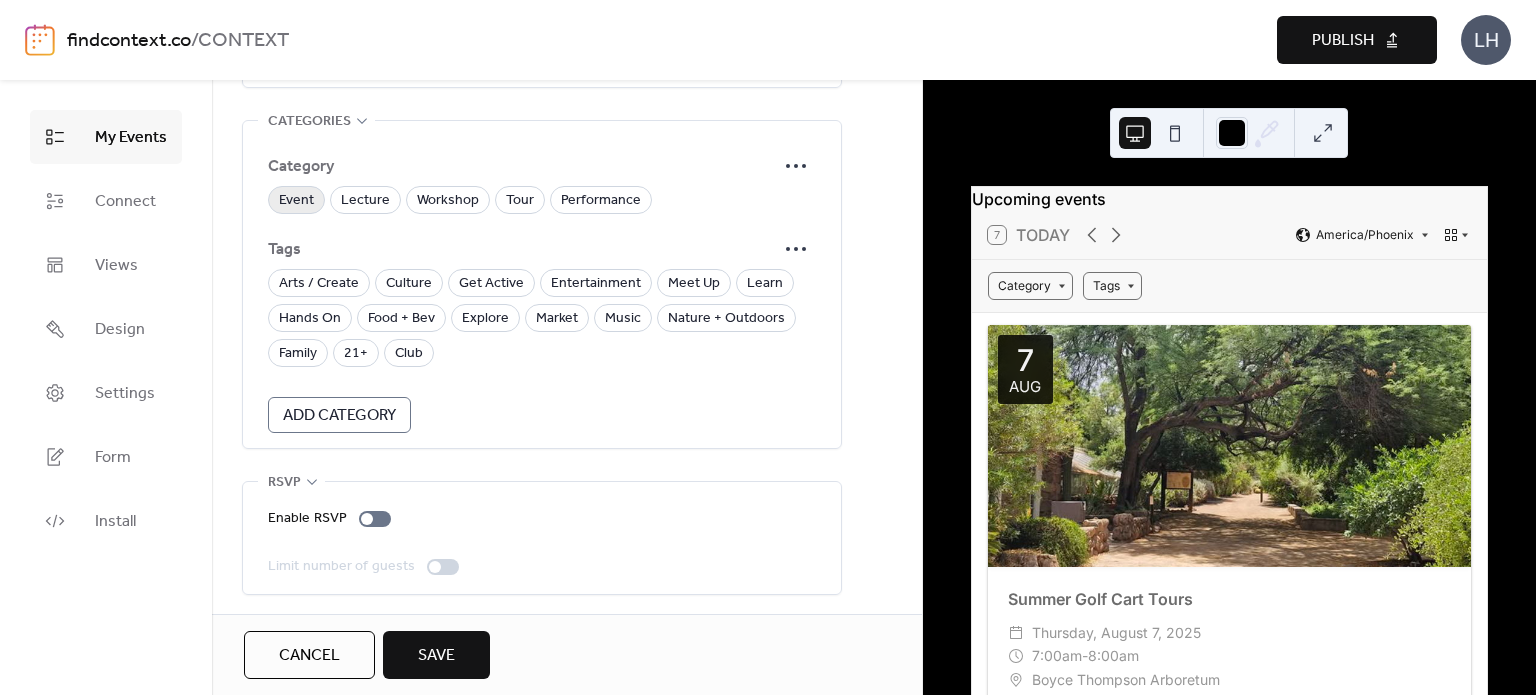 click on "Event" at bounding box center [296, 201] 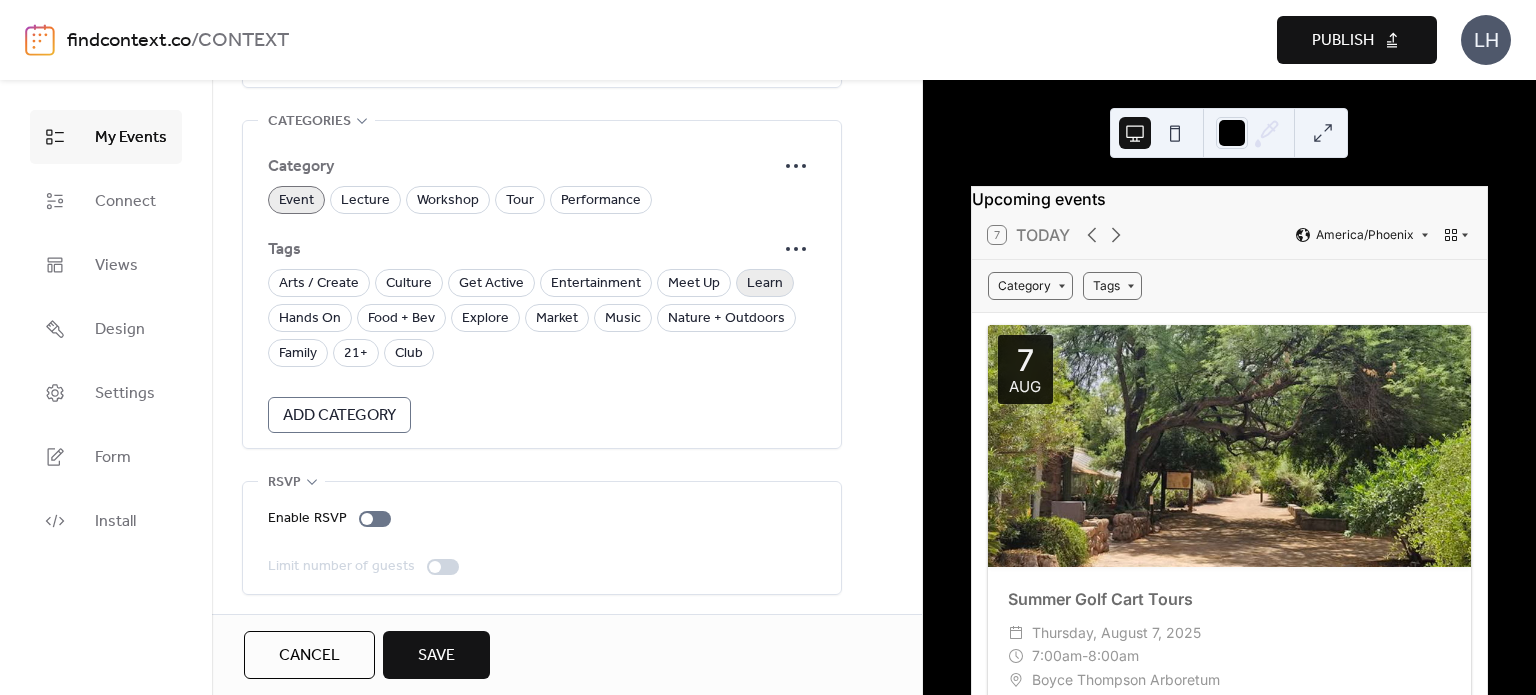 click on "Learn" at bounding box center [765, 284] 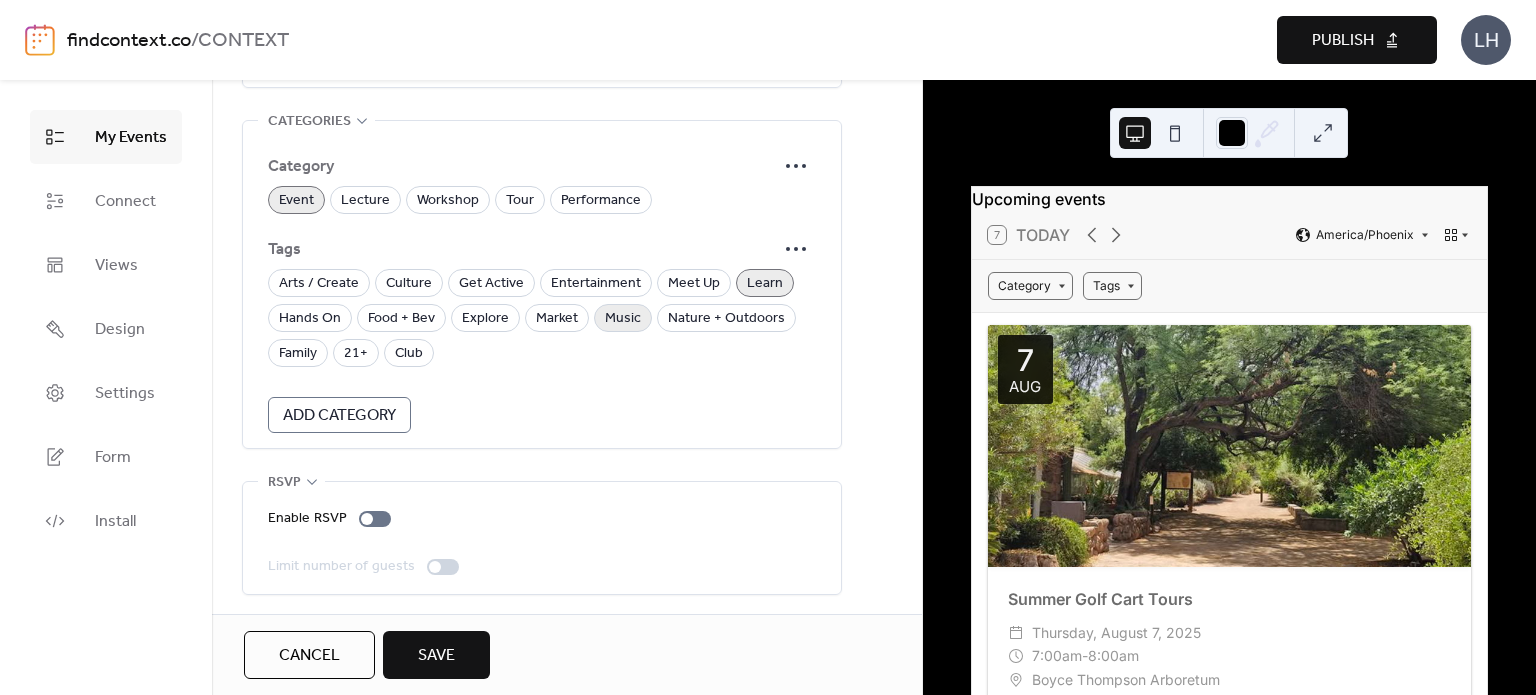 click on "Music" at bounding box center [623, 319] 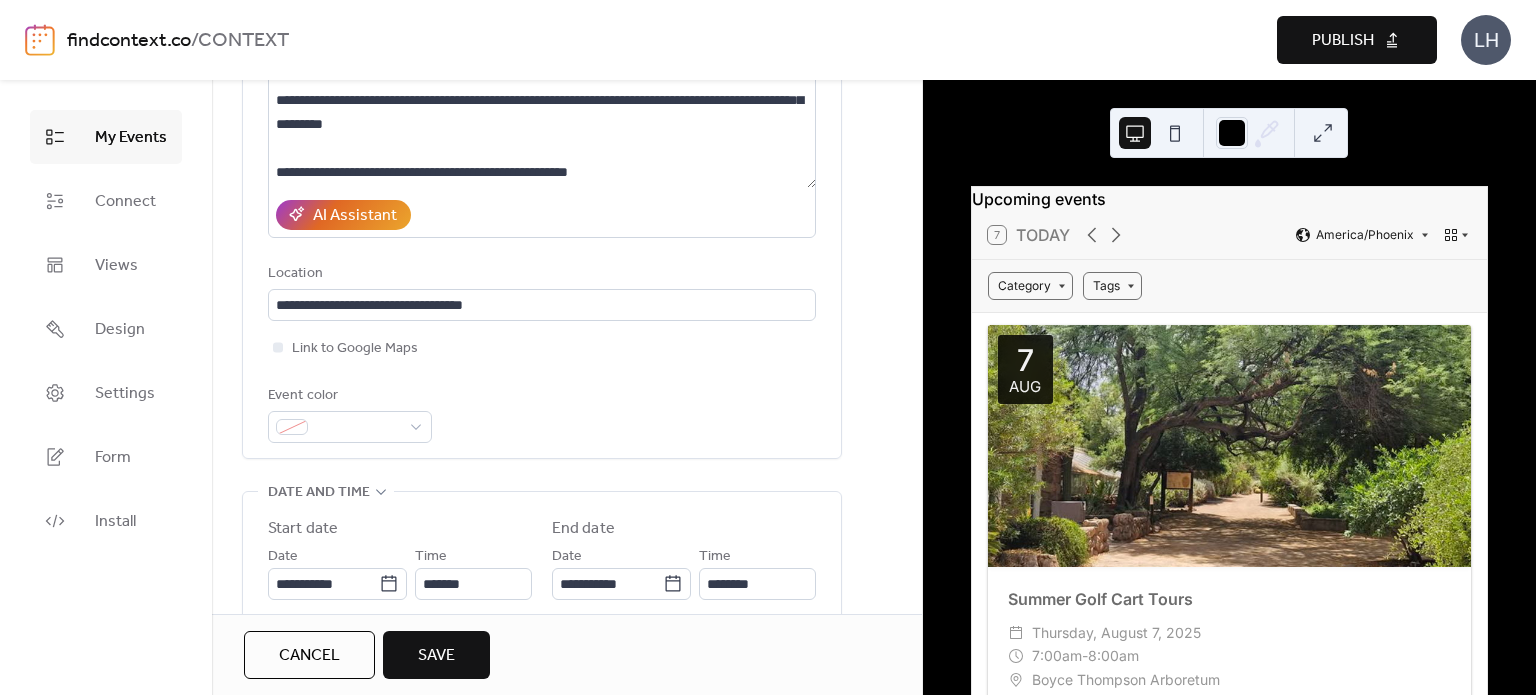 scroll, scrollTop: 0, scrollLeft: 0, axis: both 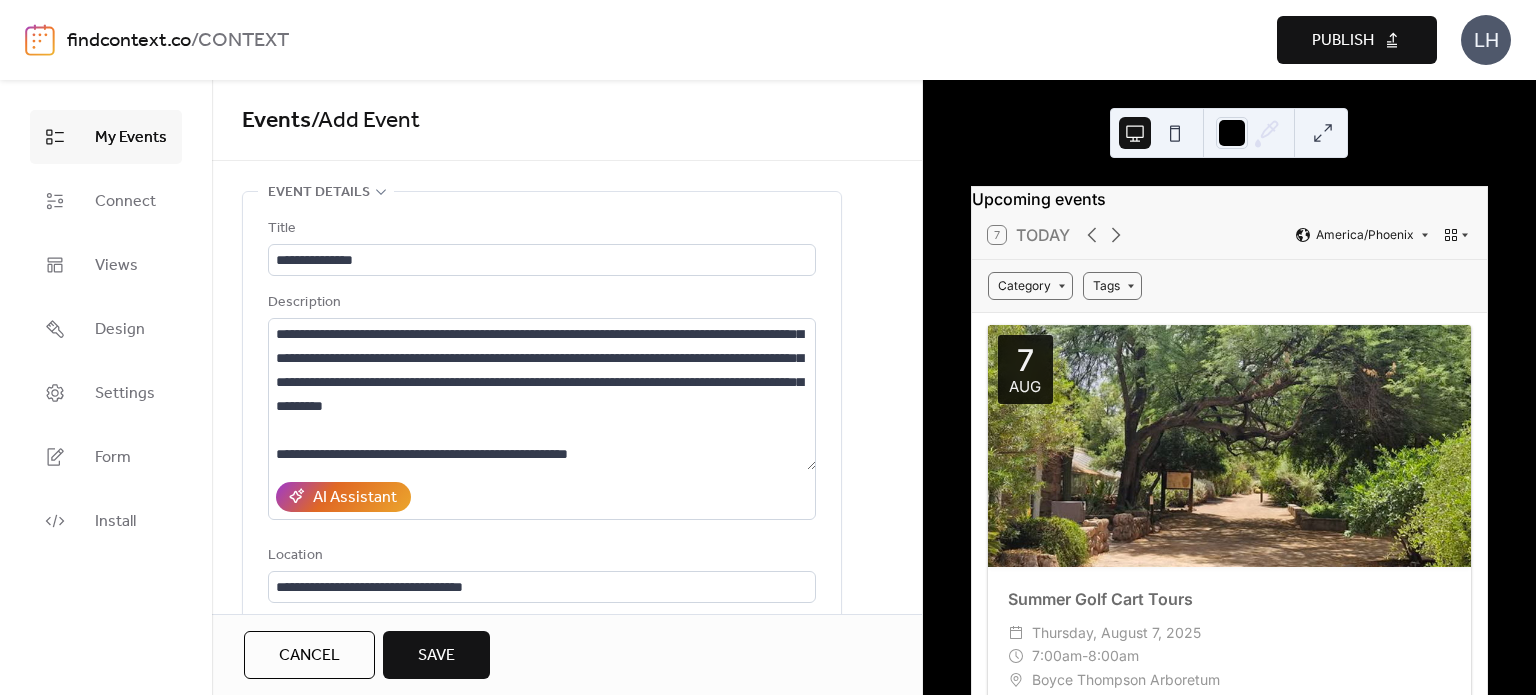 click on "Save" at bounding box center (436, 655) 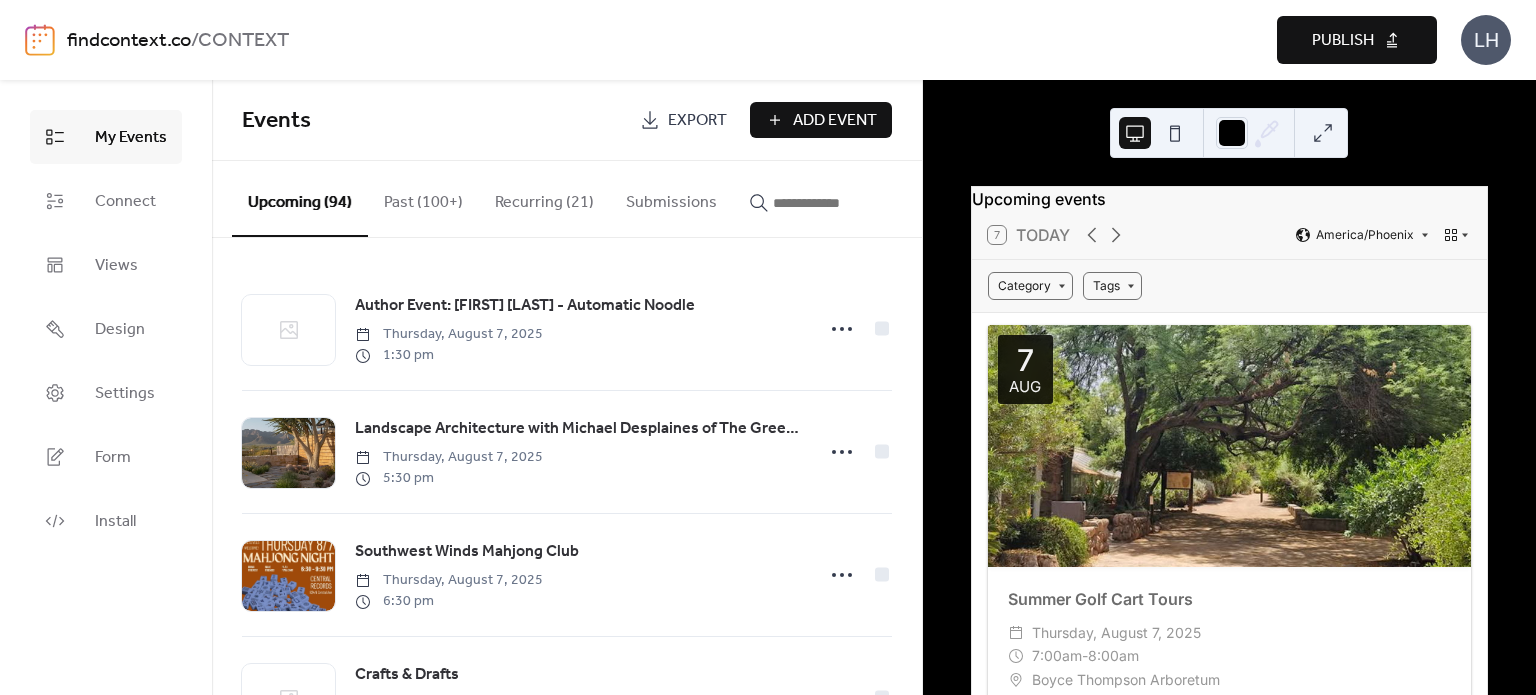 click on "Events" at bounding box center [433, 121] 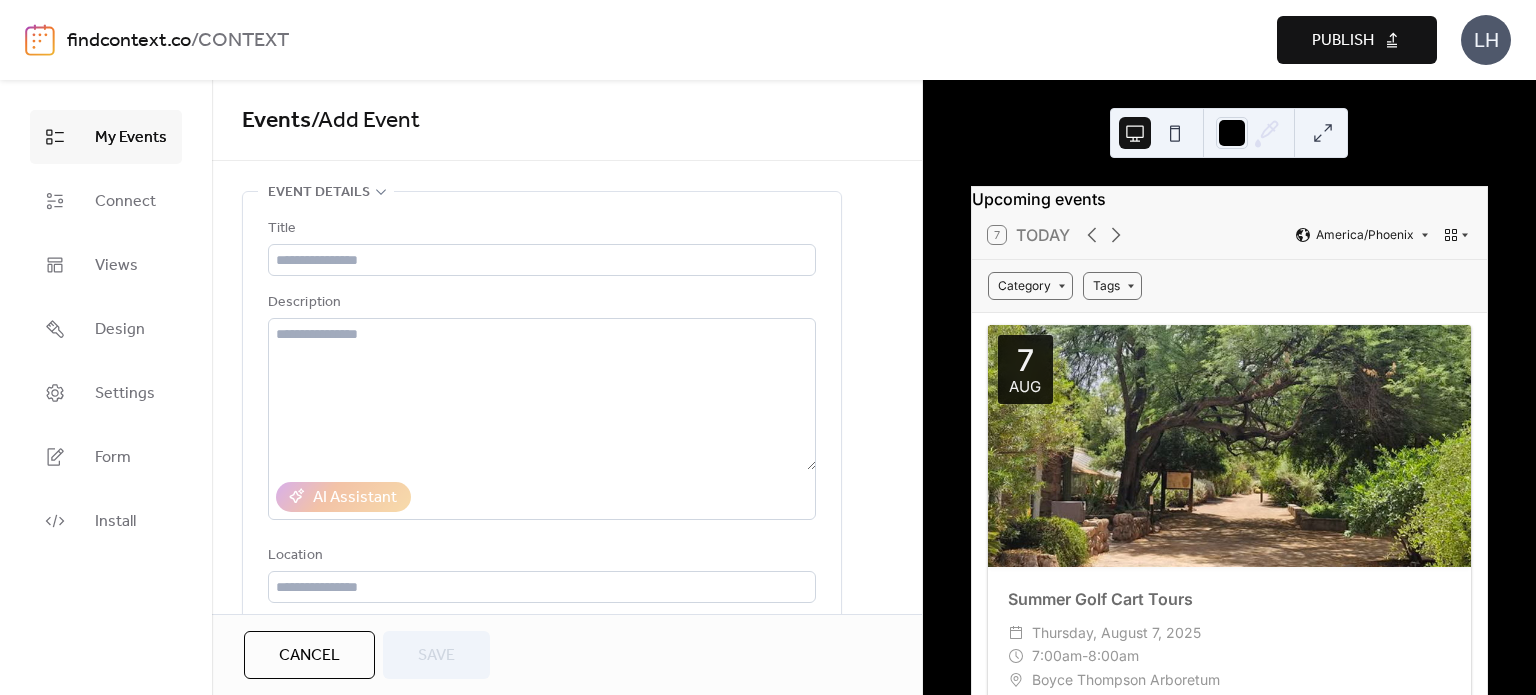 click on "Description" at bounding box center (540, 303) 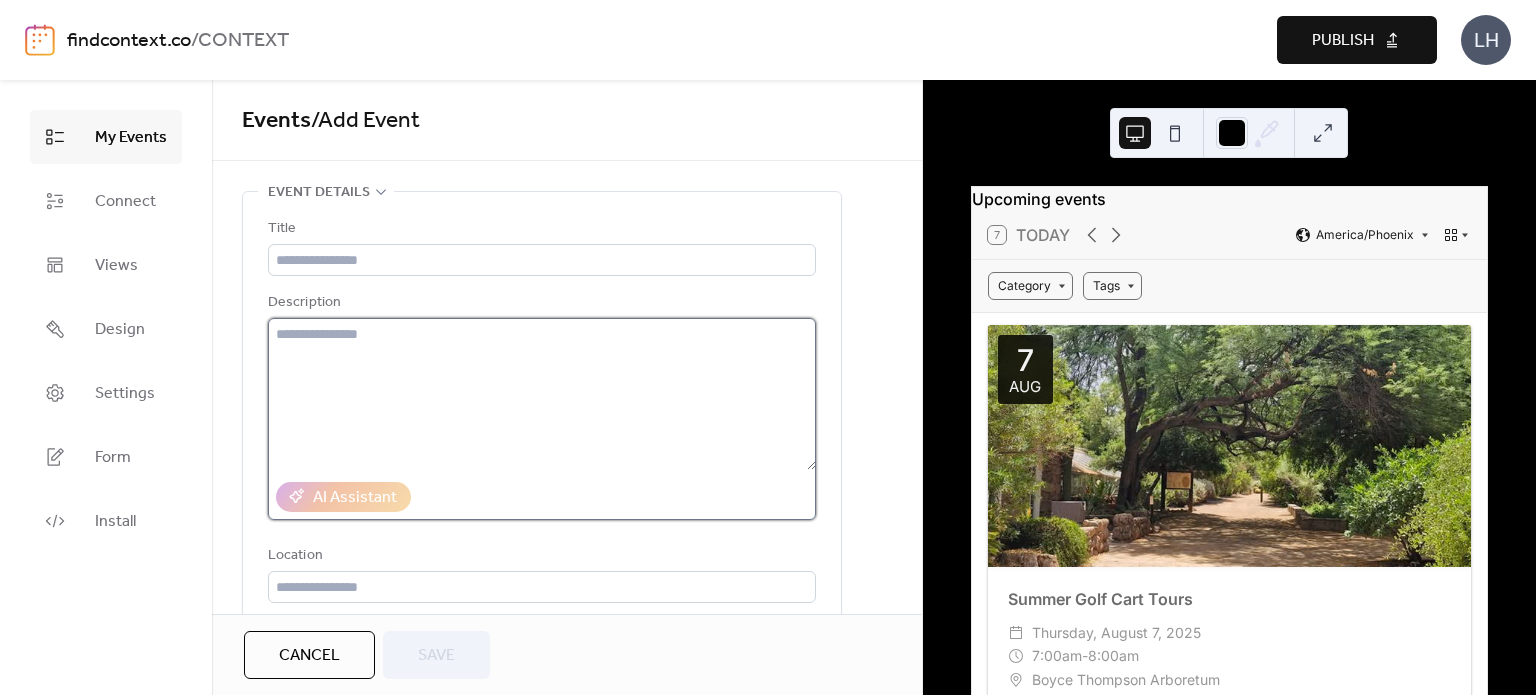 click at bounding box center (542, 394) 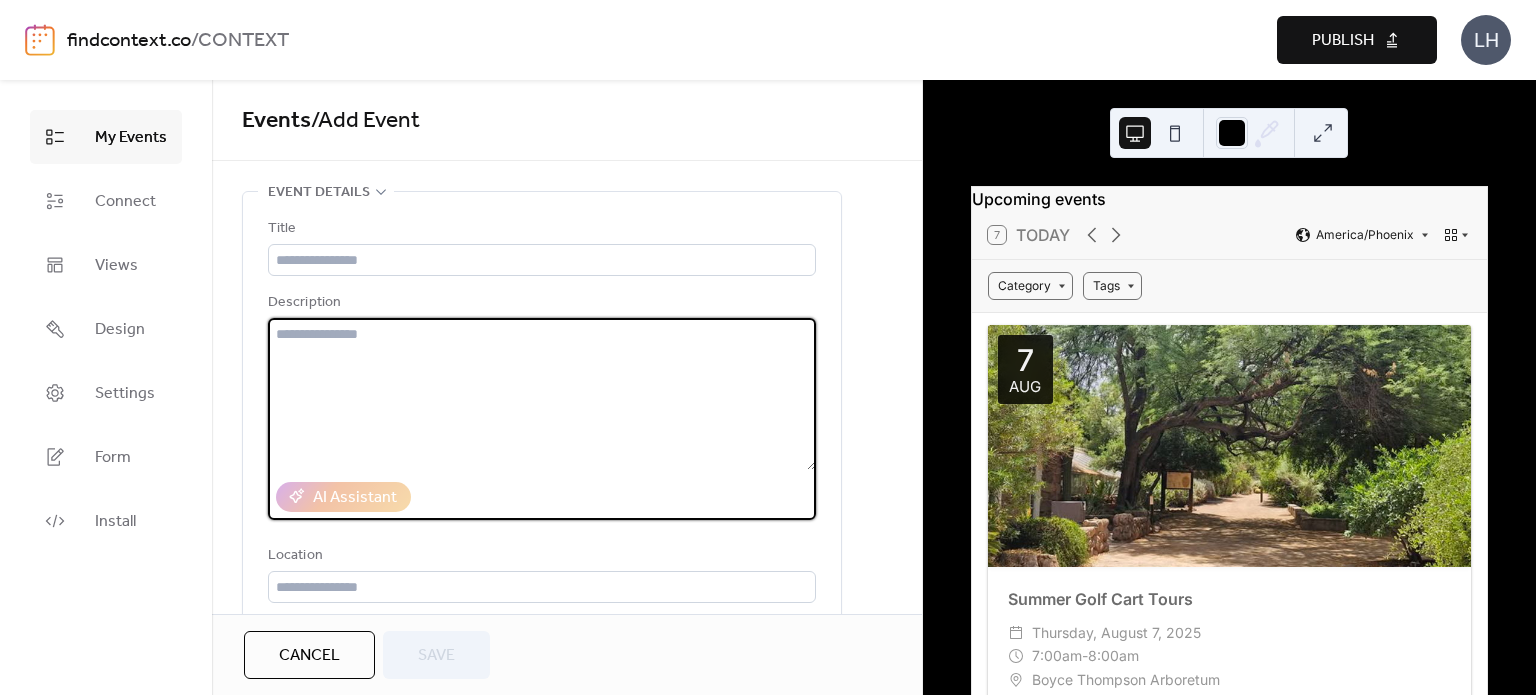 paste 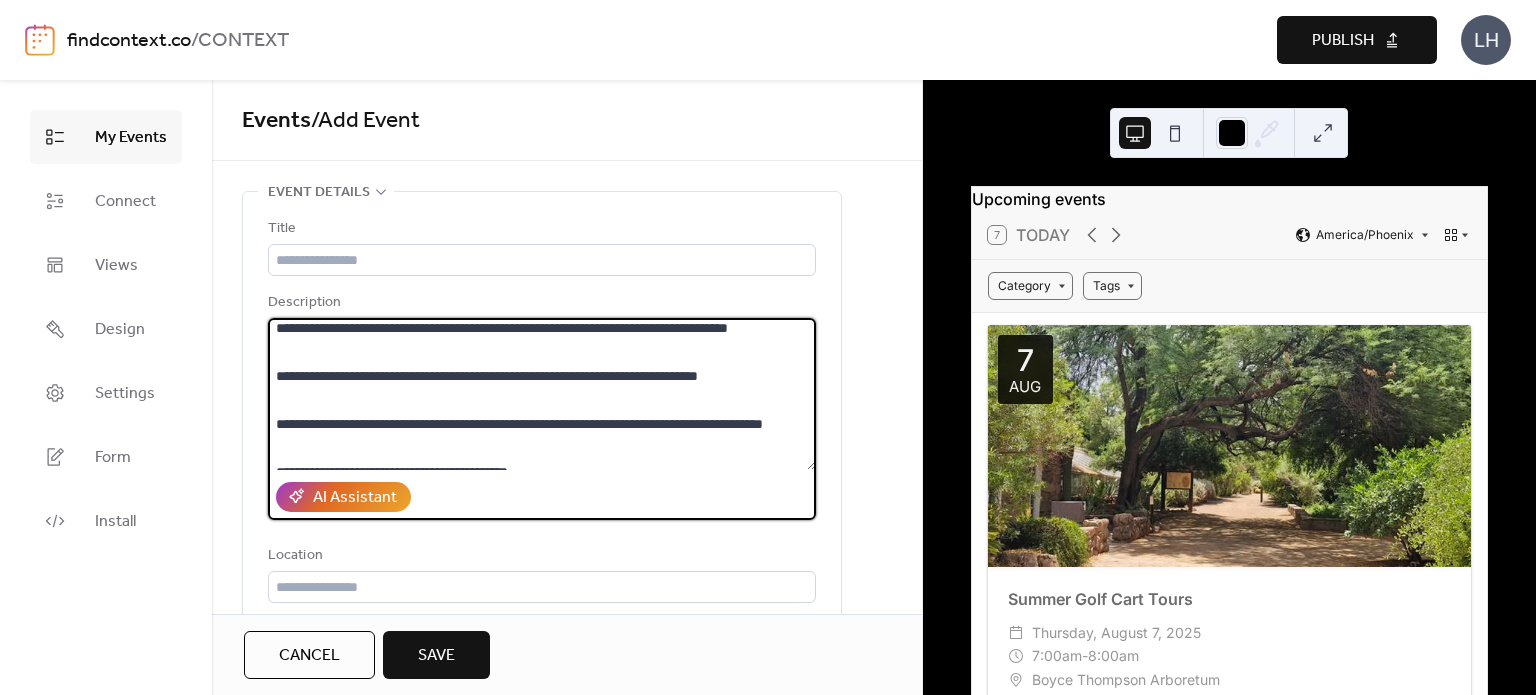 scroll, scrollTop: 0, scrollLeft: 0, axis: both 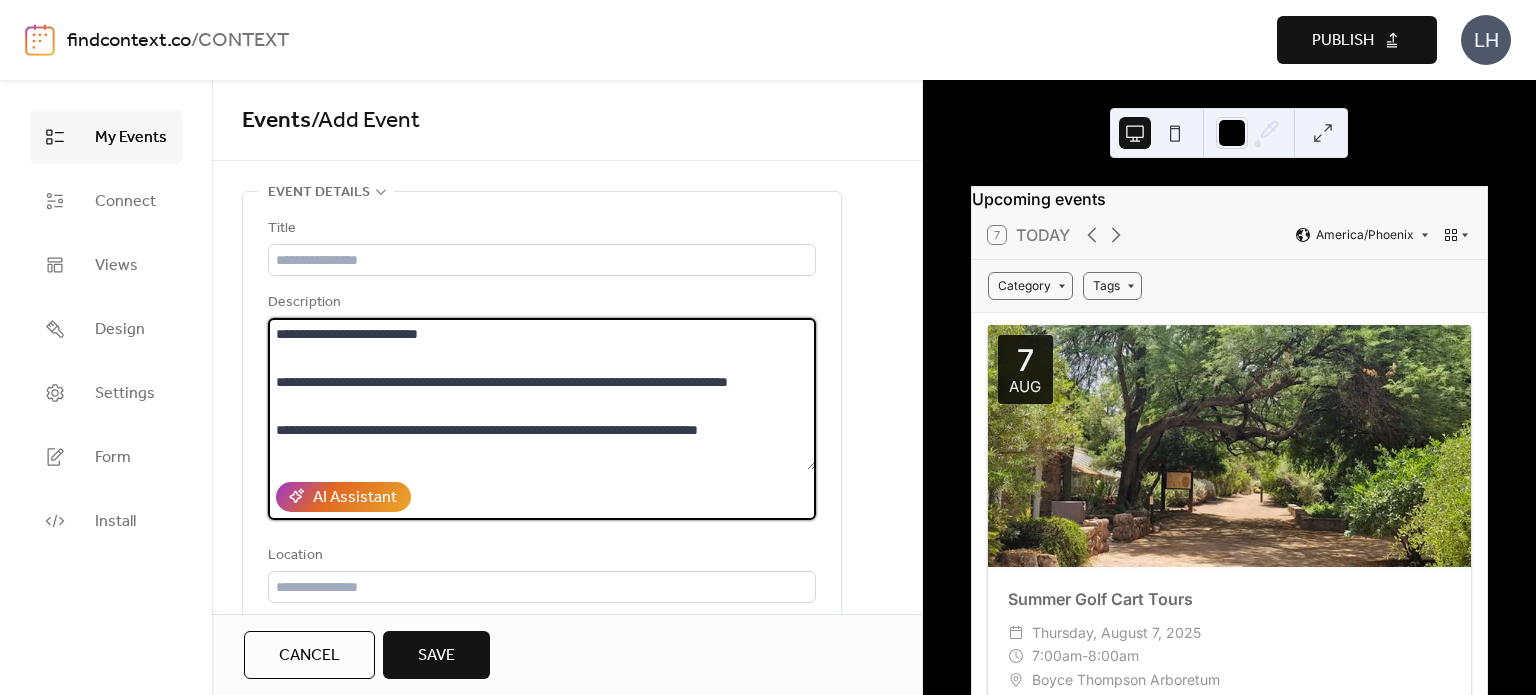 type 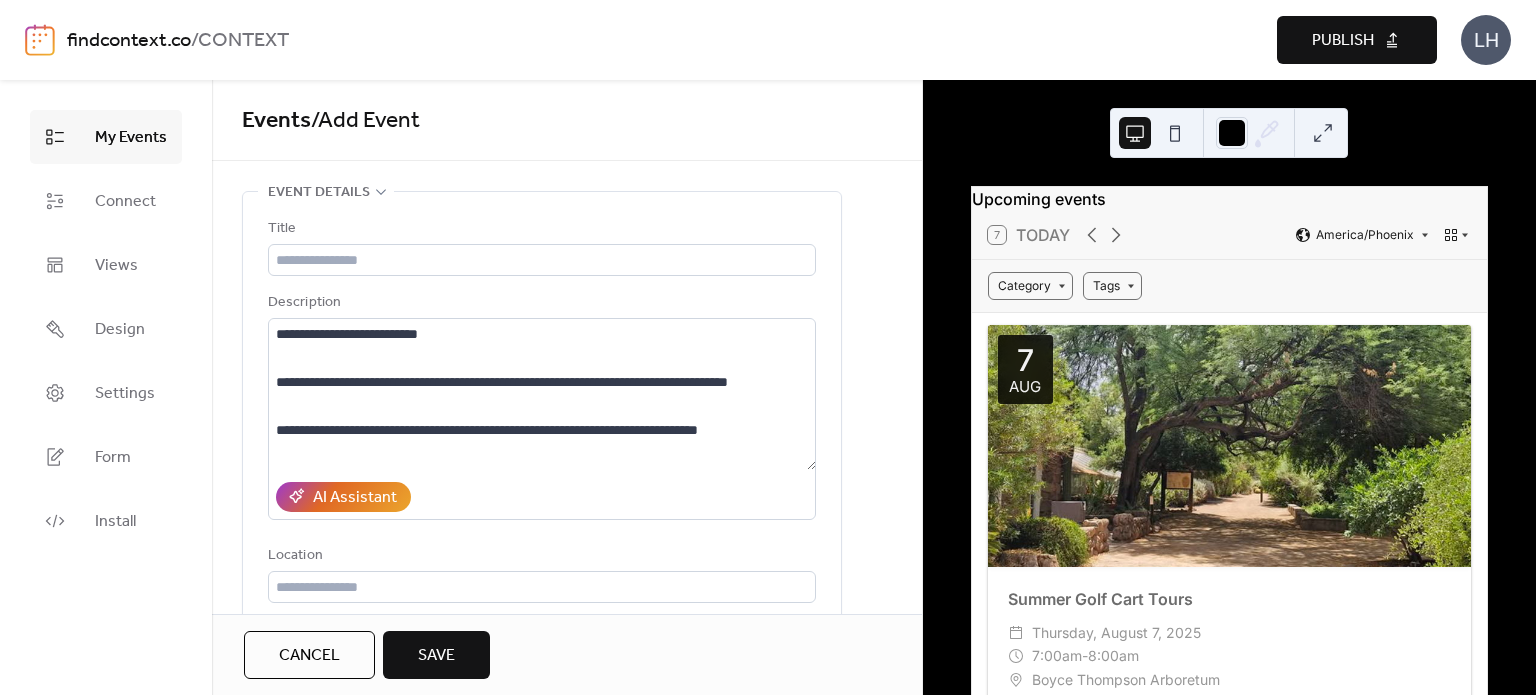 click on "**********" at bounding box center [542, 471] 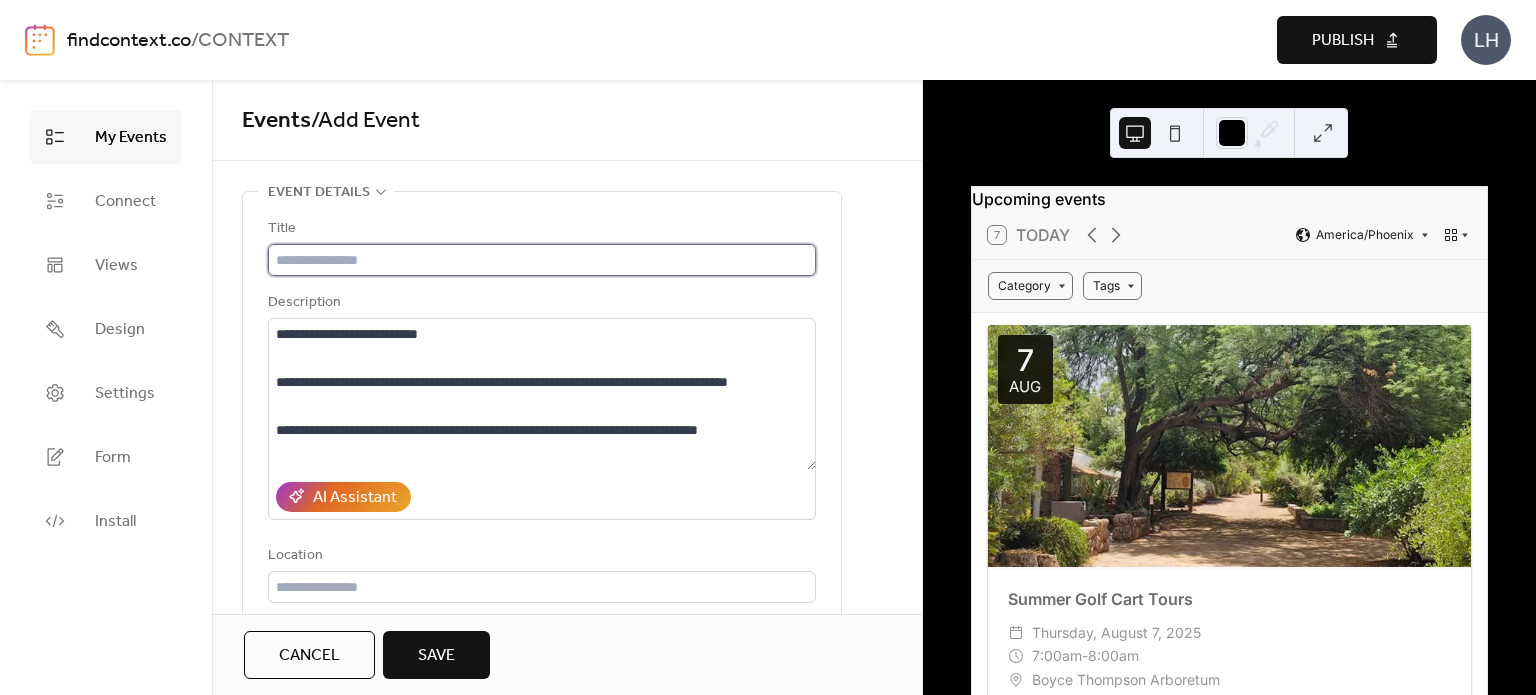 click at bounding box center [542, 260] 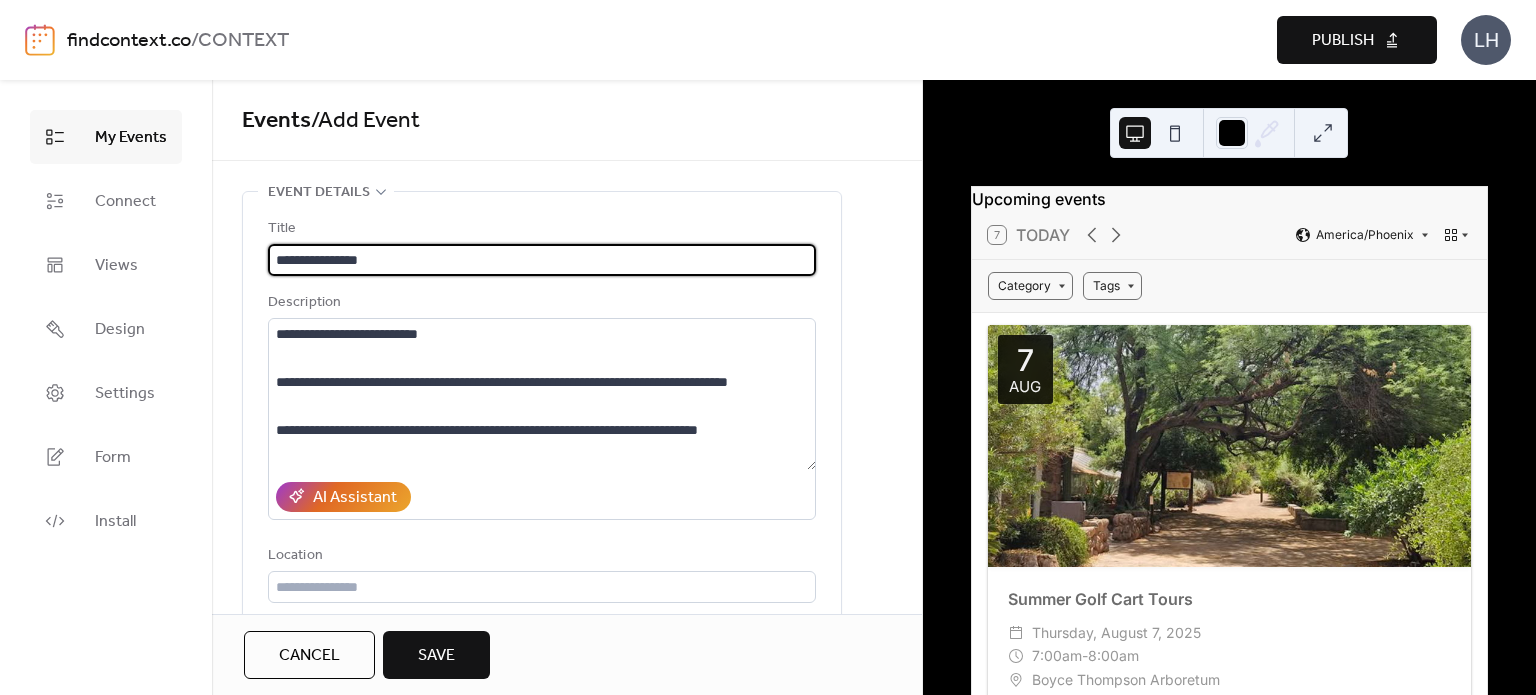 scroll, scrollTop: 0, scrollLeft: 0, axis: both 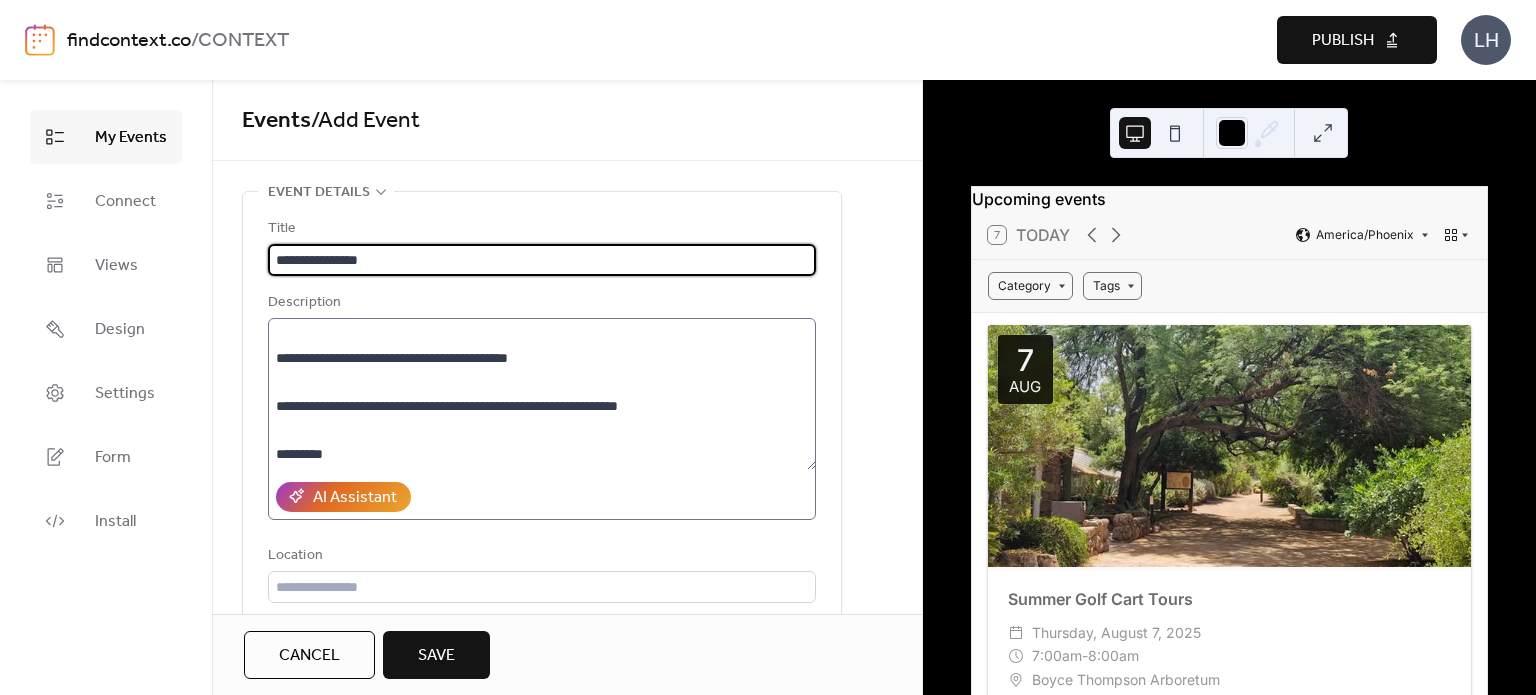 type on "**********" 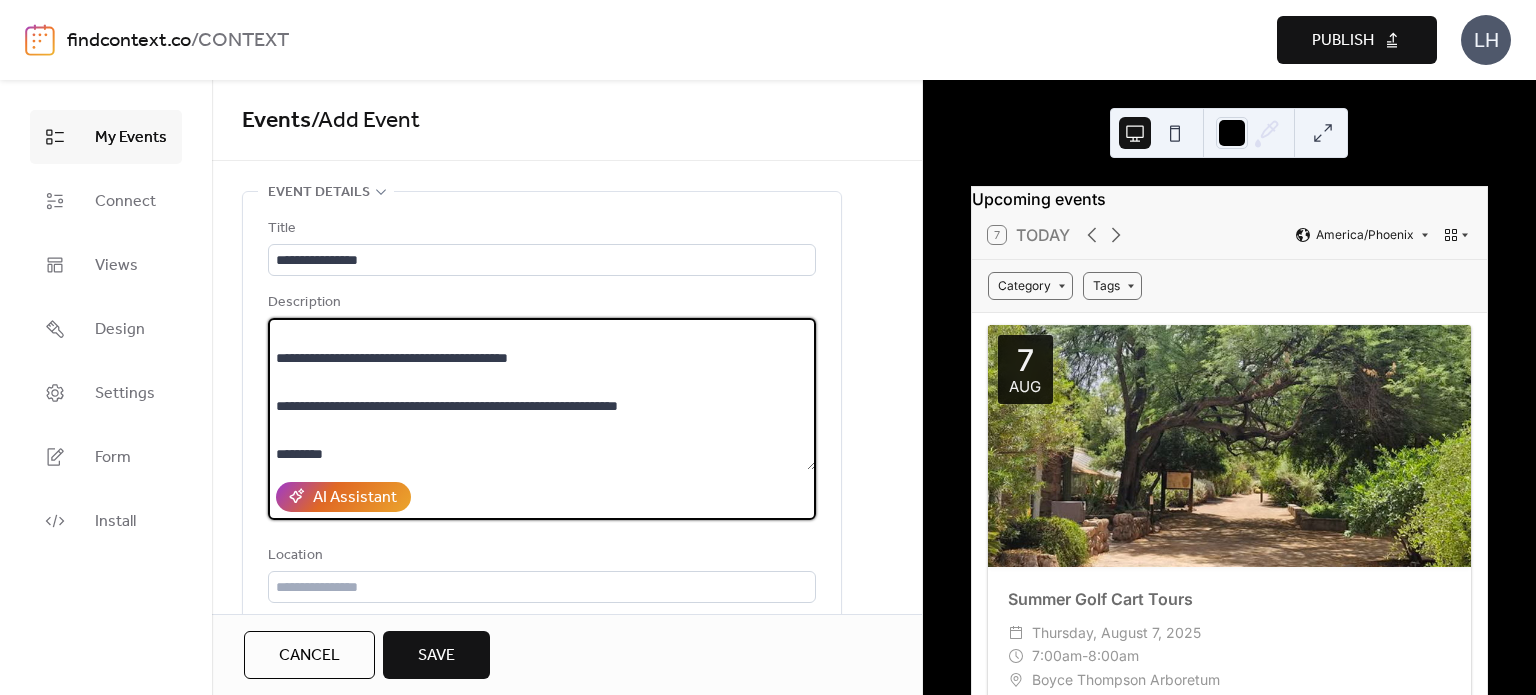 scroll, scrollTop: 0, scrollLeft: 0, axis: both 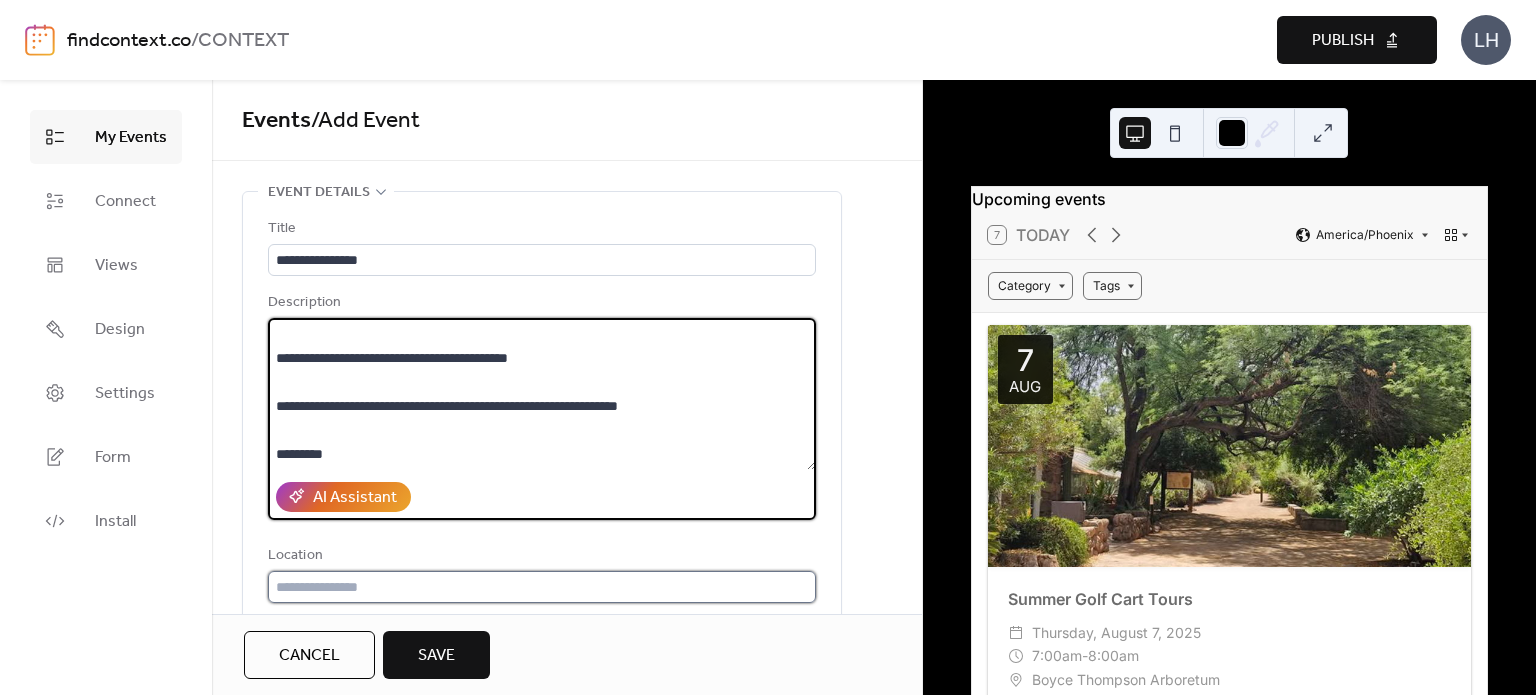 click at bounding box center (542, 587) 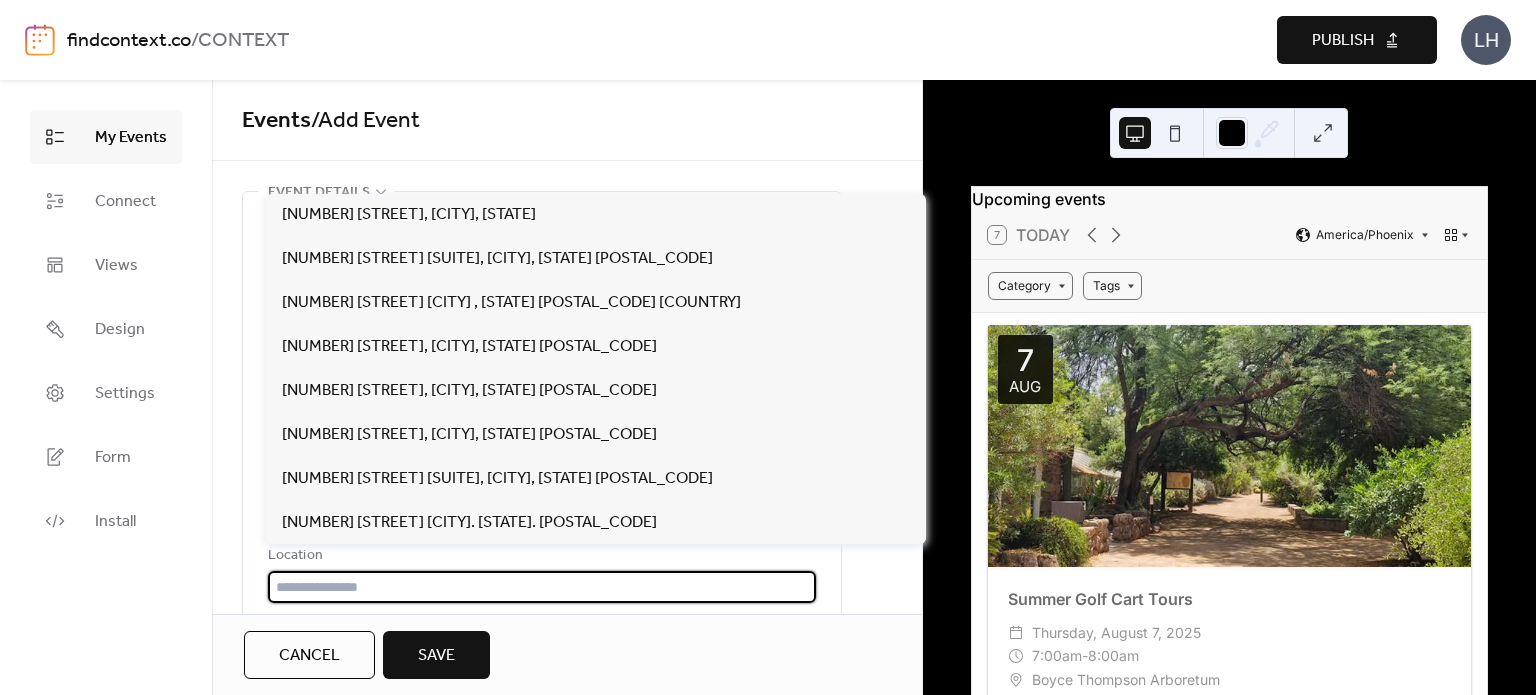 paste on "**********" 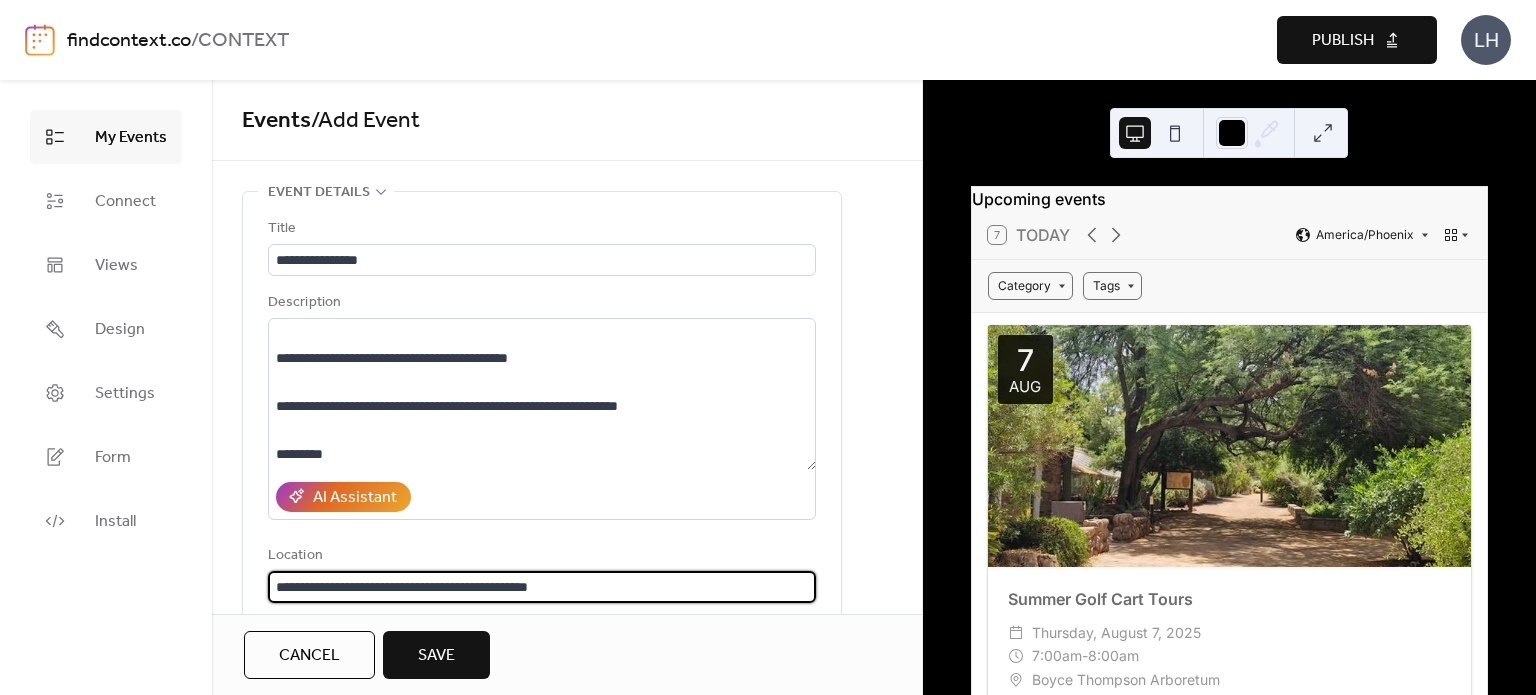 type on "**********" 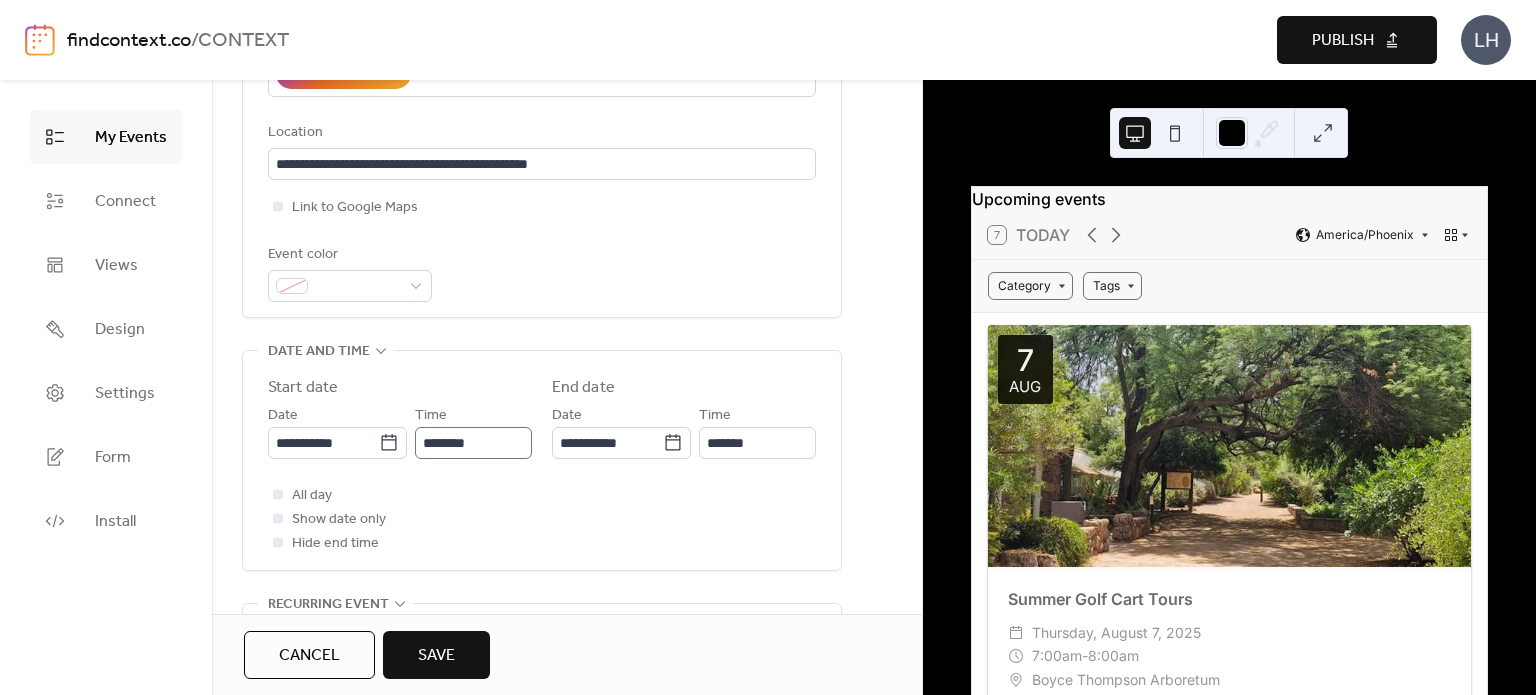 scroll, scrollTop: 424, scrollLeft: 0, axis: vertical 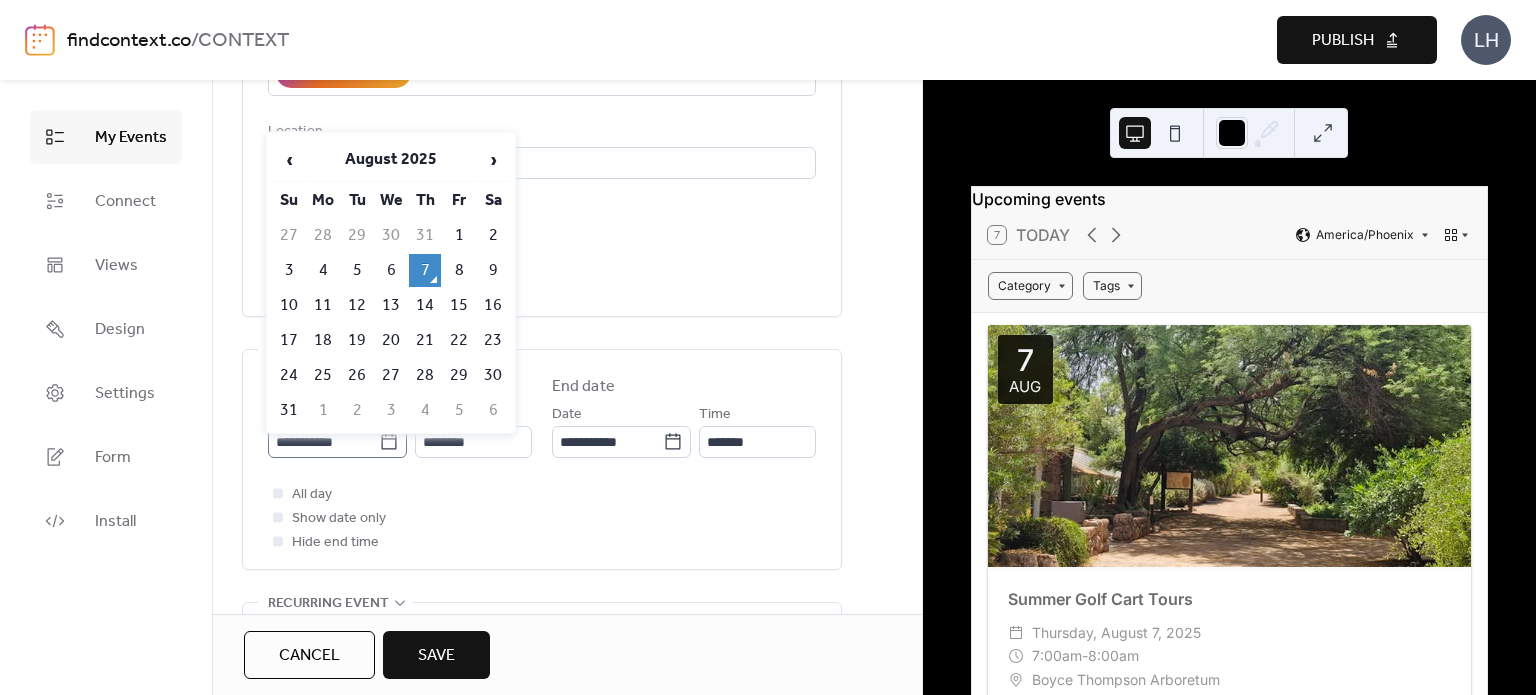 click 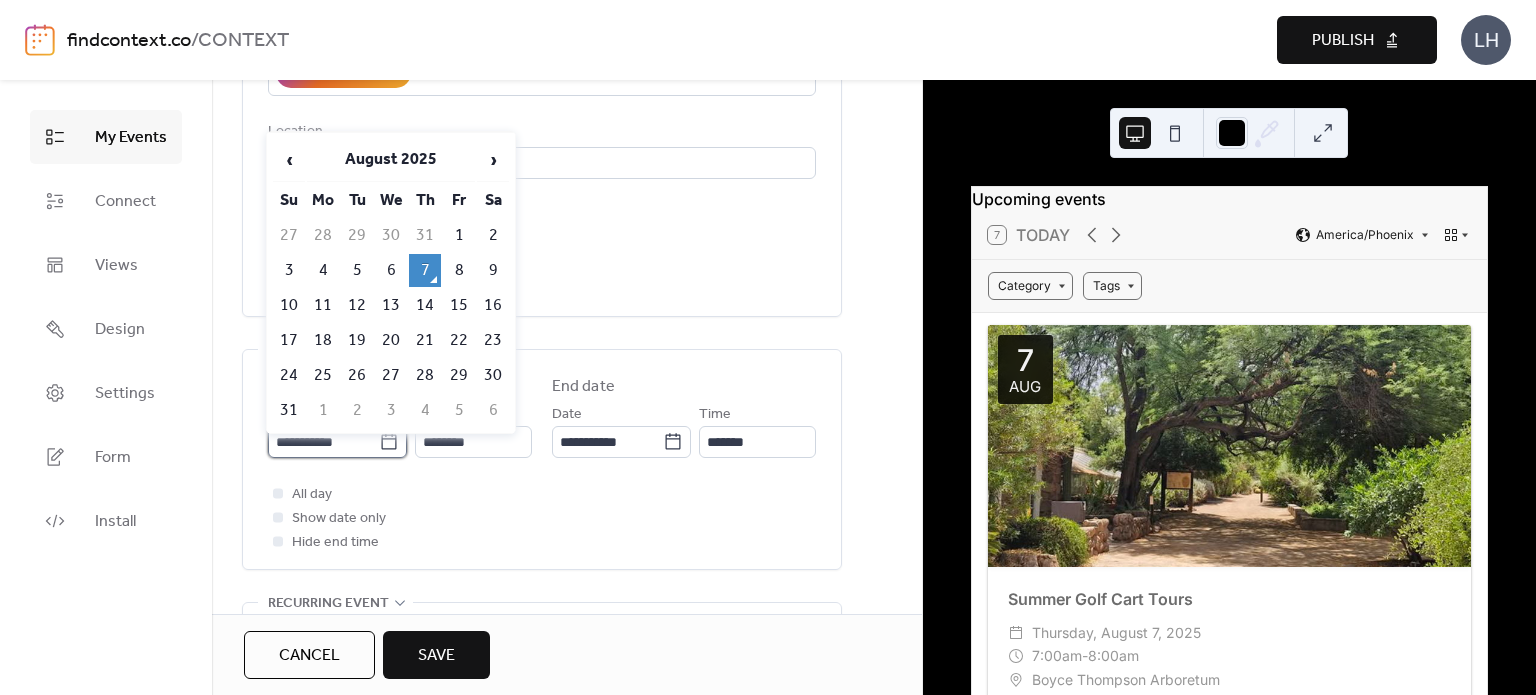 click on "**********" at bounding box center (323, 442) 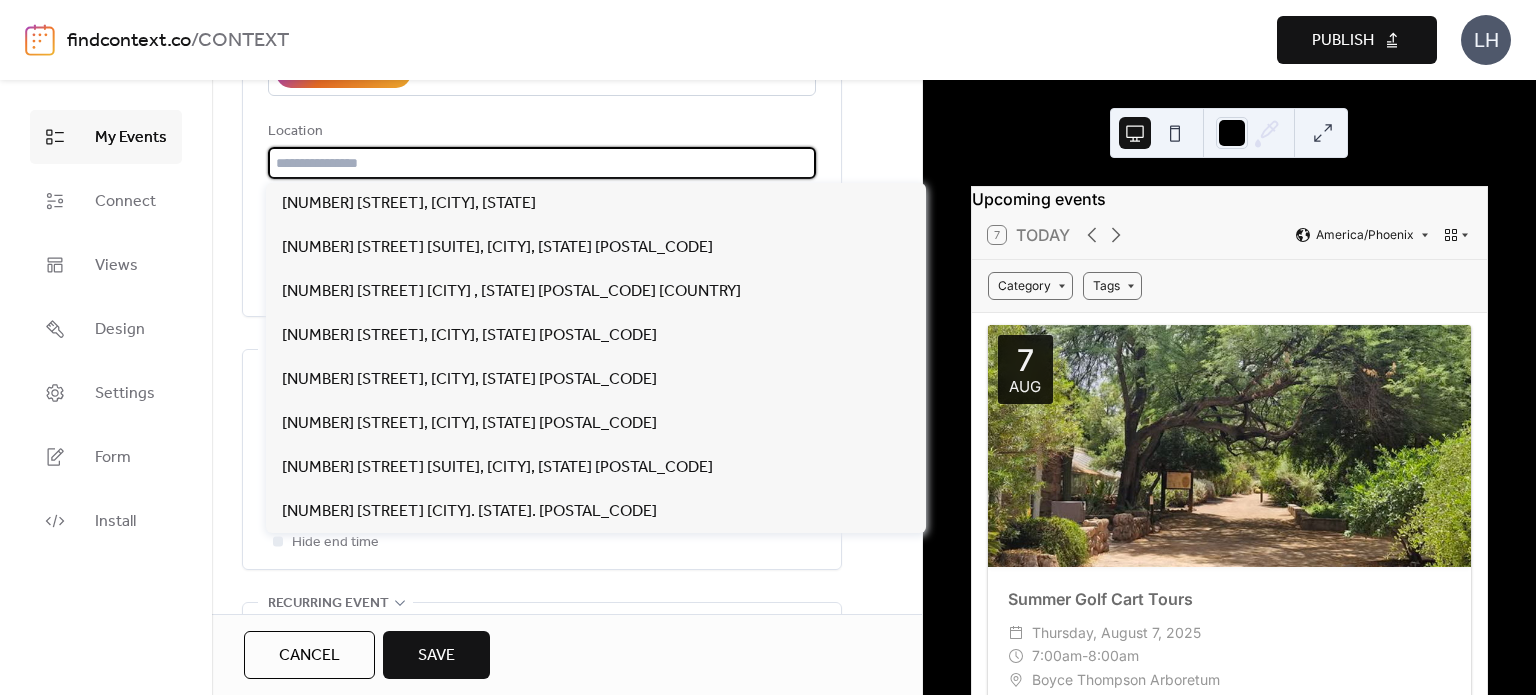 click at bounding box center (542, 163) 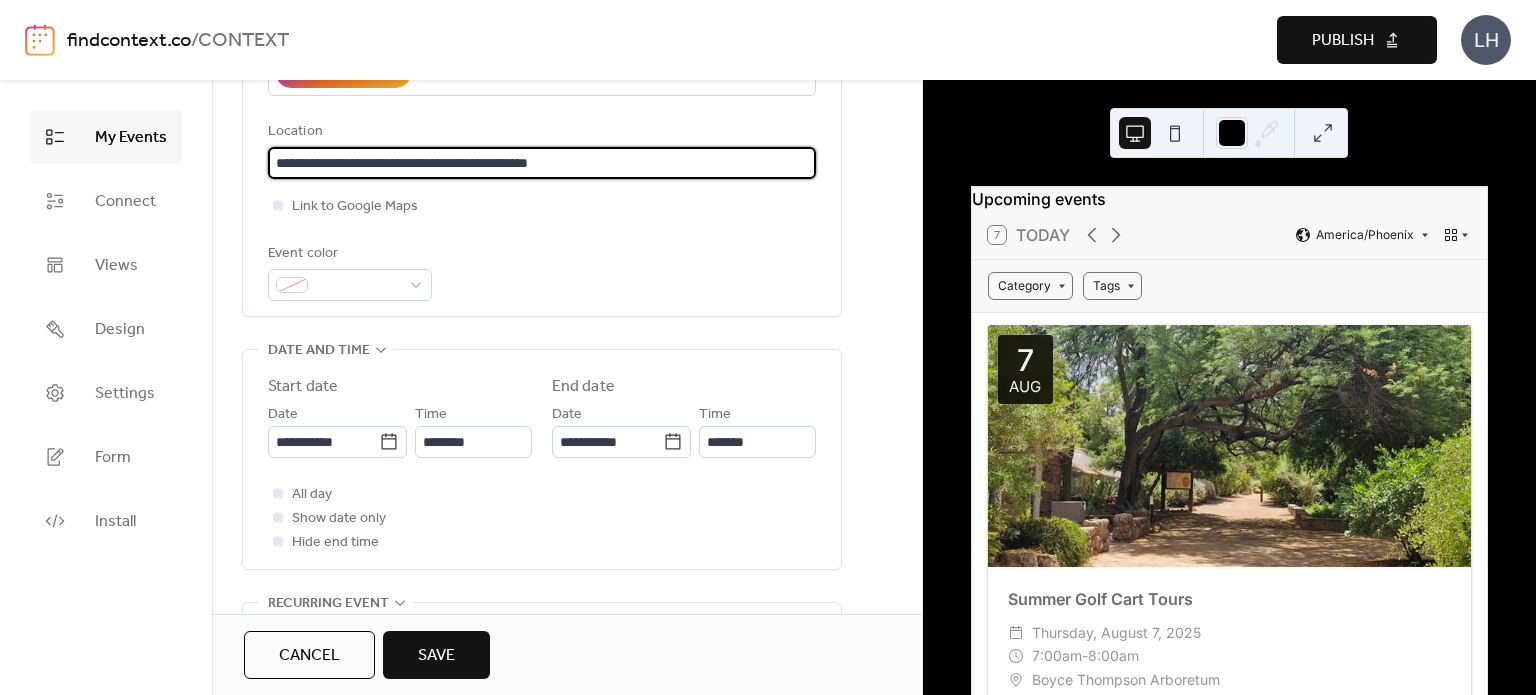 scroll, scrollTop: 0, scrollLeft: 0, axis: both 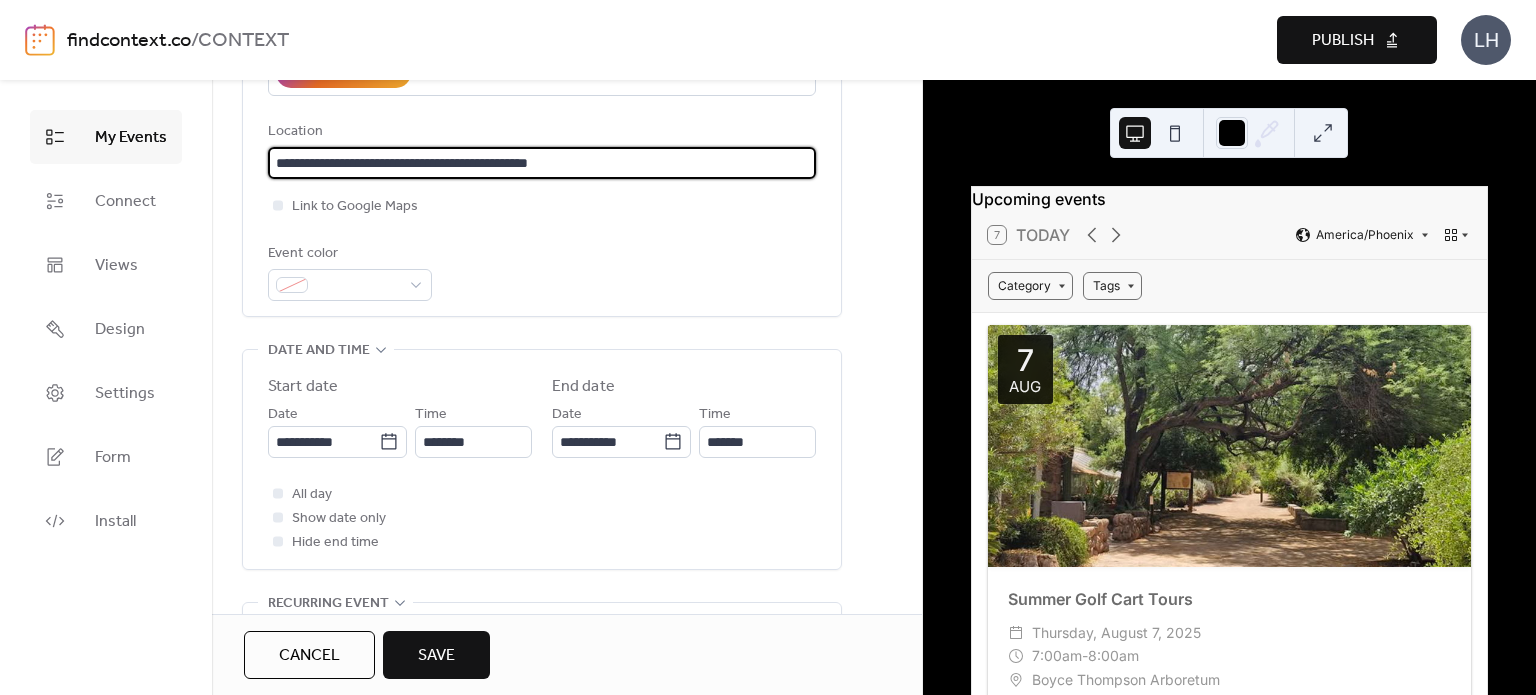 drag, startPoint x: 657, startPoint y: 157, endPoint x: 496, endPoint y: 155, distance: 161.01242 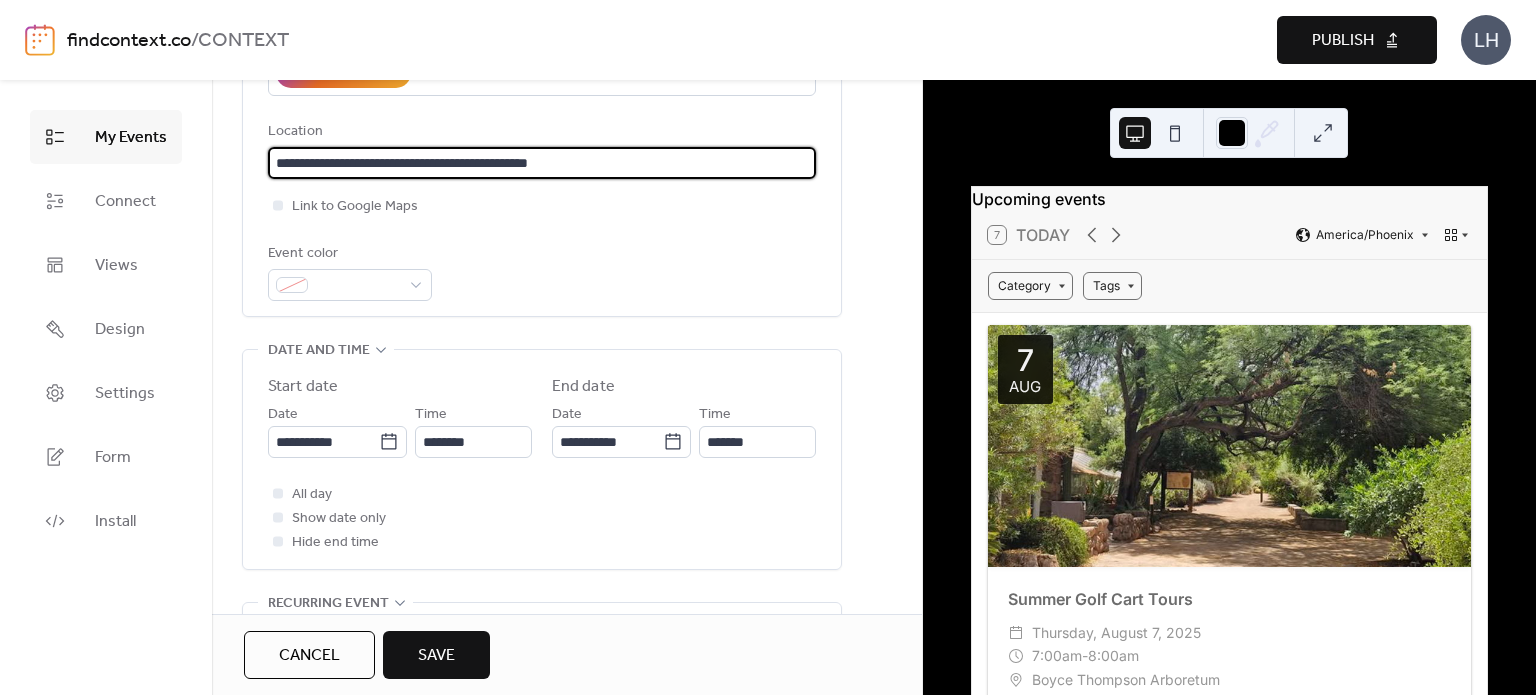 click on "**********" at bounding box center [542, 163] 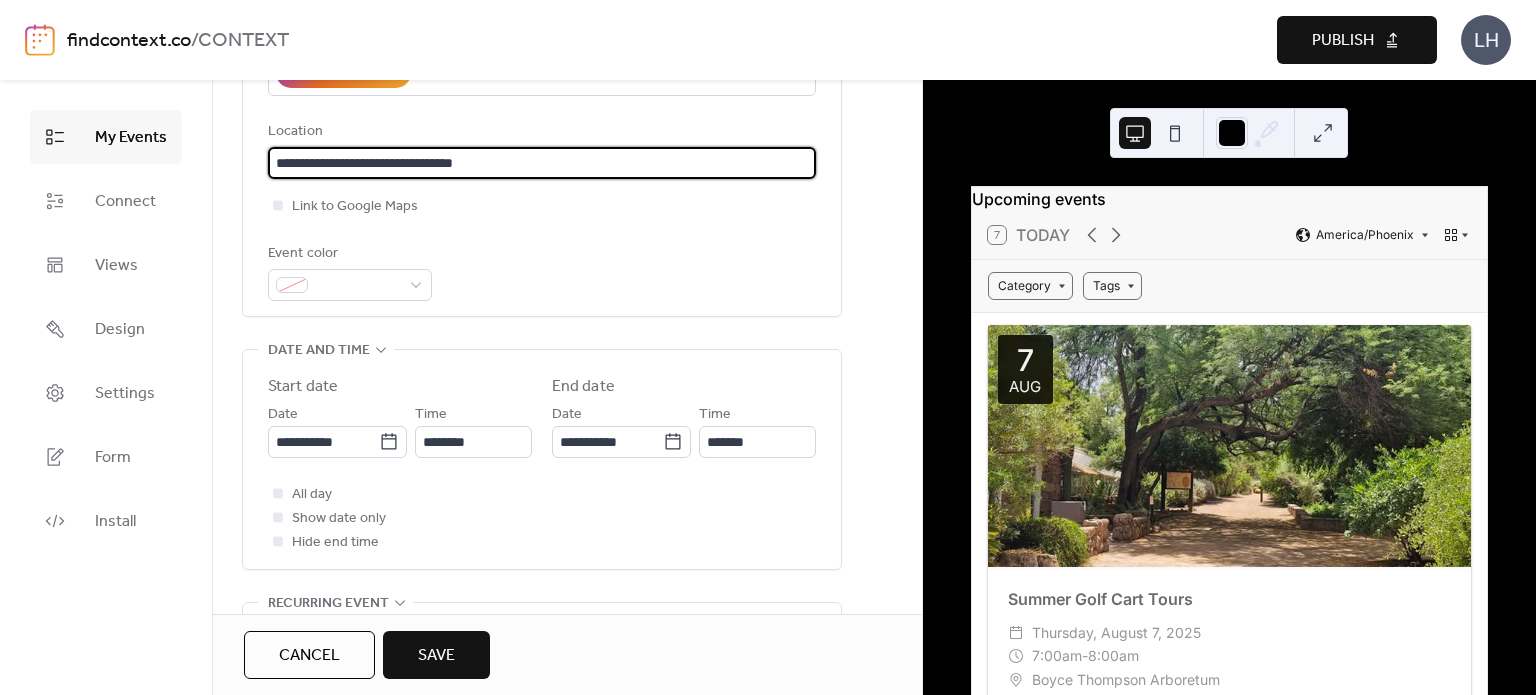click on "Link to Google Maps" at bounding box center [542, 206] 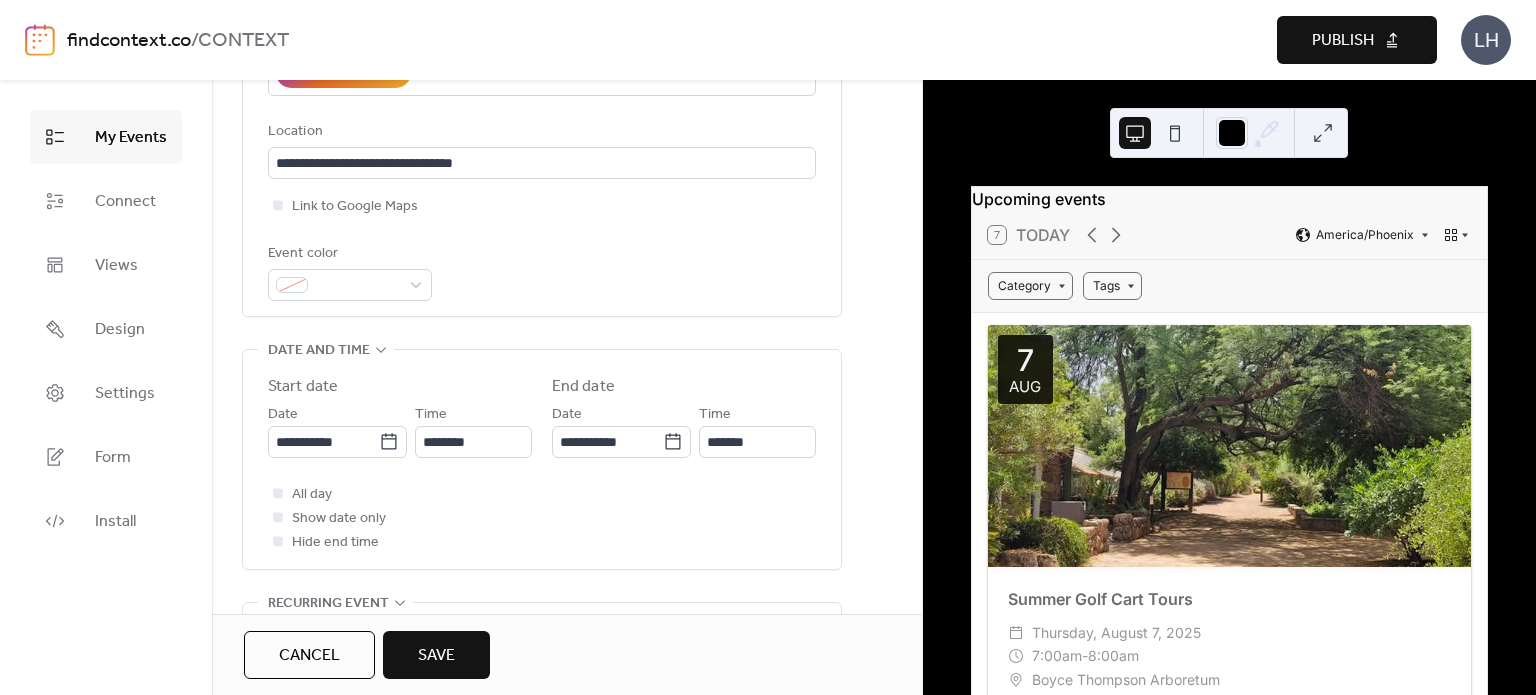 scroll, scrollTop: 408, scrollLeft: 0, axis: vertical 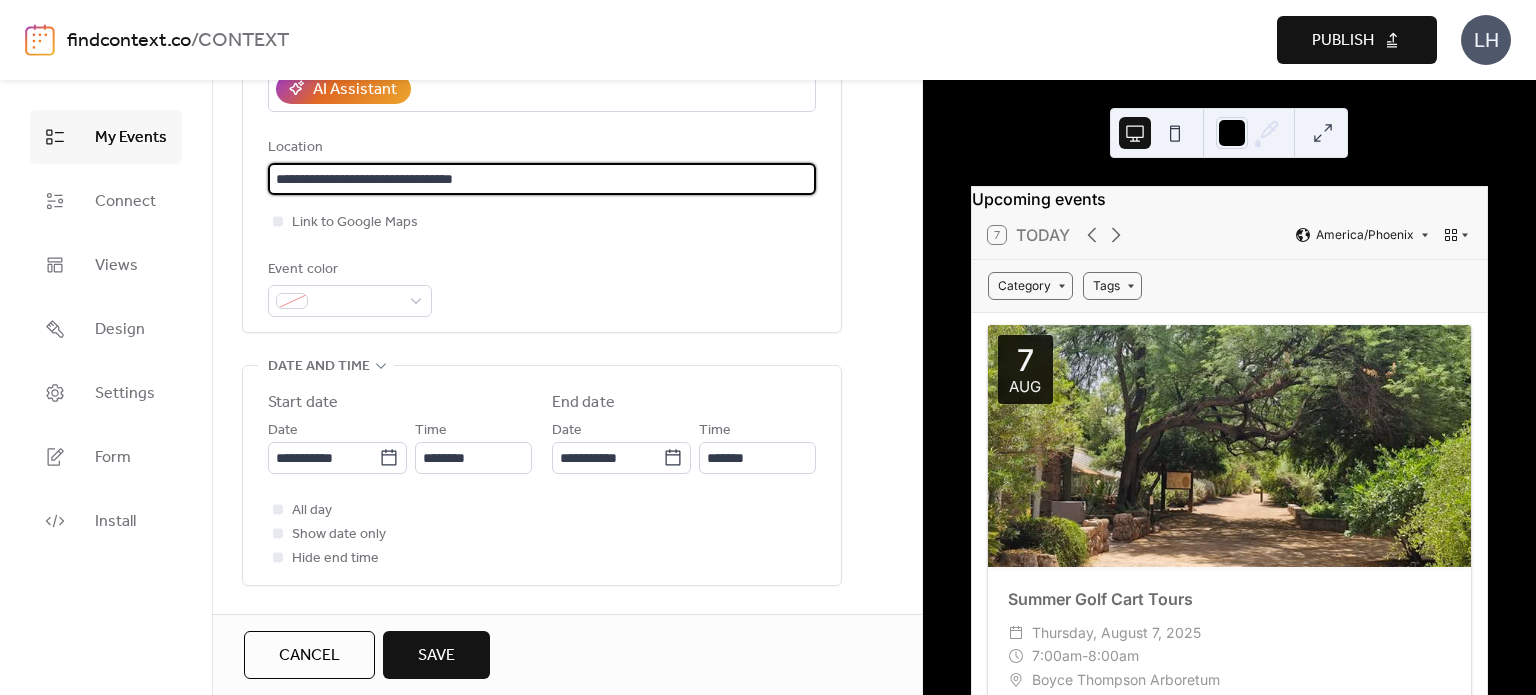 click on "**********" at bounding box center [542, 179] 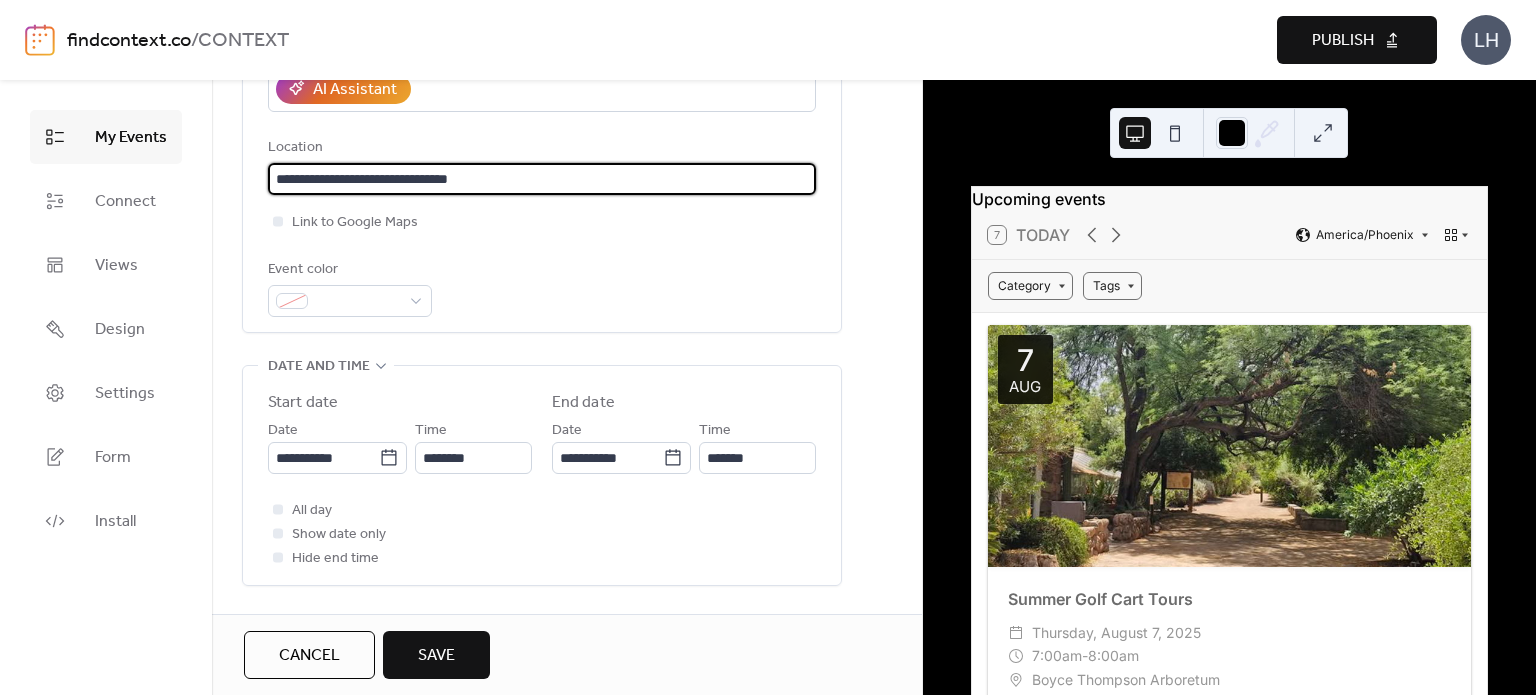 type on "**********" 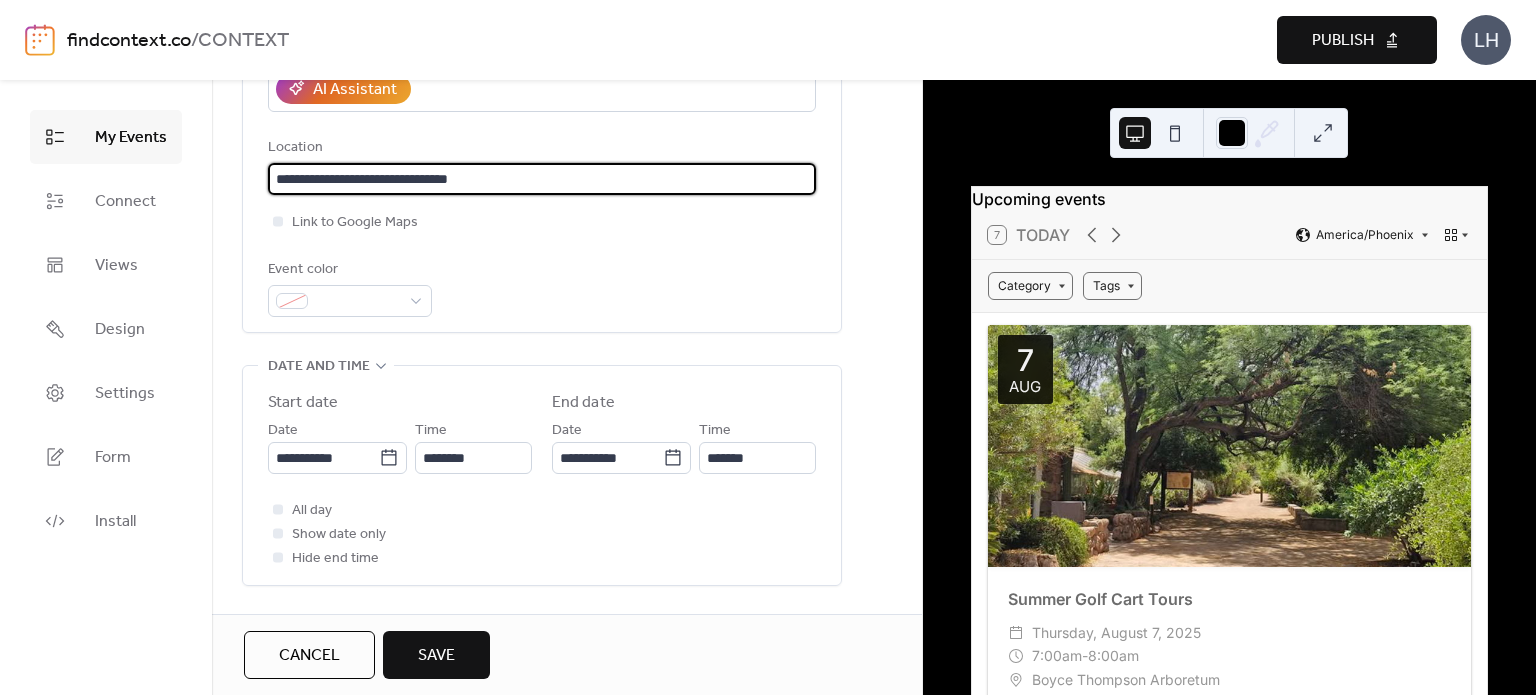 click on "**********" at bounding box center (542, 63) 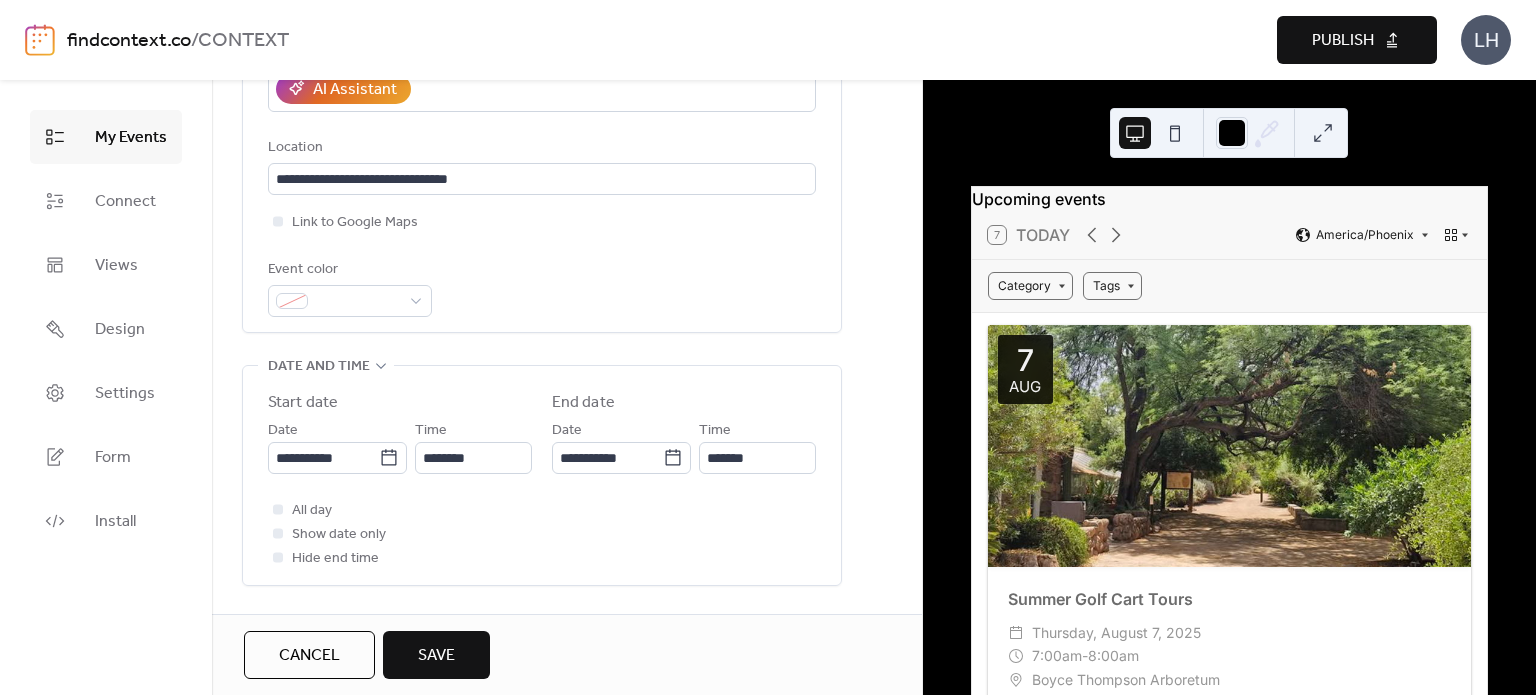 scroll, scrollTop: 176, scrollLeft: 0, axis: vertical 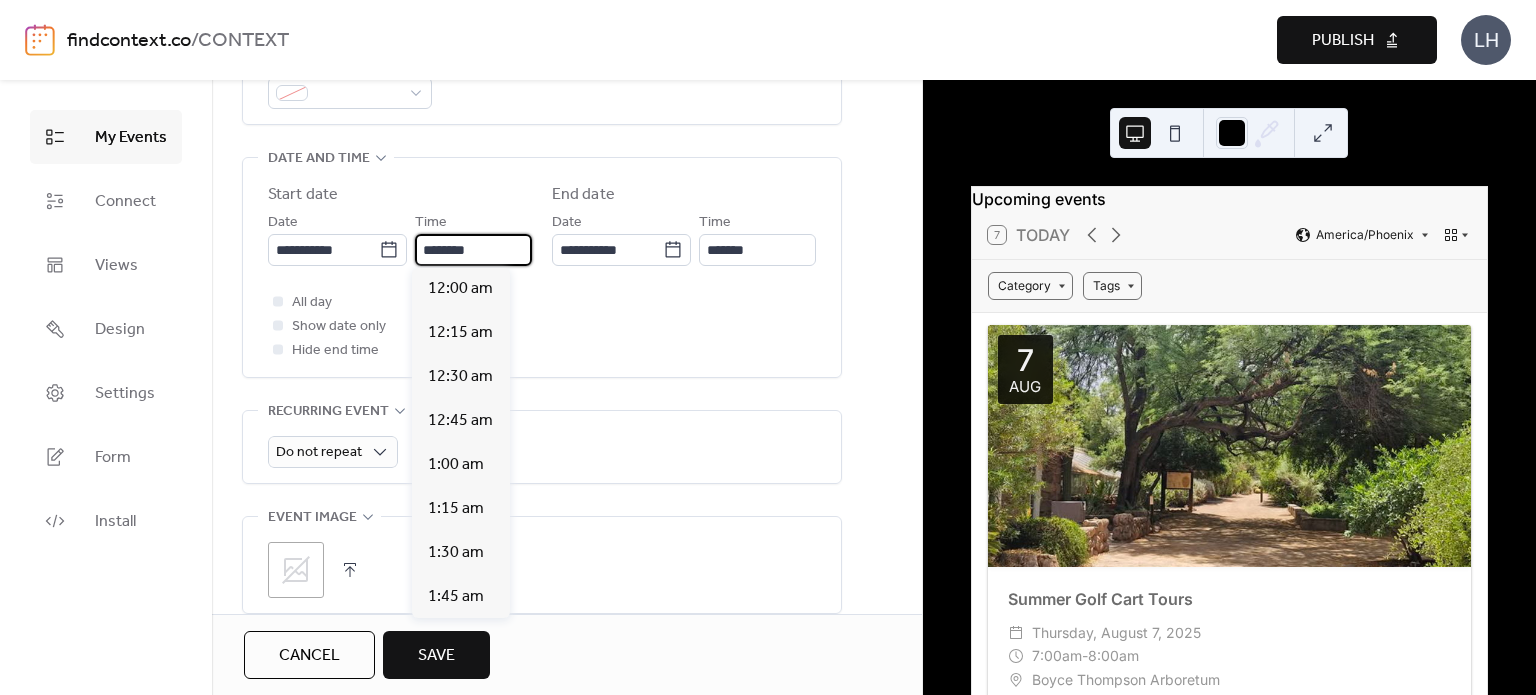 click on "********" at bounding box center (473, 250) 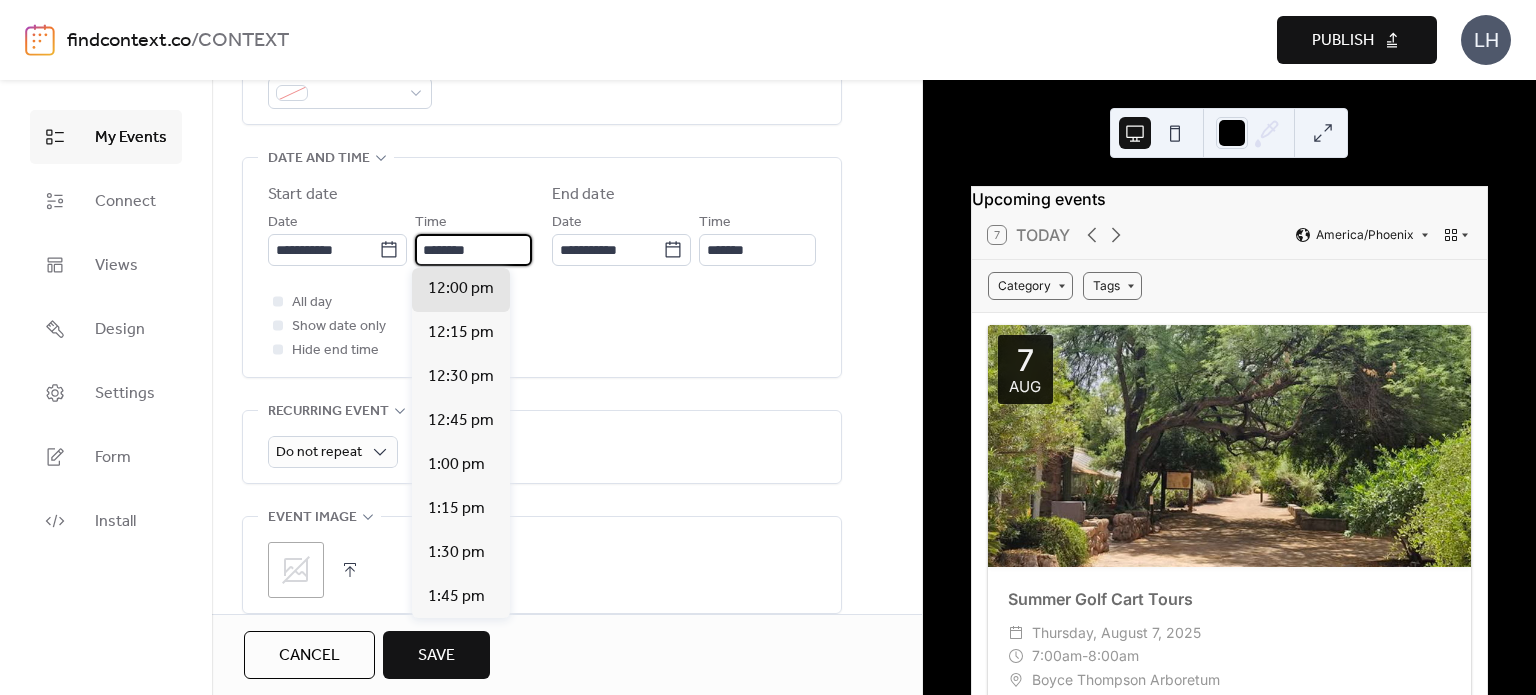 click on "********" at bounding box center (473, 250) 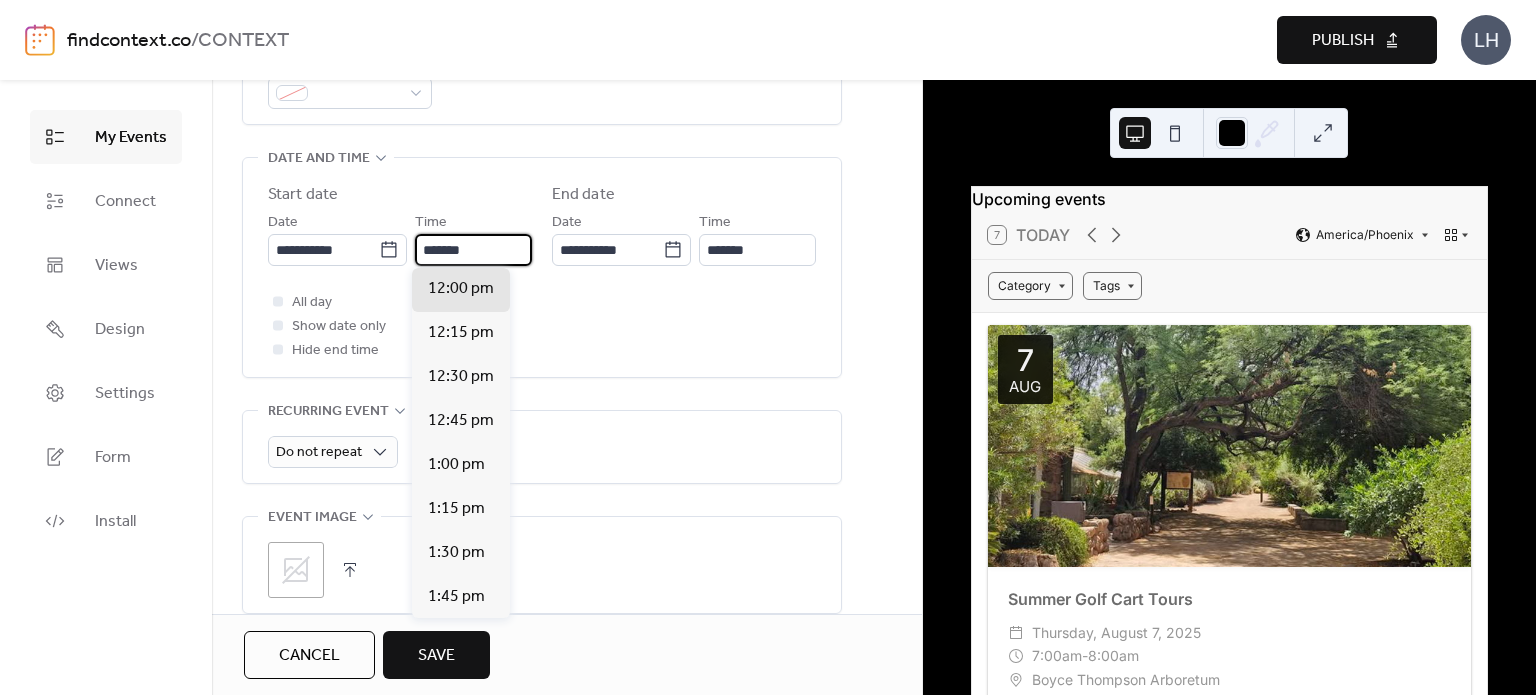 scroll, scrollTop: 3168, scrollLeft: 0, axis: vertical 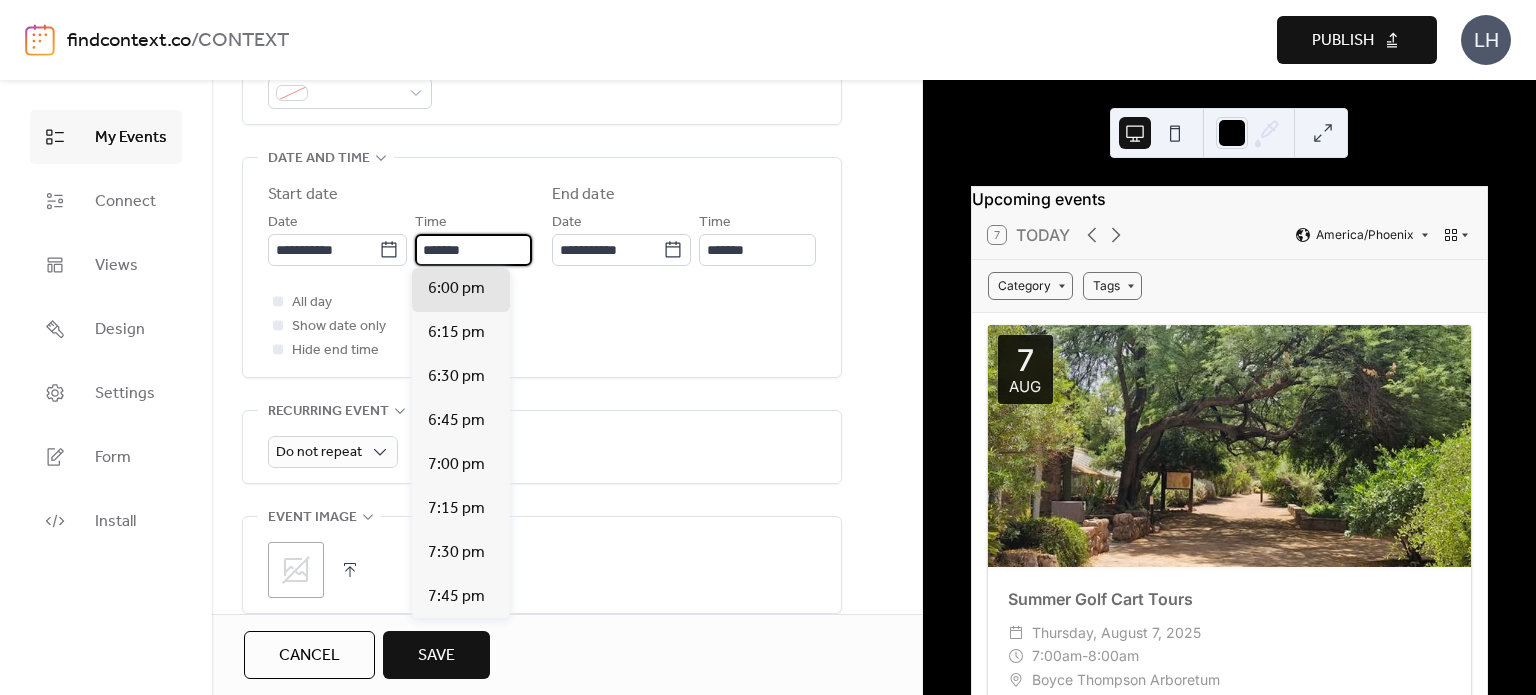 click on "*******" at bounding box center [473, 250] 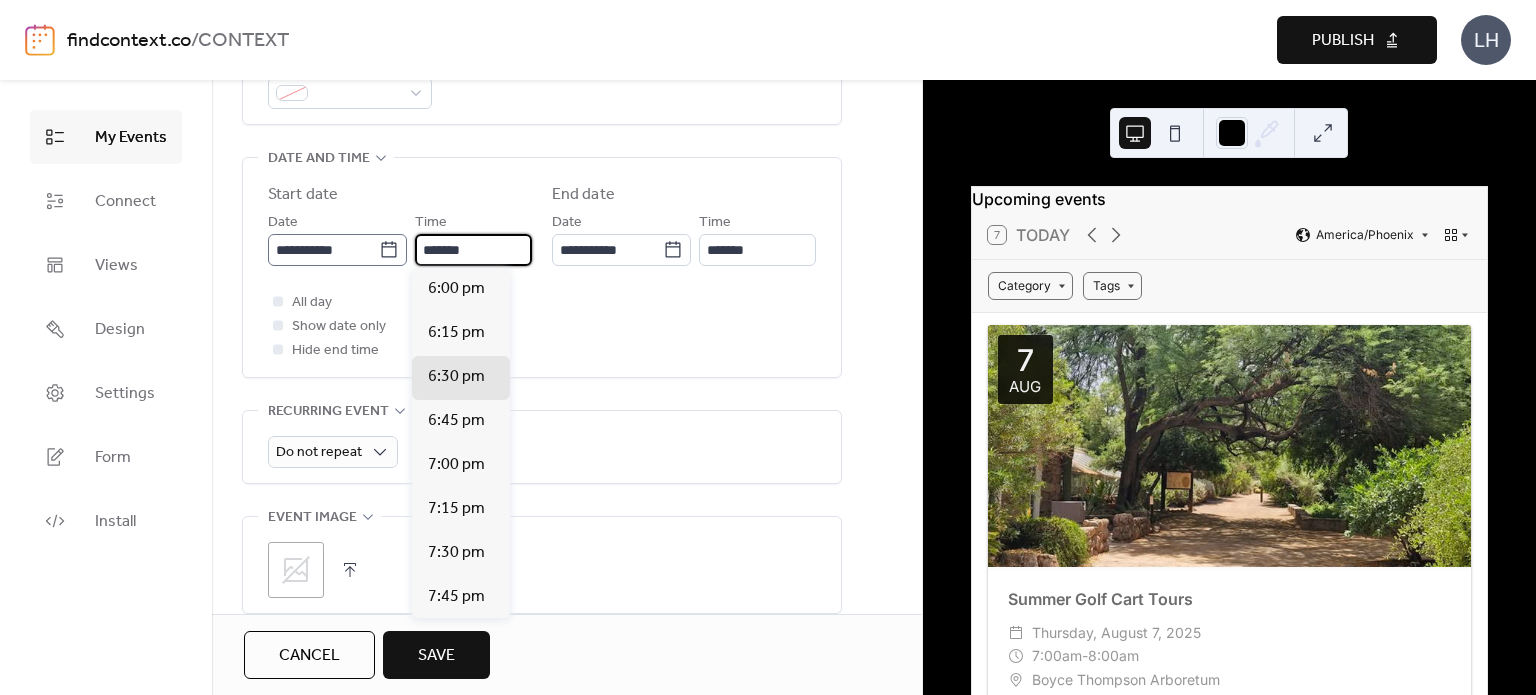 type on "*******" 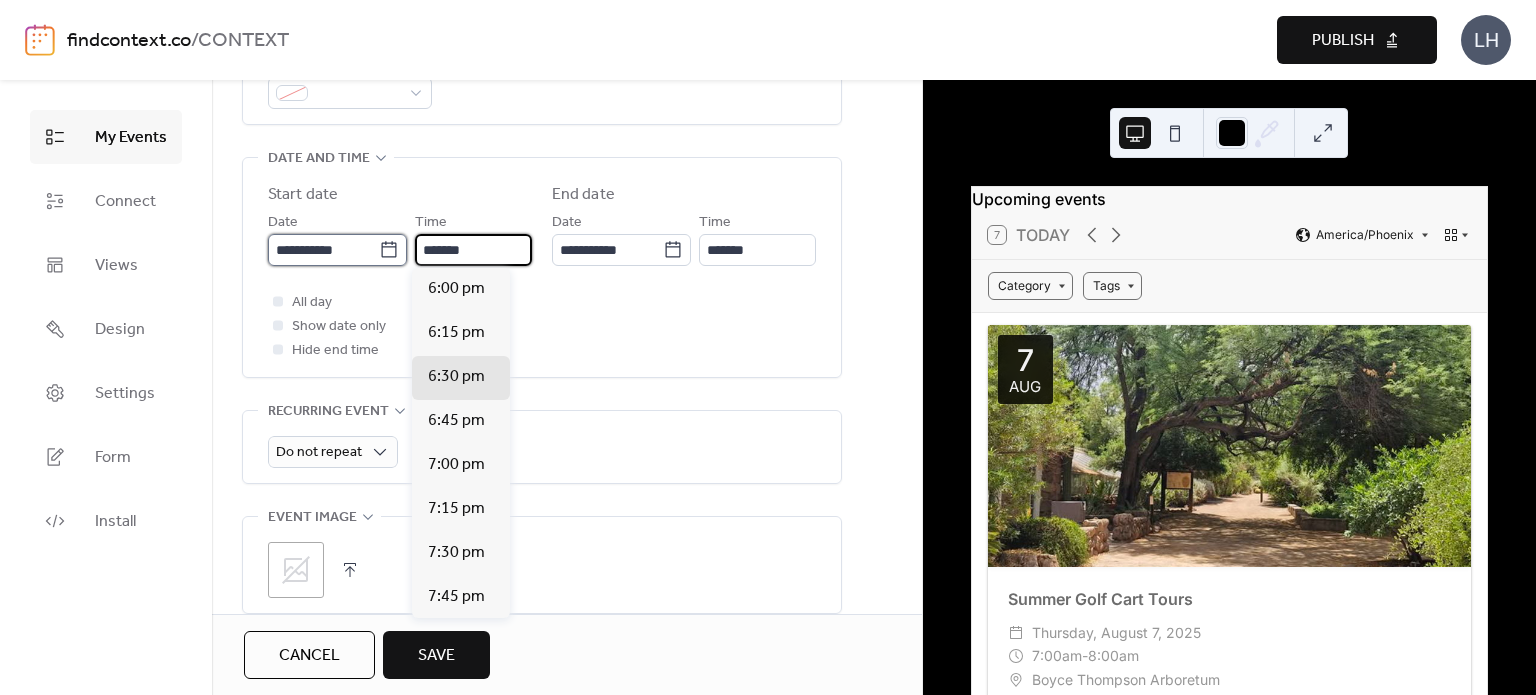 type on "*******" 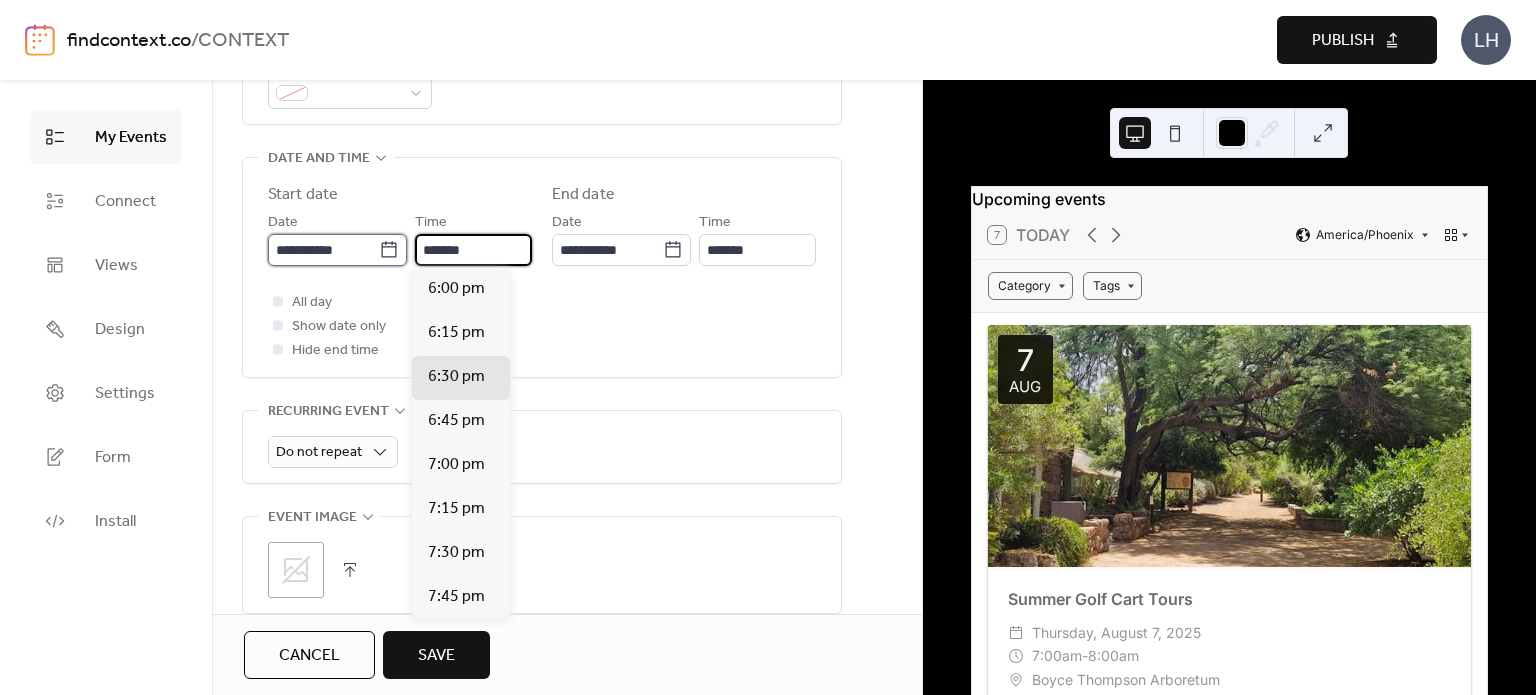 click on "**********" at bounding box center [323, 250] 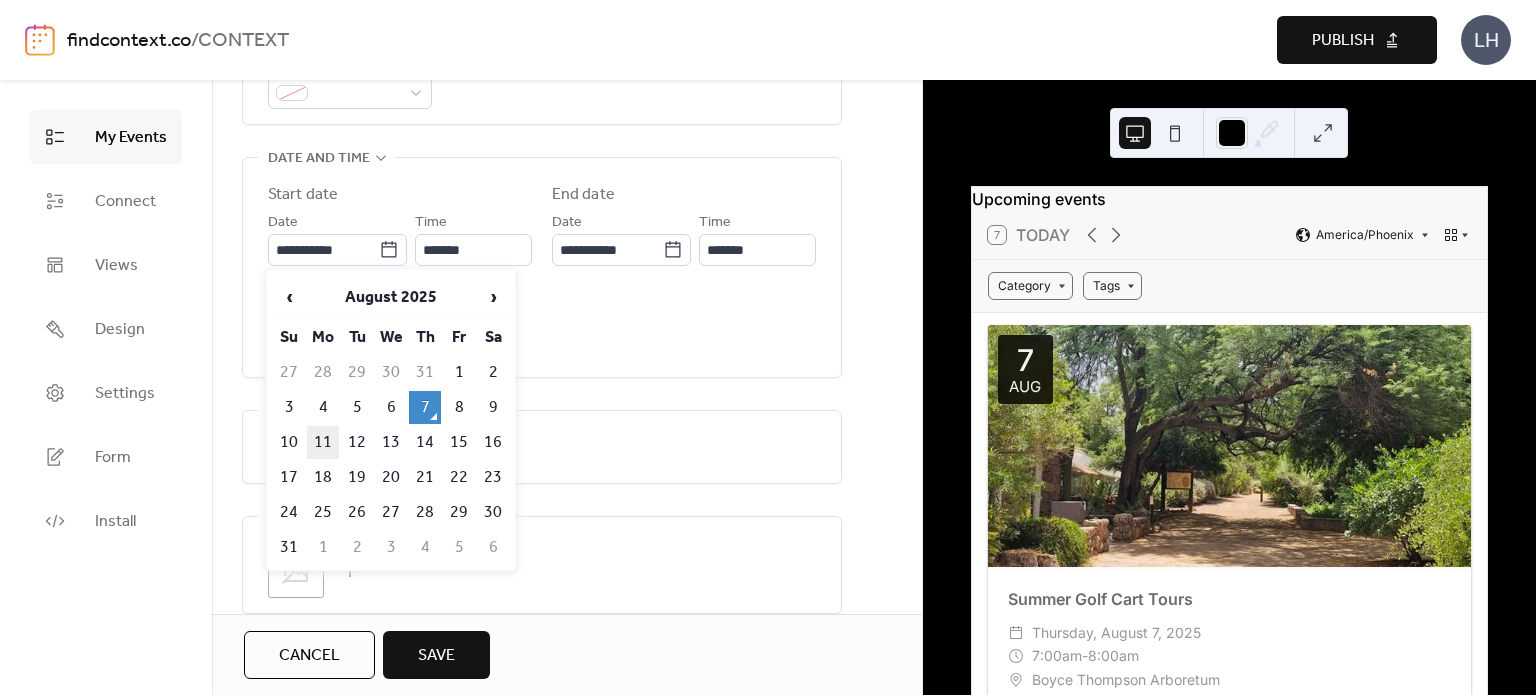 click on "11" at bounding box center [323, 442] 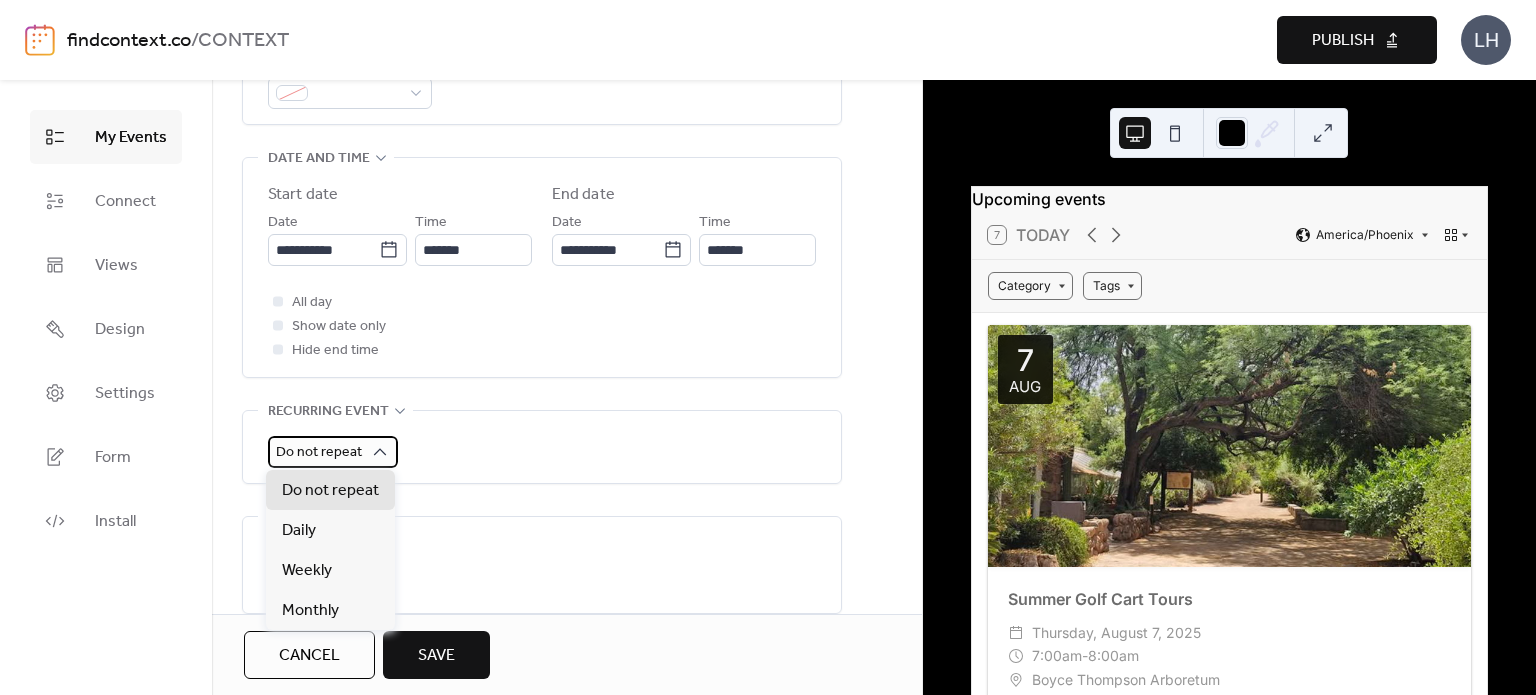 click on "**********" at bounding box center [768, 347] 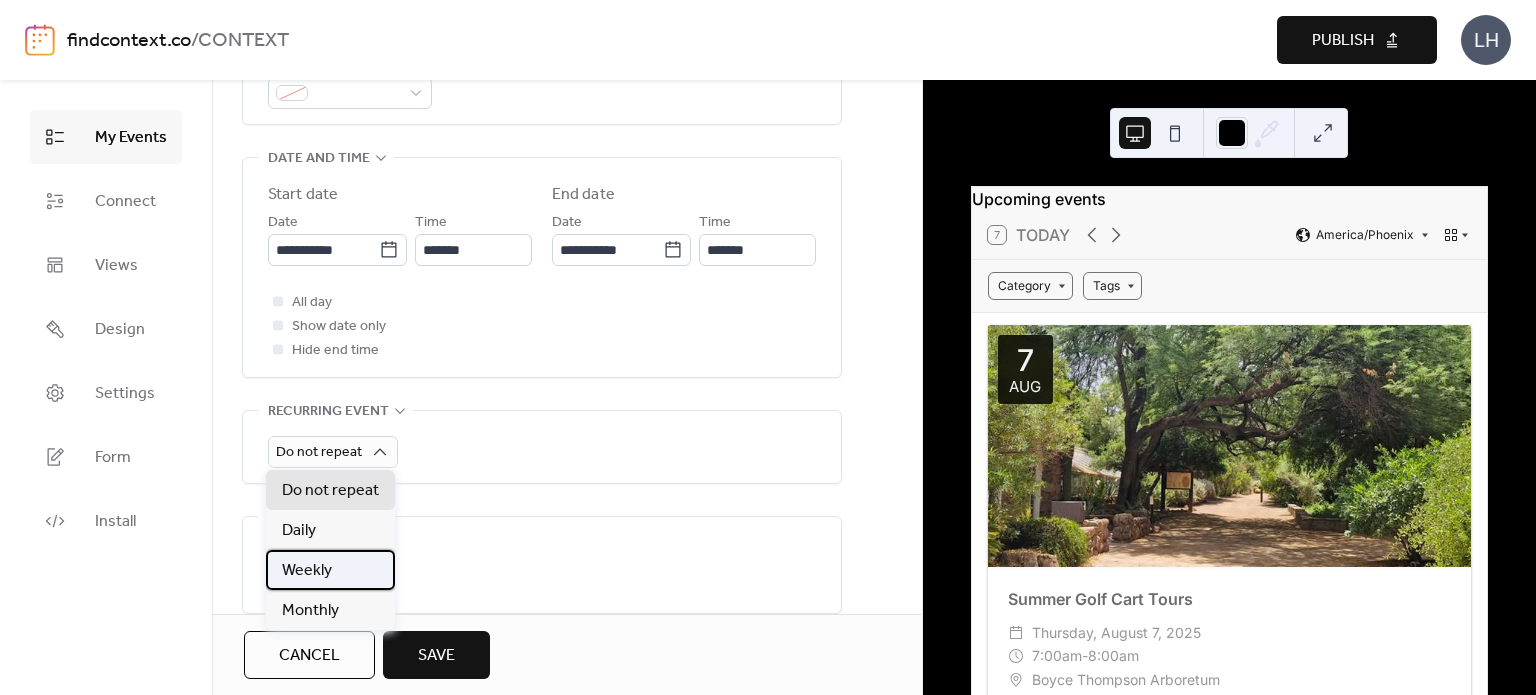 click on "Weekly" at bounding box center [330, 570] 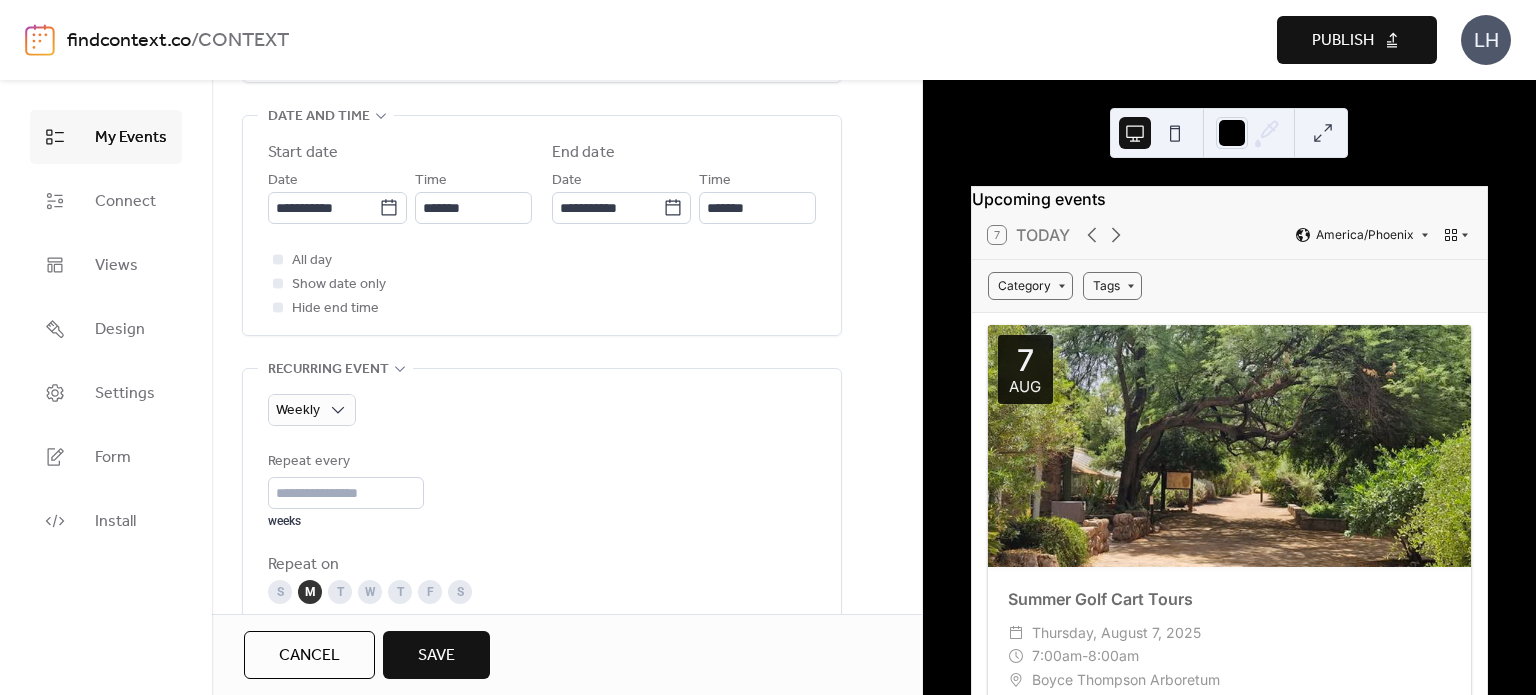 scroll, scrollTop: 659, scrollLeft: 0, axis: vertical 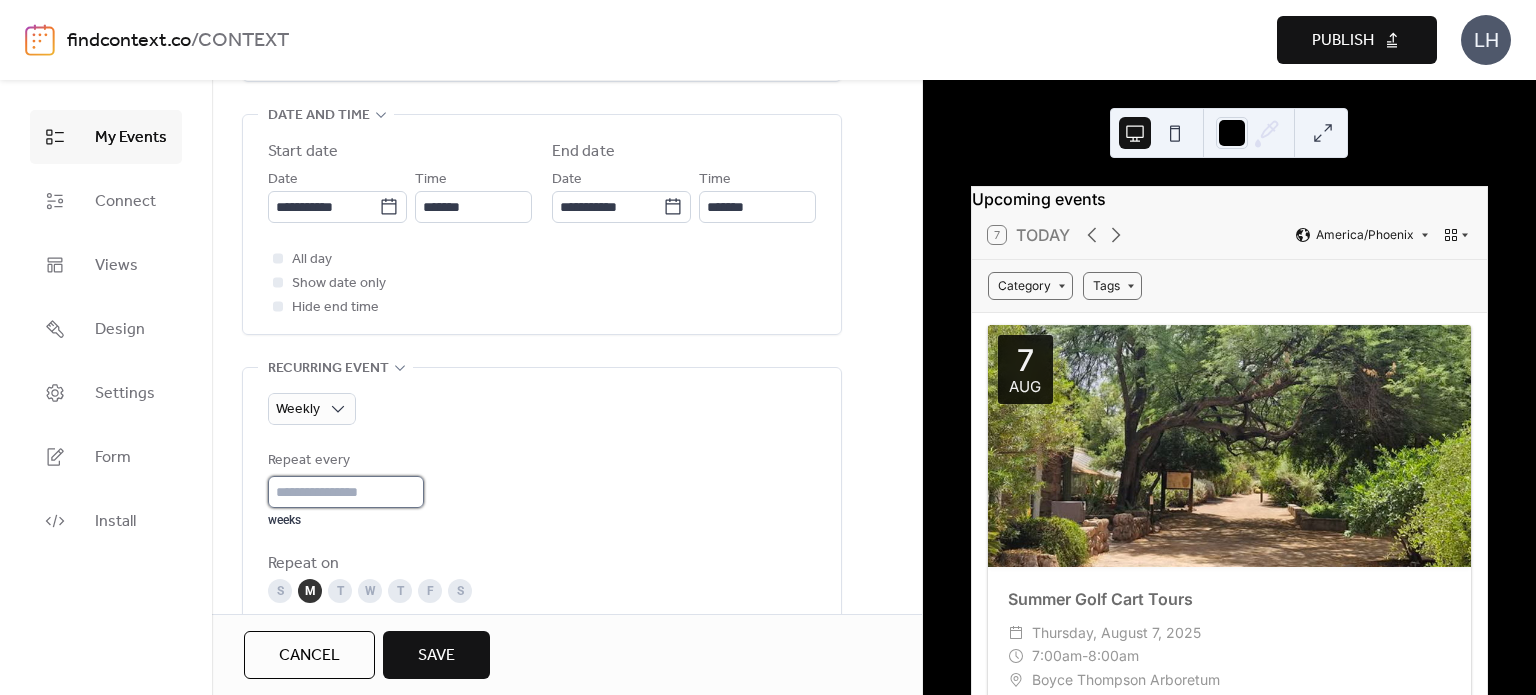 type on "*" 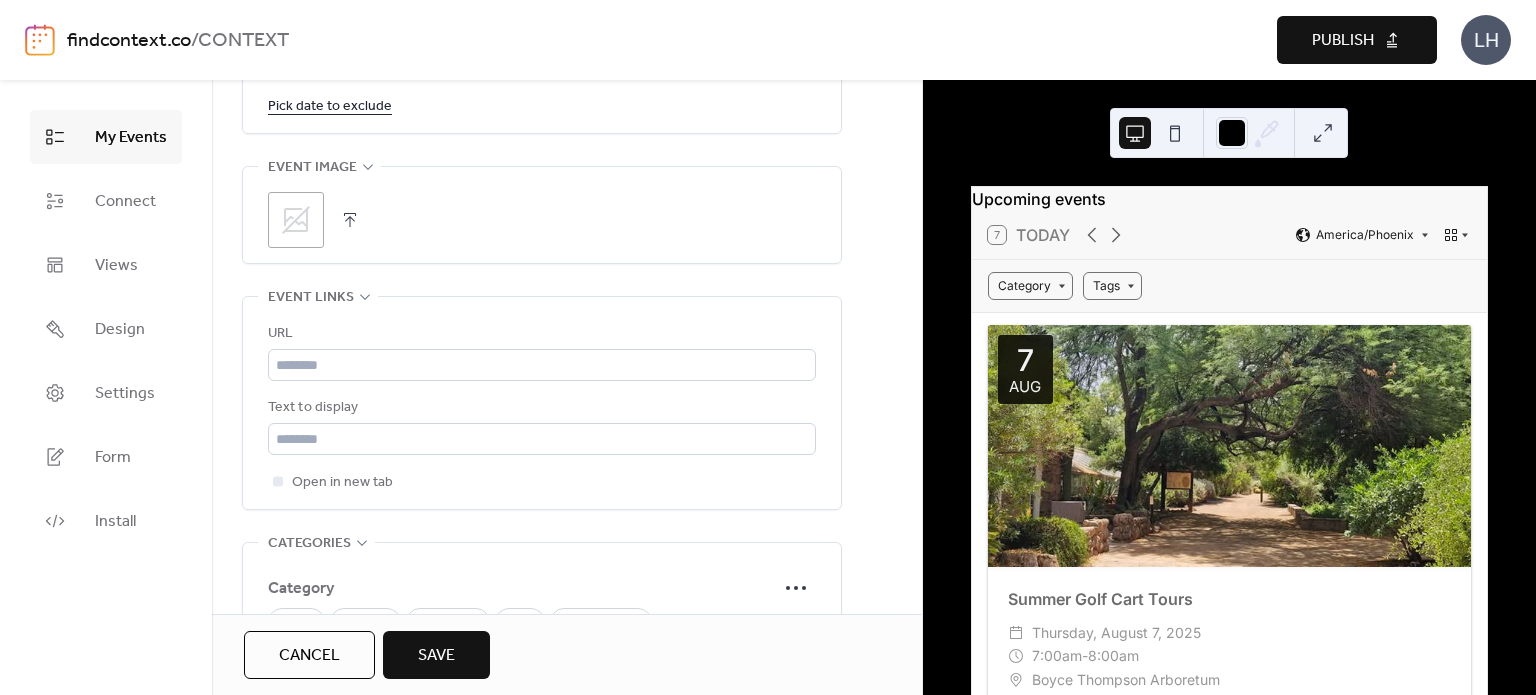 scroll, scrollTop: 1344, scrollLeft: 0, axis: vertical 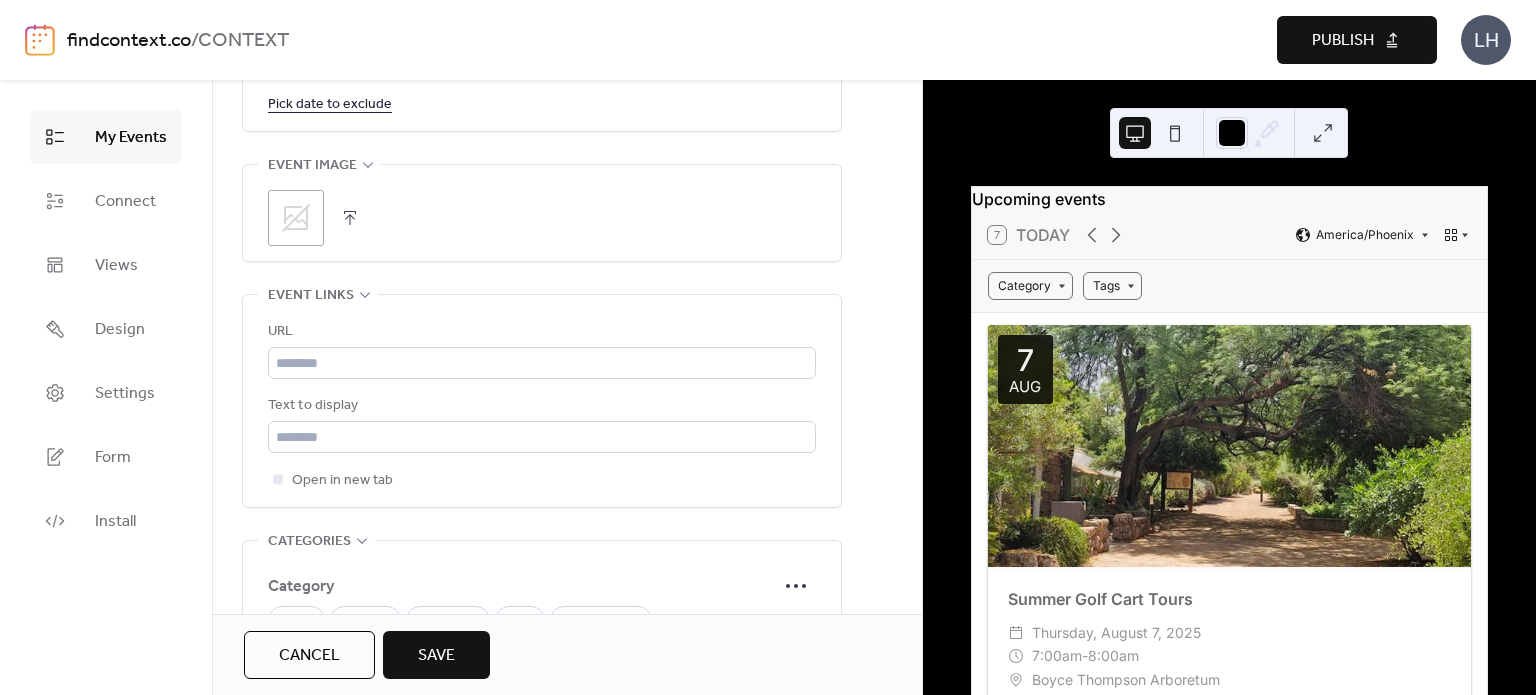 click on ";" at bounding box center (296, 218) 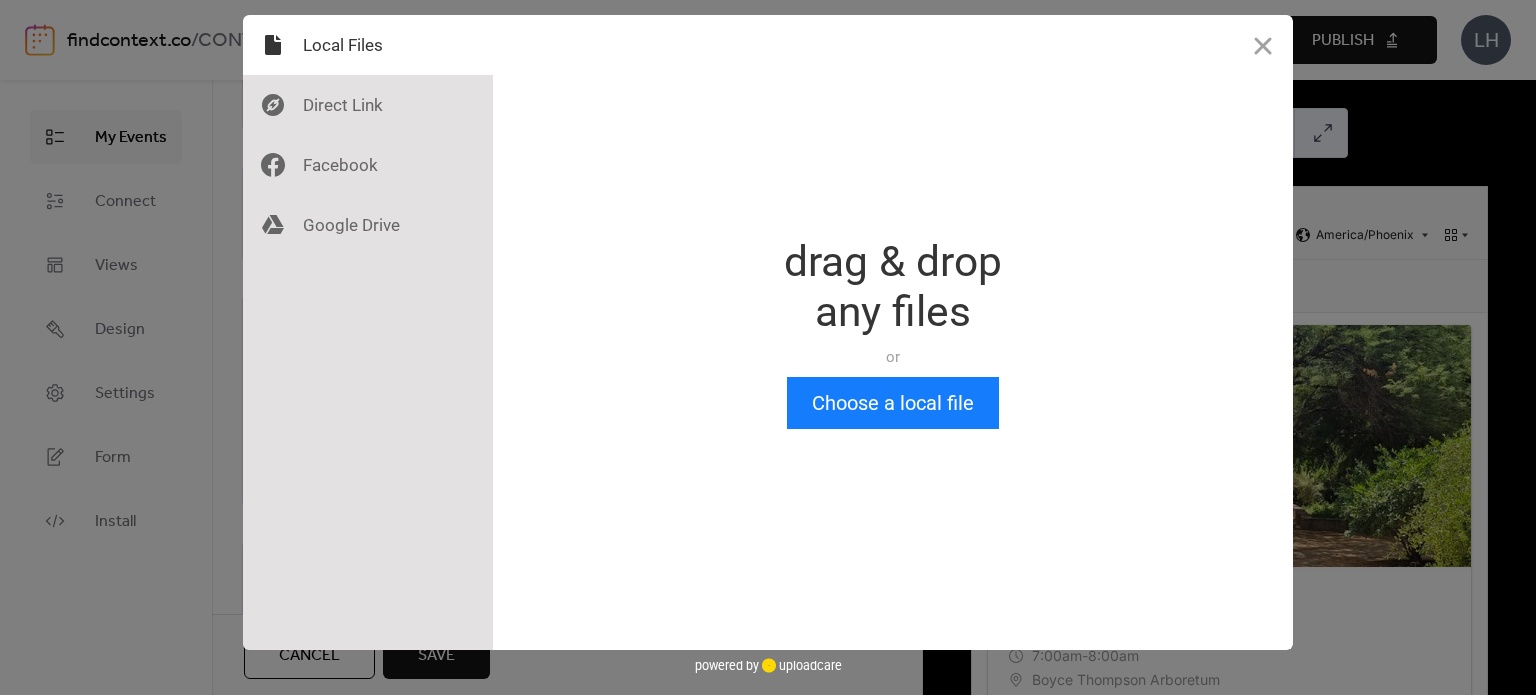 click on "Drop a file here drag & drop any files or Upload files from your computer Choose a local file or choose from     Files from the Web Grab any file off the web. Just provide the link.   Upload You’ve chosen 0 files. Show files   Done powered by   uploadcare powered by   uploadcare" at bounding box center (768, 347) 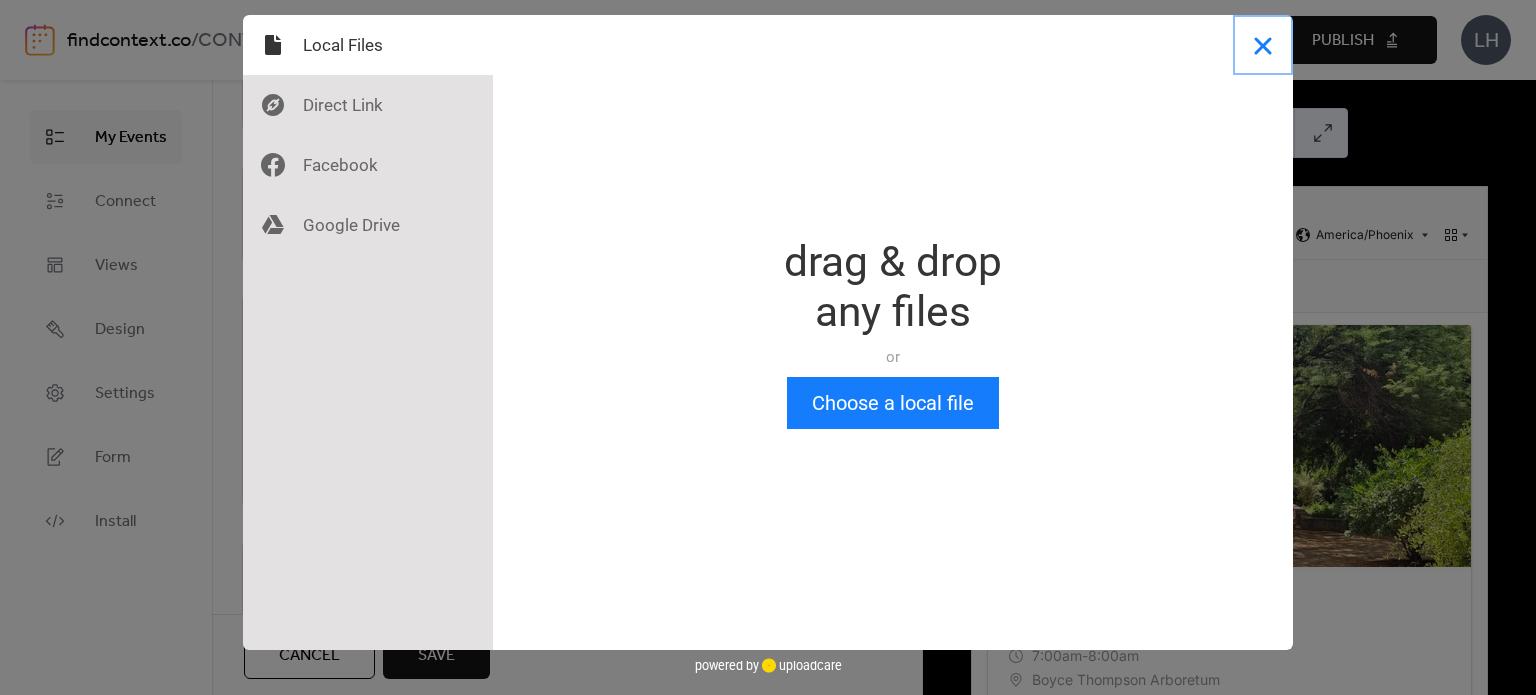 click at bounding box center (1263, 45) 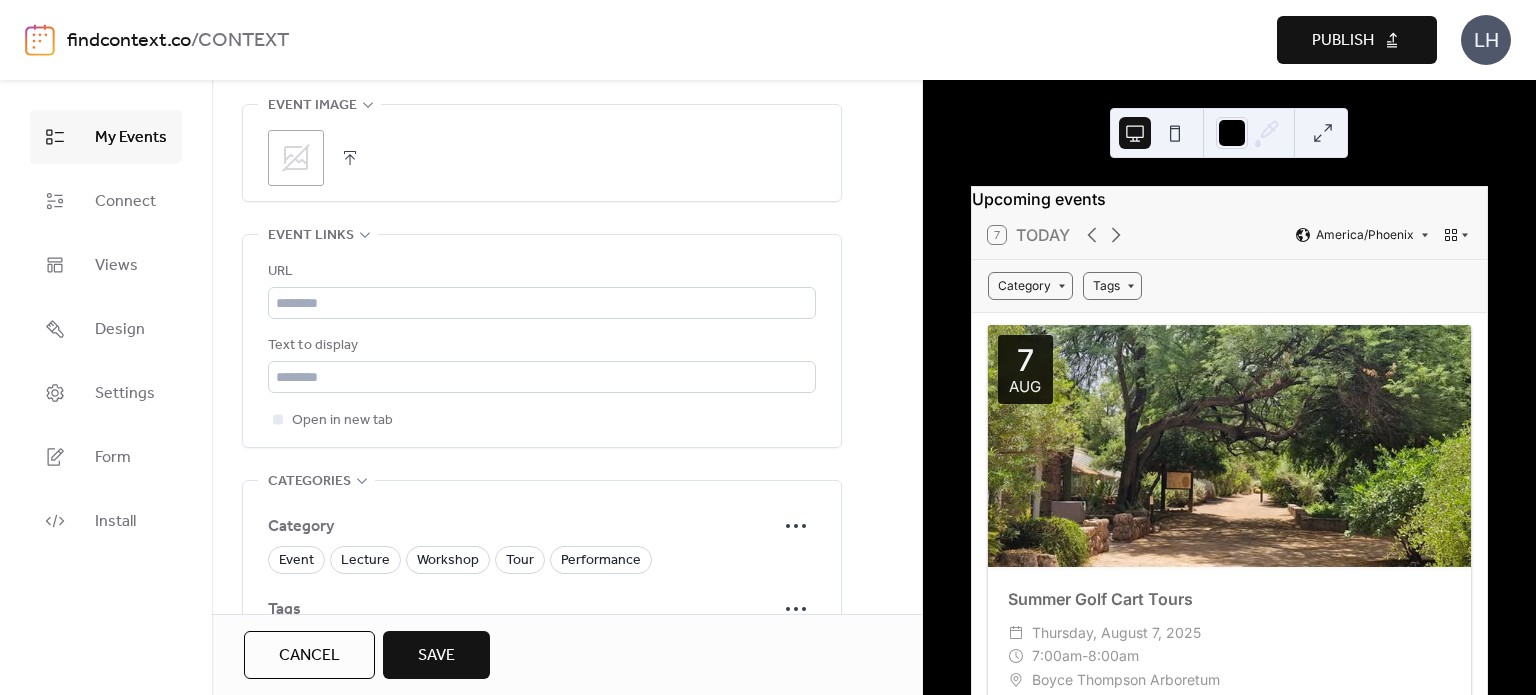 scroll, scrollTop: 1391, scrollLeft: 0, axis: vertical 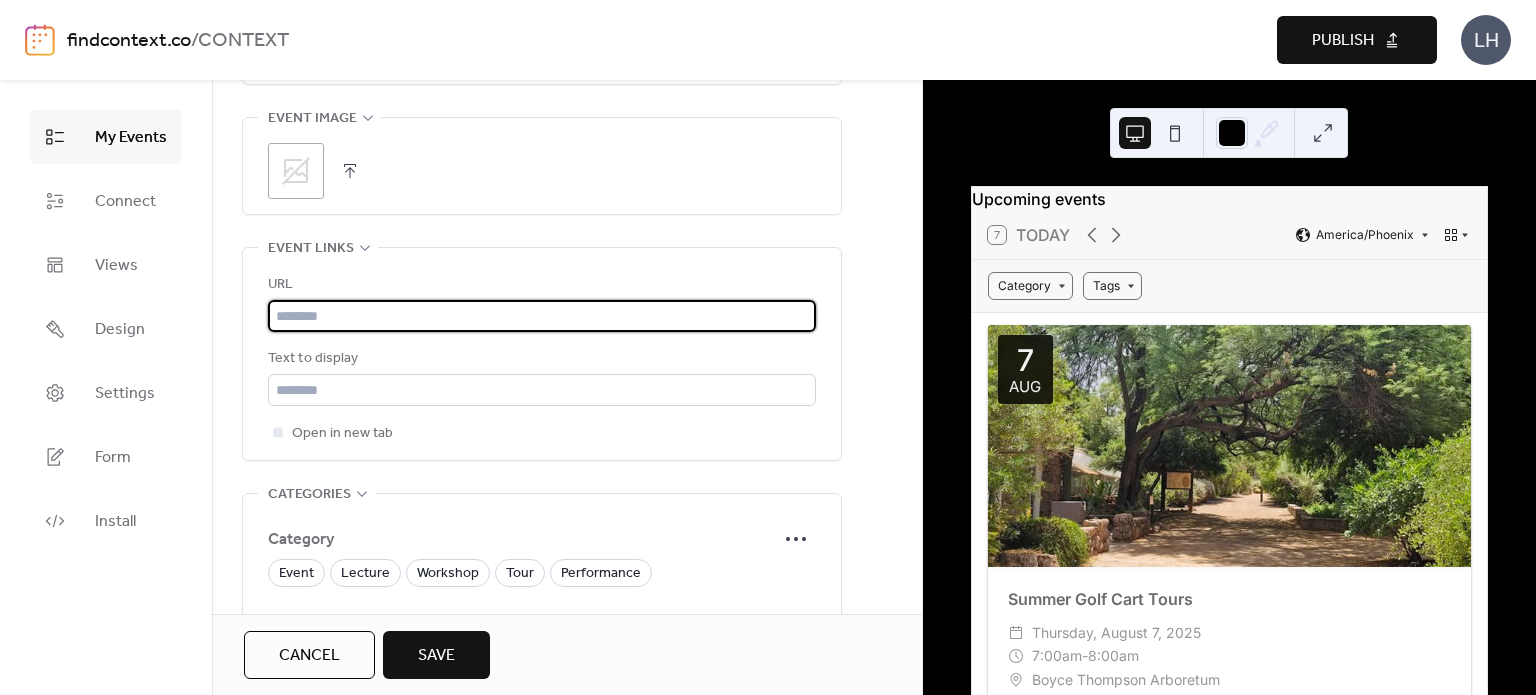 click at bounding box center (542, 316) 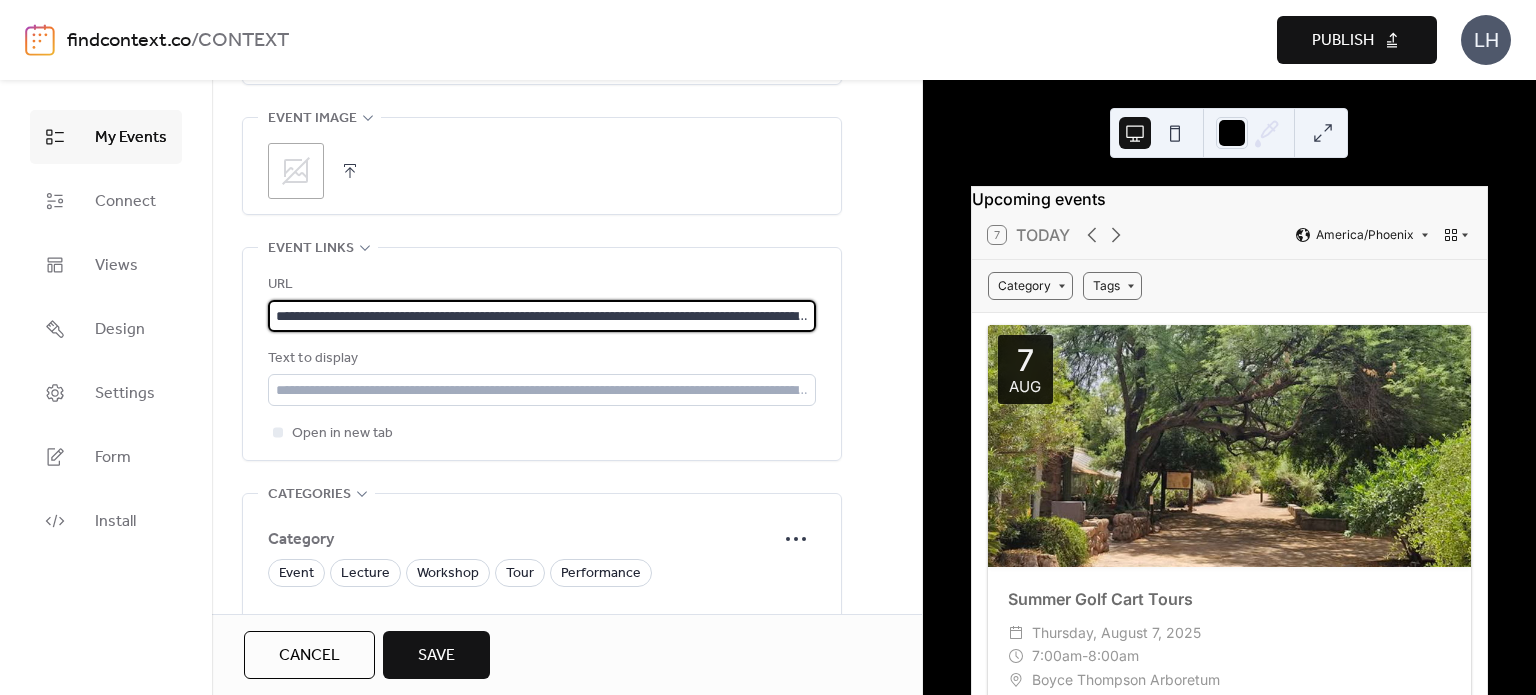 scroll, scrollTop: 0, scrollLeft: 216, axis: horizontal 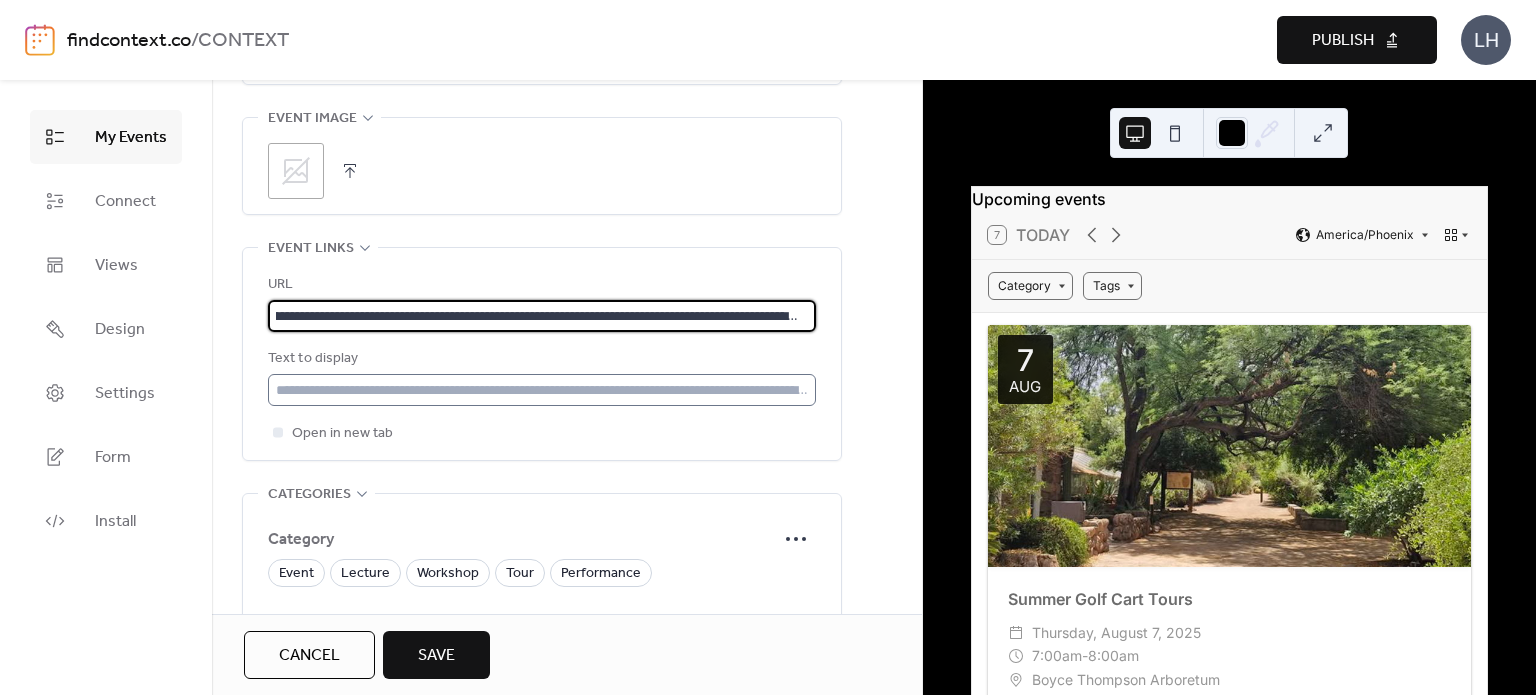 type on "**********" 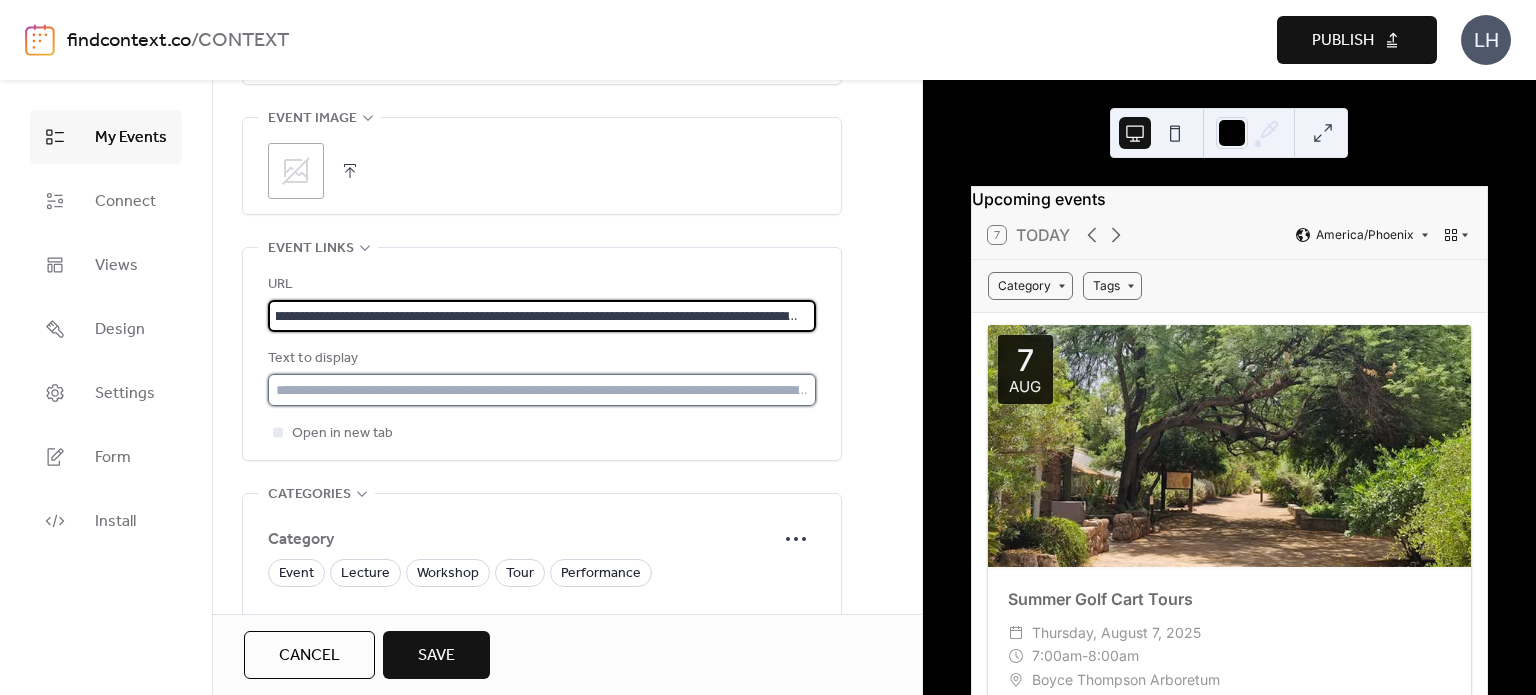 scroll, scrollTop: 0, scrollLeft: 0, axis: both 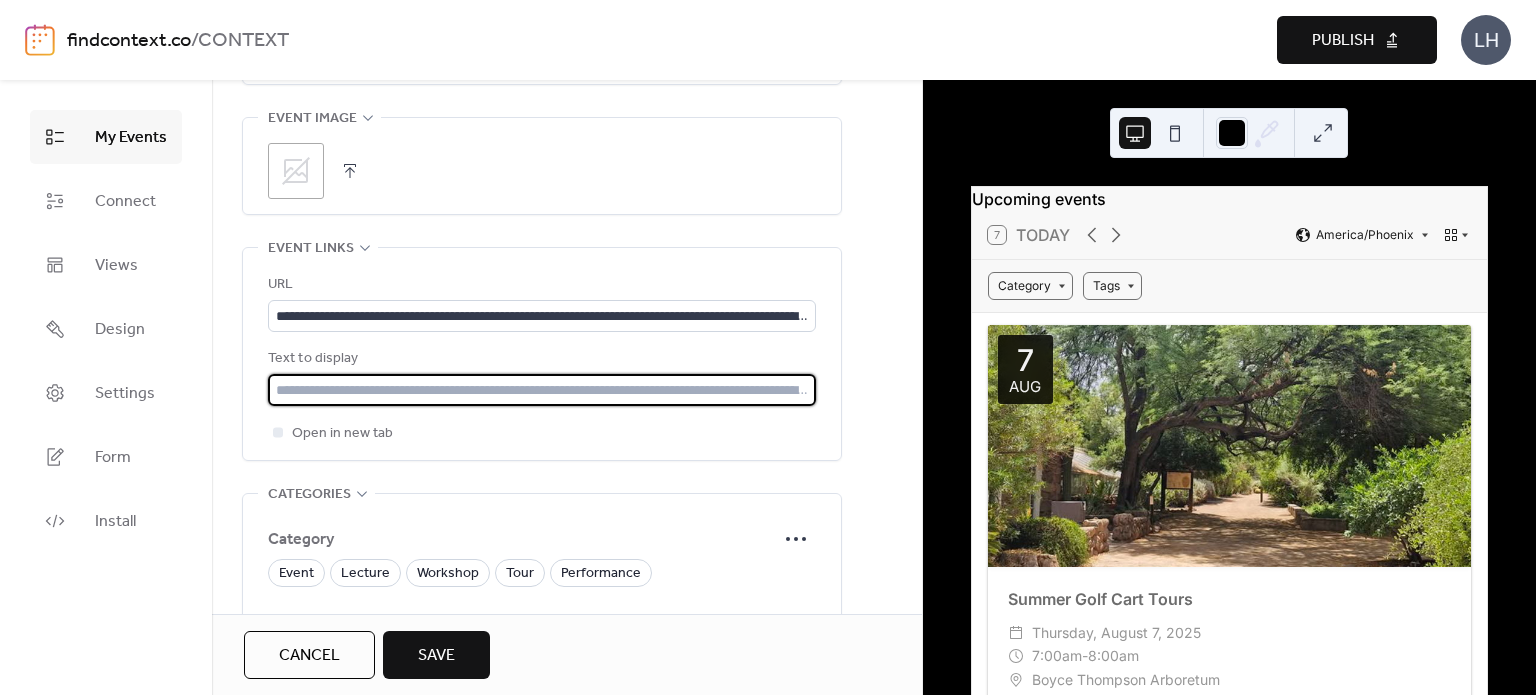 click at bounding box center [542, 390] 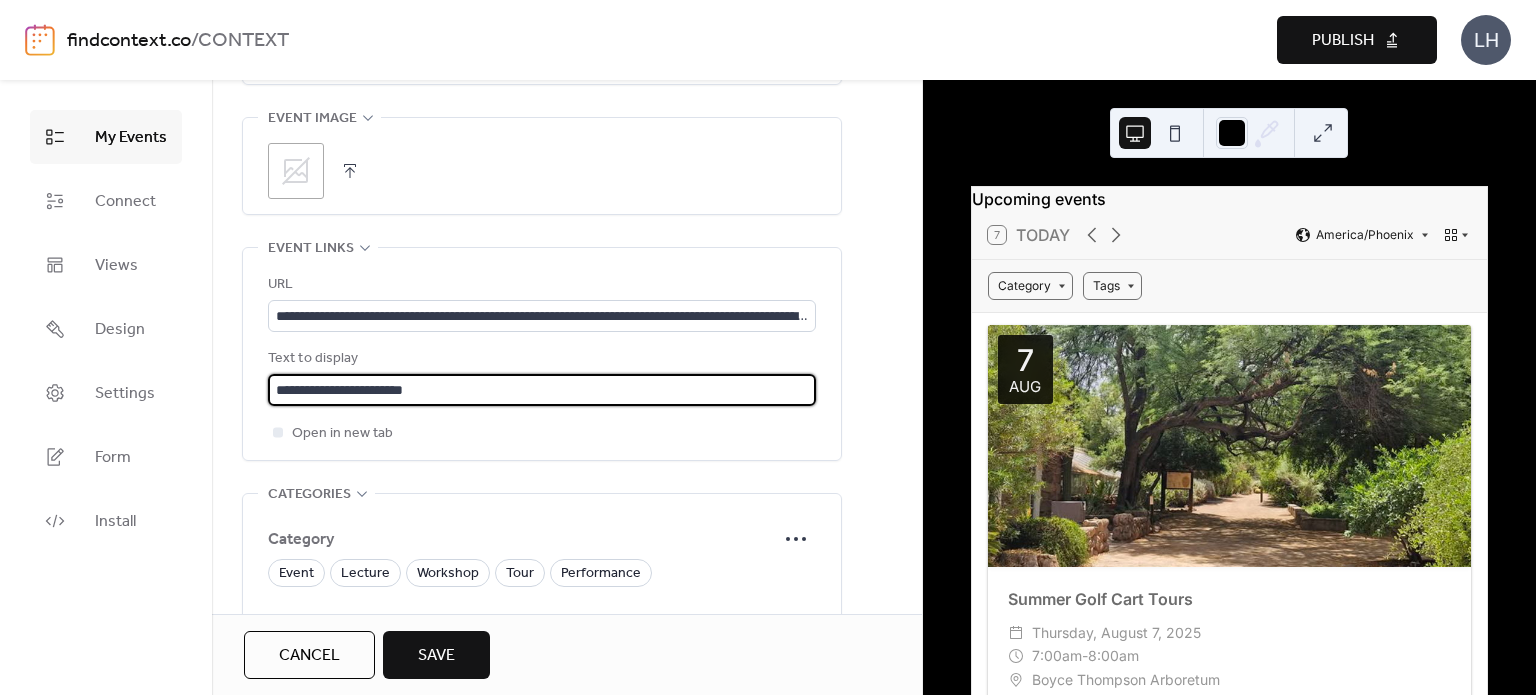 type on "**********" 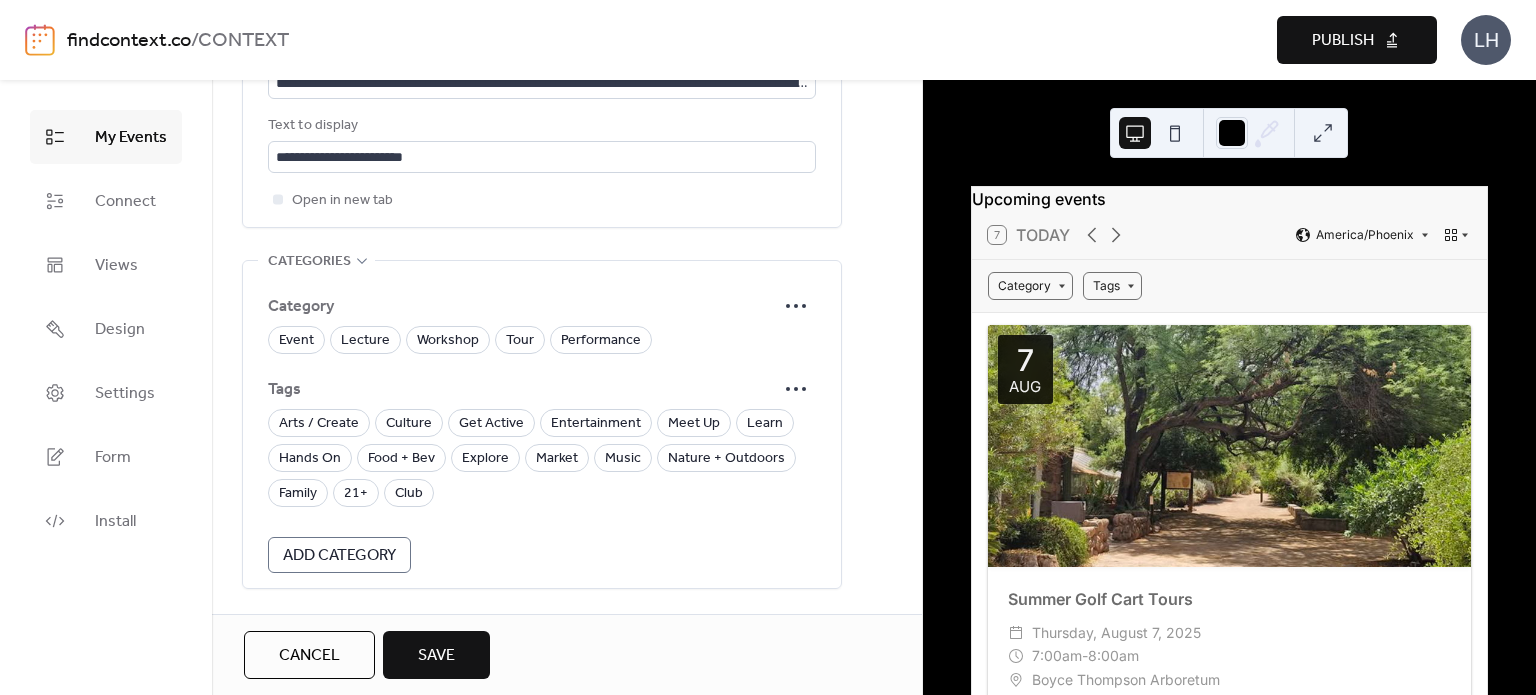 scroll, scrollTop: 1634, scrollLeft: 0, axis: vertical 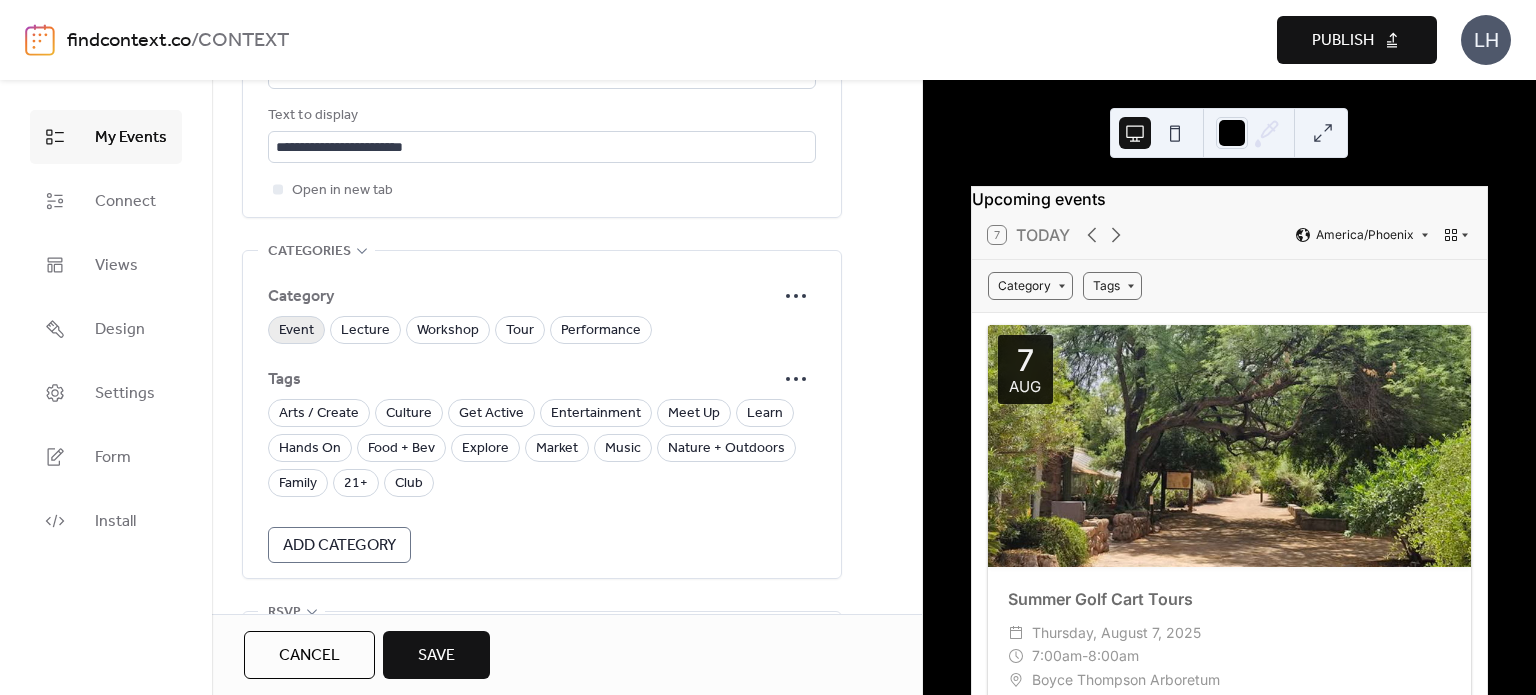 click on "Event" at bounding box center (296, 331) 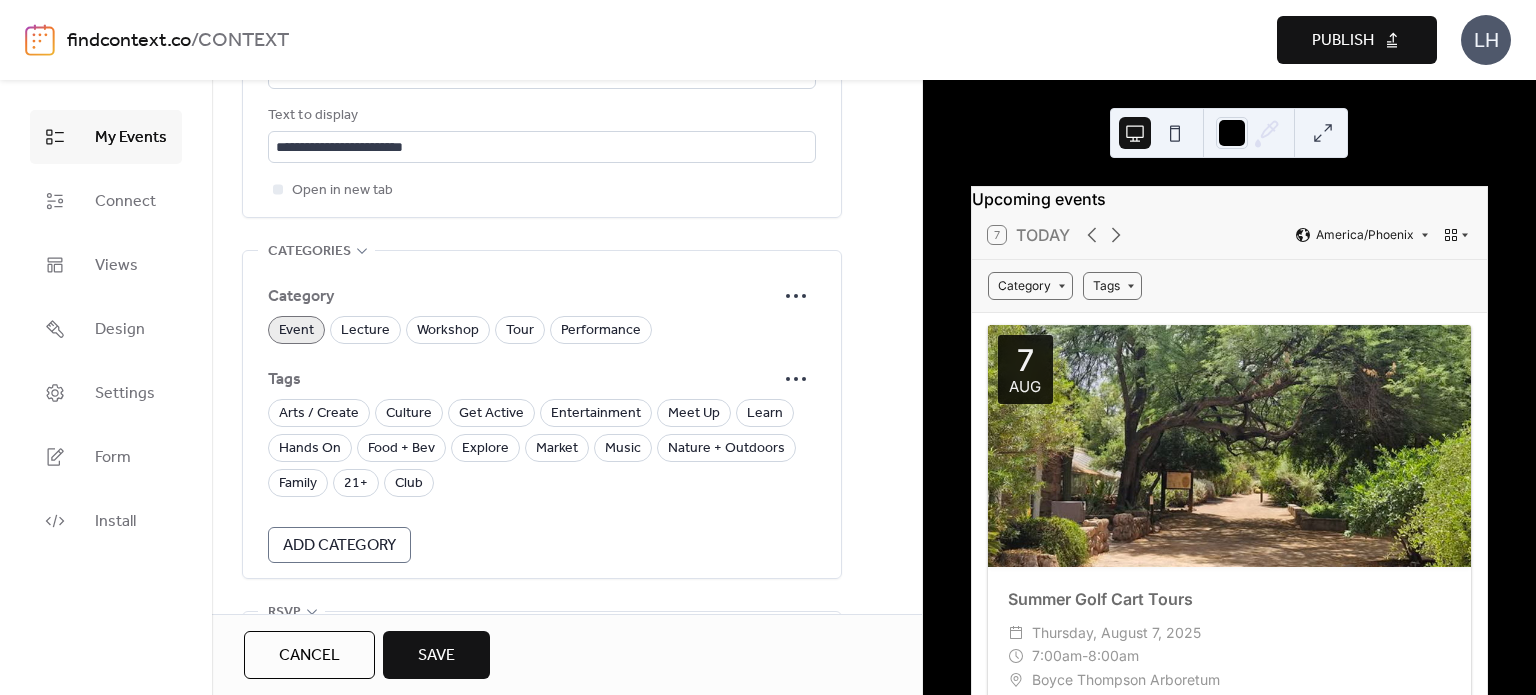 click on "Event" at bounding box center (296, 330) 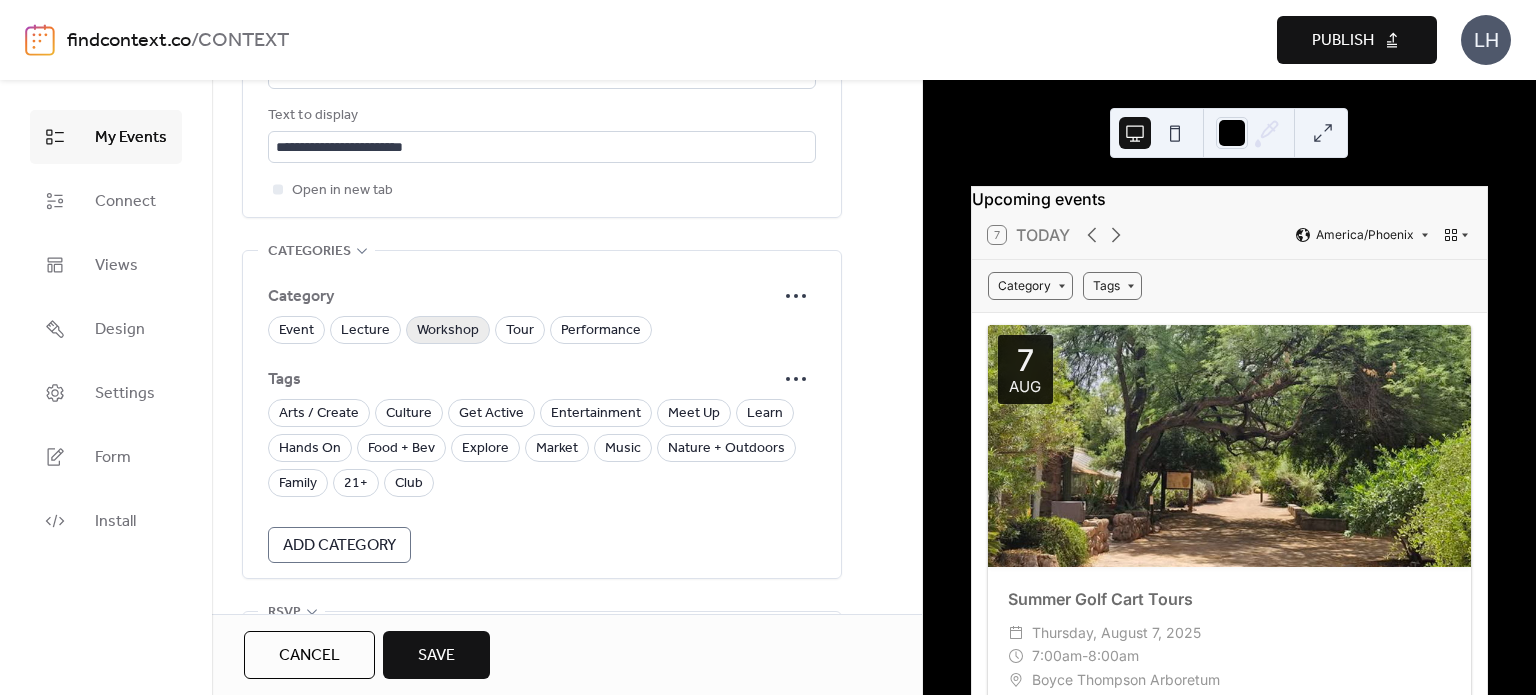 click on "Workshop" at bounding box center (448, 331) 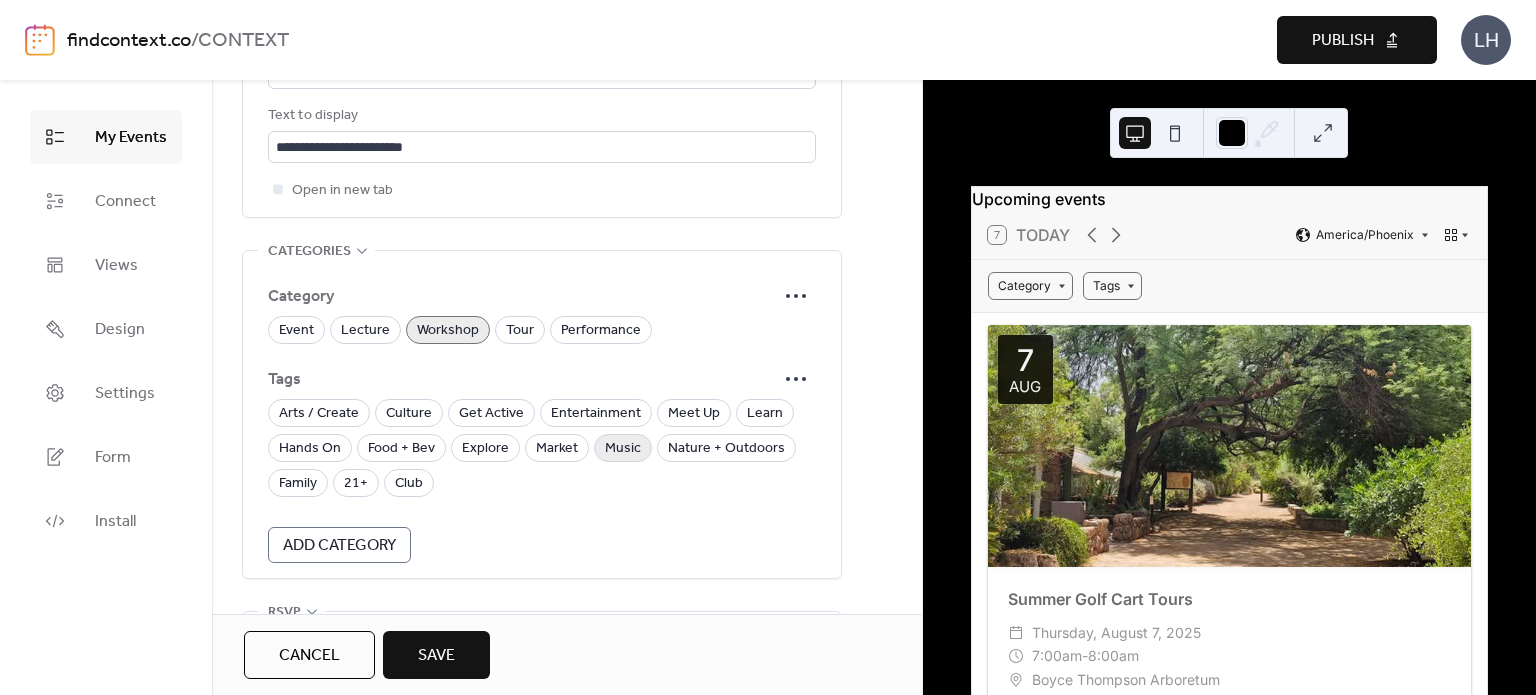 click on "Music" at bounding box center [623, 449] 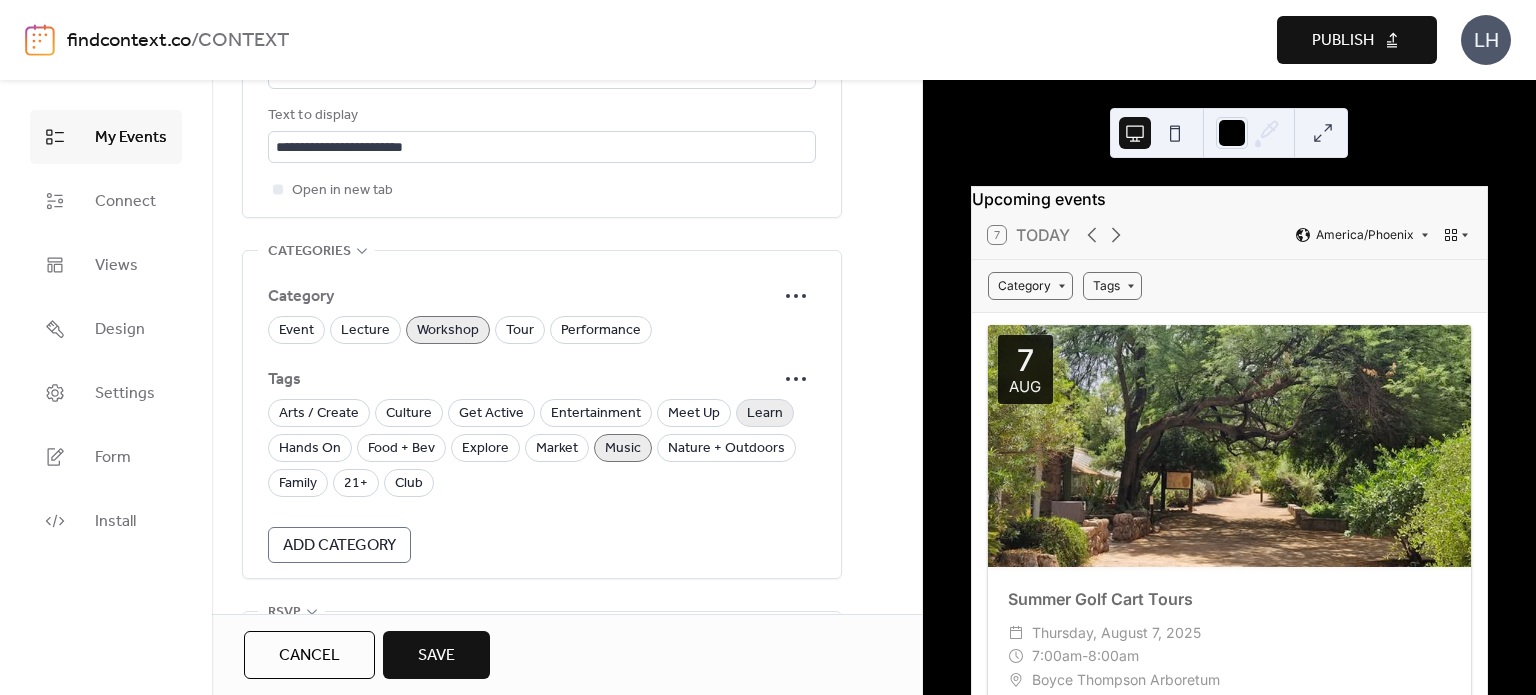 click on "Learn" at bounding box center (765, 414) 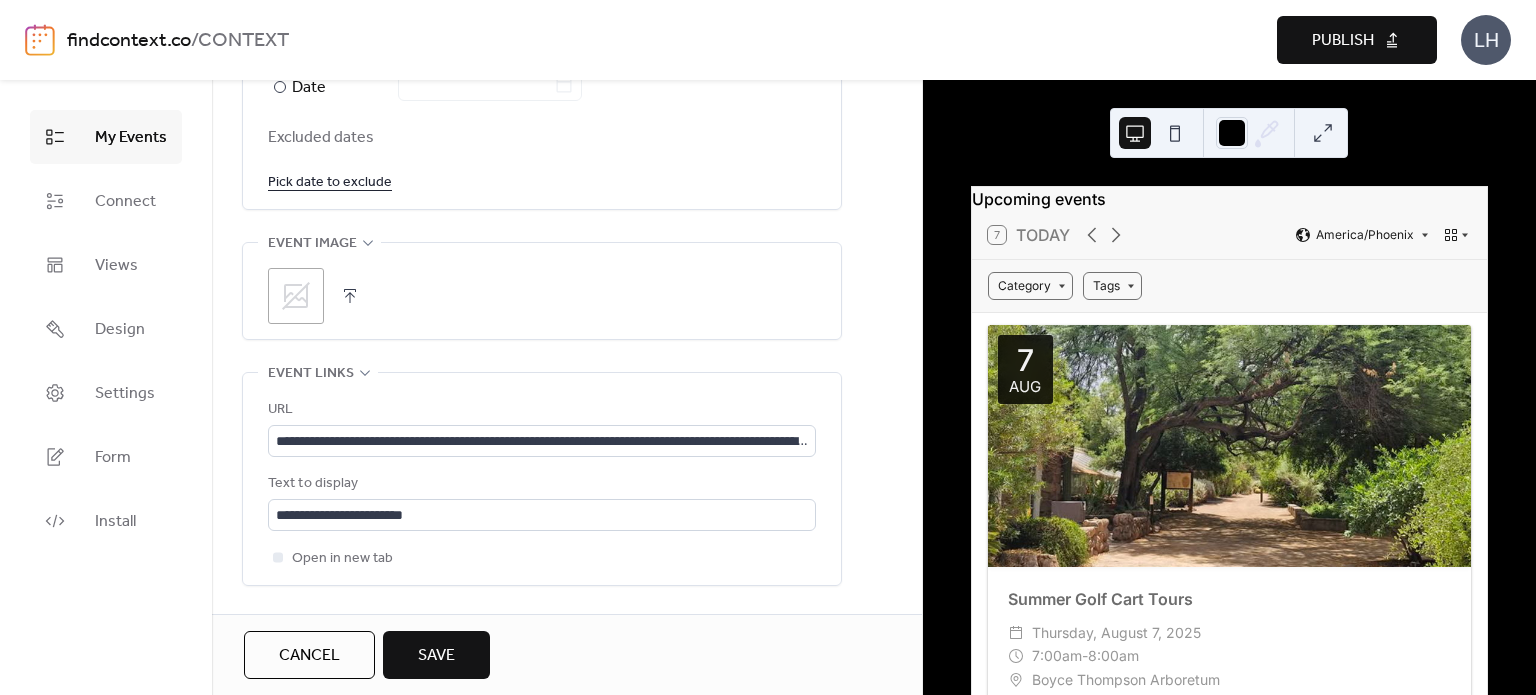 scroll, scrollTop: 1224, scrollLeft: 0, axis: vertical 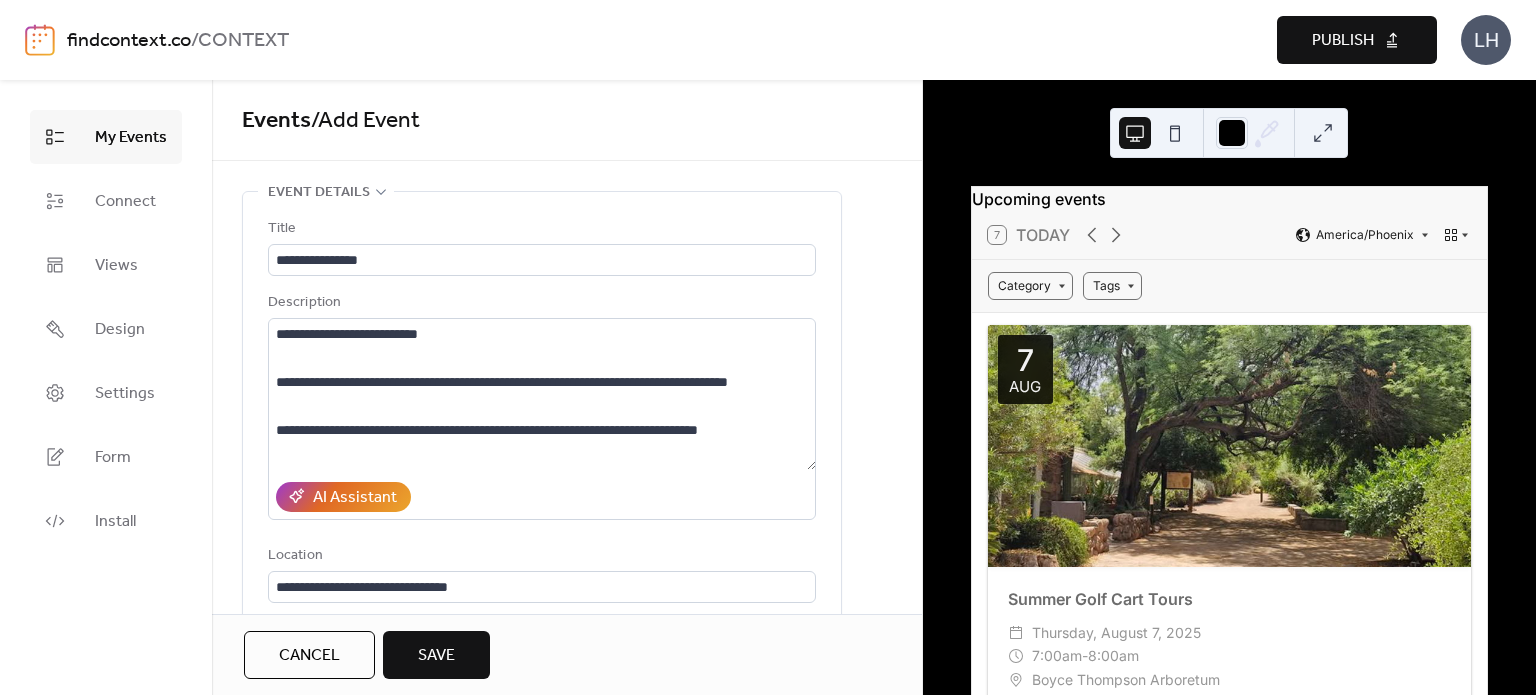 click on "Save" at bounding box center [436, 655] 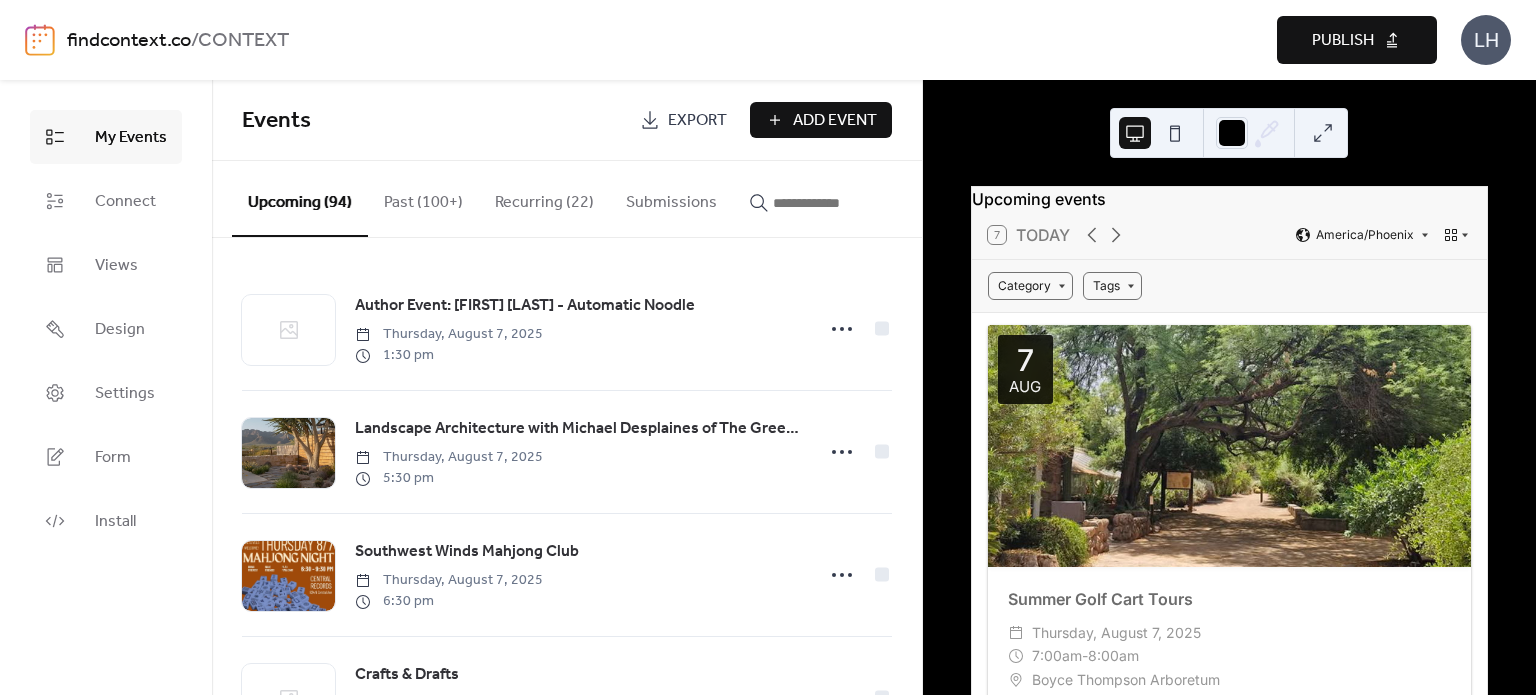 click on "Events Export Add Event" at bounding box center [567, 120] 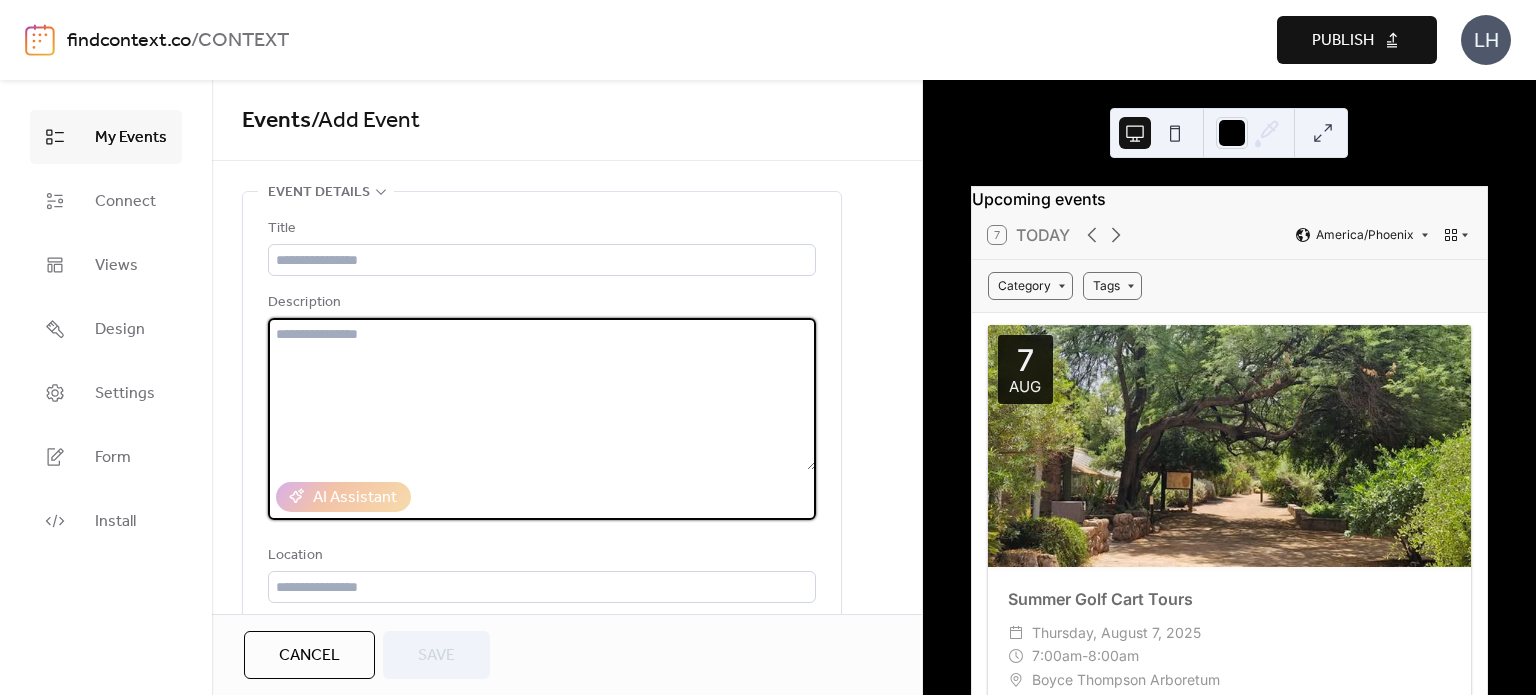 click at bounding box center (542, 394) 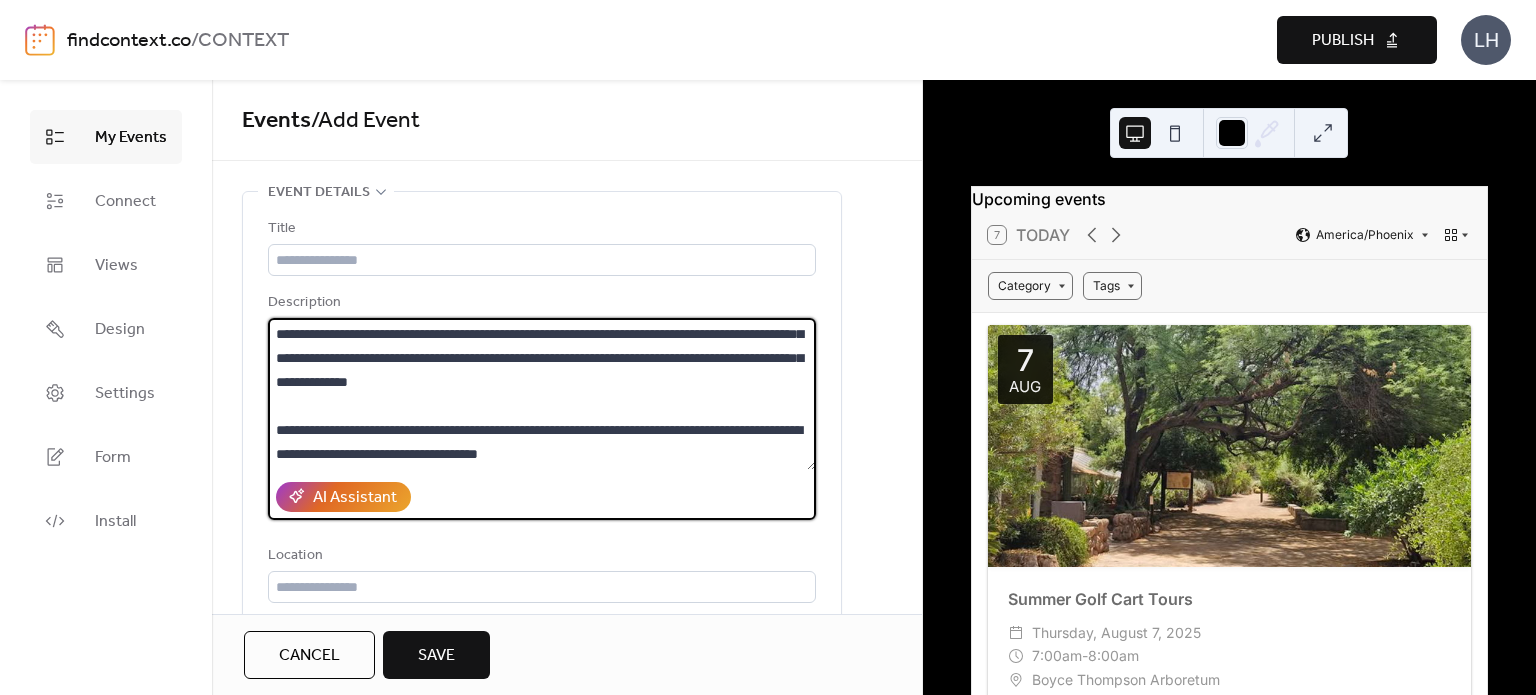 scroll, scrollTop: 0, scrollLeft: 0, axis: both 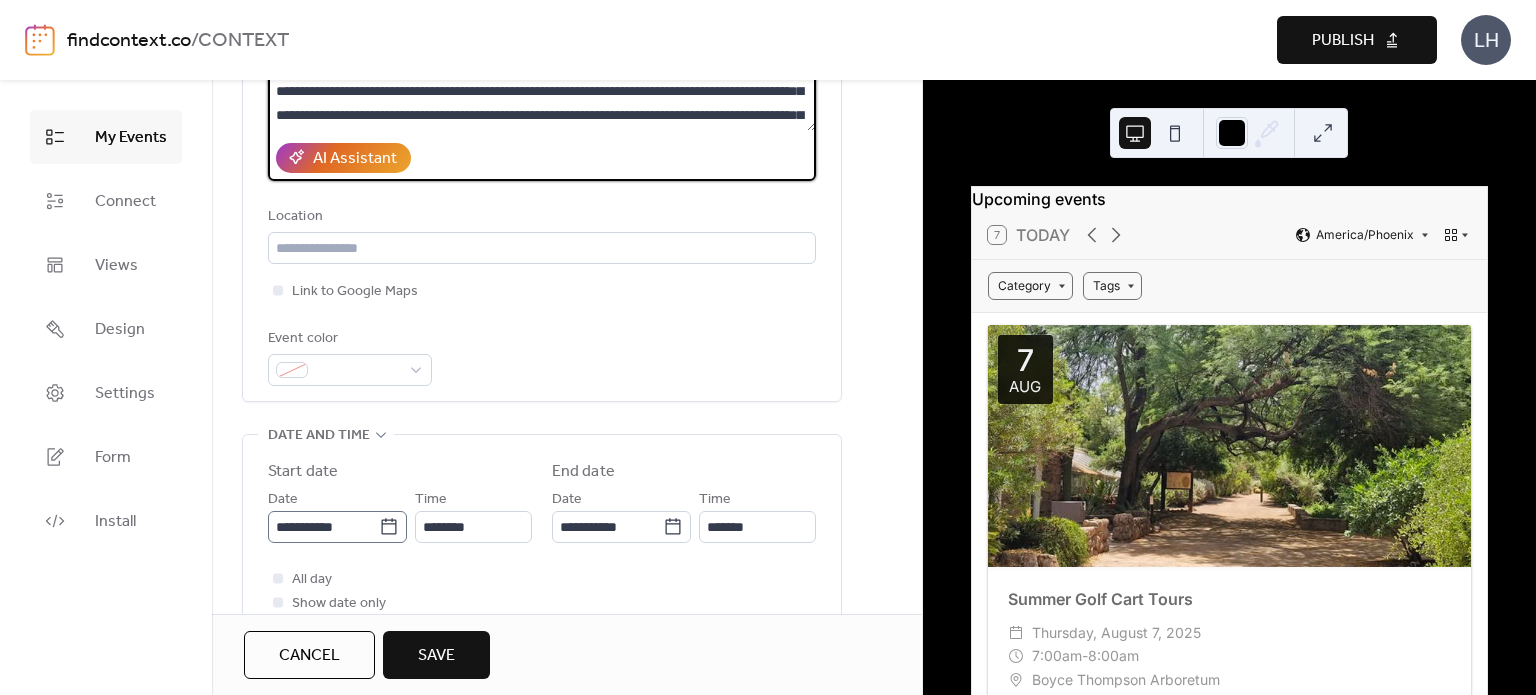 type on "**********" 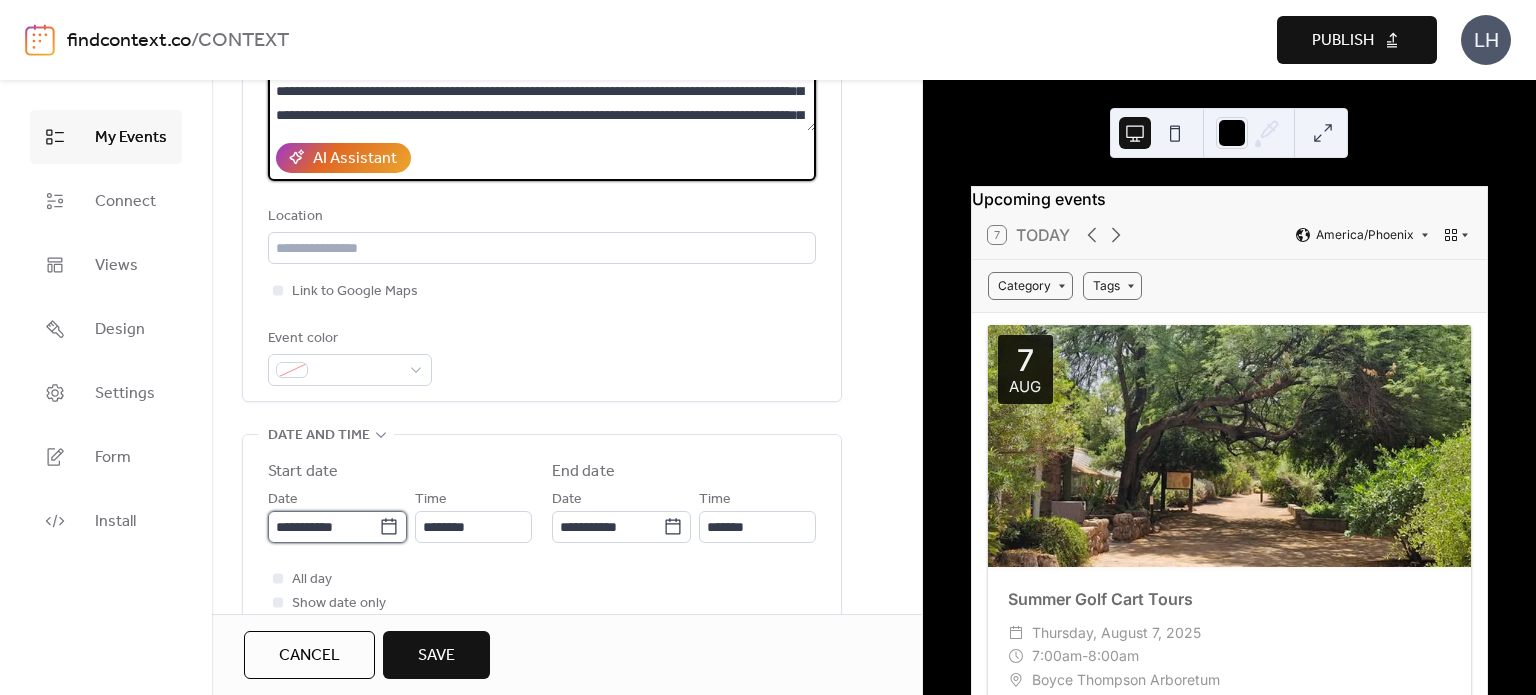 click on "**********" at bounding box center [323, 527] 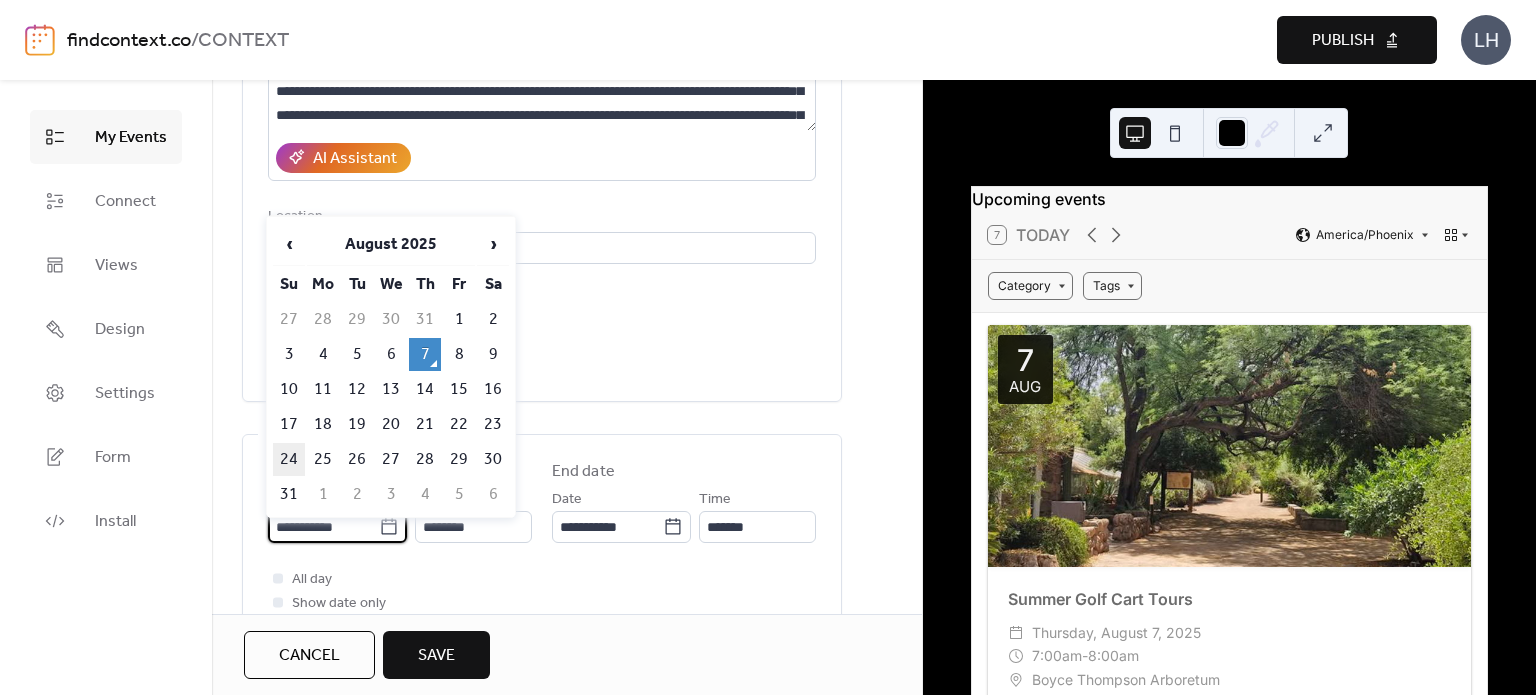 click on "24" at bounding box center [289, 459] 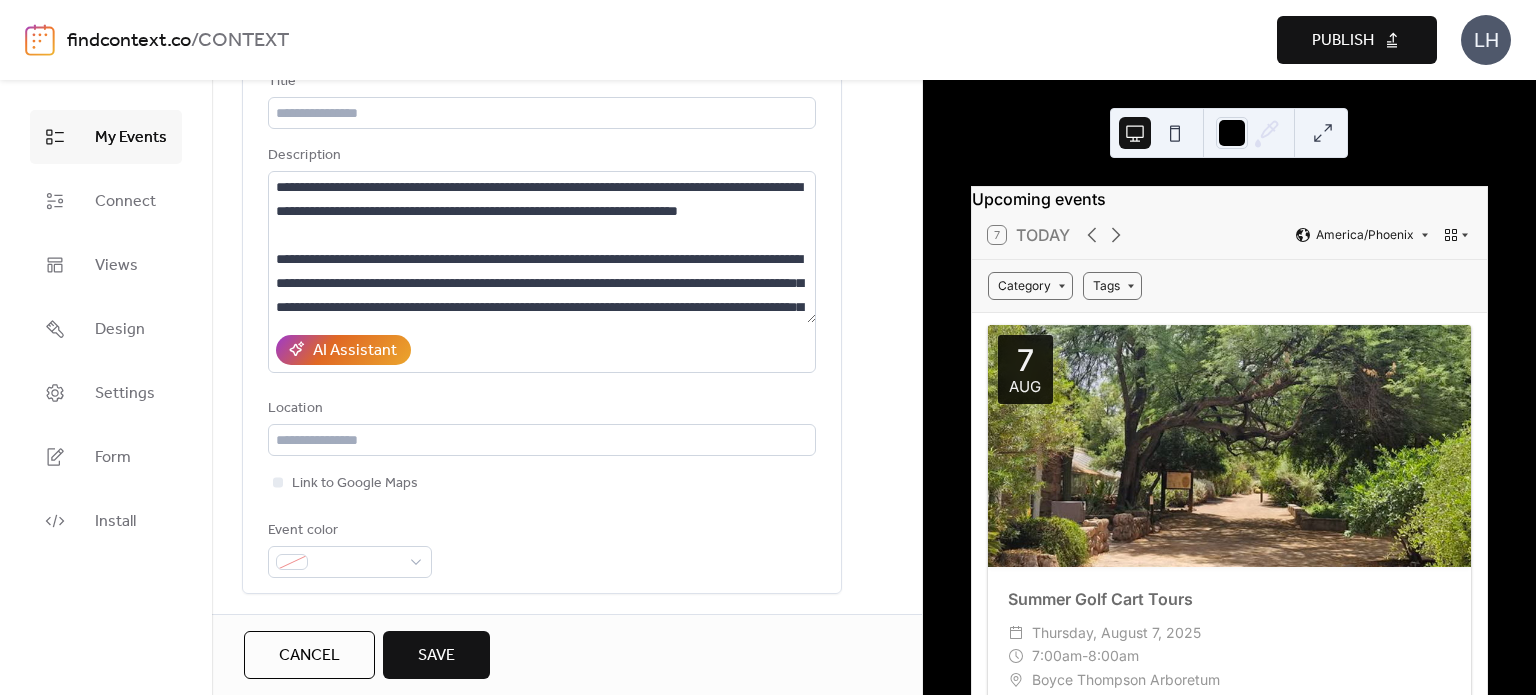 scroll, scrollTop: 146, scrollLeft: 0, axis: vertical 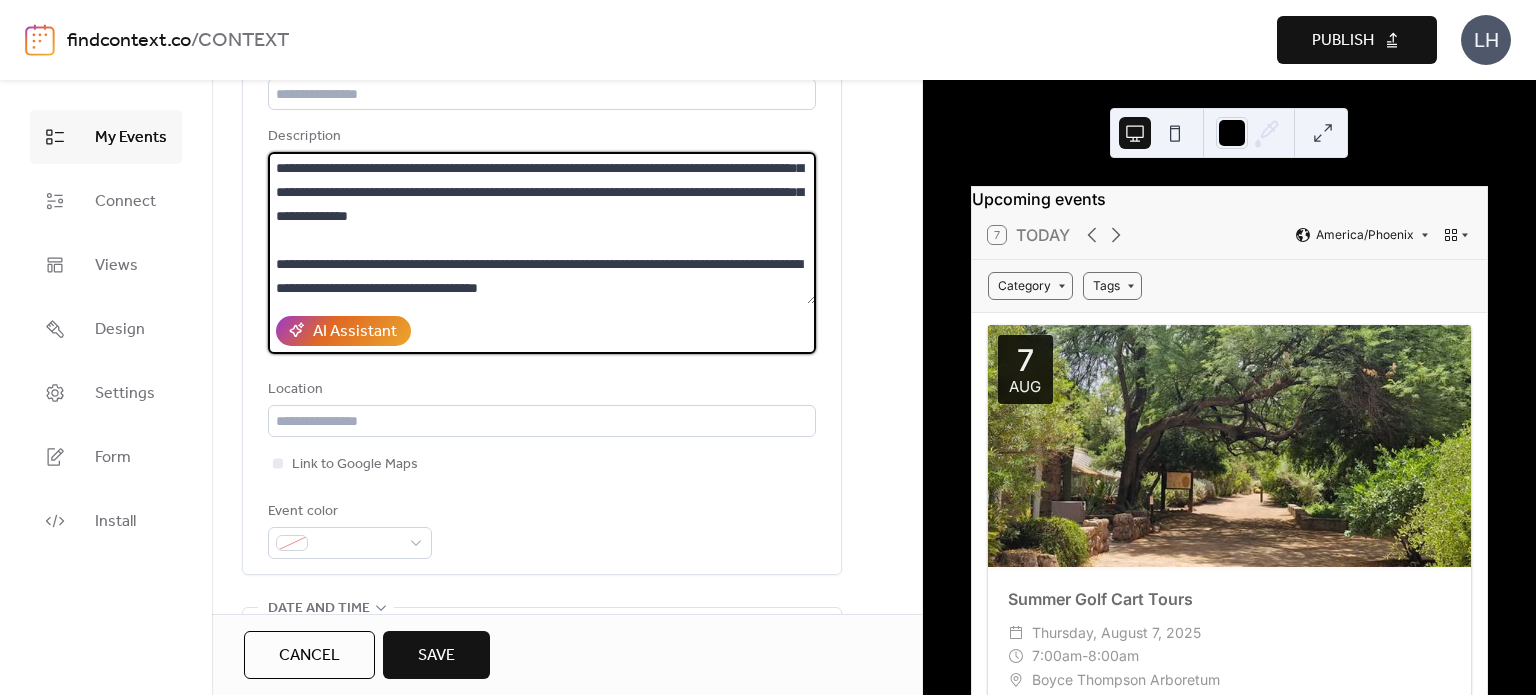 drag, startPoint x: 422, startPoint y: 258, endPoint x: 493, endPoint y: 257, distance: 71.00704 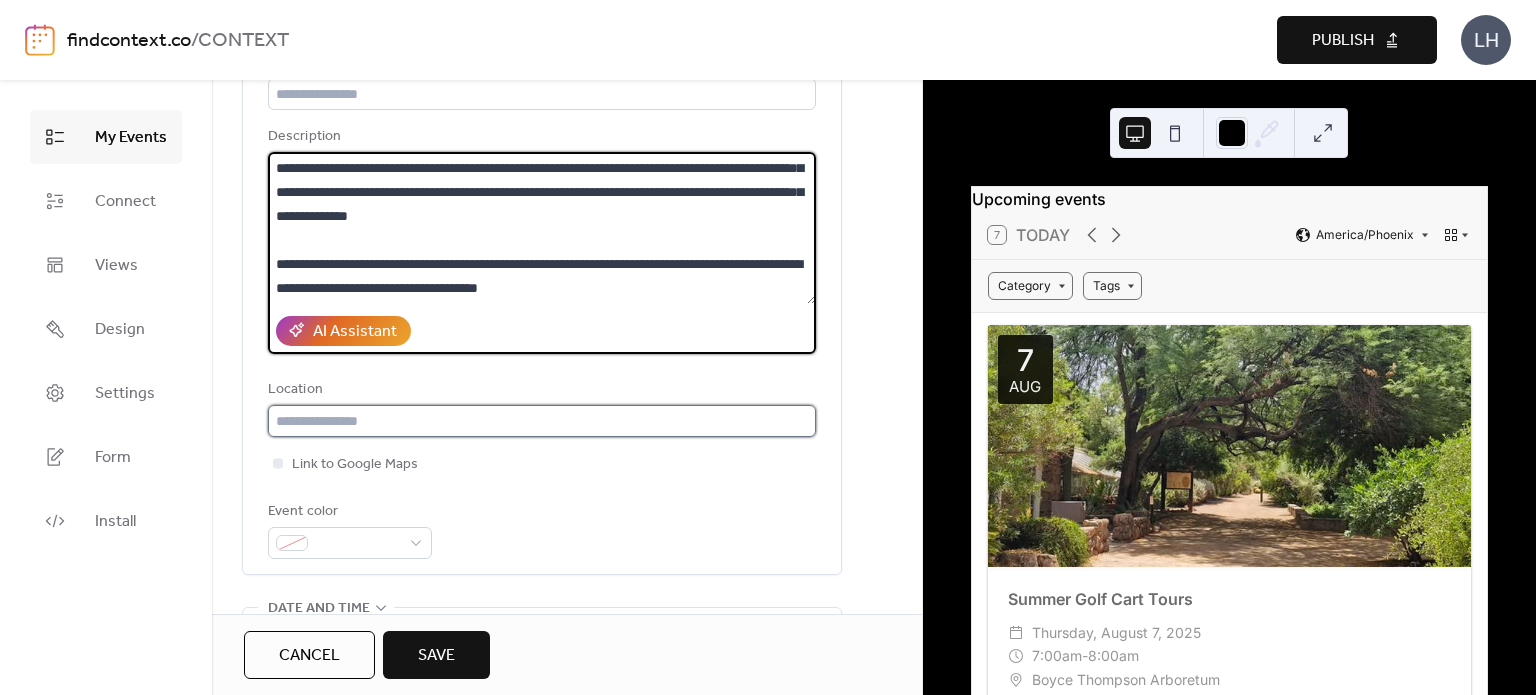 click at bounding box center [542, 421] 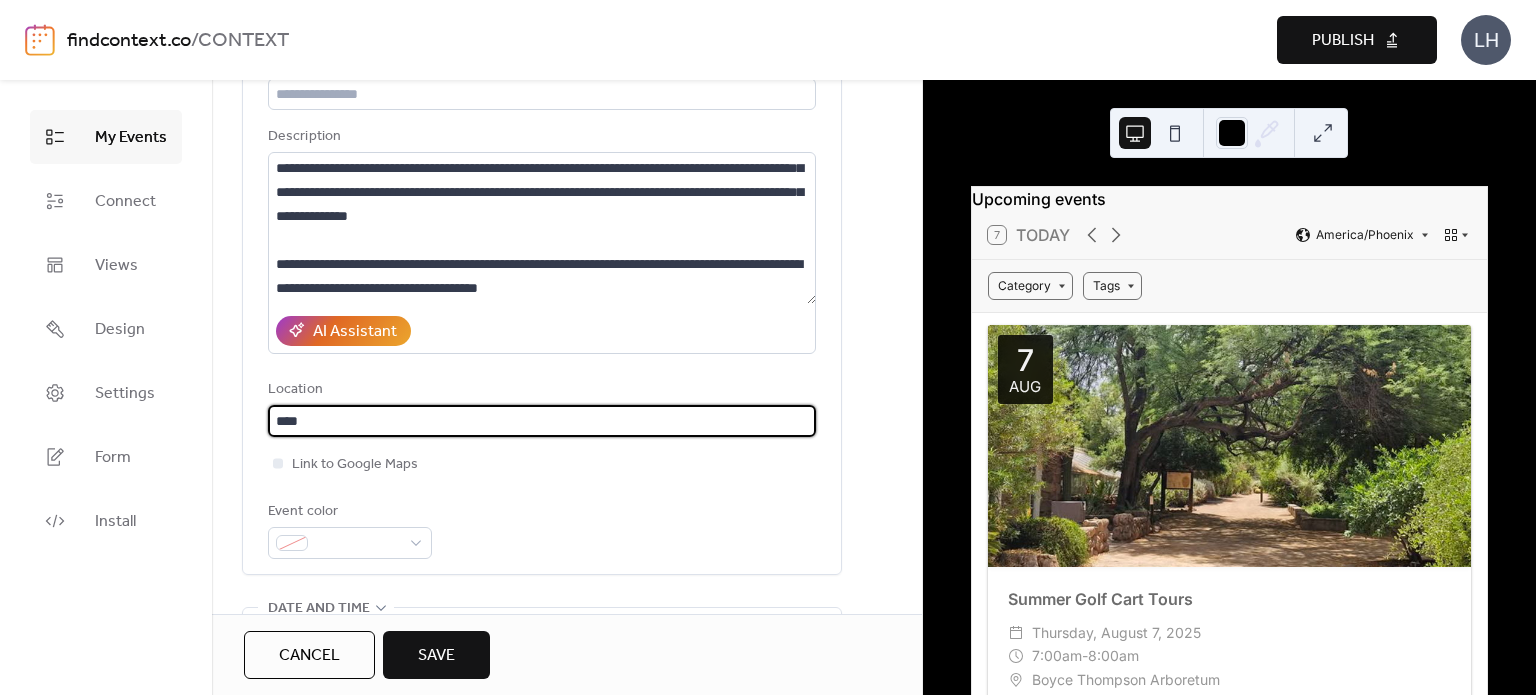 scroll, scrollTop: 92, scrollLeft: 0, axis: vertical 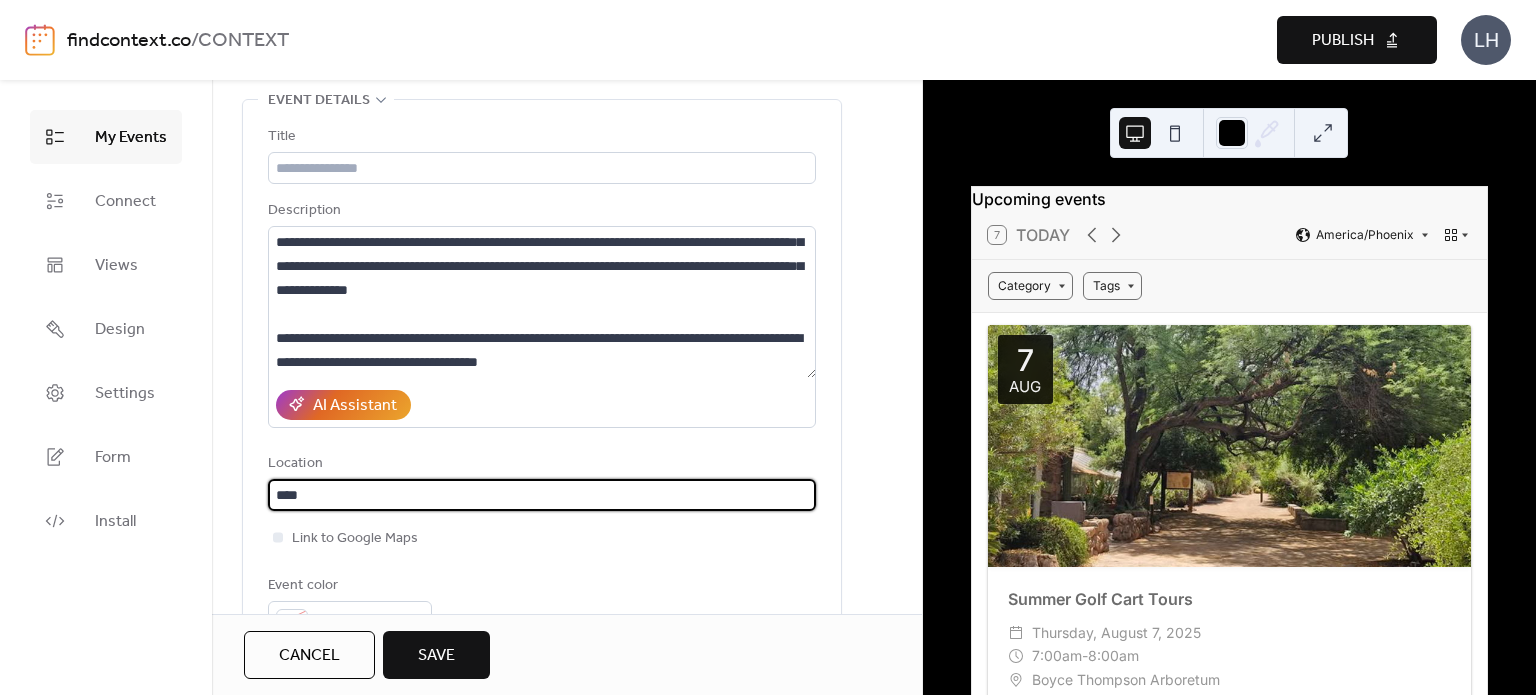 paste on "**********" 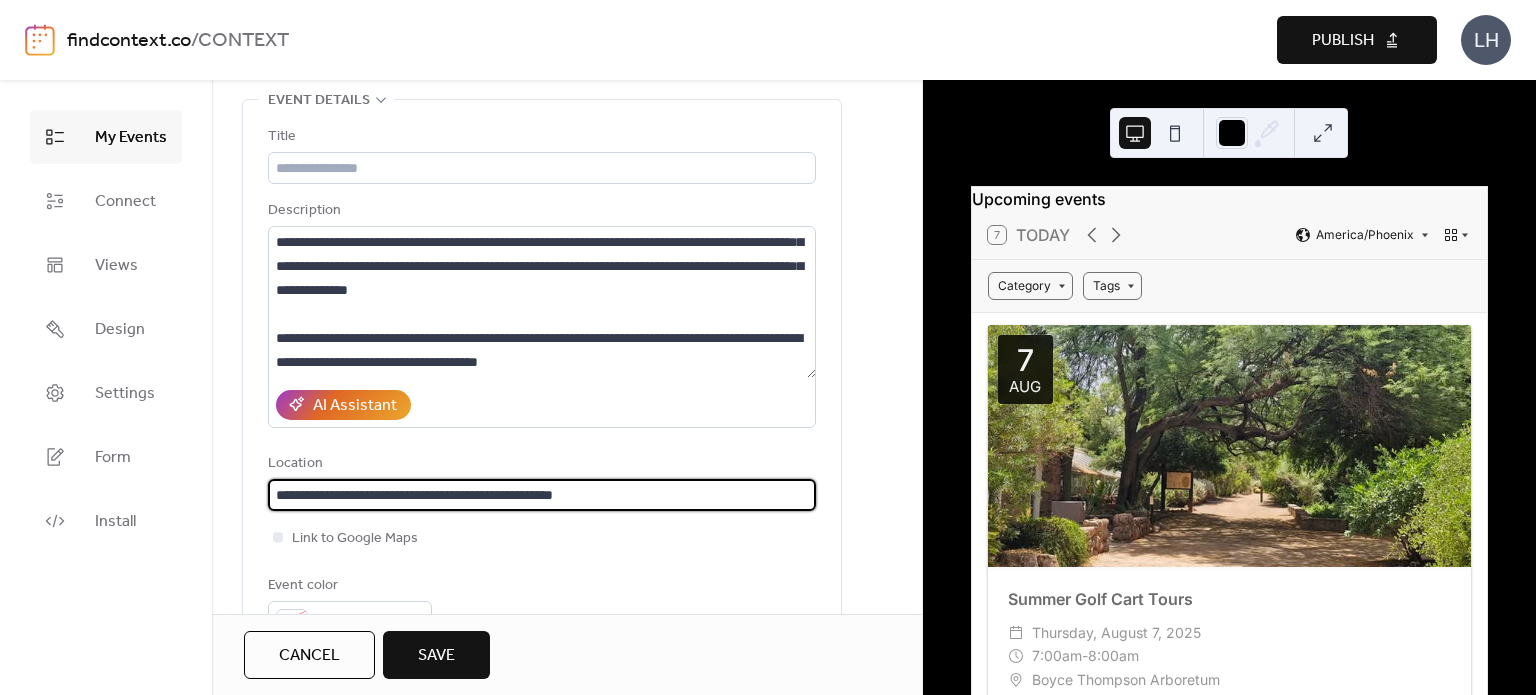 scroll, scrollTop: 0, scrollLeft: 0, axis: both 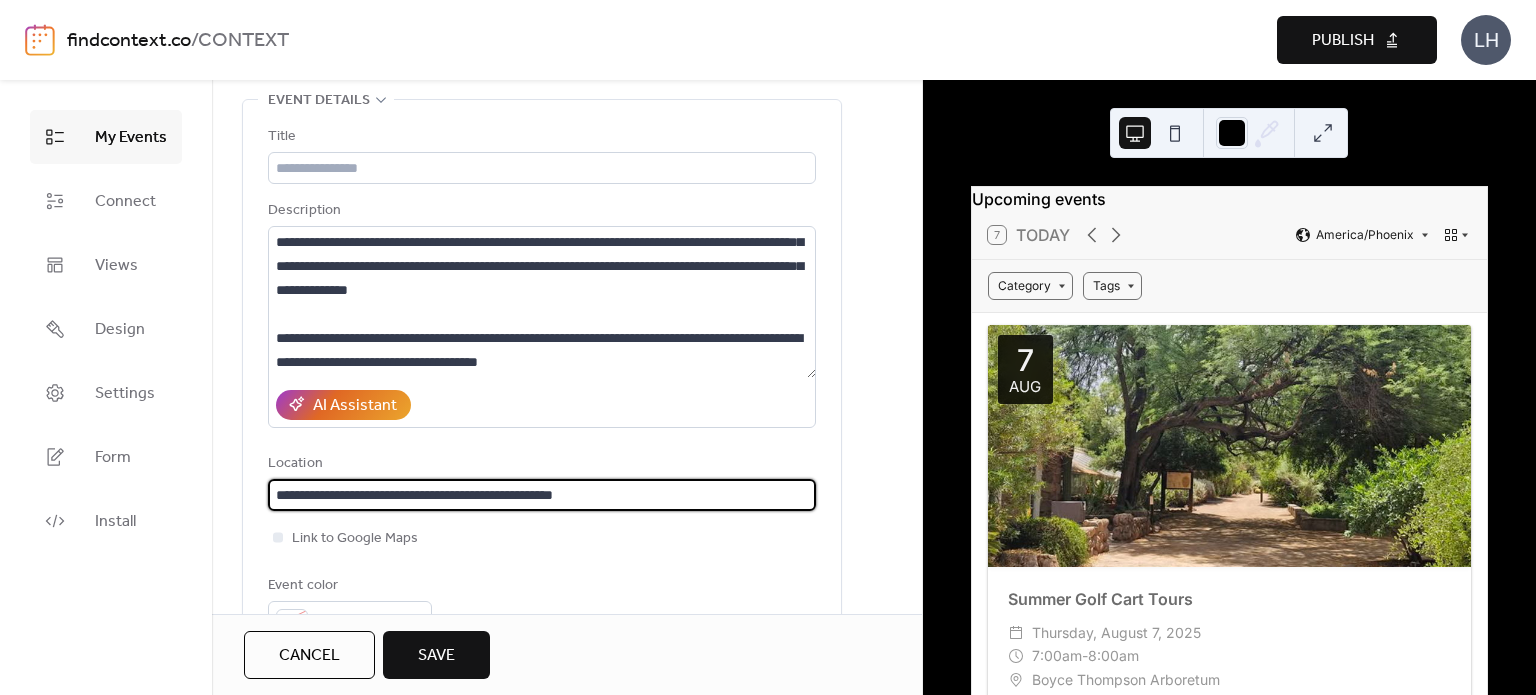 drag, startPoint x: 652, startPoint y: 487, endPoint x: 537, endPoint y: 498, distance: 115.52489 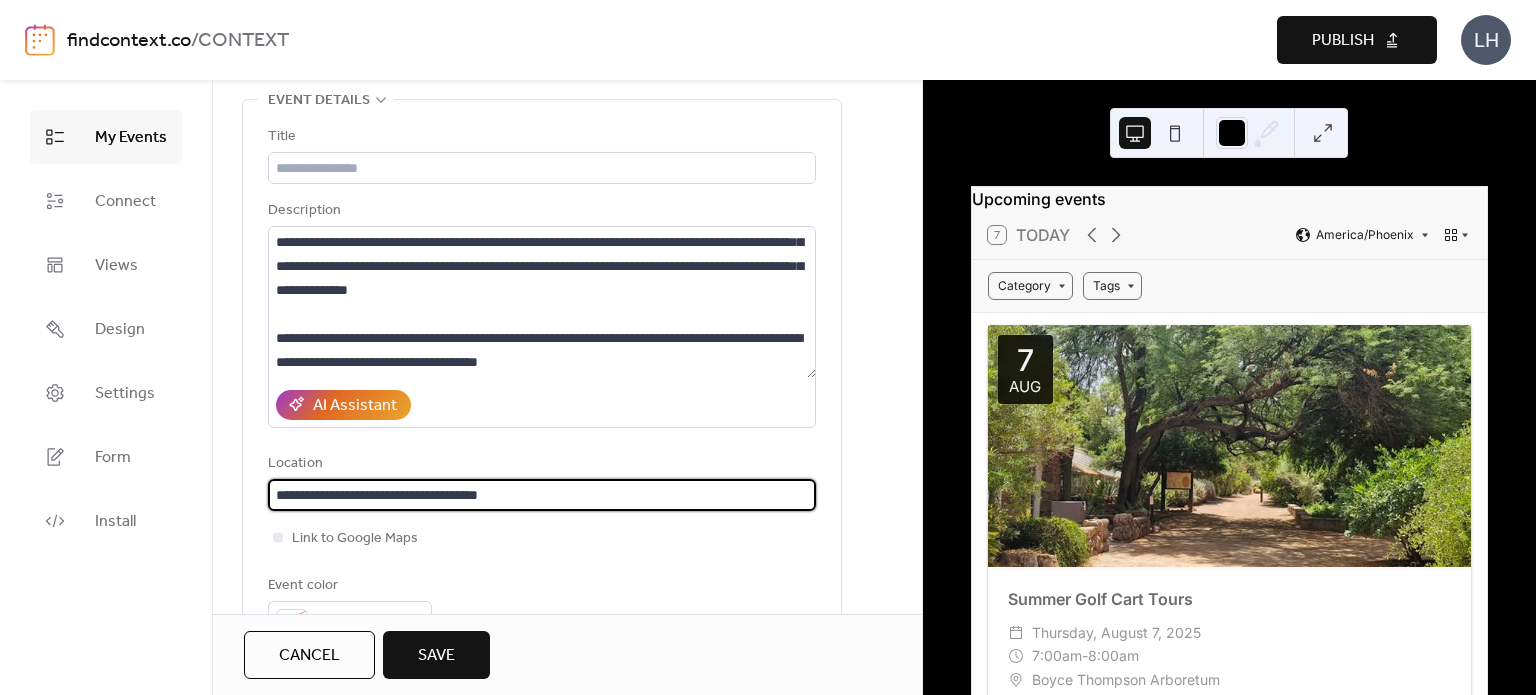 click on "**********" at bounding box center (542, 495) 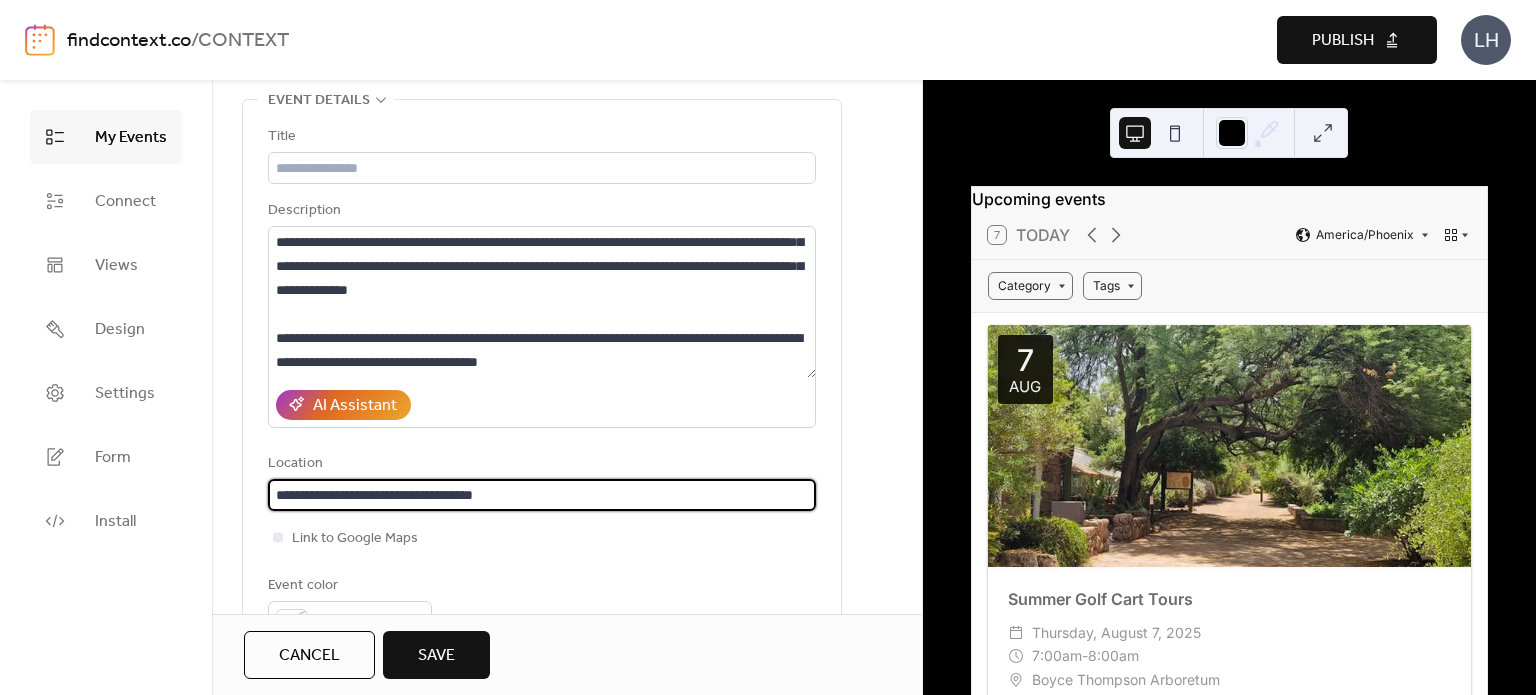 type on "**********" 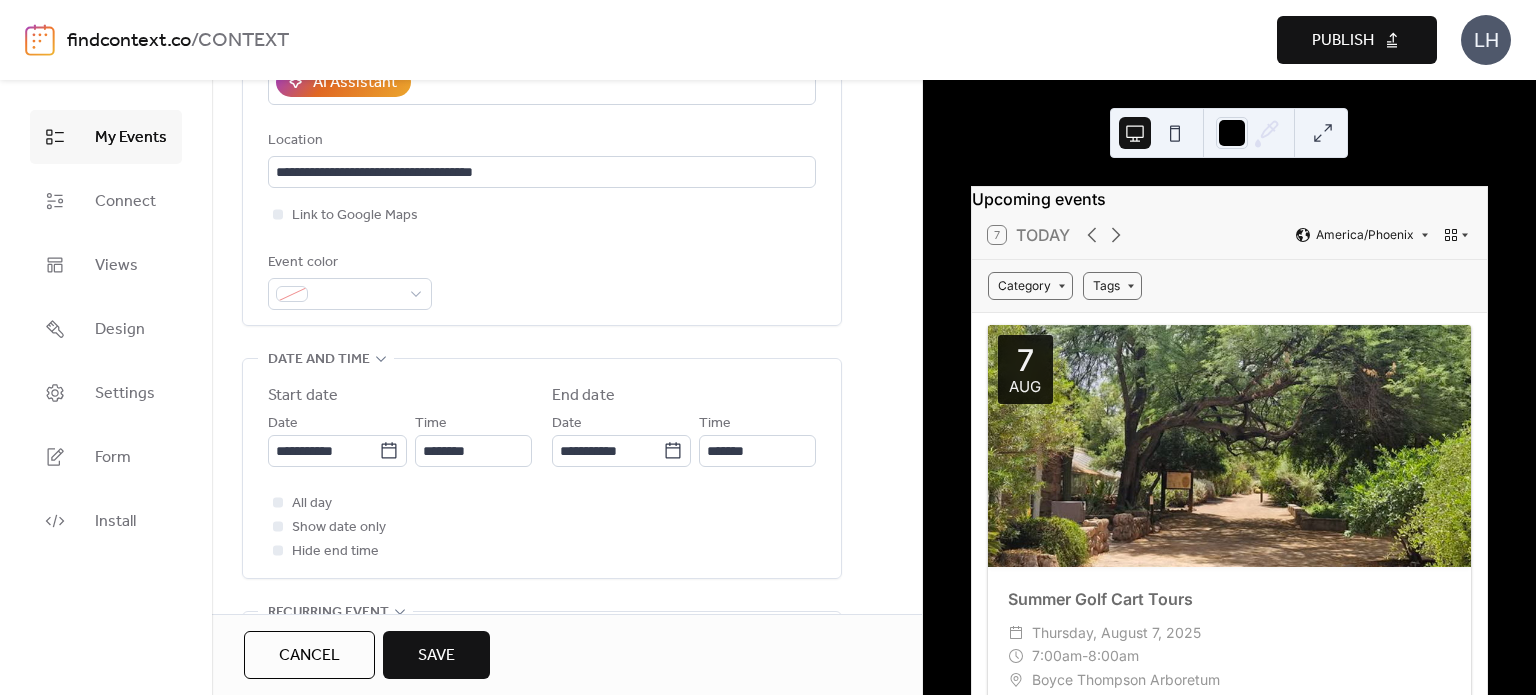 scroll, scrollTop: 436, scrollLeft: 0, axis: vertical 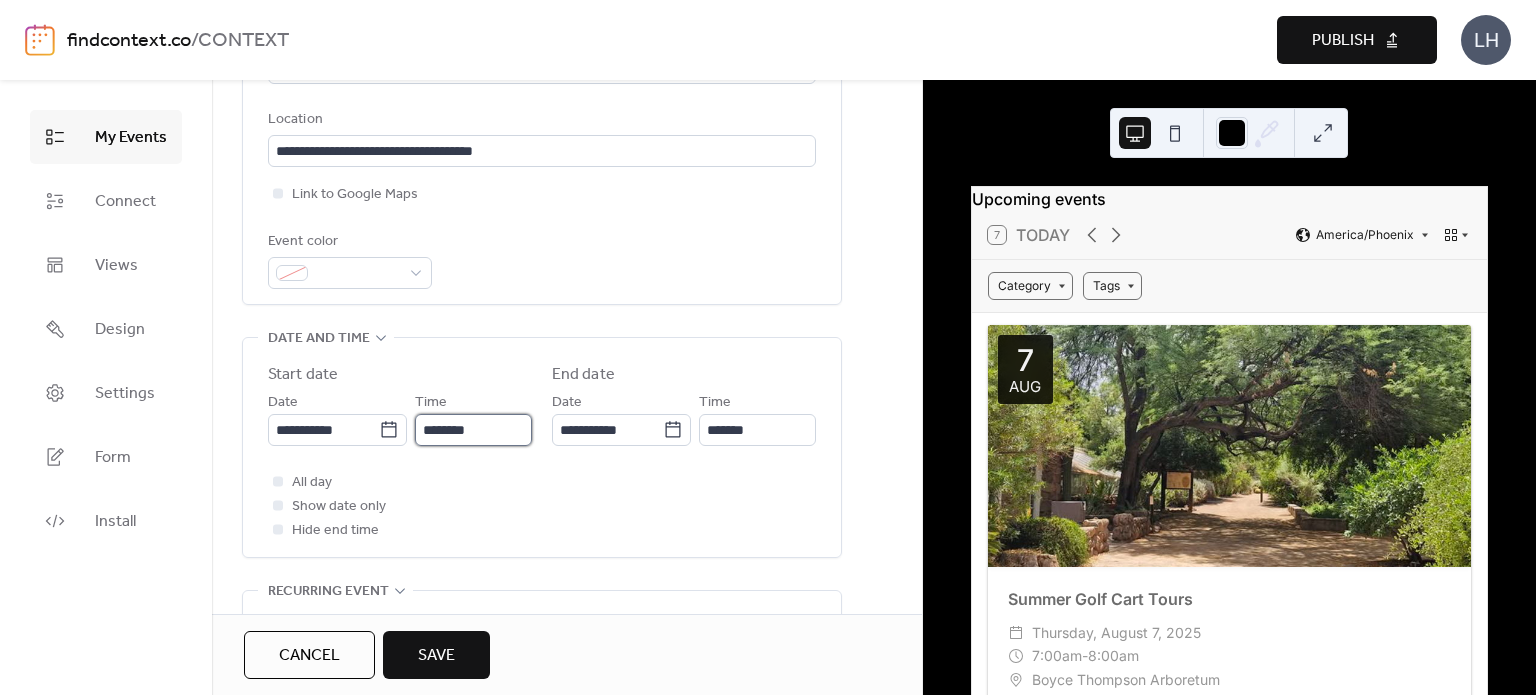 click on "********" at bounding box center [473, 430] 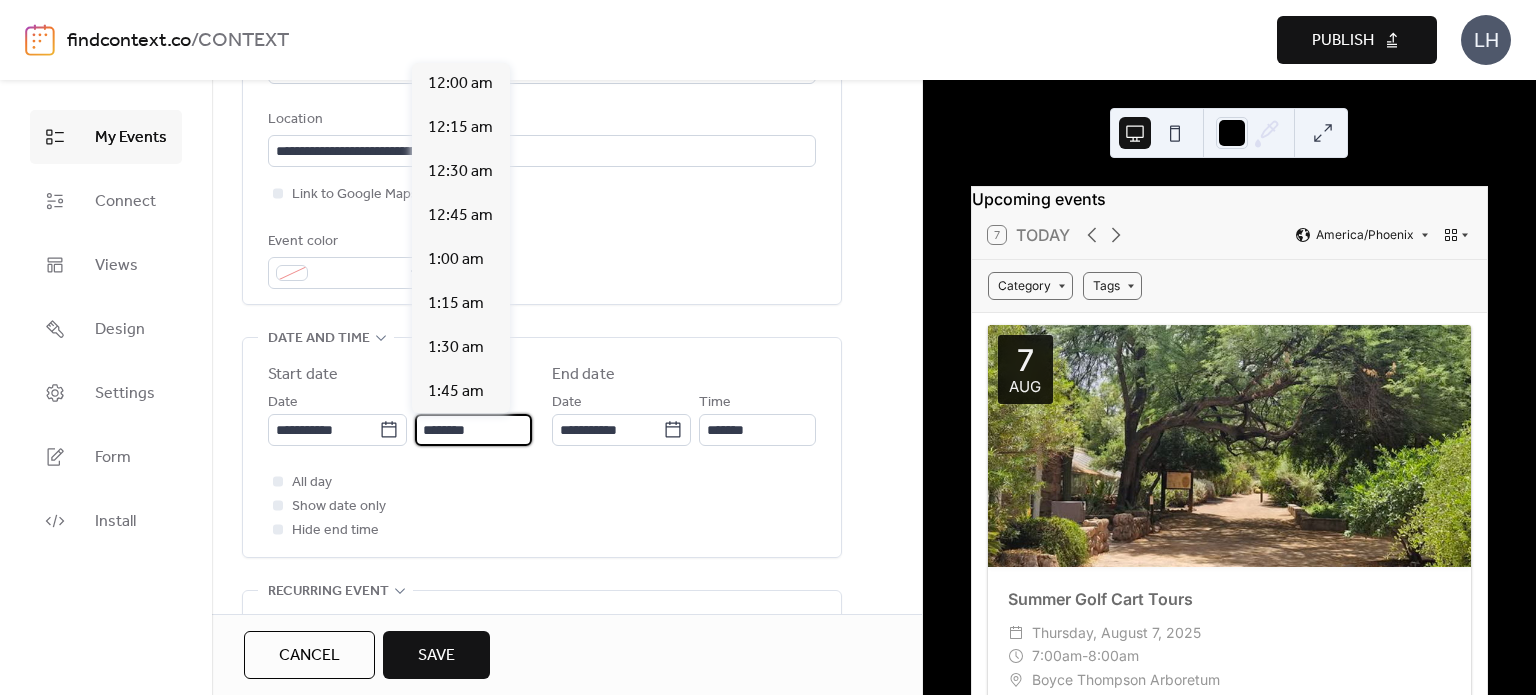 scroll, scrollTop: 2112, scrollLeft: 0, axis: vertical 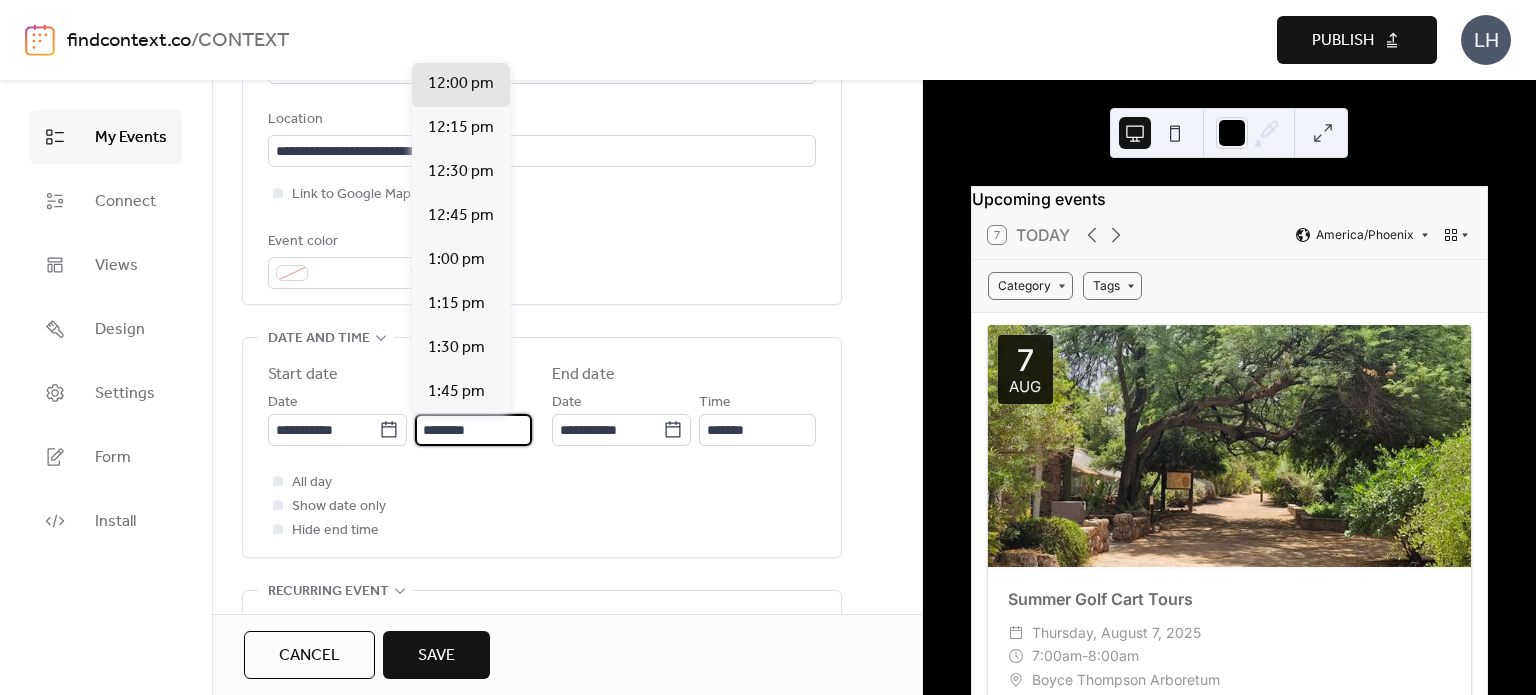 click on "********" at bounding box center [473, 430] 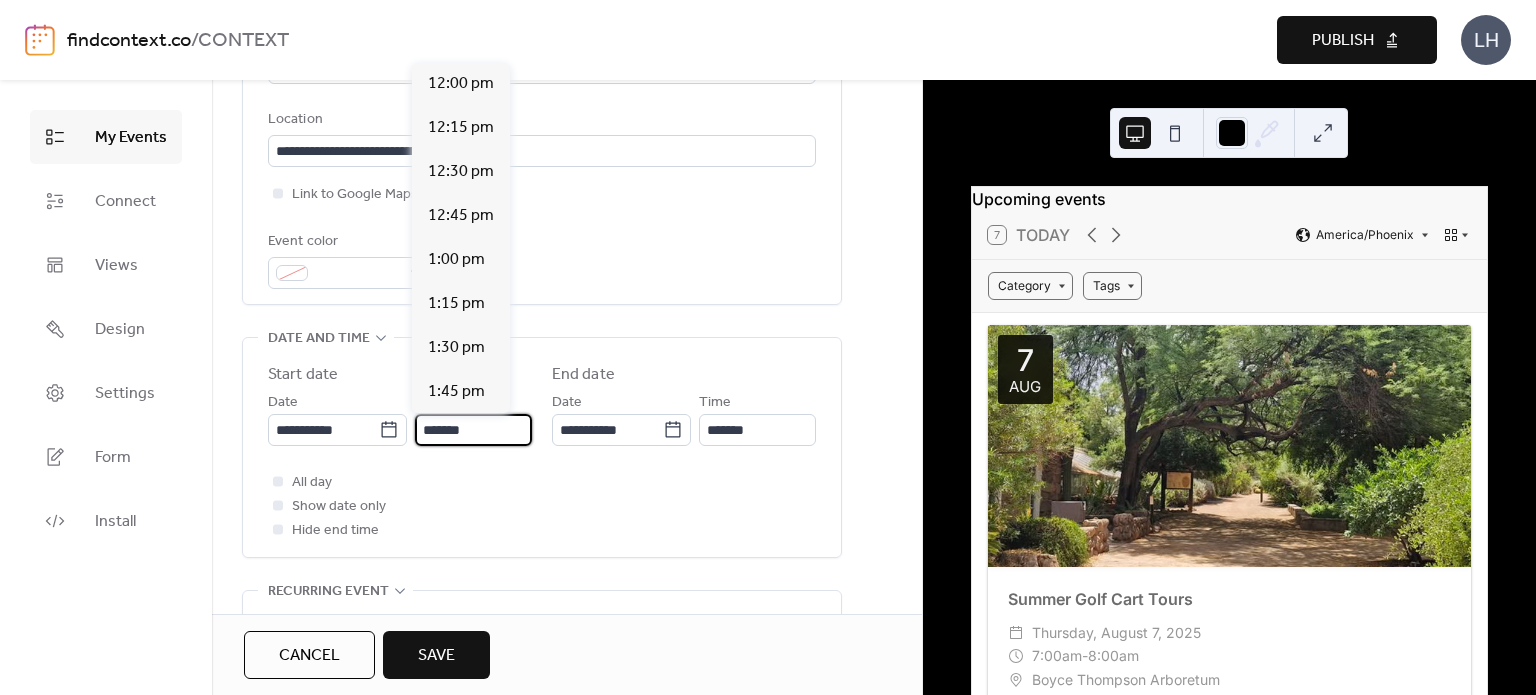 scroll, scrollTop: 2816, scrollLeft: 0, axis: vertical 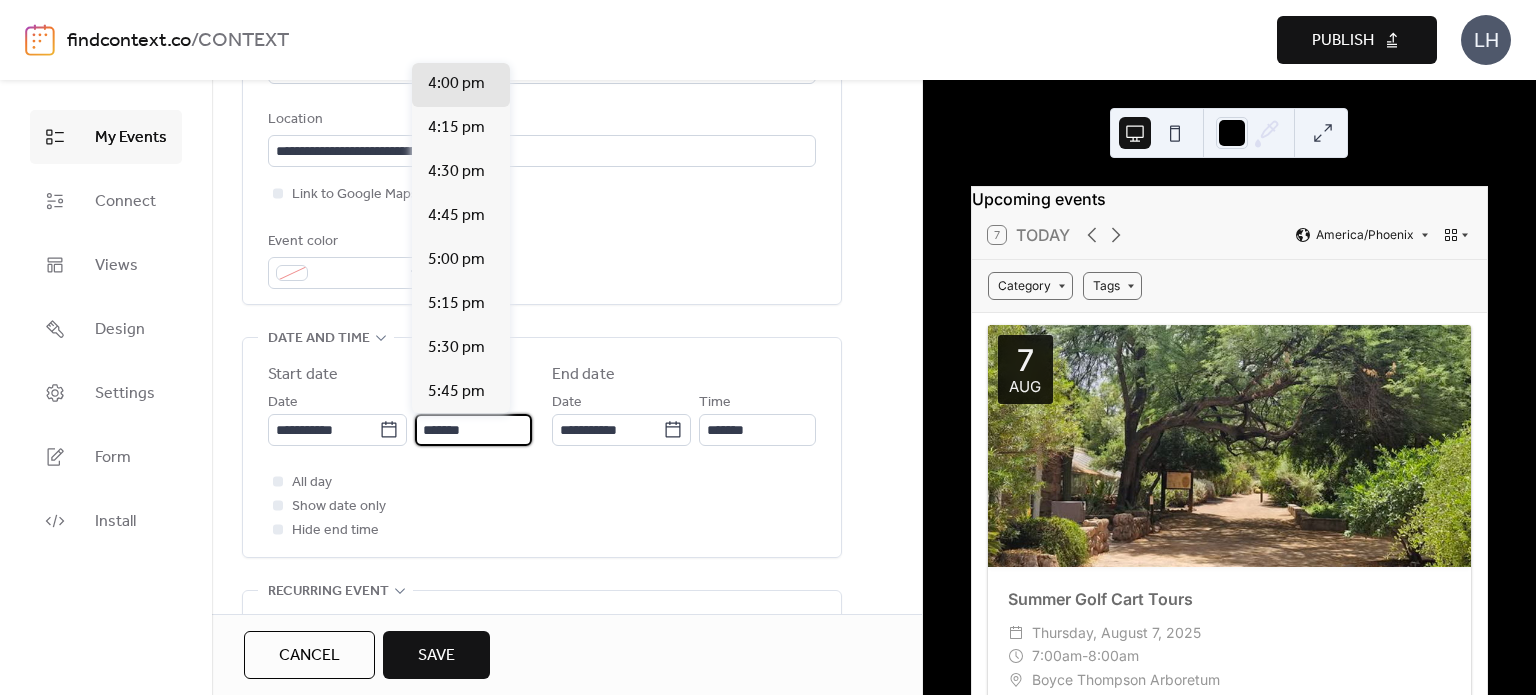 type on "*******" 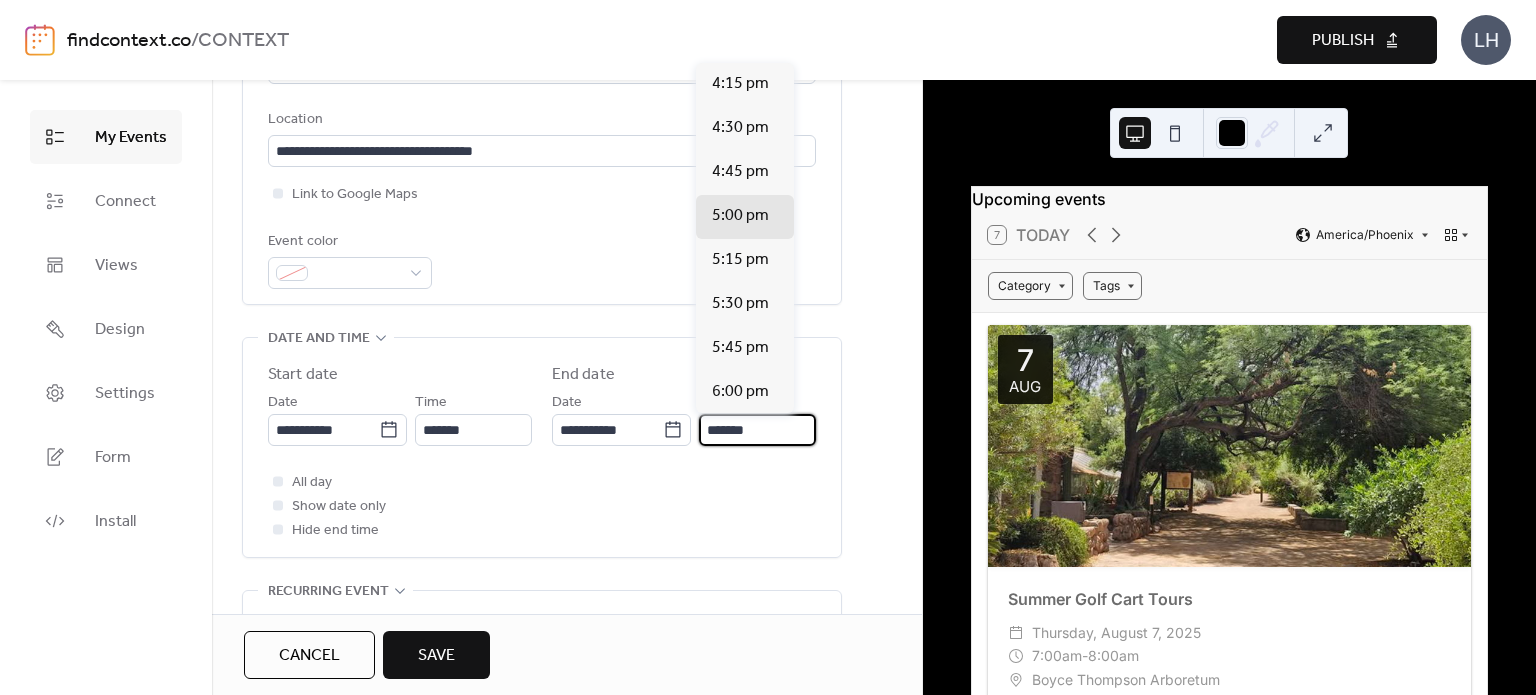 click on "*******" at bounding box center (757, 430) 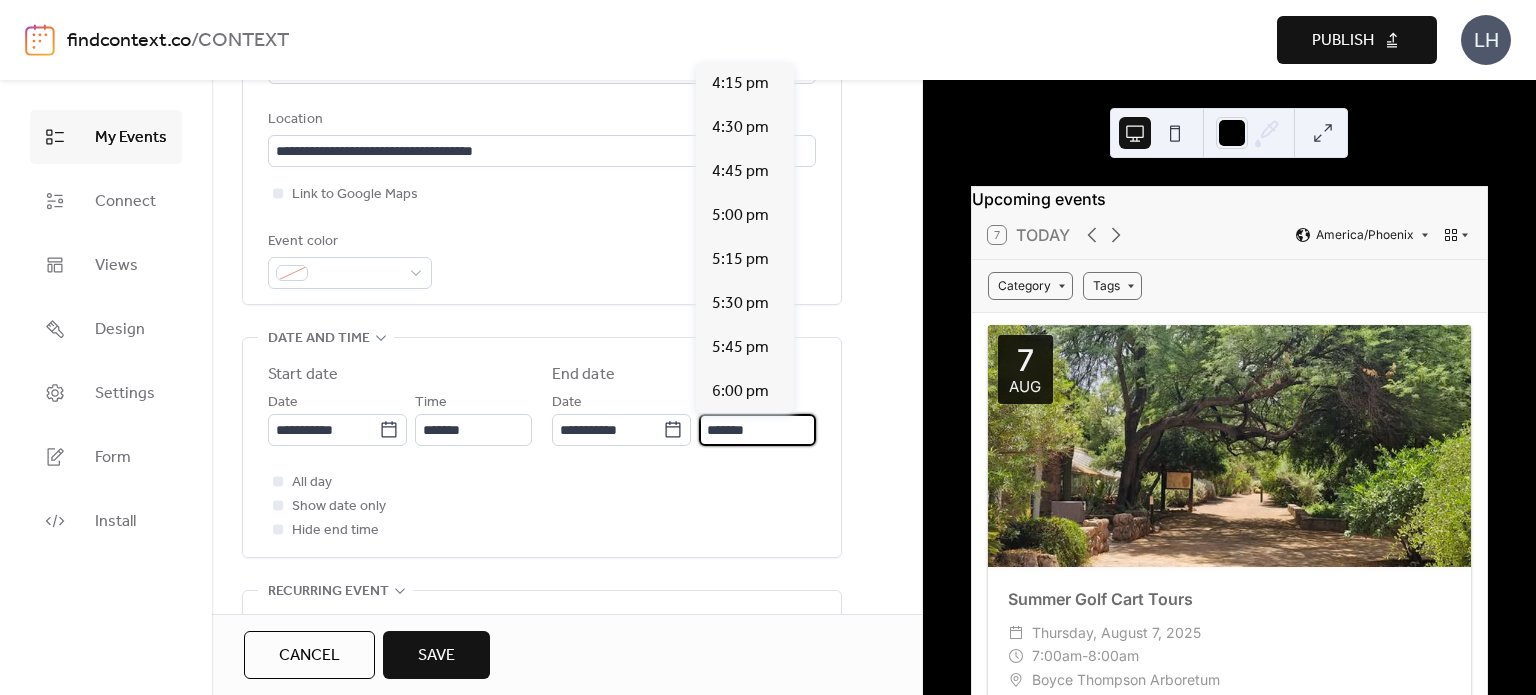 scroll, scrollTop: 660, scrollLeft: 0, axis: vertical 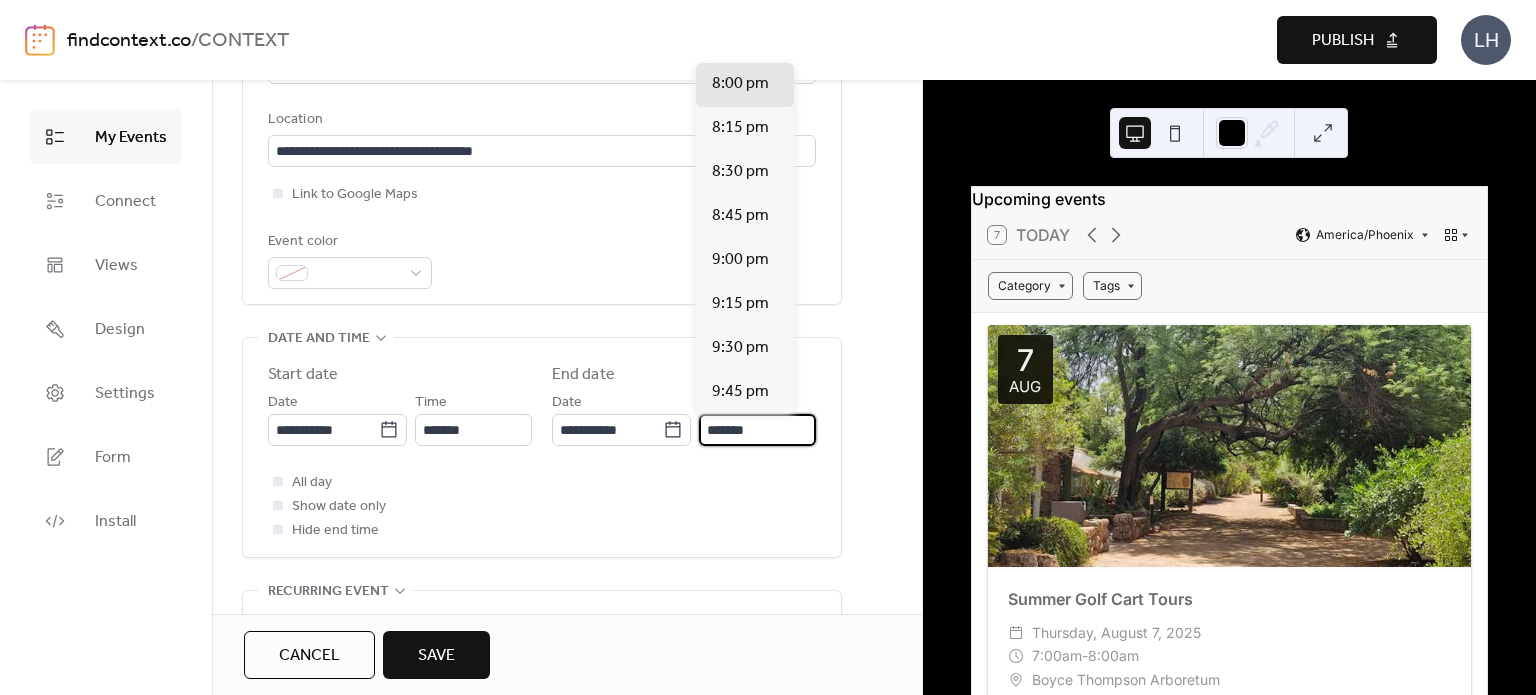 type on "*******" 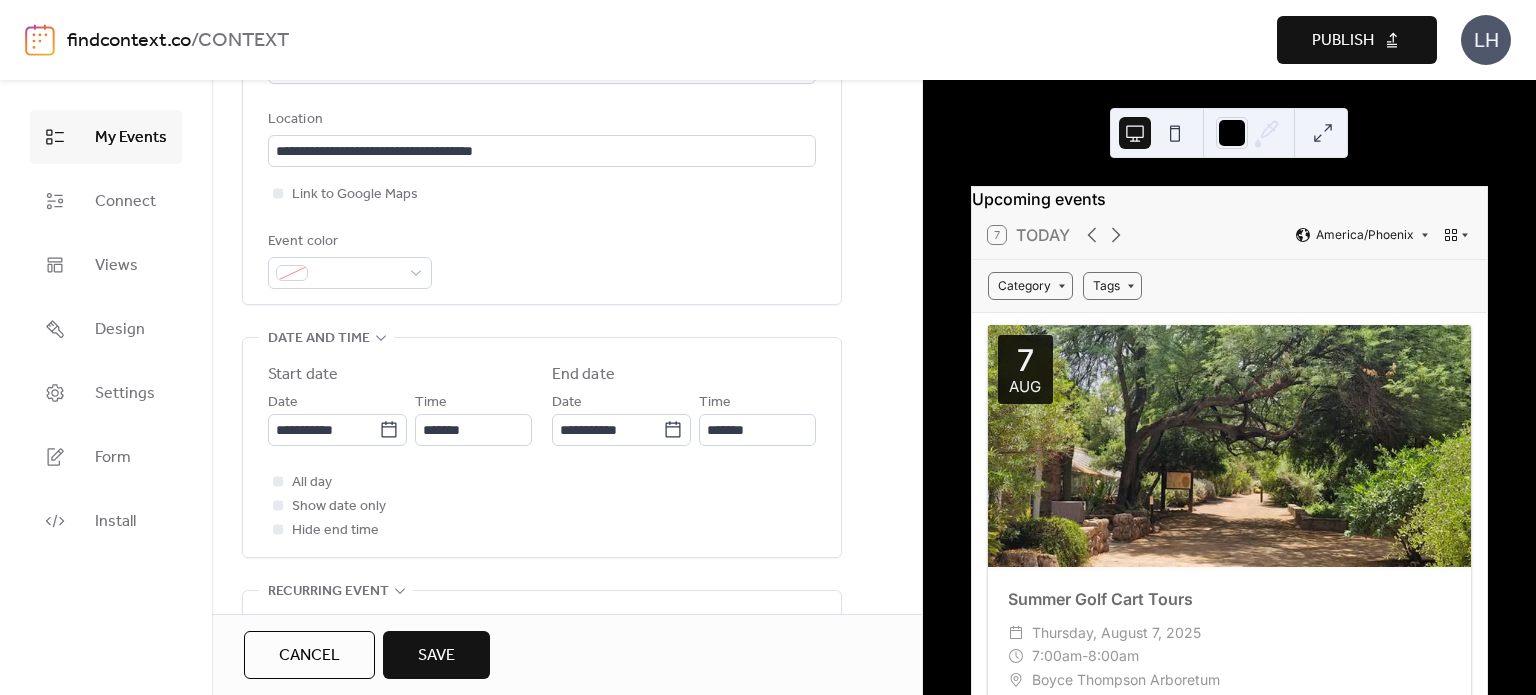 click on "All day Show date only Hide end time" at bounding box center [542, 506] 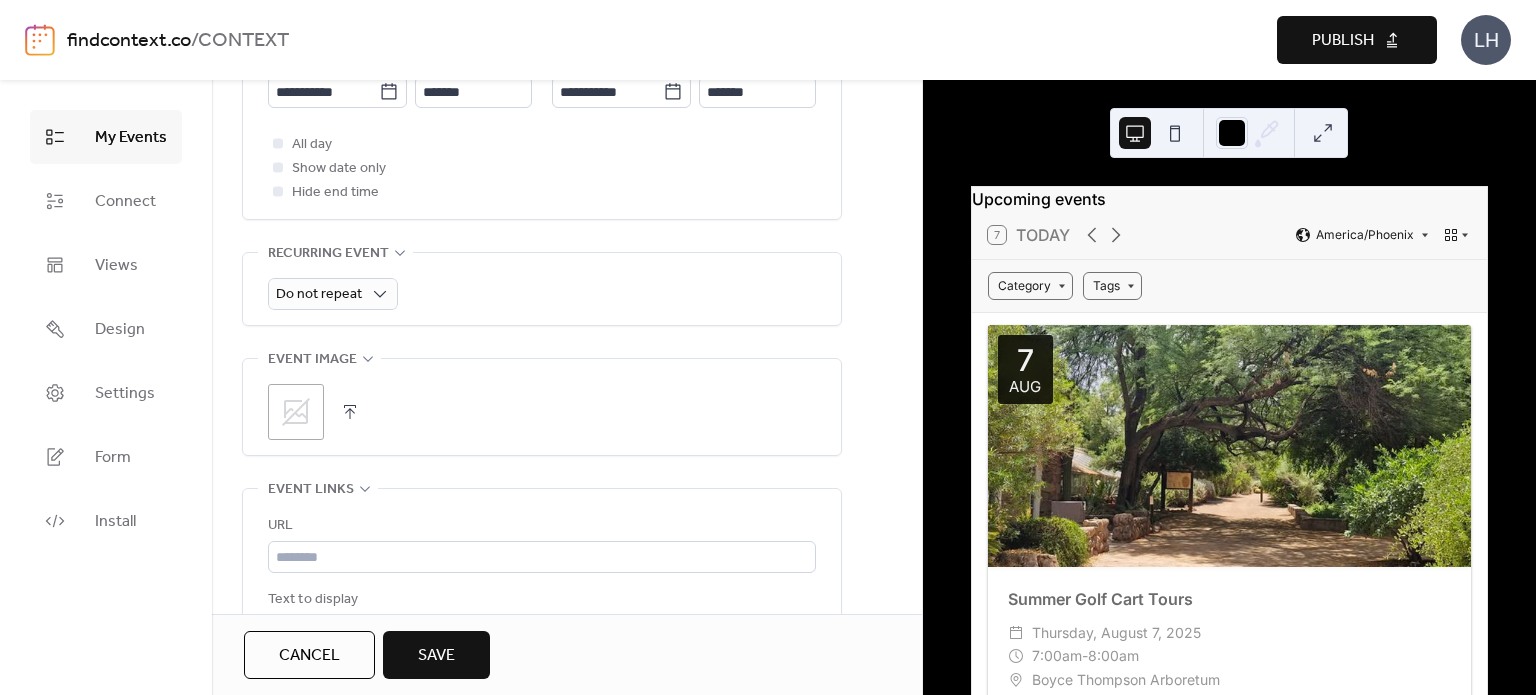 scroll, scrollTop: 835, scrollLeft: 0, axis: vertical 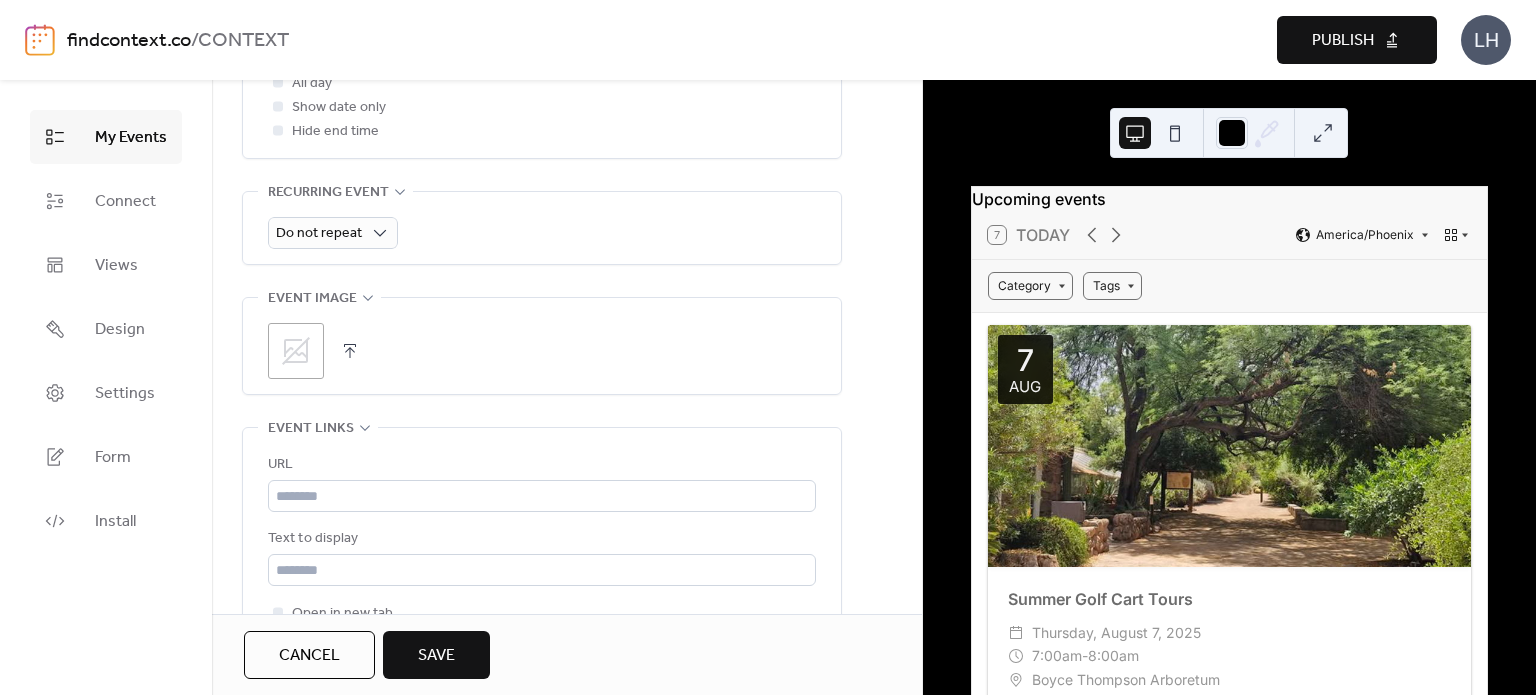 click on ";" at bounding box center (296, 351) 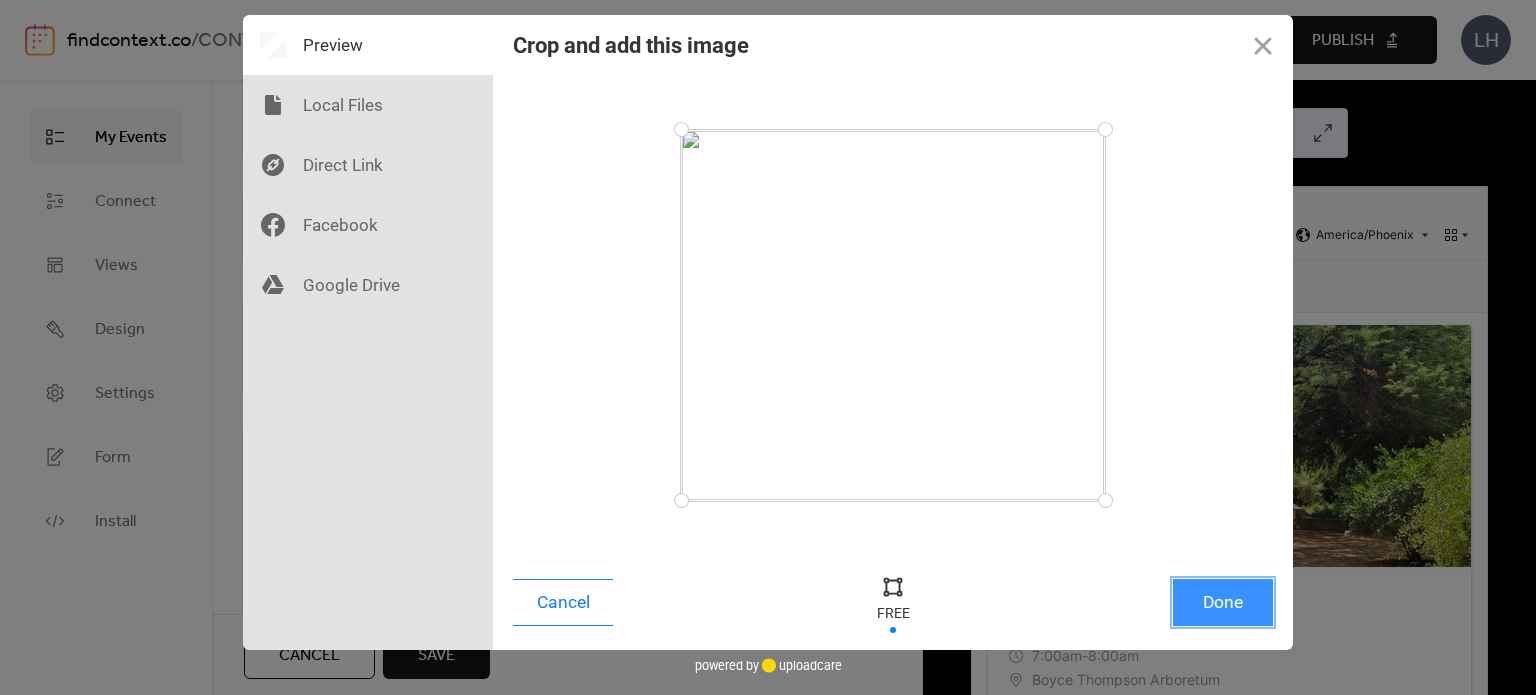 click on "Done" at bounding box center (1223, 602) 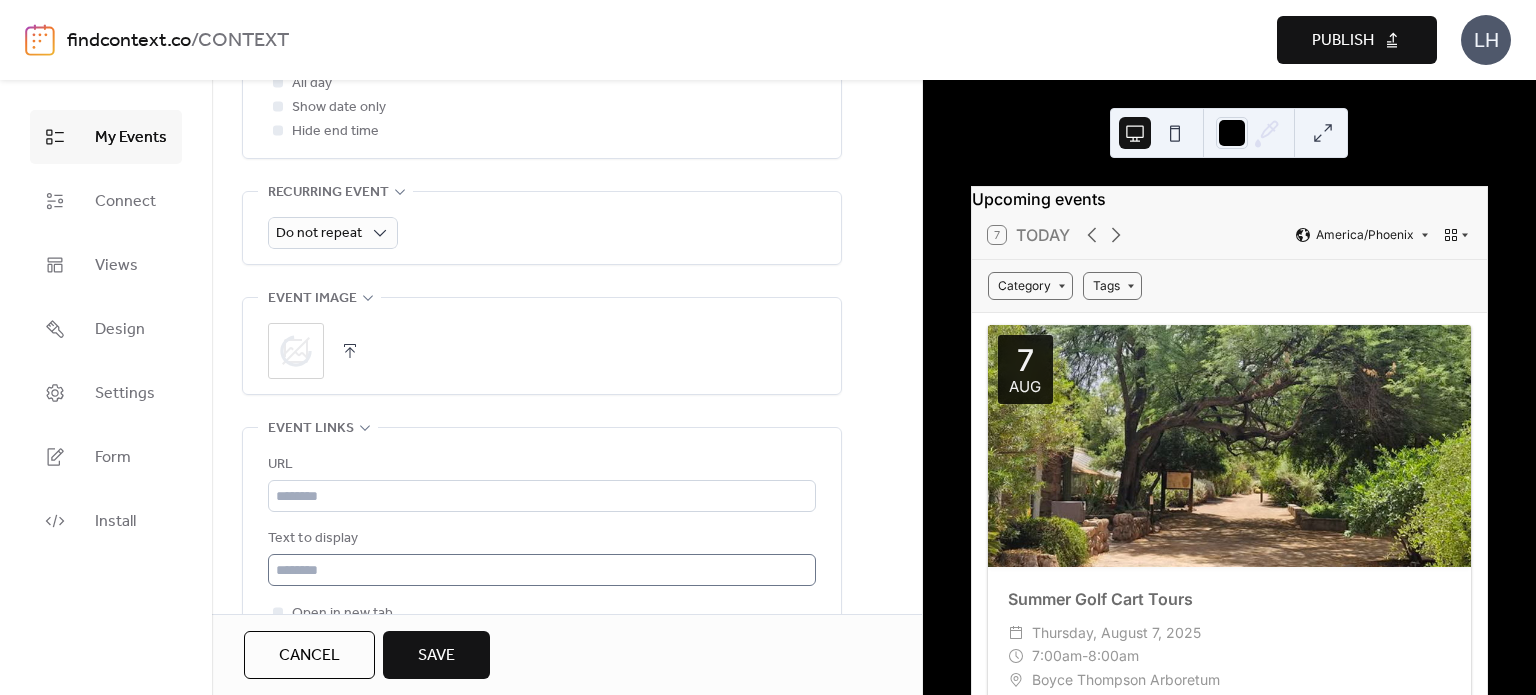 scroll, scrollTop: 895, scrollLeft: 0, axis: vertical 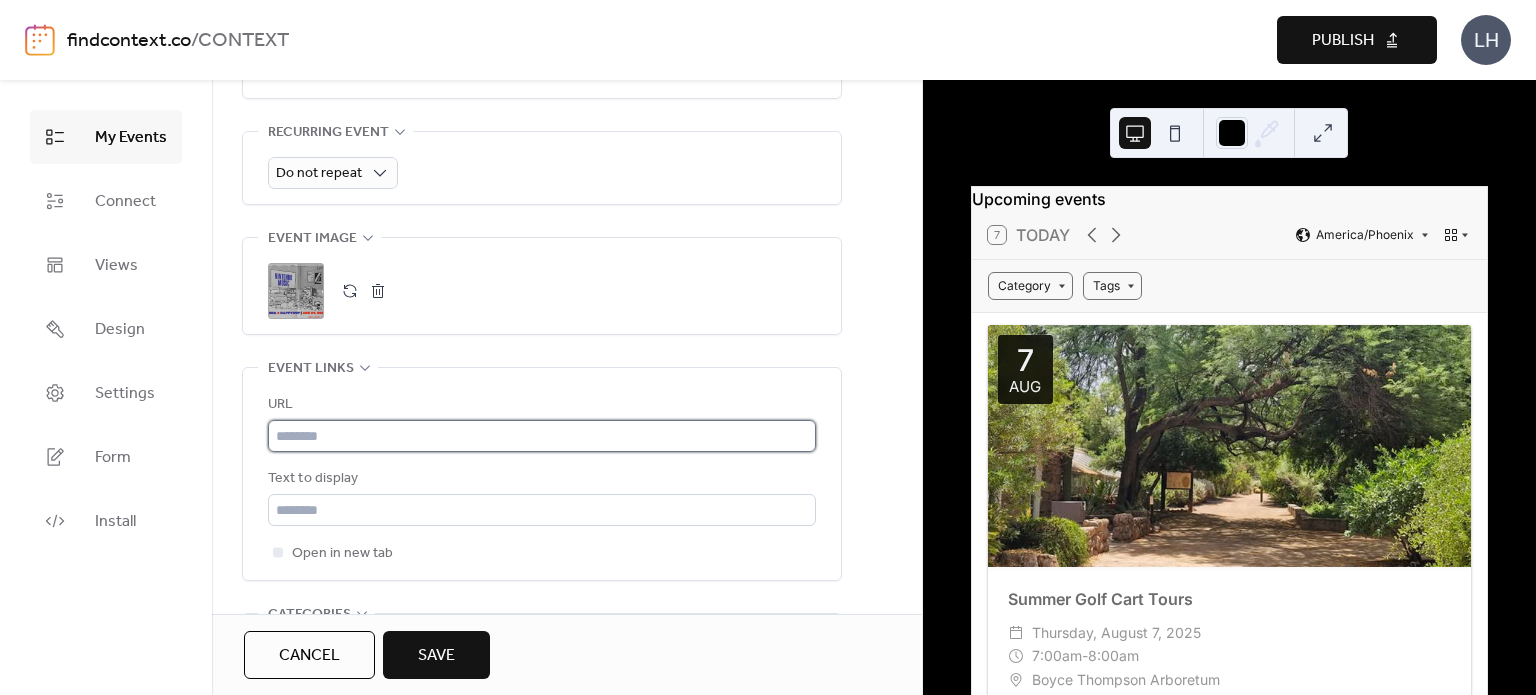 click at bounding box center (542, 436) 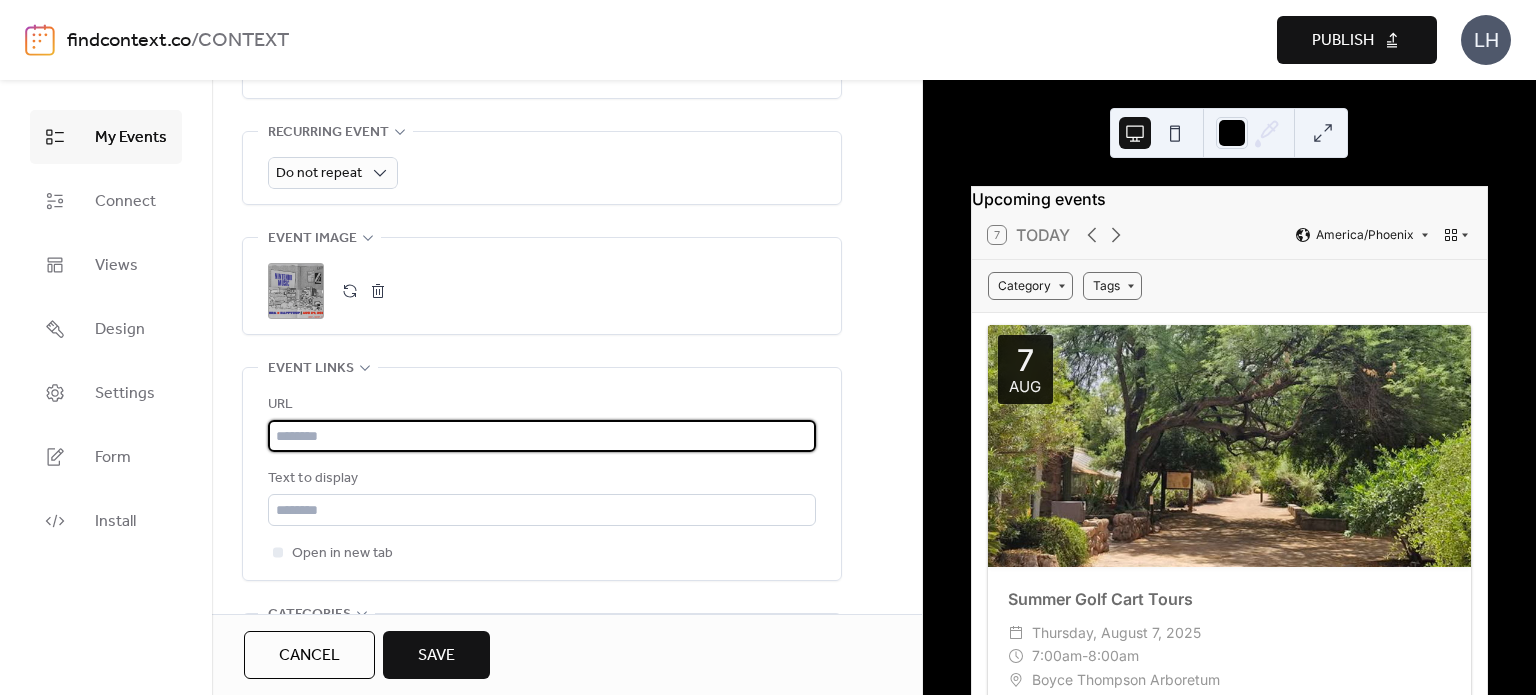 paste on "**********" 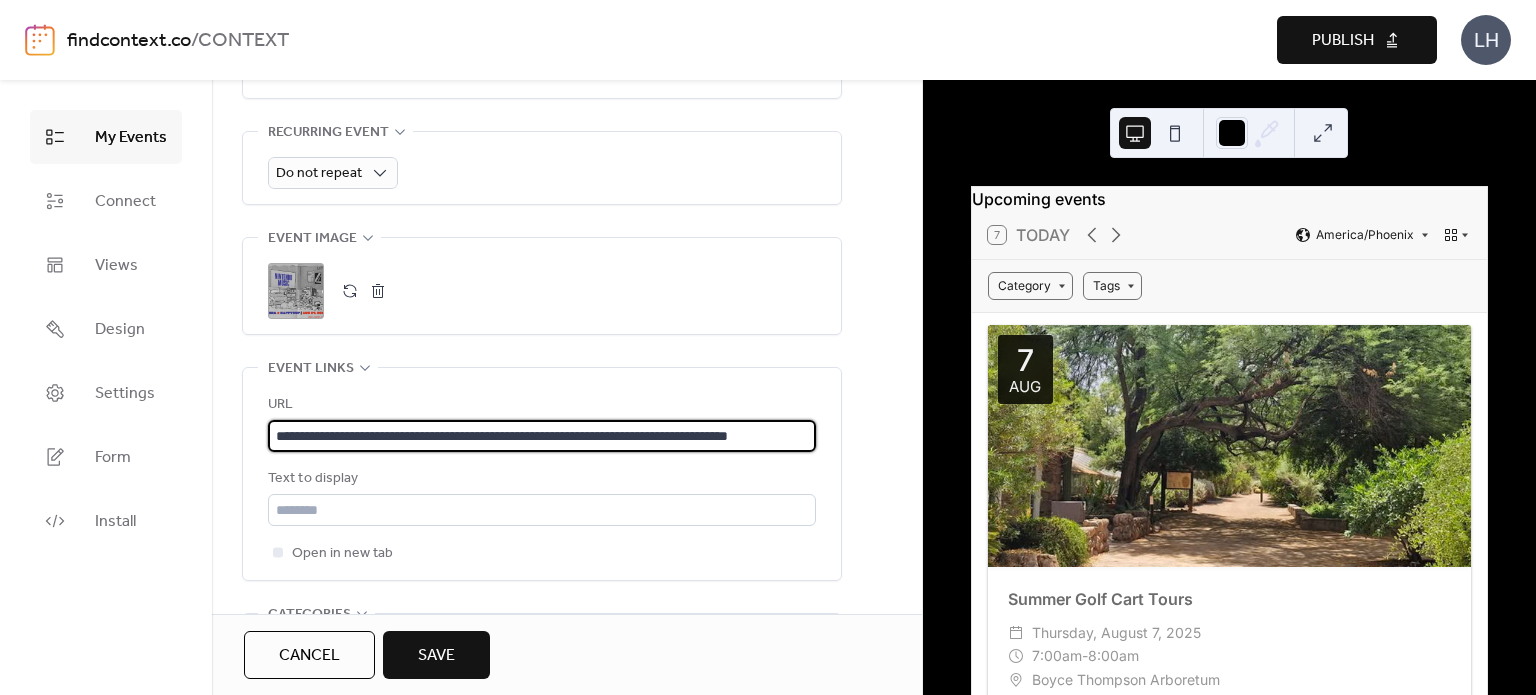 scroll, scrollTop: 0, scrollLeft: 120, axis: horizontal 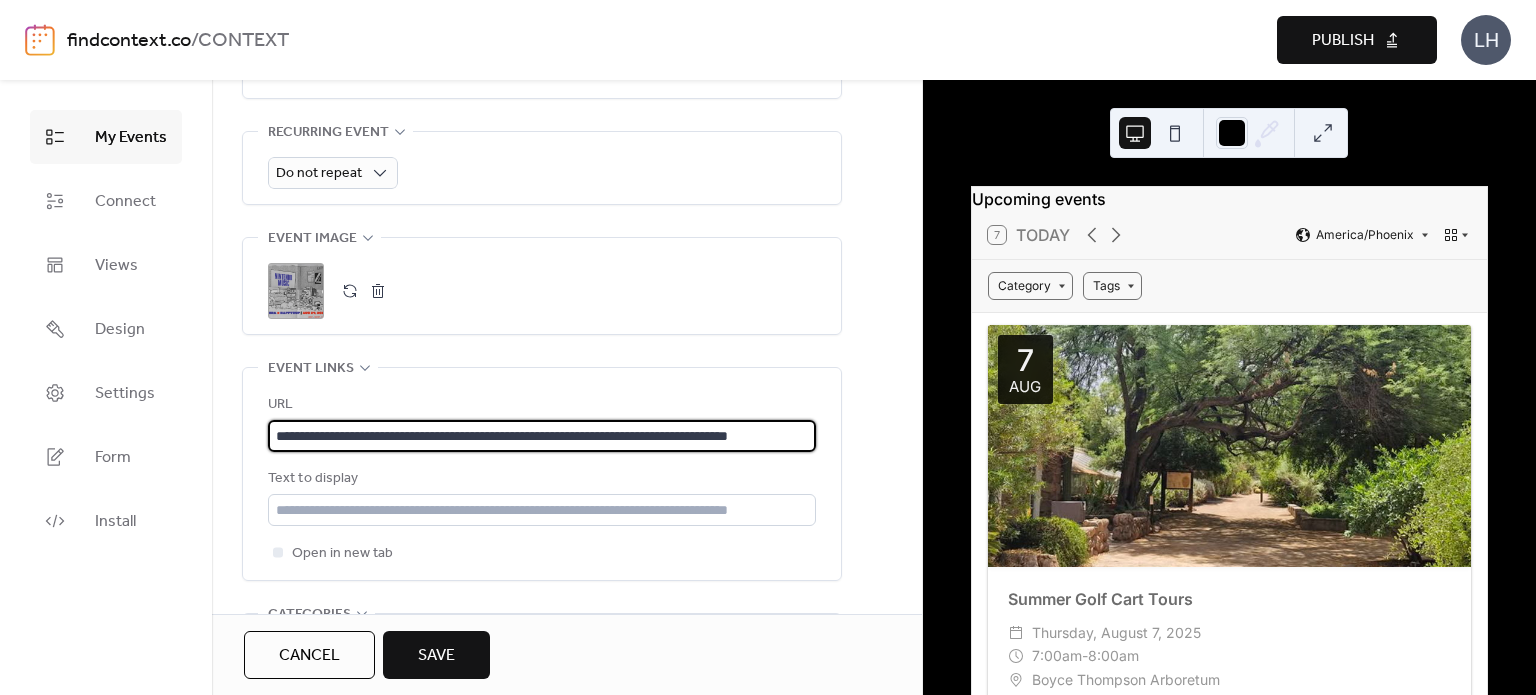 type on "**********" 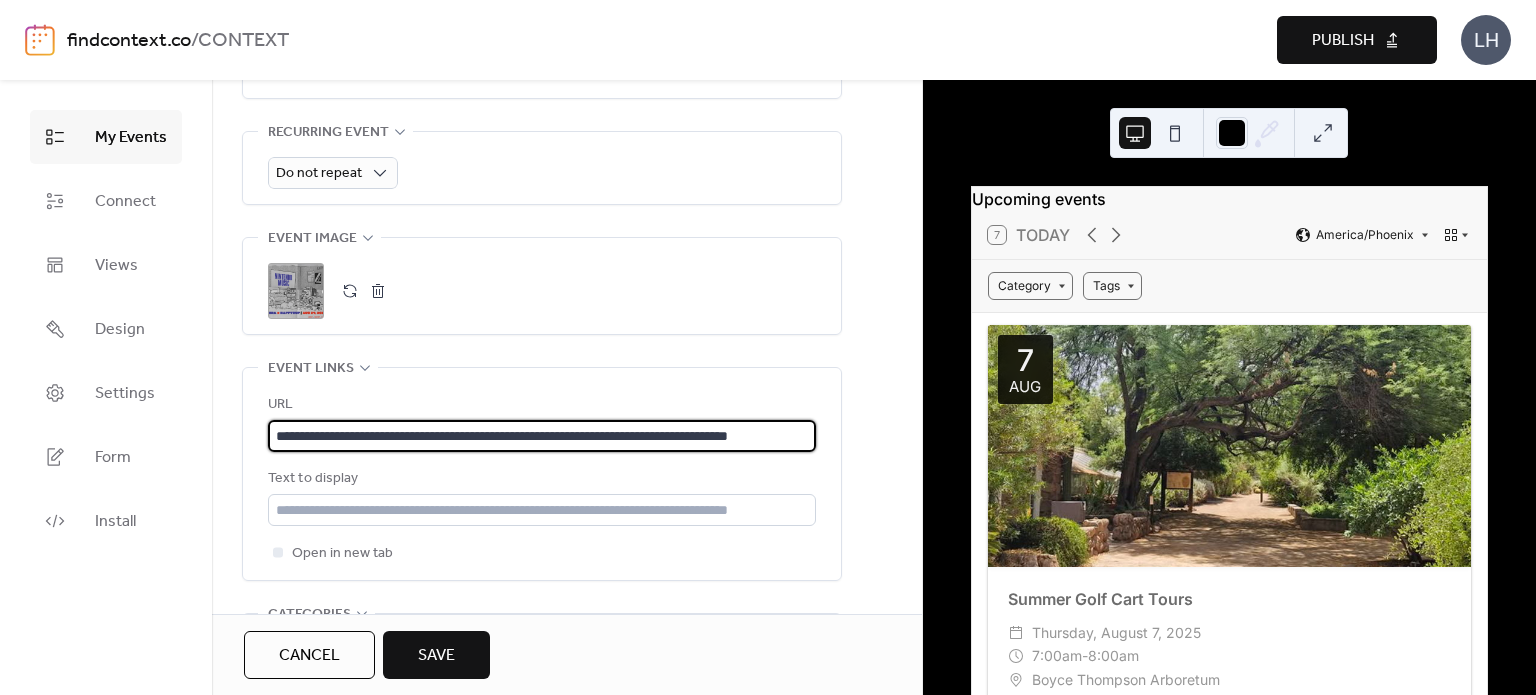 scroll, scrollTop: 0, scrollLeft: 0, axis: both 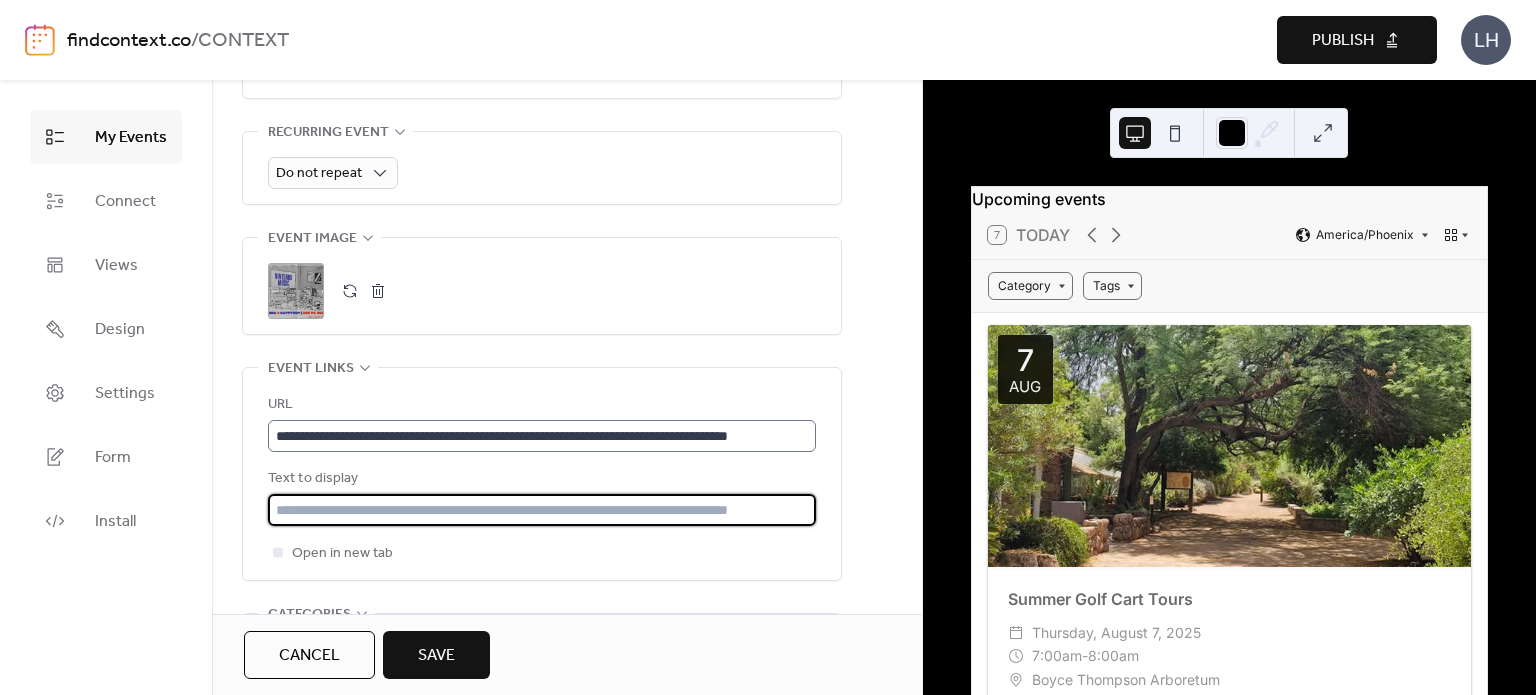 paste on "*****" 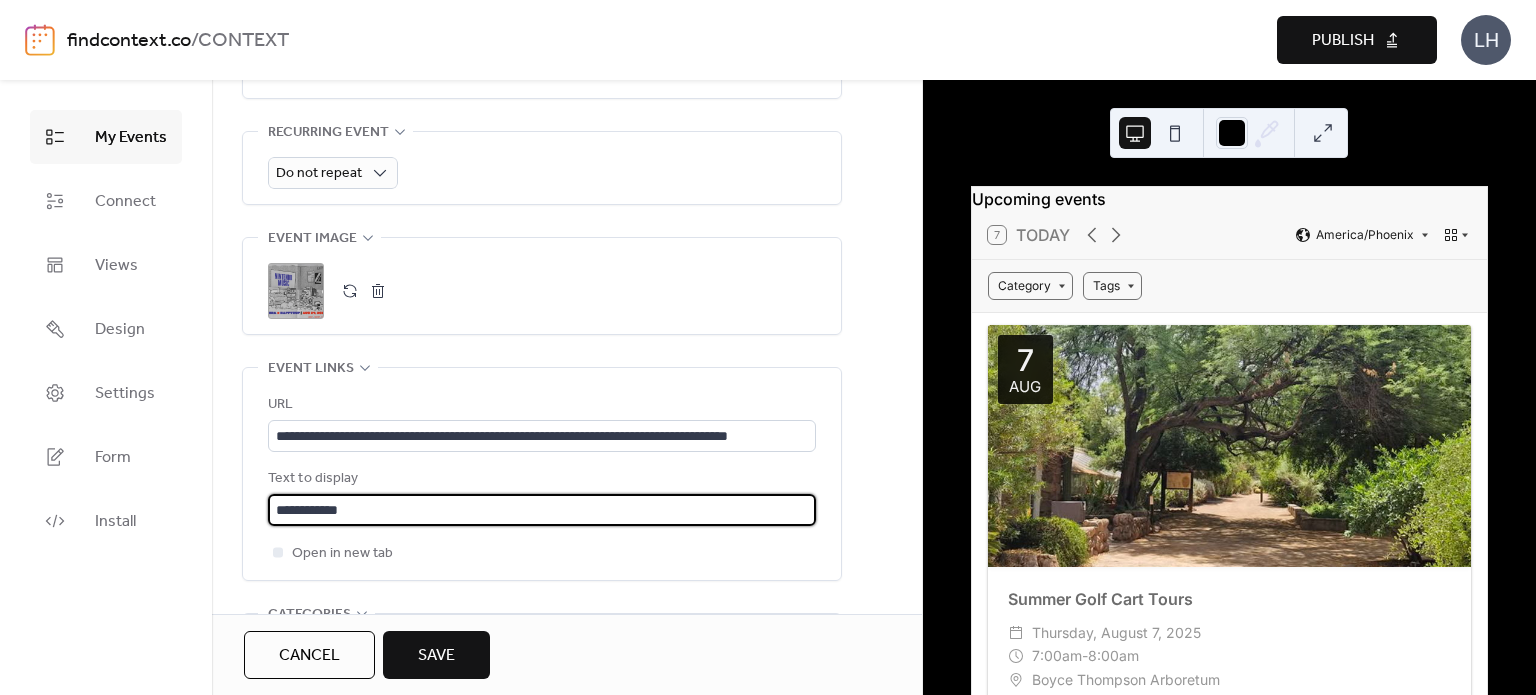 type on "**********" 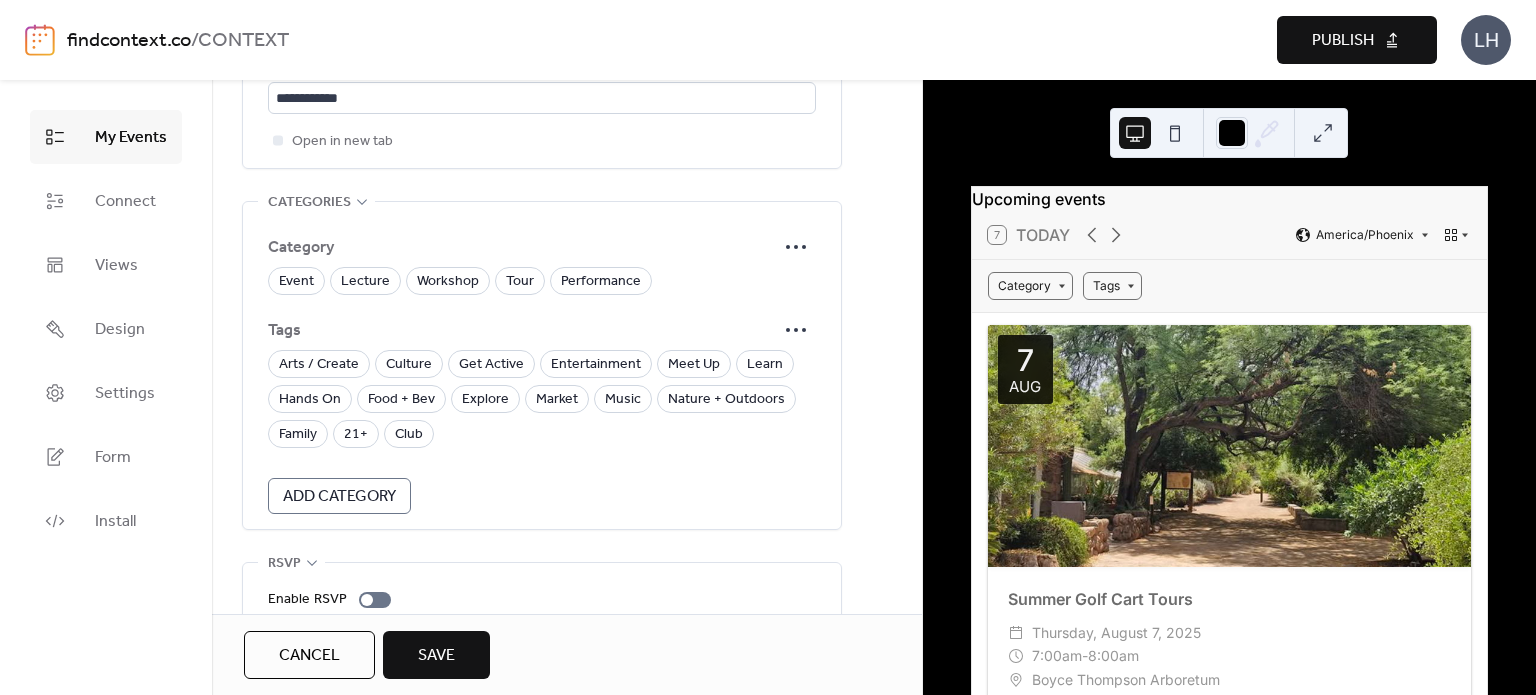 scroll, scrollTop: 1322, scrollLeft: 0, axis: vertical 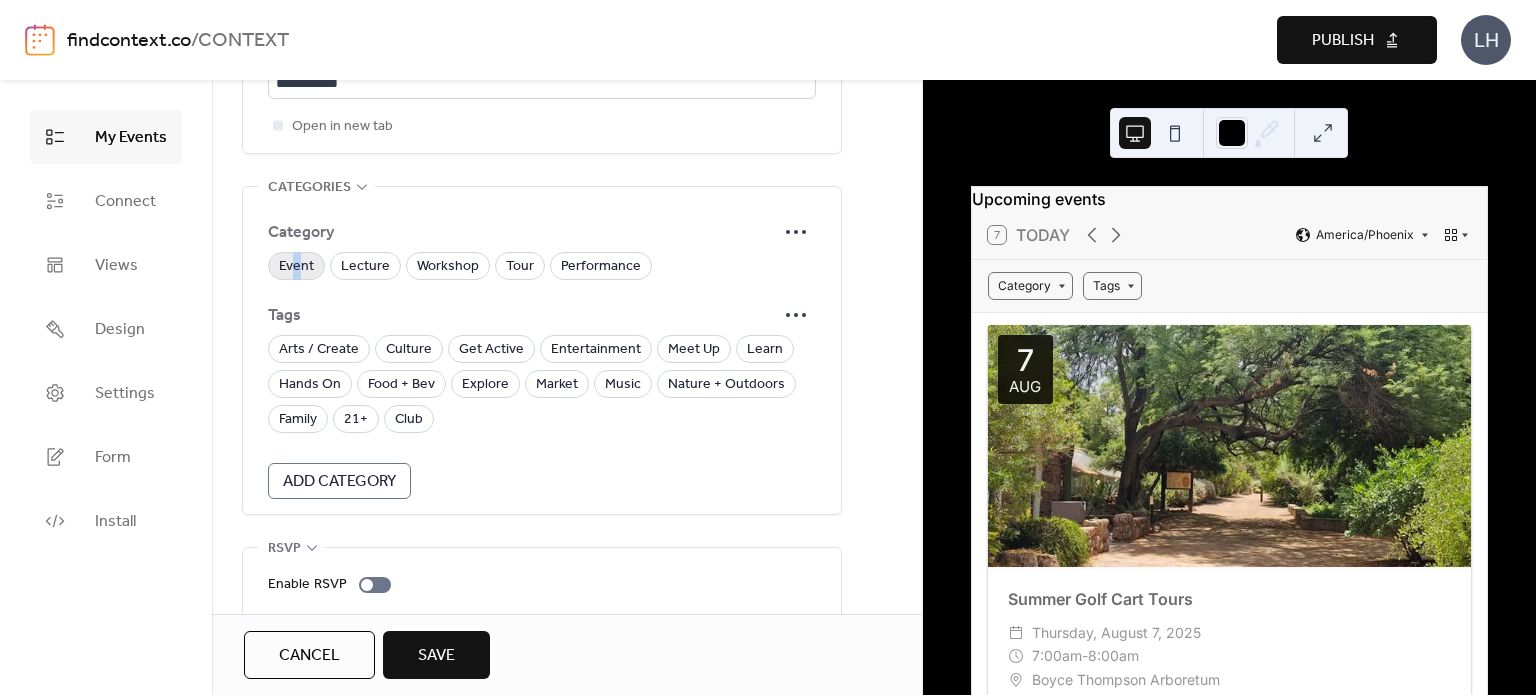 click on "Event" at bounding box center [296, 267] 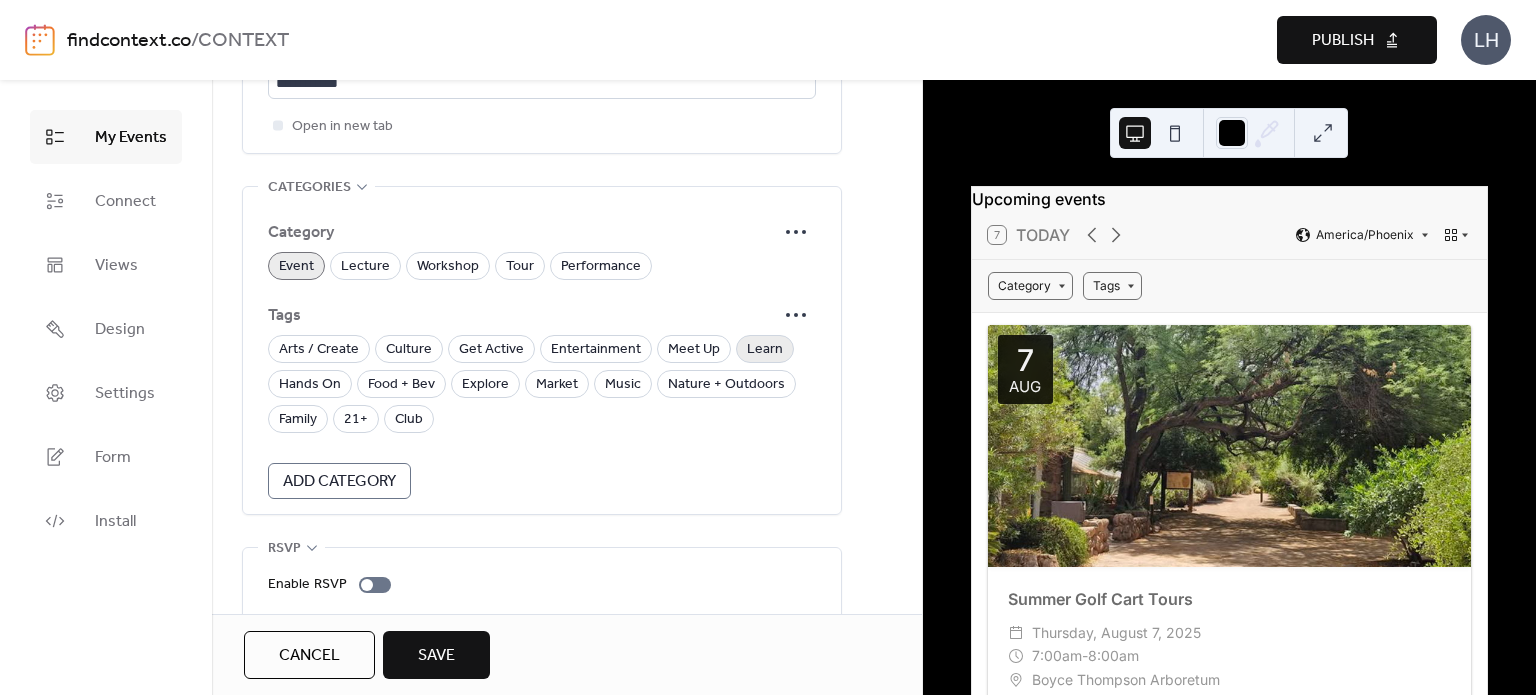 click on "Learn" at bounding box center (765, 350) 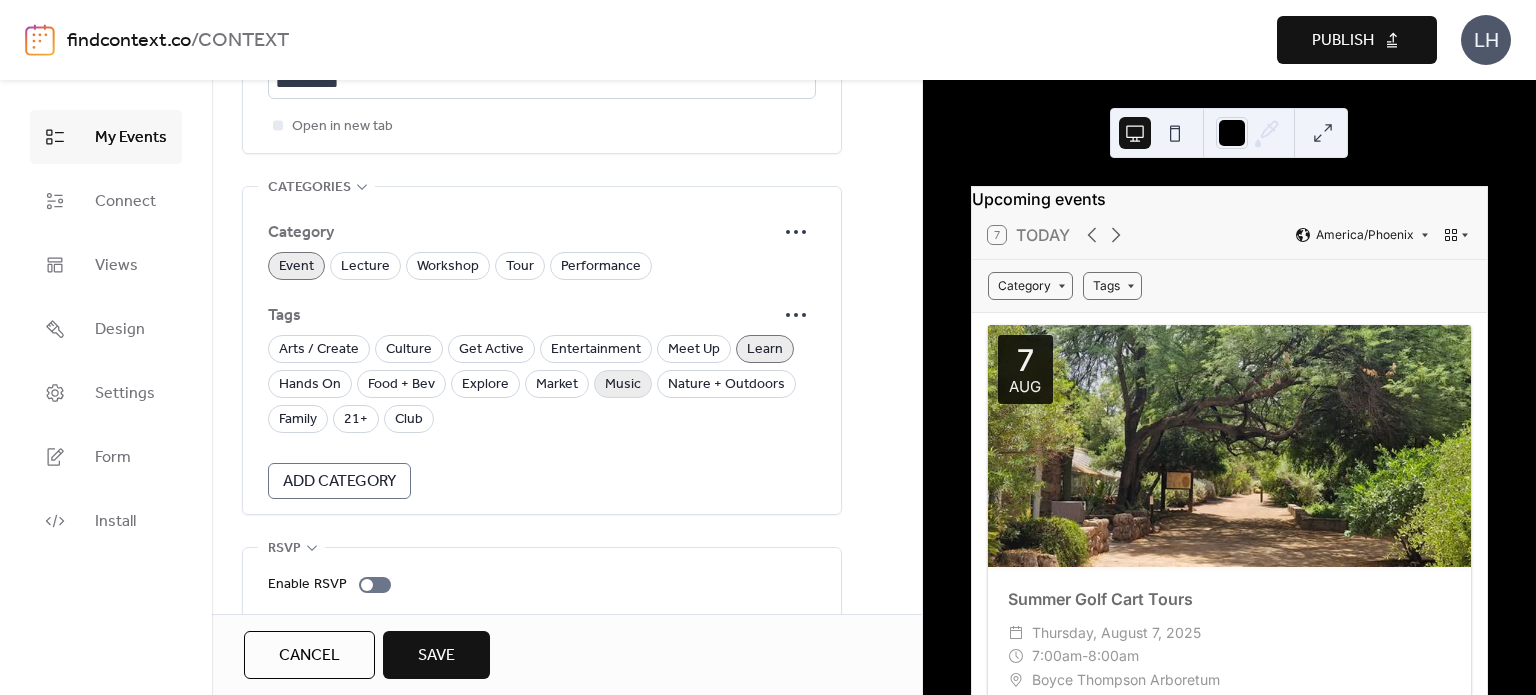 click on "Music" at bounding box center [623, 385] 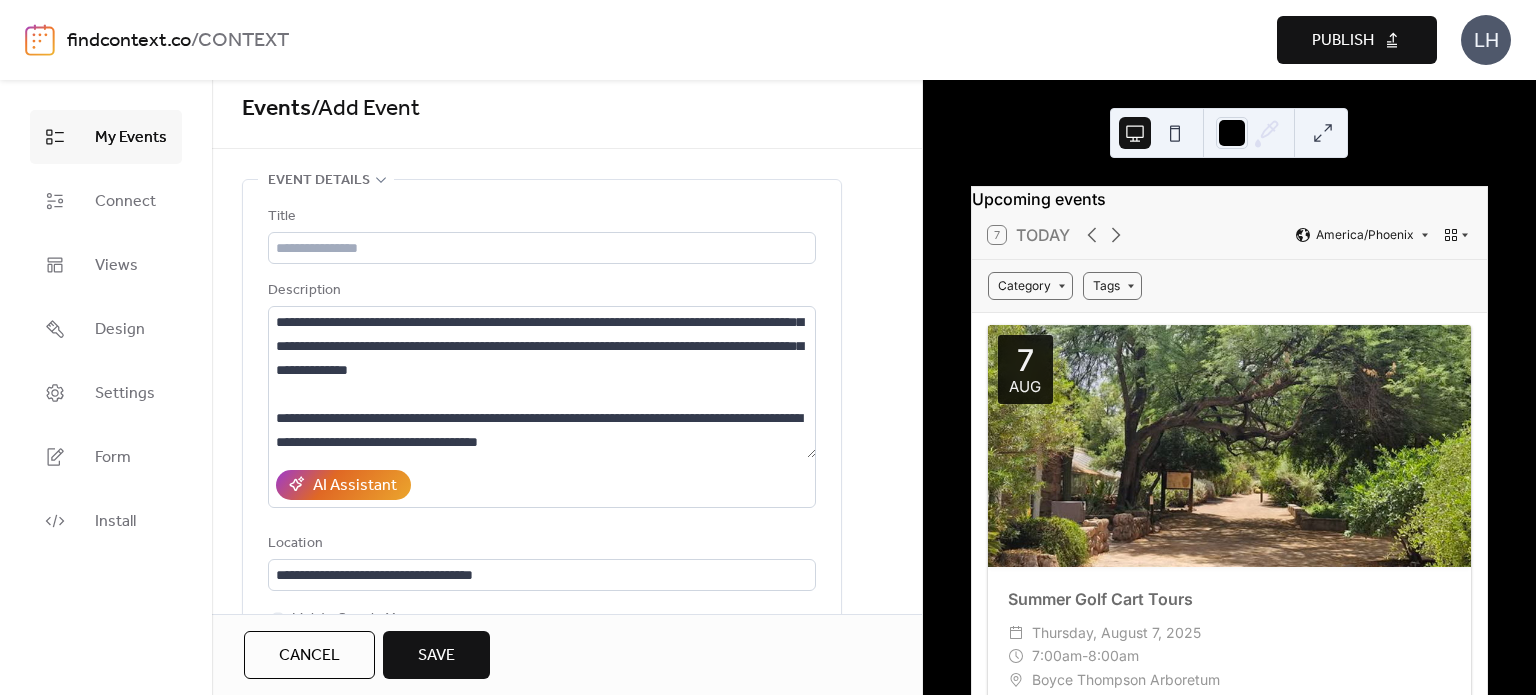 scroll, scrollTop: 7, scrollLeft: 0, axis: vertical 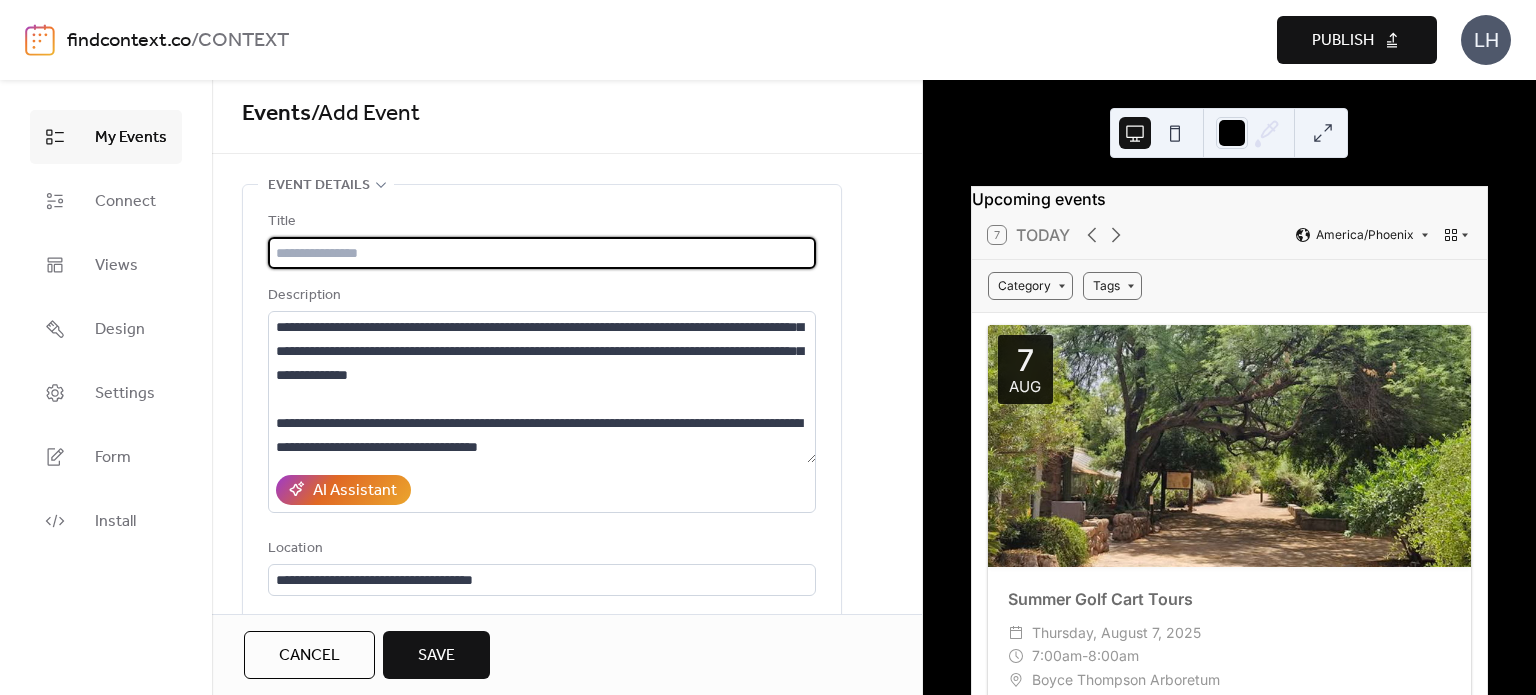 click at bounding box center [542, 253] 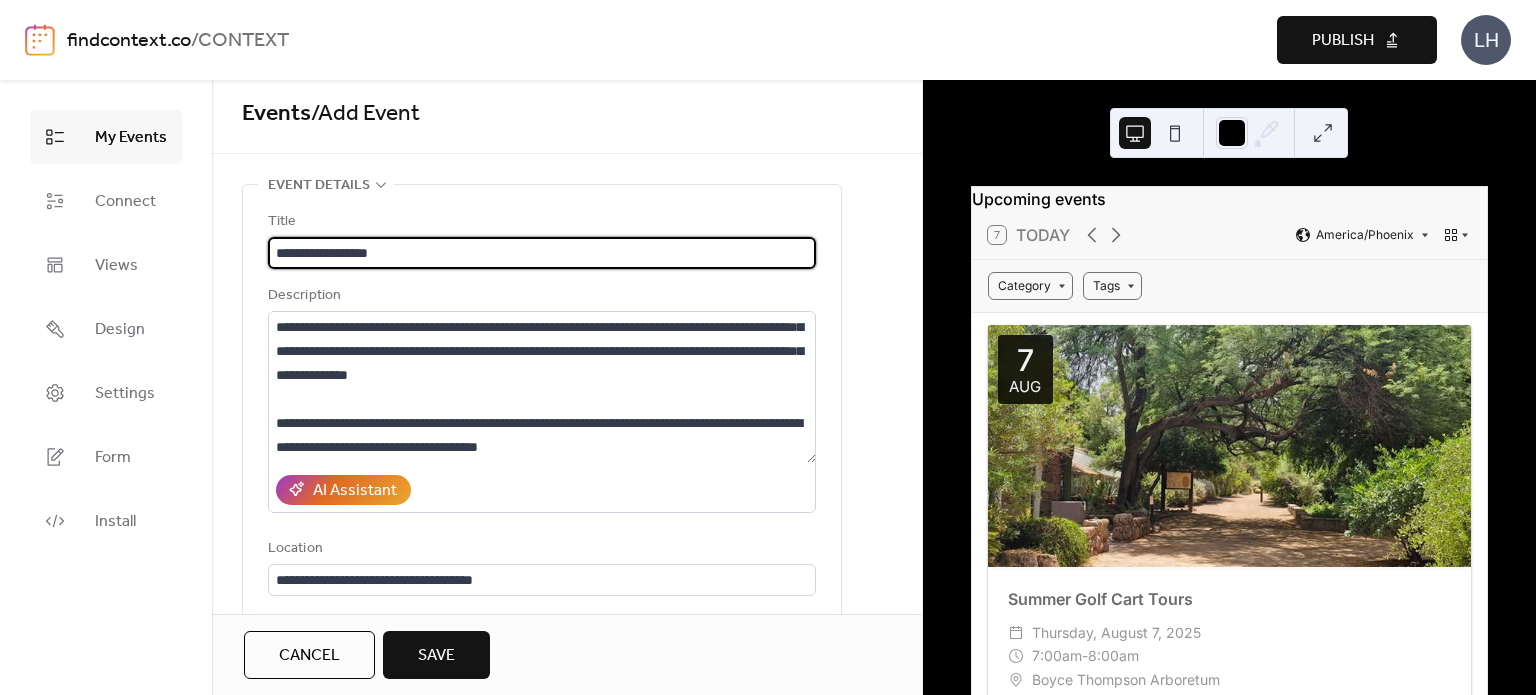 type on "**********" 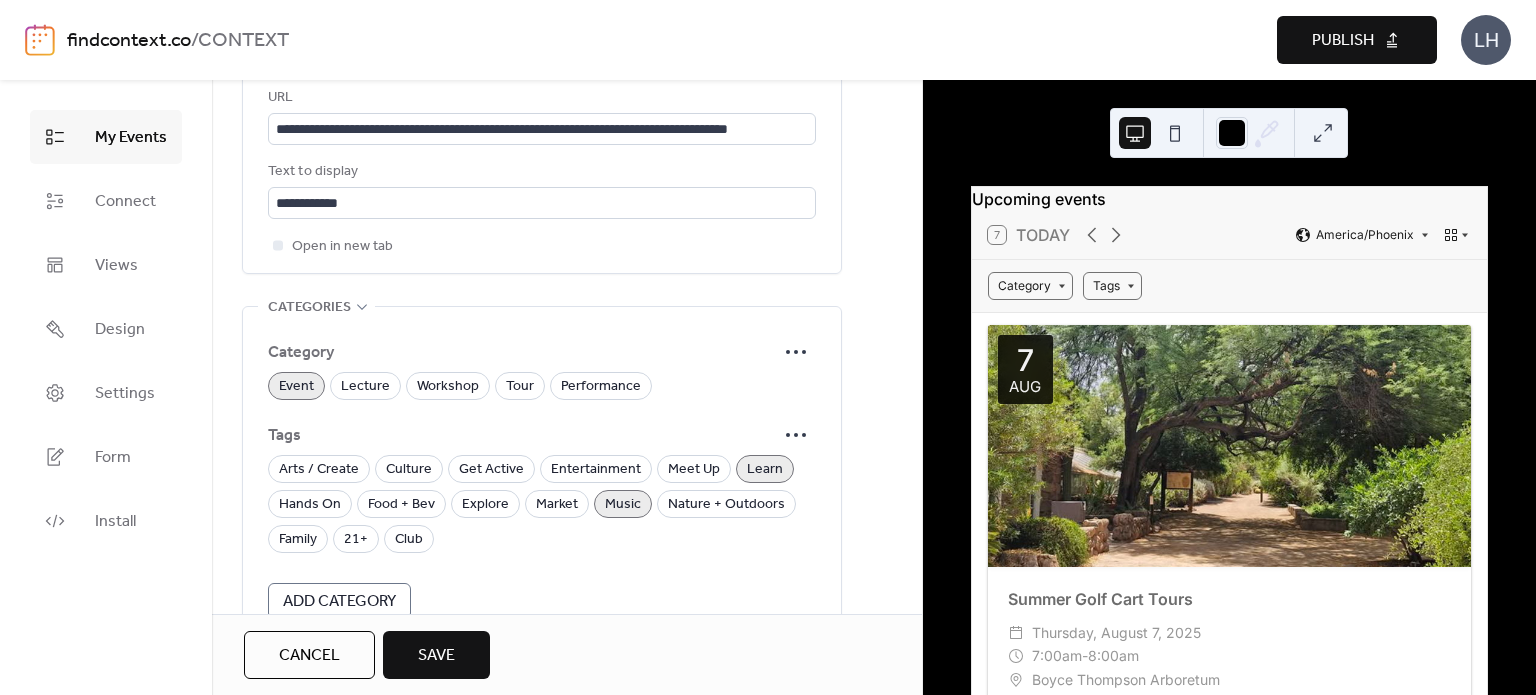 scroll, scrollTop: 1388, scrollLeft: 0, axis: vertical 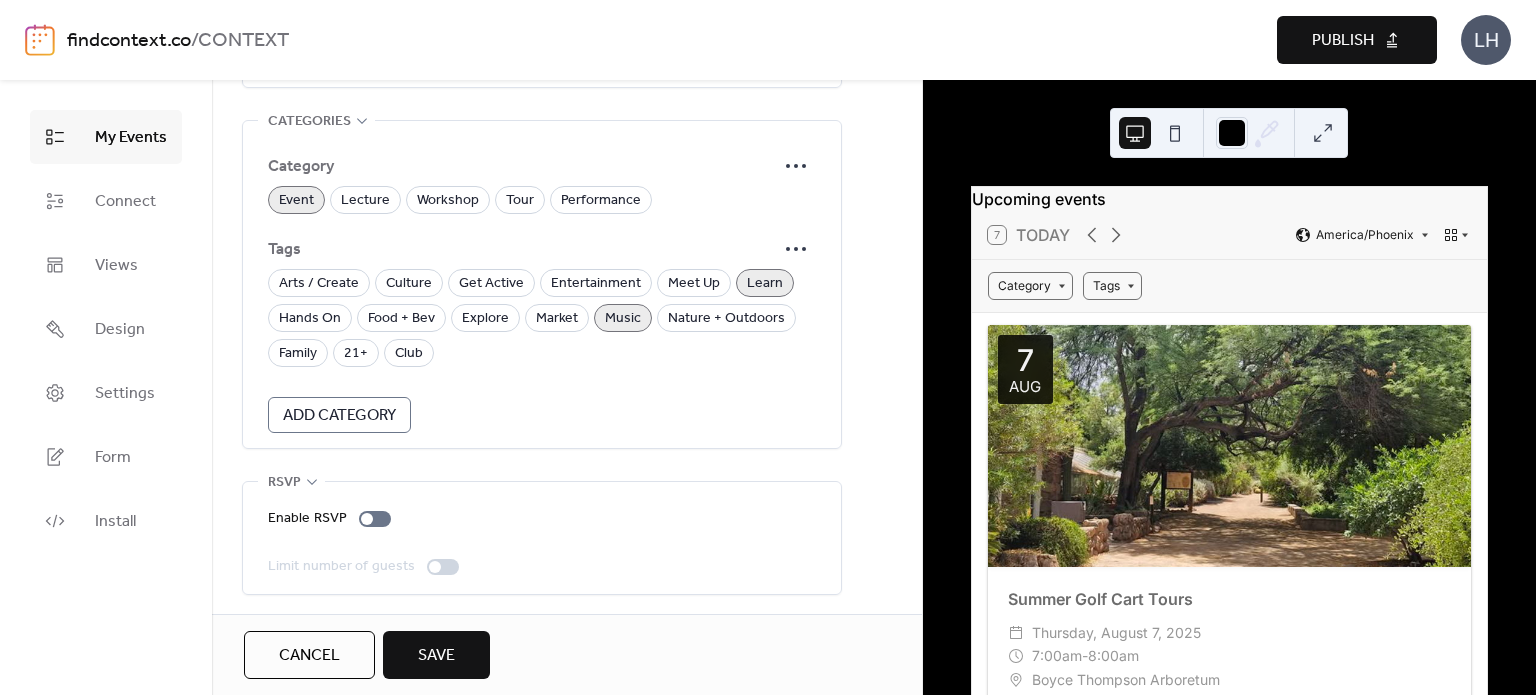 click on "Save" at bounding box center [436, 655] 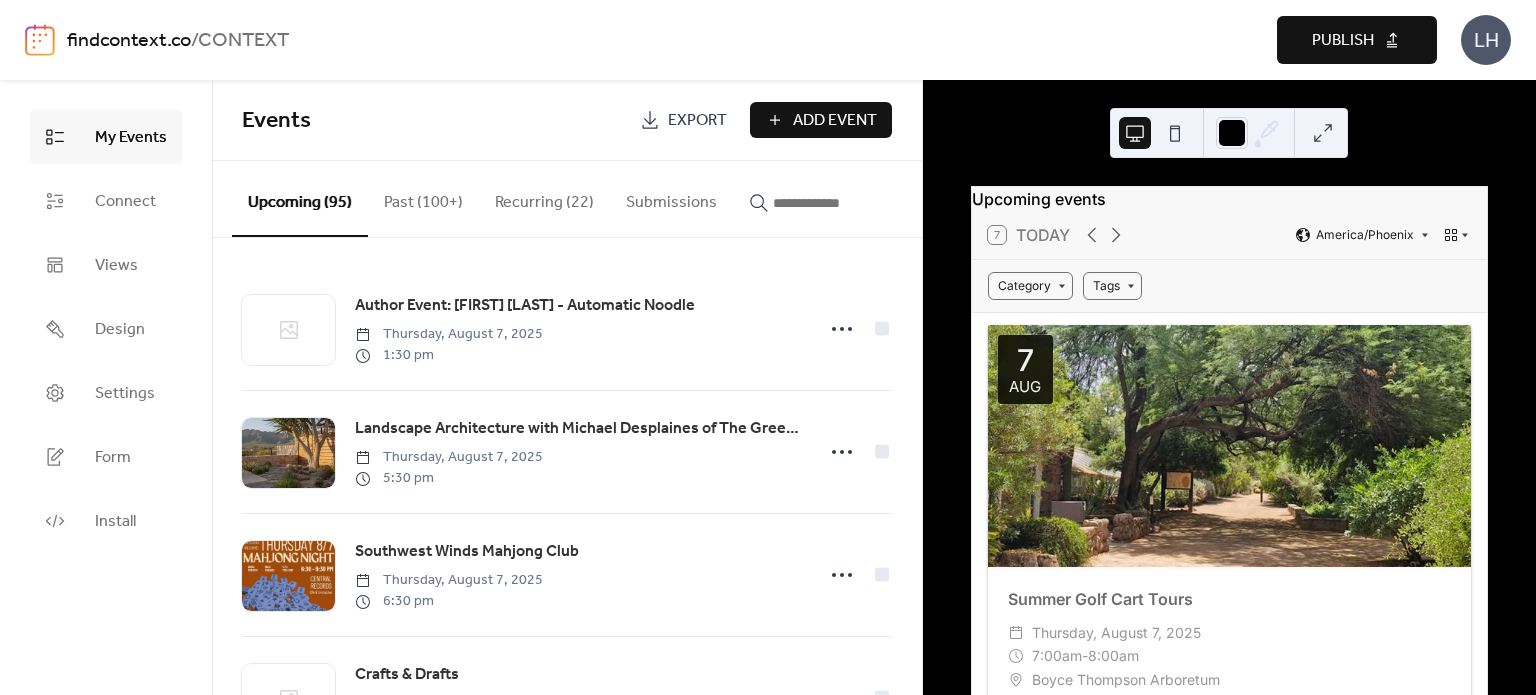 drag, startPoint x: 457, startPoint y: 101, endPoint x: 480, endPoint y: 100, distance: 23.021729 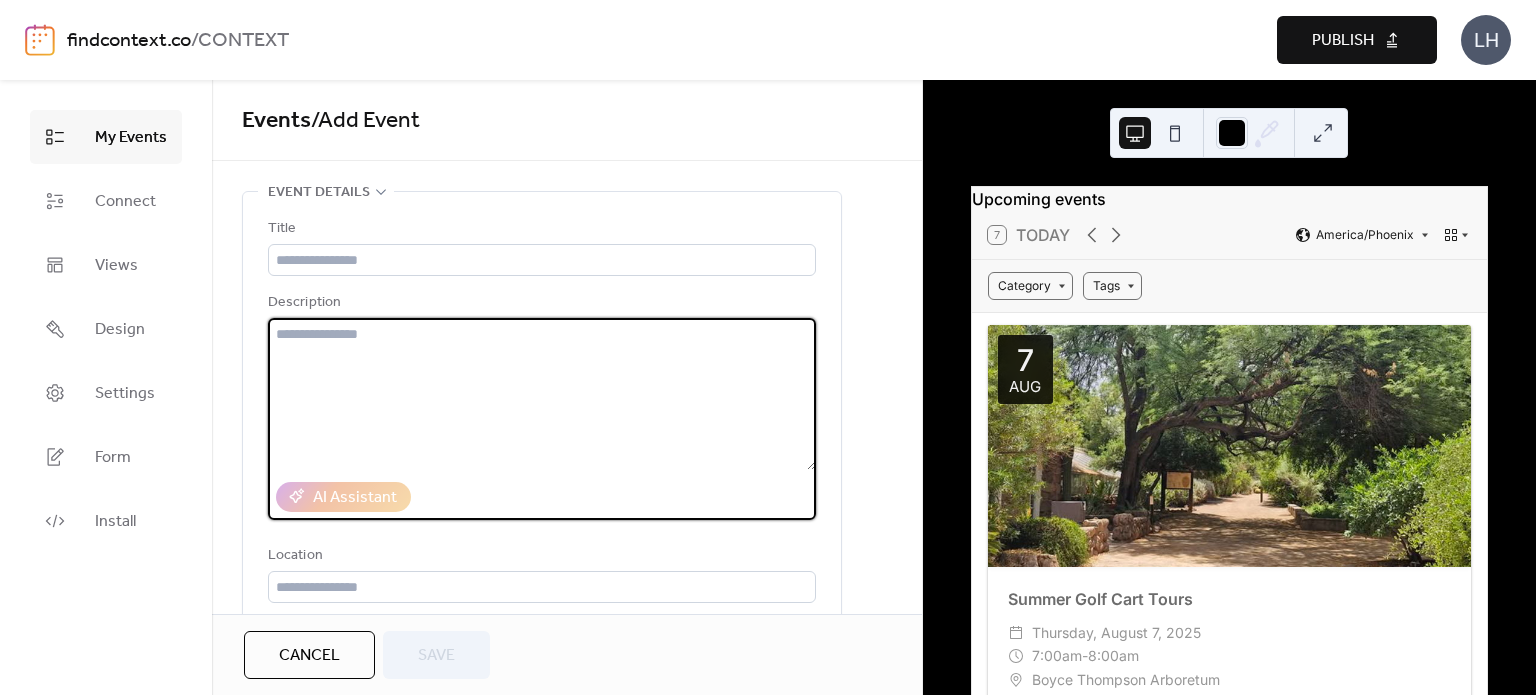 click at bounding box center (542, 394) 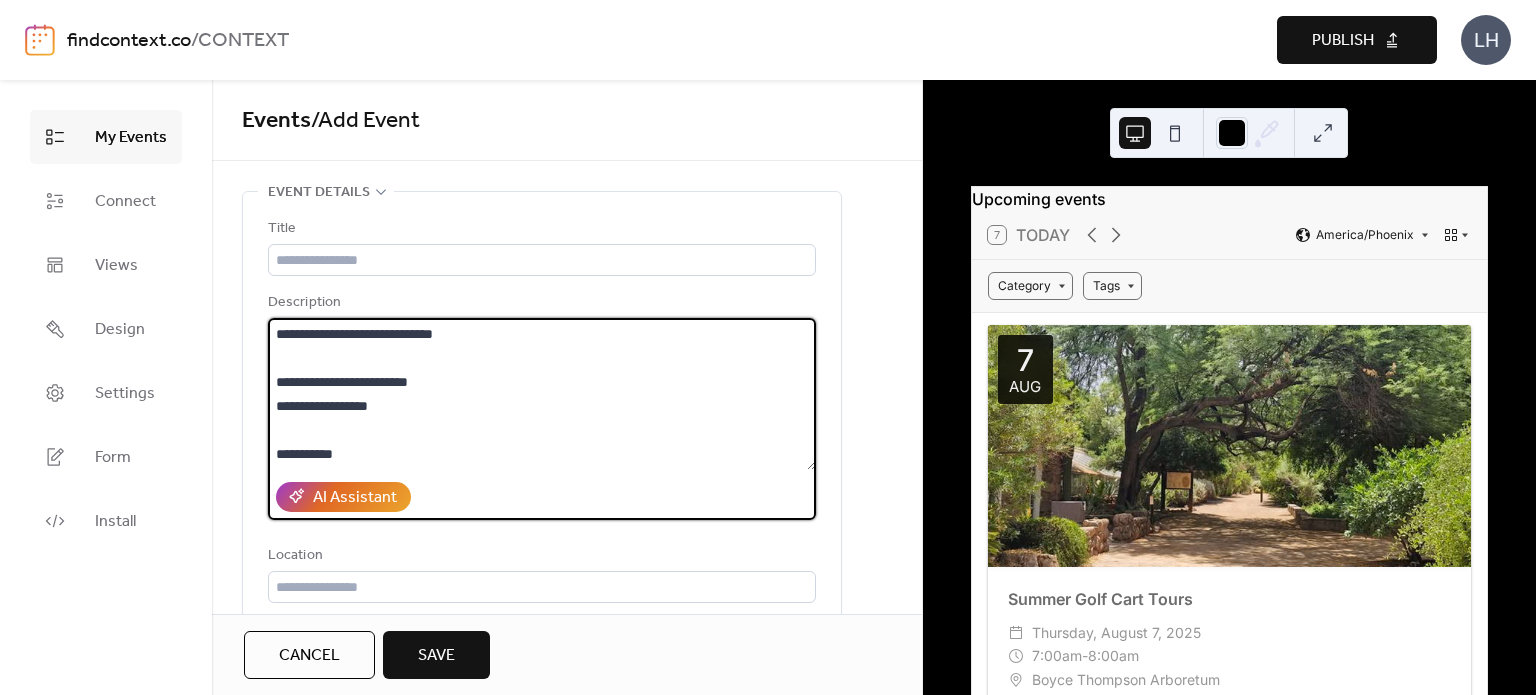 scroll, scrollTop: 240, scrollLeft: 0, axis: vertical 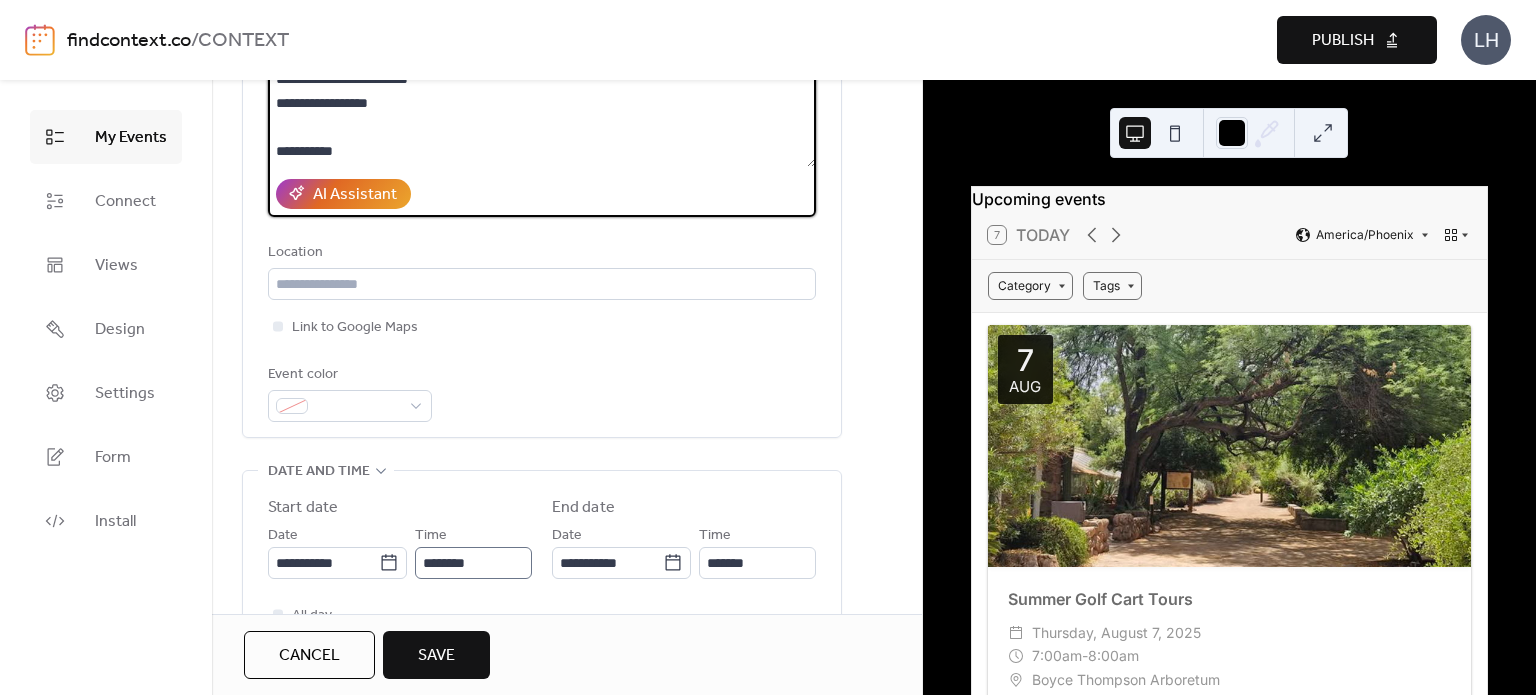 type on "**********" 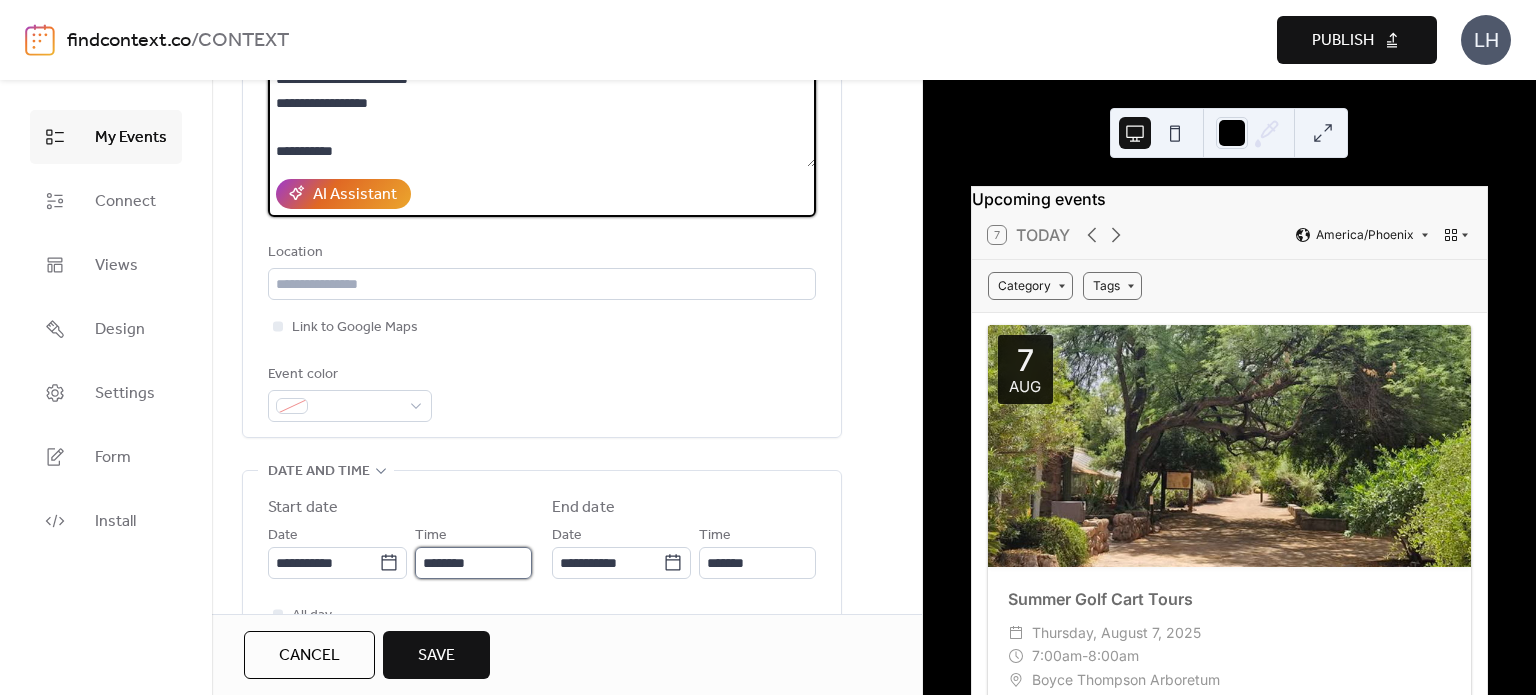 click on "********" at bounding box center (473, 563) 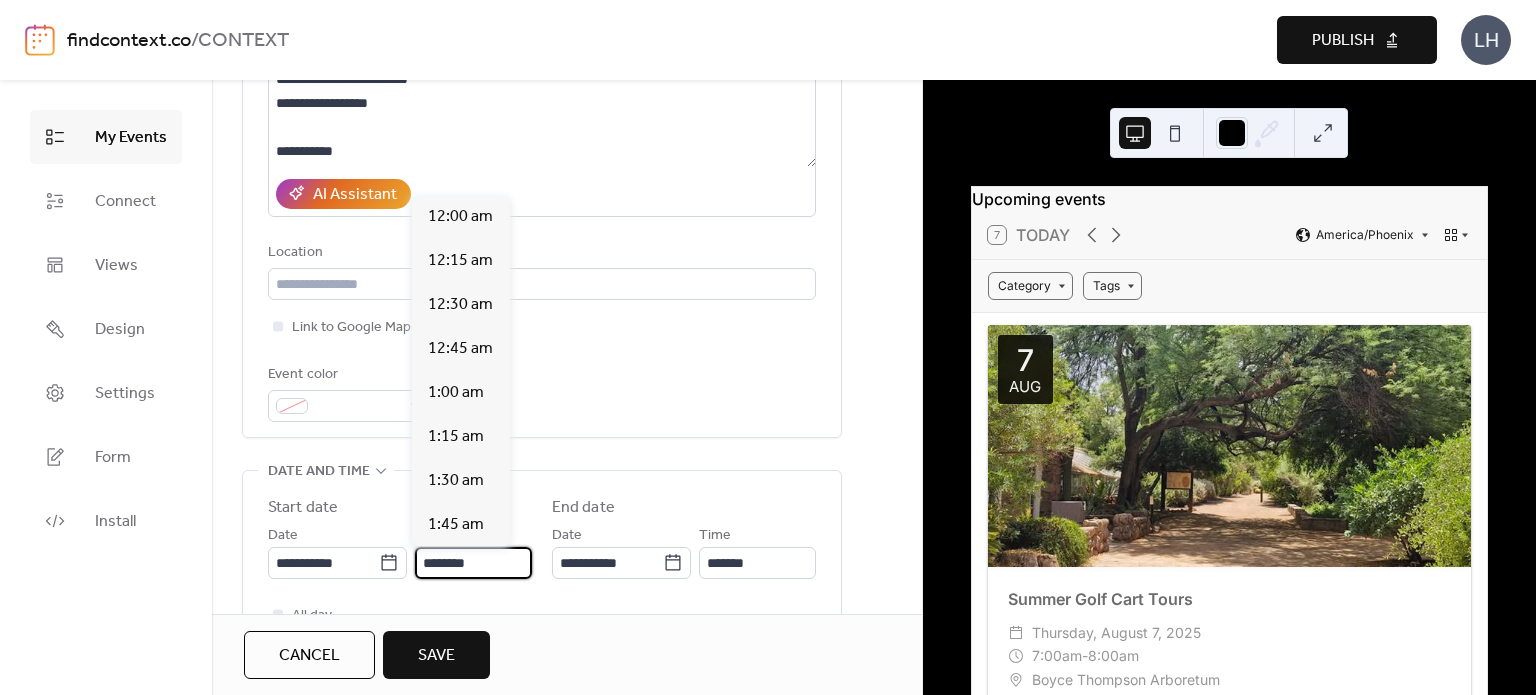 scroll, scrollTop: 2112, scrollLeft: 0, axis: vertical 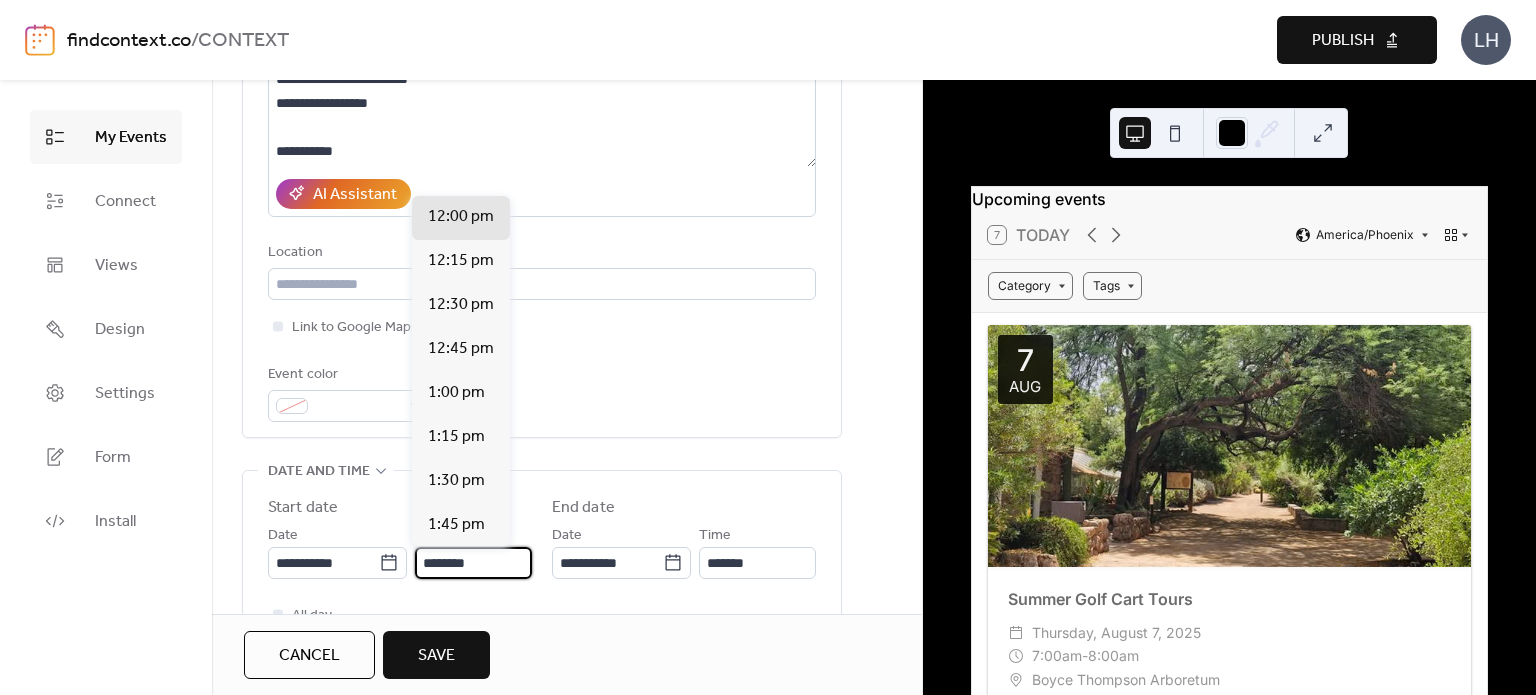 click on "********" at bounding box center [473, 563] 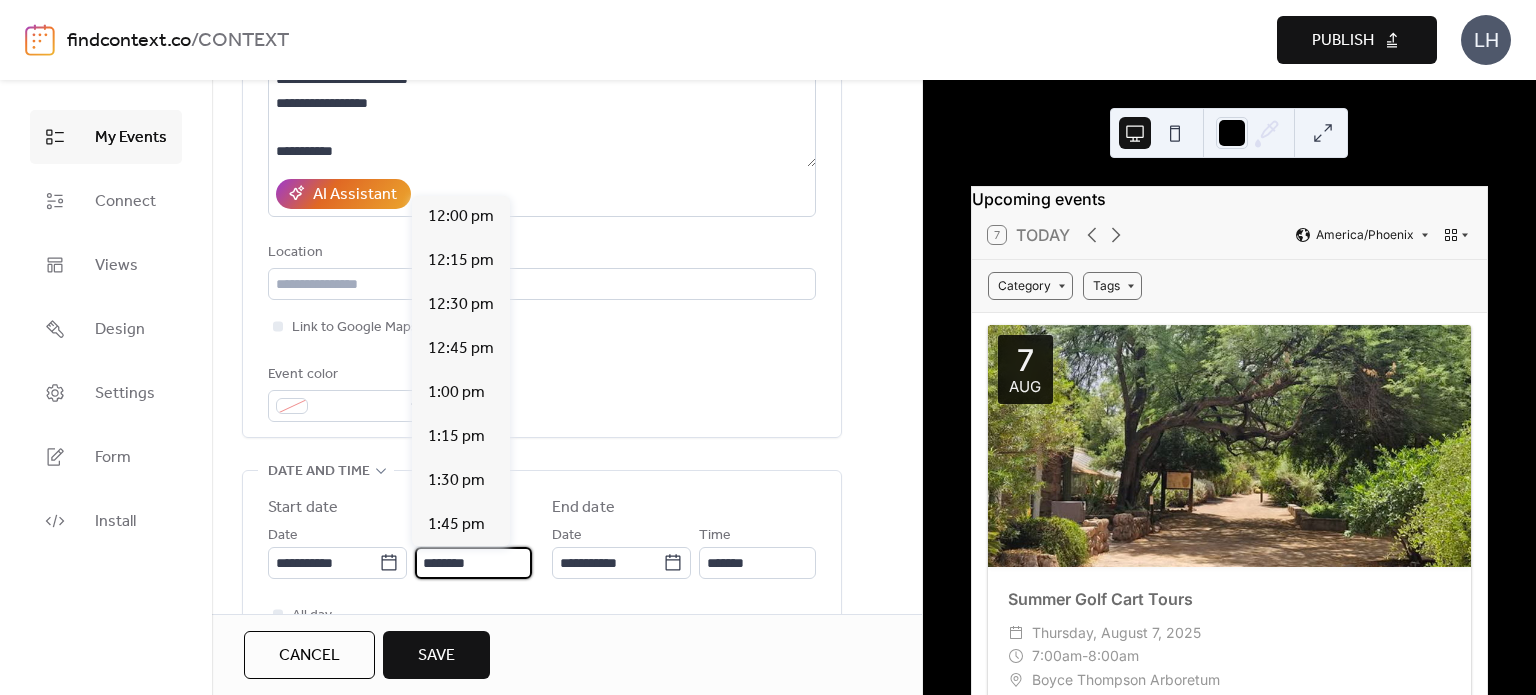 scroll, scrollTop: 3872, scrollLeft: 0, axis: vertical 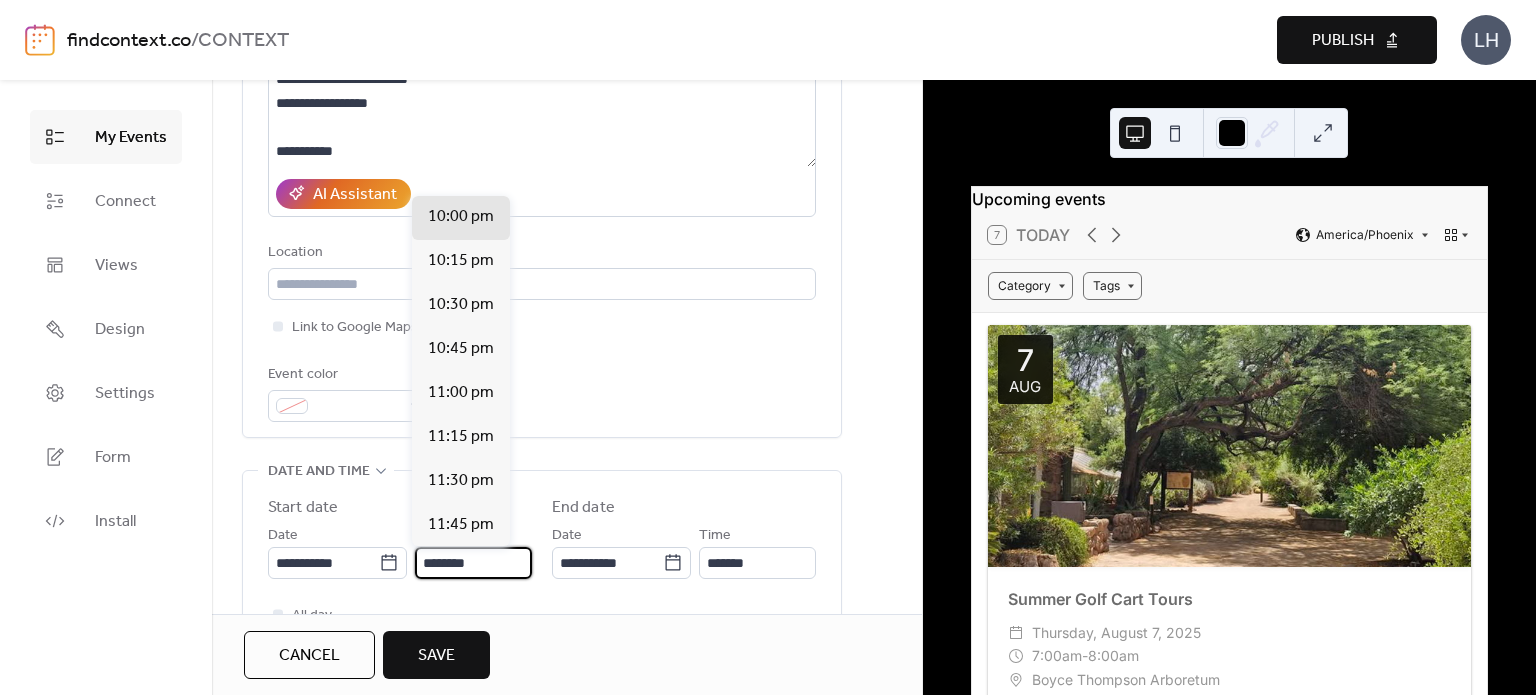 click on "********" at bounding box center [473, 563] 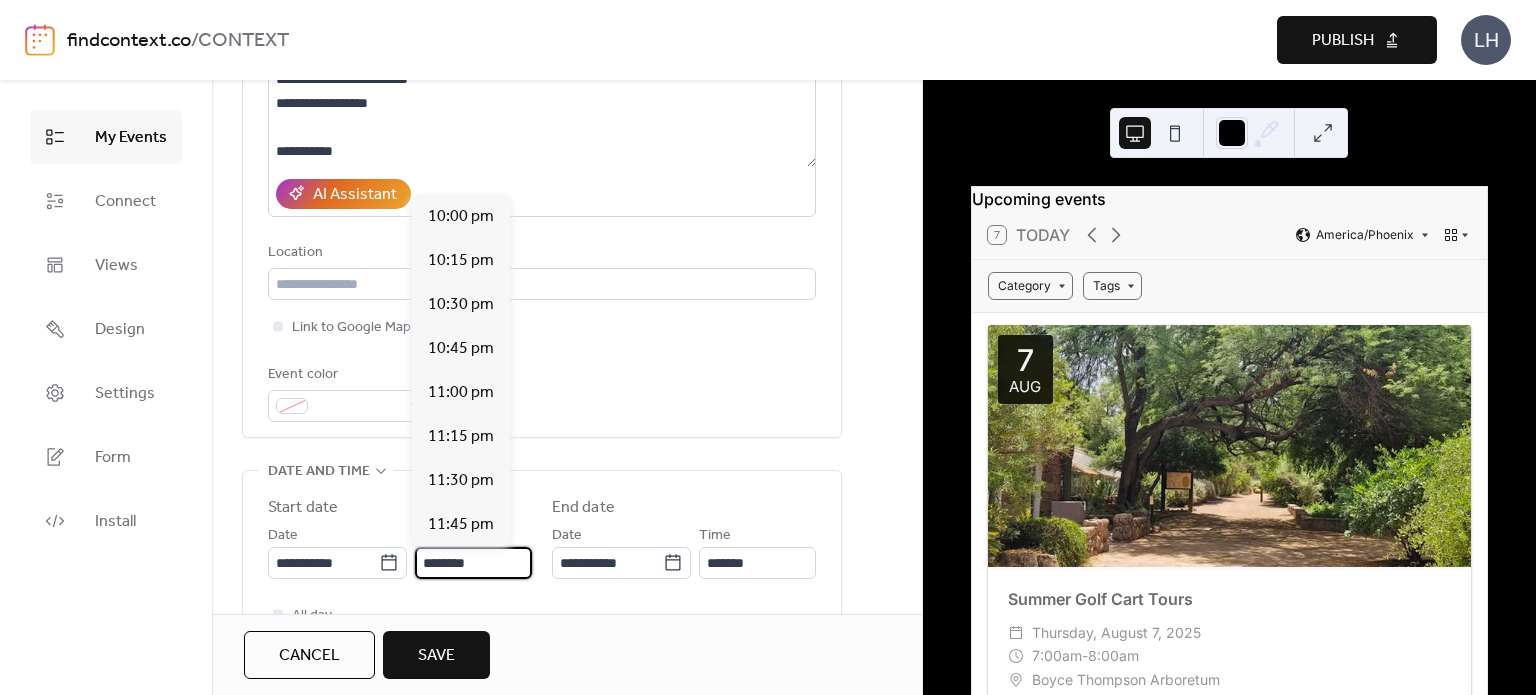 scroll, scrollTop: 1760, scrollLeft: 0, axis: vertical 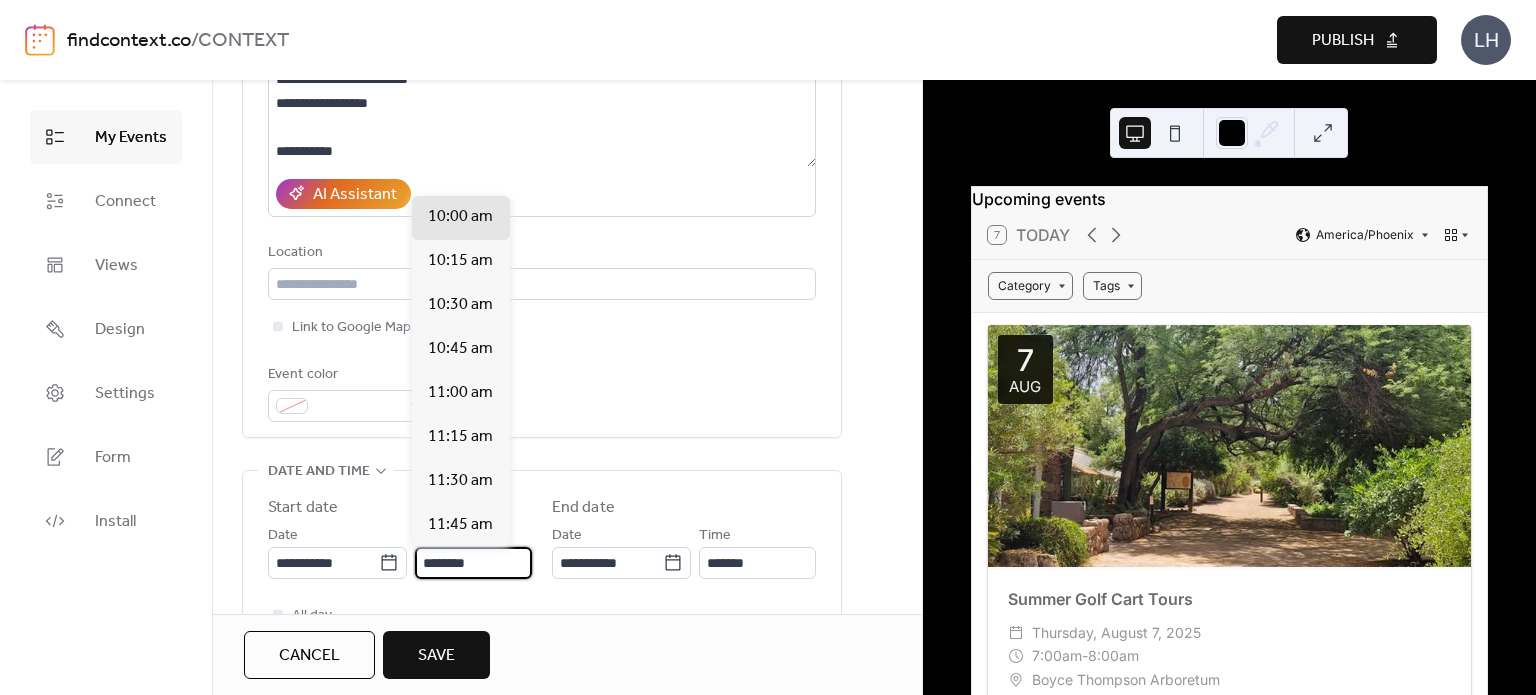 type on "********" 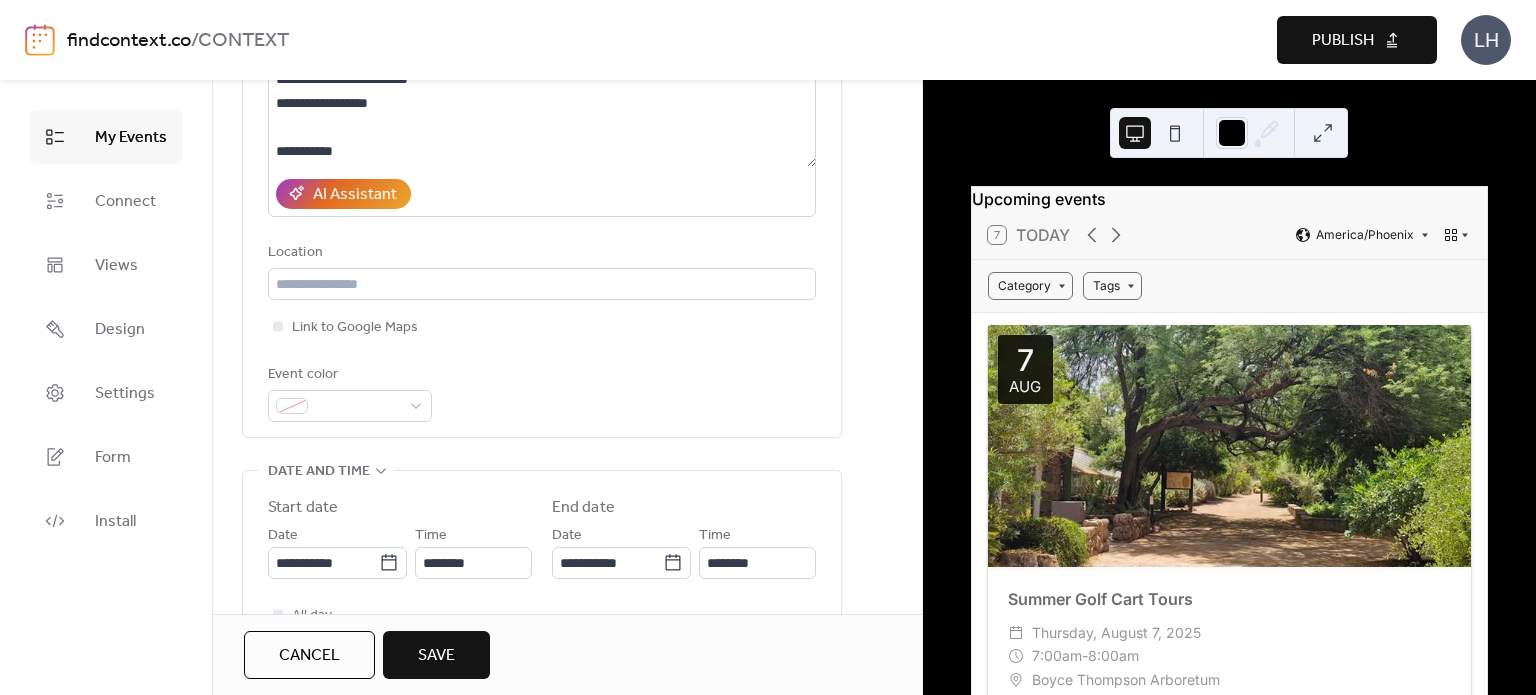 click on "**********" at bounding box center [542, 784] 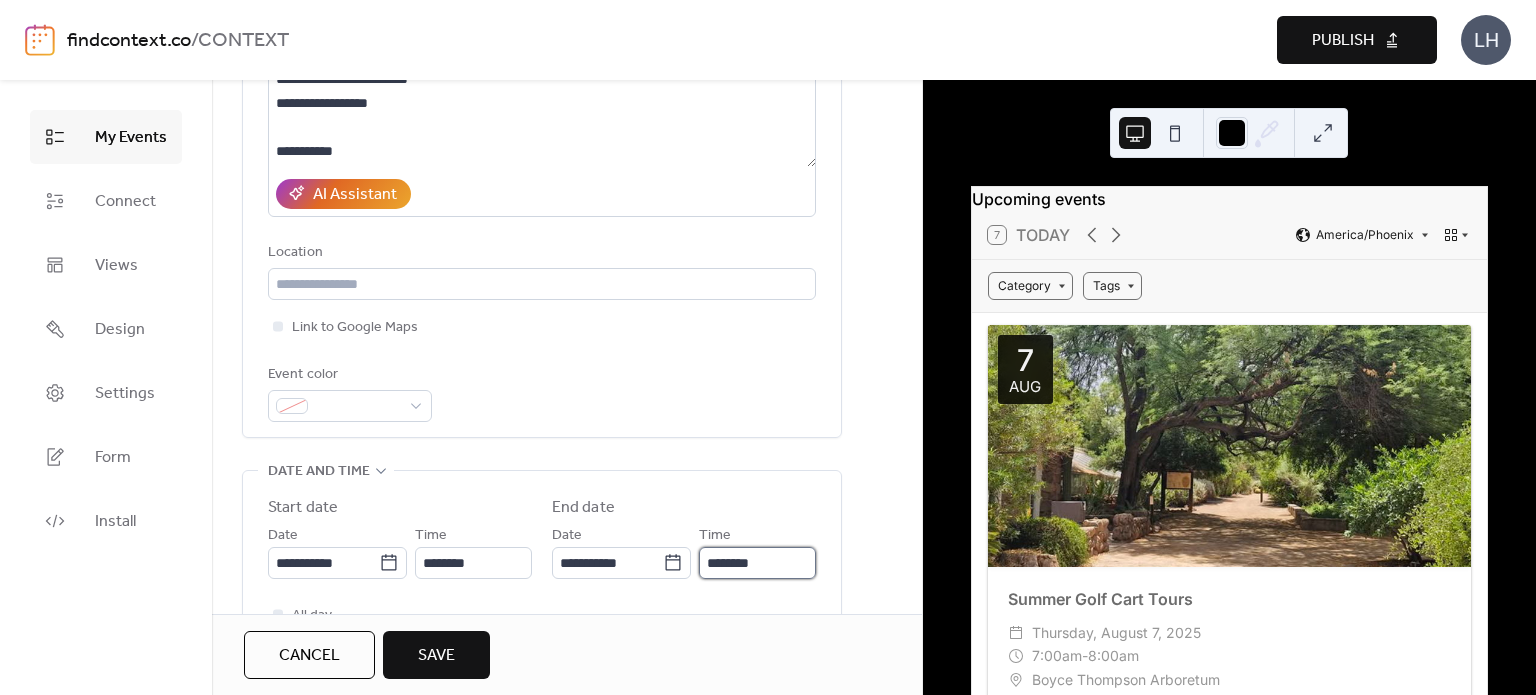click on "********" at bounding box center [757, 563] 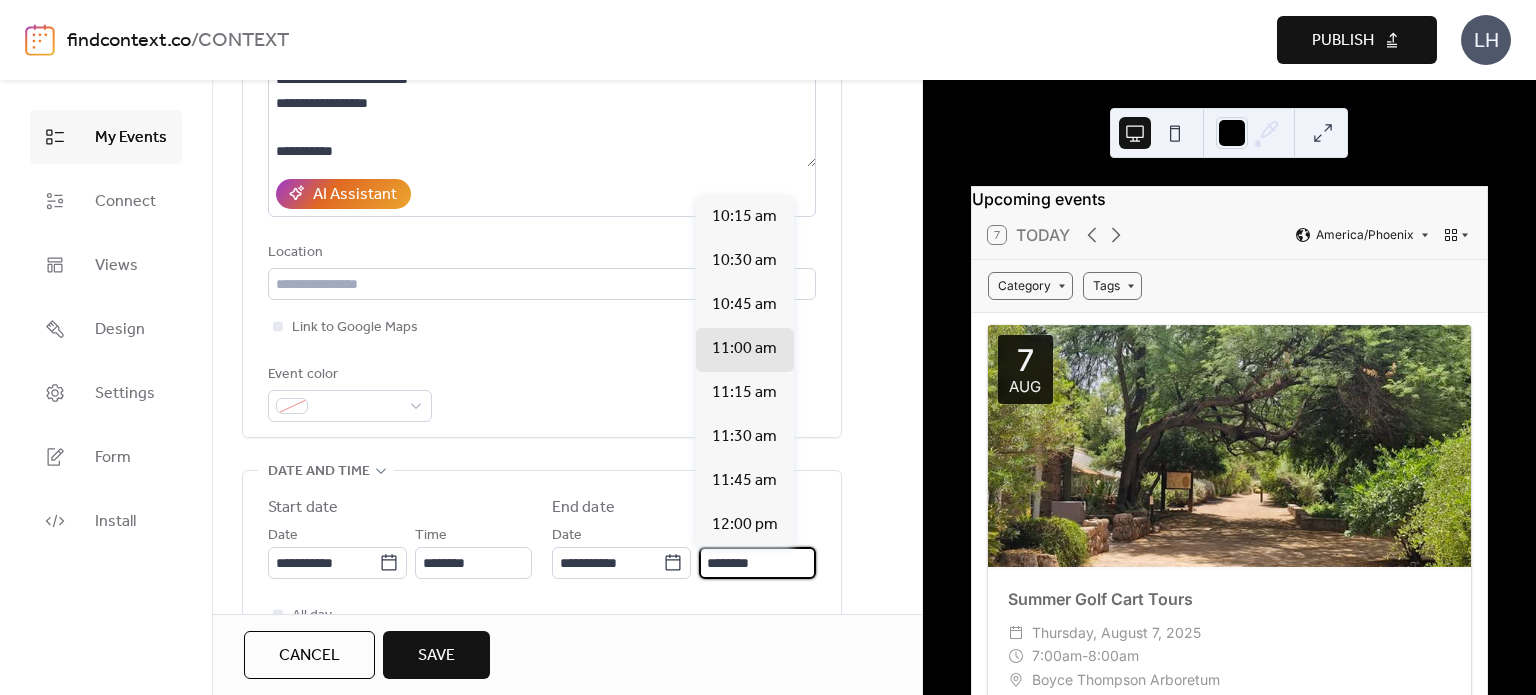 click on "********" at bounding box center (757, 563) 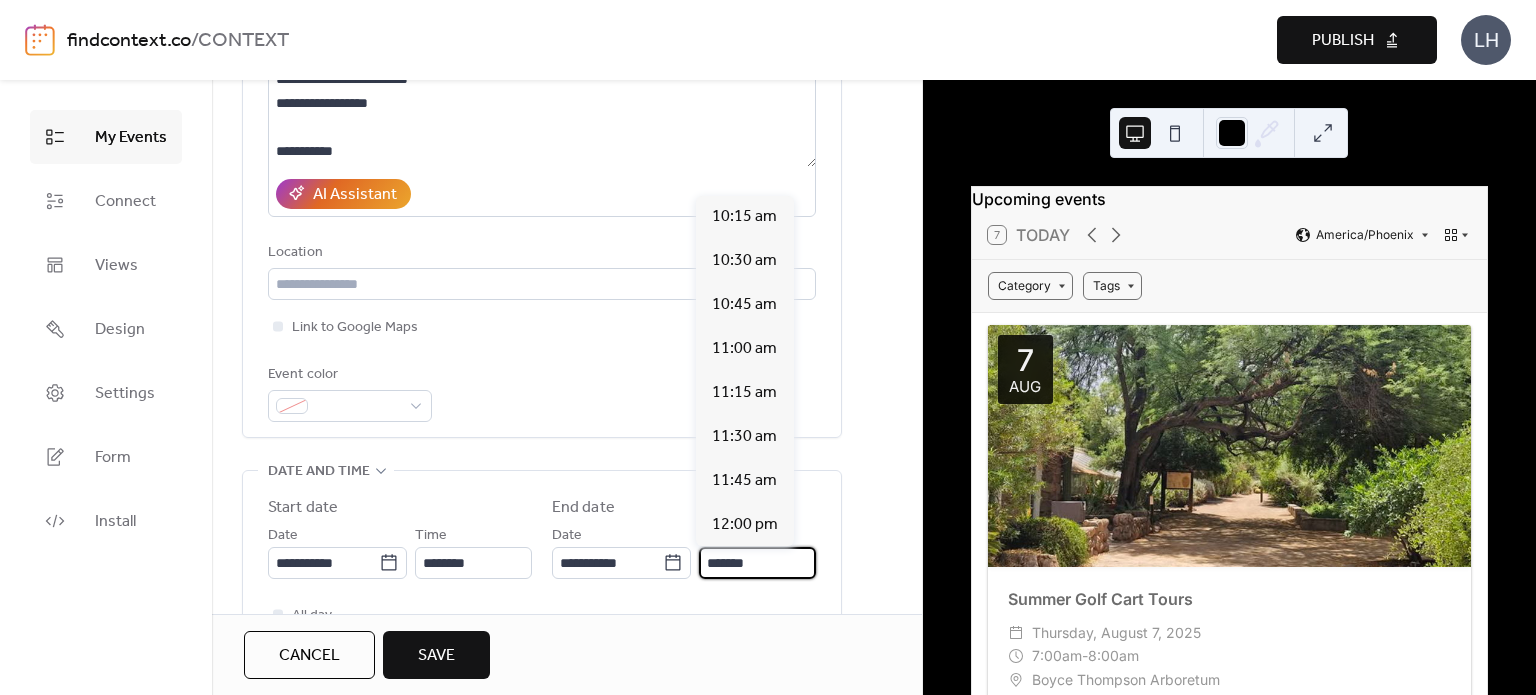 click on "*******" at bounding box center [757, 563] 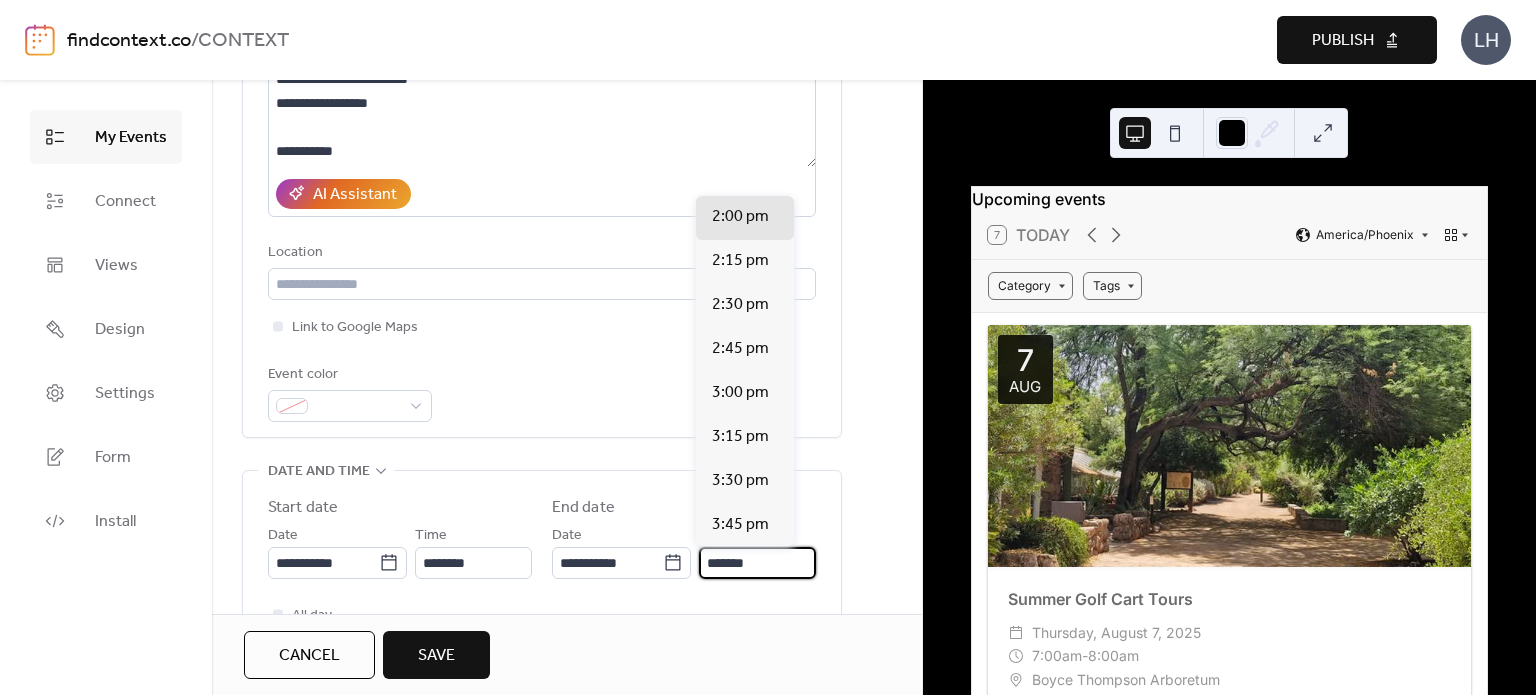 type on "*******" 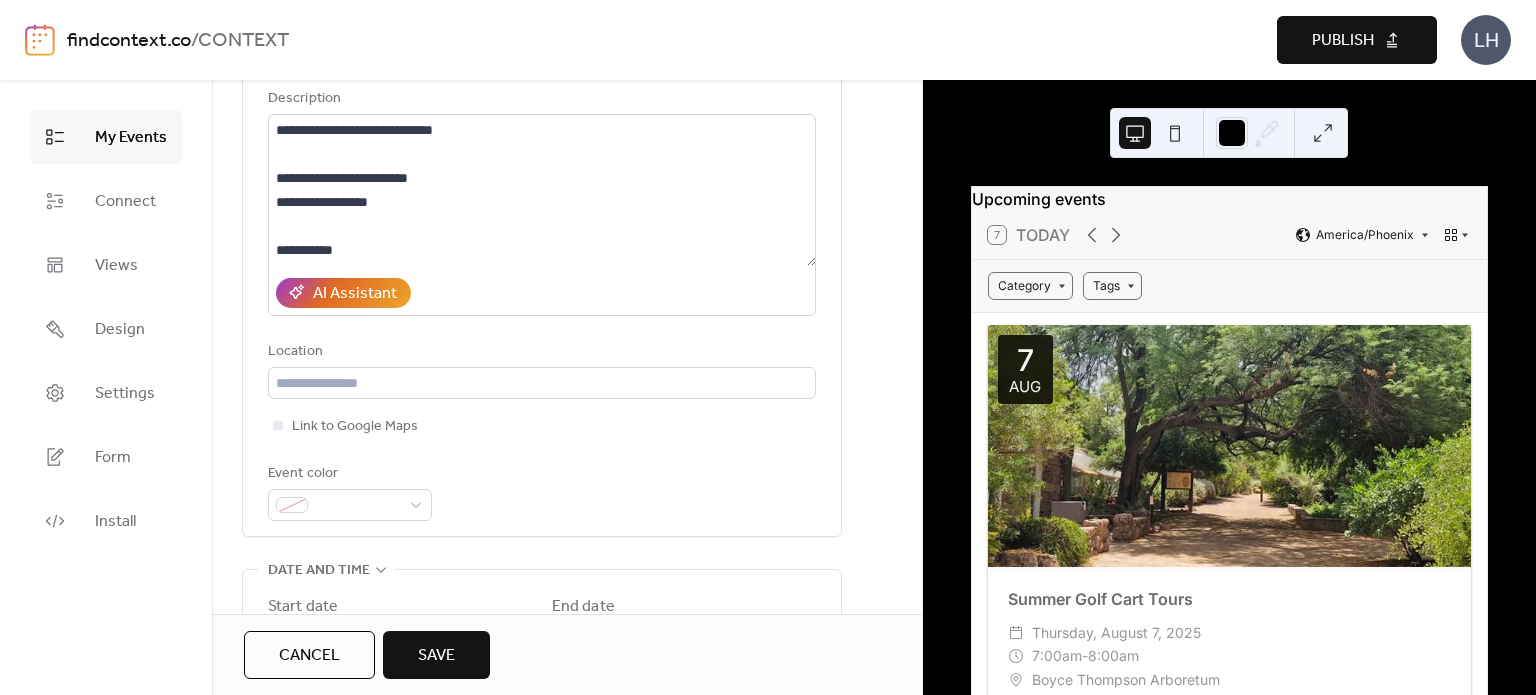 scroll, scrollTop: 295, scrollLeft: 0, axis: vertical 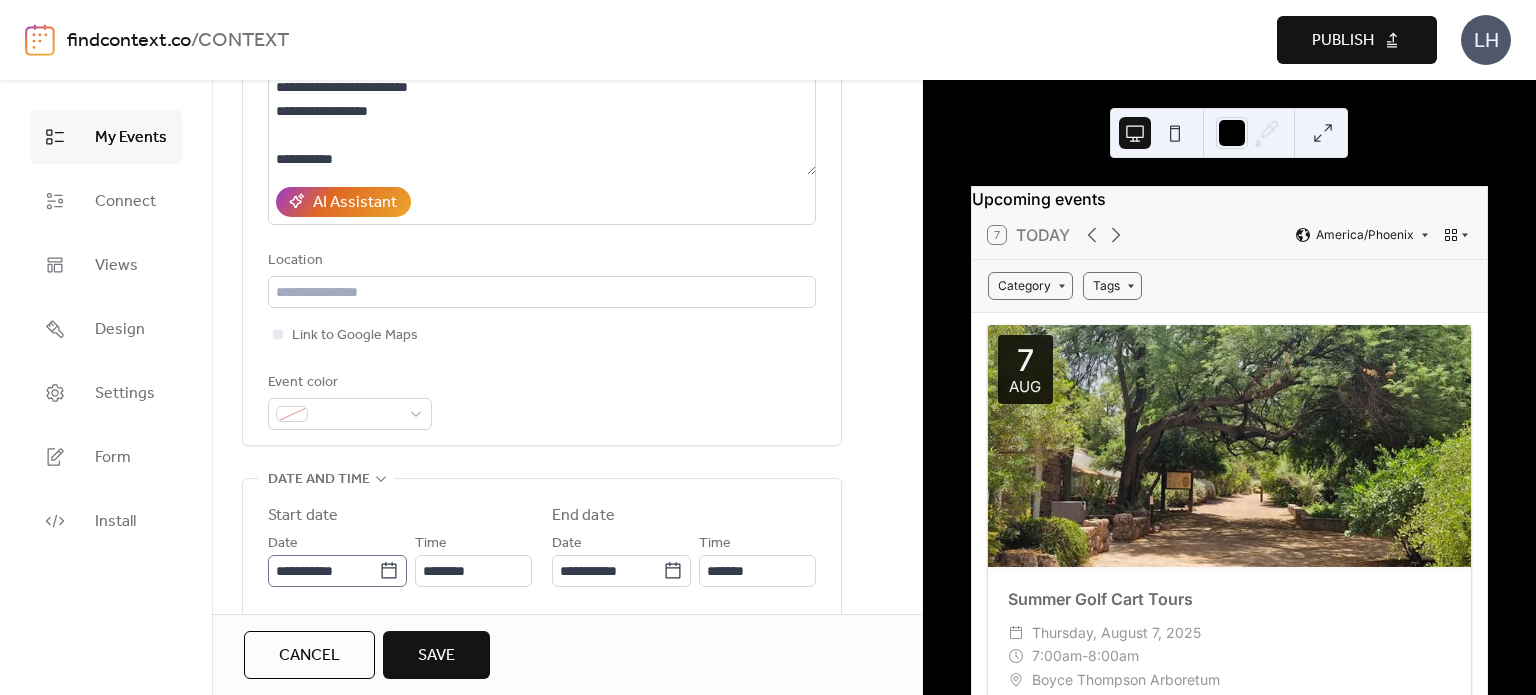 click on "**********" at bounding box center [337, 571] 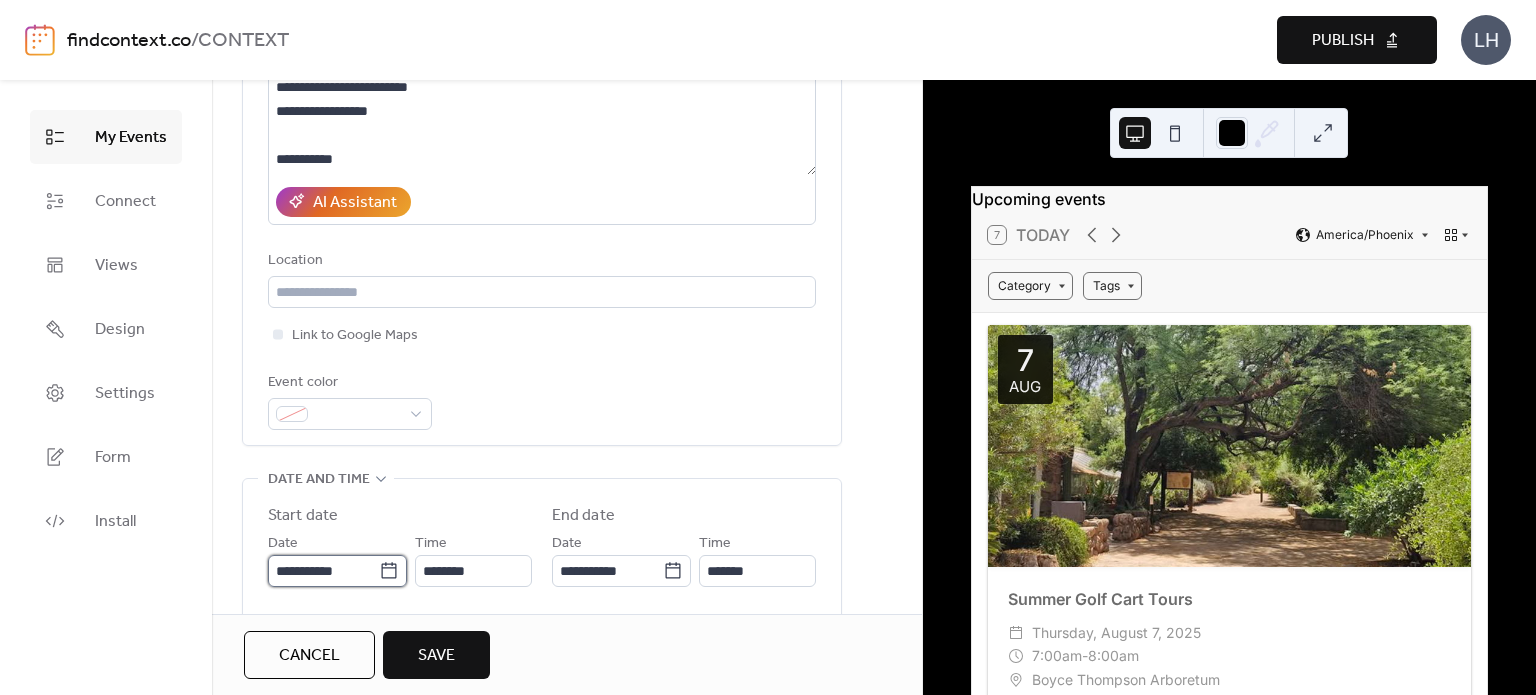 click on "**********" at bounding box center (323, 571) 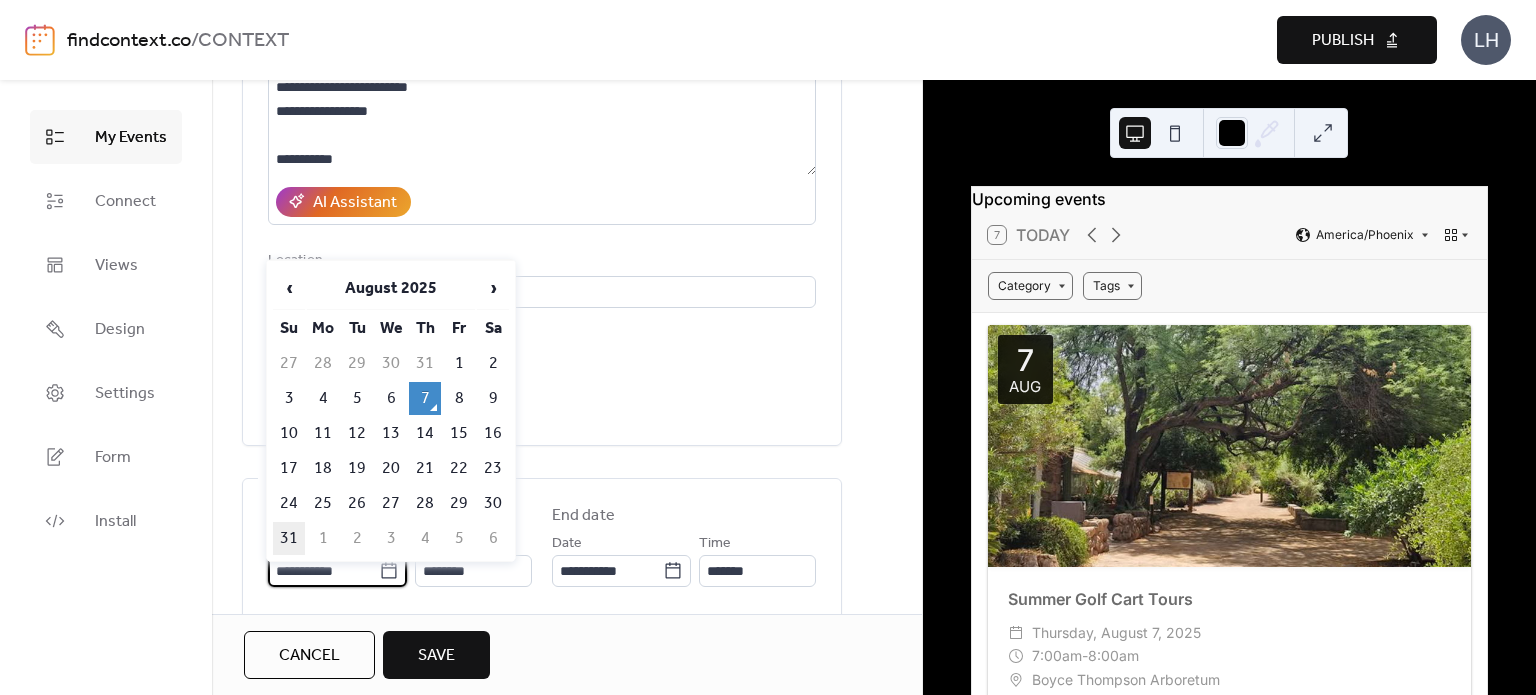 click on "31" at bounding box center (289, 538) 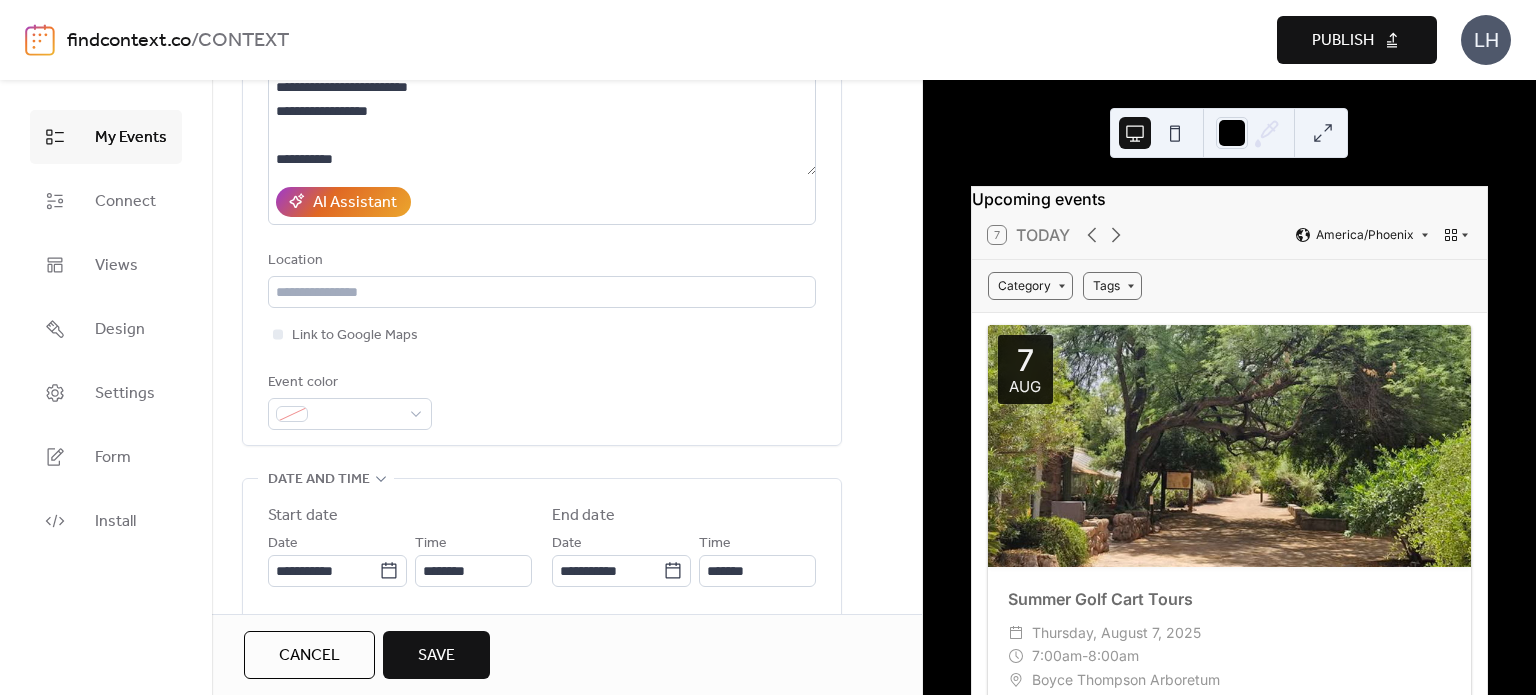 click on "Event color" at bounding box center [542, 400] 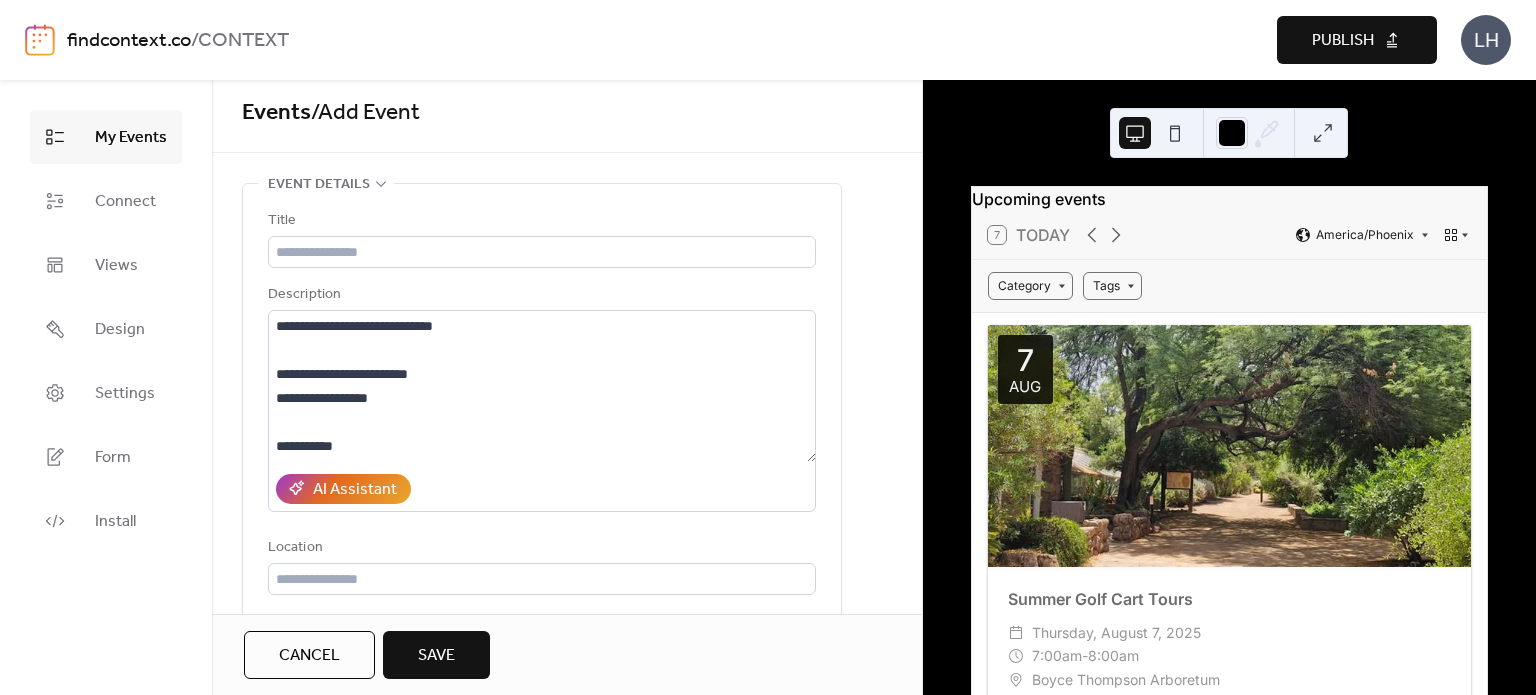 scroll, scrollTop: 3, scrollLeft: 0, axis: vertical 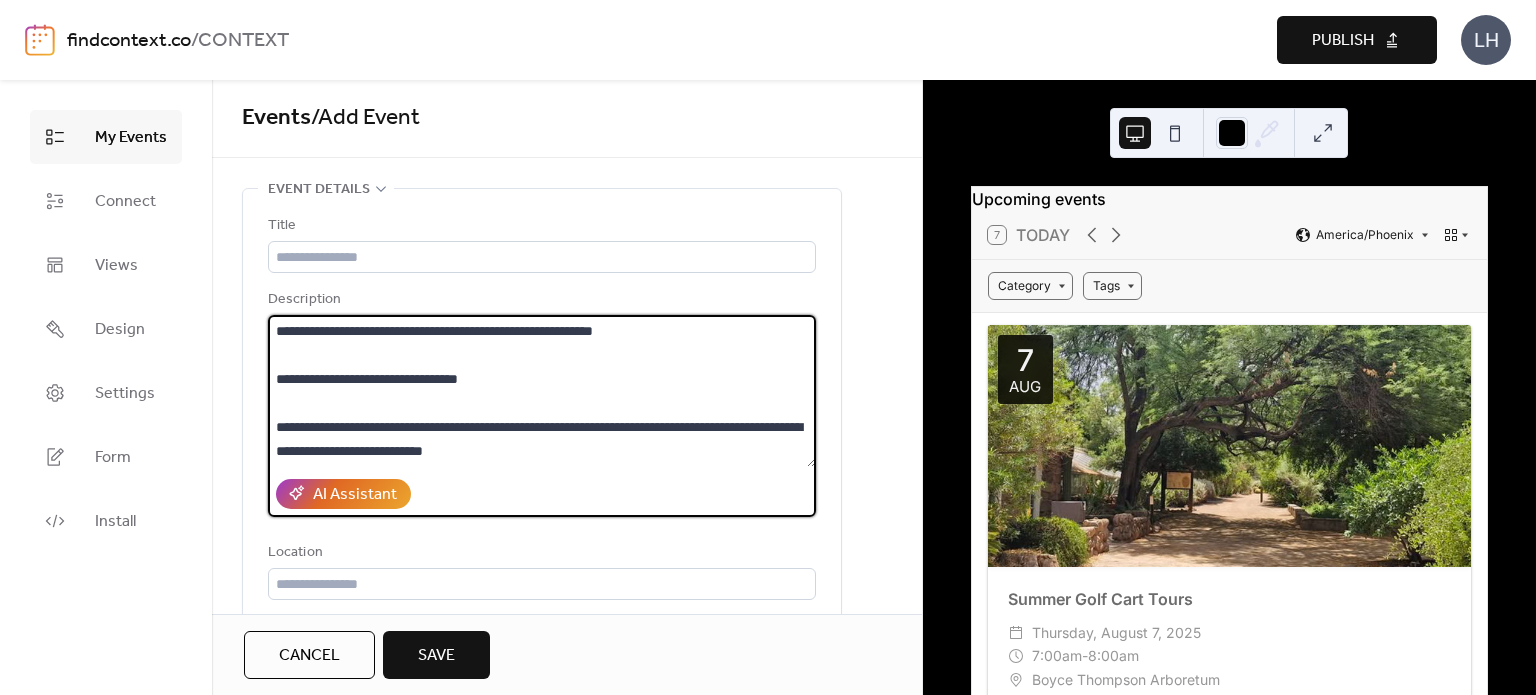 drag, startPoint x: 521, startPoint y: 339, endPoint x: 624, endPoint y: 342, distance: 103.04368 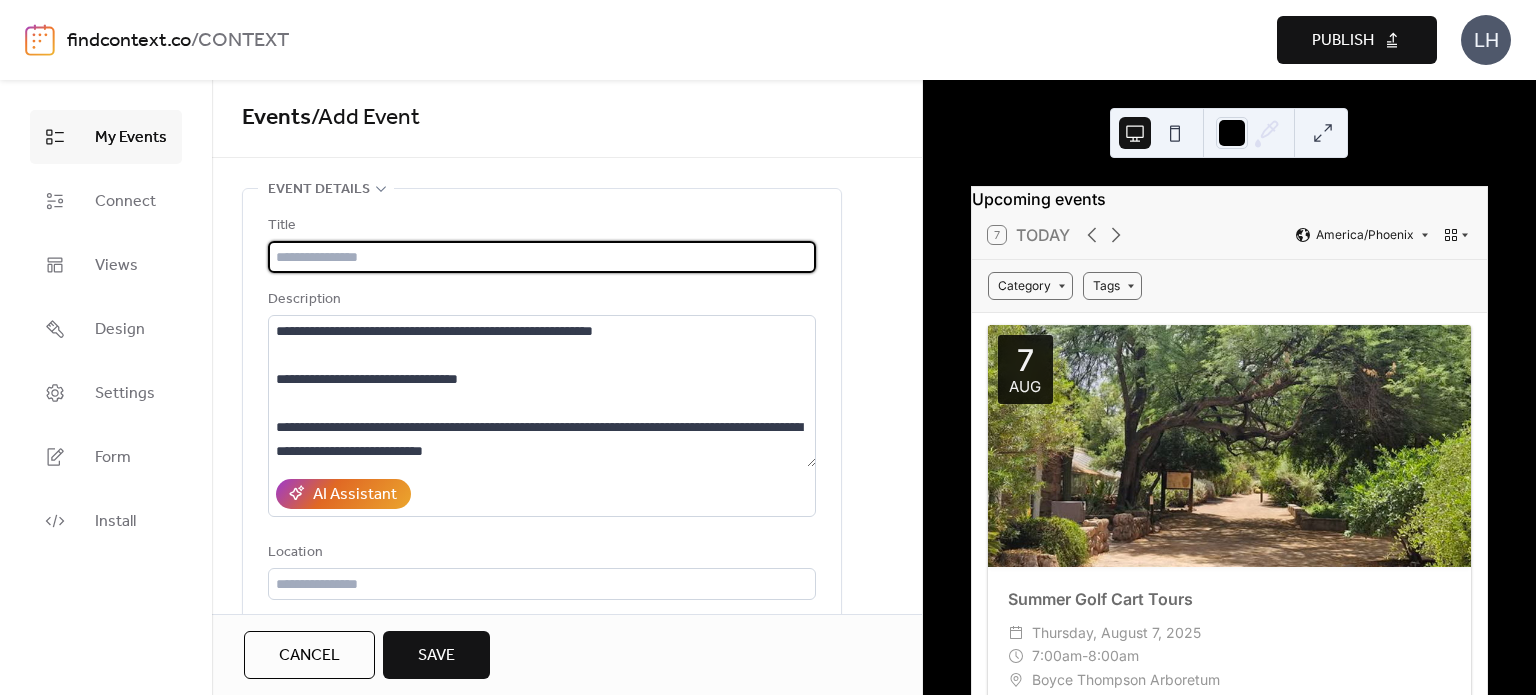 click at bounding box center (542, 257) 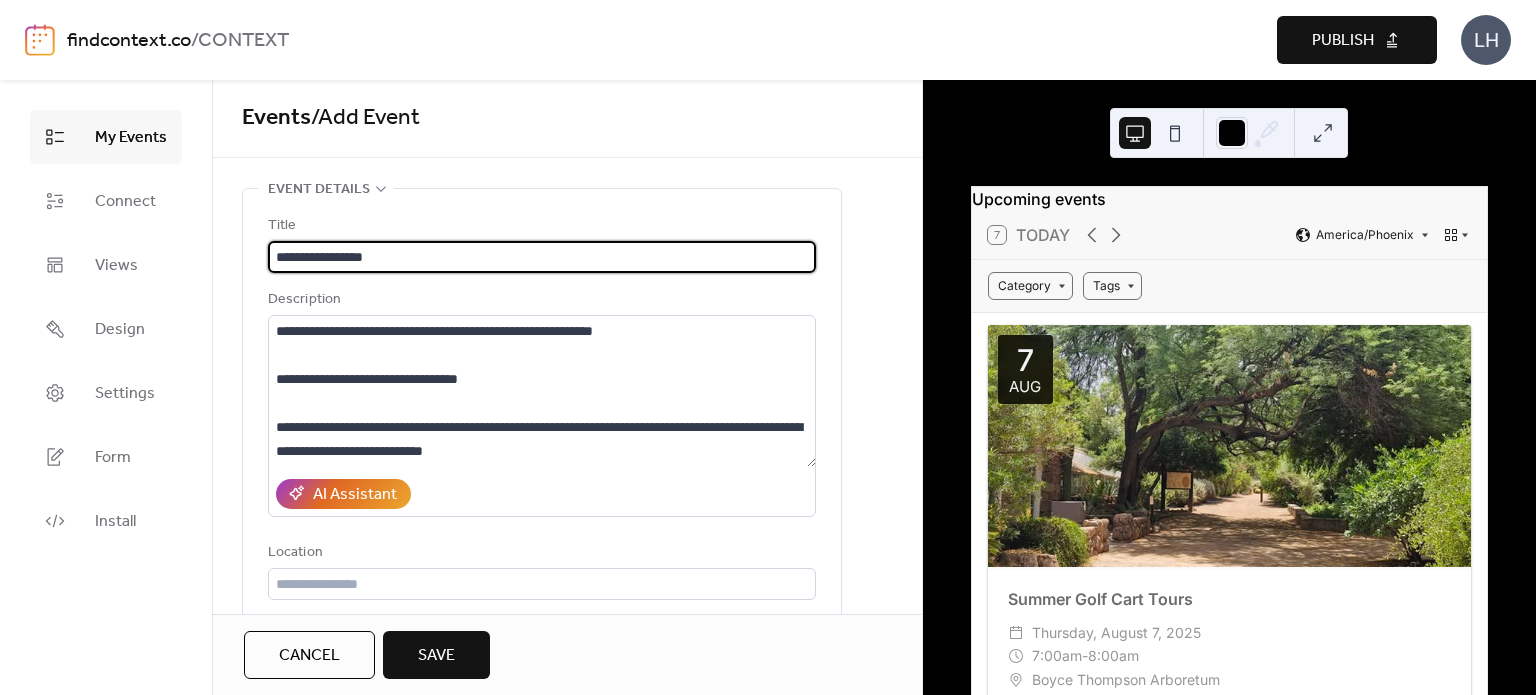 type on "**********" 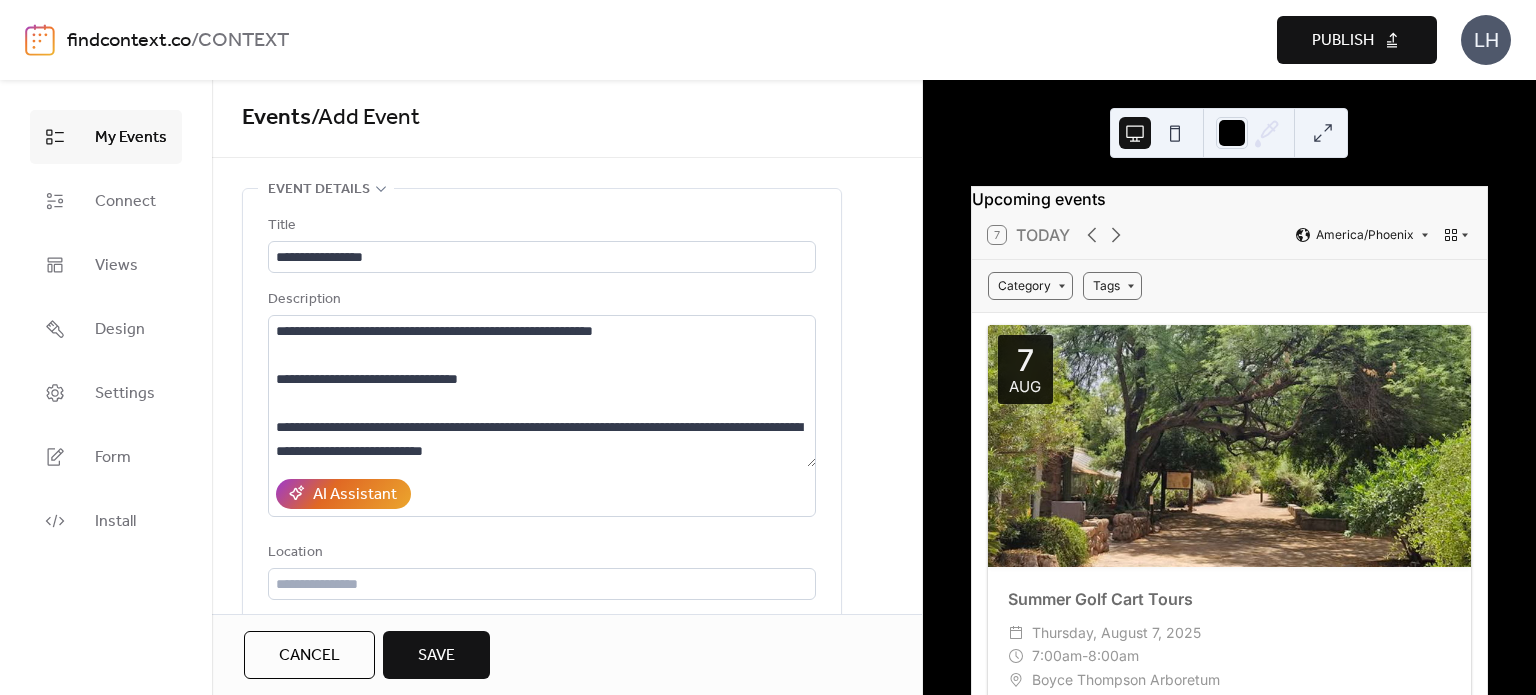 click on "**********" at bounding box center (567, 1095) 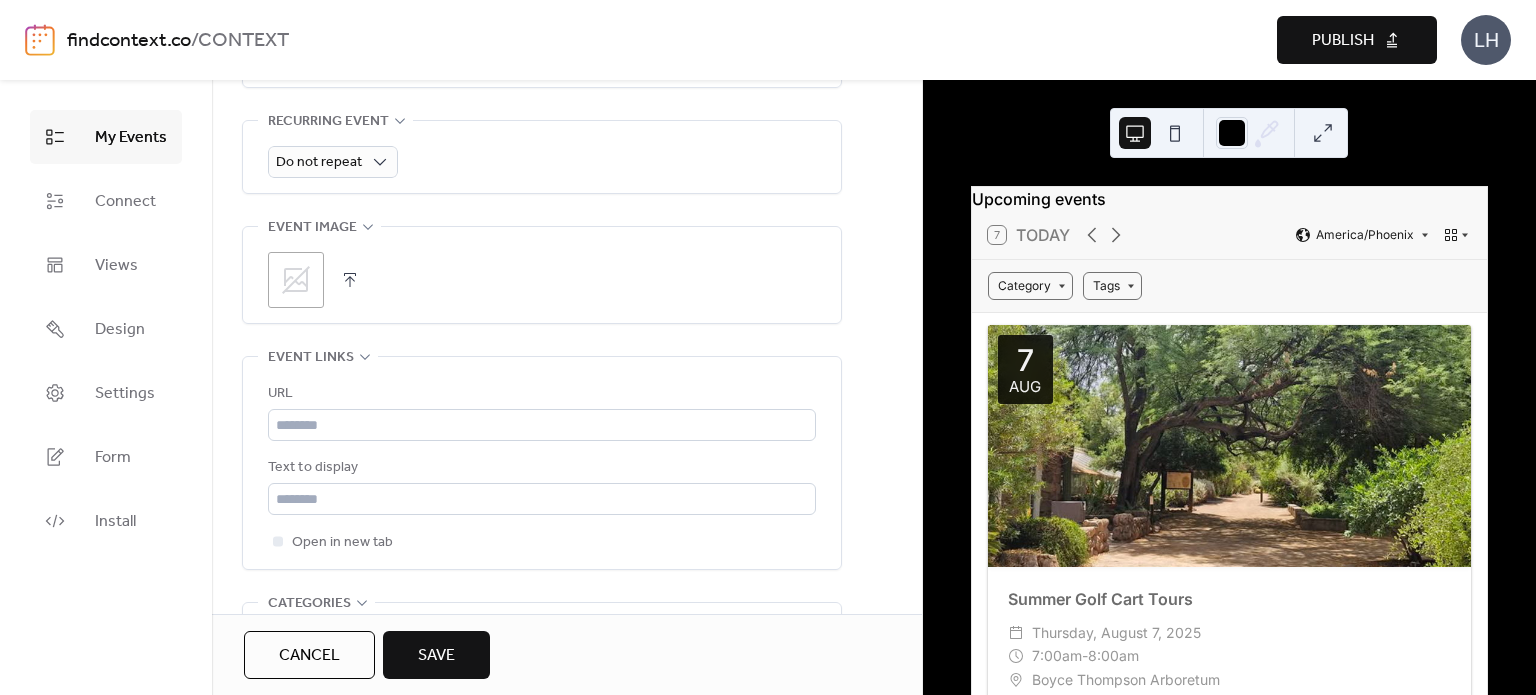 scroll, scrollTop: 911, scrollLeft: 0, axis: vertical 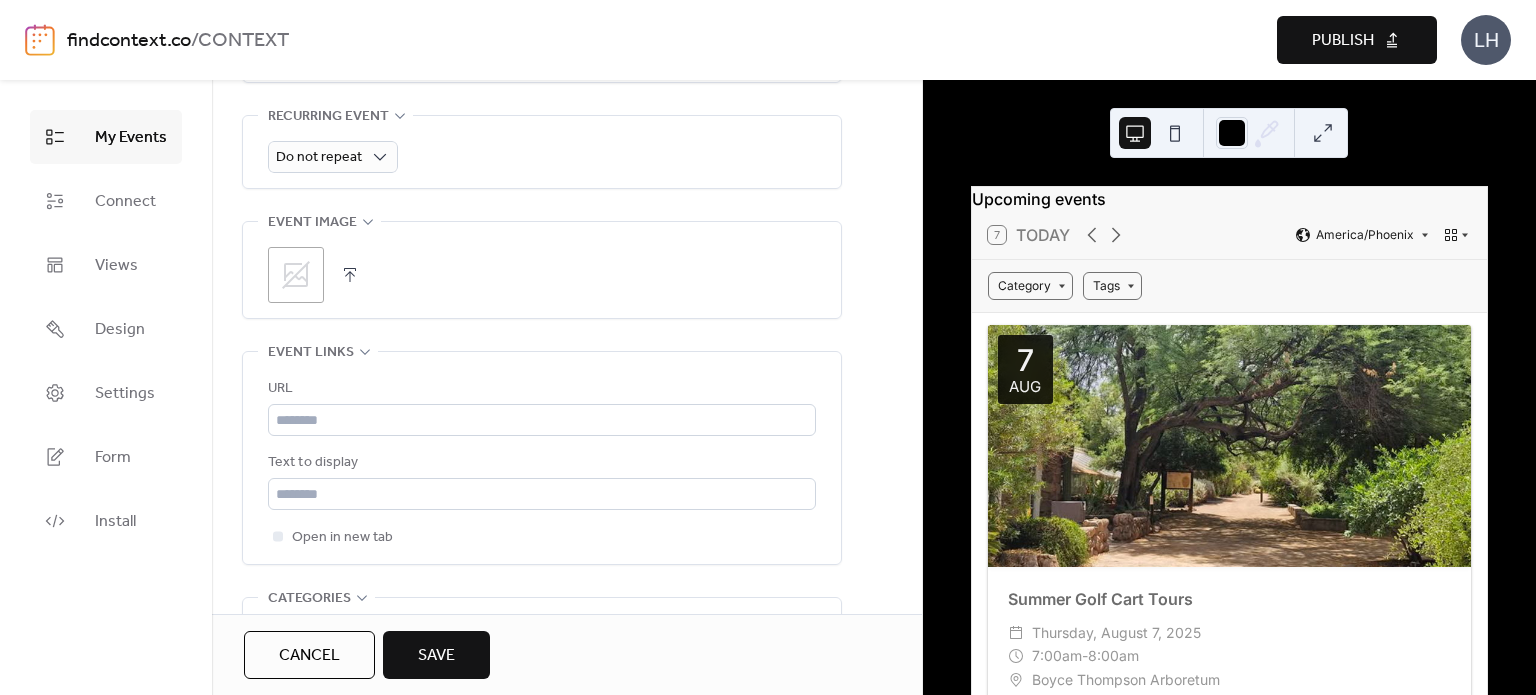 click on ";" at bounding box center [296, 275] 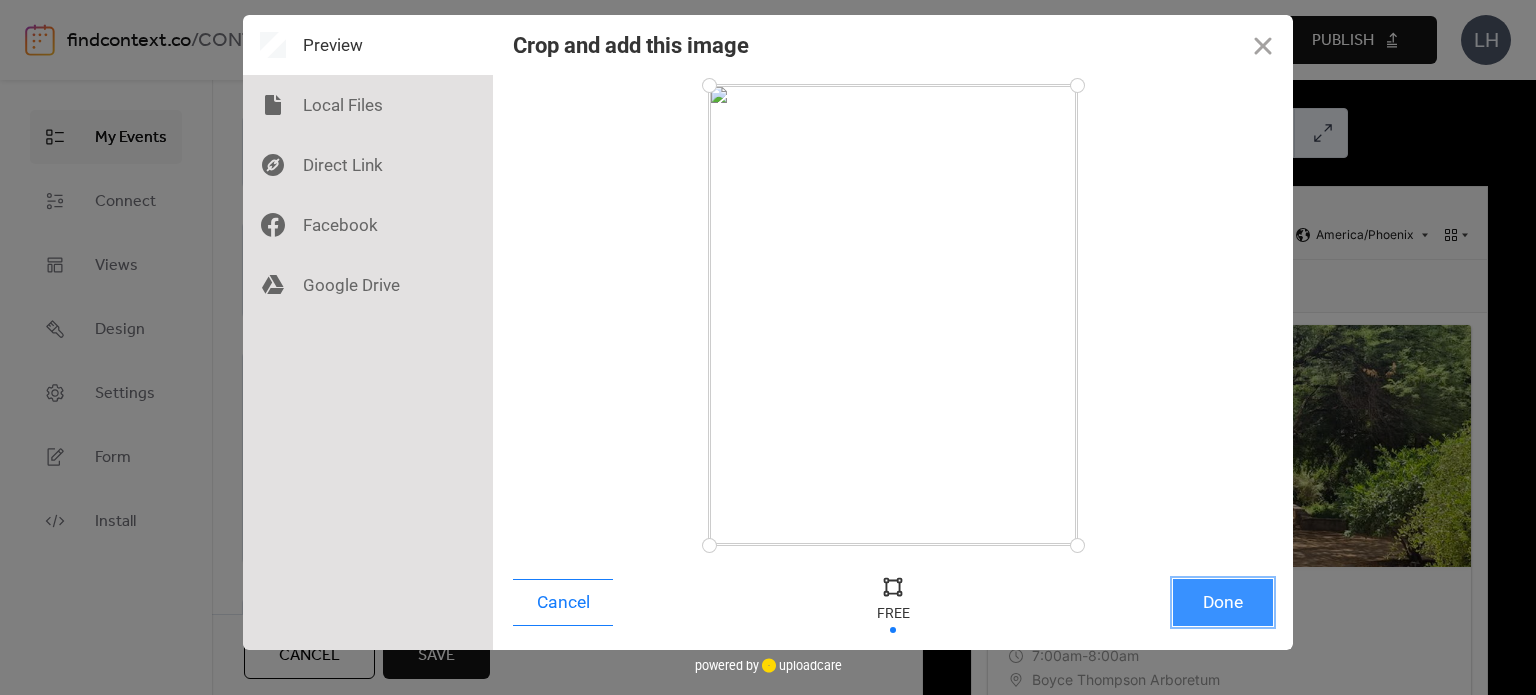 click on "Done" at bounding box center (1223, 602) 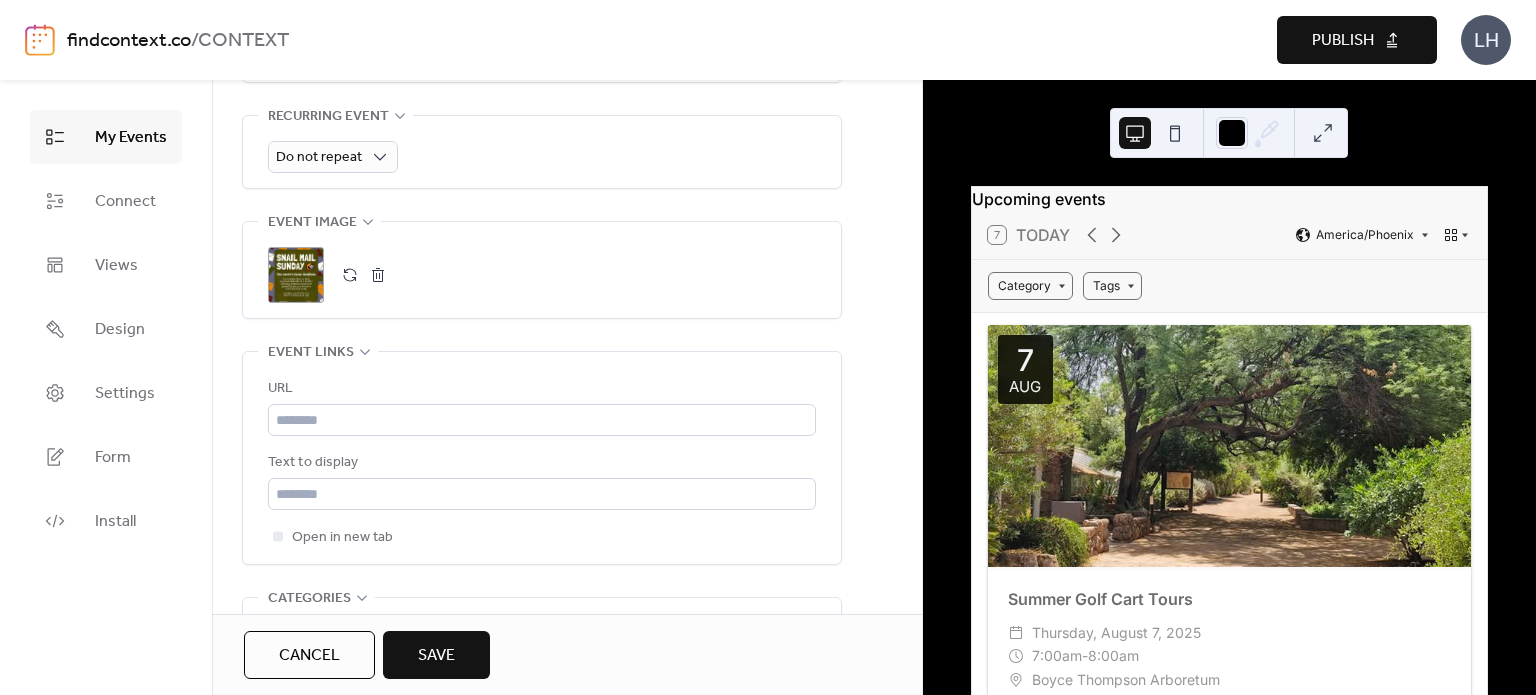 click on "URL Text to display Open in new tab" at bounding box center (542, 463) 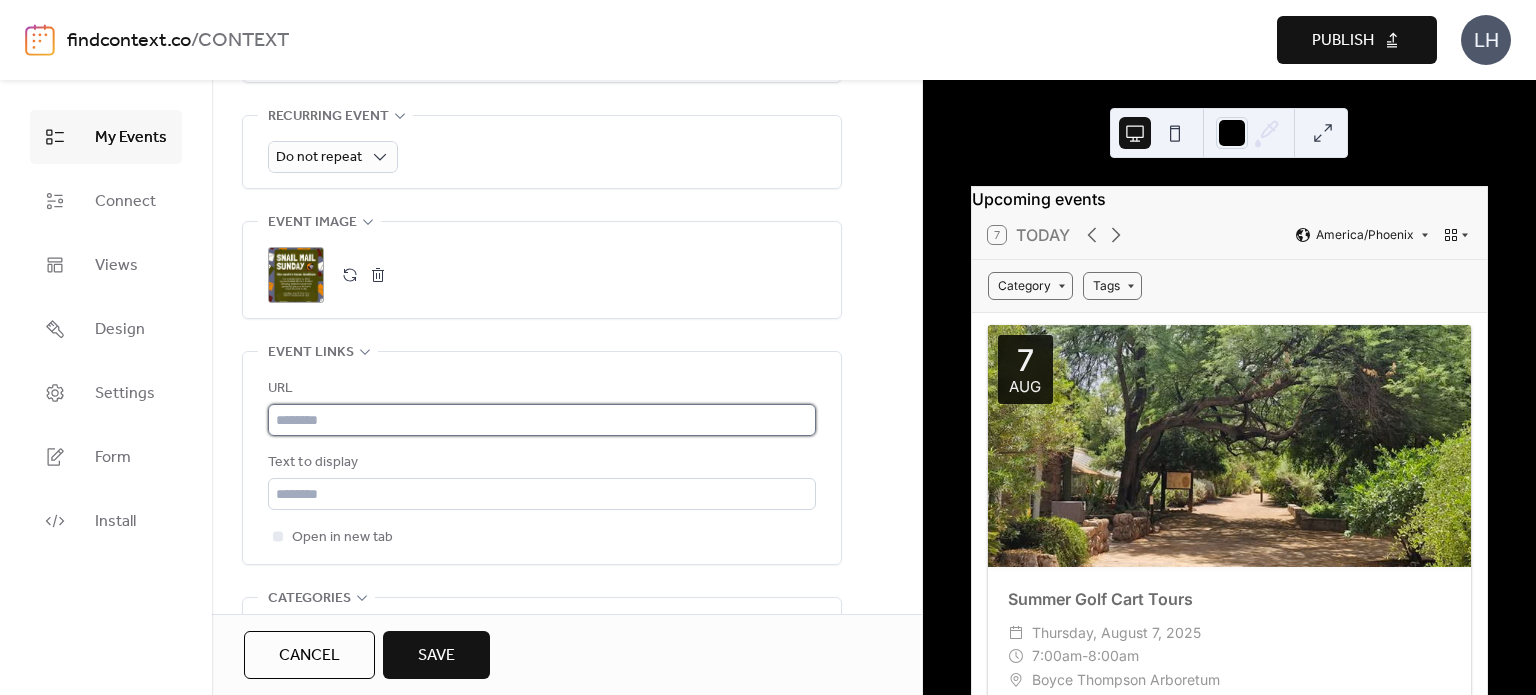 click at bounding box center [542, 420] 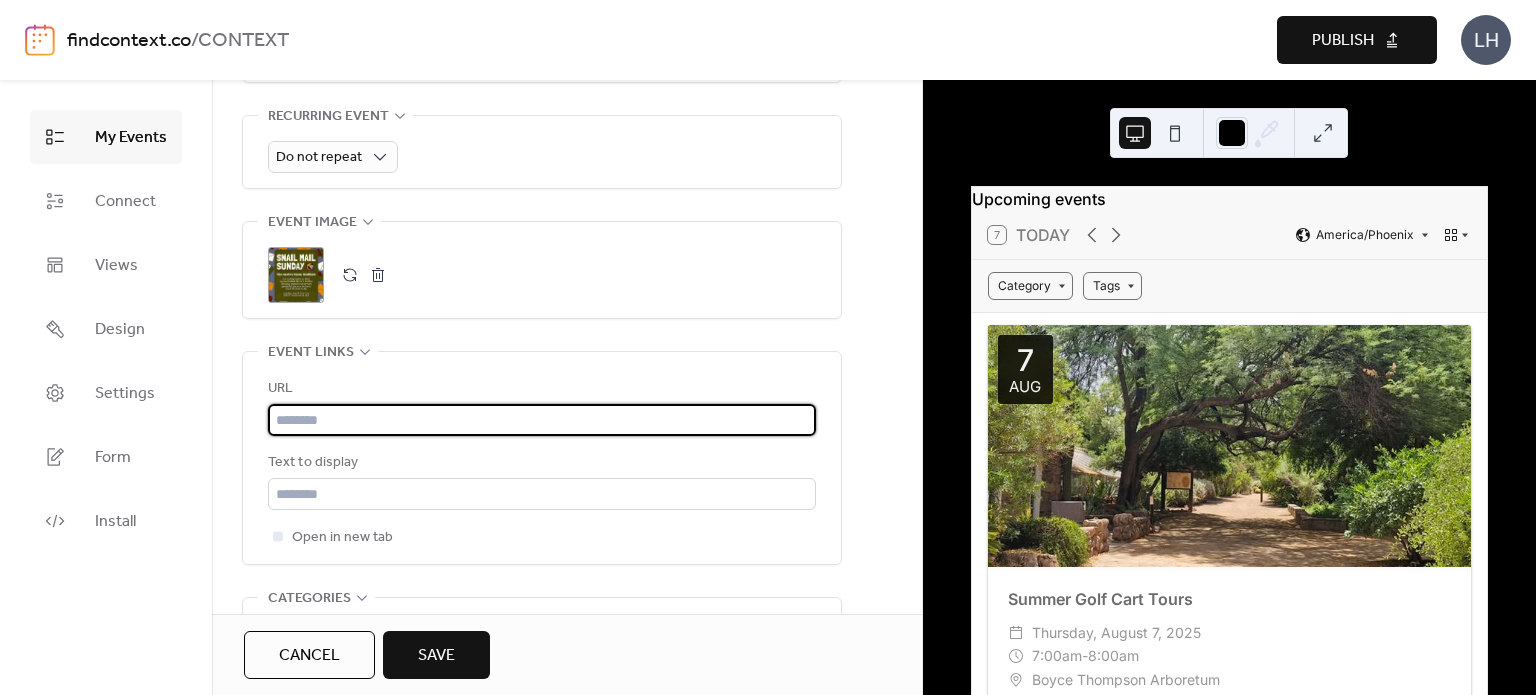 paste on "**********" 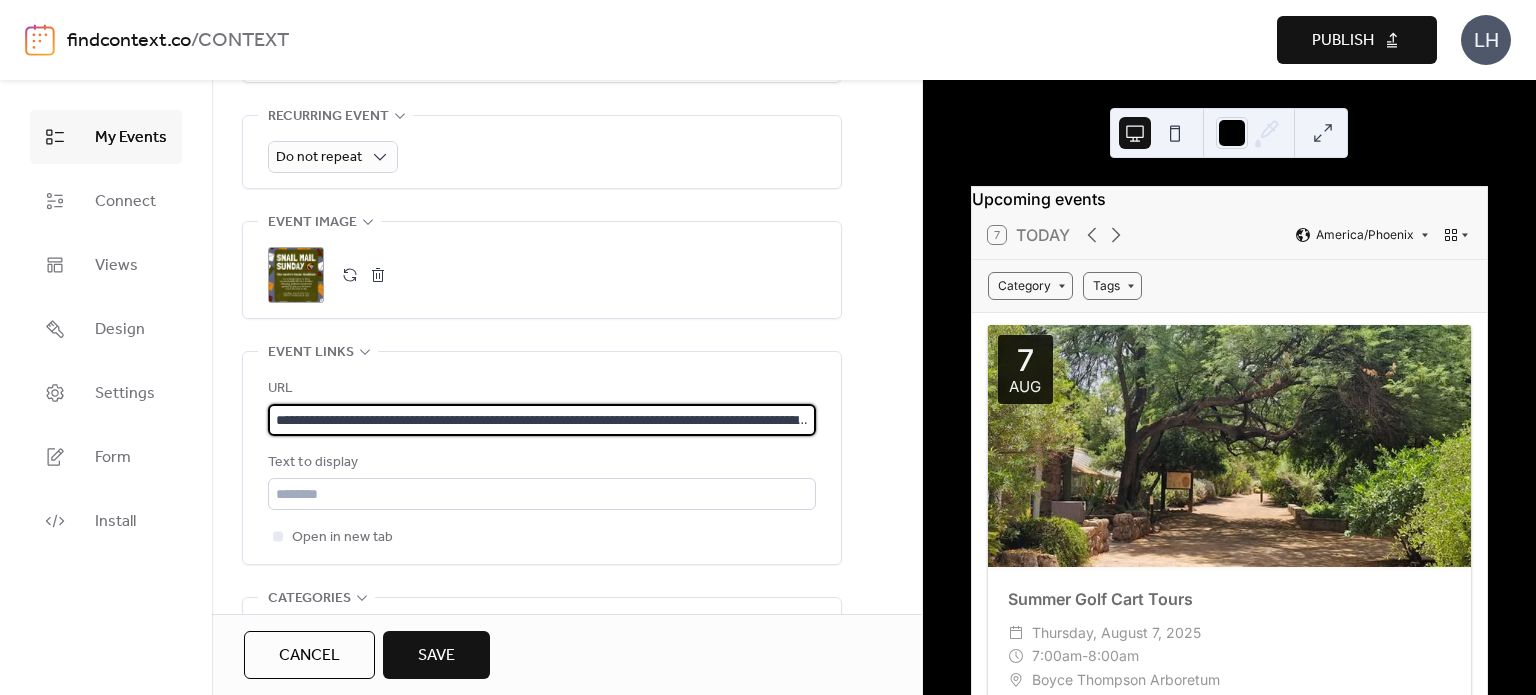 scroll, scrollTop: 0, scrollLeft: 240, axis: horizontal 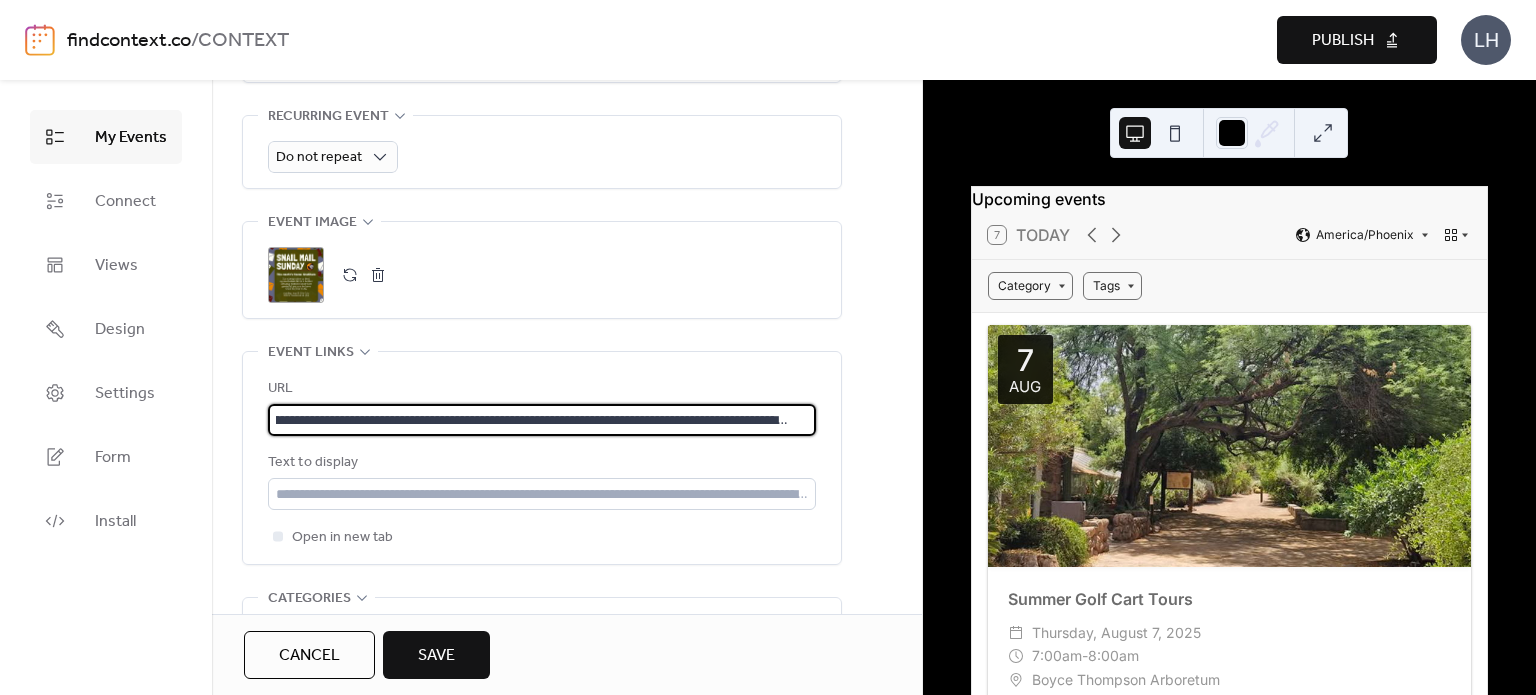 type on "**********" 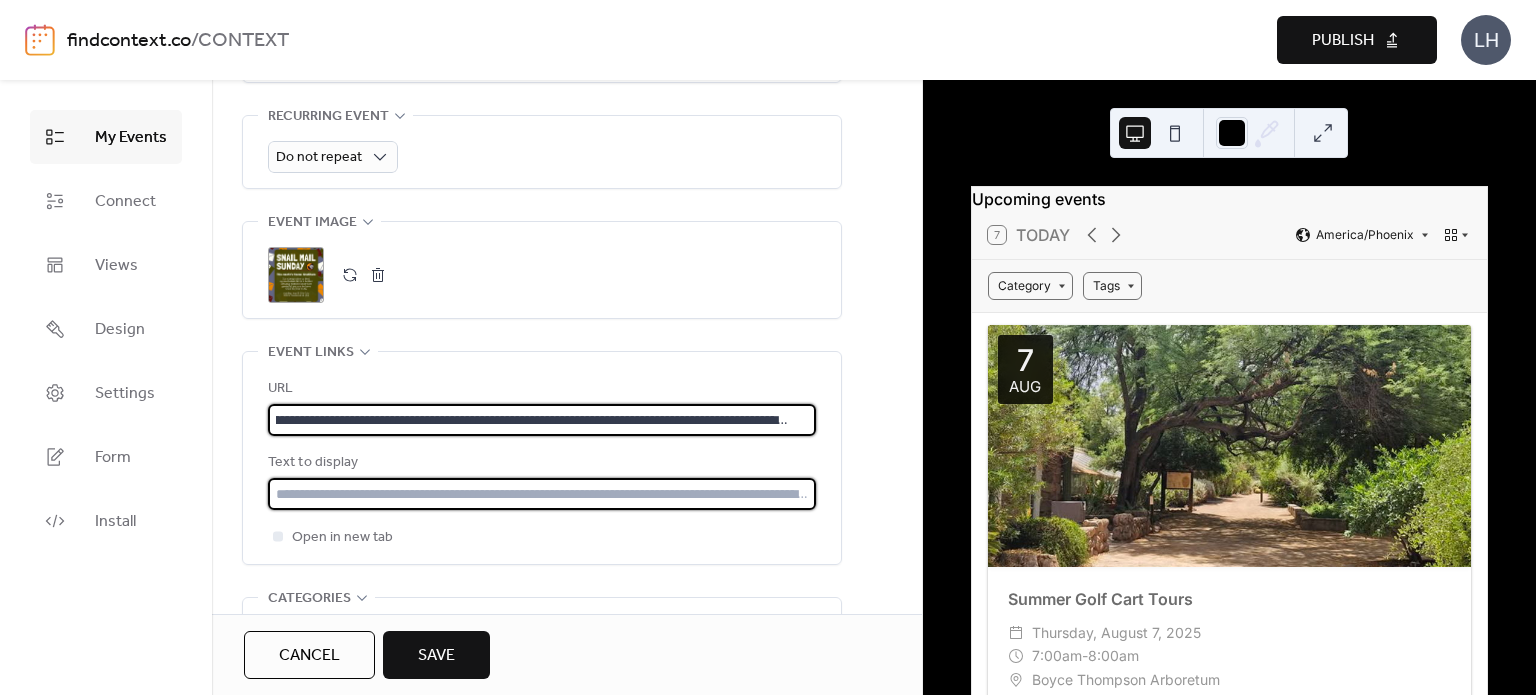 scroll, scrollTop: 0, scrollLeft: 0, axis: both 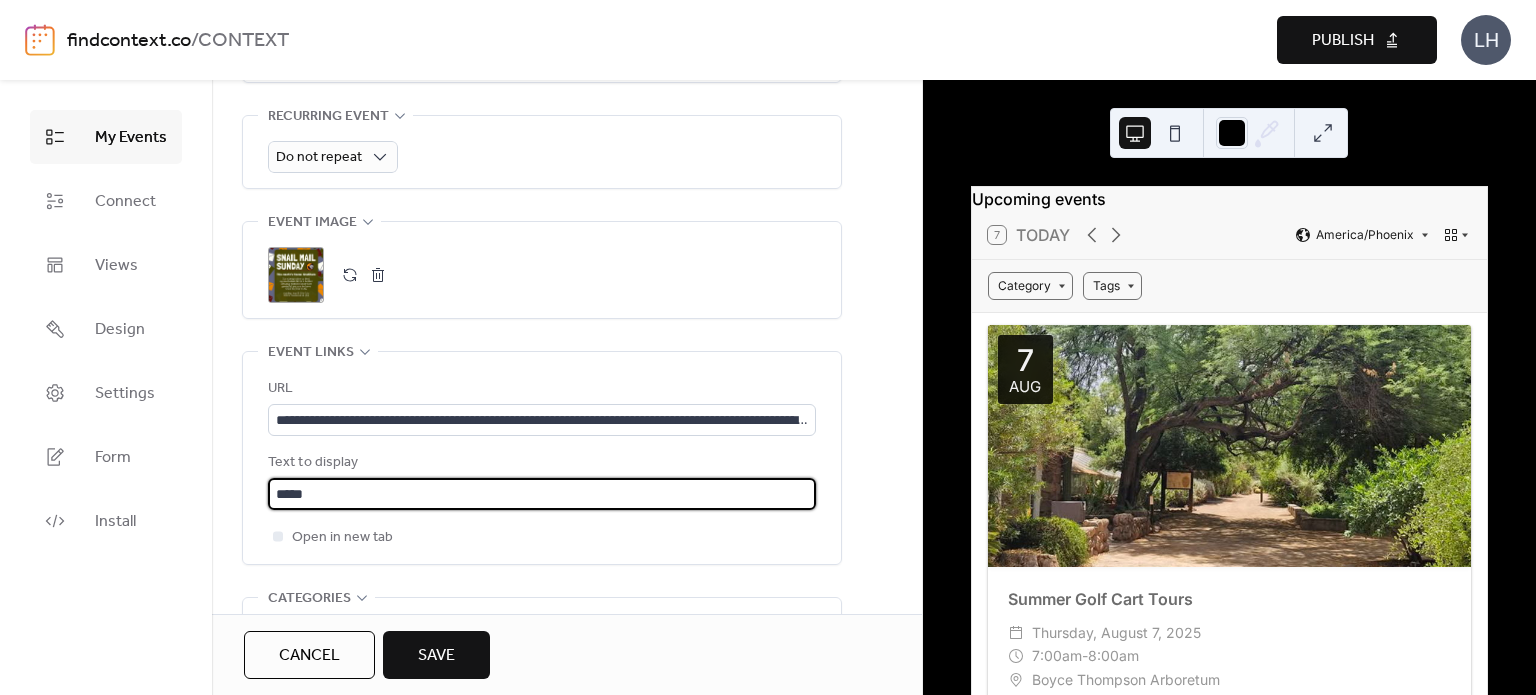 type on "**********" 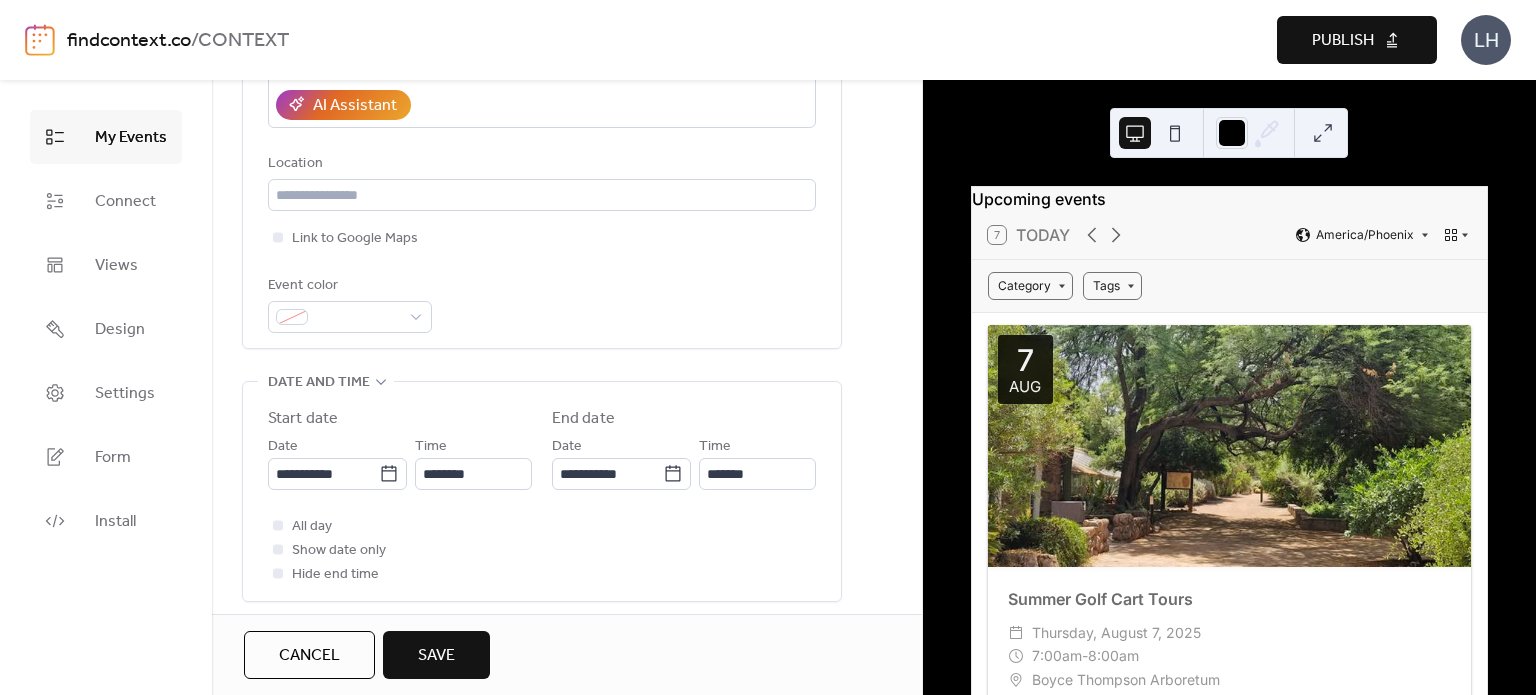 scroll, scrollTop: 391, scrollLeft: 0, axis: vertical 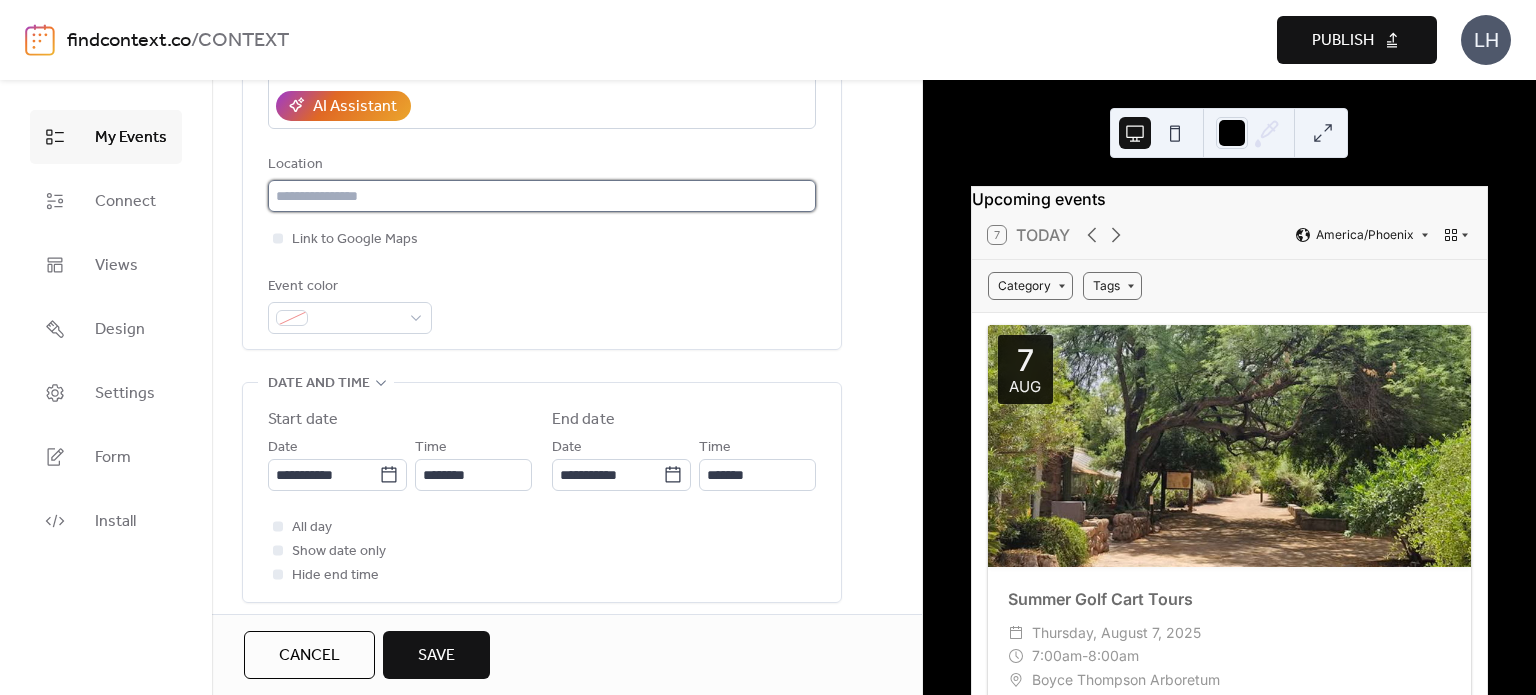 click at bounding box center (542, 196) 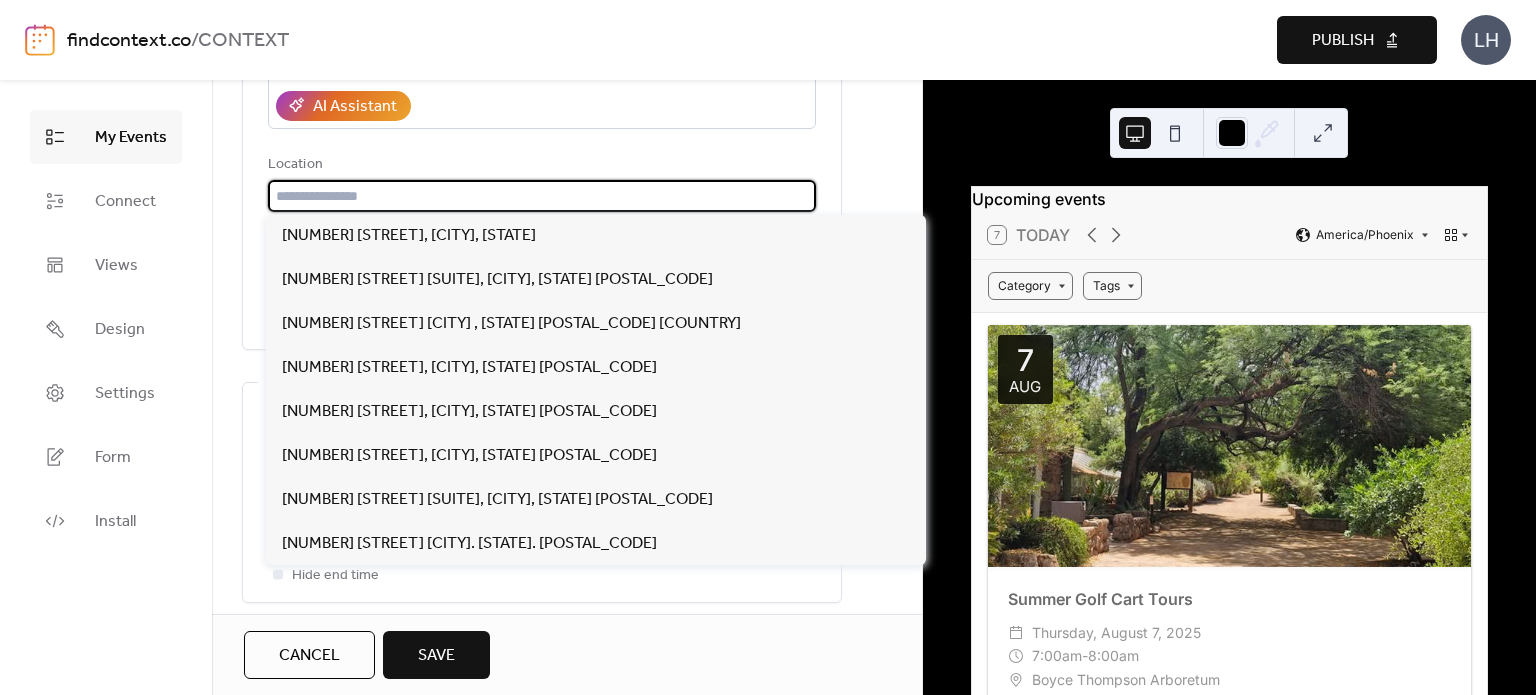 paste on "**********" 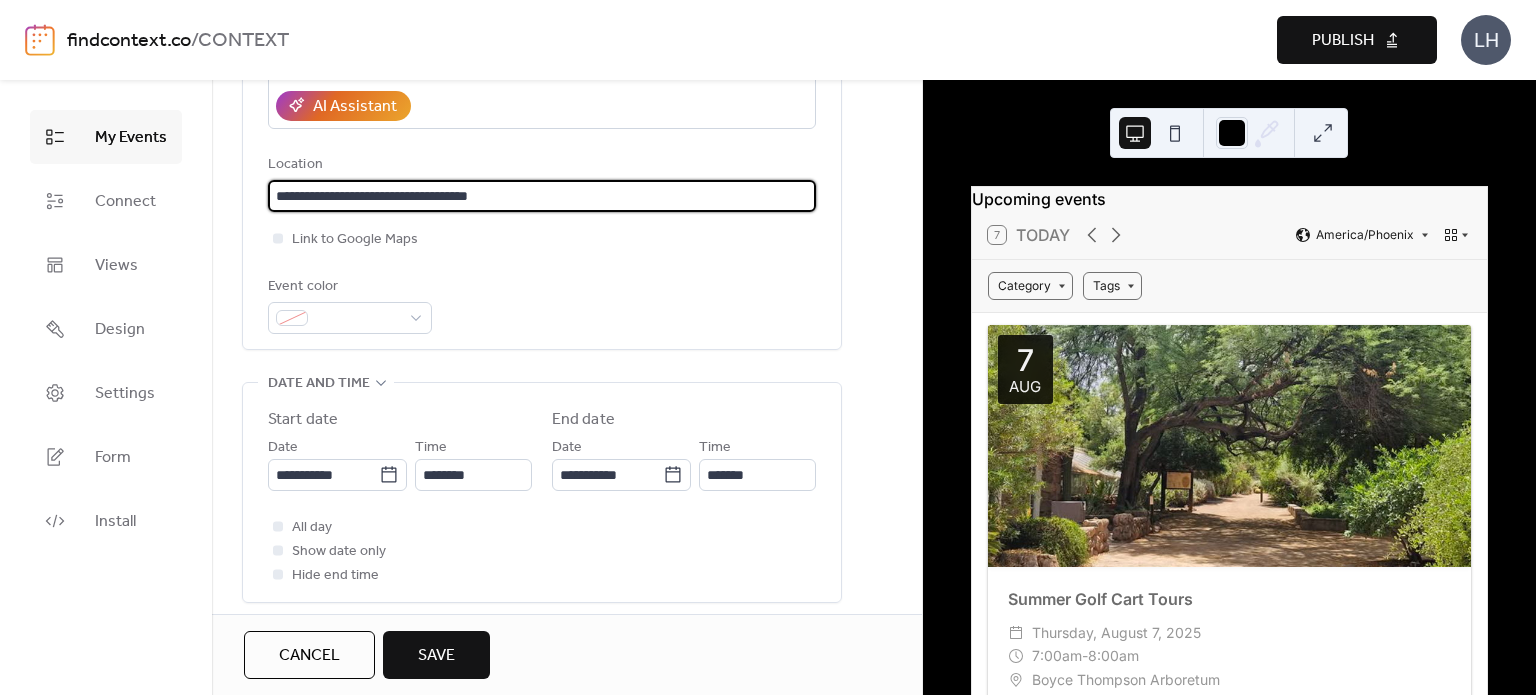 type on "**********" 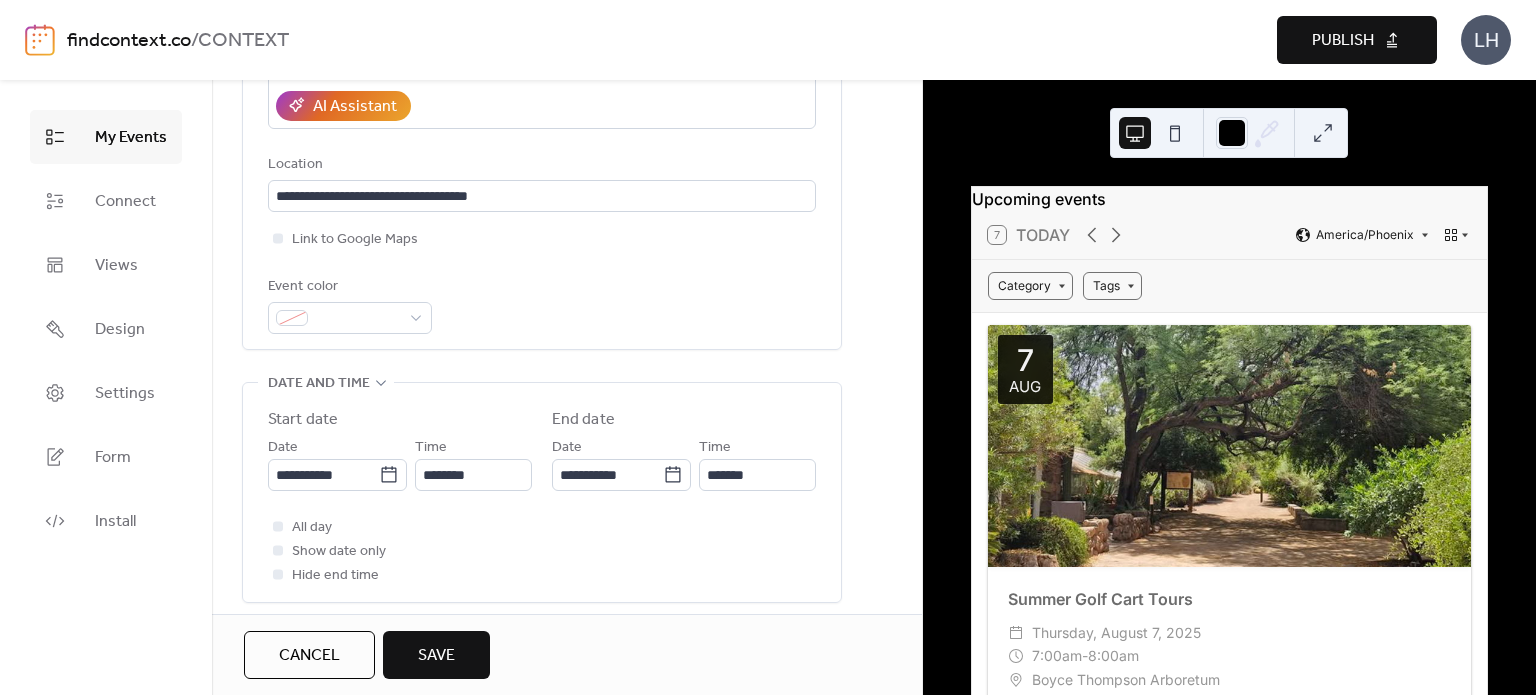 click on "Location" at bounding box center (540, 165) 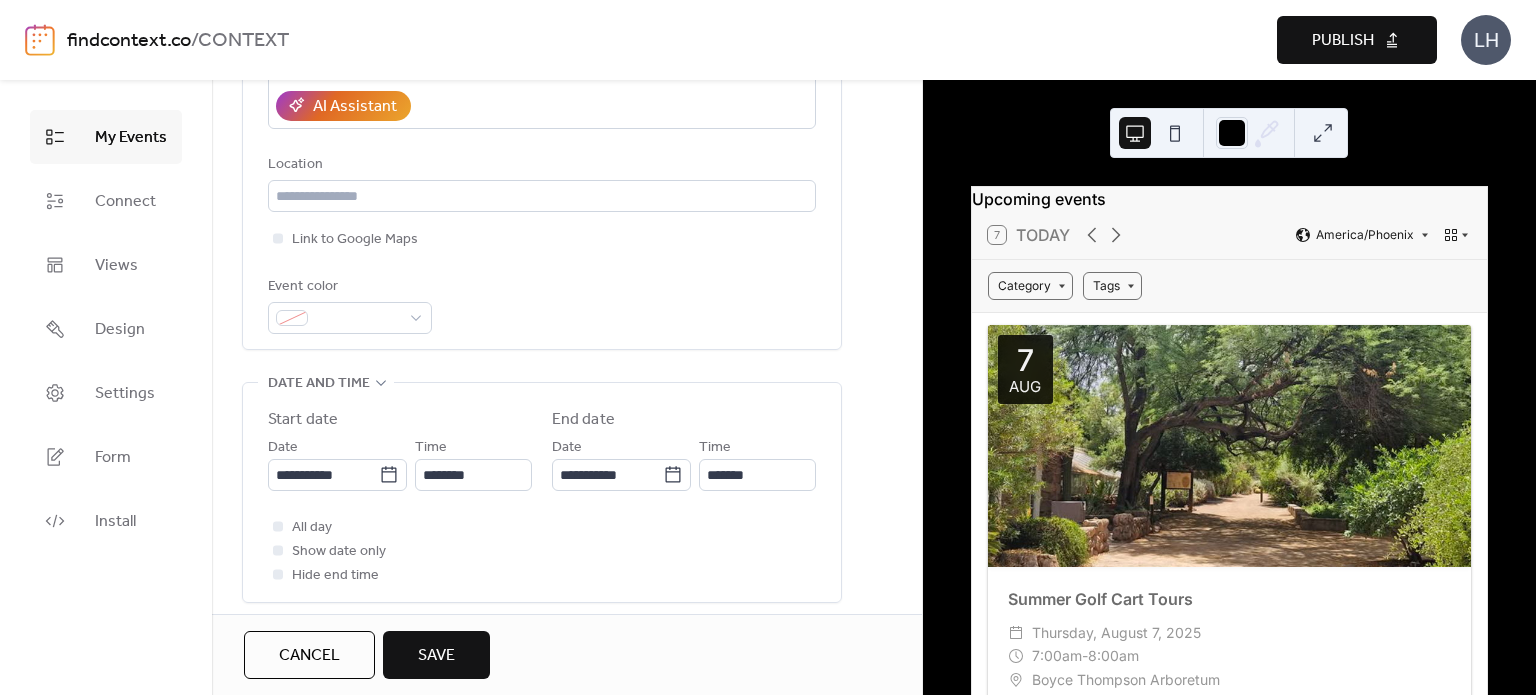 click on "Event color" at bounding box center [542, 304] 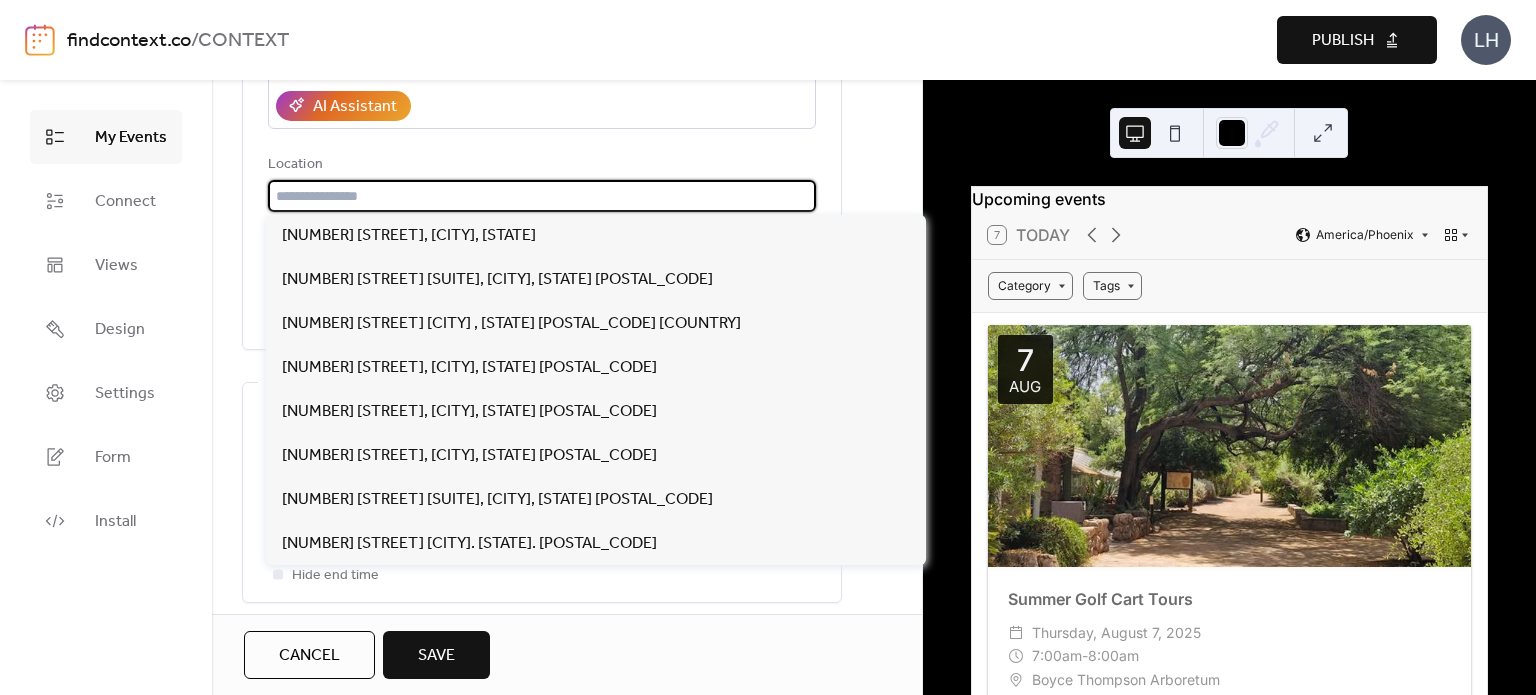 click at bounding box center (542, 196) 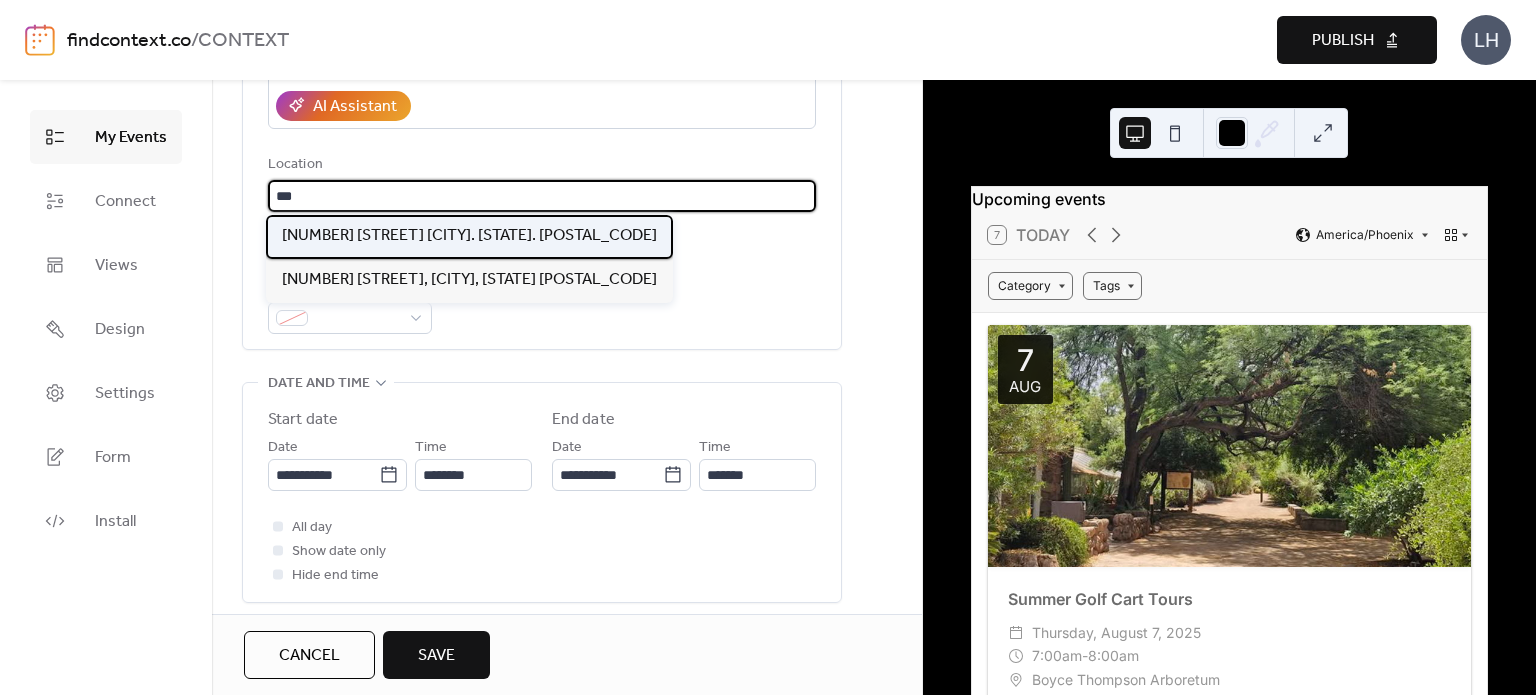 click on "[NUMBER] [STREET] [CITY]. [STATE]. [POSTAL_CODE]" at bounding box center [469, 236] 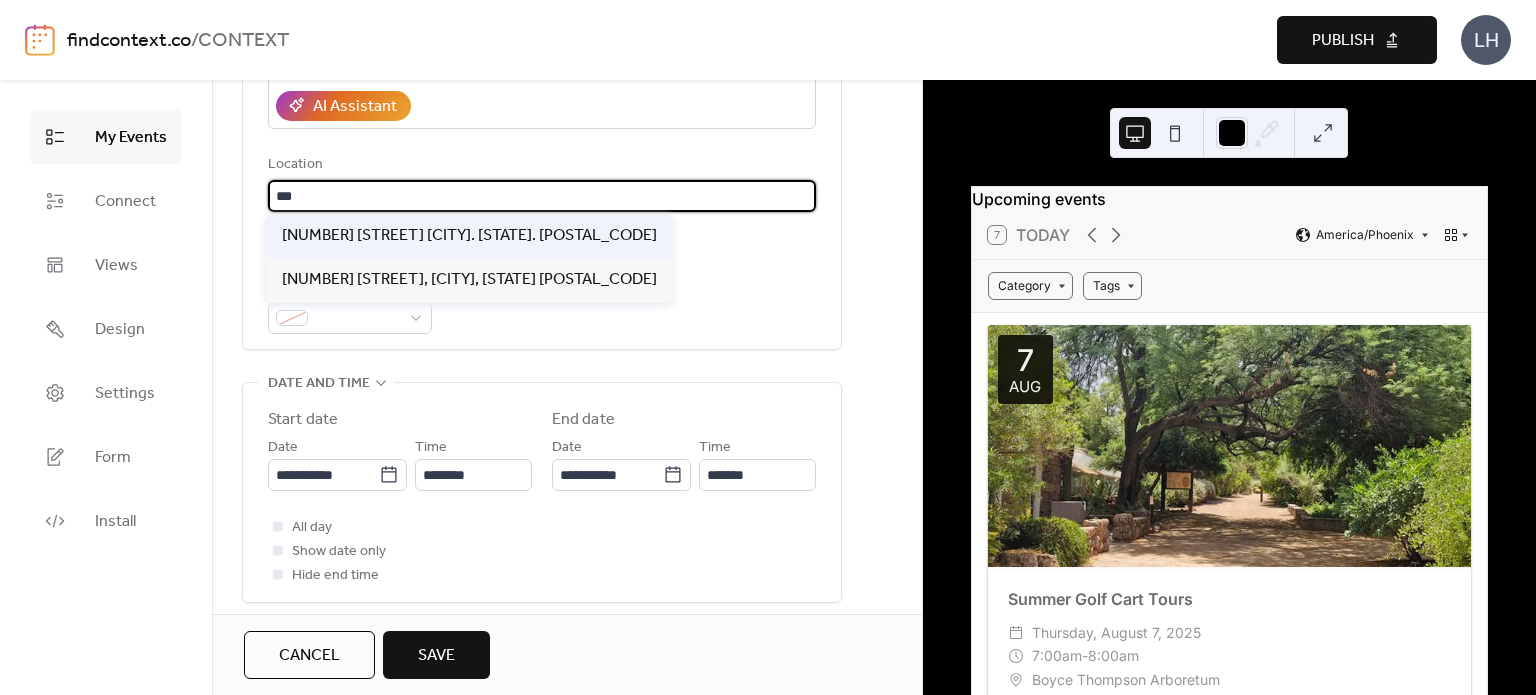 type on "**********" 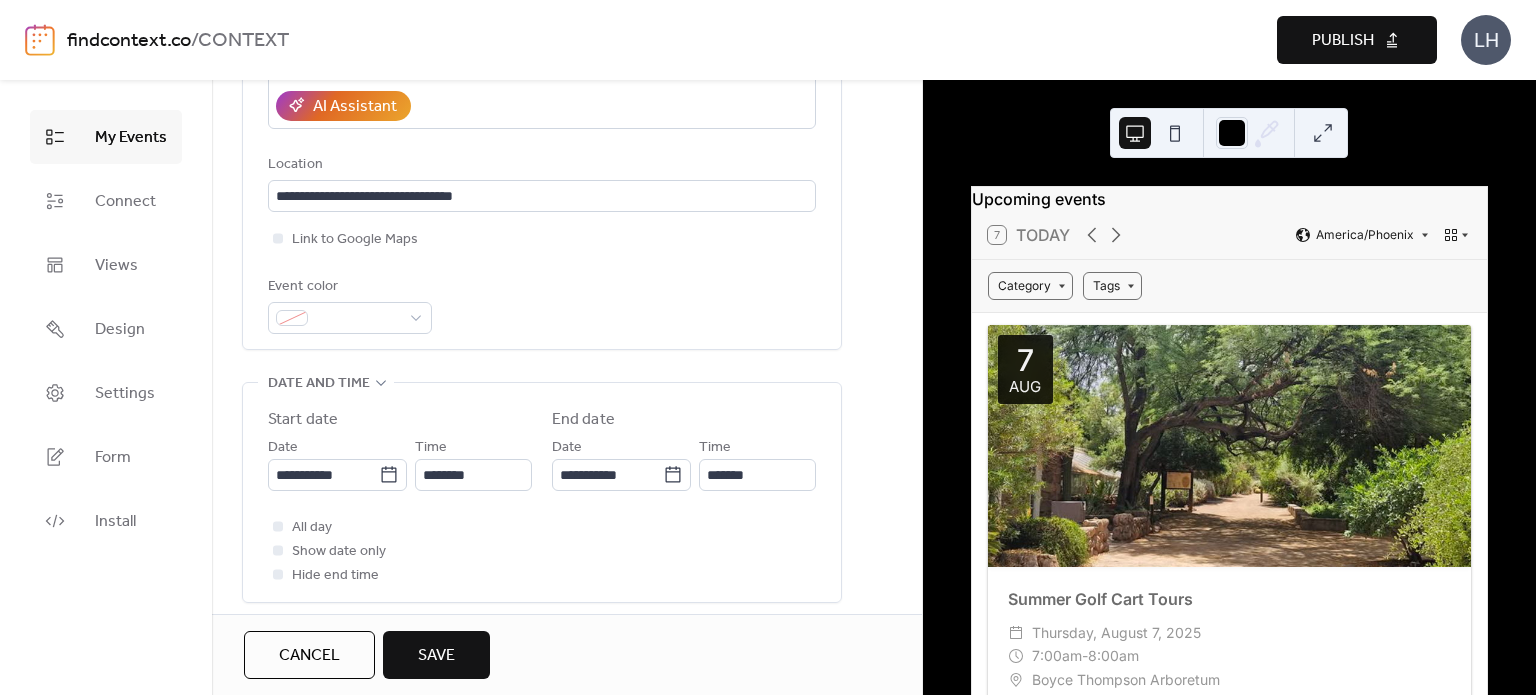 click on "Event color" at bounding box center (542, 304) 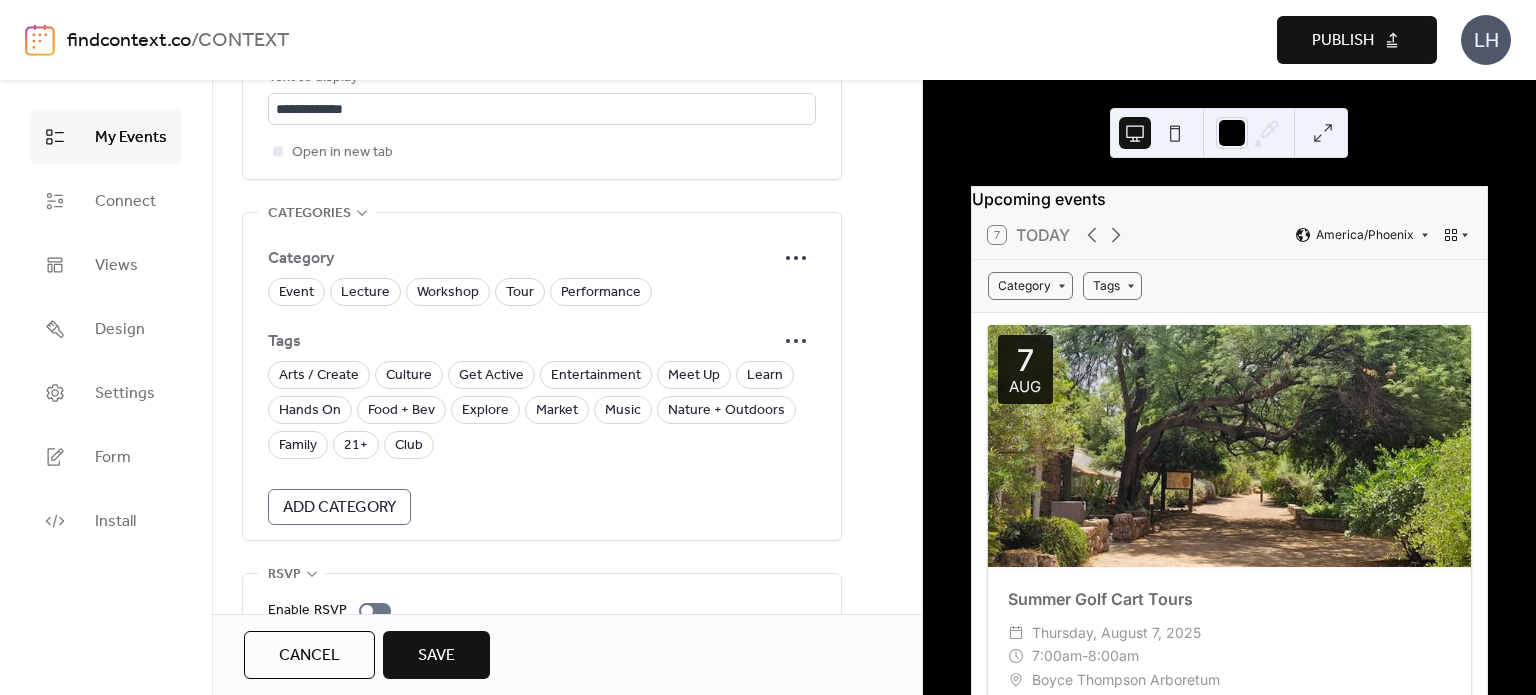 scroll, scrollTop: 1298, scrollLeft: 0, axis: vertical 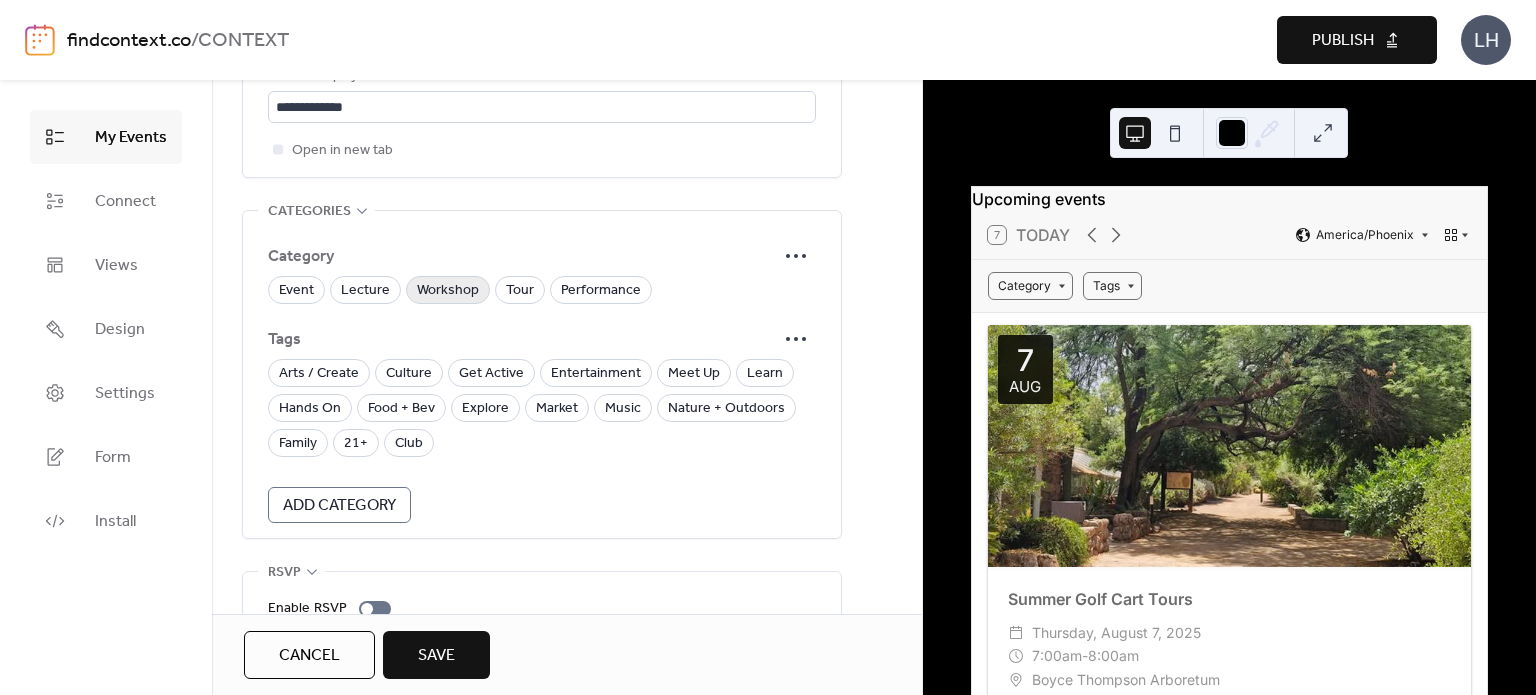 click on "Workshop" at bounding box center [448, 291] 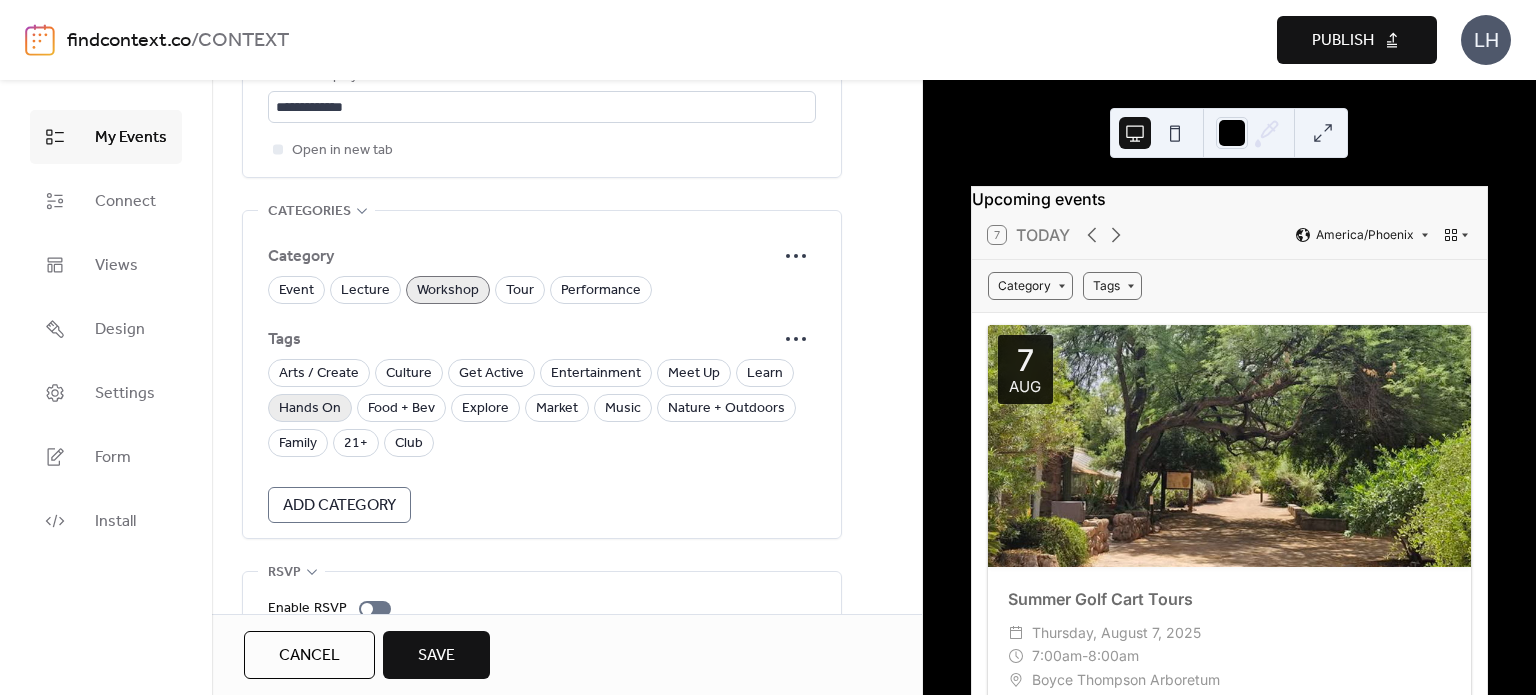 click on "Hands On" at bounding box center (310, 409) 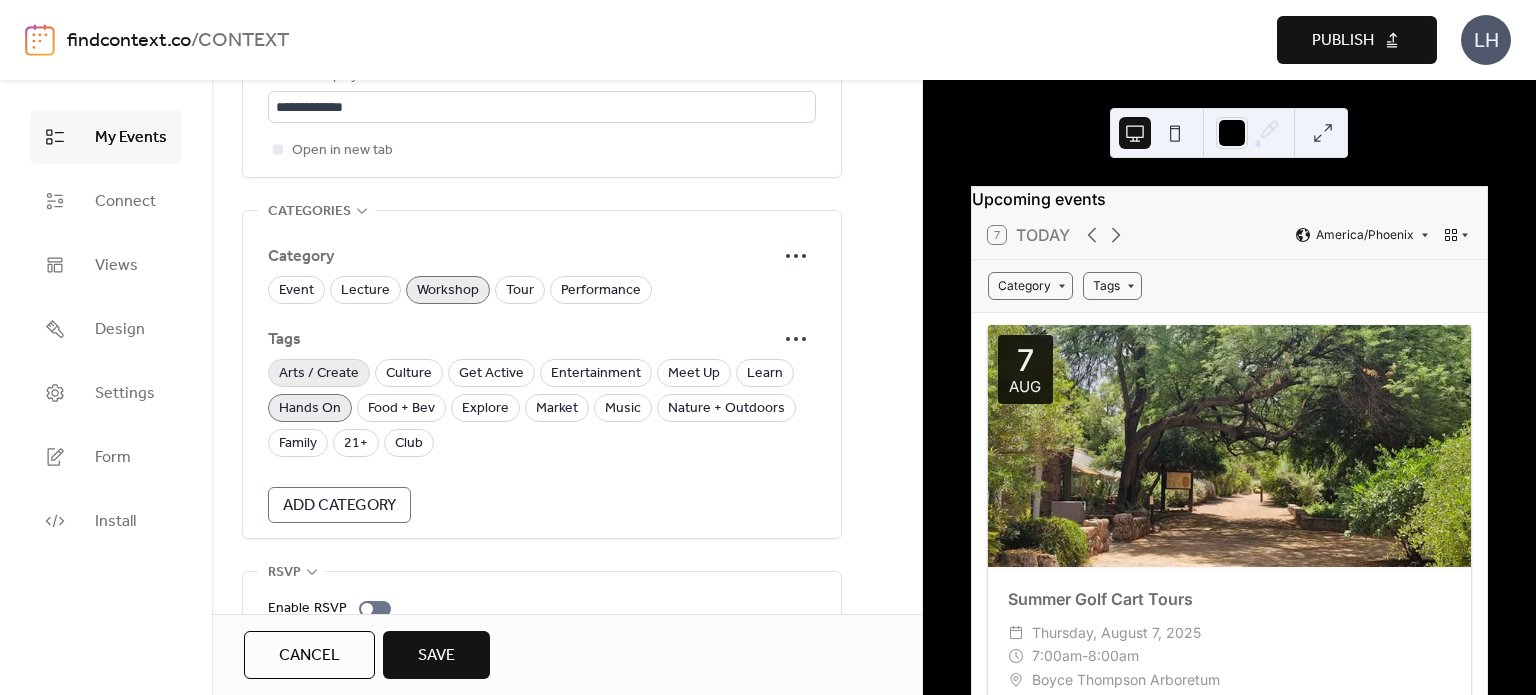 click on "Arts / Create" at bounding box center (319, 374) 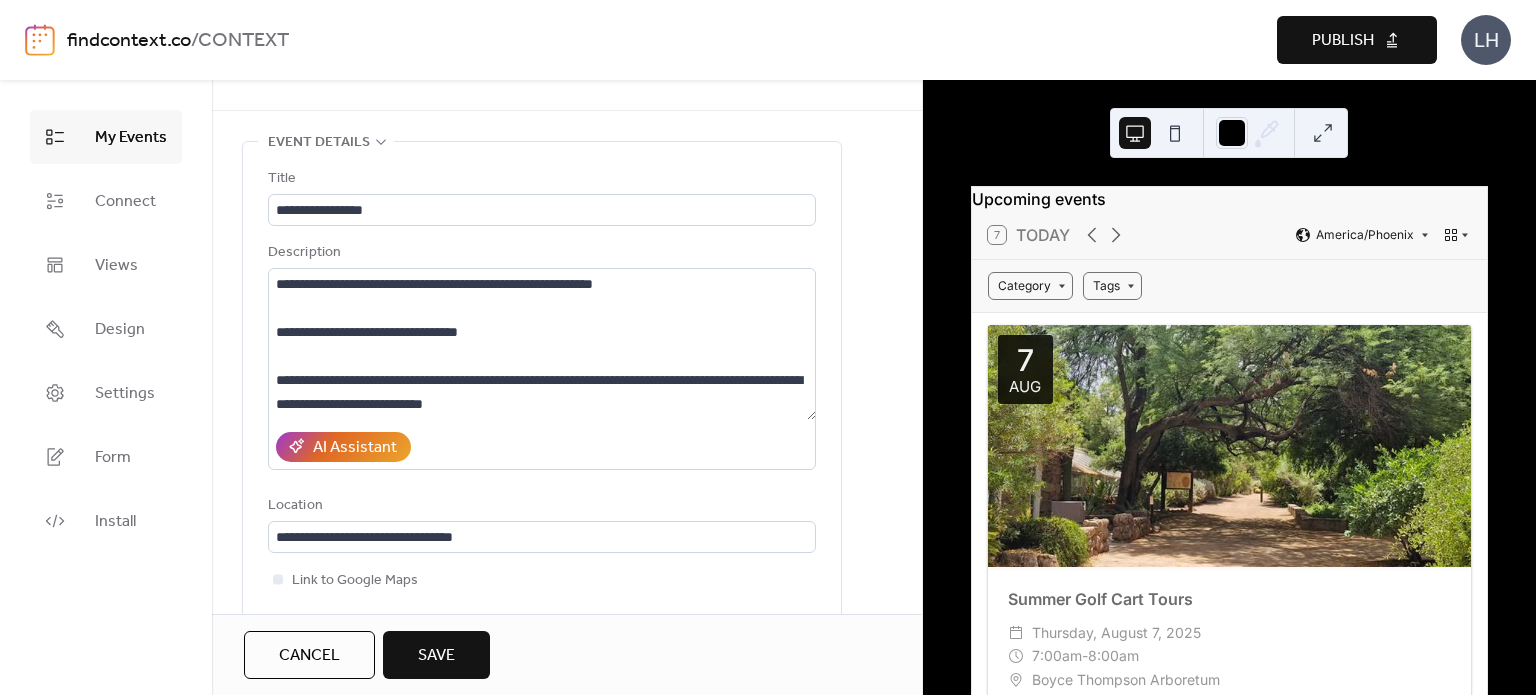 scroll, scrollTop: 36, scrollLeft: 0, axis: vertical 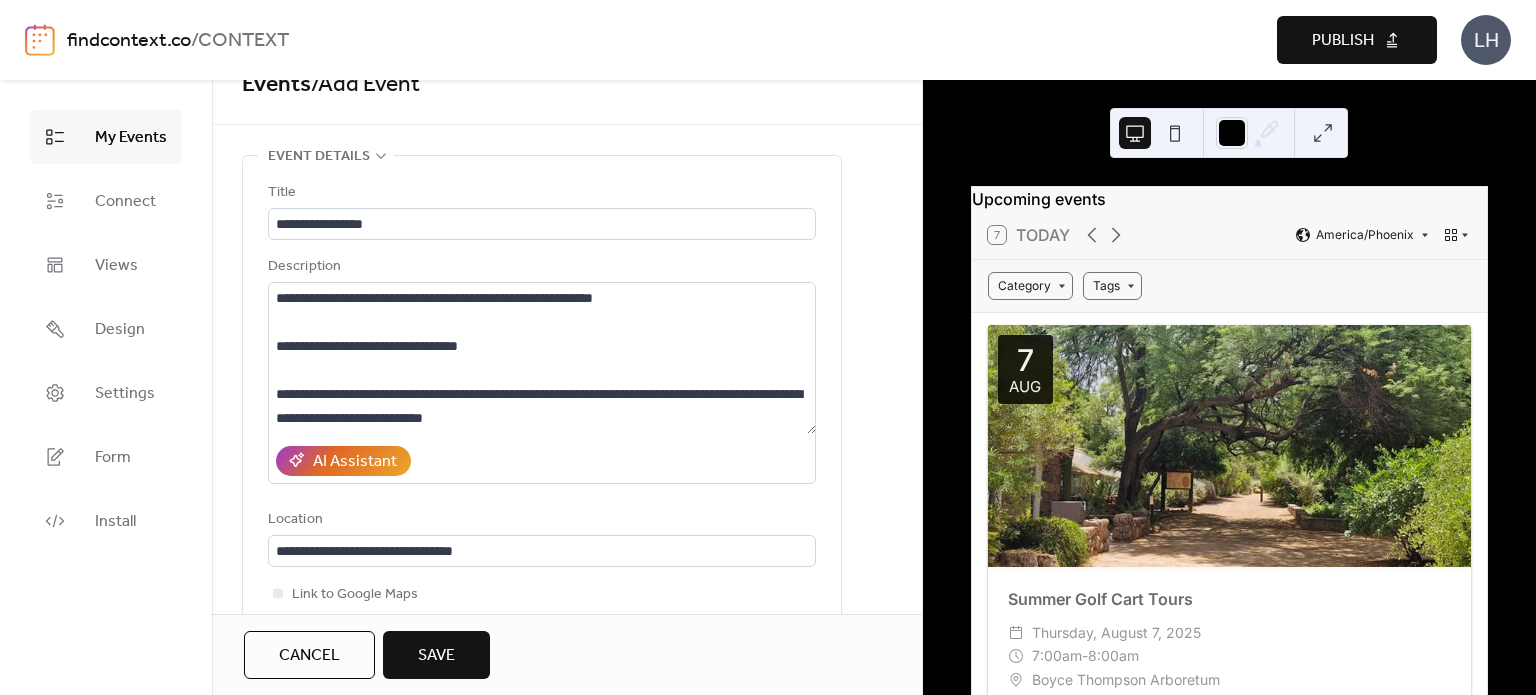 click on "Save" at bounding box center (436, 655) 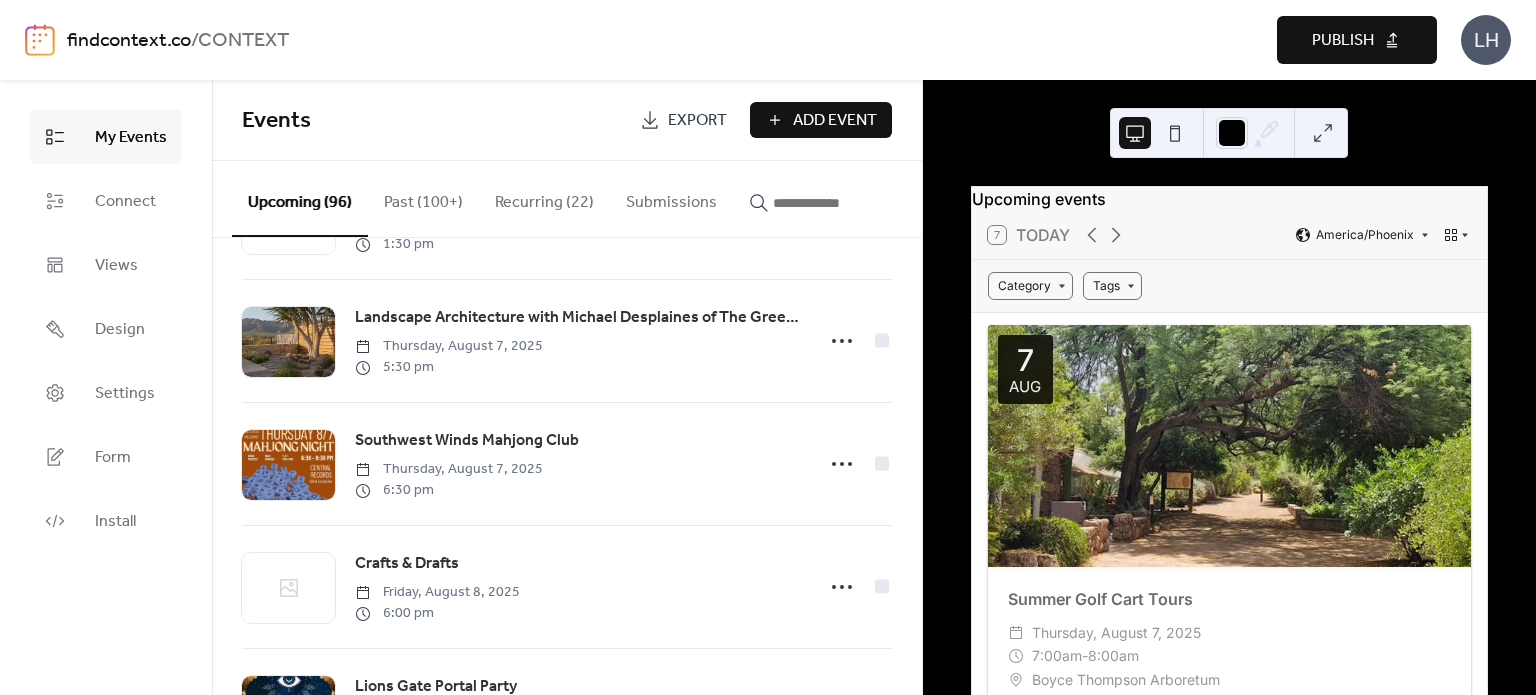 scroll, scrollTop: 0, scrollLeft: 0, axis: both 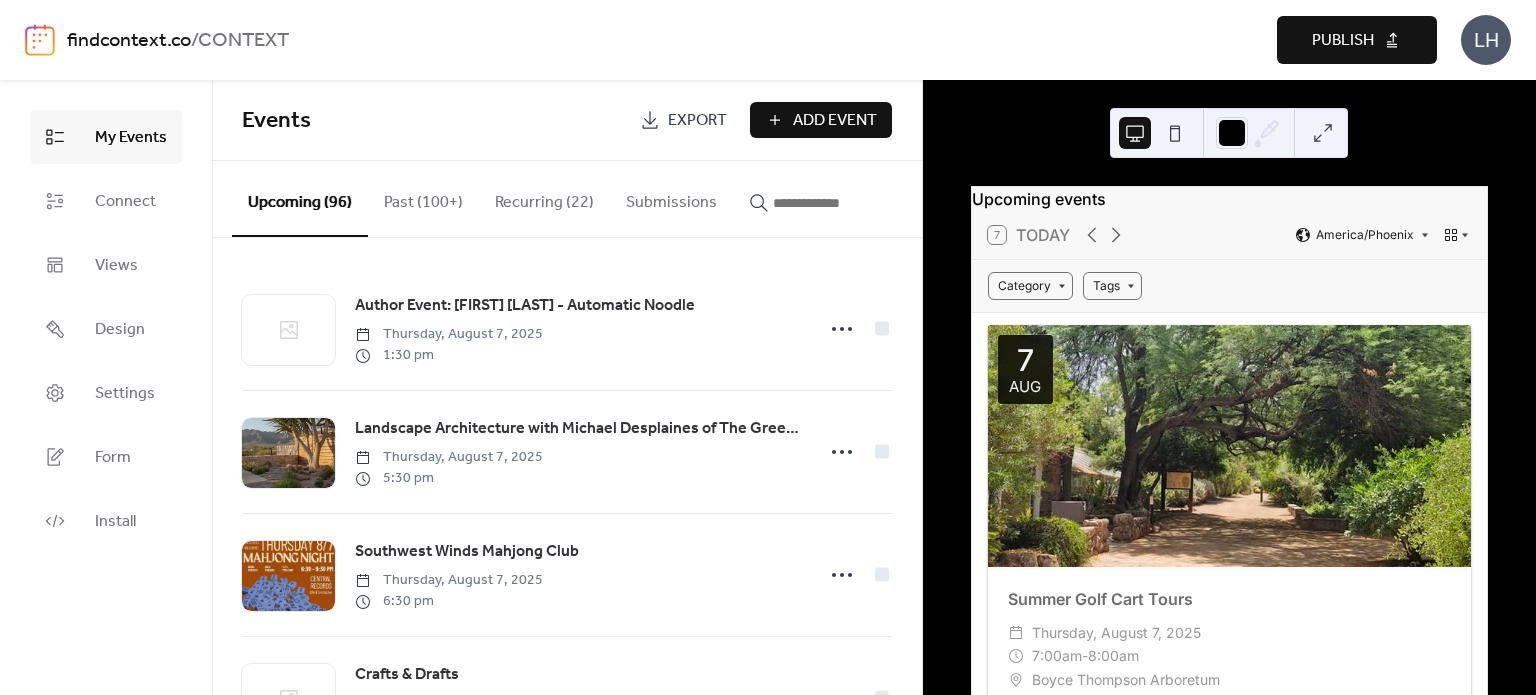 click on "Events" at bounding box center [433, 121] 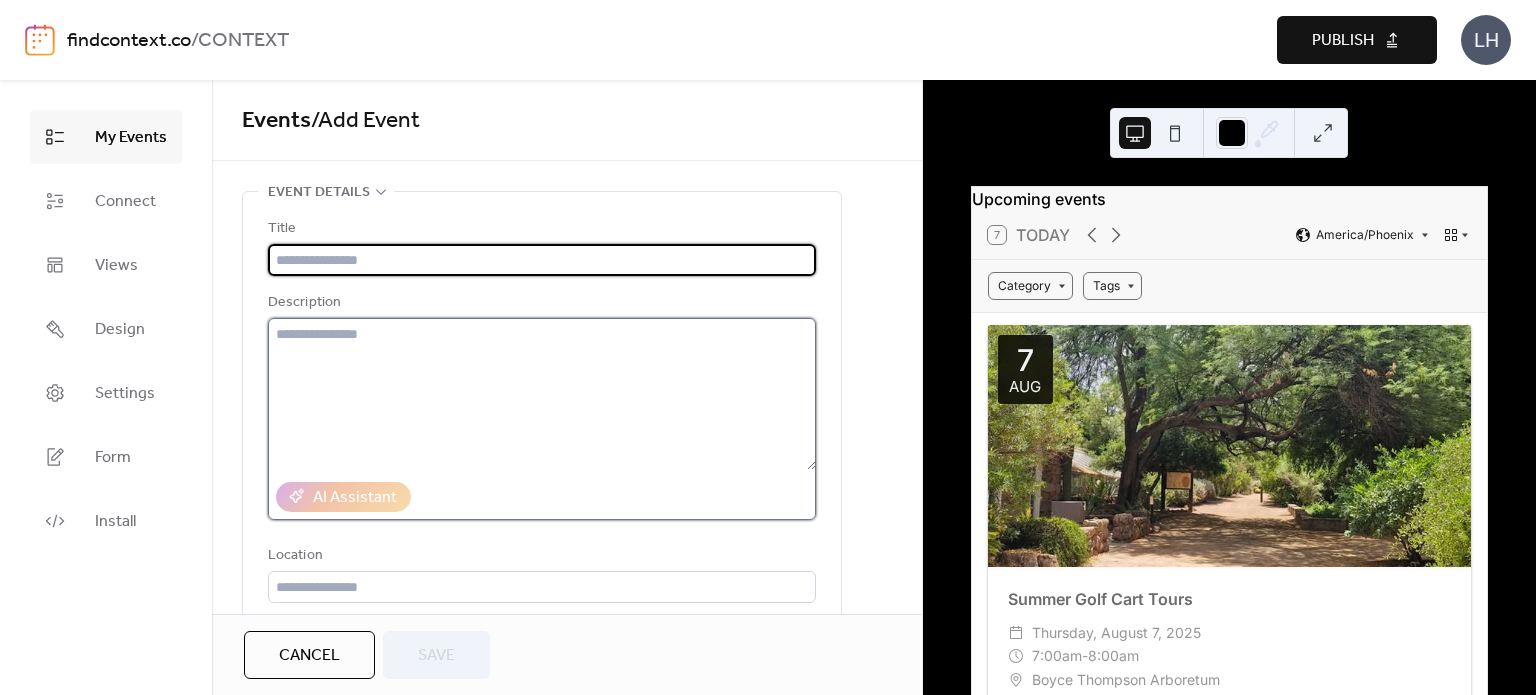 click at bounding box center (542, 394) 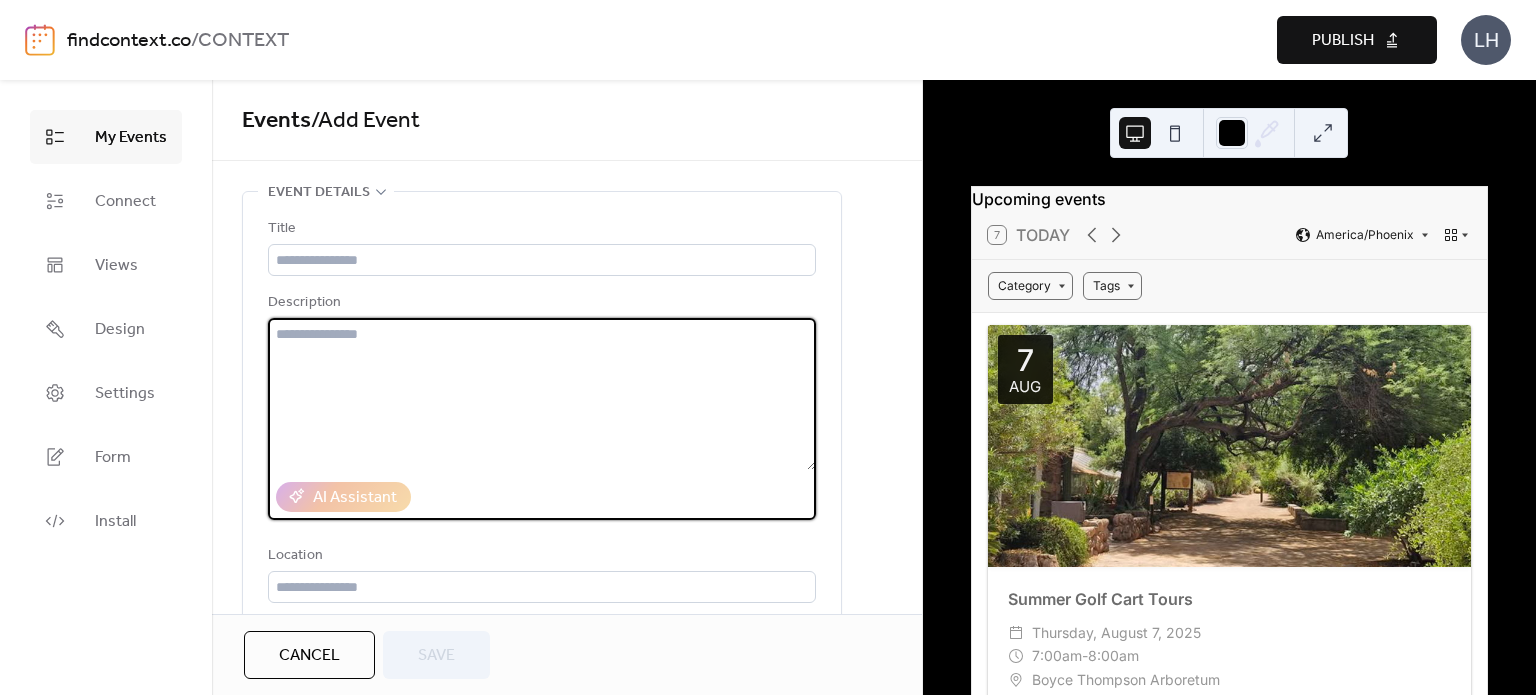 paste on "**********" 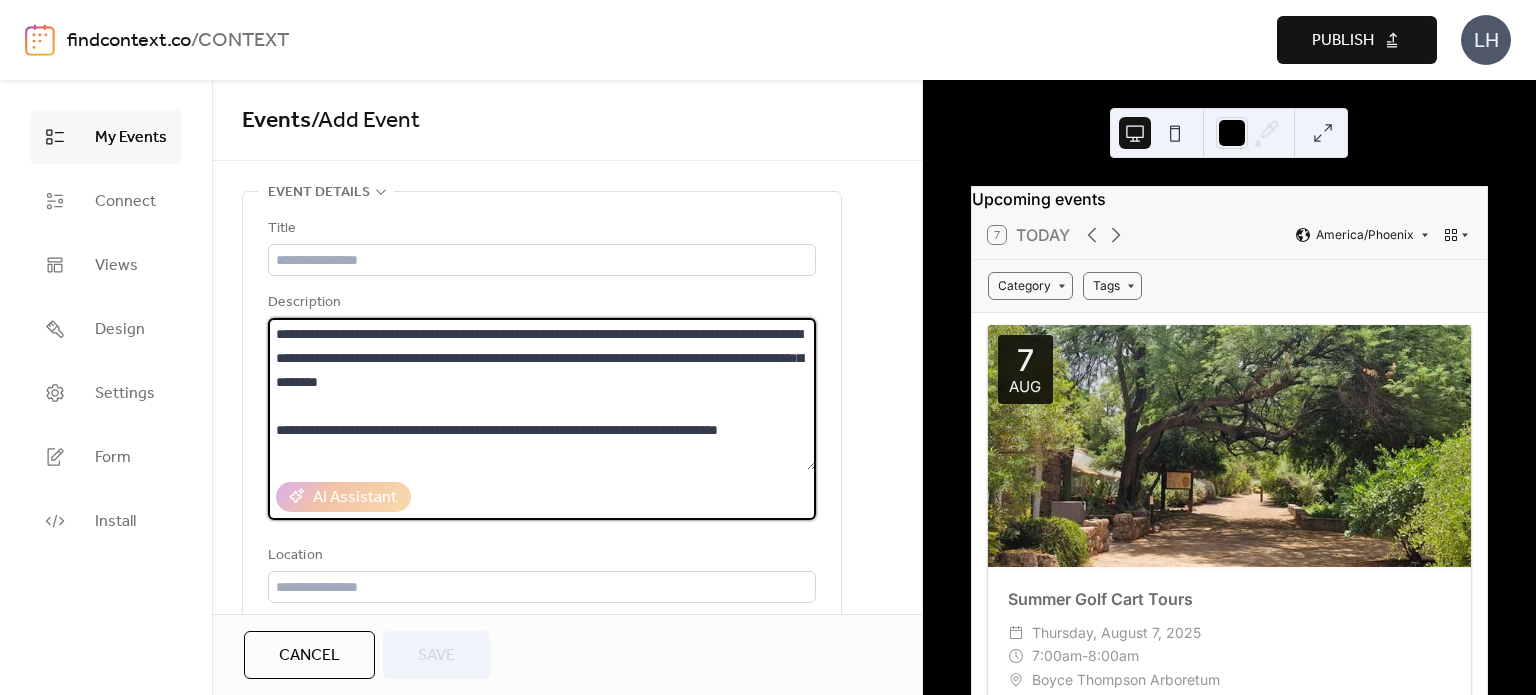 scroll, scrollTop: 68, scrollLeft: 0, axis: vertical 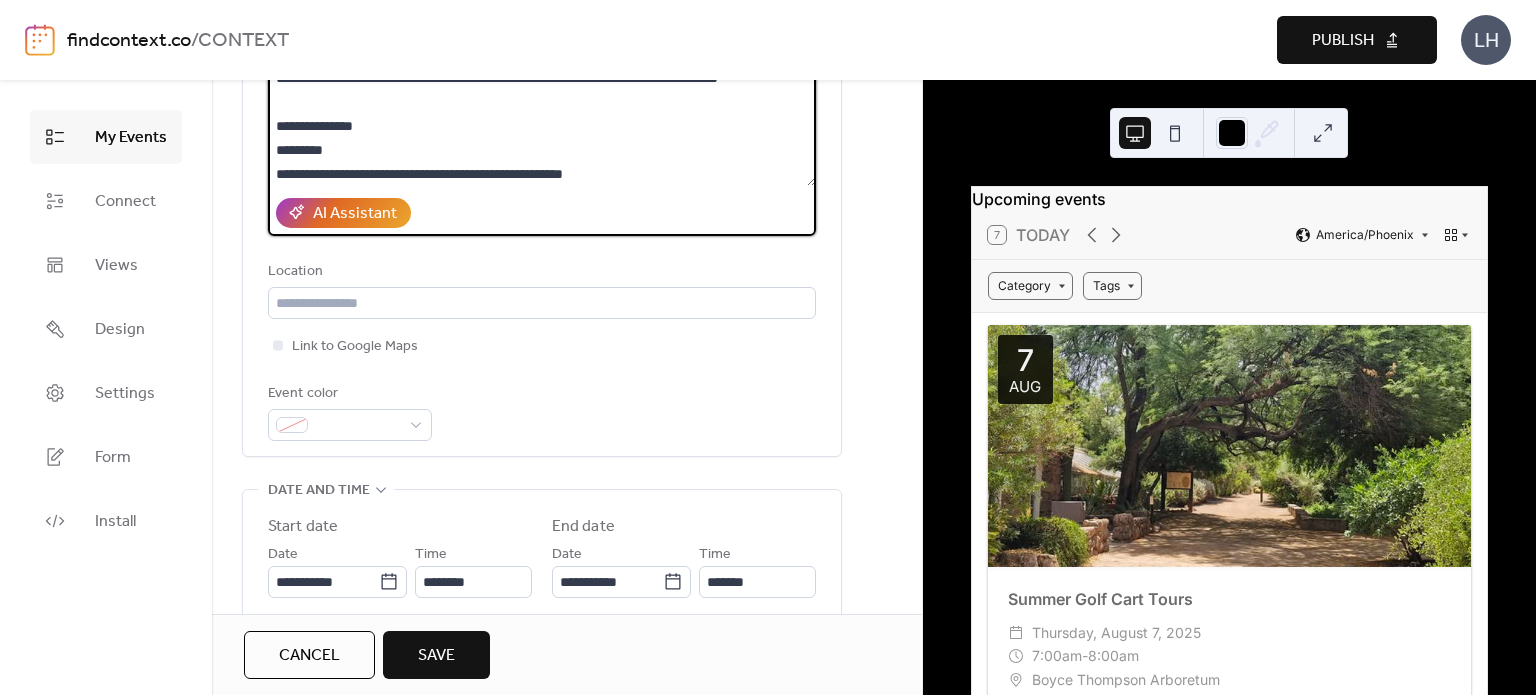 type on "**********" 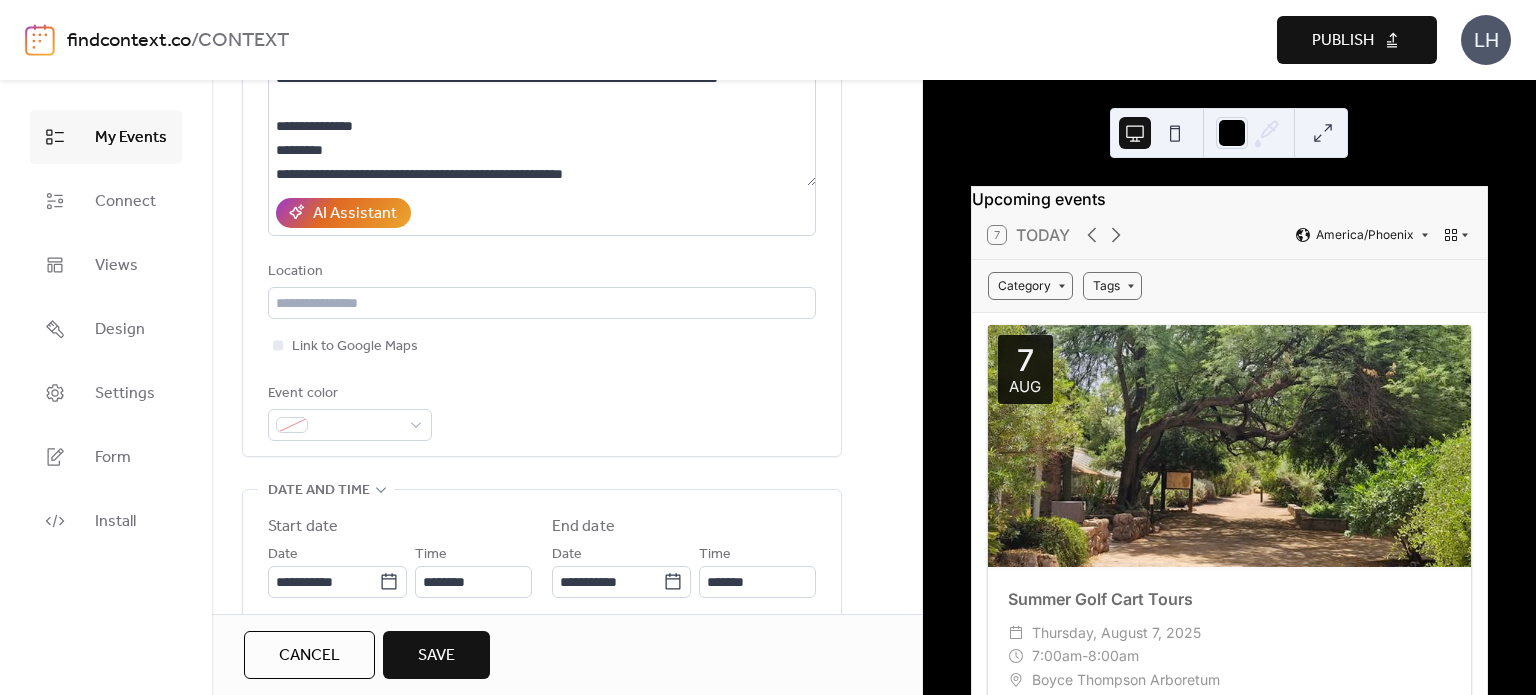 click on "**********" at bounding box center (337, 570) 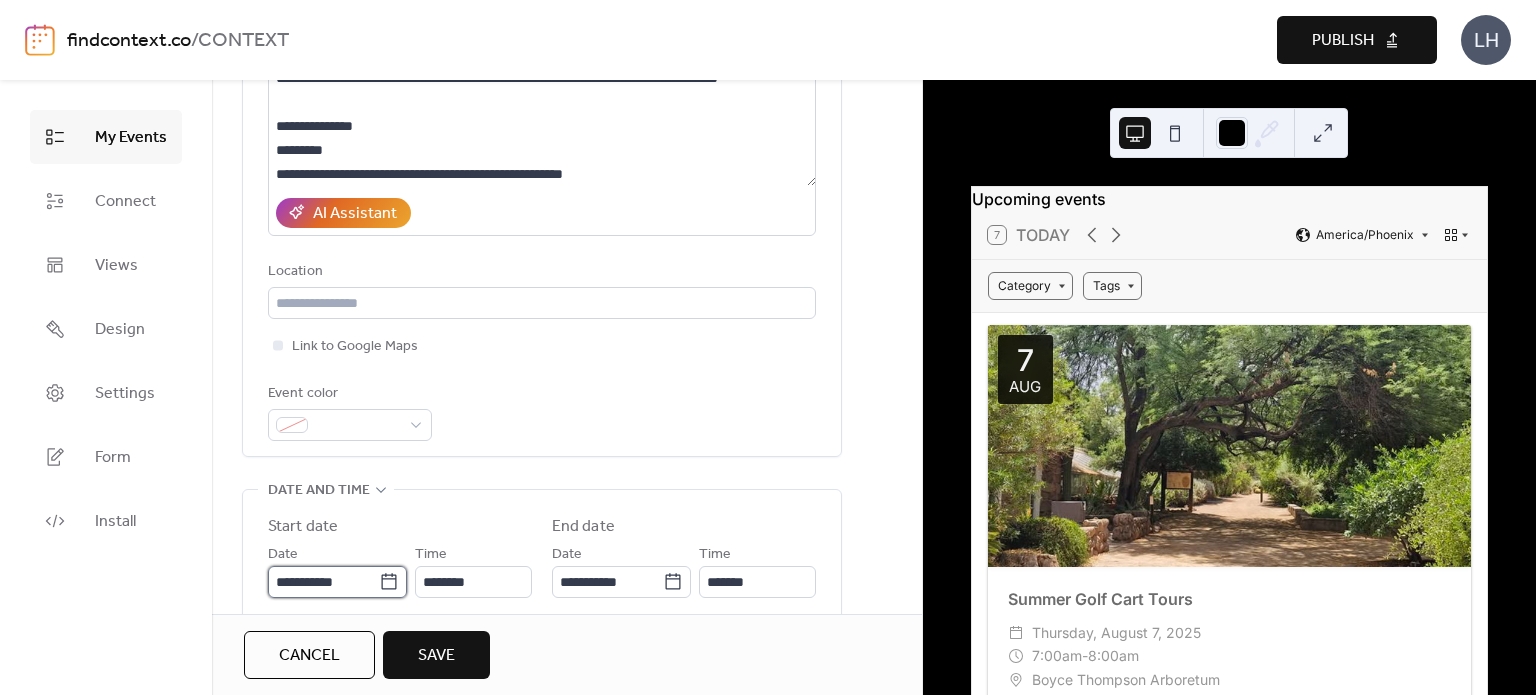 click on "**********" at bounding box center [323, 582] 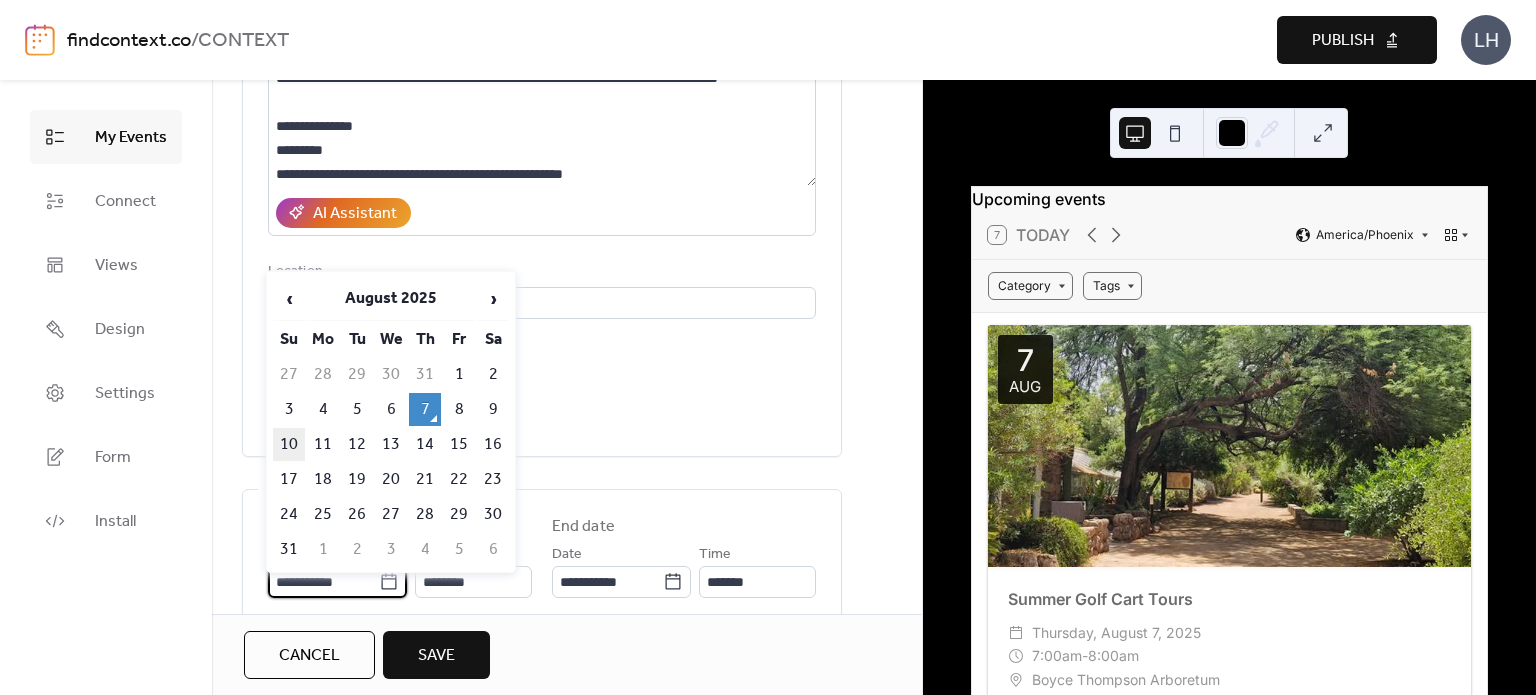 click on "10" at bounding box center [289, 444] 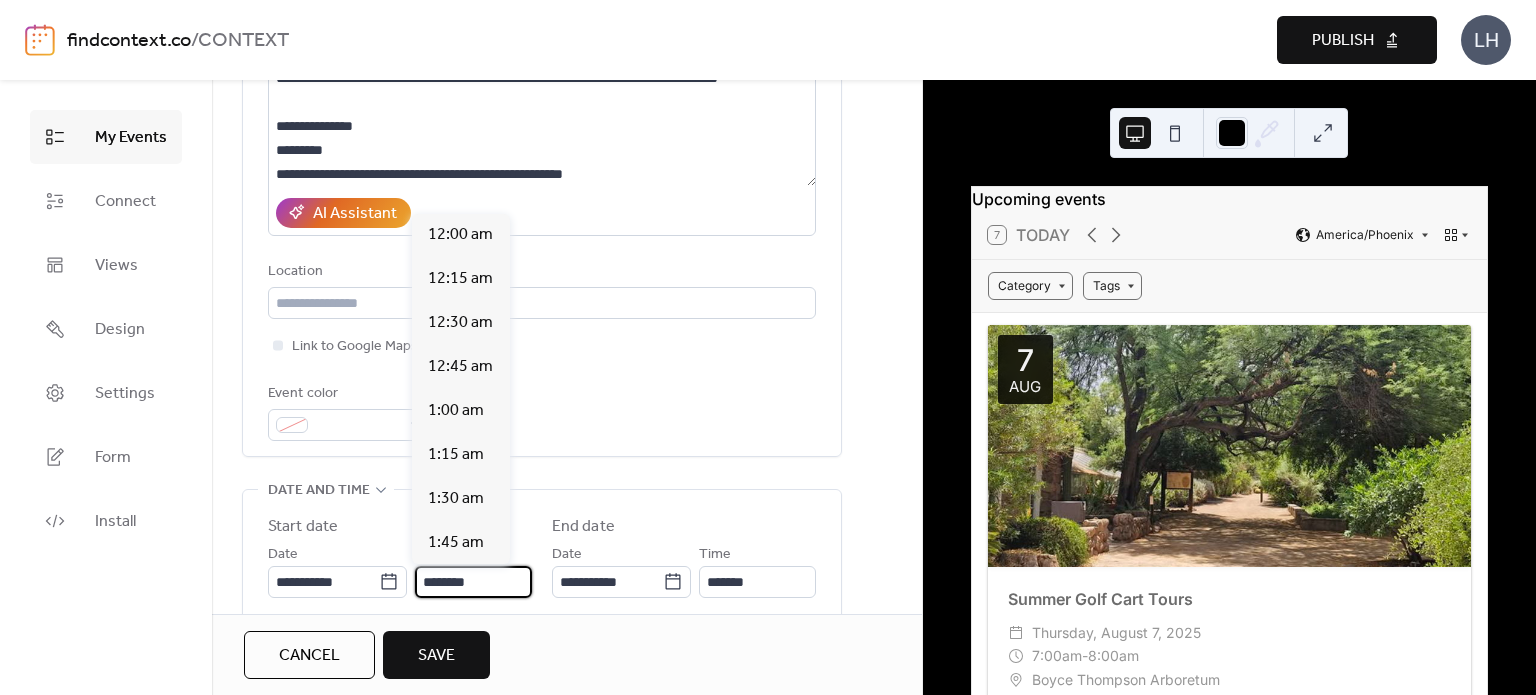 click on "********" at bounding box center [473, 582] 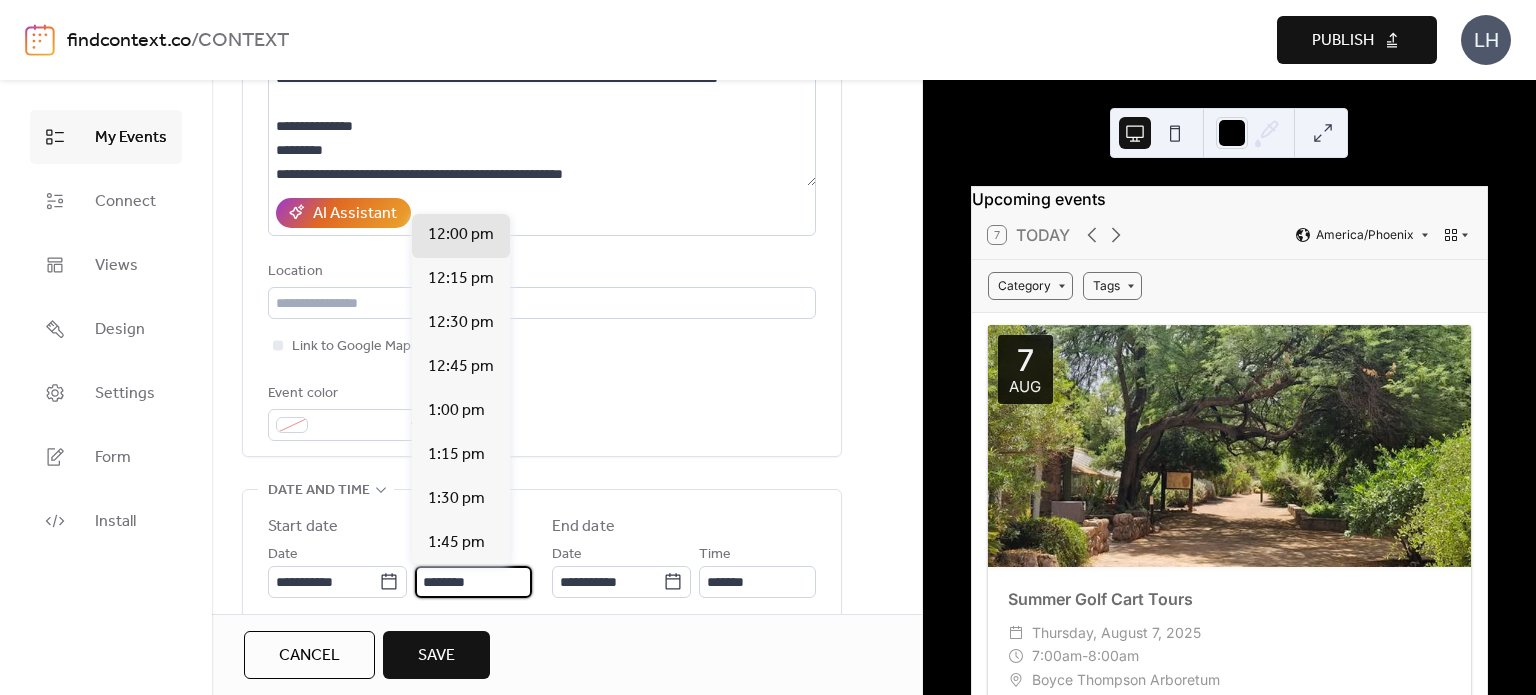 click on "********" at bounding box center [473, 582] 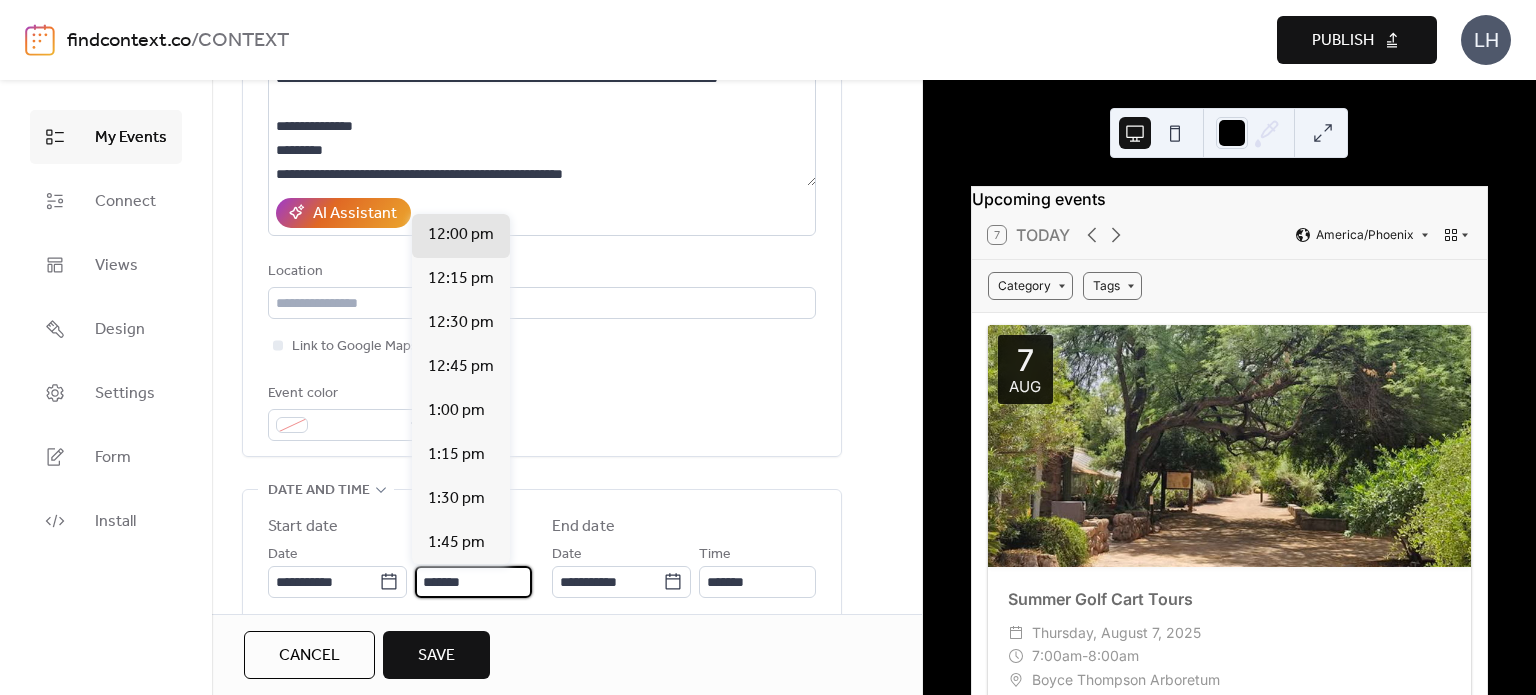 scroll, scrollTop: 3168, scrollLeft: 0, axis: vertical 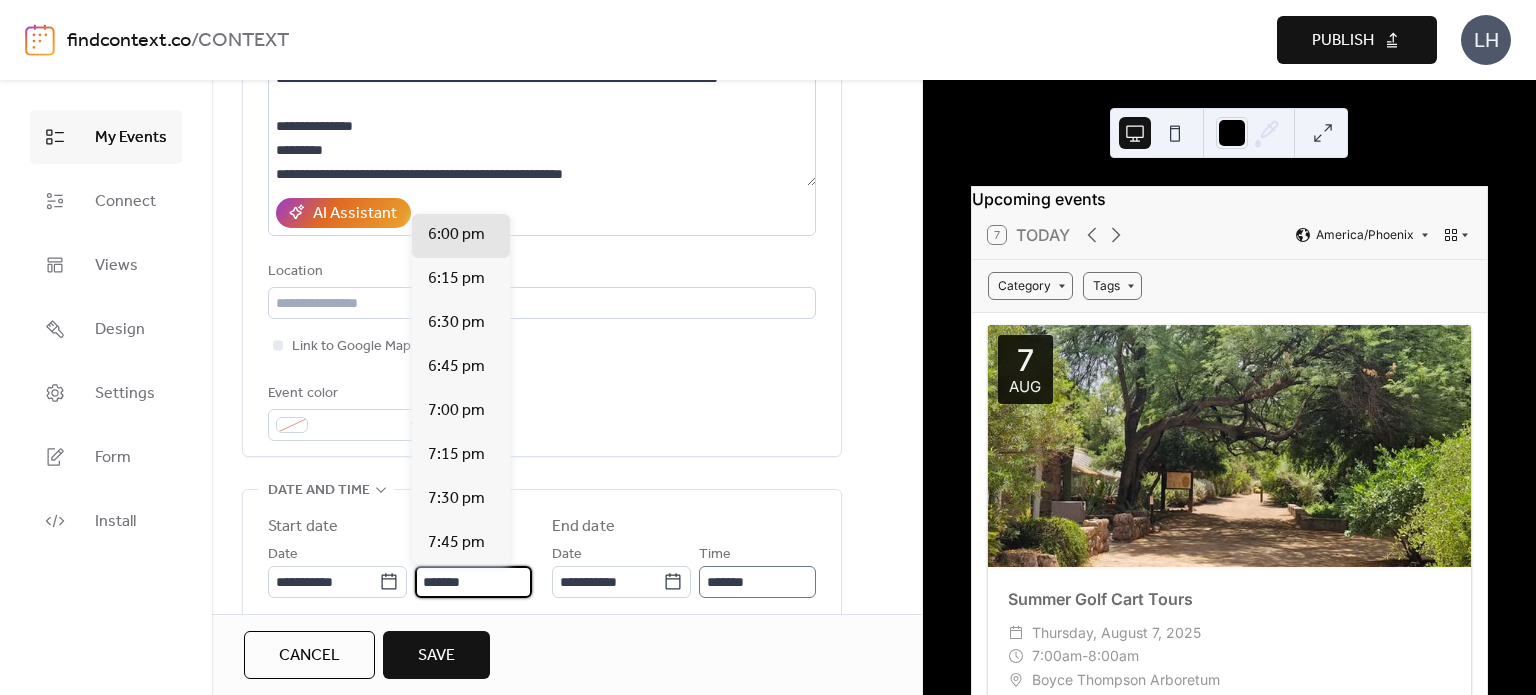 type on "*******" 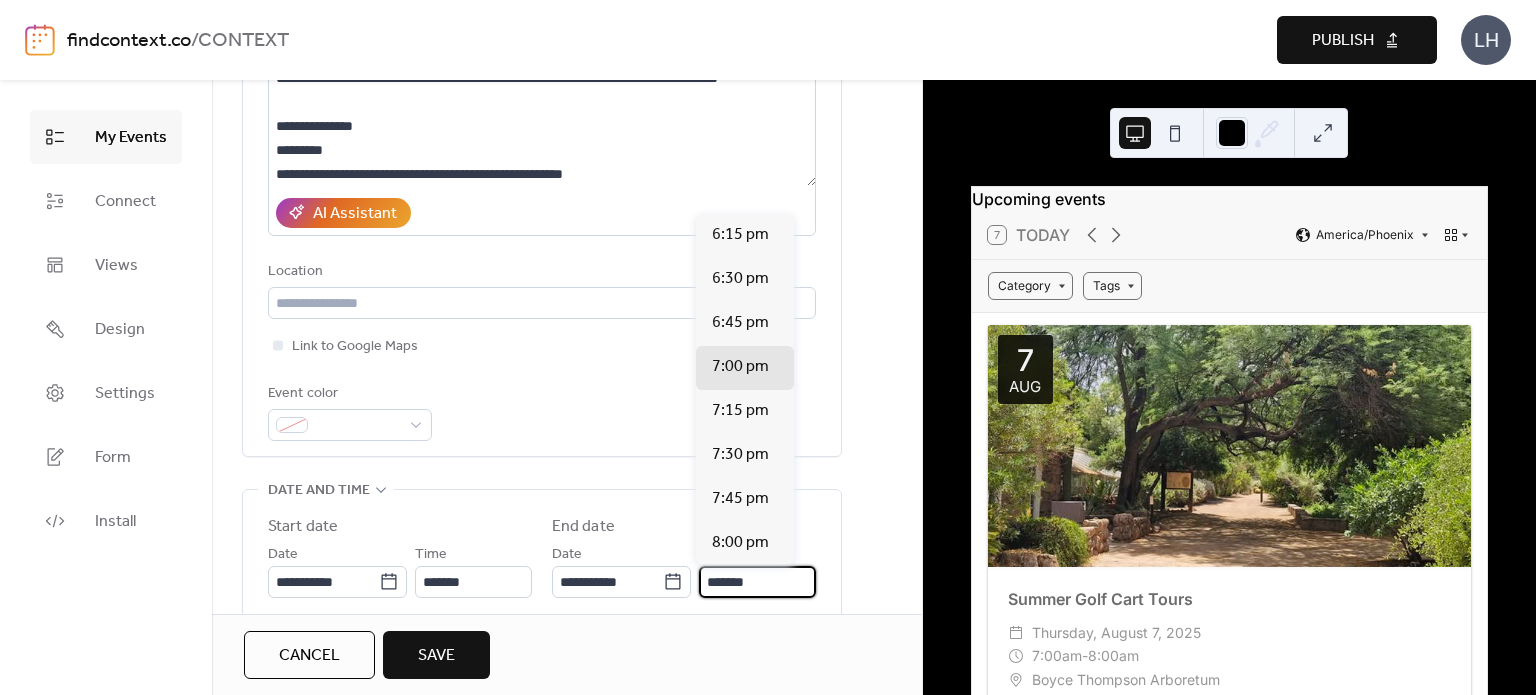 click on "*******" at bounding box center (757, 582) 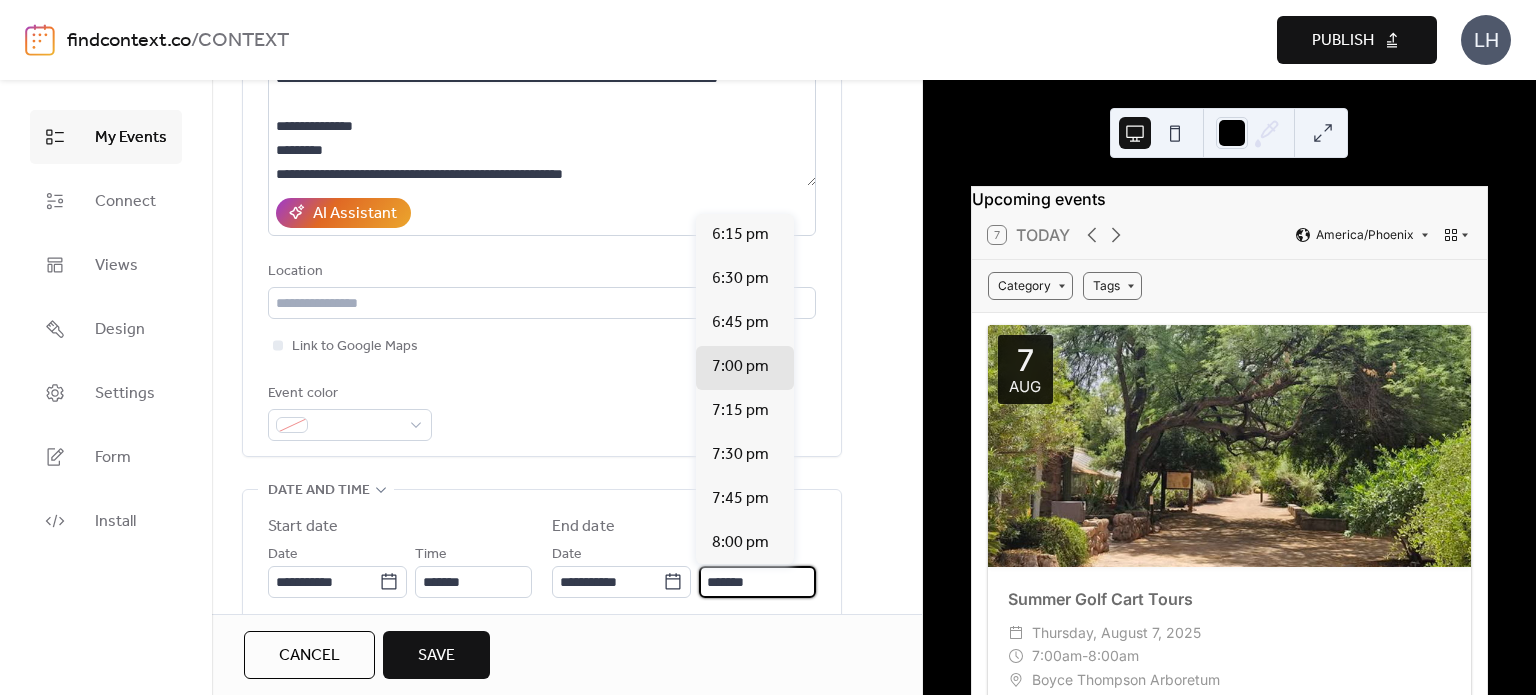 click on "*******" at bounding box center (757, 582) 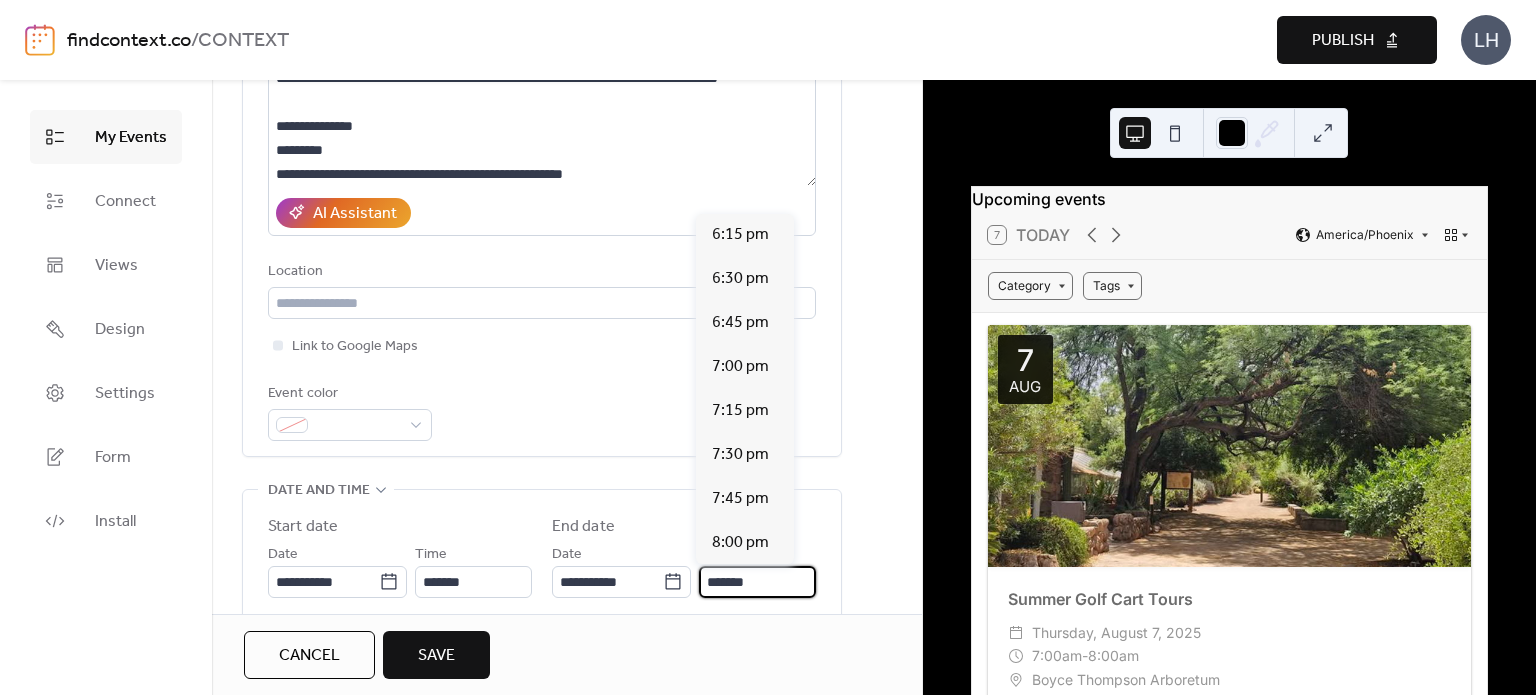 scroll, scrollTop: 484, scrollLeft: 0, axis: vertical 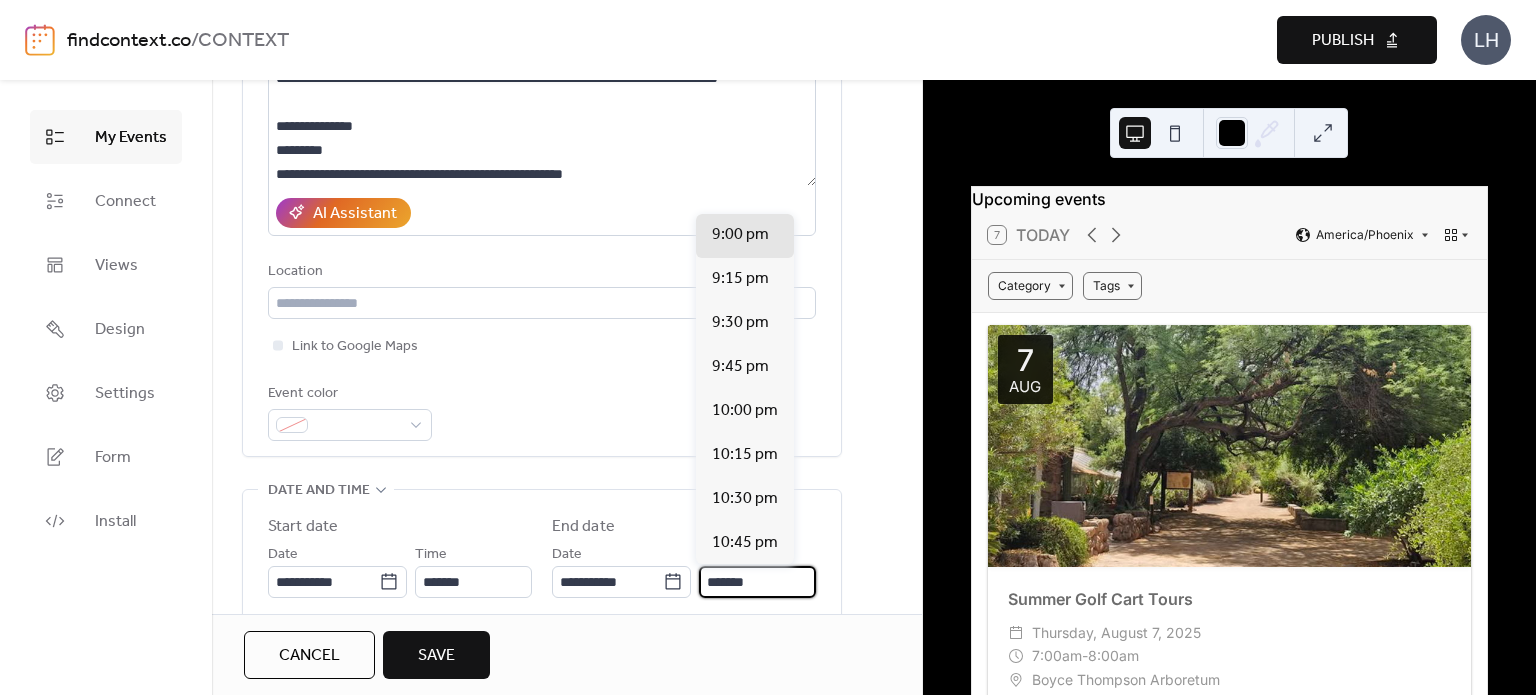 type on "*******" 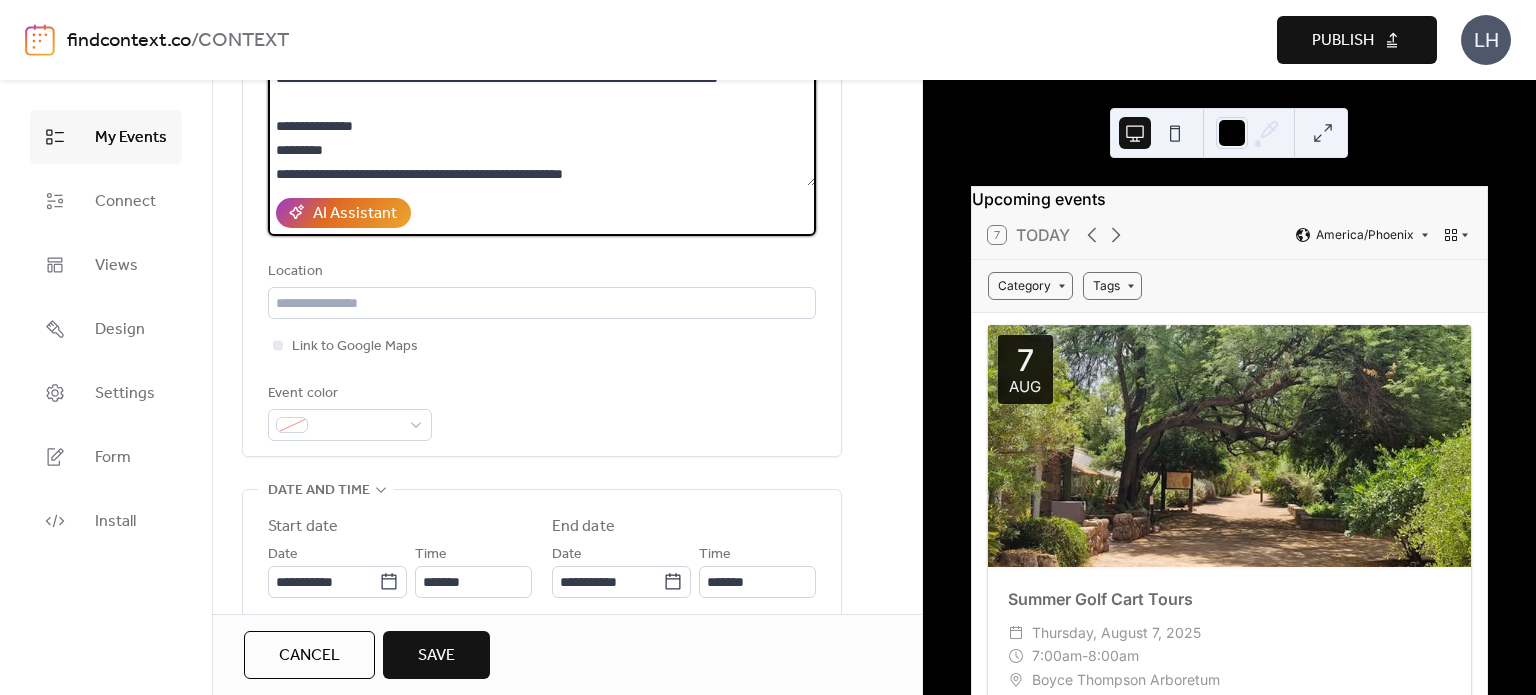 scroll, scrollTop: 72, scrollLeft: 0, axis: vertical 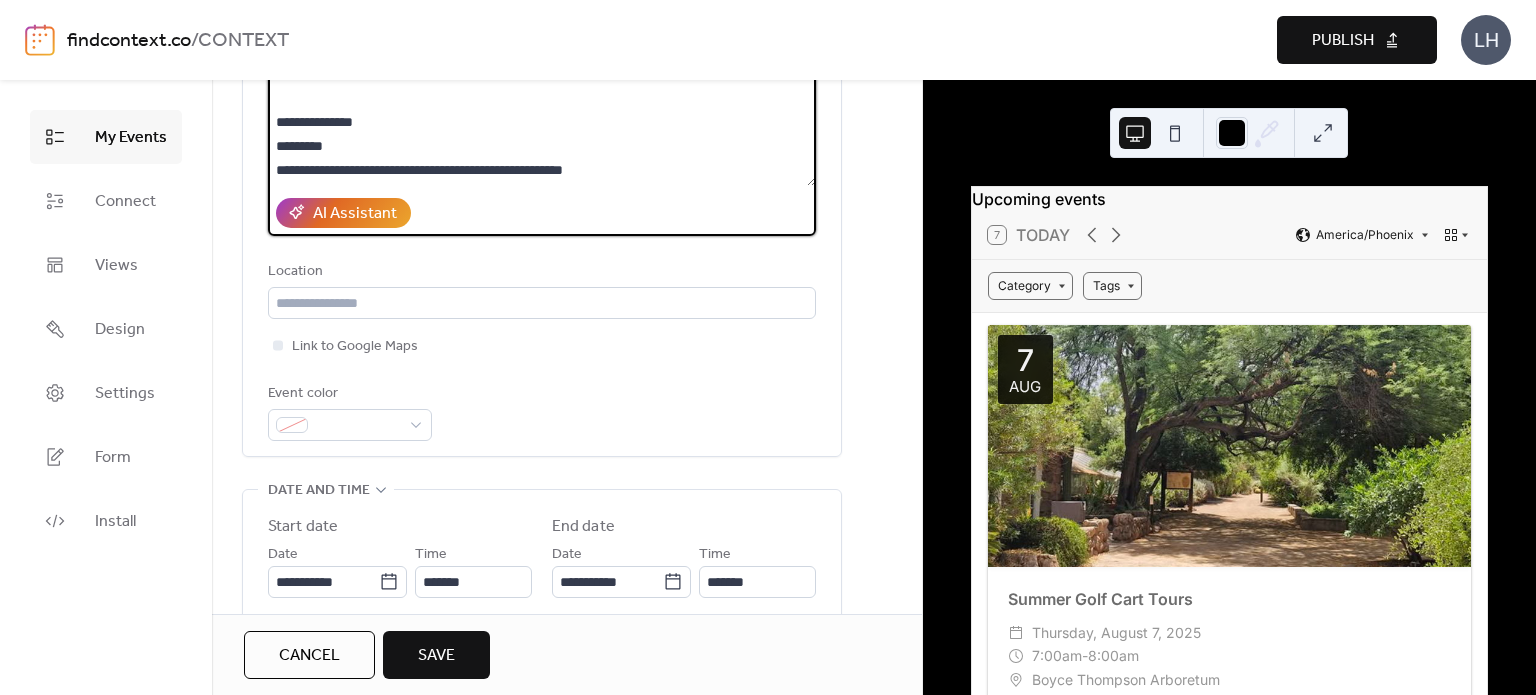 drag, startPoint x: 400, startPoint y: 172, endPoint x: 647, endPoint y: 191, distance: 247.72969 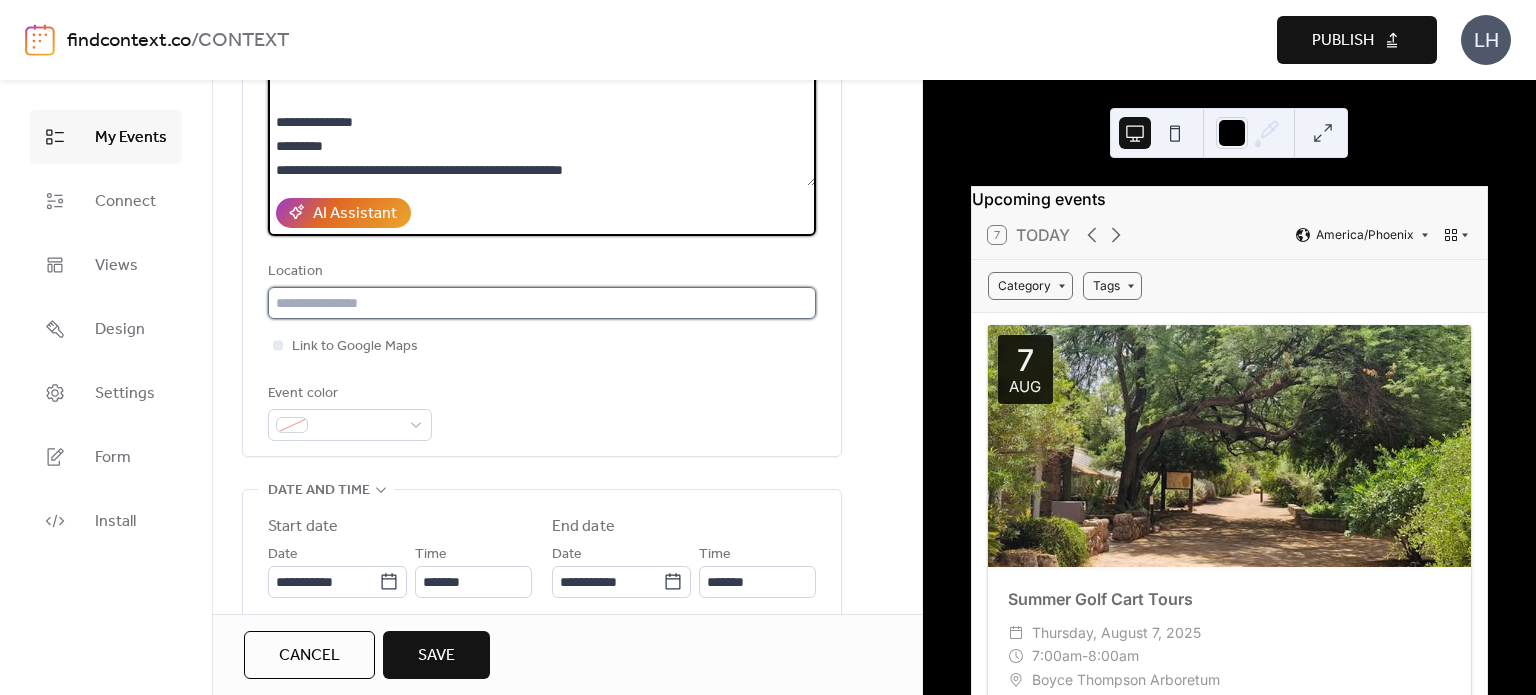 click at bounding box center [542, 303] 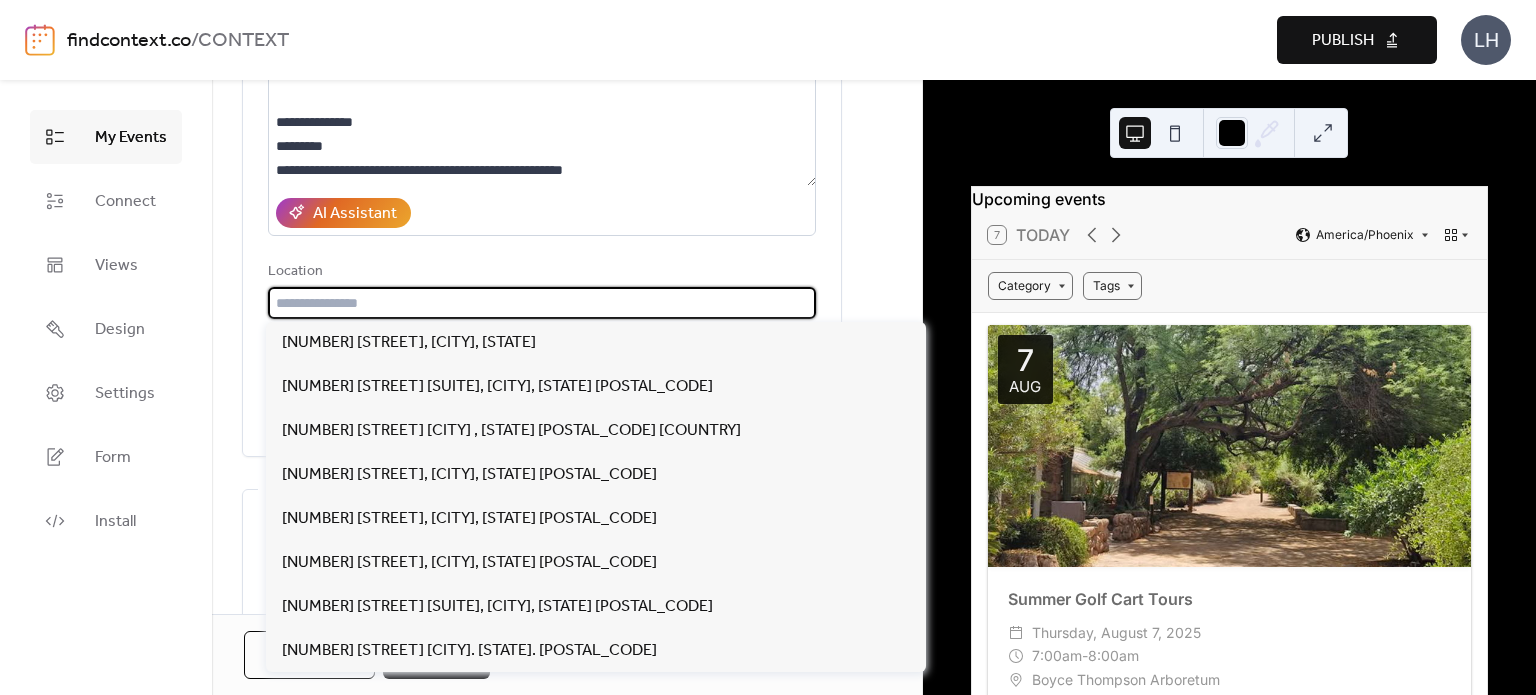 paste on "**********" 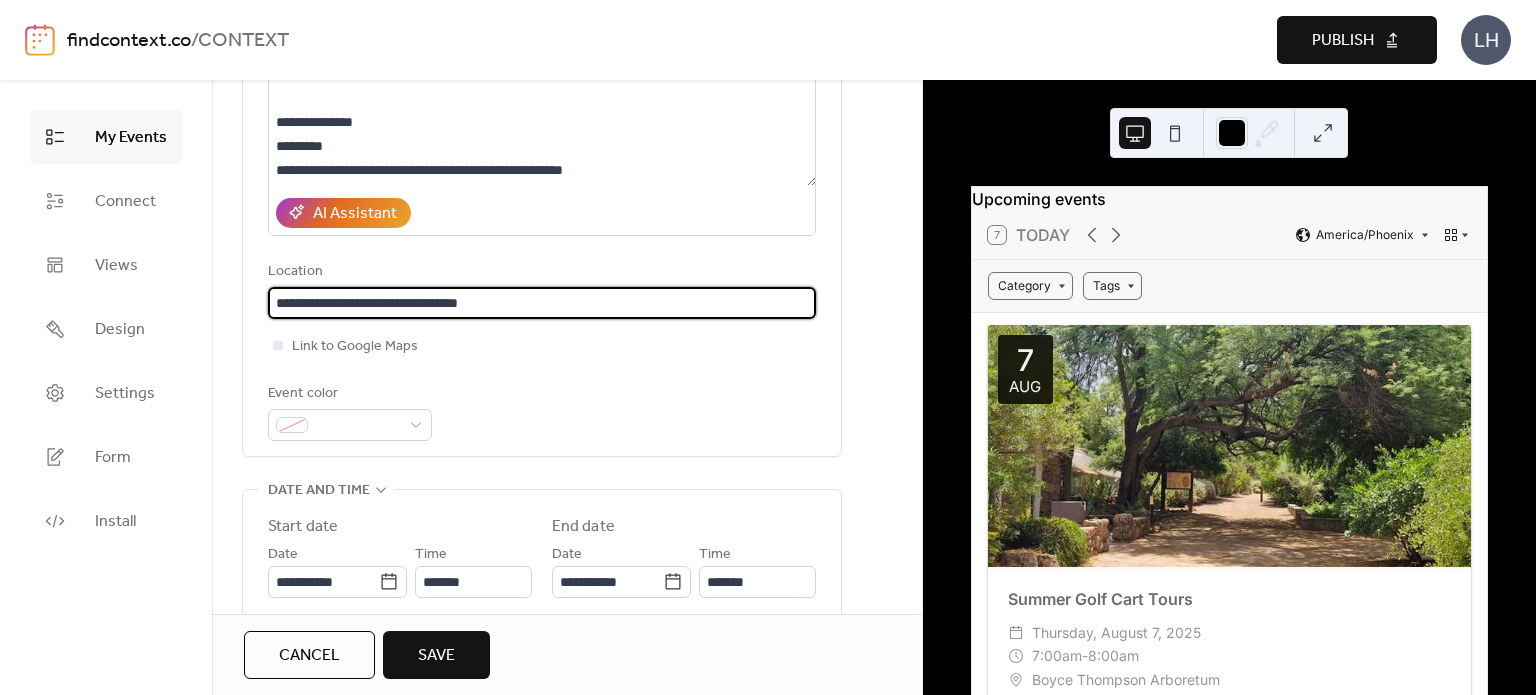 click on "**********" at bounding box center (542, 303) 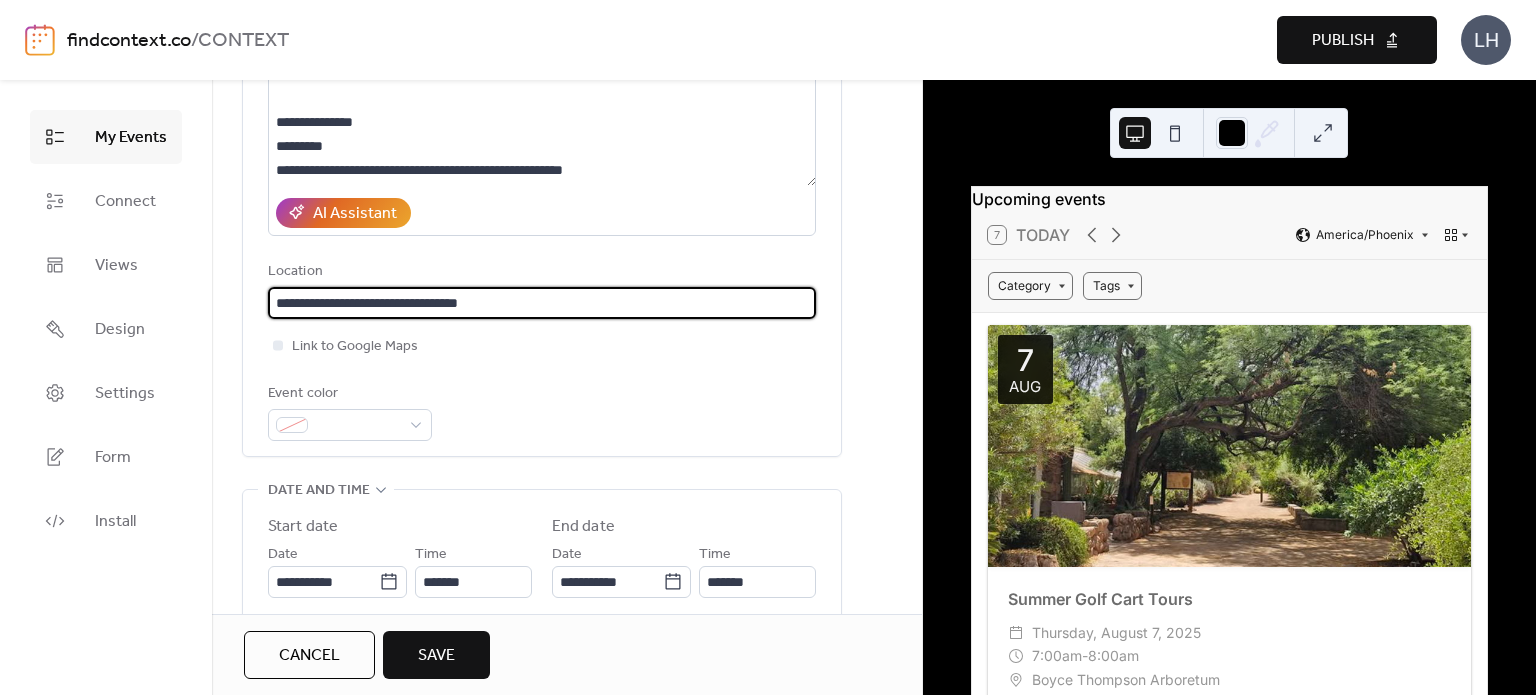 type on "**********" 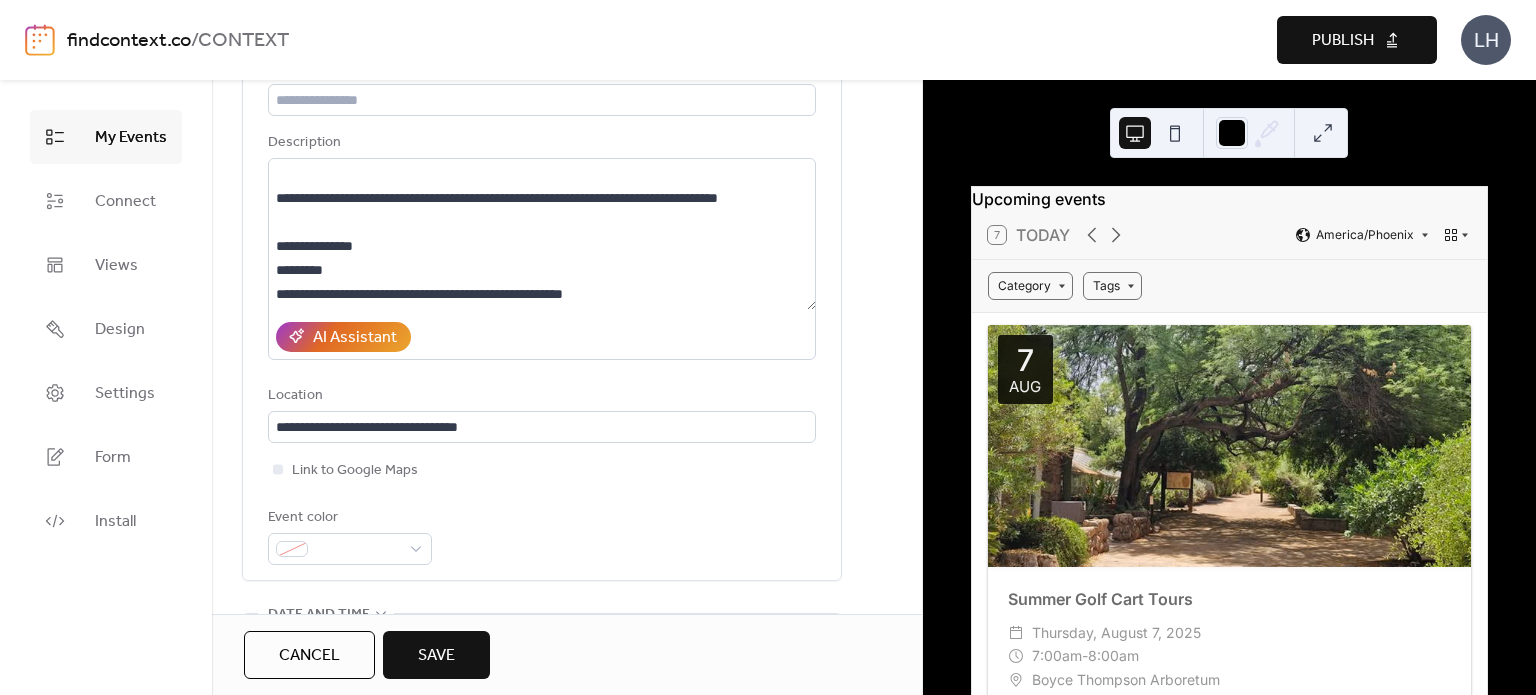 scroll, scrollTop: 155, scrollLeft: 0, axis: vertical 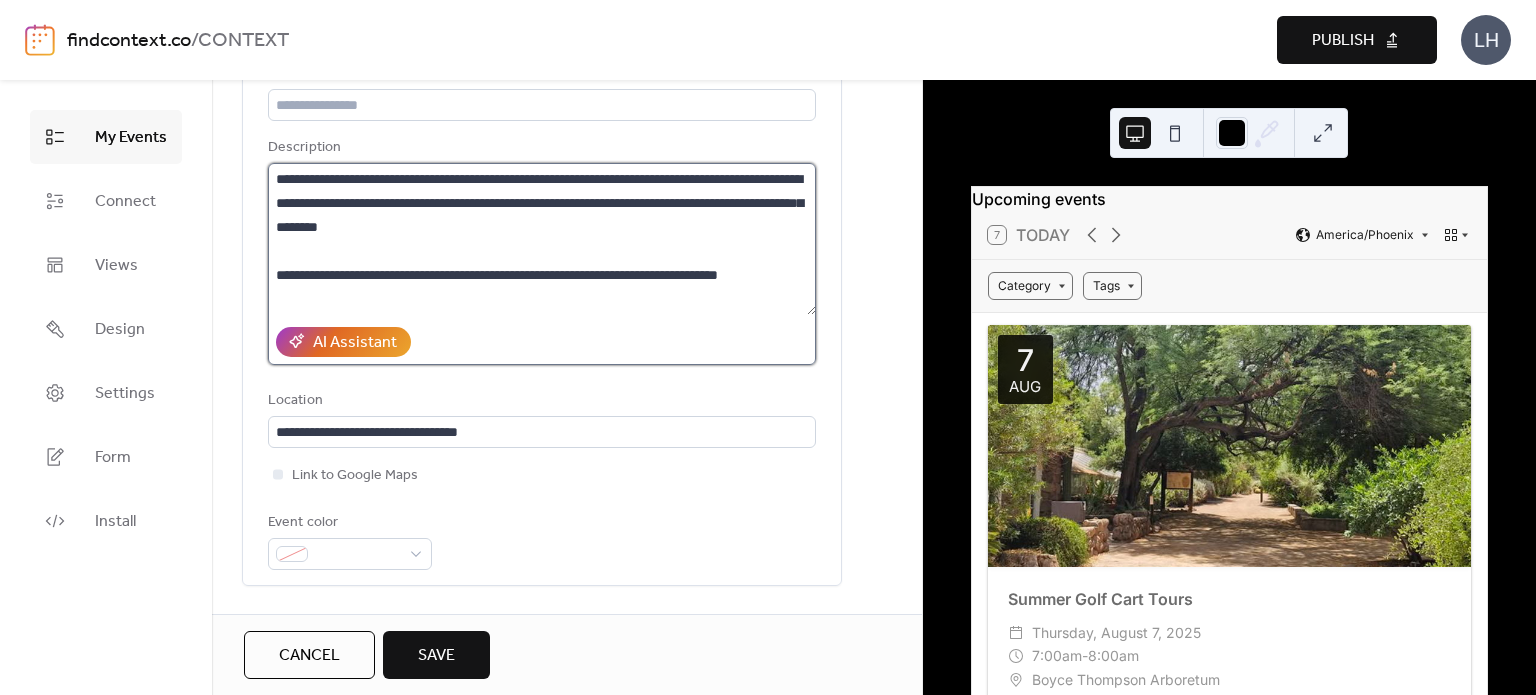 type 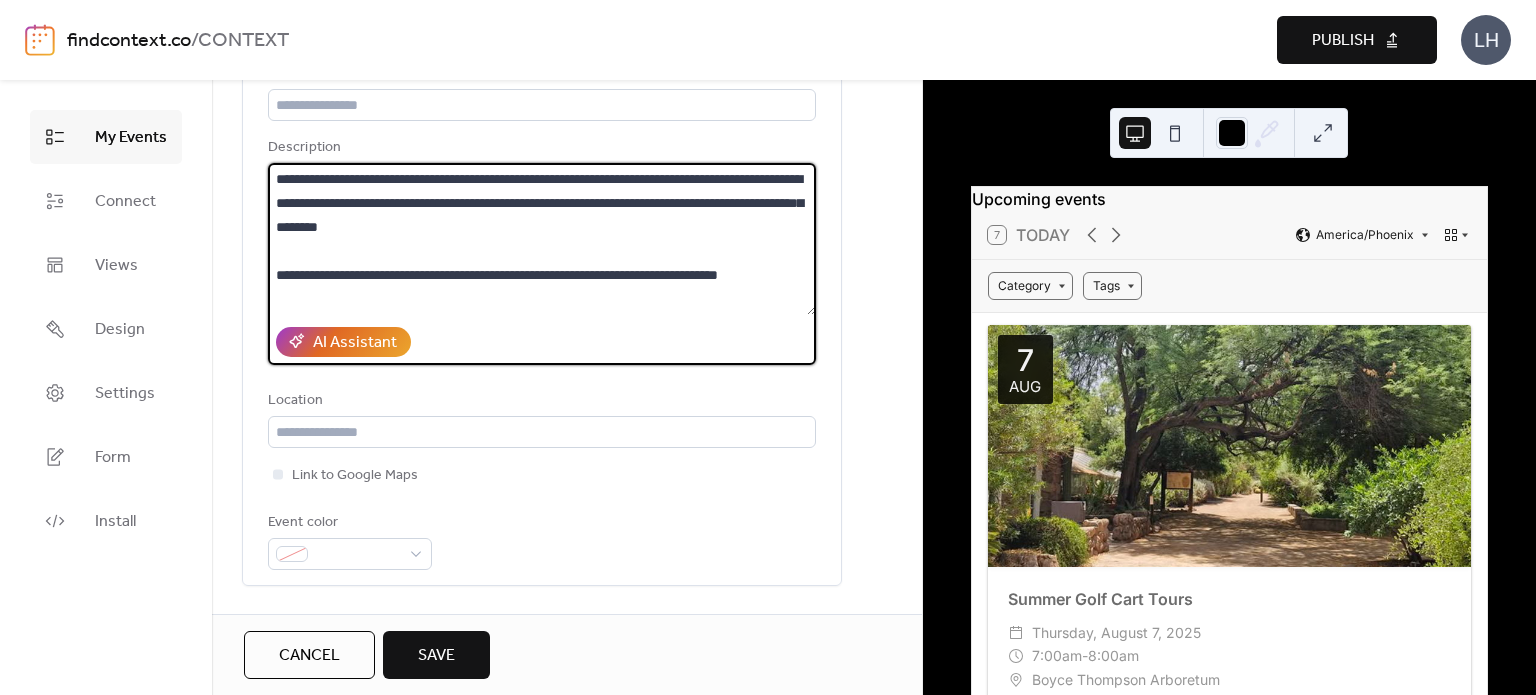 drag, startPoint x: 700, startPoint y: 172, endPoint x: 755, endPoint y: 172, distance: 55 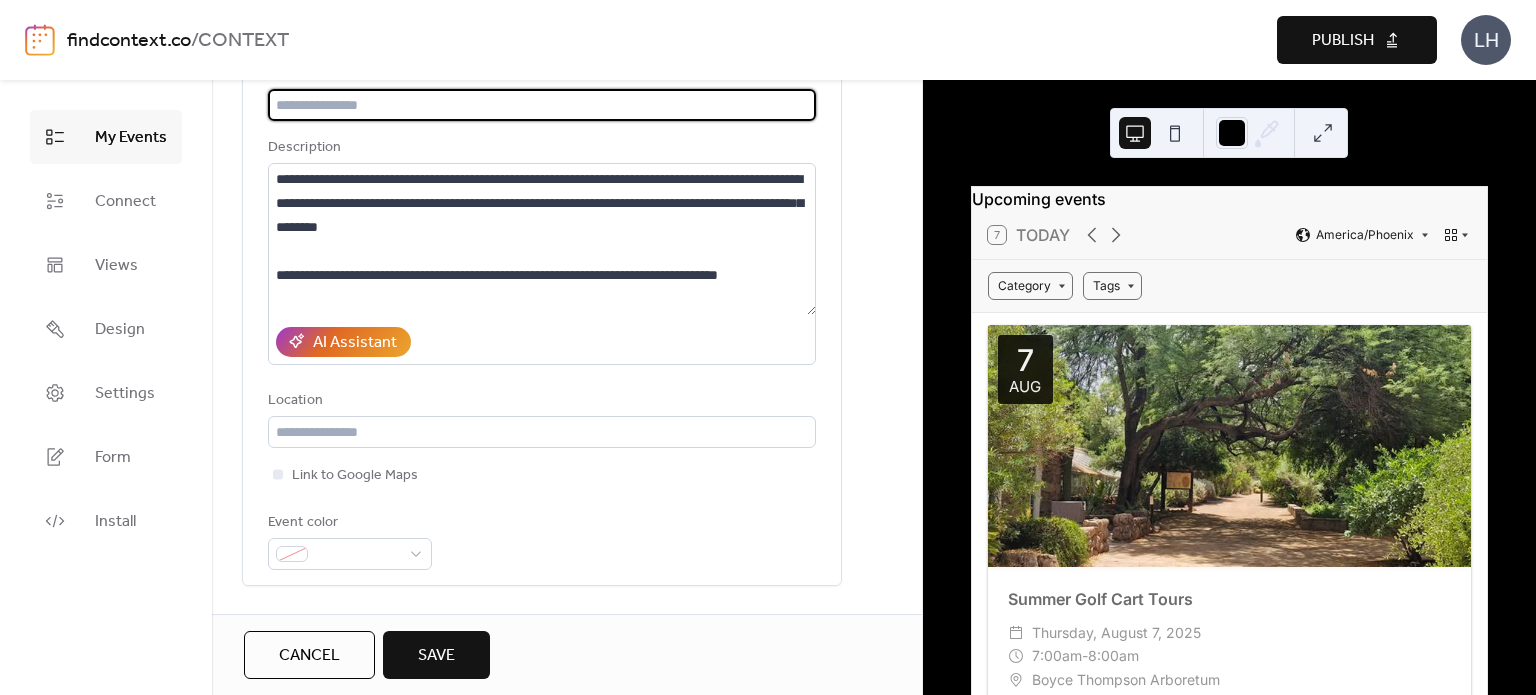 click at bounding box center [542, 105] 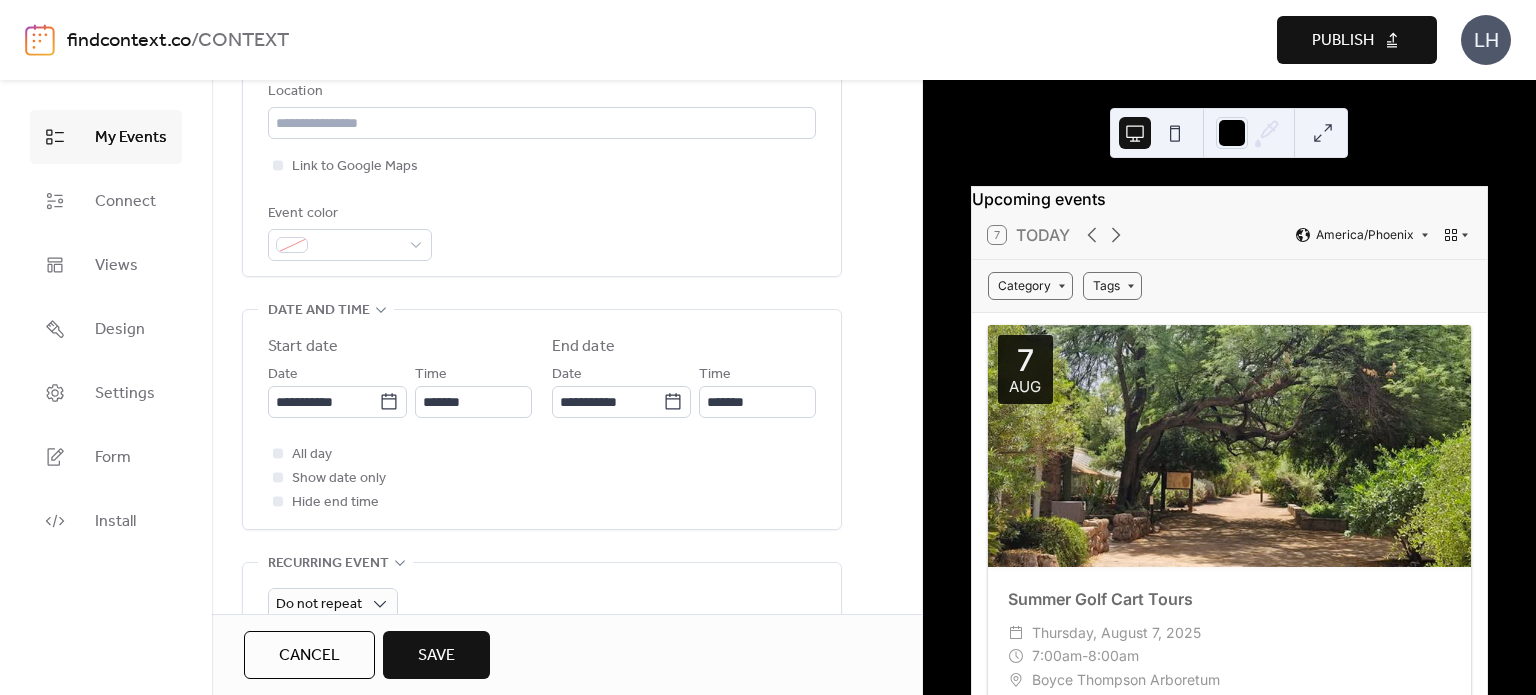 scroll, scrollTop: 460, scrollLeft: 0, axis: vertical 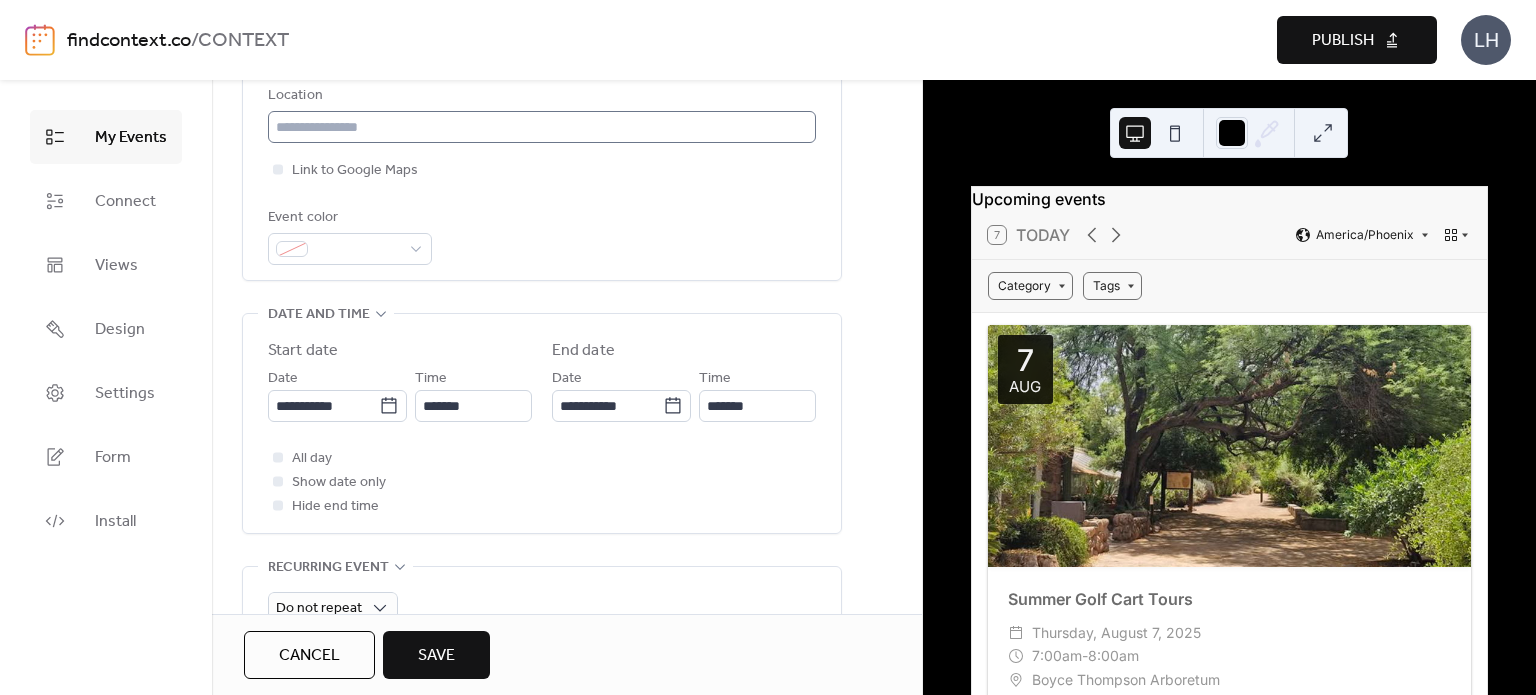 type on "*********" 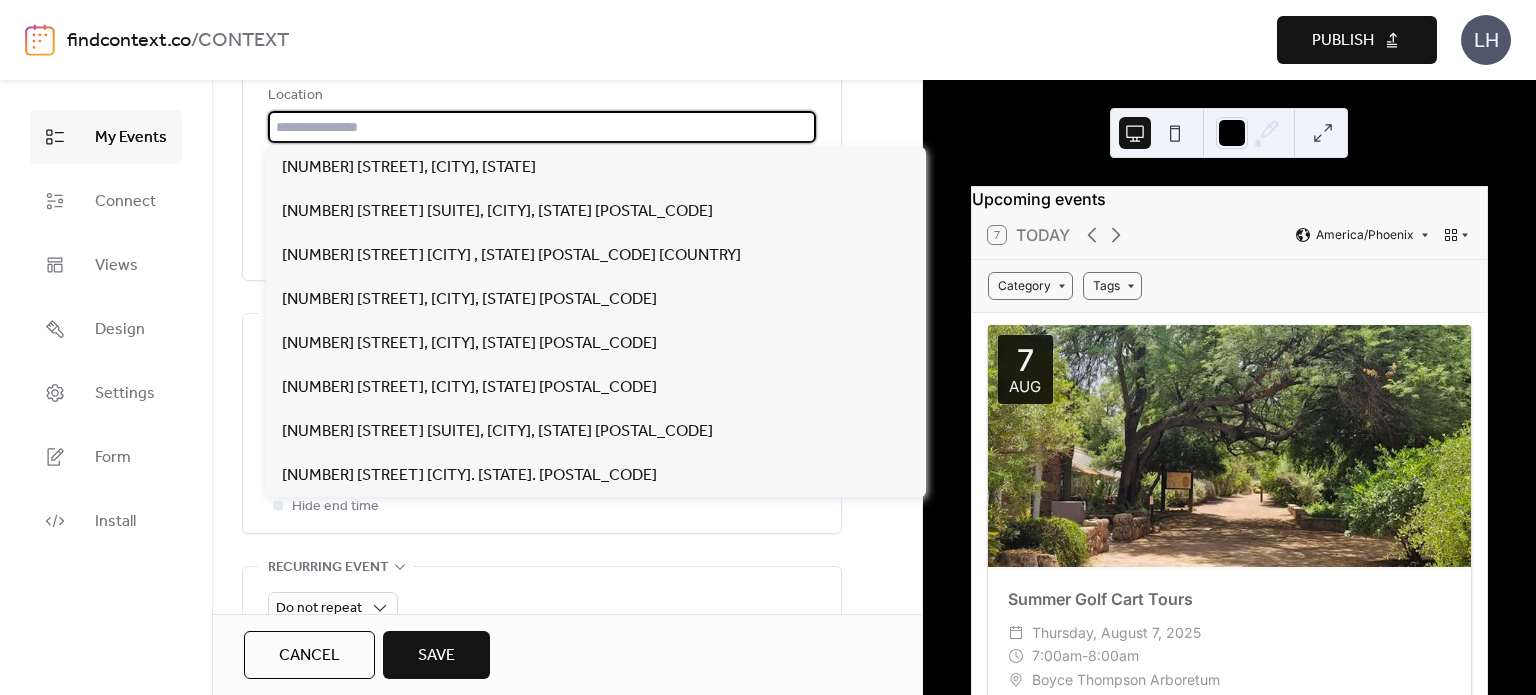 click at bounding box center (542, 127) 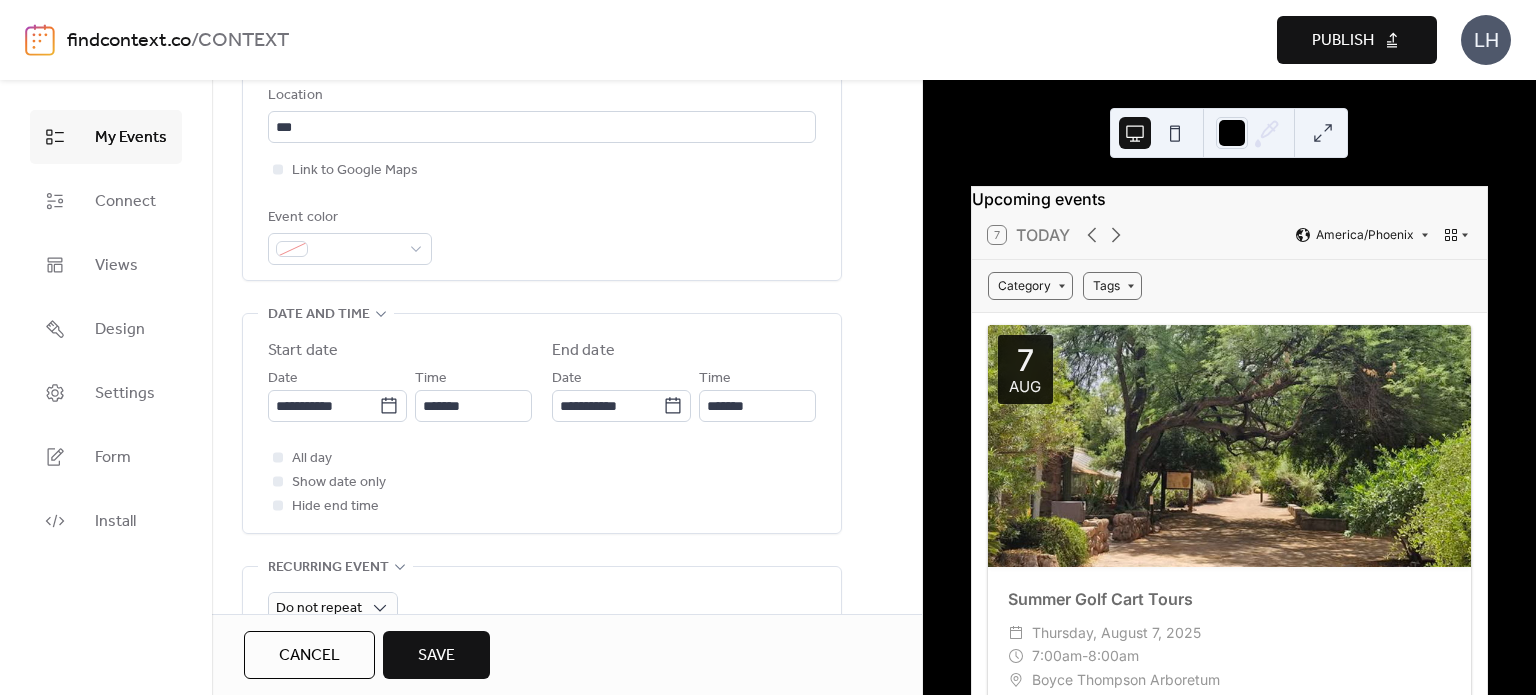 click on "Event color" at bounding box center [542, 235] 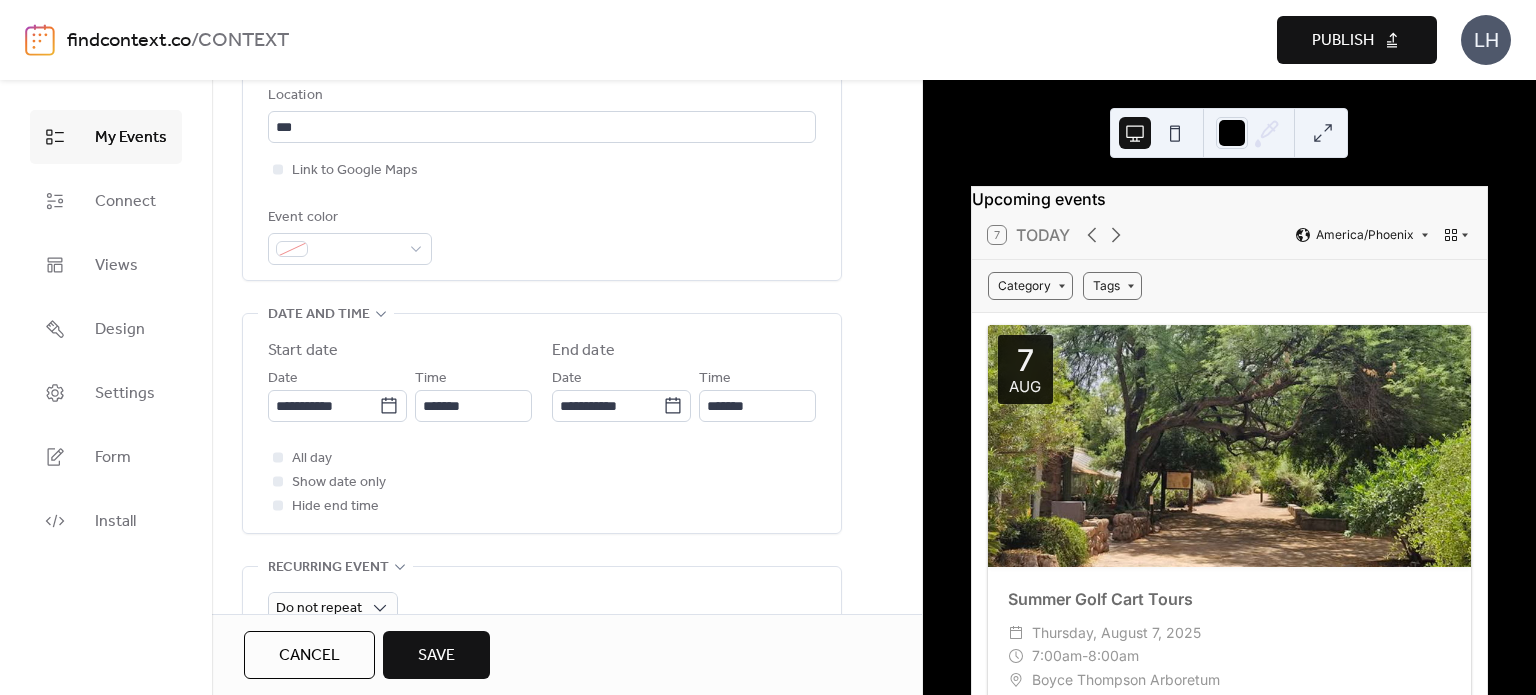 scroll, scrollTop: 211, scrollLeft: 0, axis: vertical 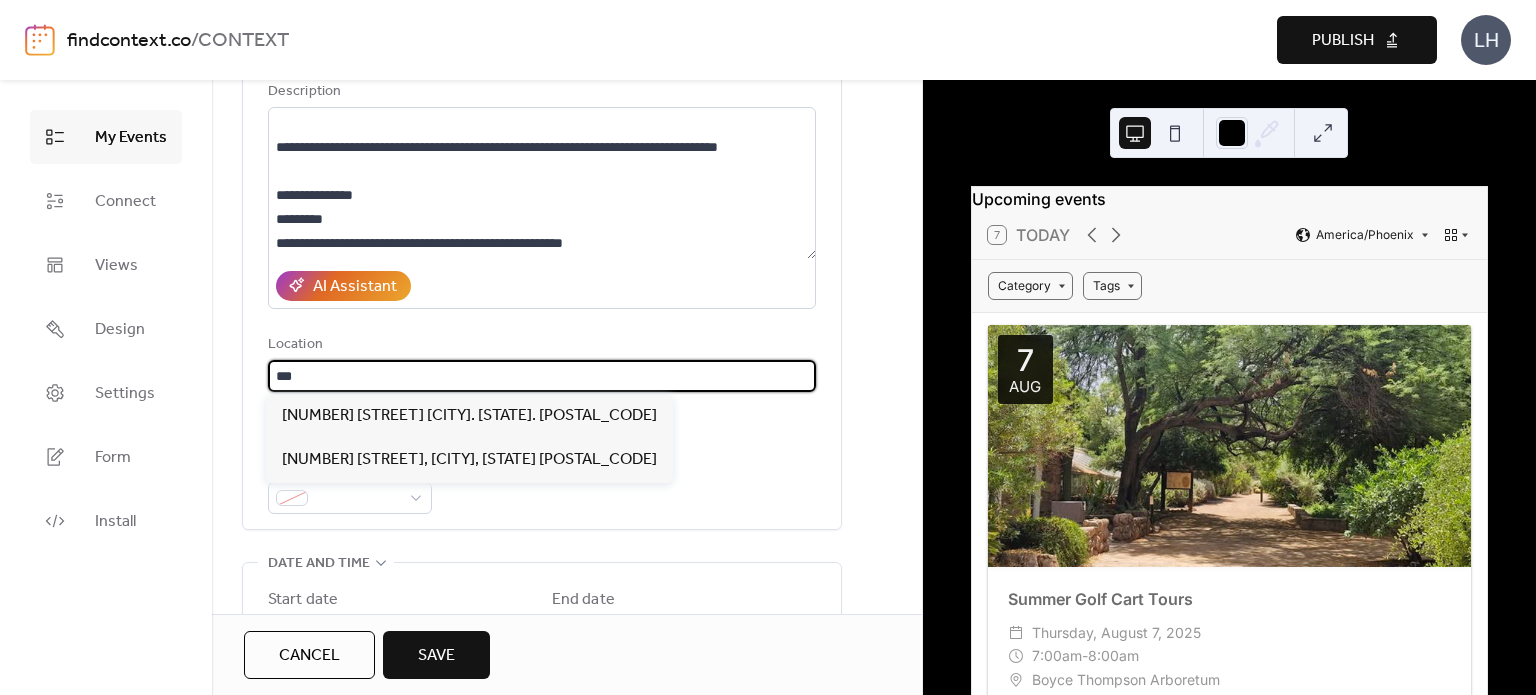 click on "***" at bounding box center [542, 376] 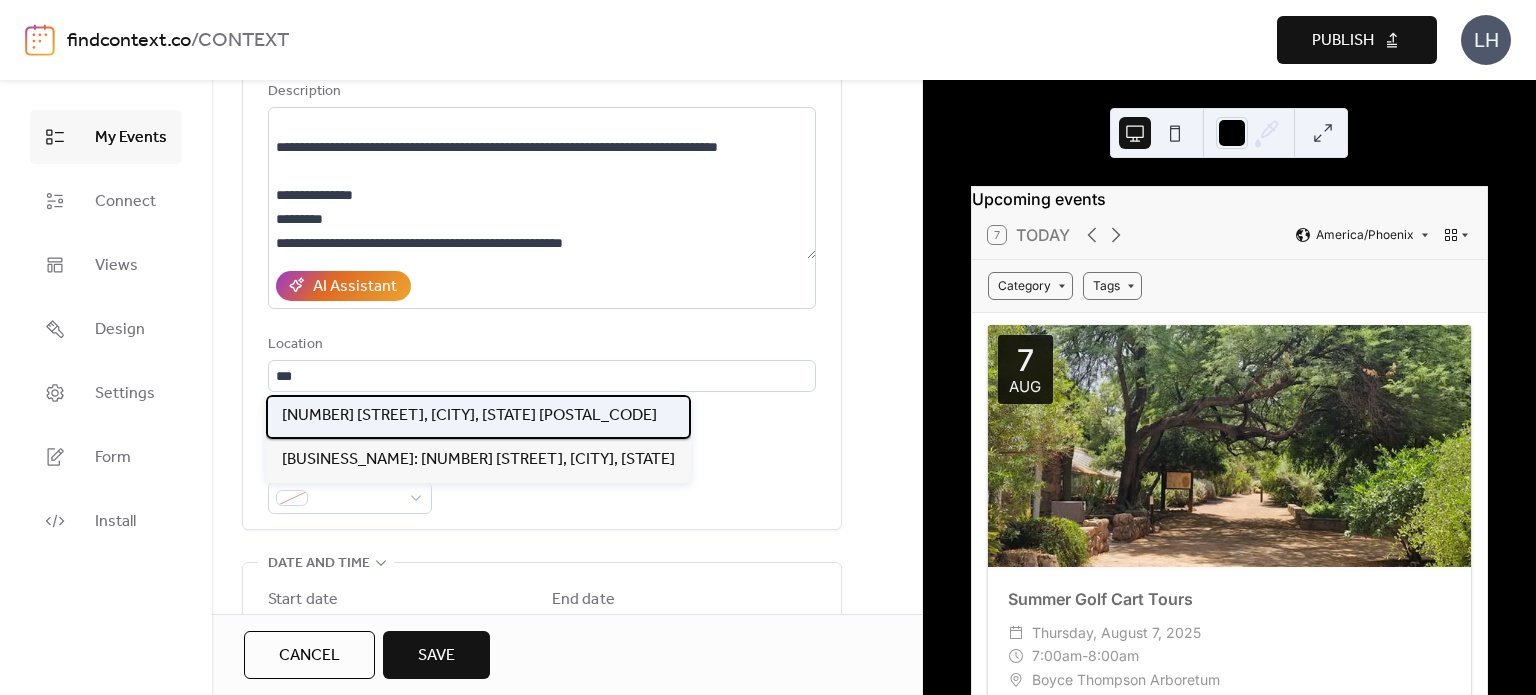 click on "[NUMBER] [STREET], [CITY], [STATE] [POSTAL_CODE]" at bounding box center (469, 416) 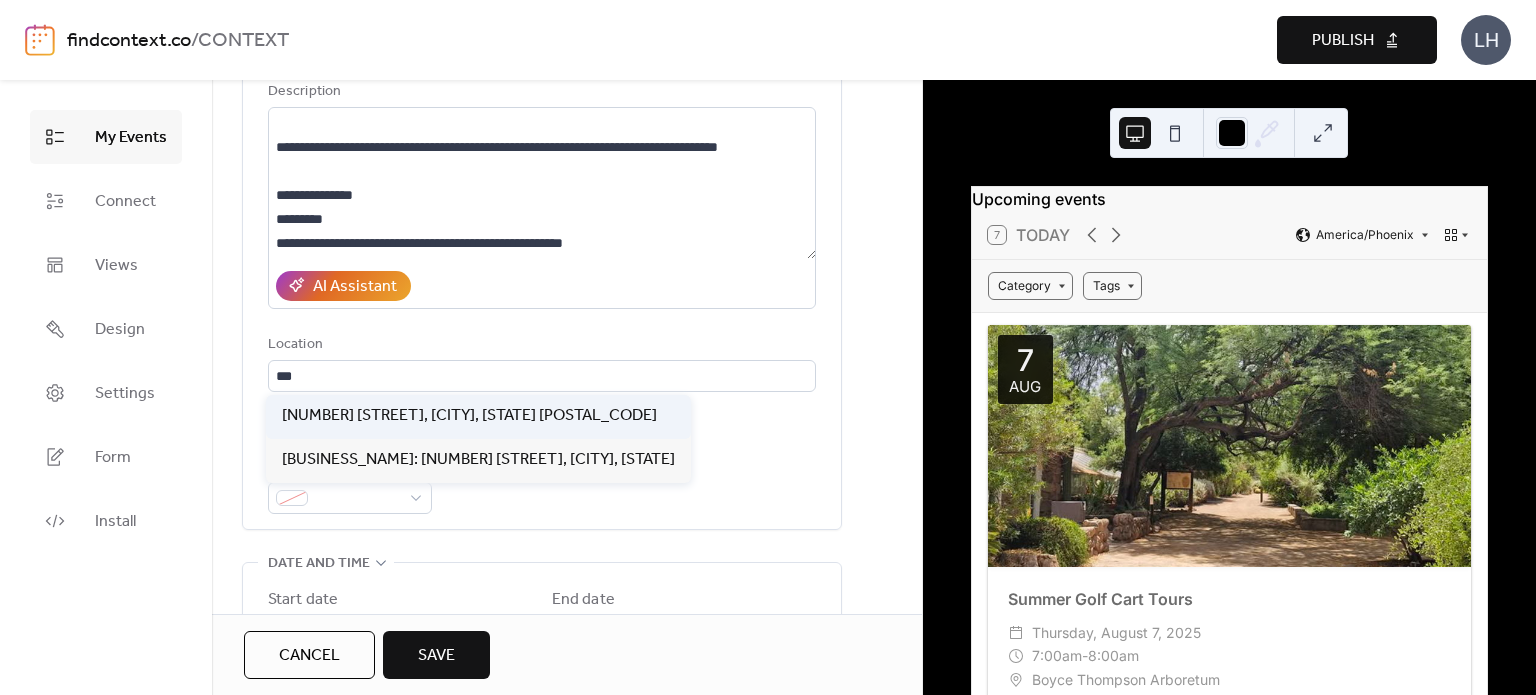 type on "**********" 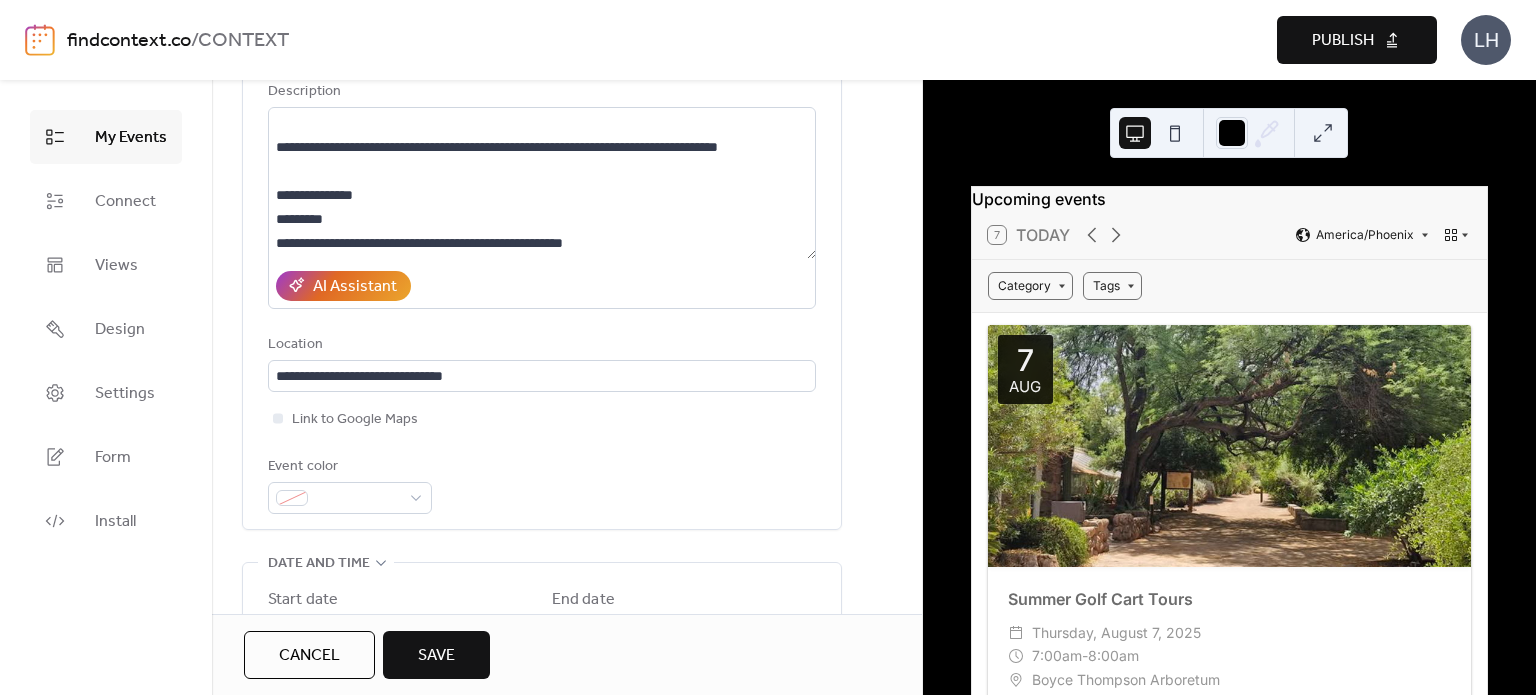 click on "Link to Google Maps" at bounding box center [542, 419] 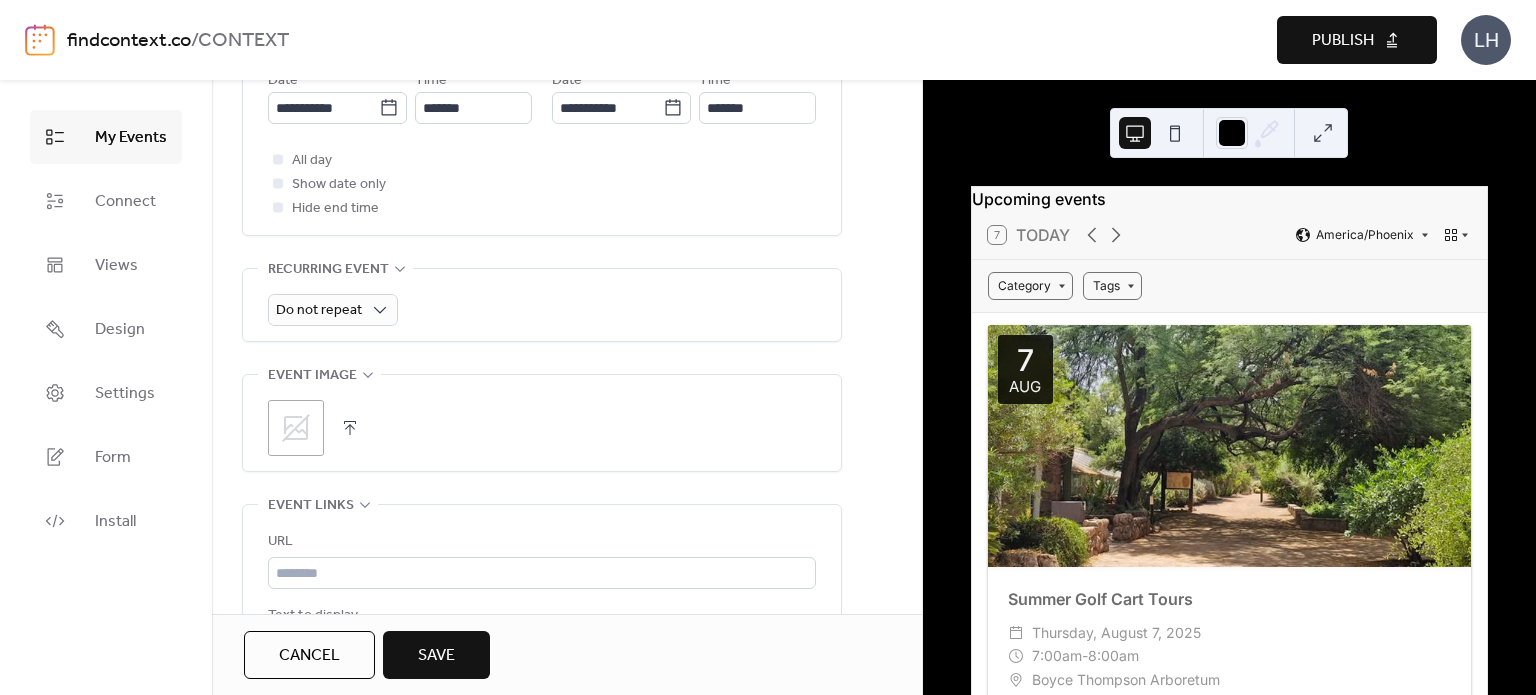 scroll, scrollTop: 828, scrollLeft: 0, axis: vertical 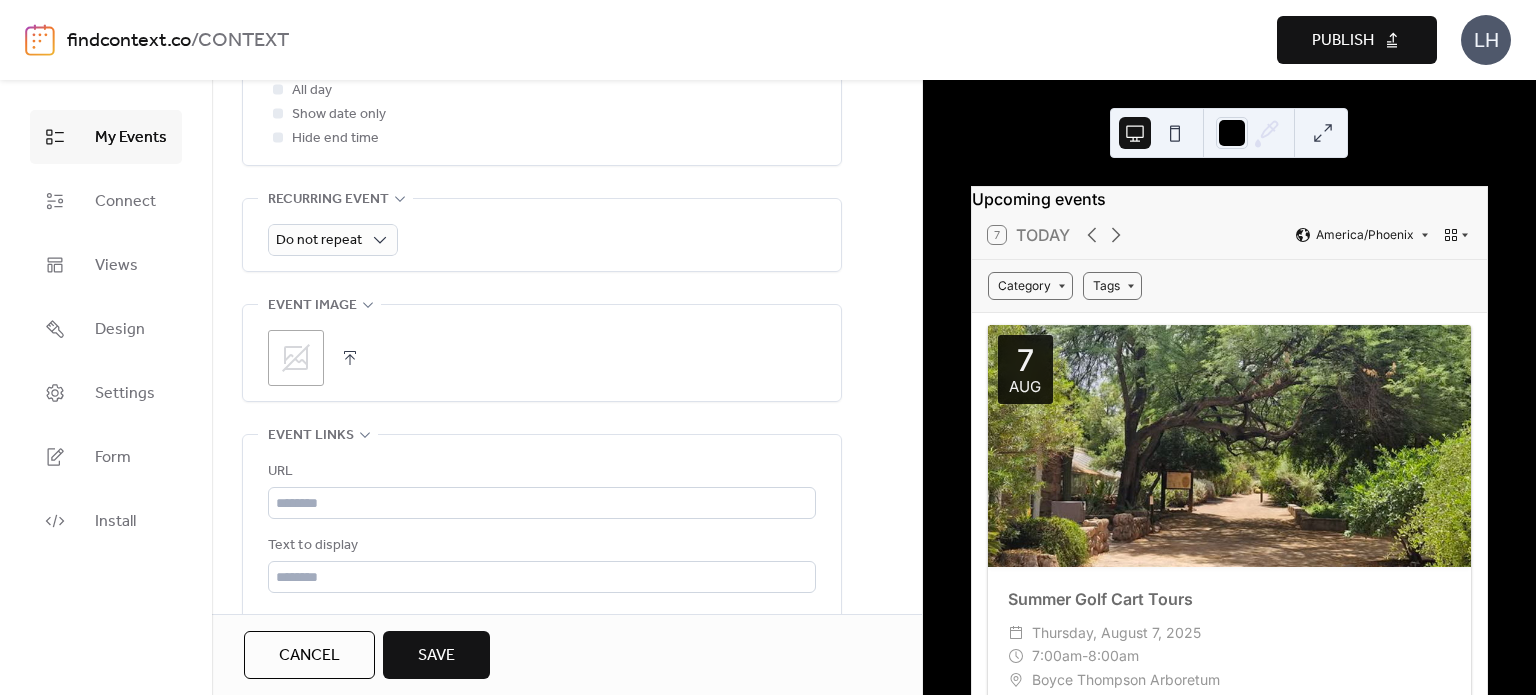click 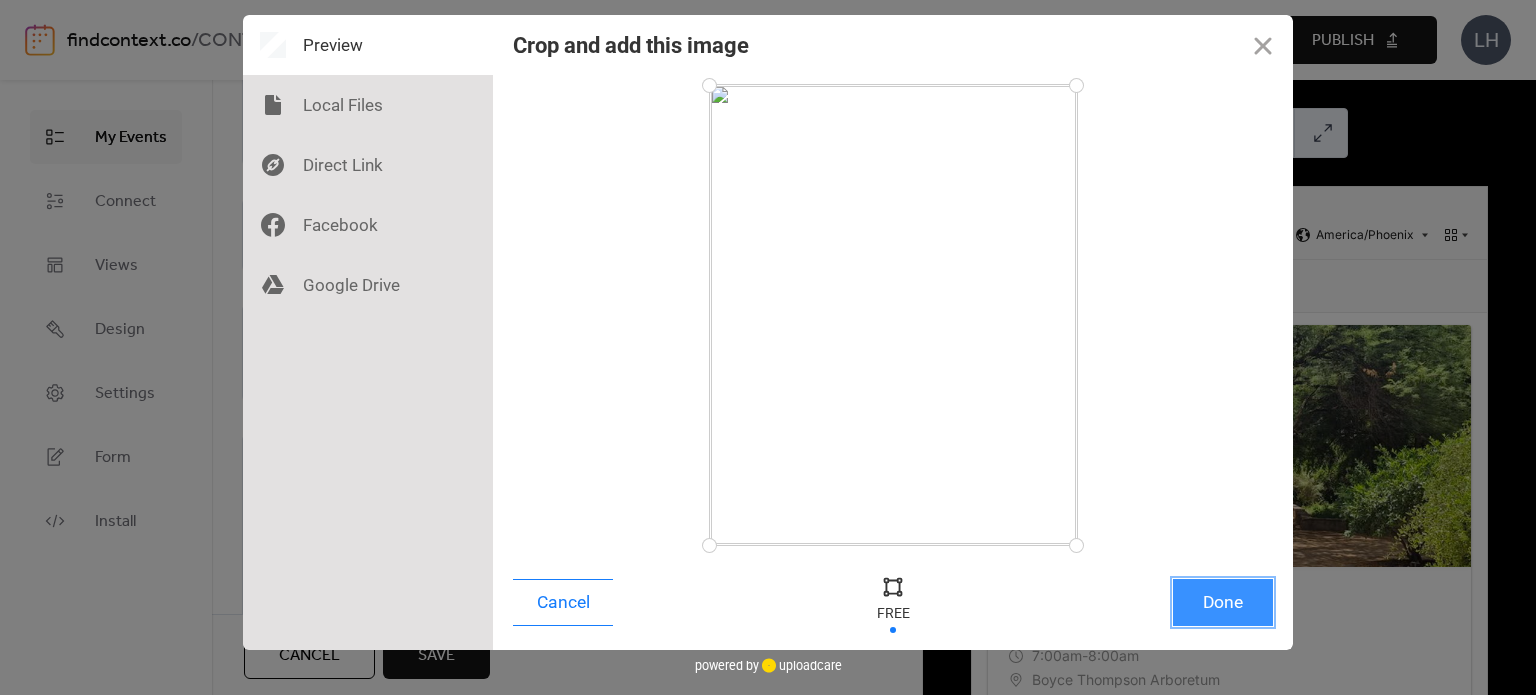 click on "Done" at bounding box center (1223, 602) 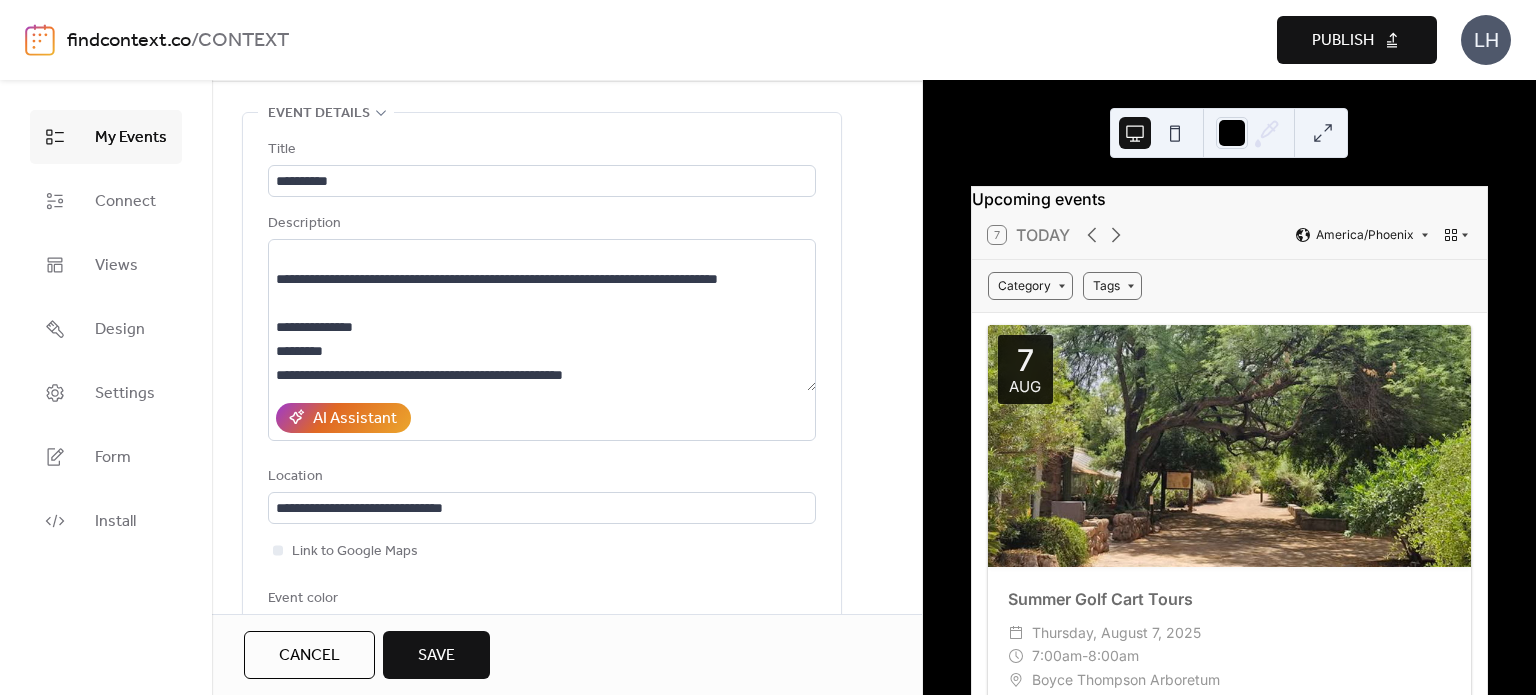 scroll, scrollTop: 0, scrollLeft: 0, axis: both 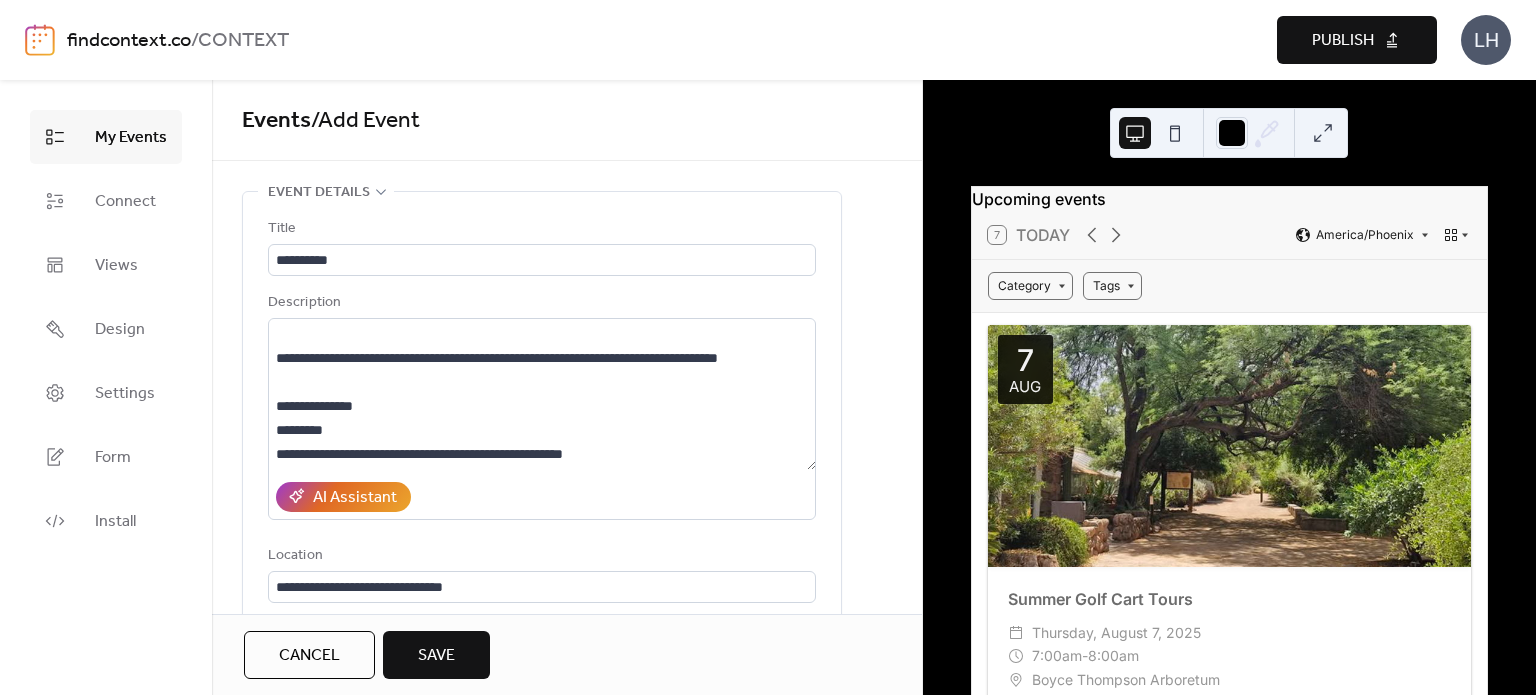 click on "**********" at bounding box center (542, 471) 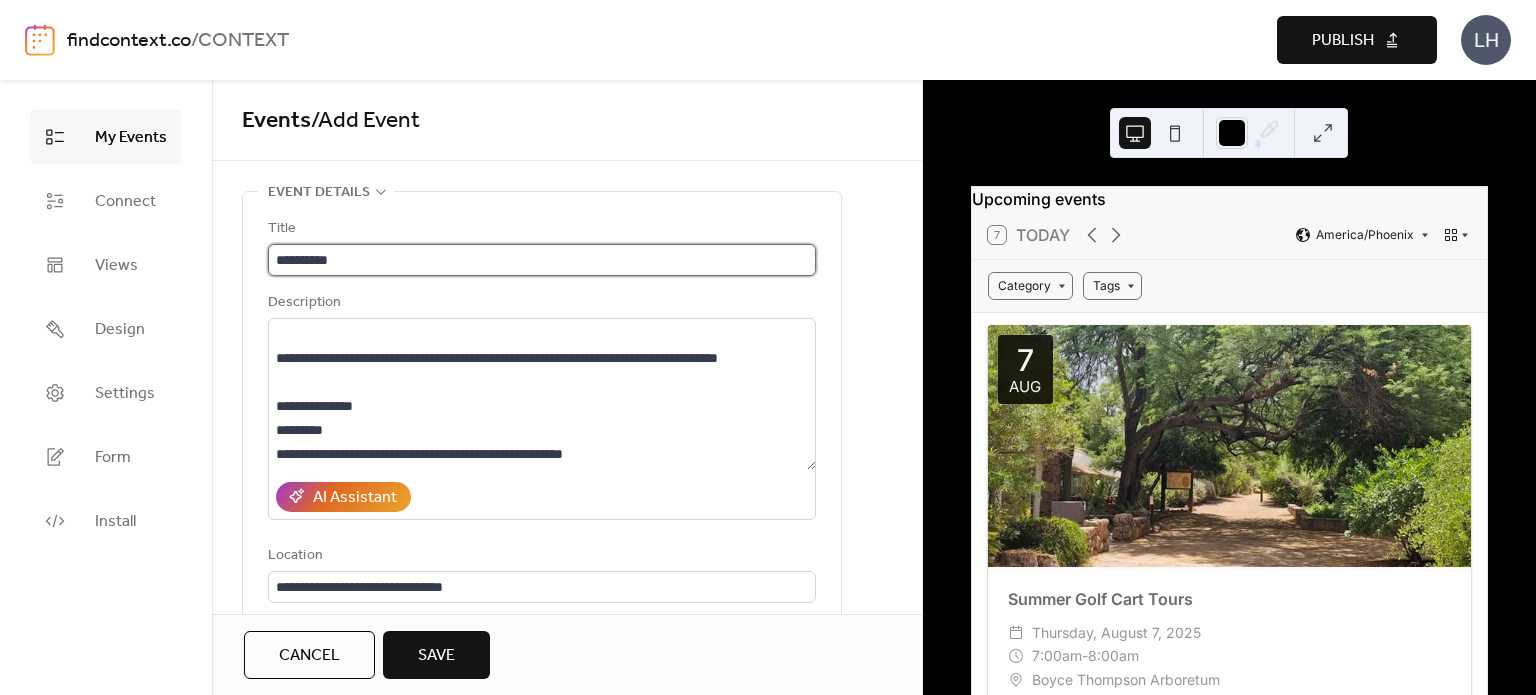 click on "*********" at bounding box center (542, 260) 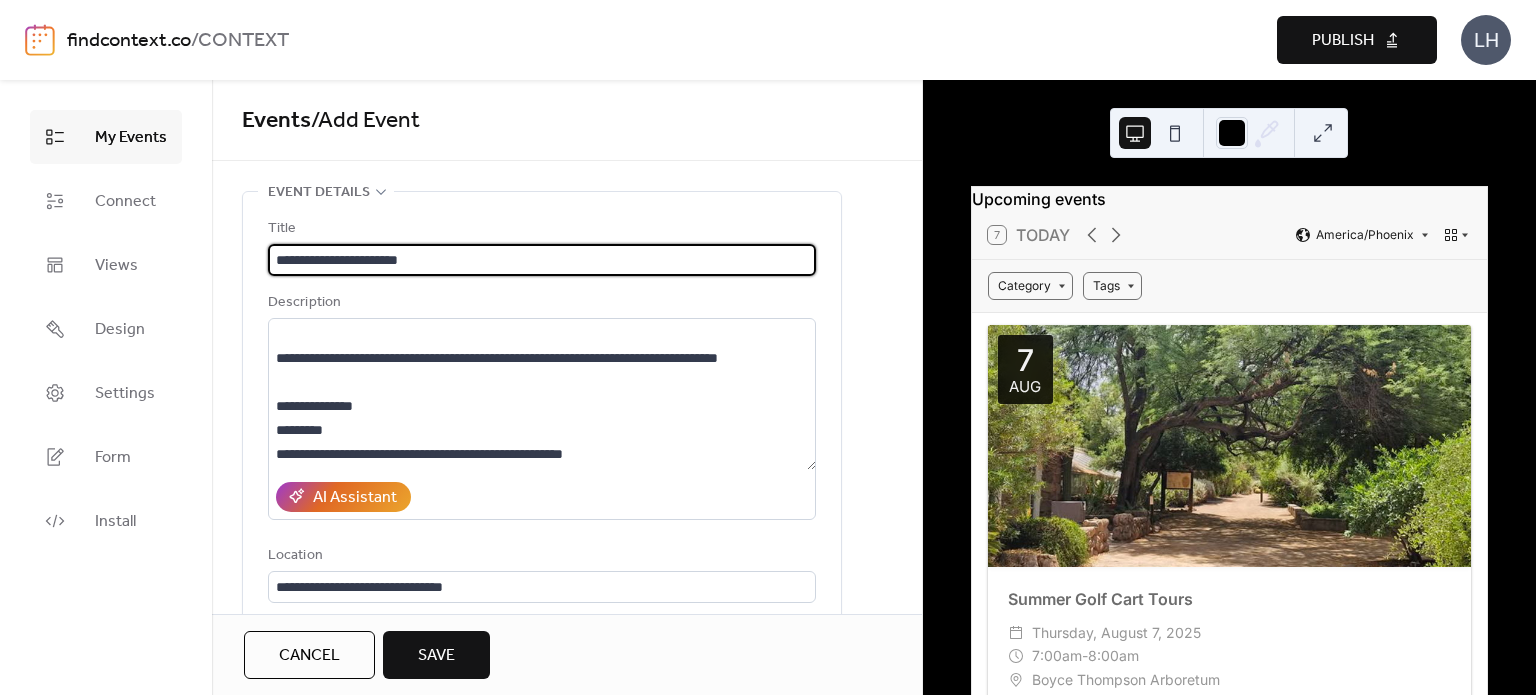 scroll, scrollTop: 0, scrollLeft: 0, axis: both 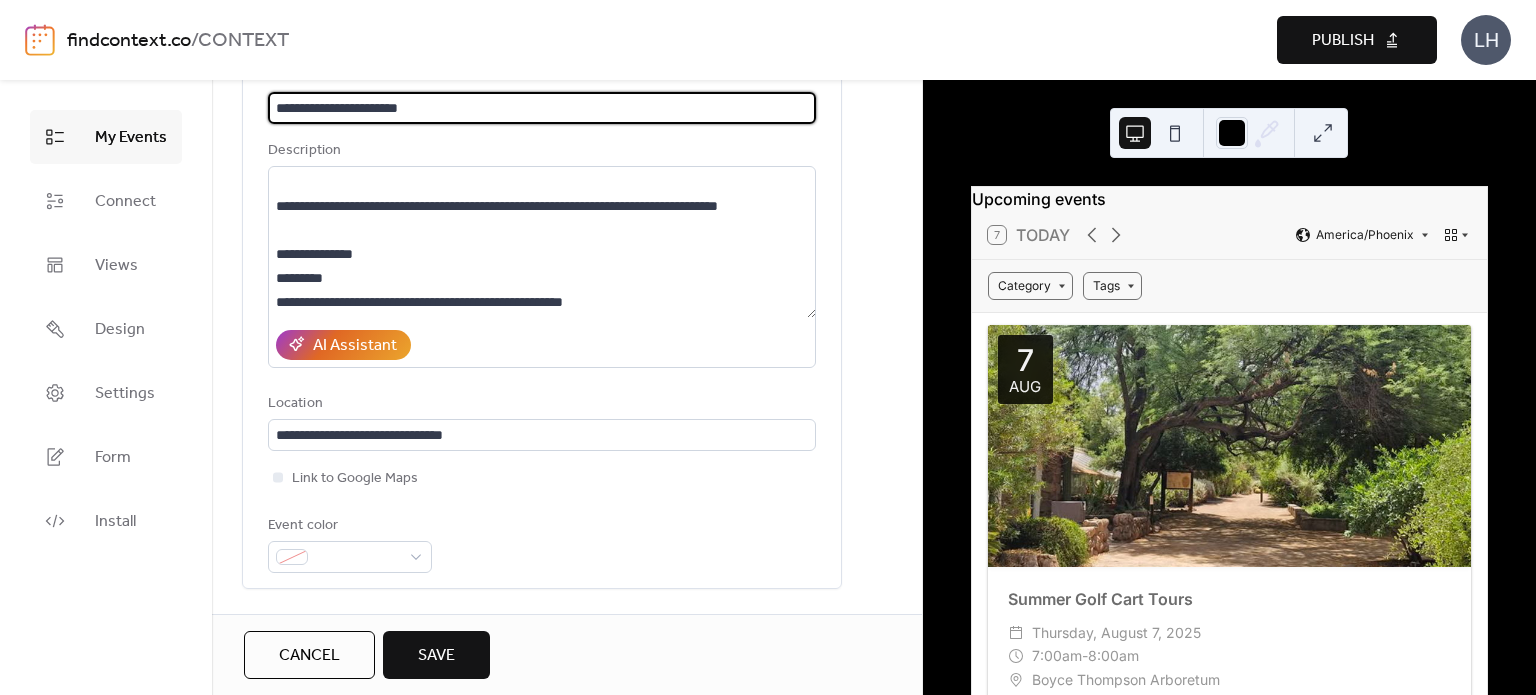 type on "**********" 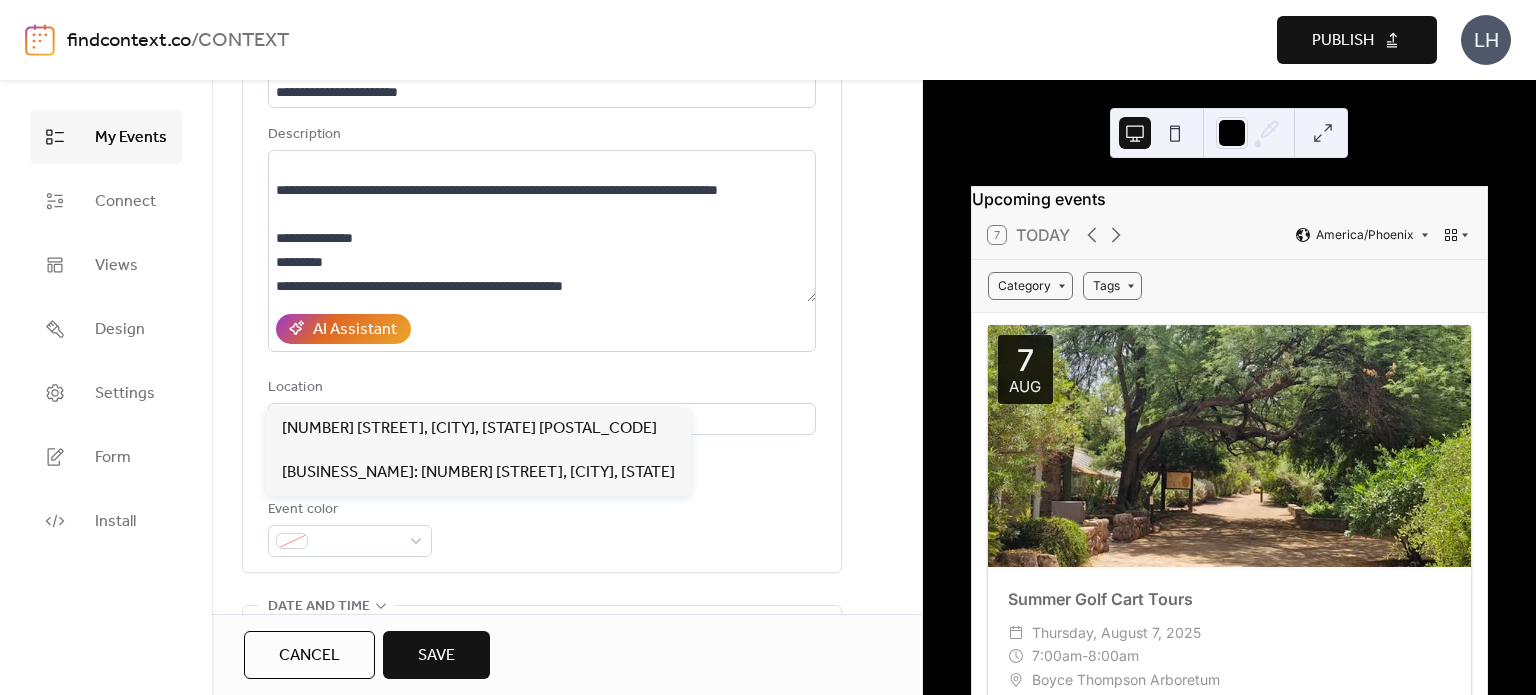 scroll, scrollTop: 243, scrollLeft: 0, axis: vertical 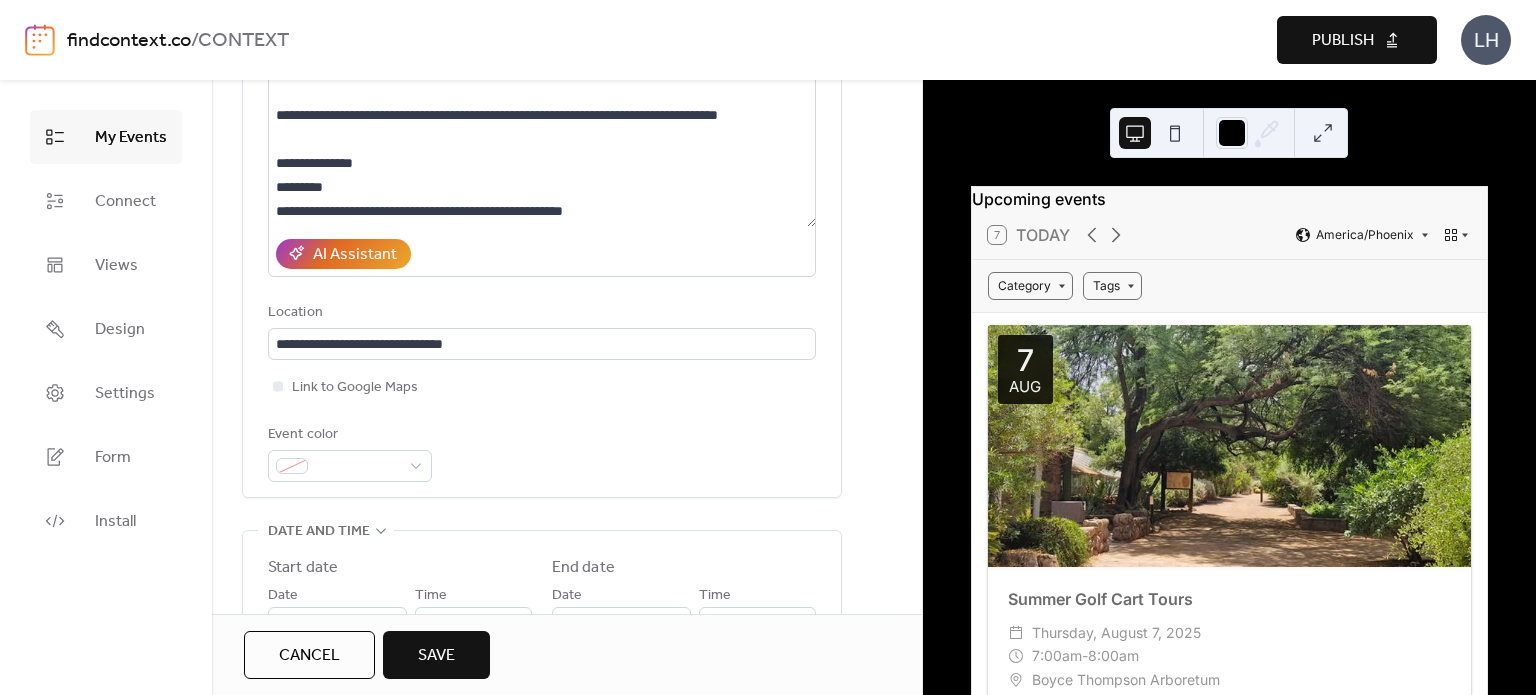 click on "Event color" at bounding box center (542, 452) 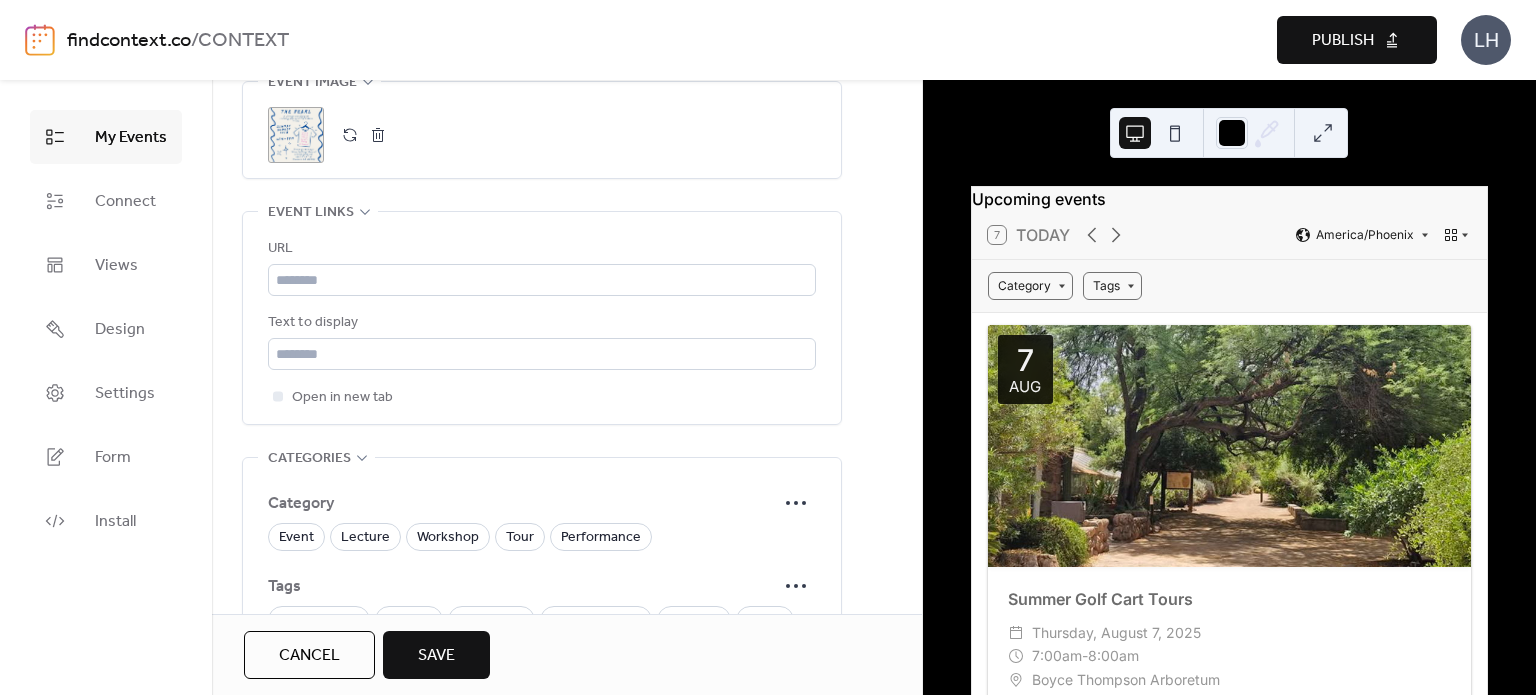 scroll, scrollTop: 1054, scrollLeft: 0, axis: vertical 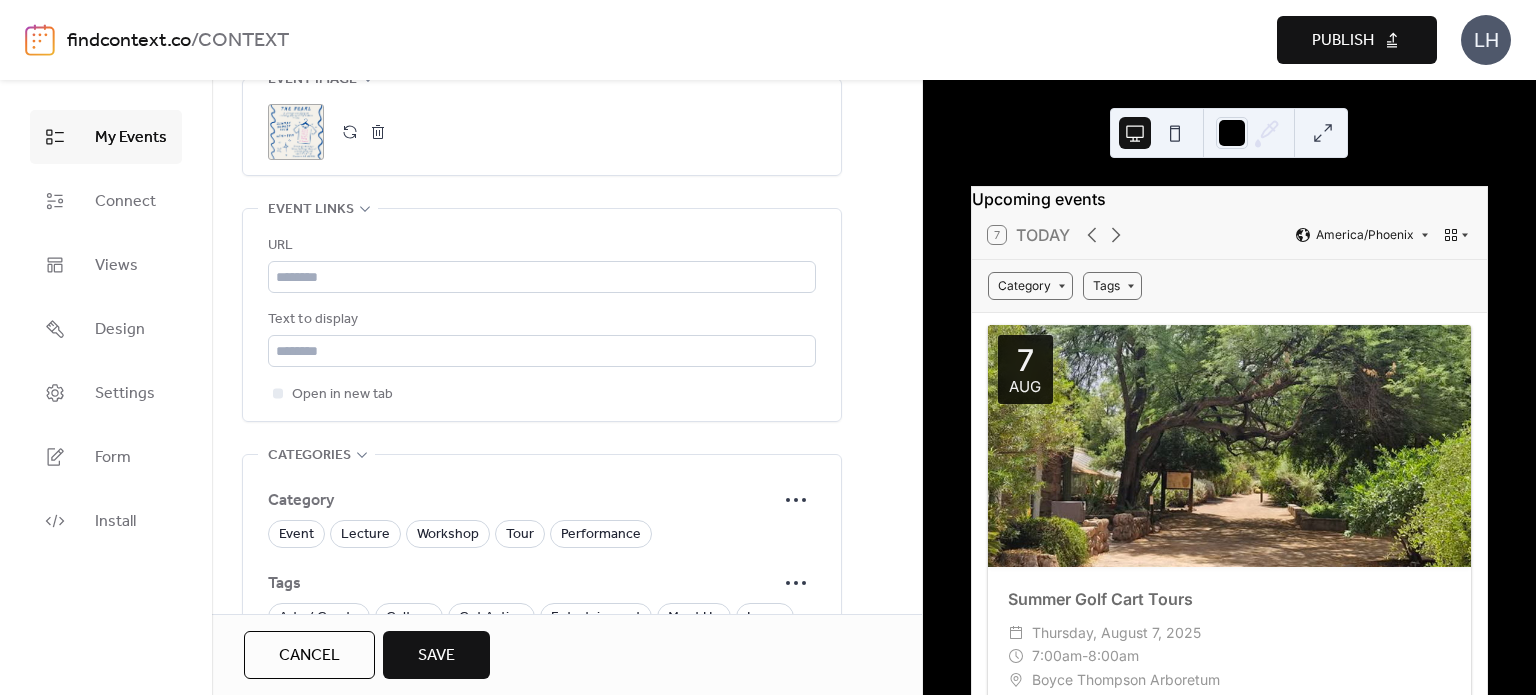 click on "URL Text to display Open in new tab" at bounding box center [542, 320] 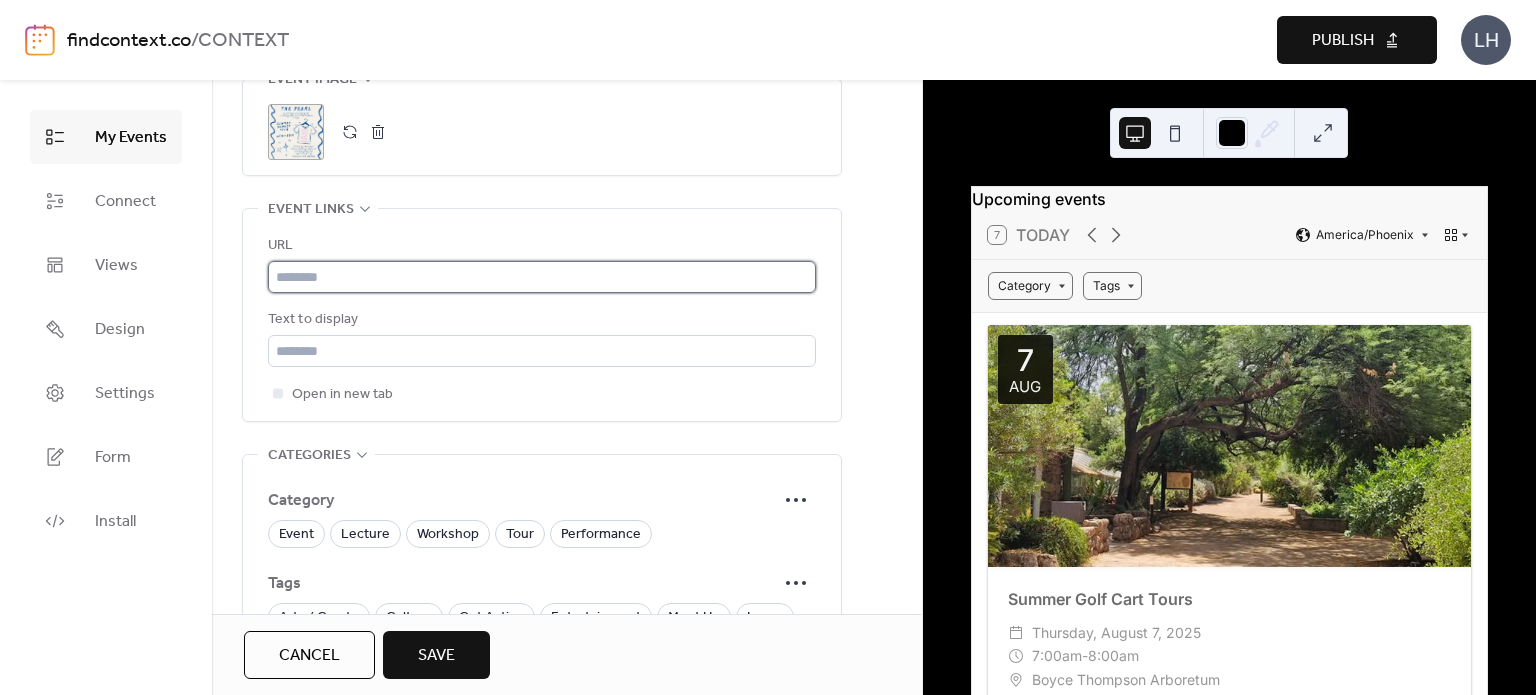 click at bounding box center [542, 277] 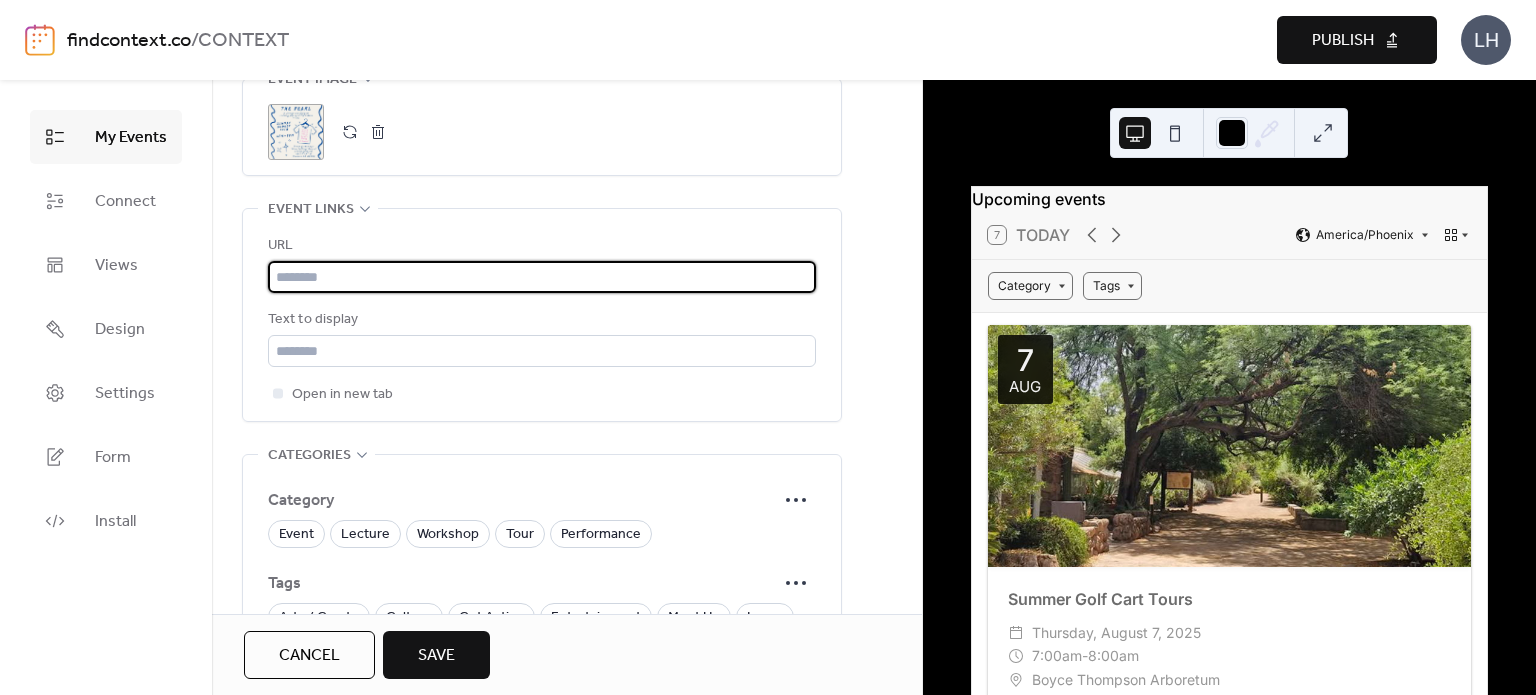 paste on "**********" 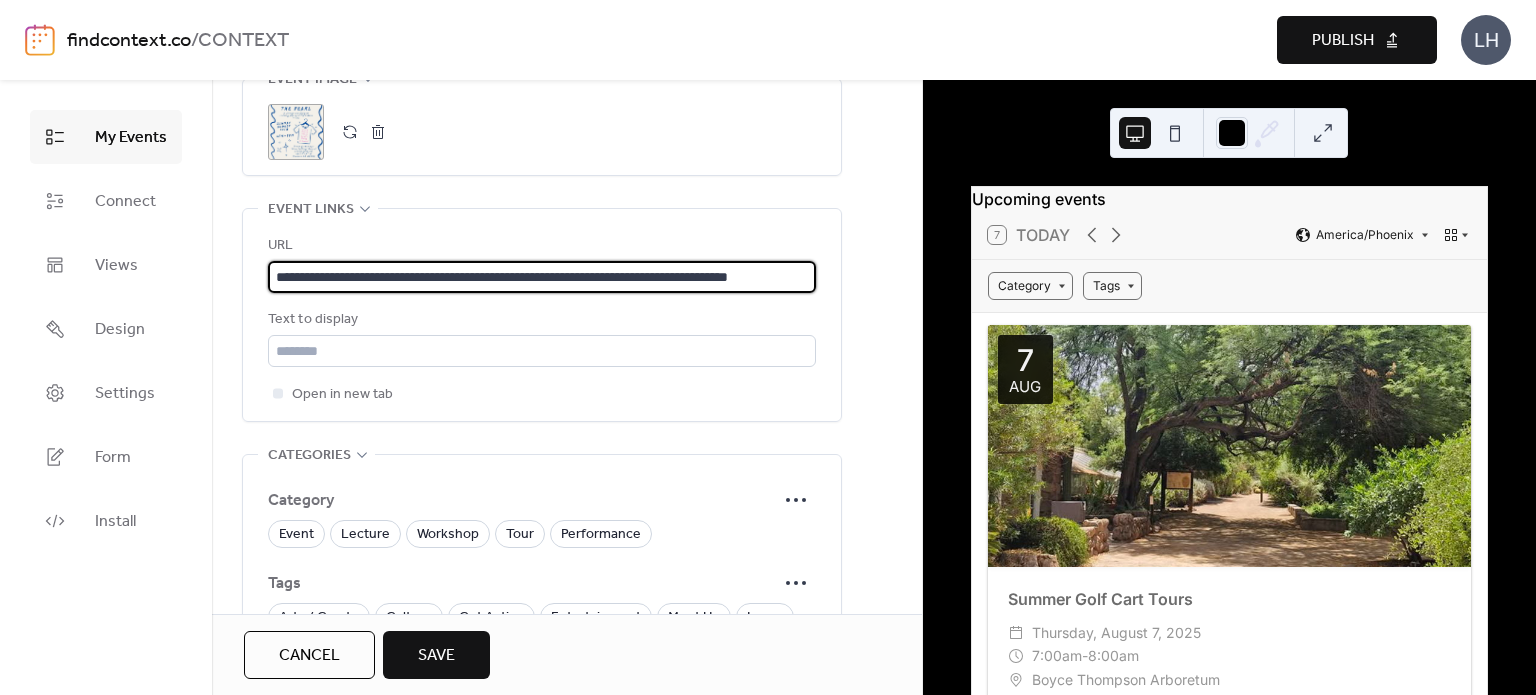 scroll, scrollTop: 0, scrollLeft: 113, axis: horizontal 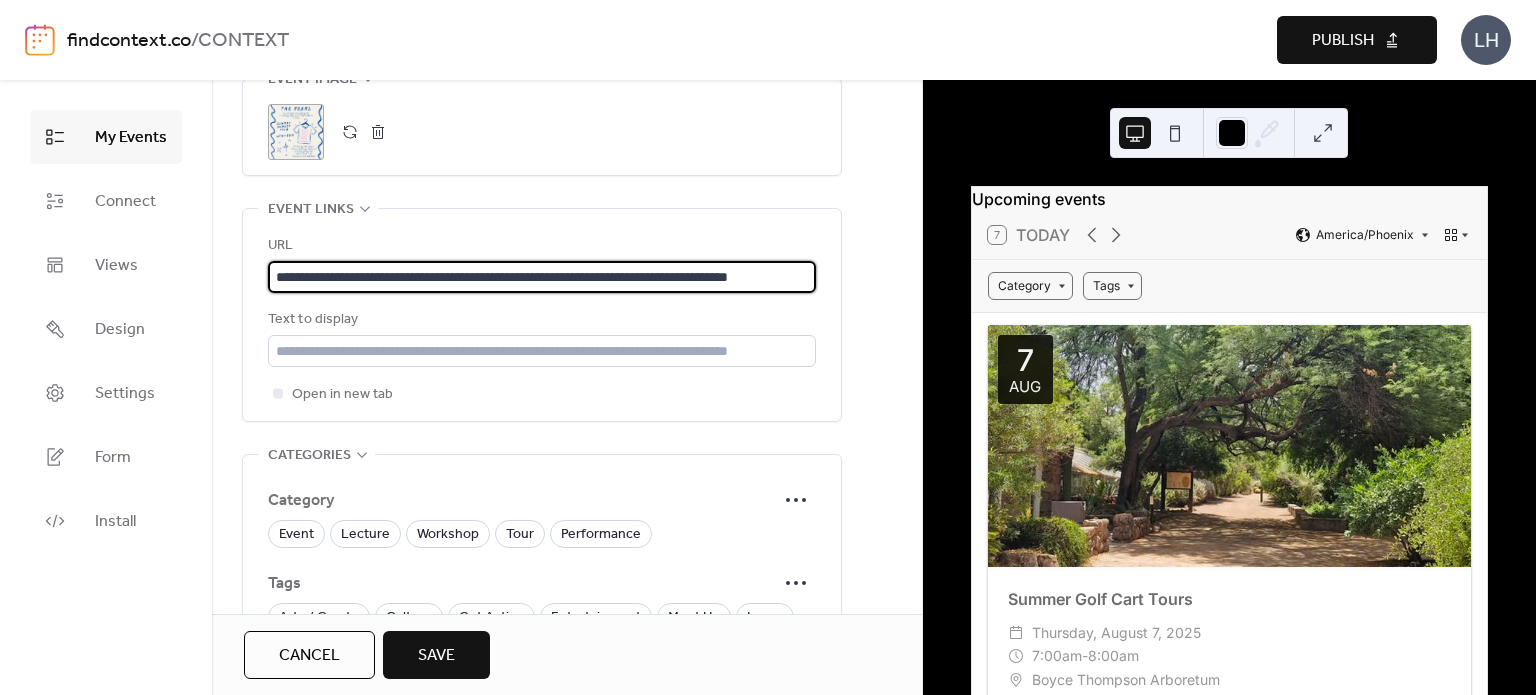 type on "**********" 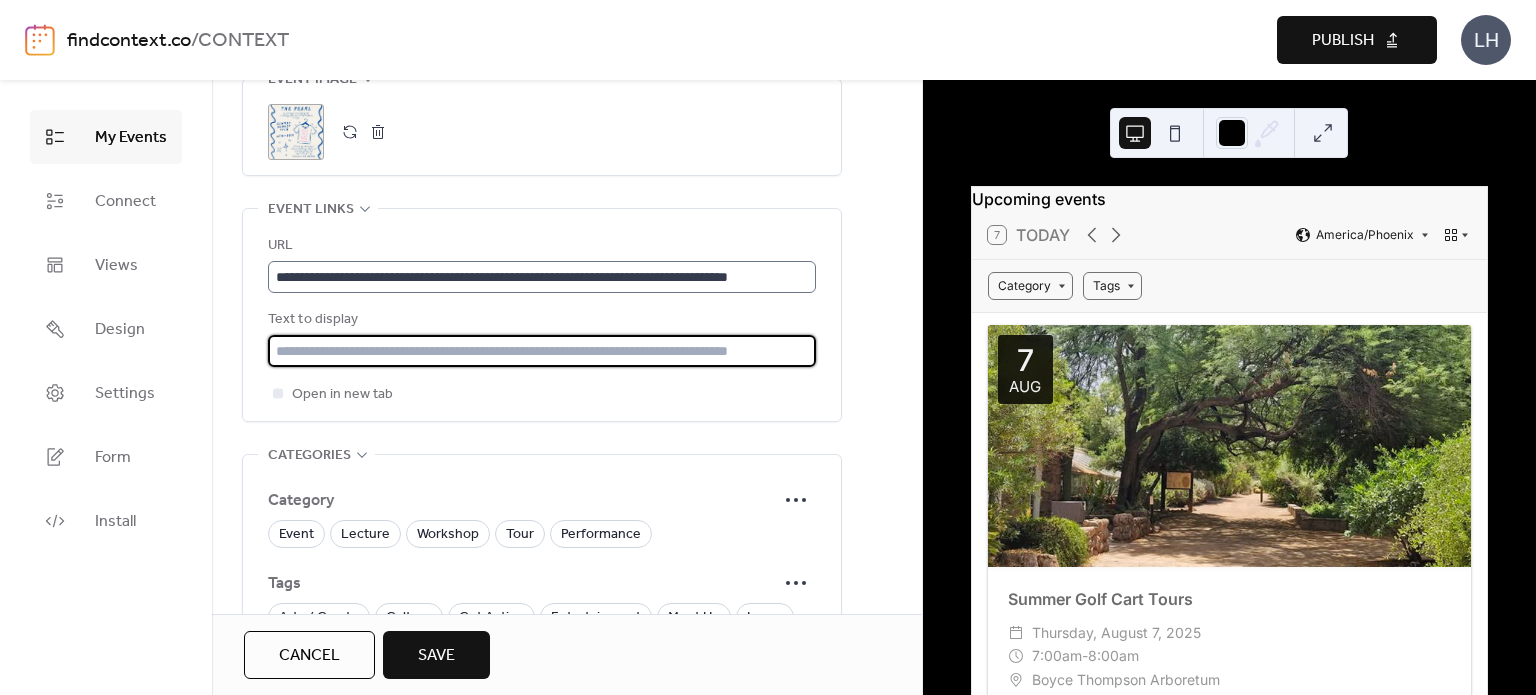 scroll, scrollTop: 0, scrollLeft: 0, axis: both 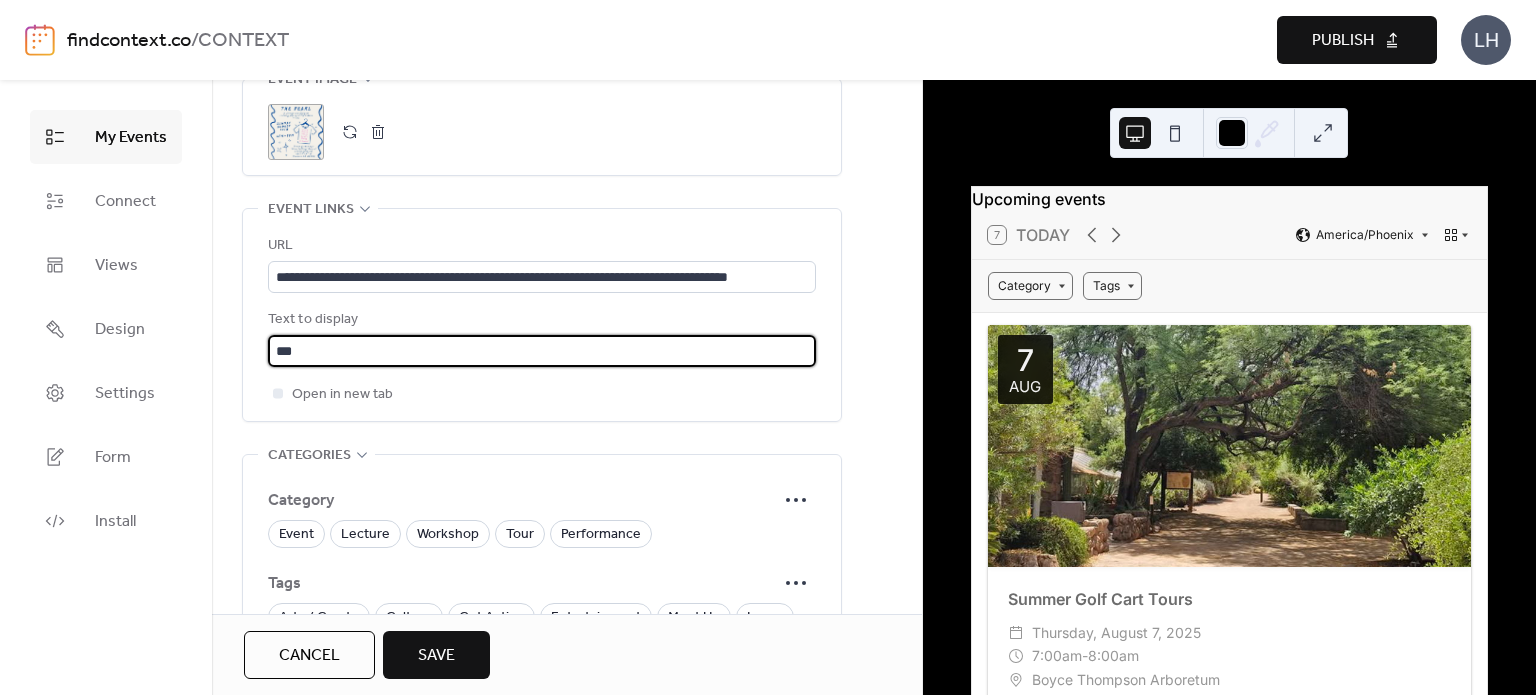 type on "**********" 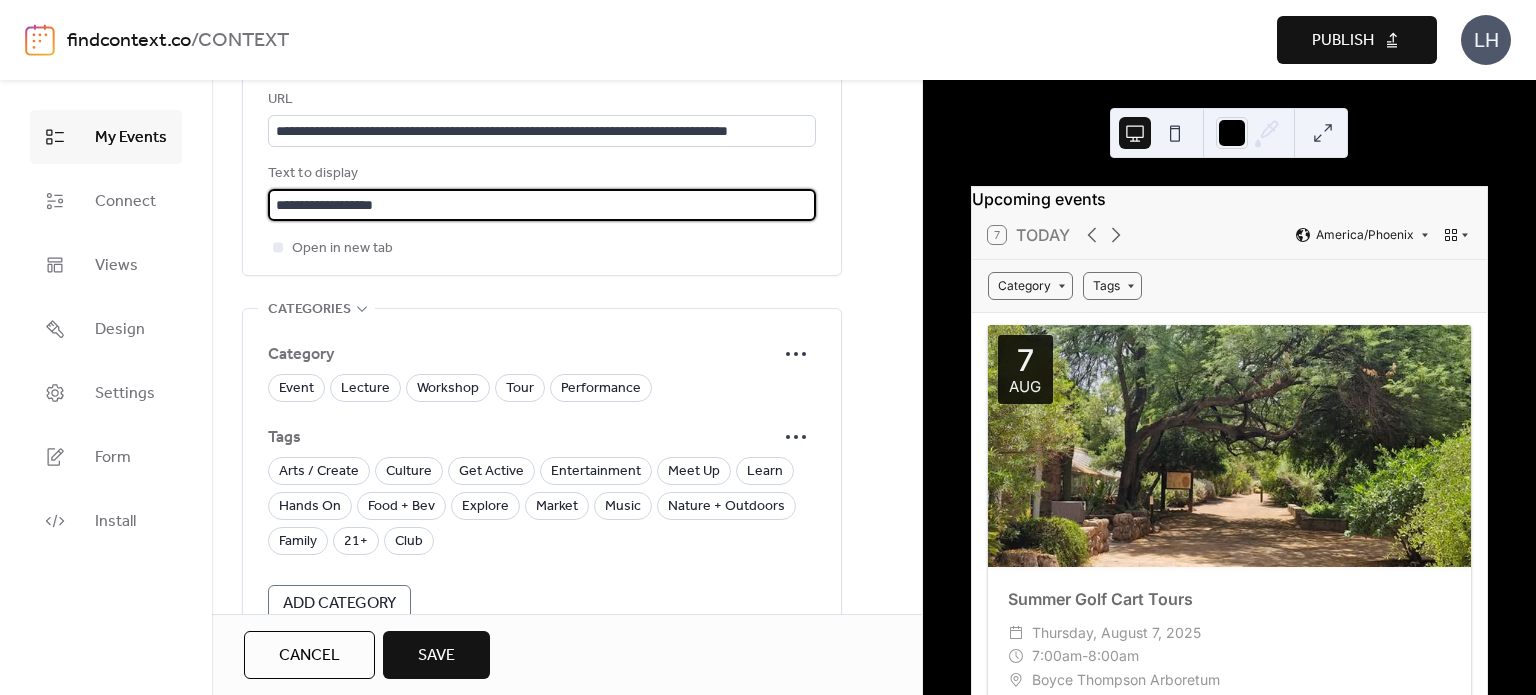 scroll, scrollTop: 1203, scrollLeft: 0, axis: vertical 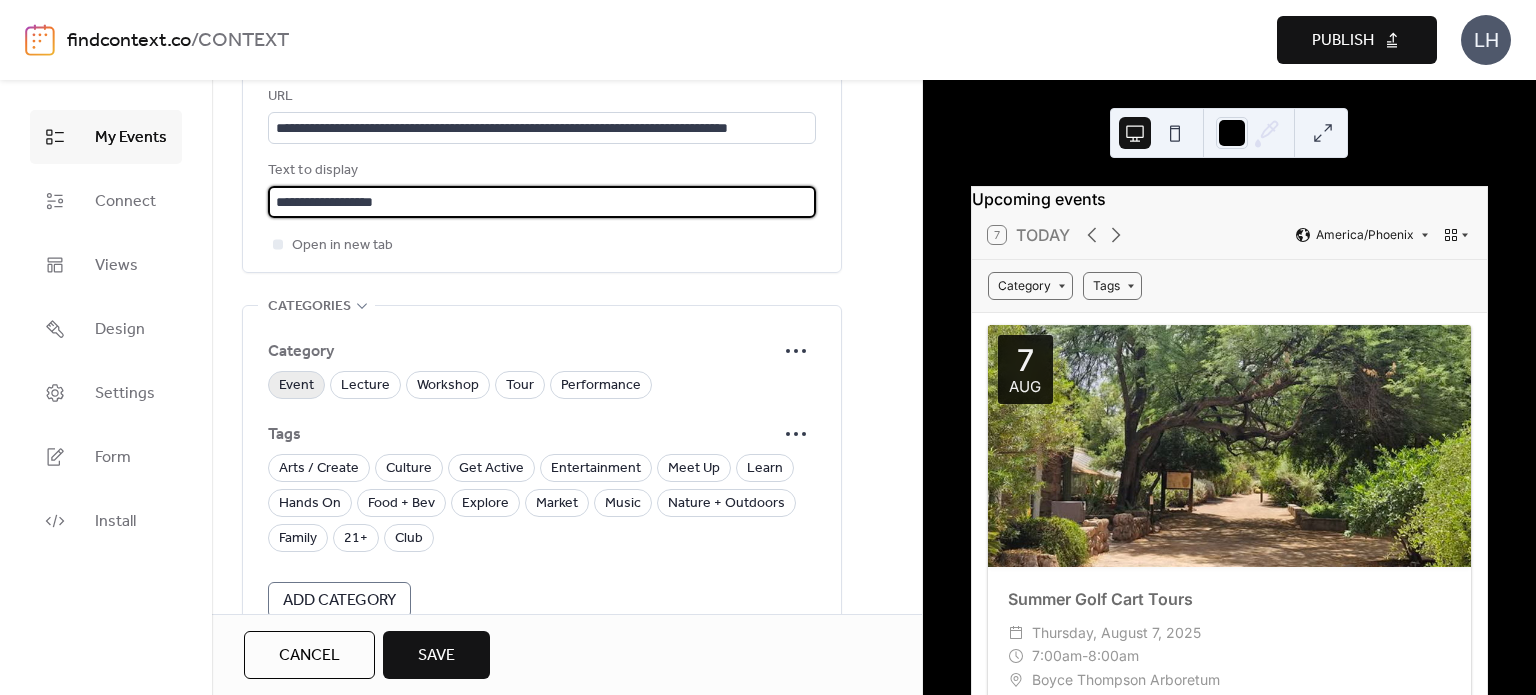 click on "Event" at bounding box center [296, 386] 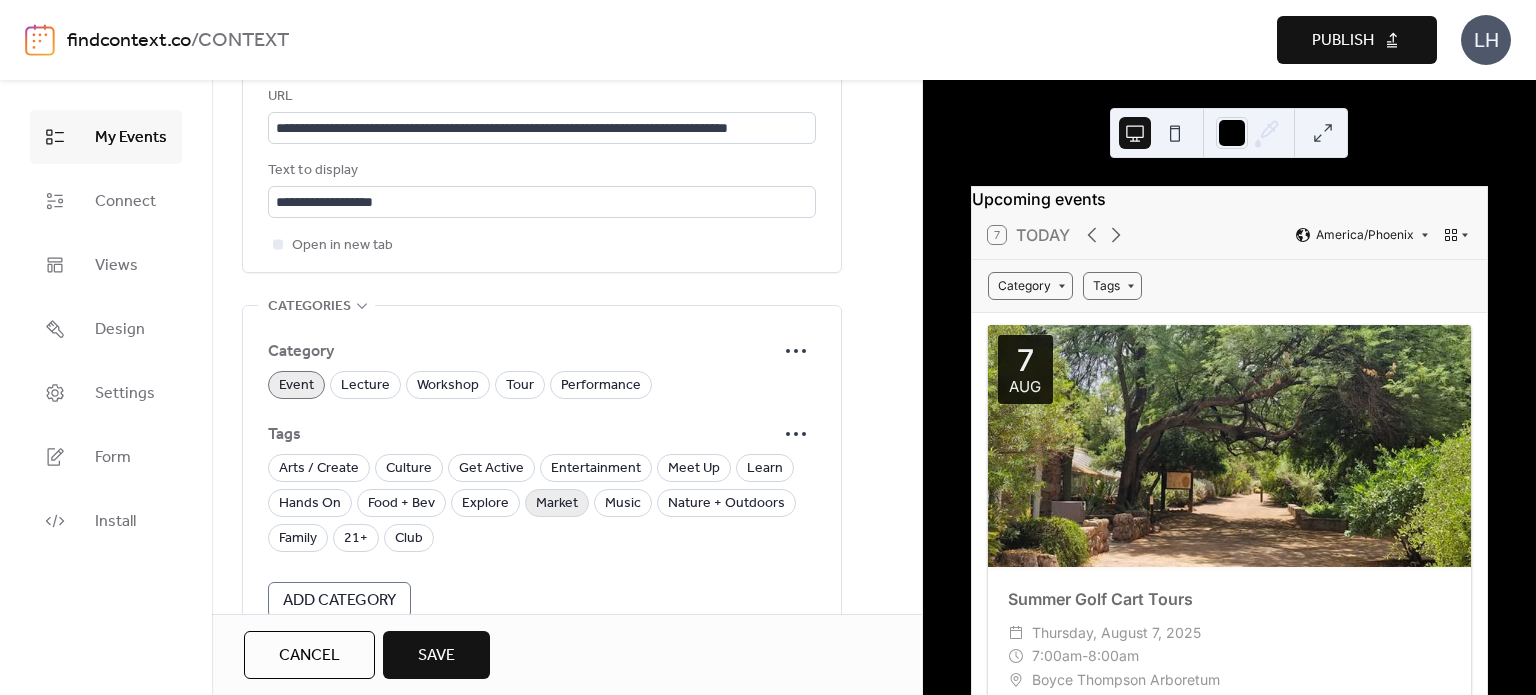 click on "Market" at bounding box center (557, 504) 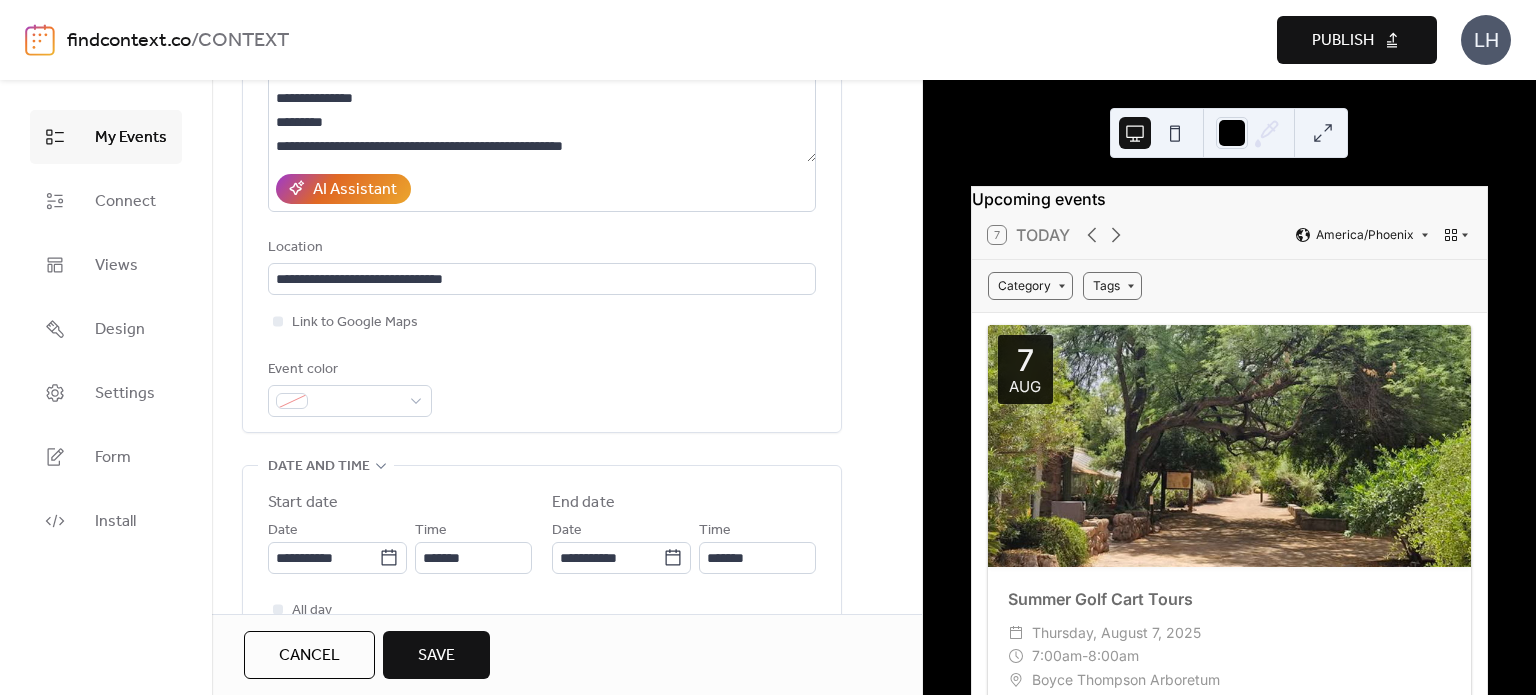 scroll, scrollTop: 314, scrollLeft: 0, axis: vertical 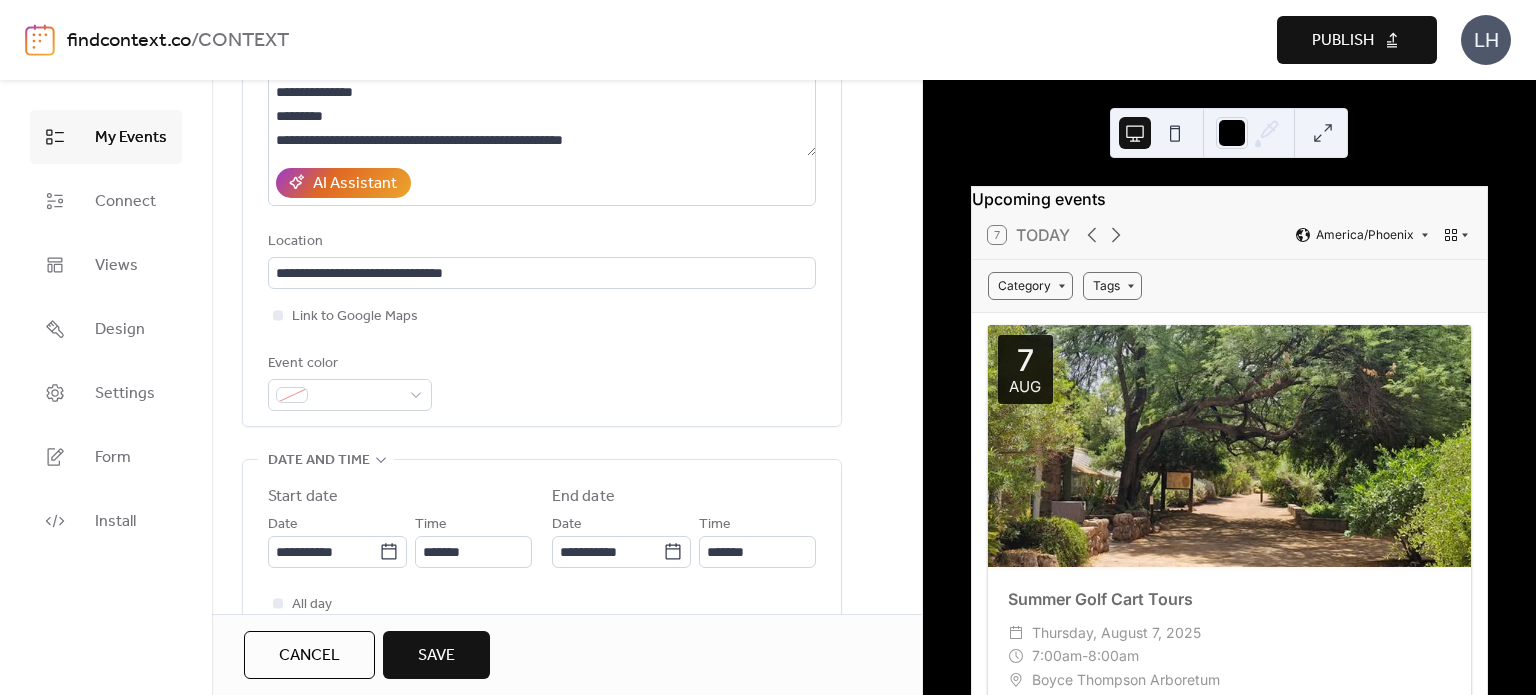 click on "Save" at bounding box center [436, 655] 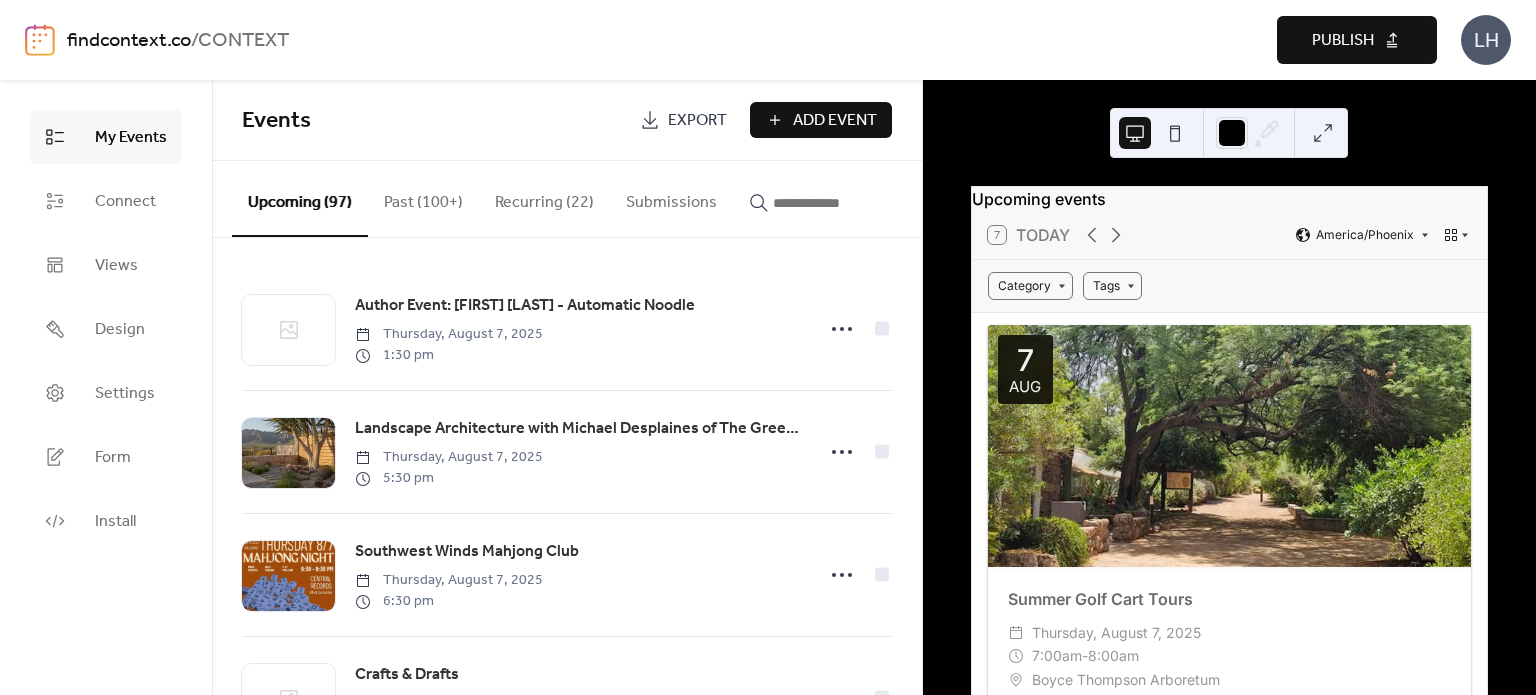 drag, startPoint x: 556, startPoint y: 259, endPoint x: 599, endPoint y: 222, distance: 56.727417 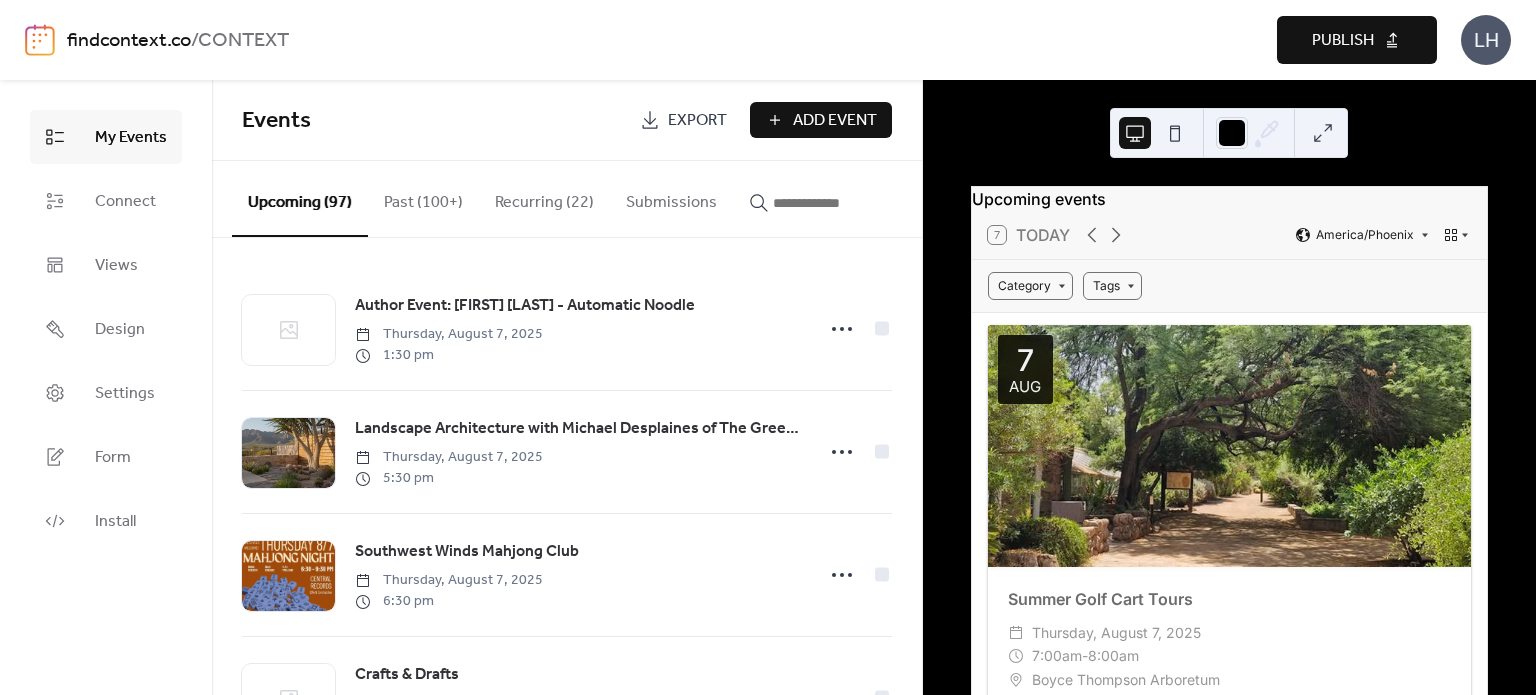 click on "Add Event" at bounding box center [835, 121] 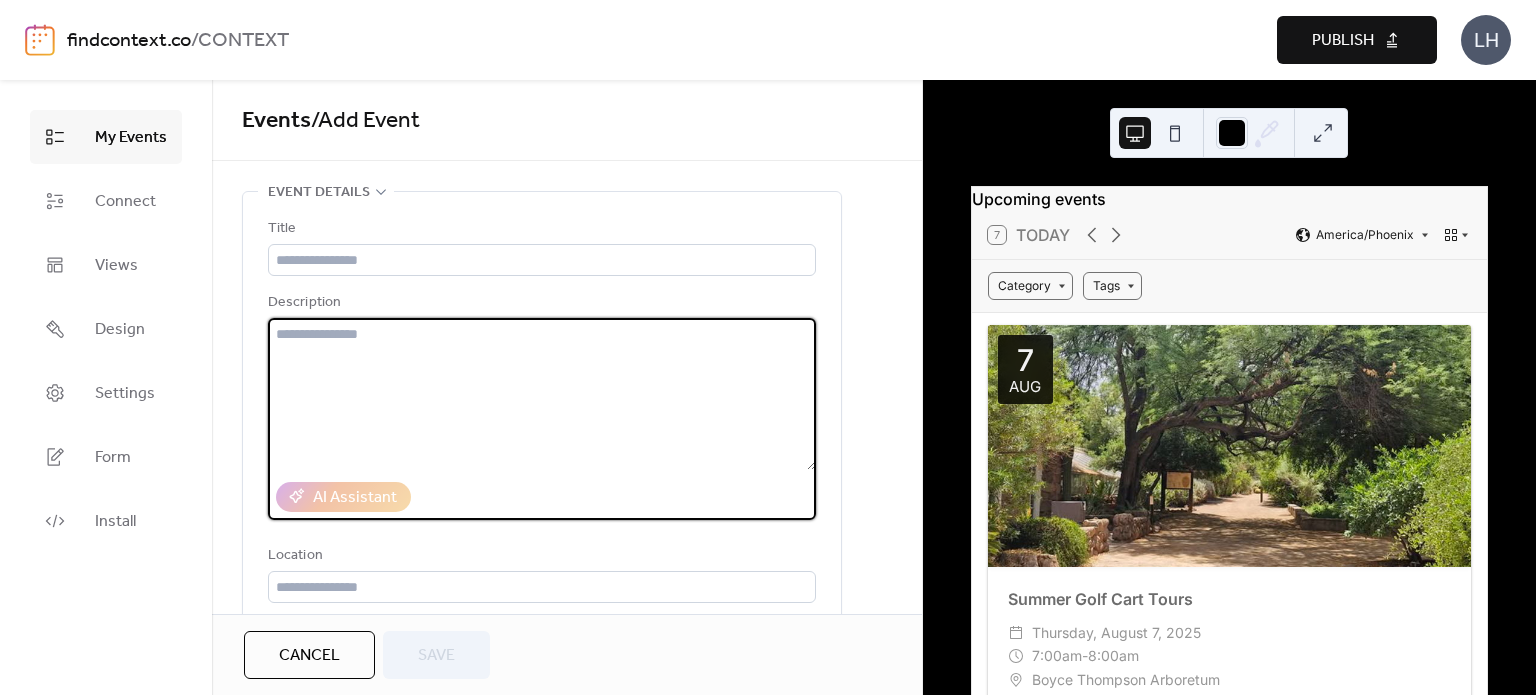 click at bounding box center (542, 394) 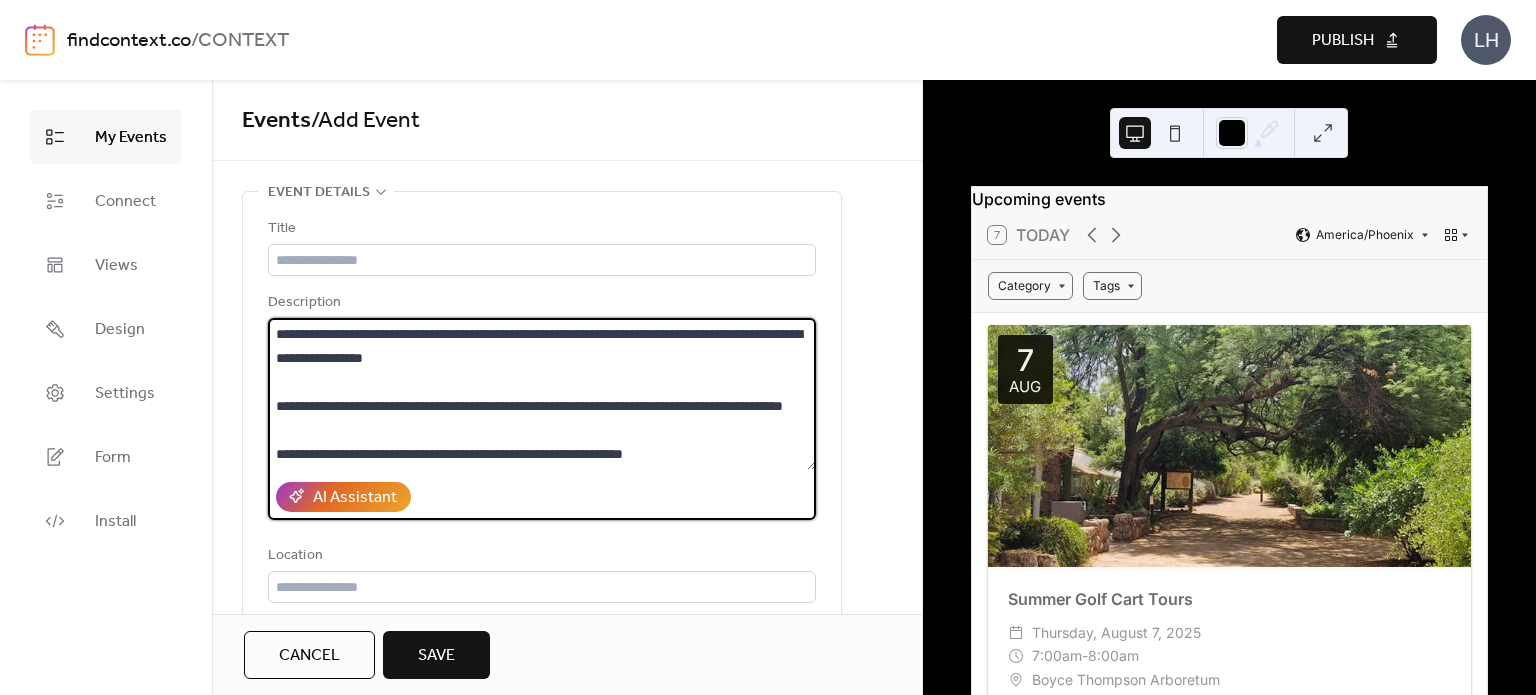 scroll, scrollTop: 0, scrollLeft: 0, axis: both 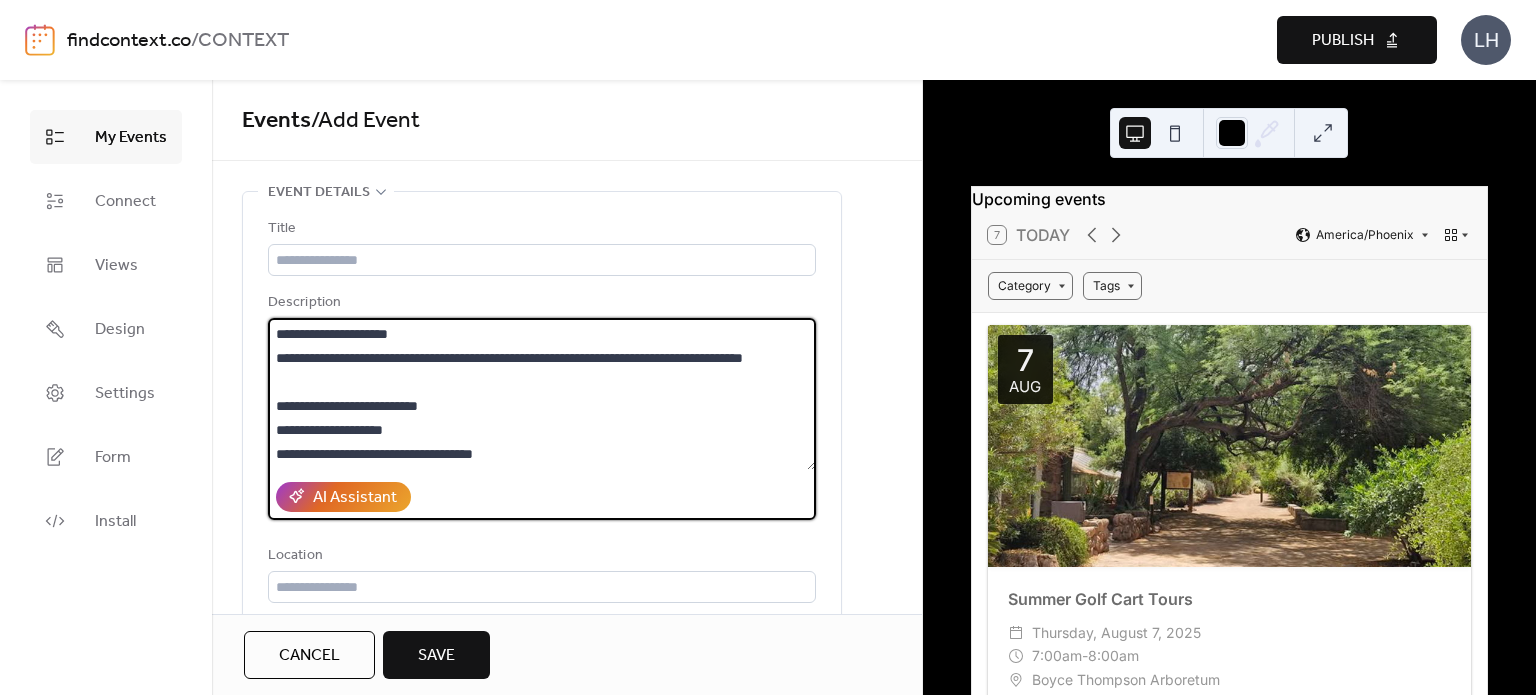 drag, startPoint x: 364, startPoint y: 355, endPoint x: 576, endPoint y: 363, distance: 212.1509 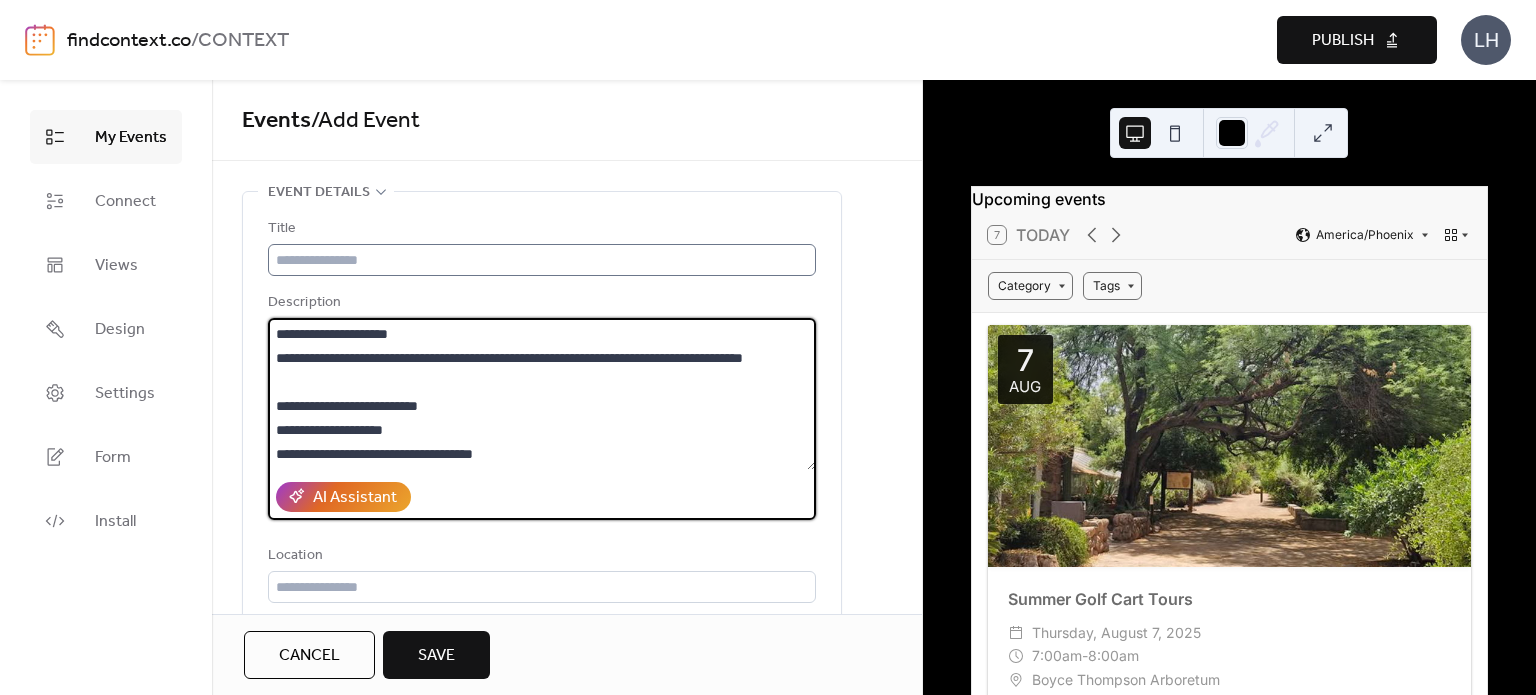type on "**********" 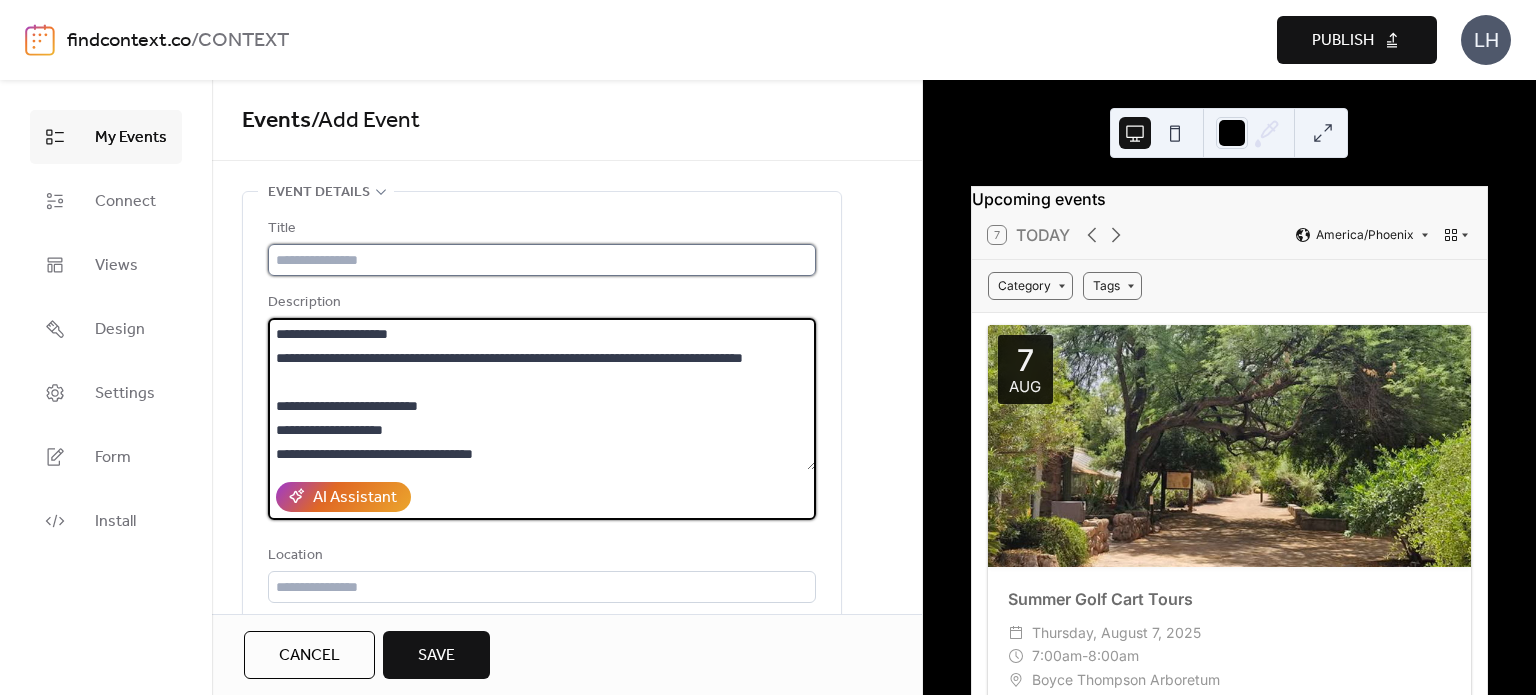 click at bounding box center (542, 260) 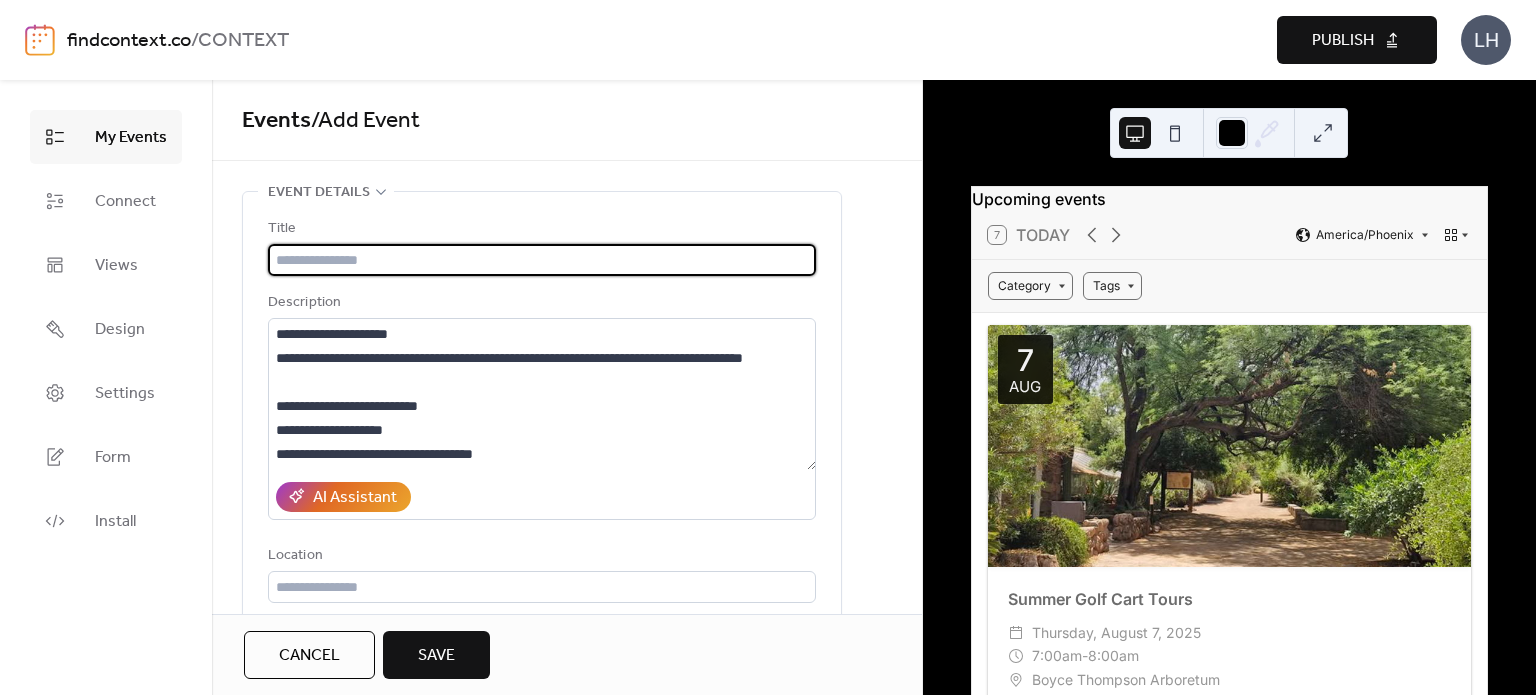 paste on "**********" 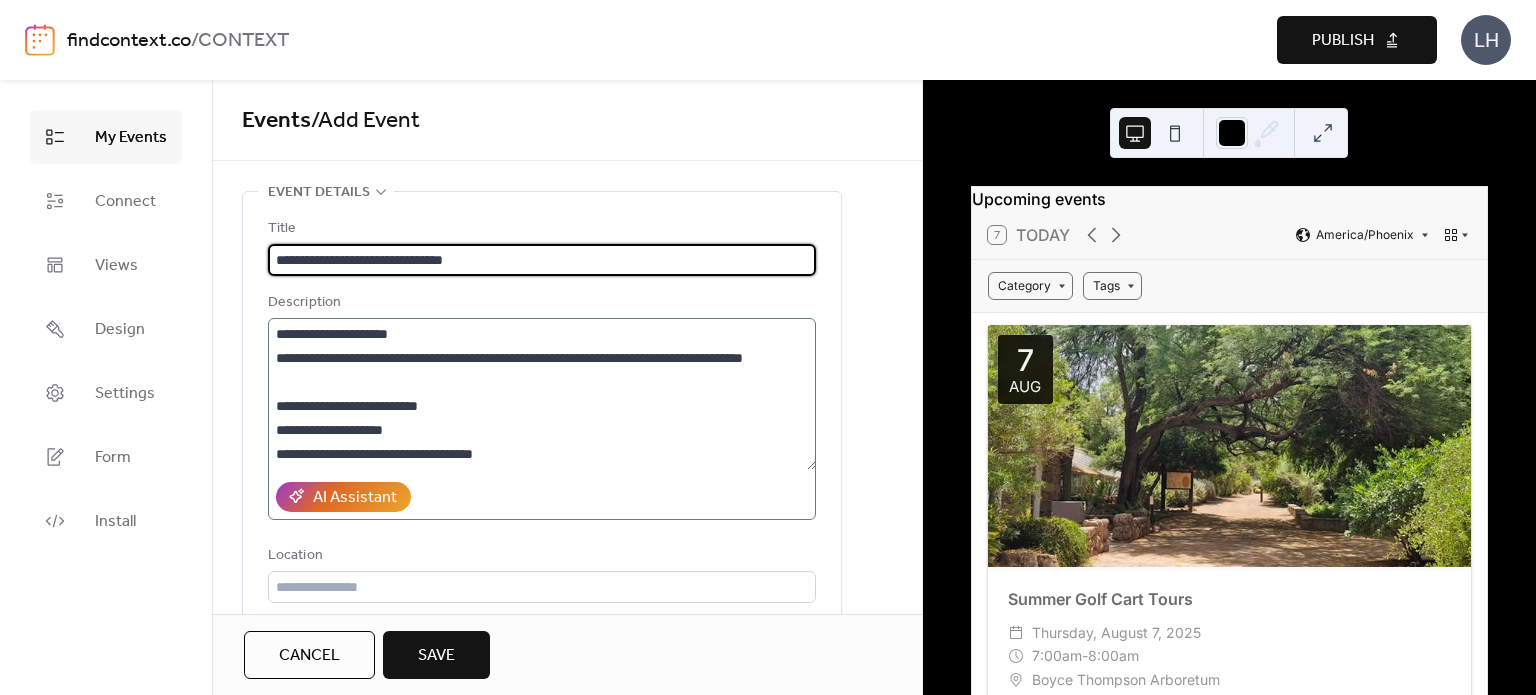 type on "**********" 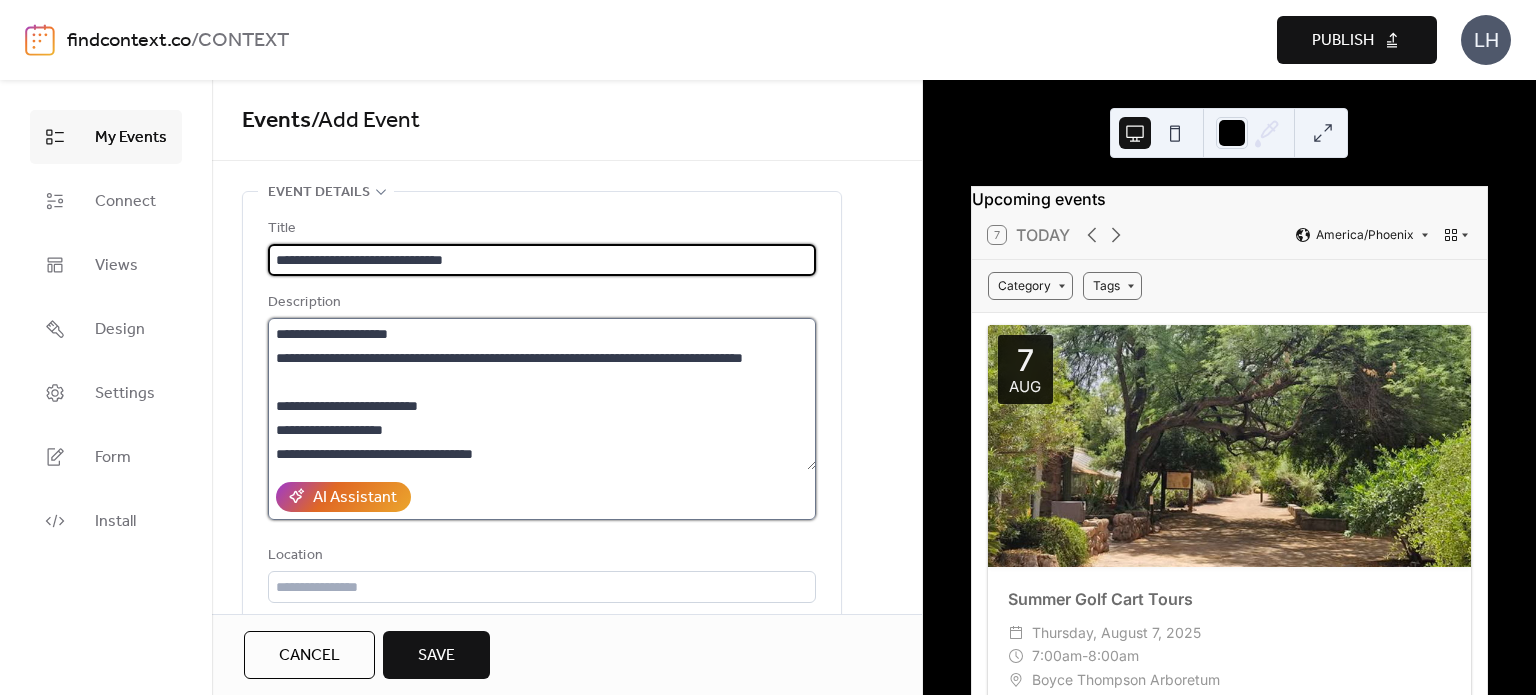 click on "**********" at bounding box center [542, 394] 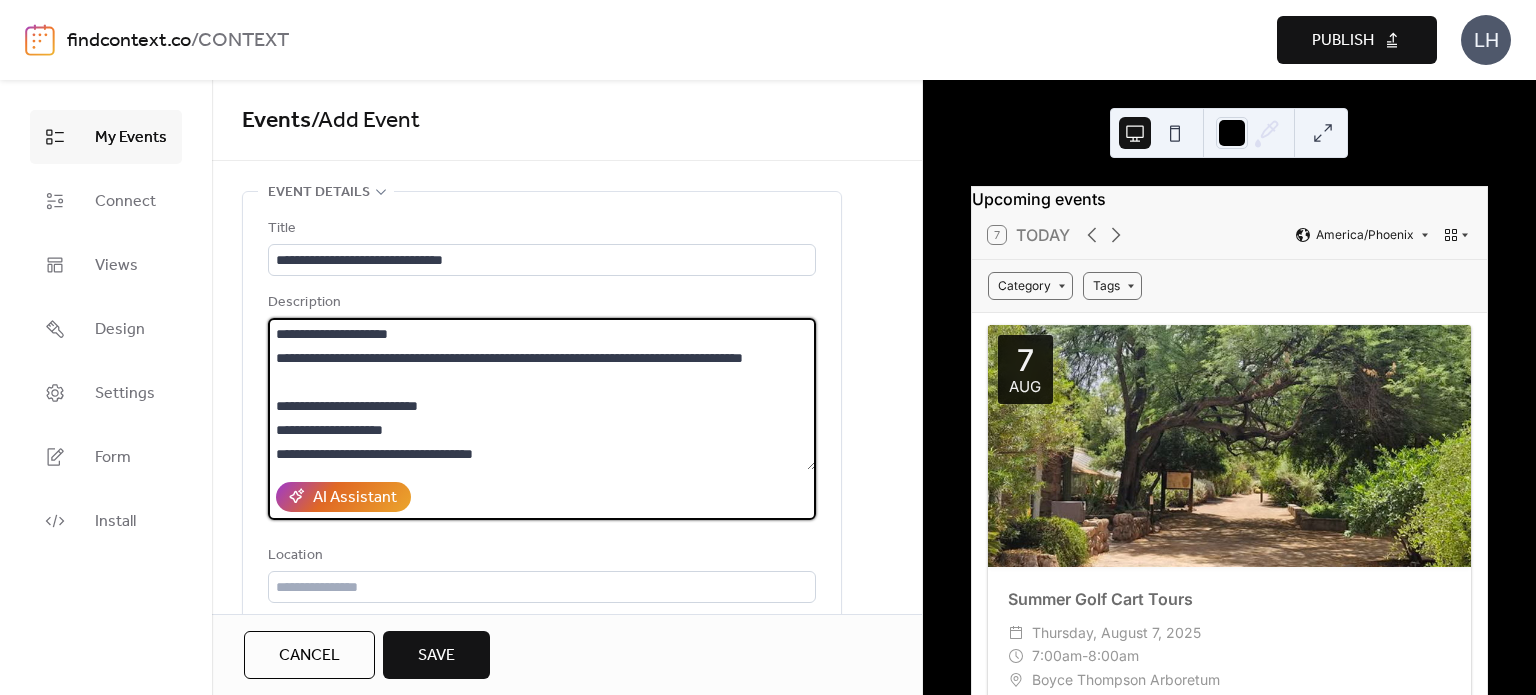 click on "Location" at bounding box center [540, 556] 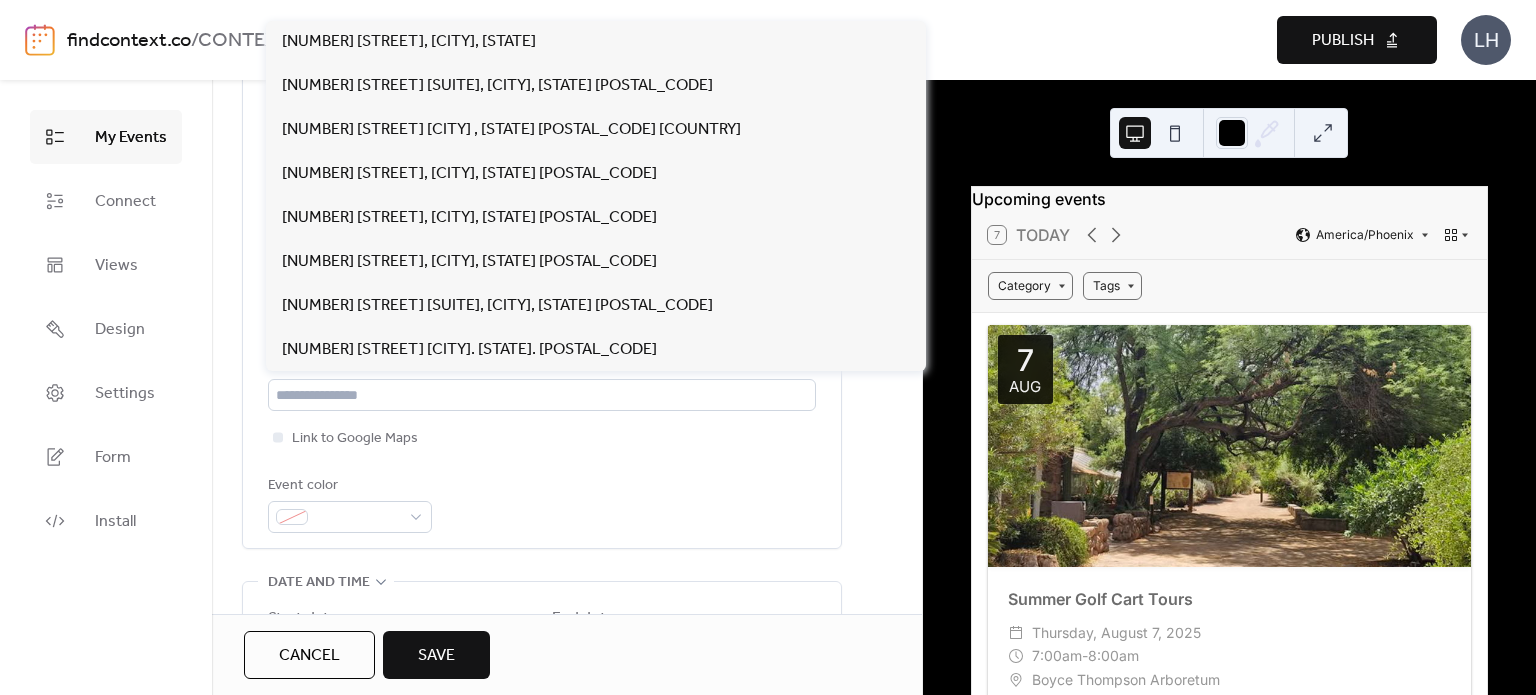 scroll, scrollTop: 220, scrollLeft: 0, axis: vertical 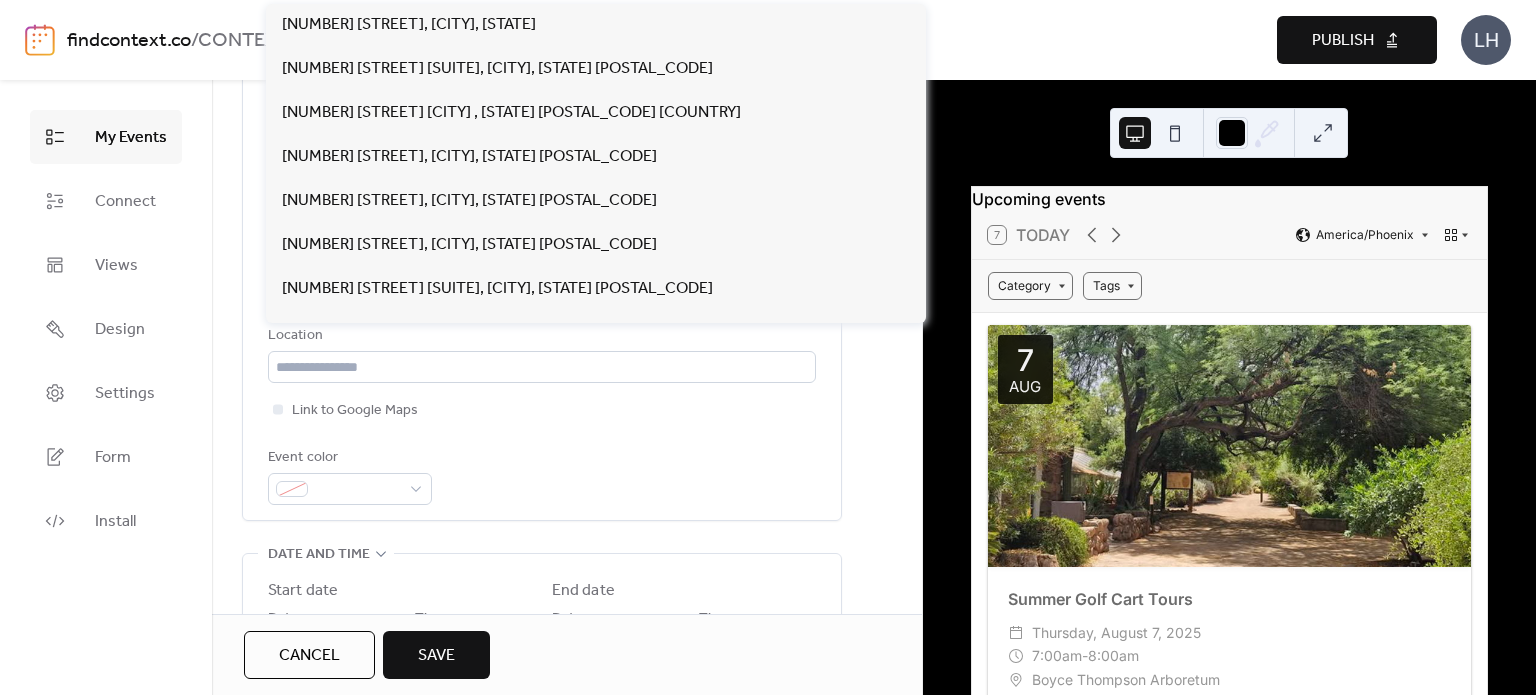 click on "Event color" at bounding box center [542, 475] 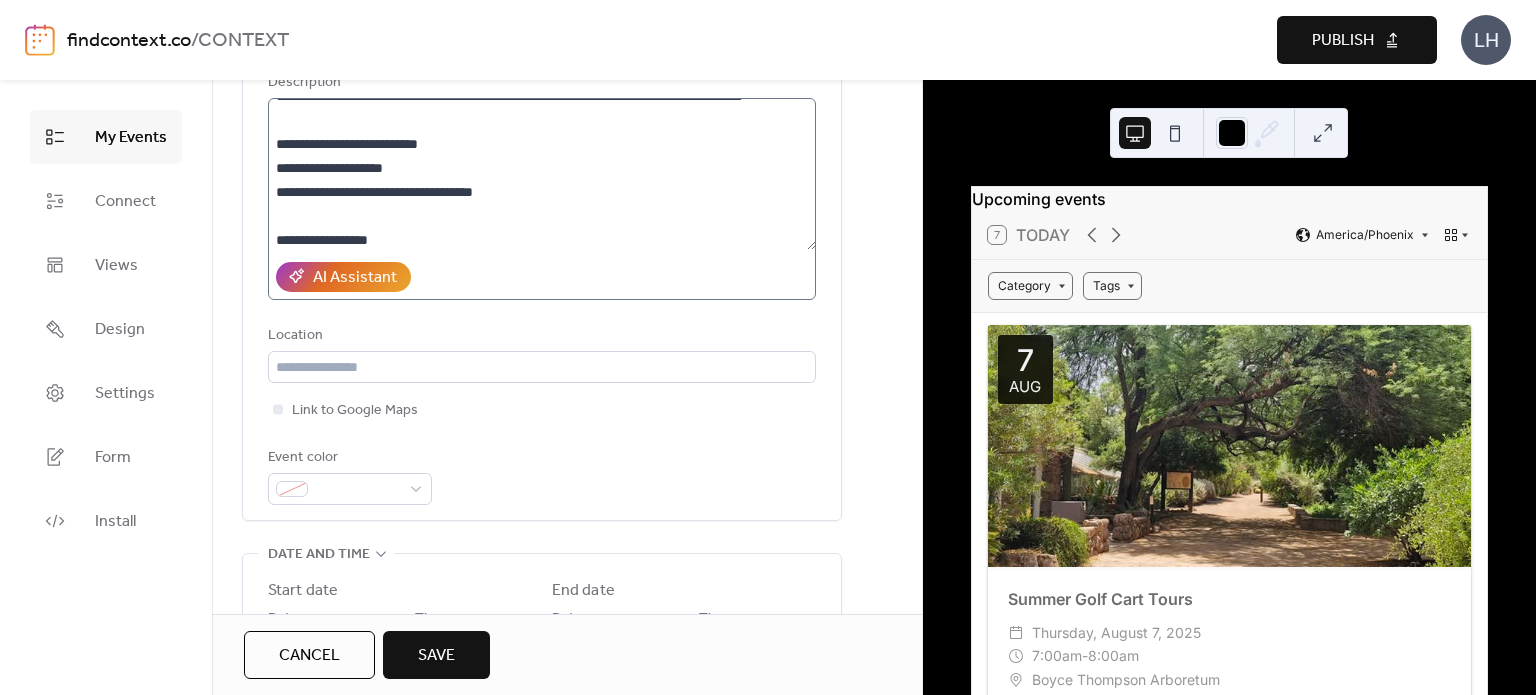 scroll, scrollTop: 43, scrollLeft: 0, axis: vertical 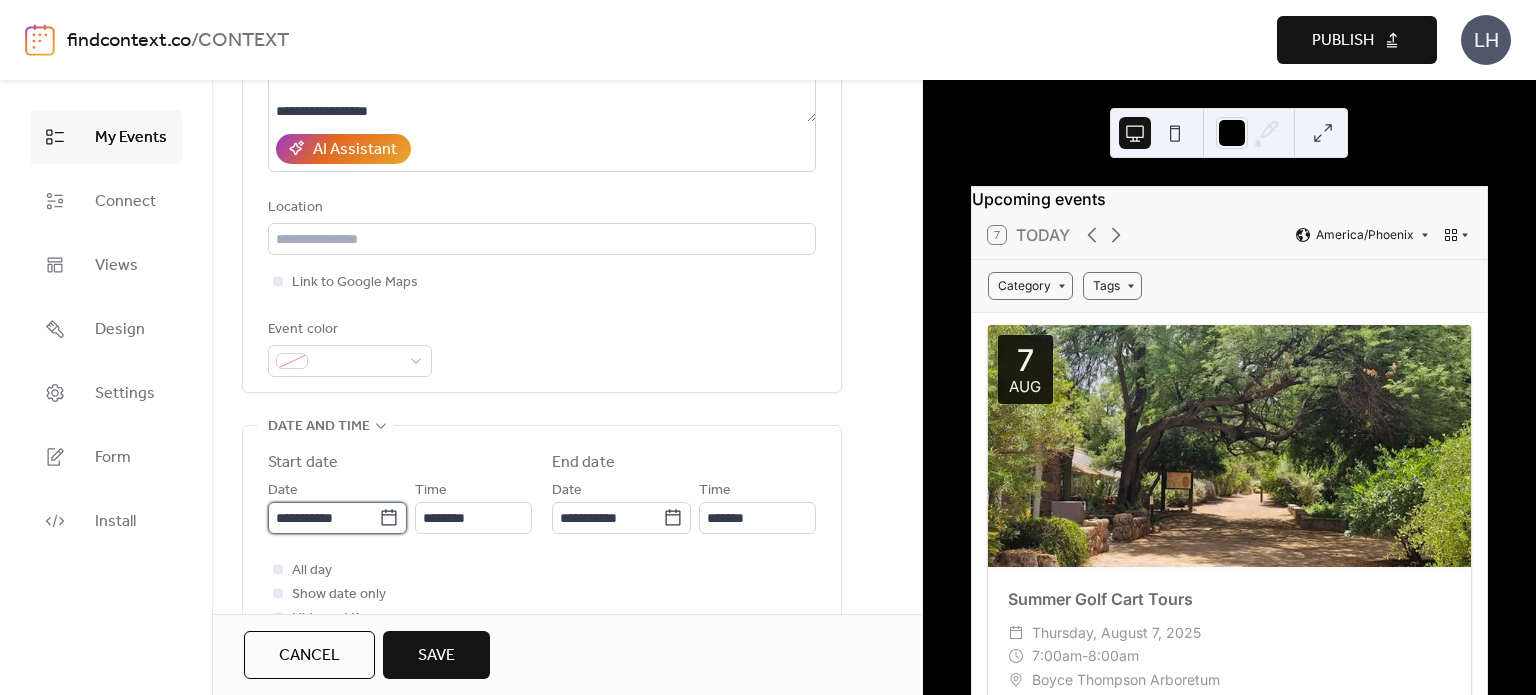 click on "**********" at bounding box center [323, 518] 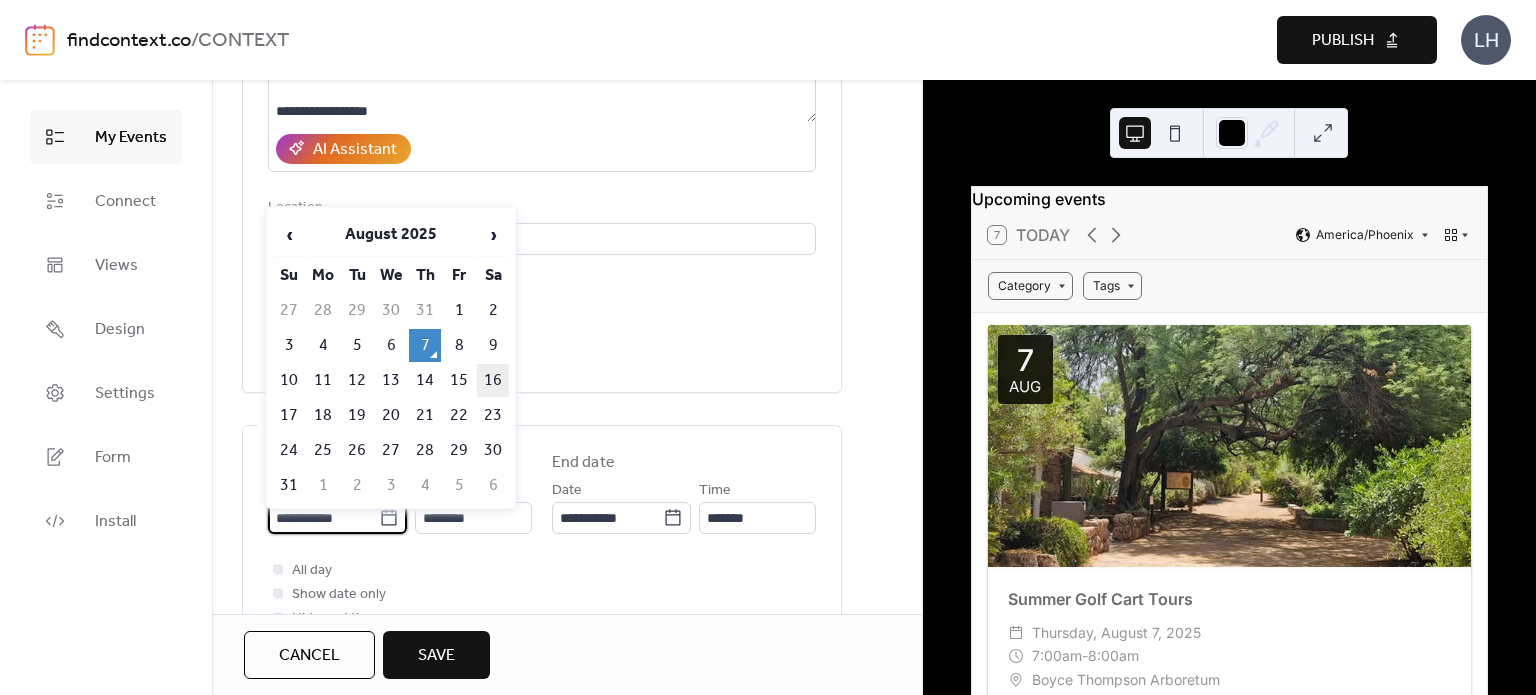 click on "16" at bounding box center [493, 380] 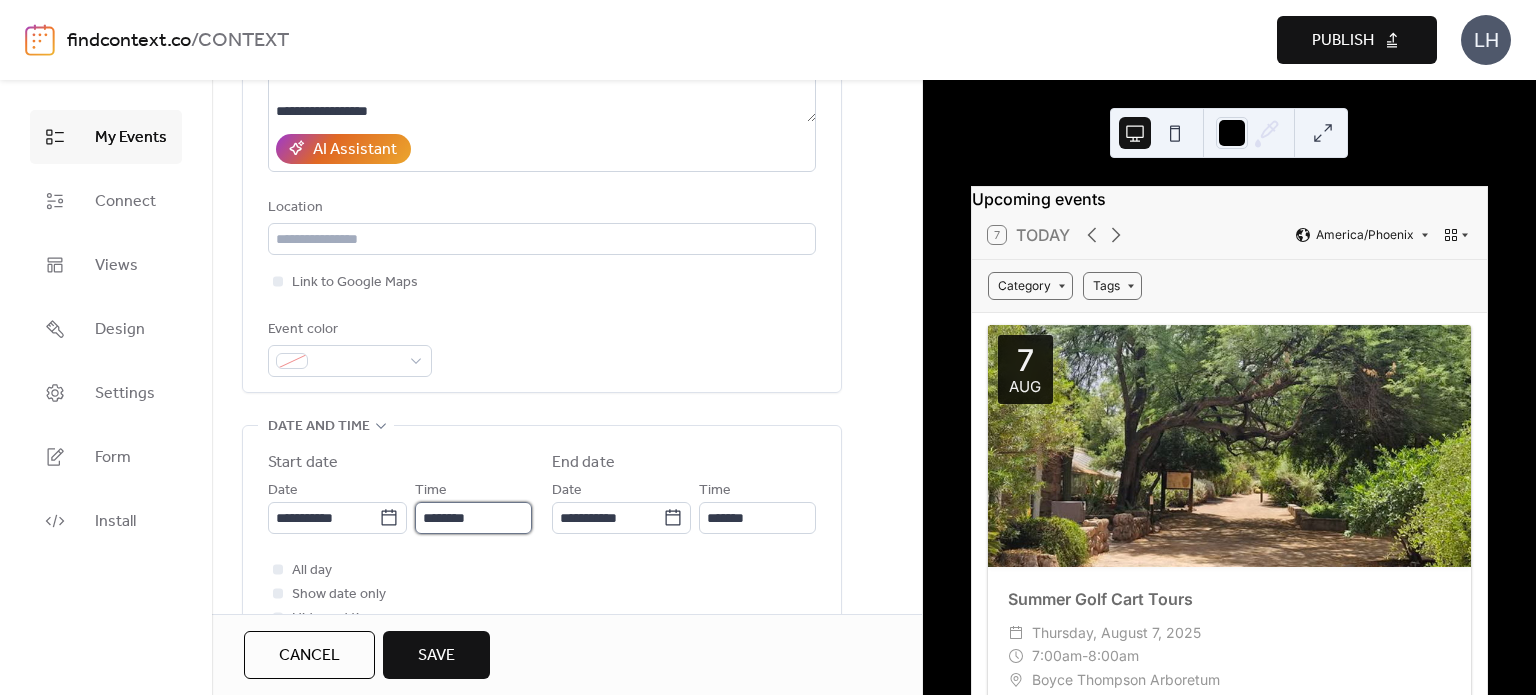 click on "********" at bounding box center (473, 518) 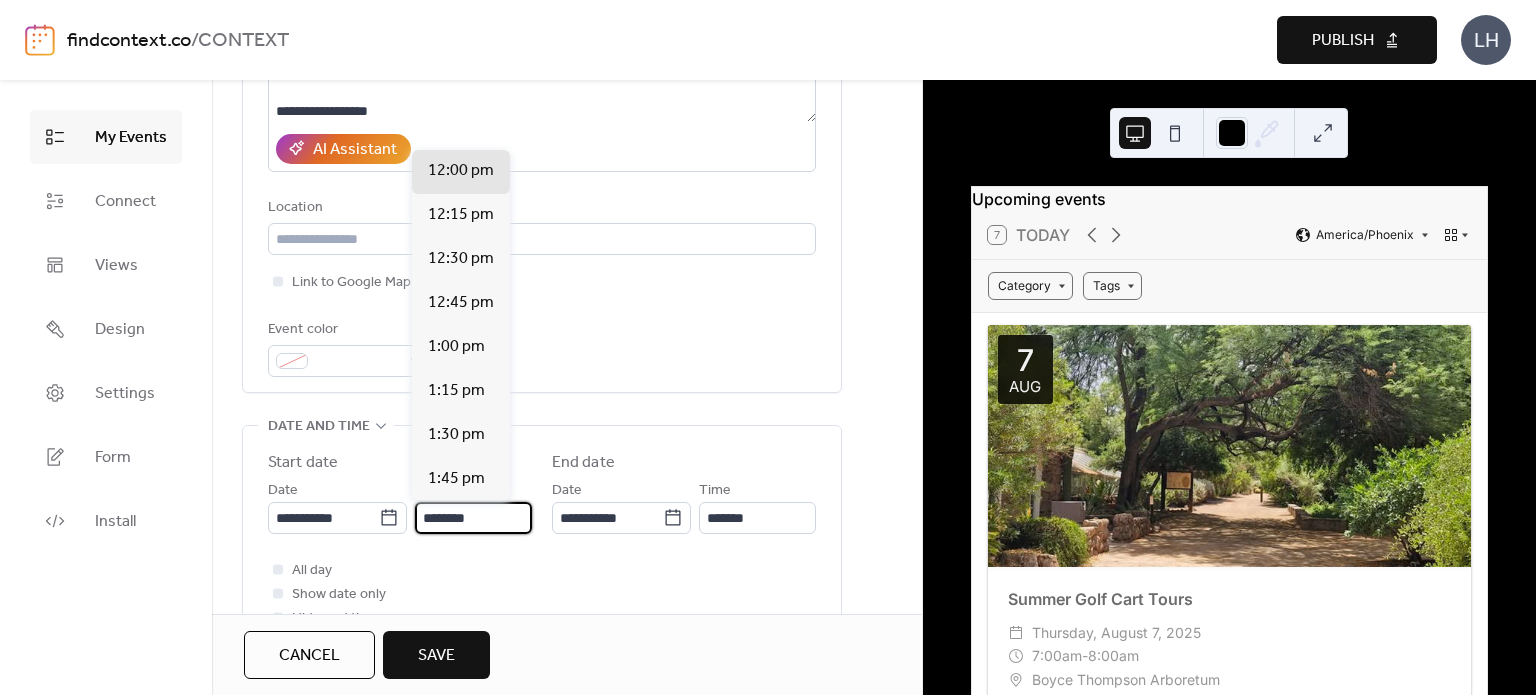 click on "********" at bounding box center [473, 518] 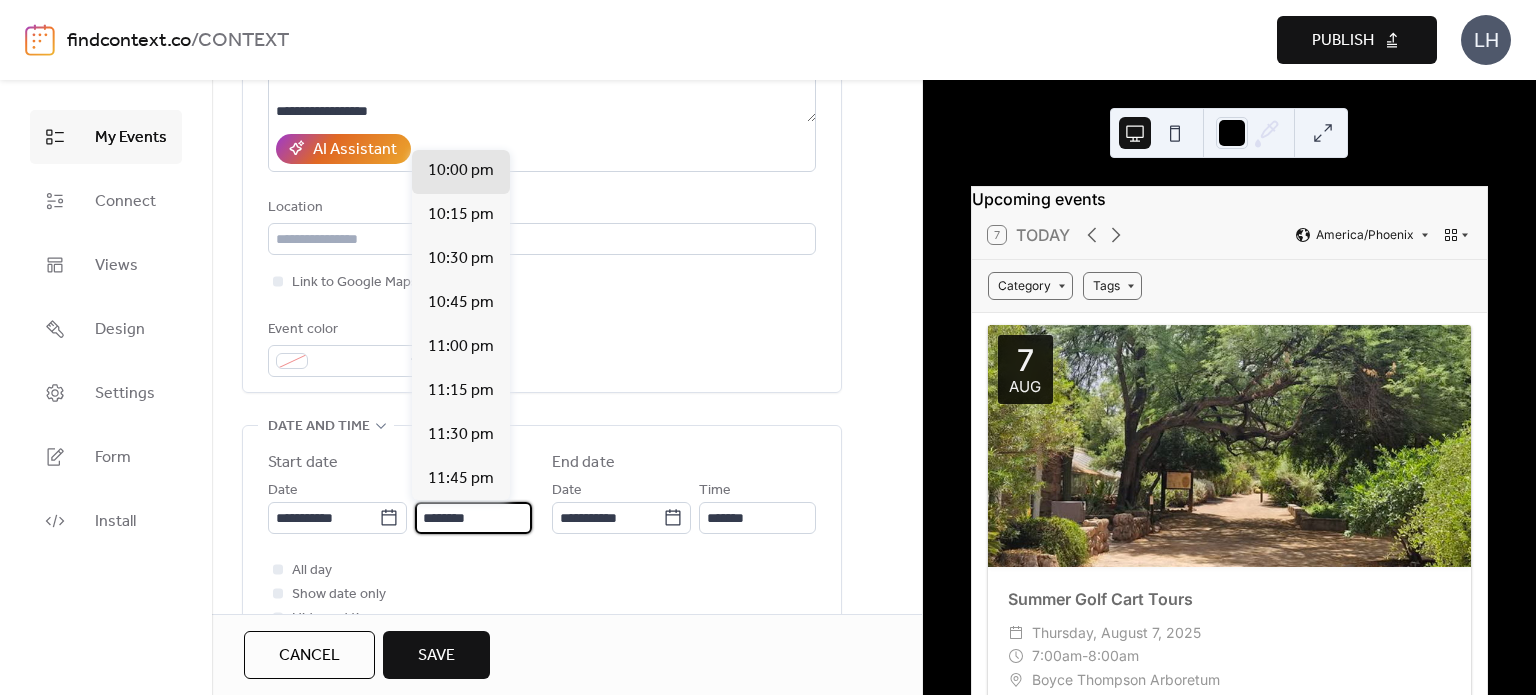 click on "********" at bounding box center (473, 518) 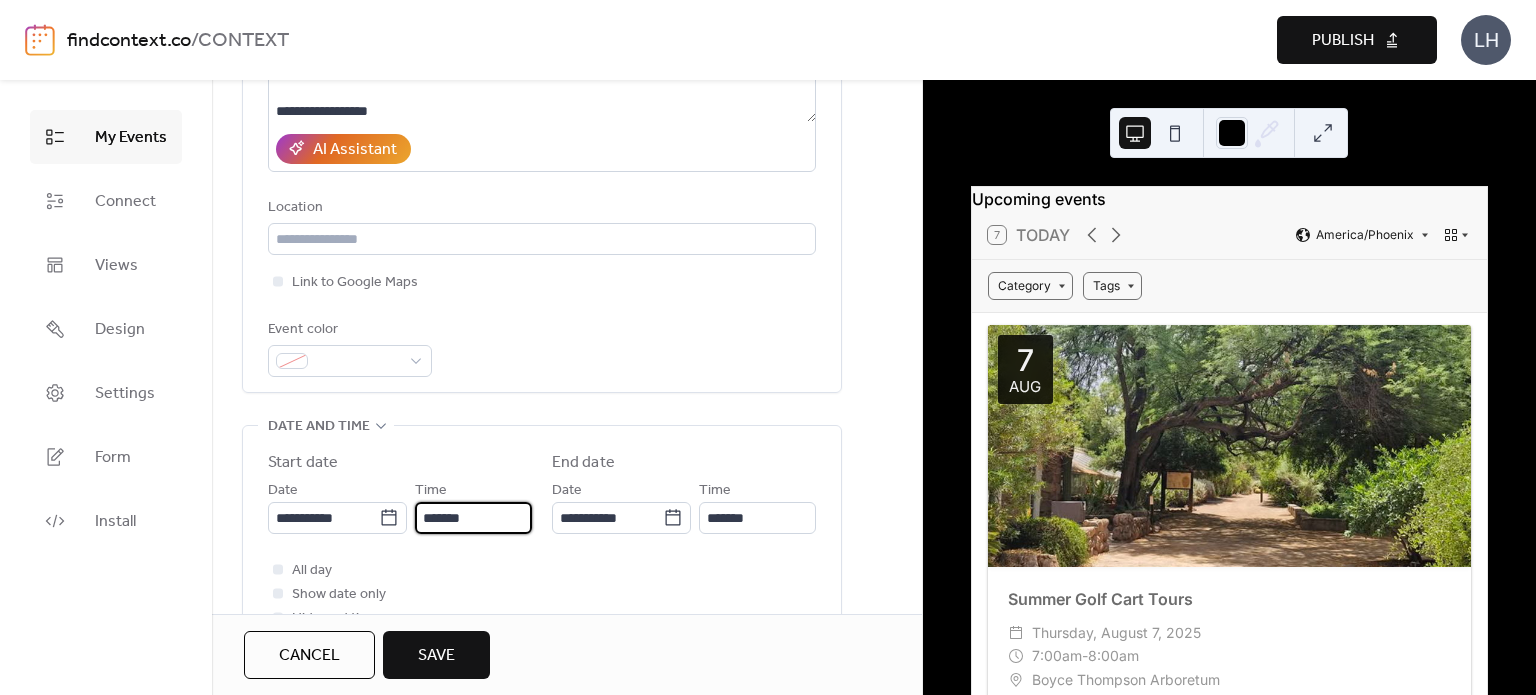 type on "********" 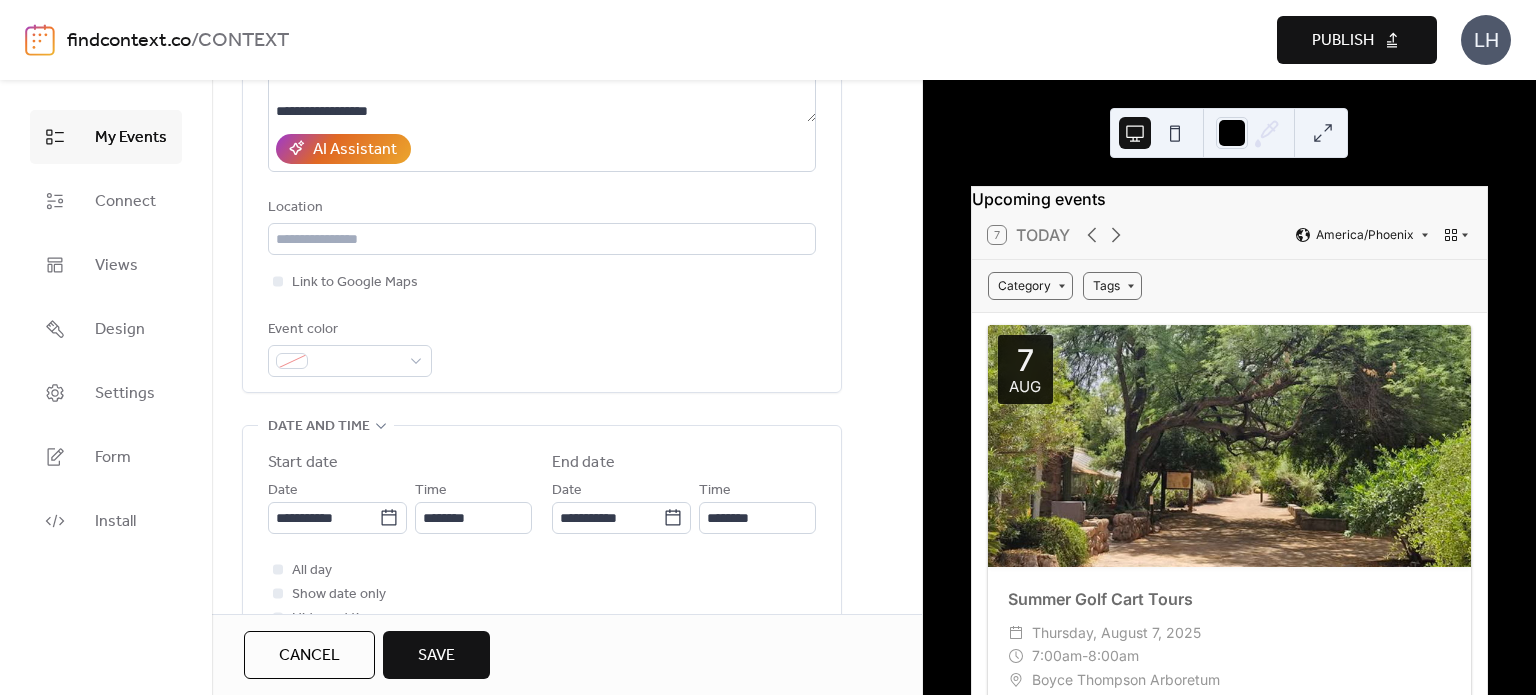 click on "Start date" at bounding box center (400, 463) 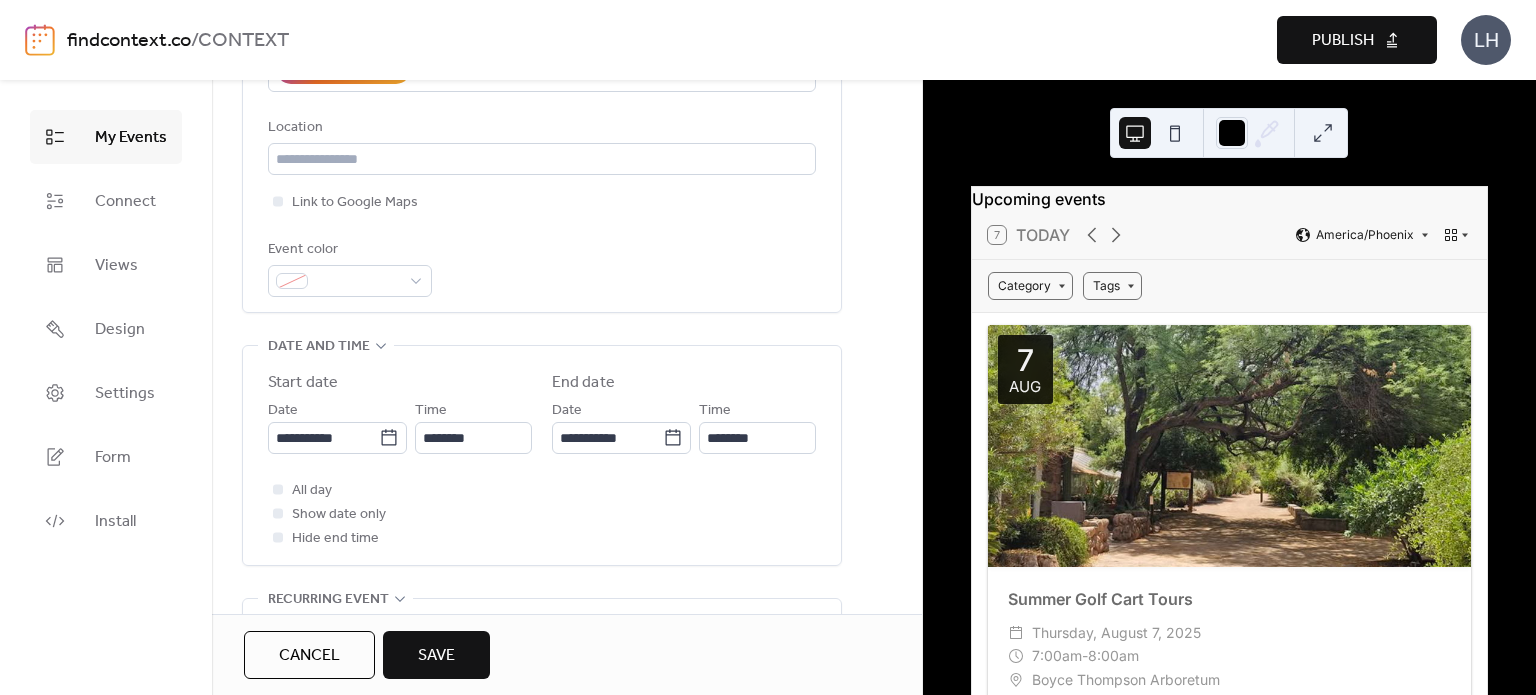 scroll, scrollTop: 440, scrollLeft: 0, axis: vertical 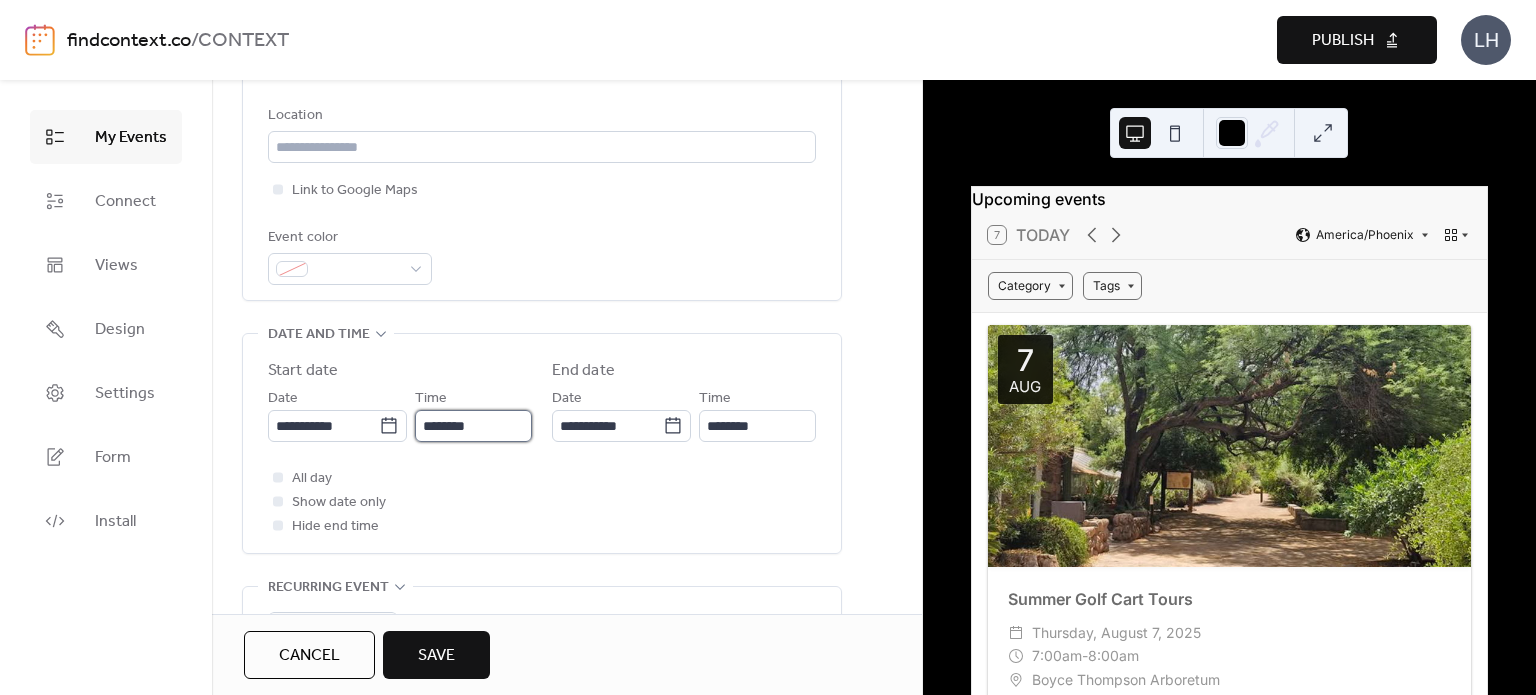 click on "********" at bounding box center (473, 426) 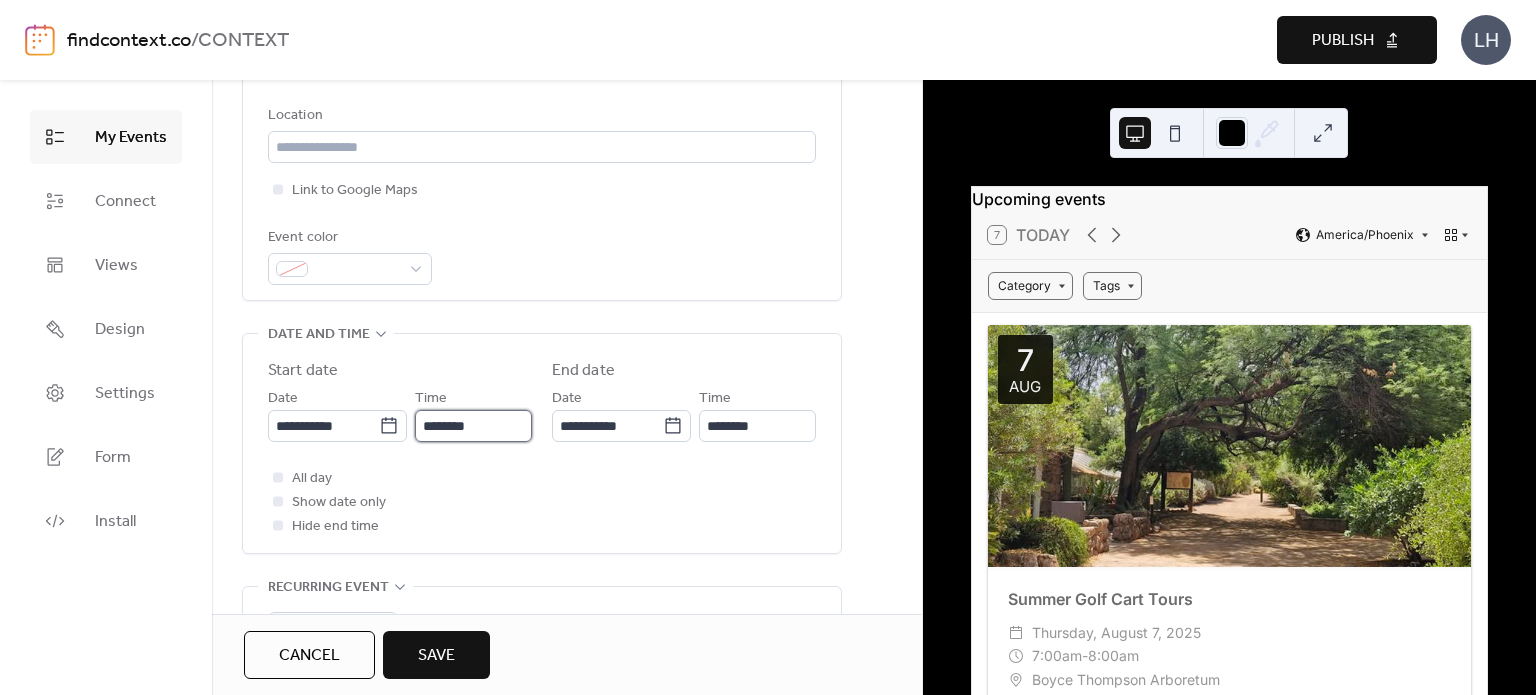 click on "********" at bounding box center [473, 426] 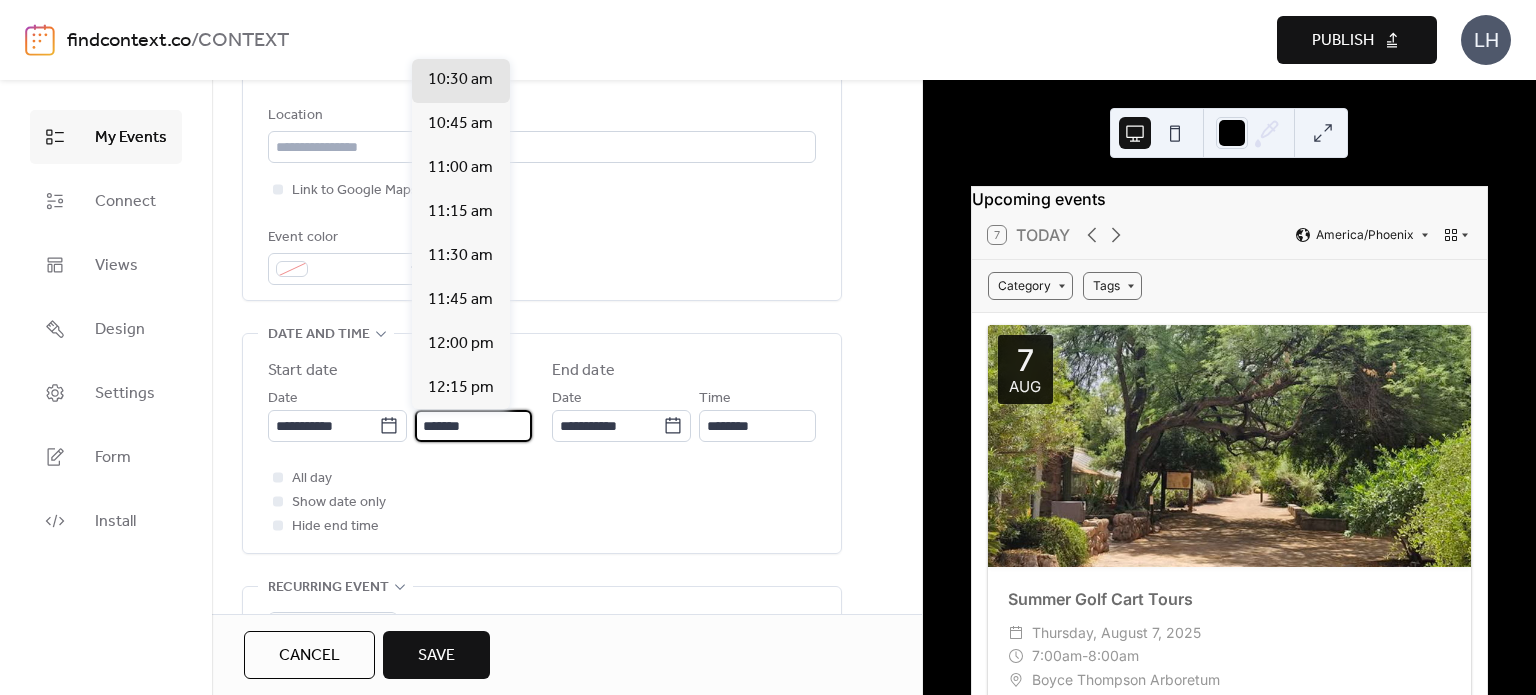 scroll, scrollTop: 1672, scrollLeft: 0, axis: vertical 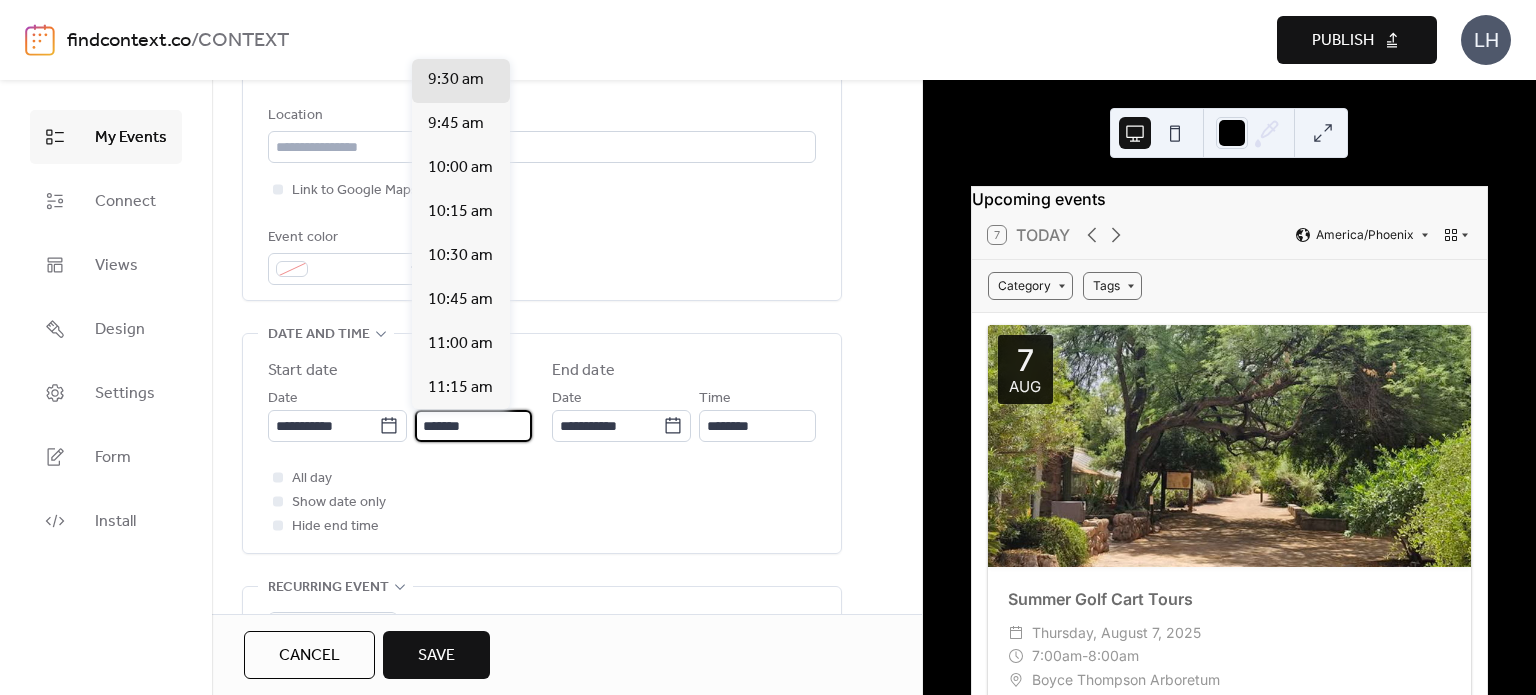 type on "*******" 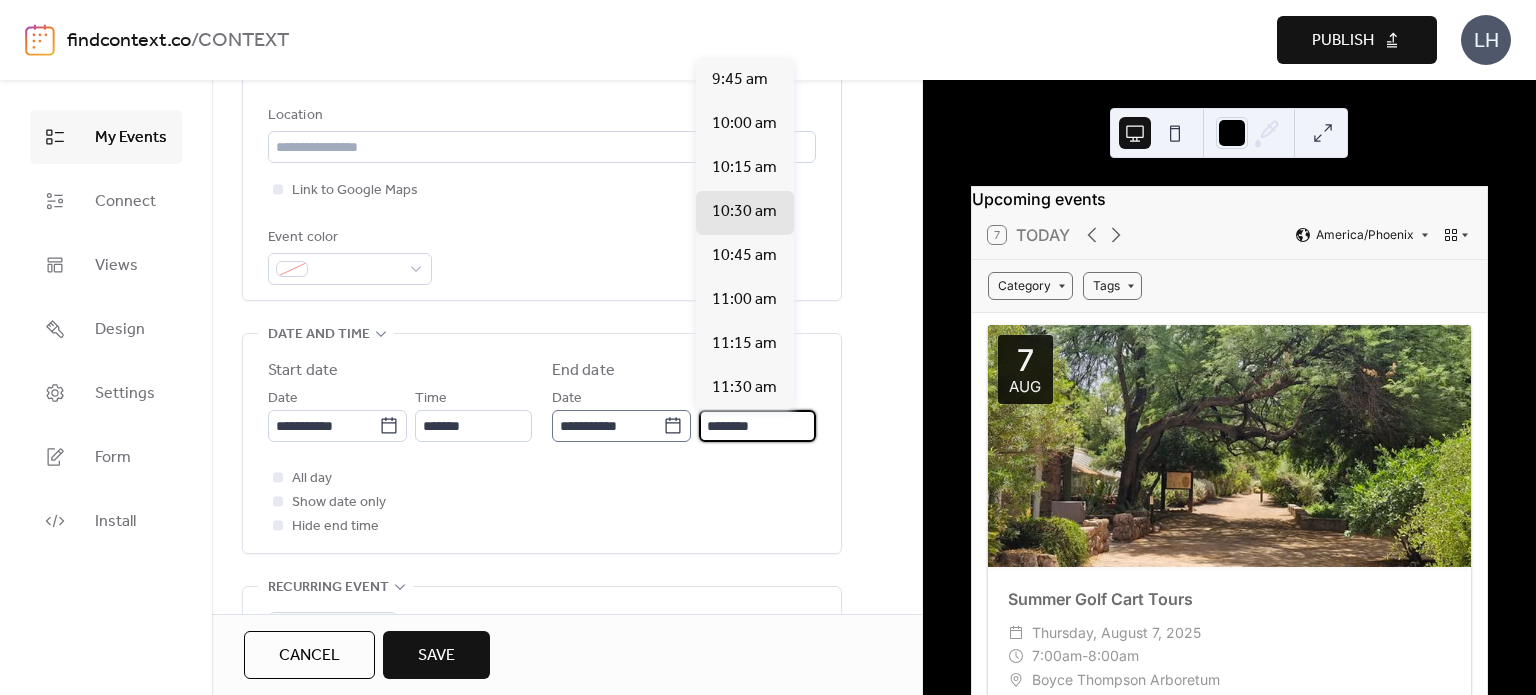drag, startPoint x: 726, startPoint y: 429, endPoint x: 641, endPoint y: 426, distance: 85.052925 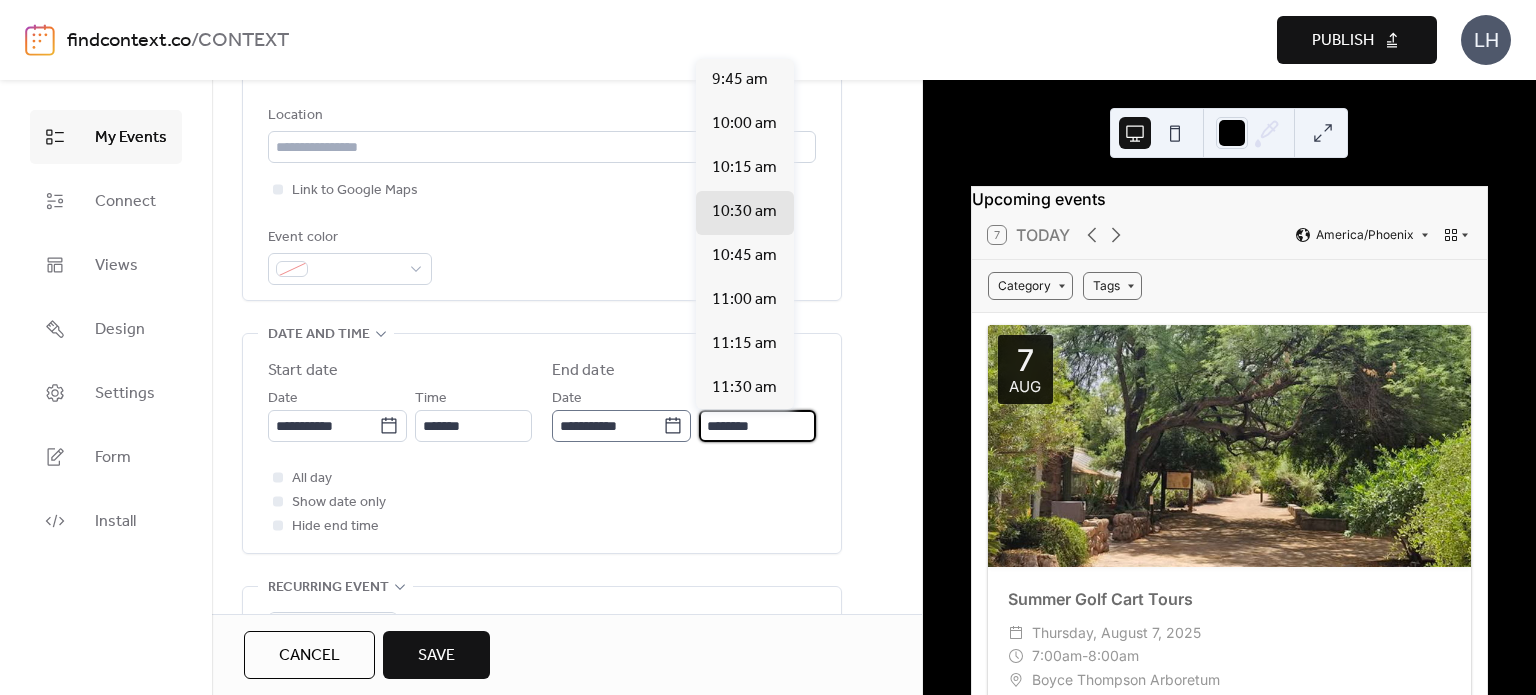 click on "**********" at bounding box center (684, 414) 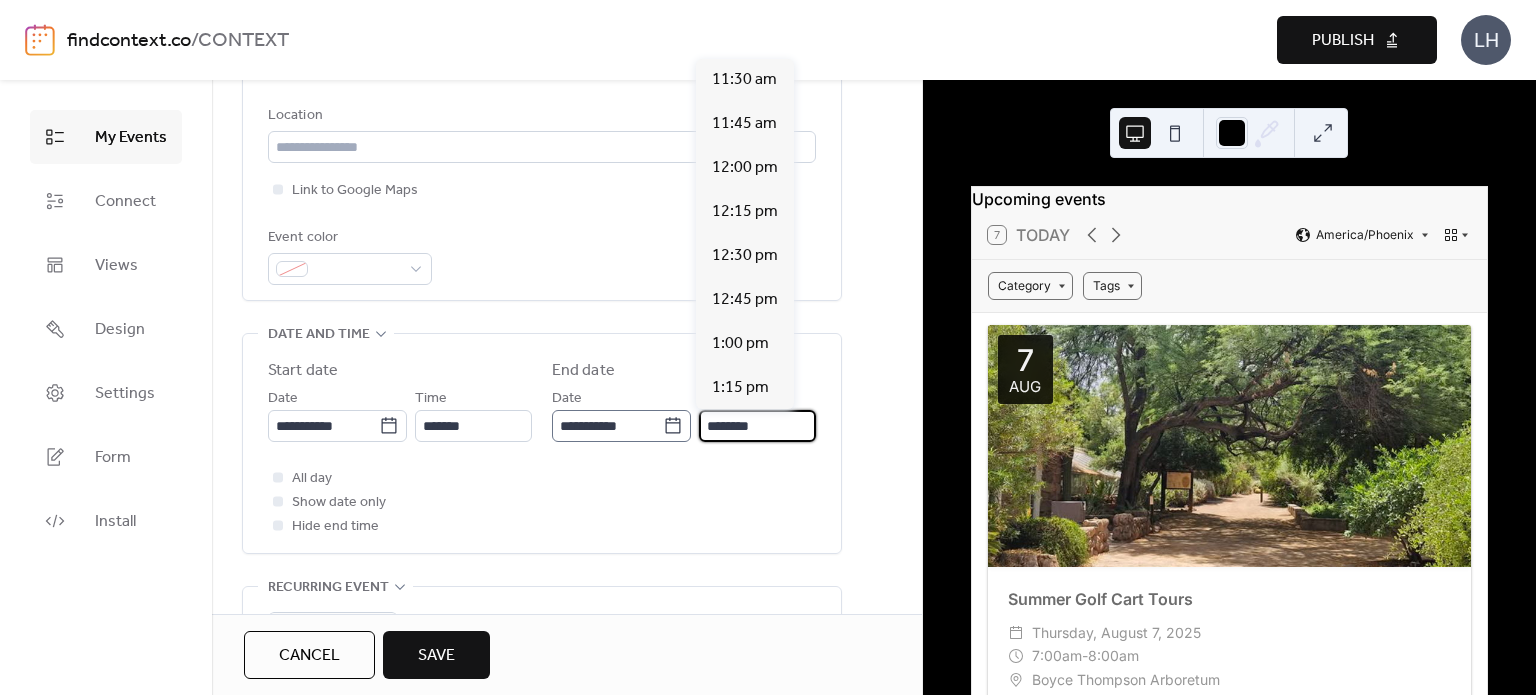 scroll, scrollTop: 220, scrollLeft: 0, axis: vertical 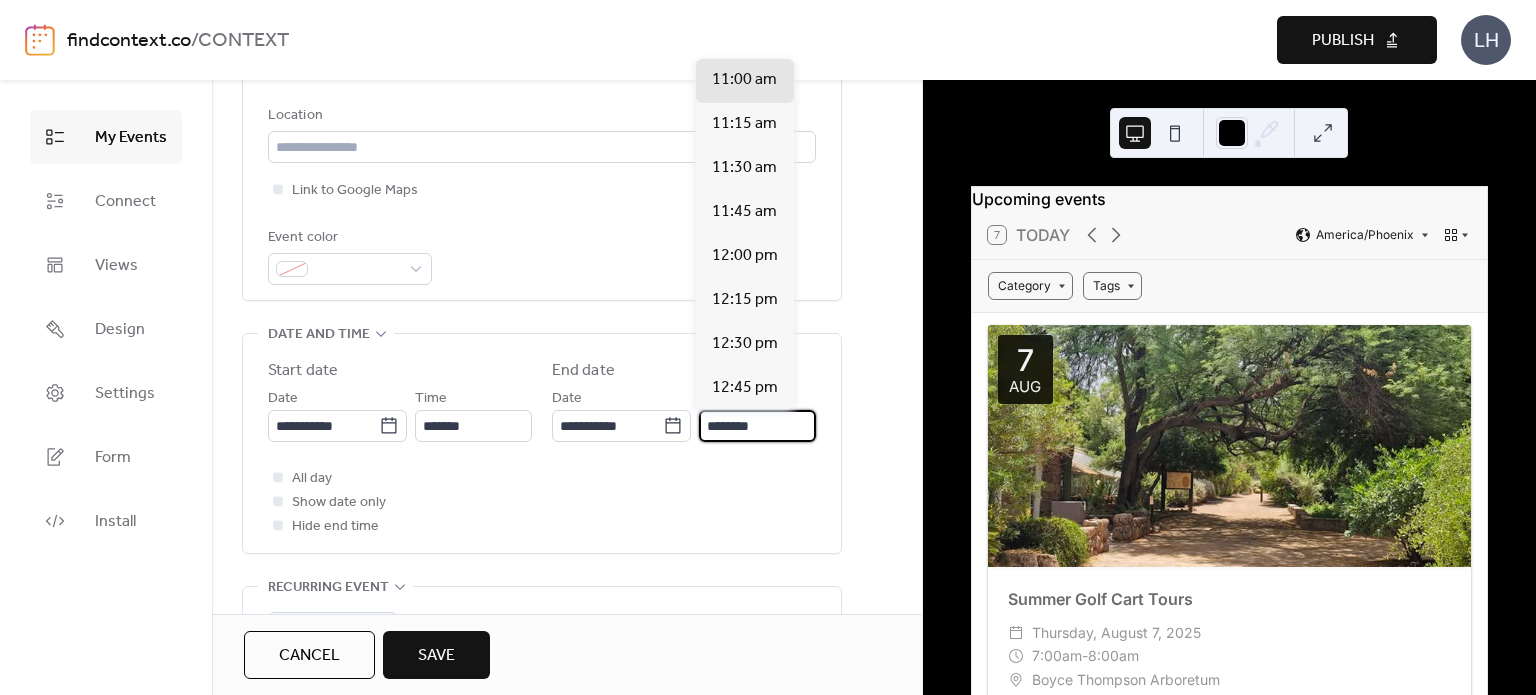 type on "********" 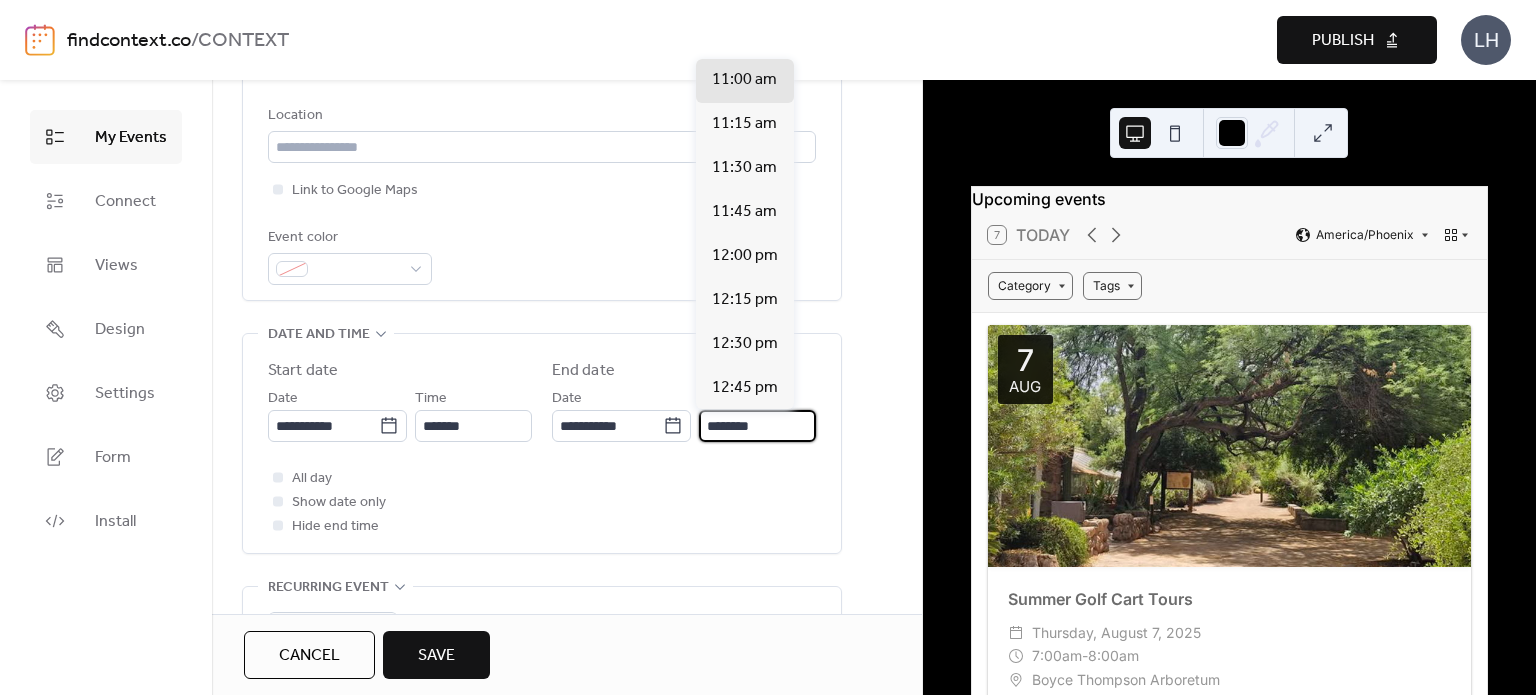 click on "All day Show date only Hide end time" at bounding box center (542, 502) 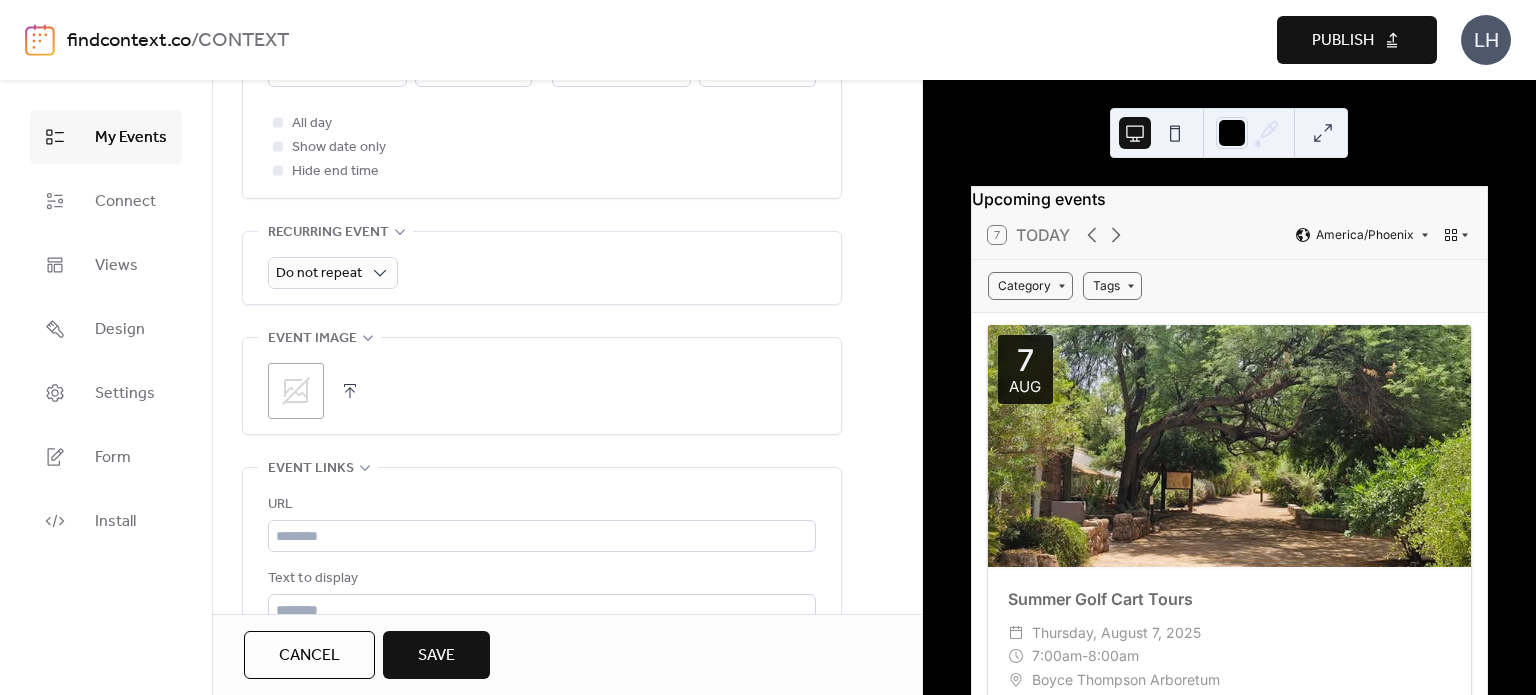 scroll, scrollTop: 806, scrollLeft: 0, axis: vertical 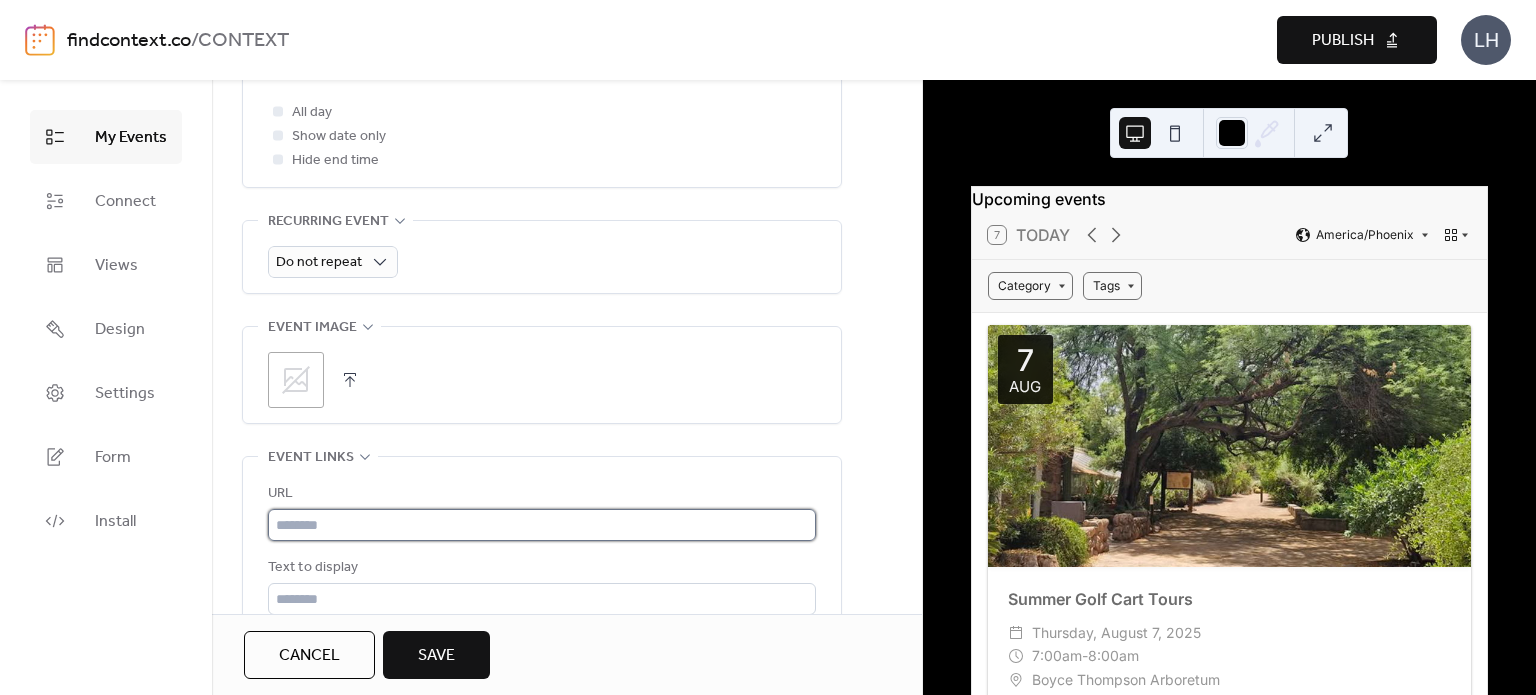 click at bounding box center [542, 525] 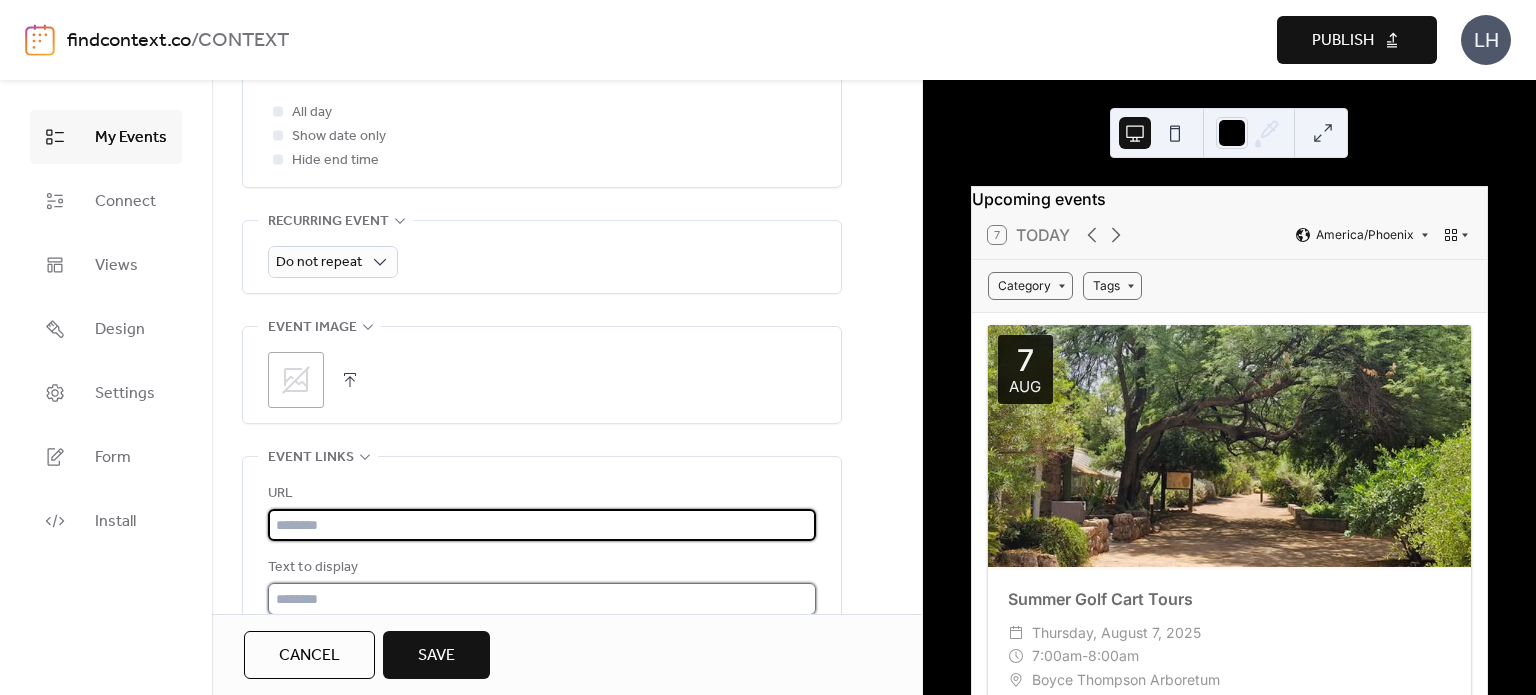 click at bounding box center [542, 599] 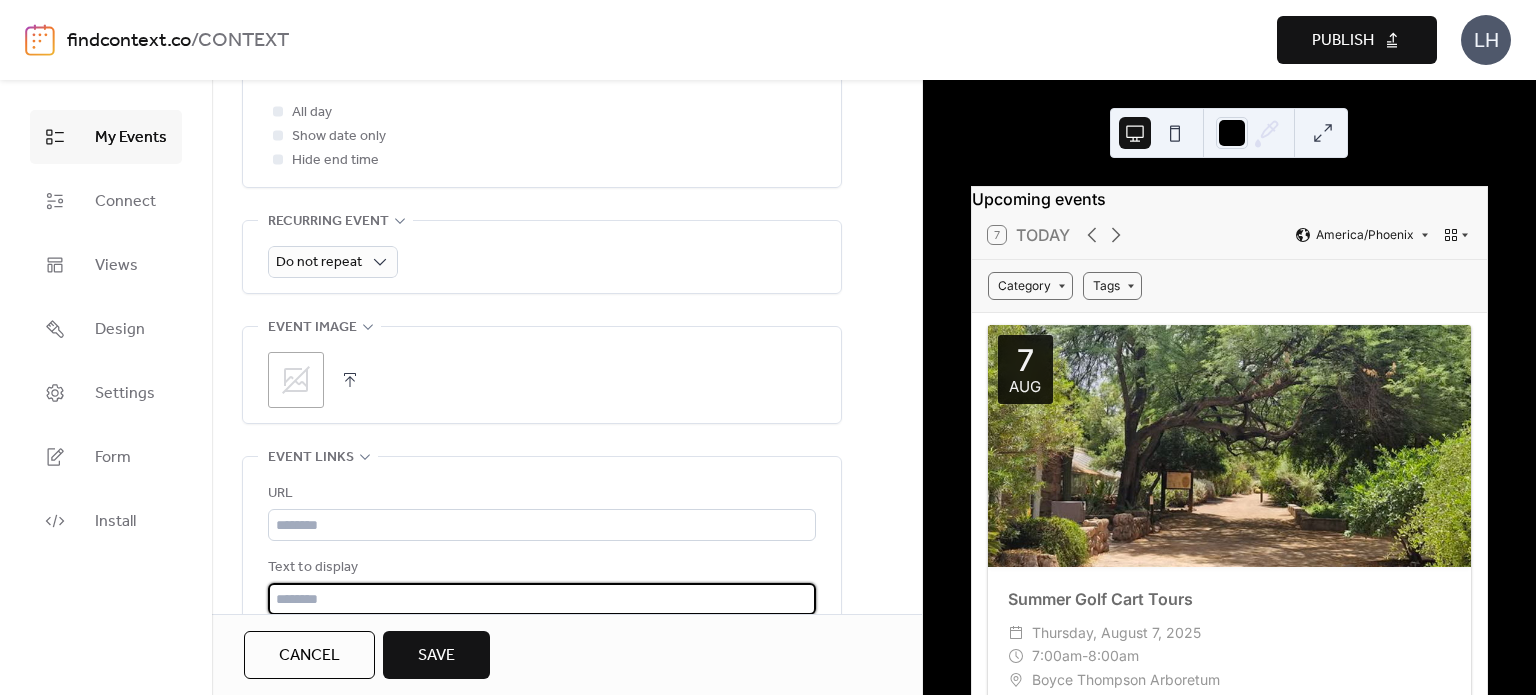 paste on "**********" 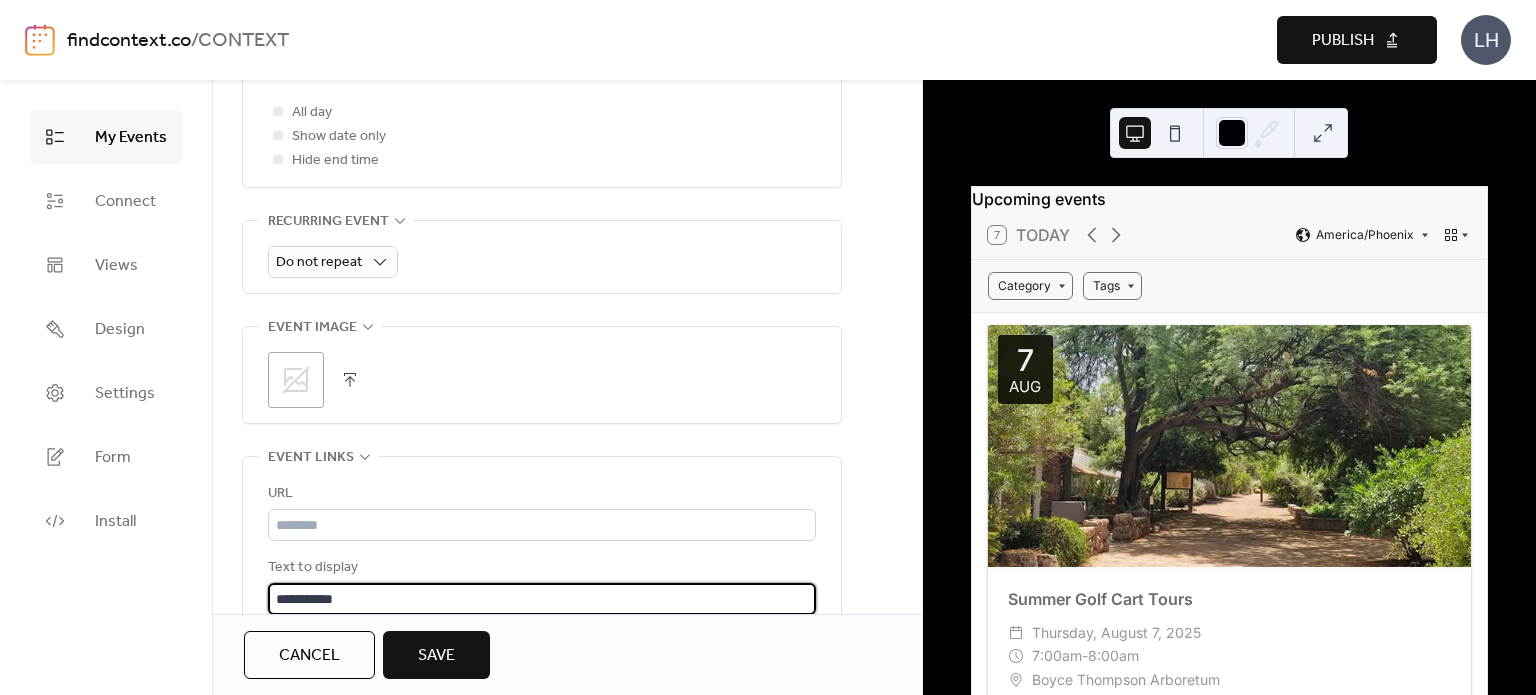 type on "**********" 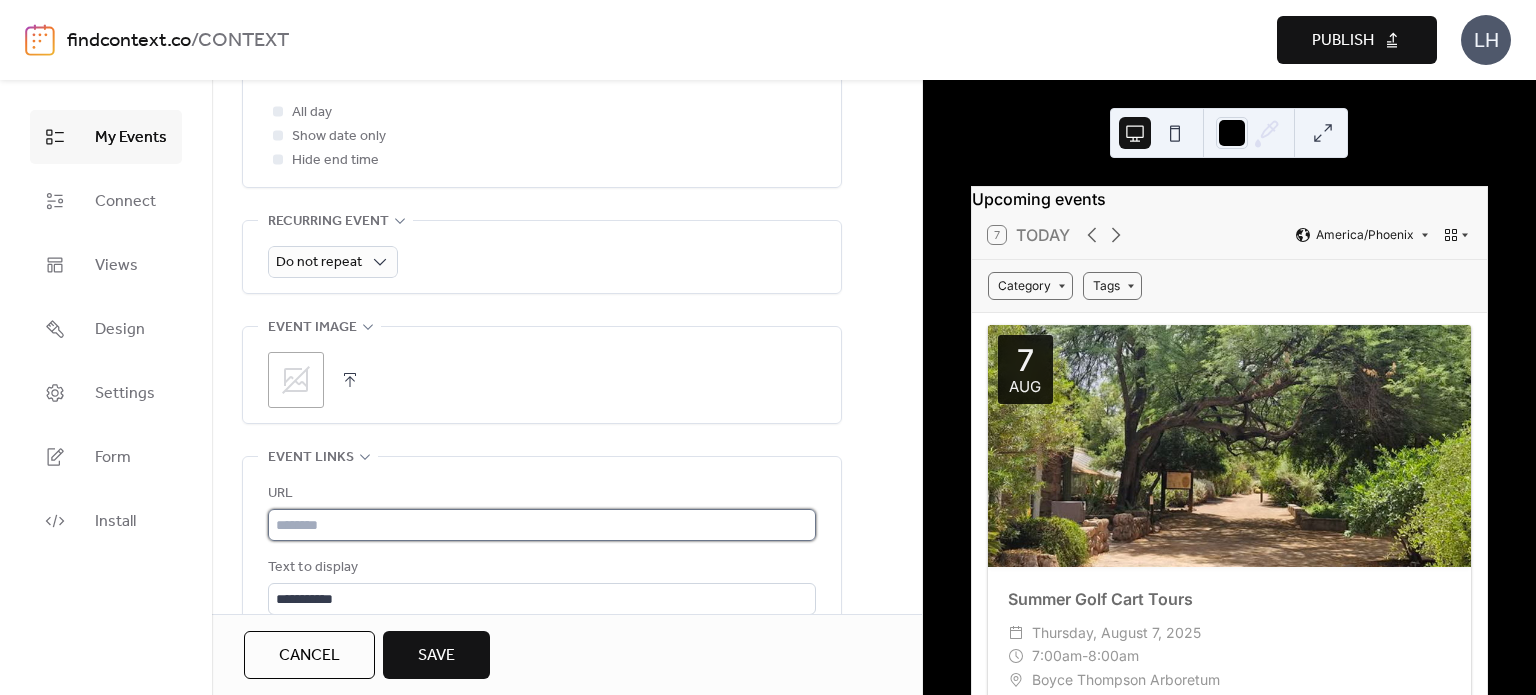 click at bounding box center (542, 525) 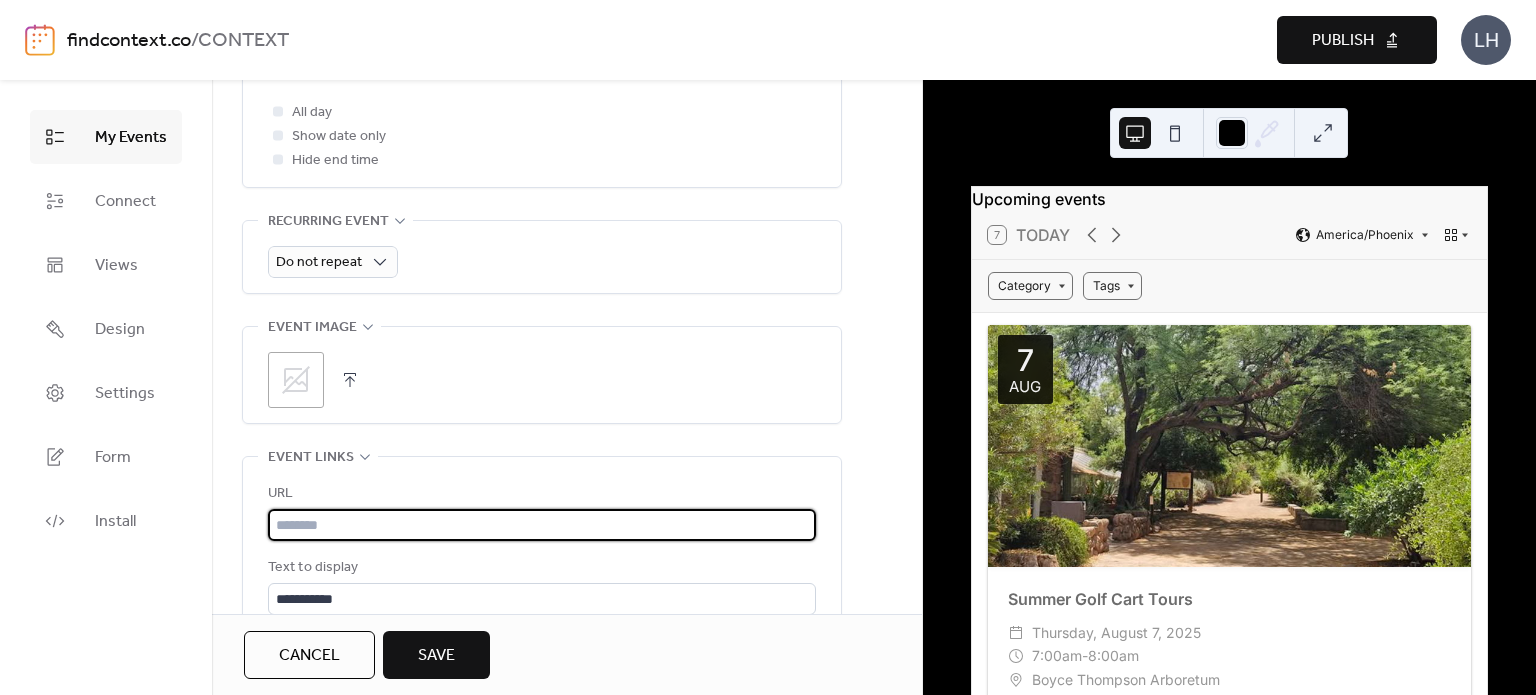 paste on "**********" 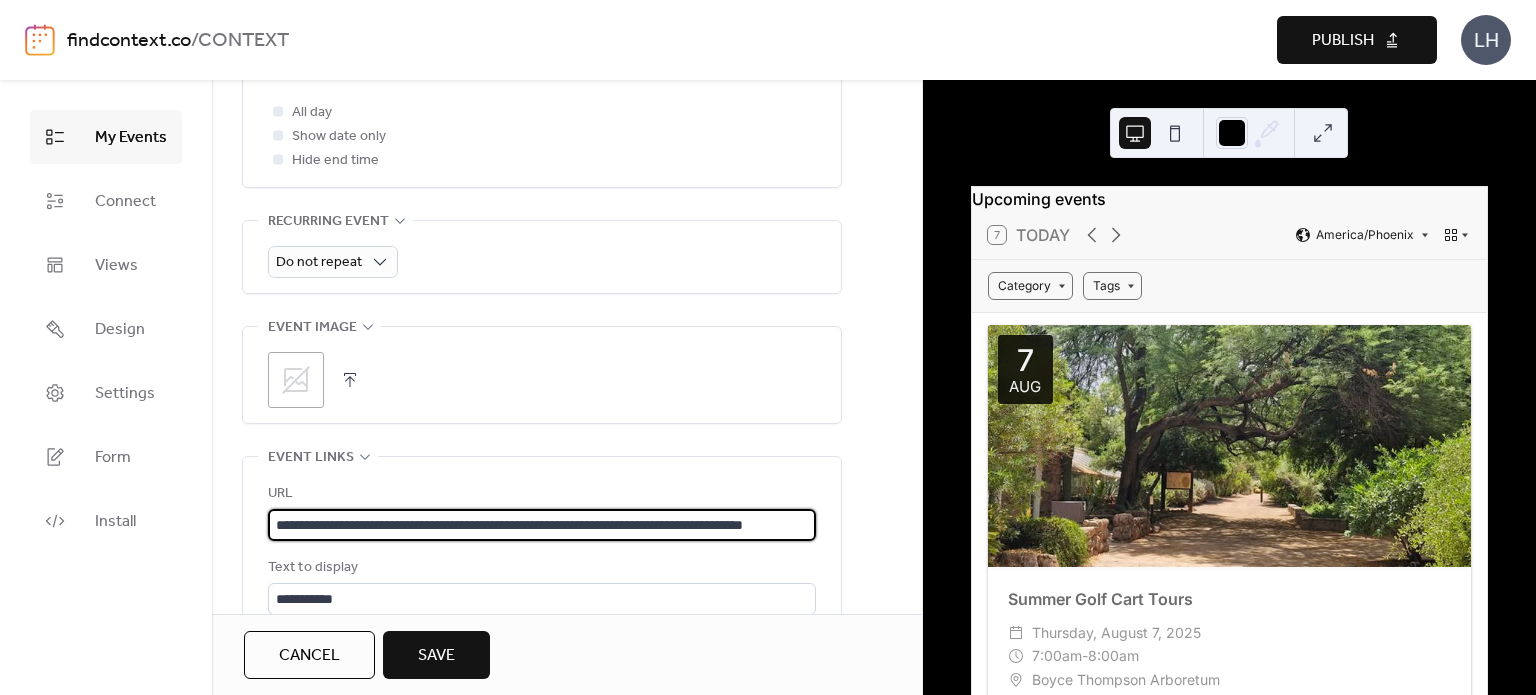 scroll, scrollTop: 0, scrollLeft: 124, axis: horizontal 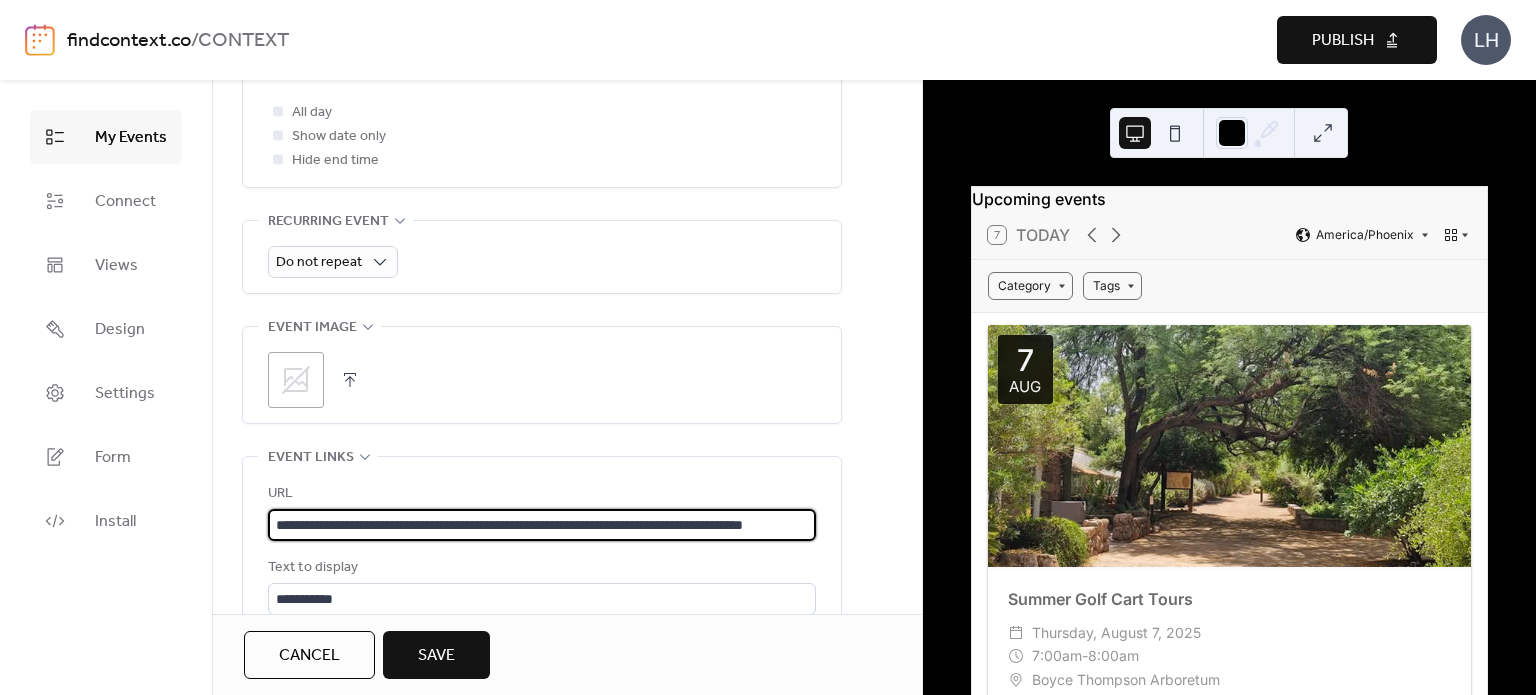 type on "**********" 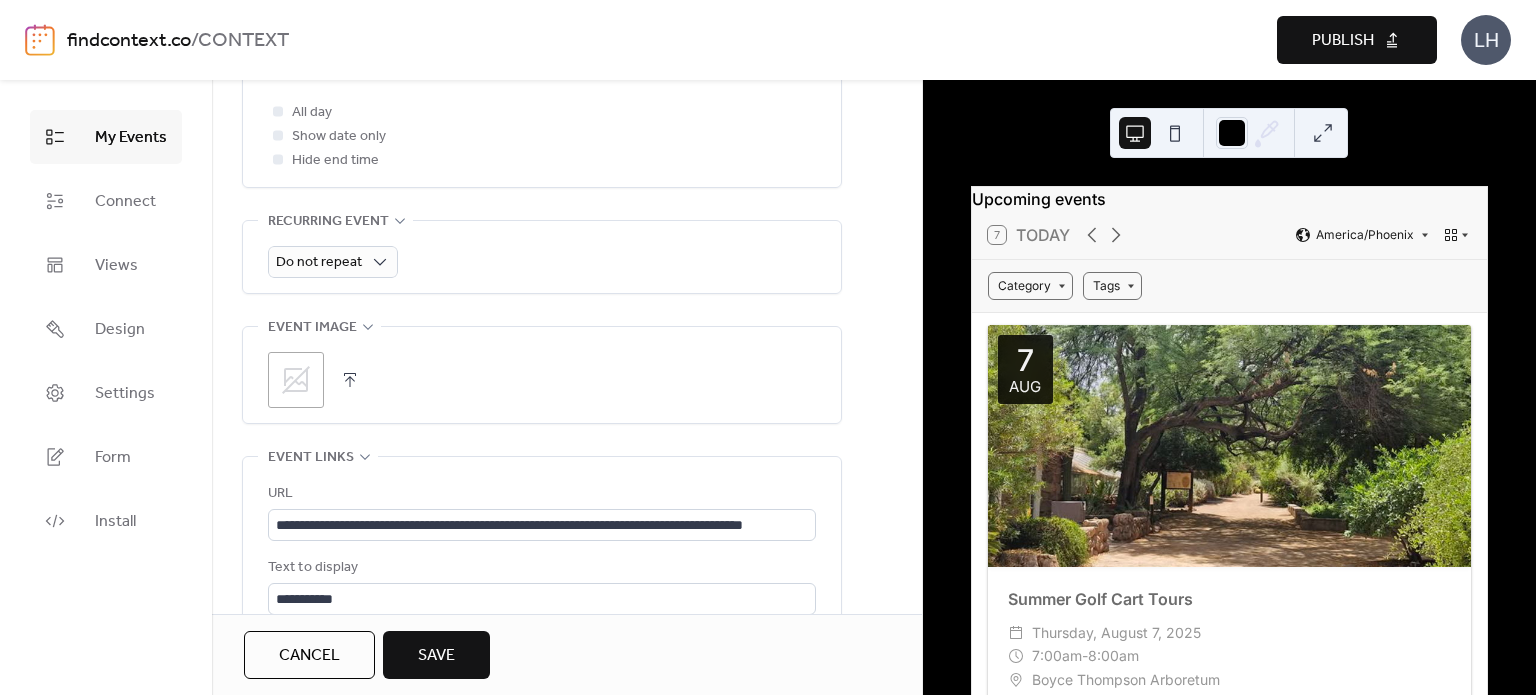 click 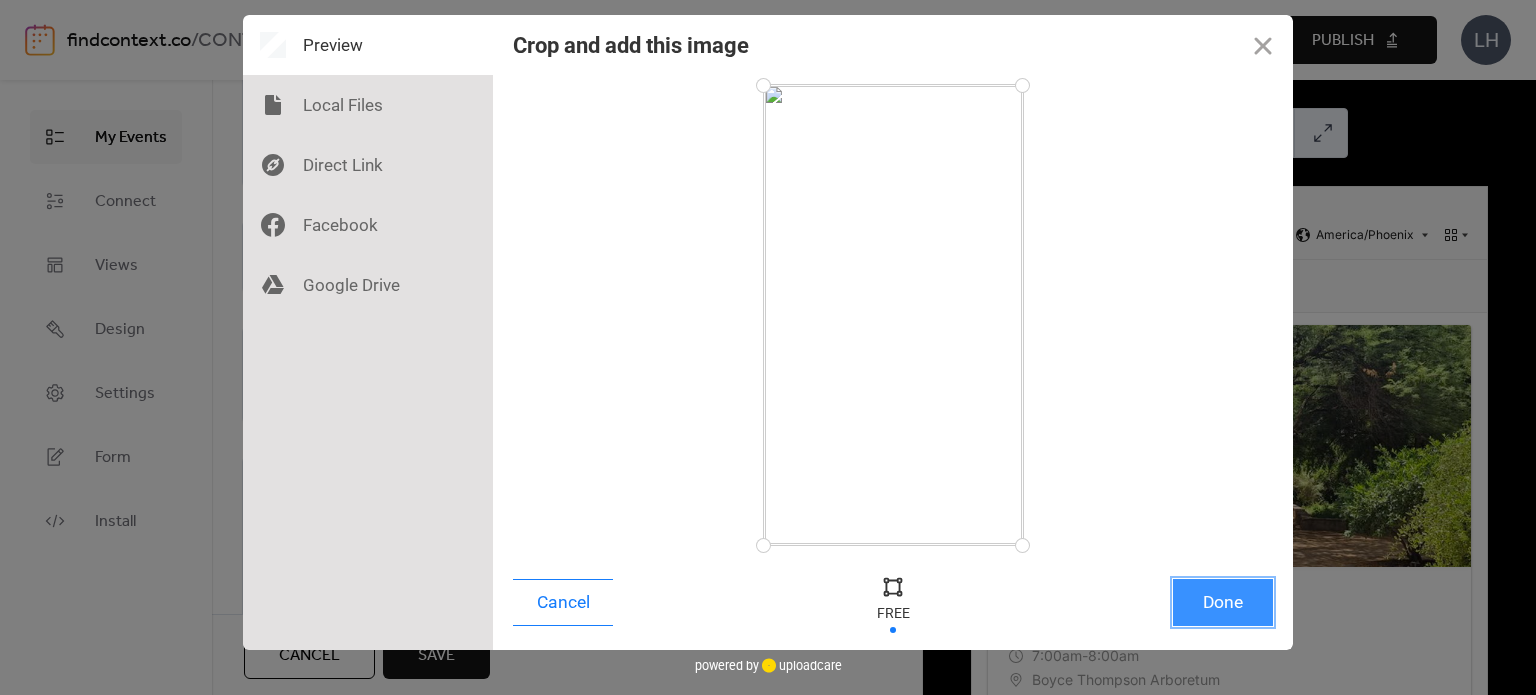 click on "Done" at bounding box center (1223, 602) 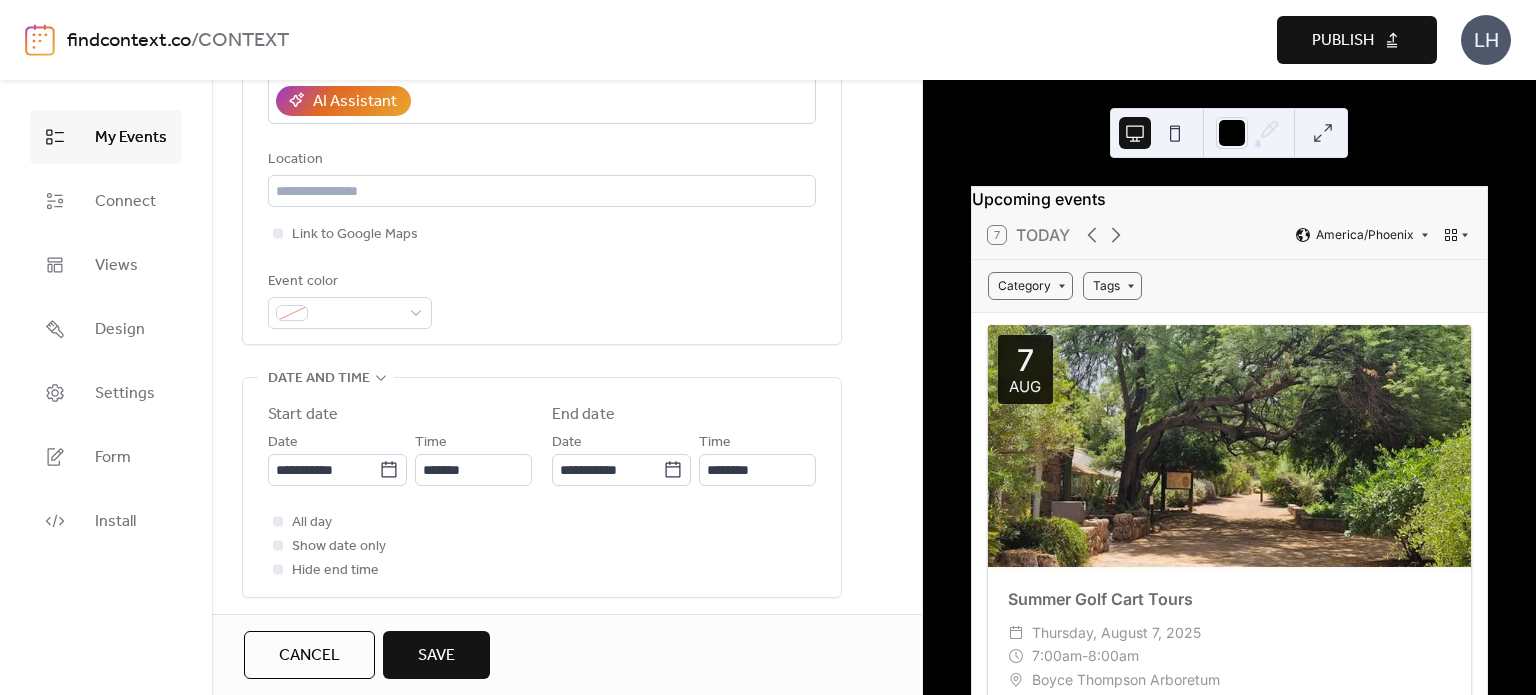 scroll, scrollTop: 324, scrollLeft: 0, axis: vertical 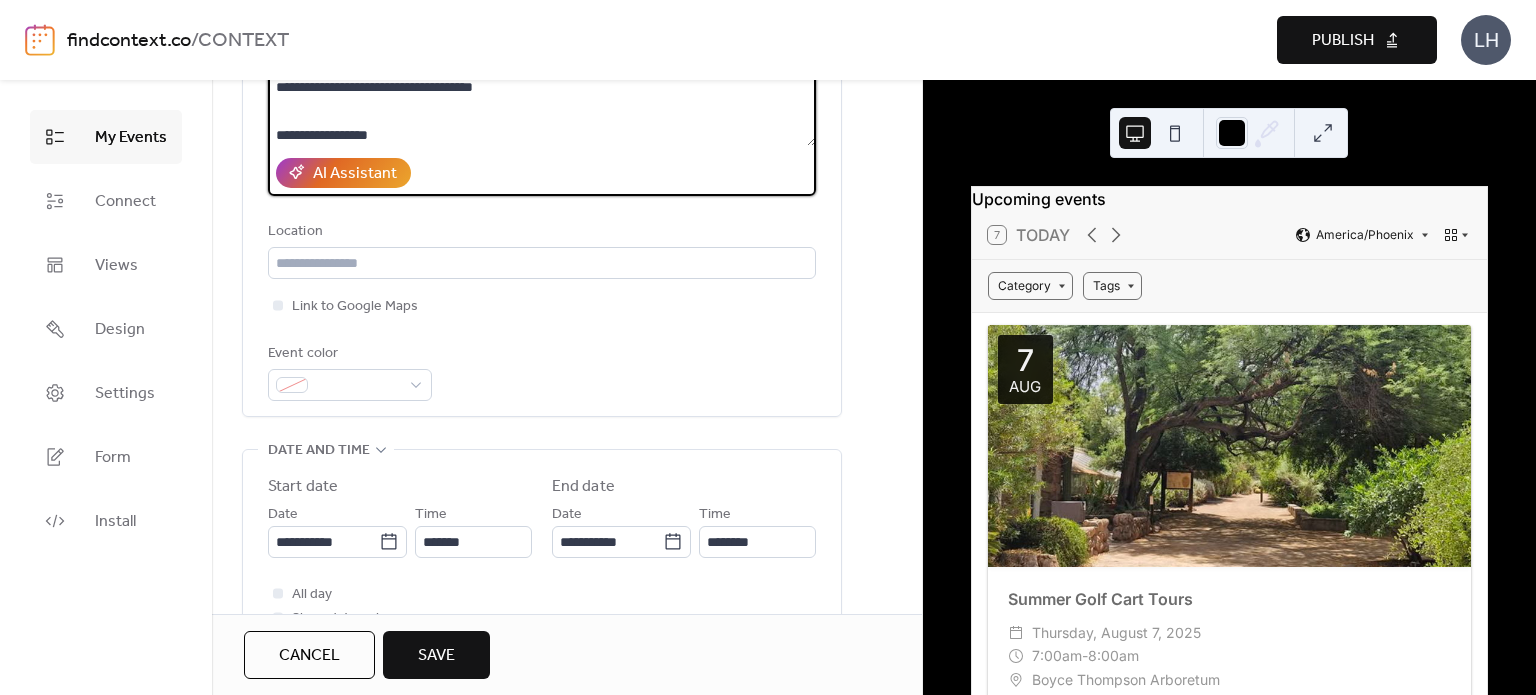drag, startPoint x: 524, startPoint y: 116, endPoint x: 295, endPoint y: 97, distance: 229.78687 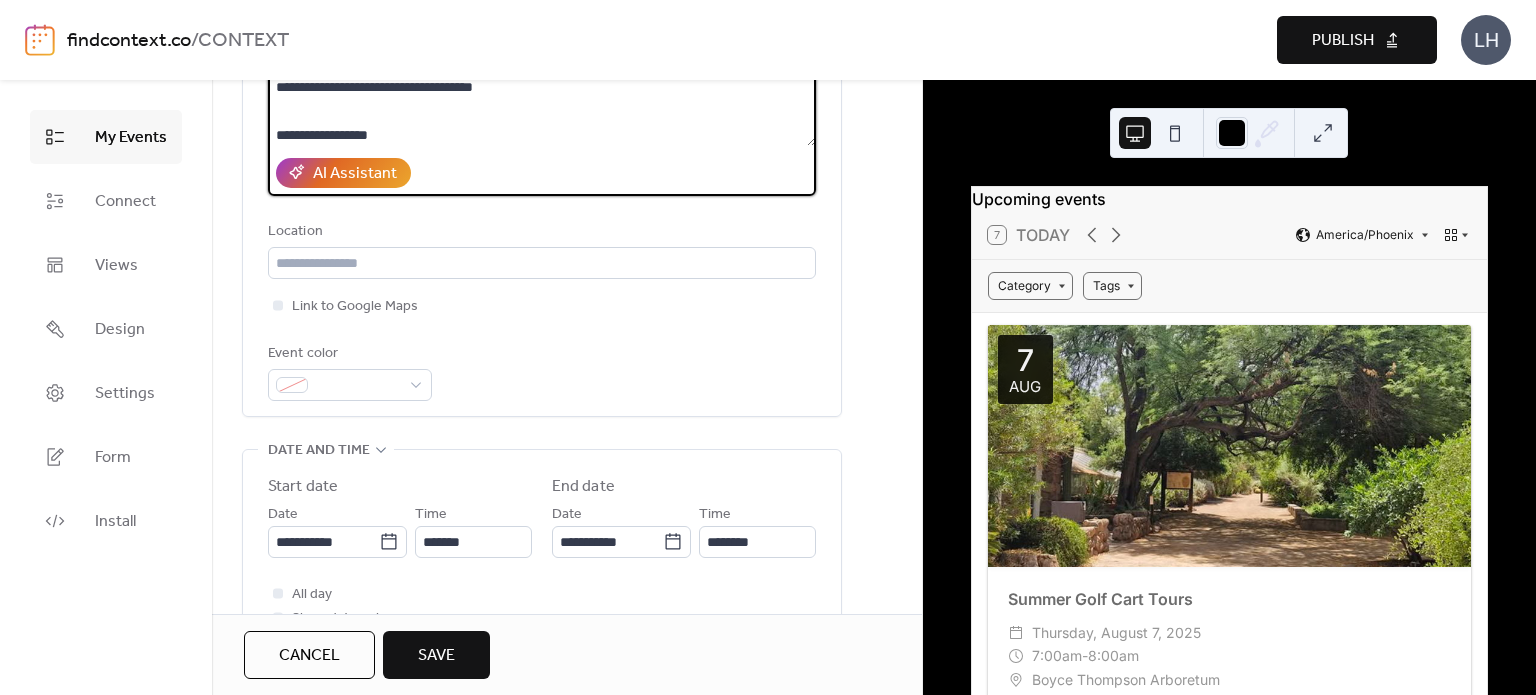 click on "**********" at bounding box center (542, 70) 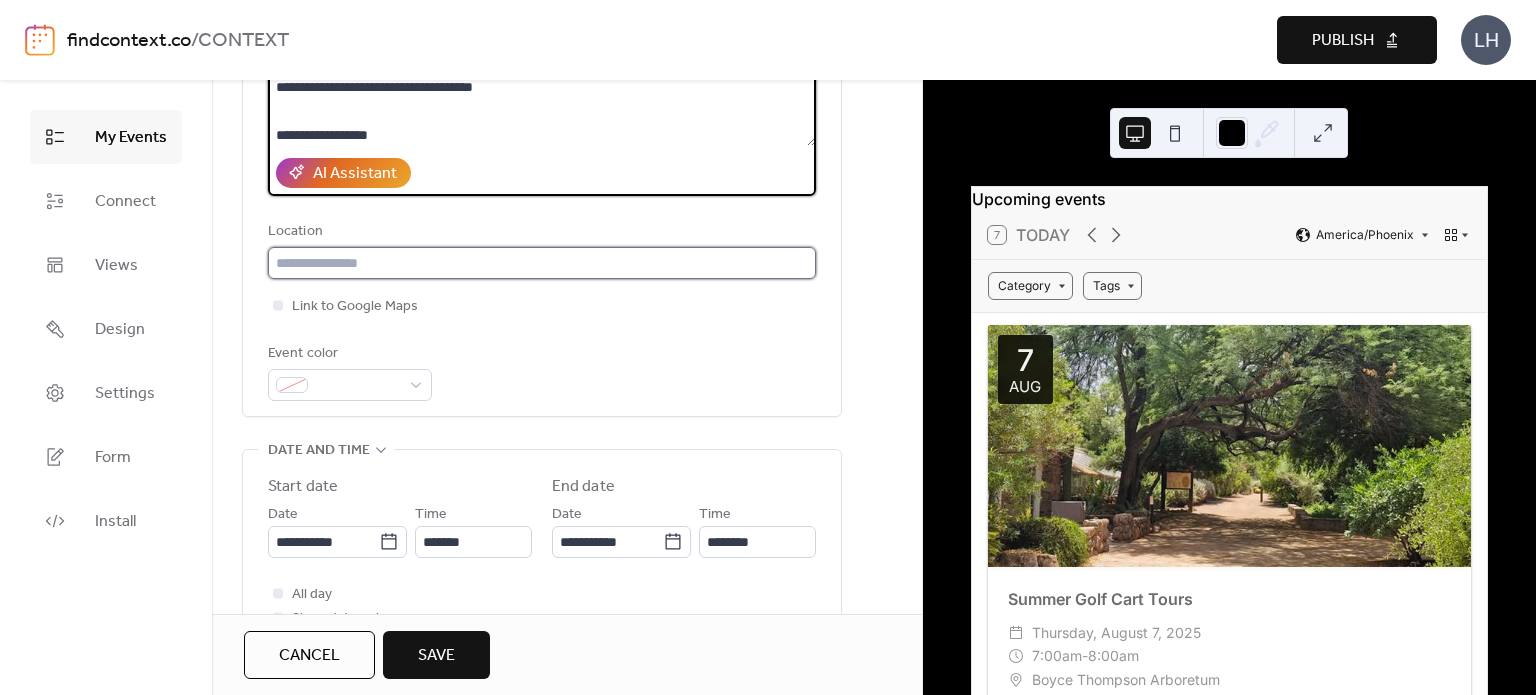 click at bounding box center (542, 263) 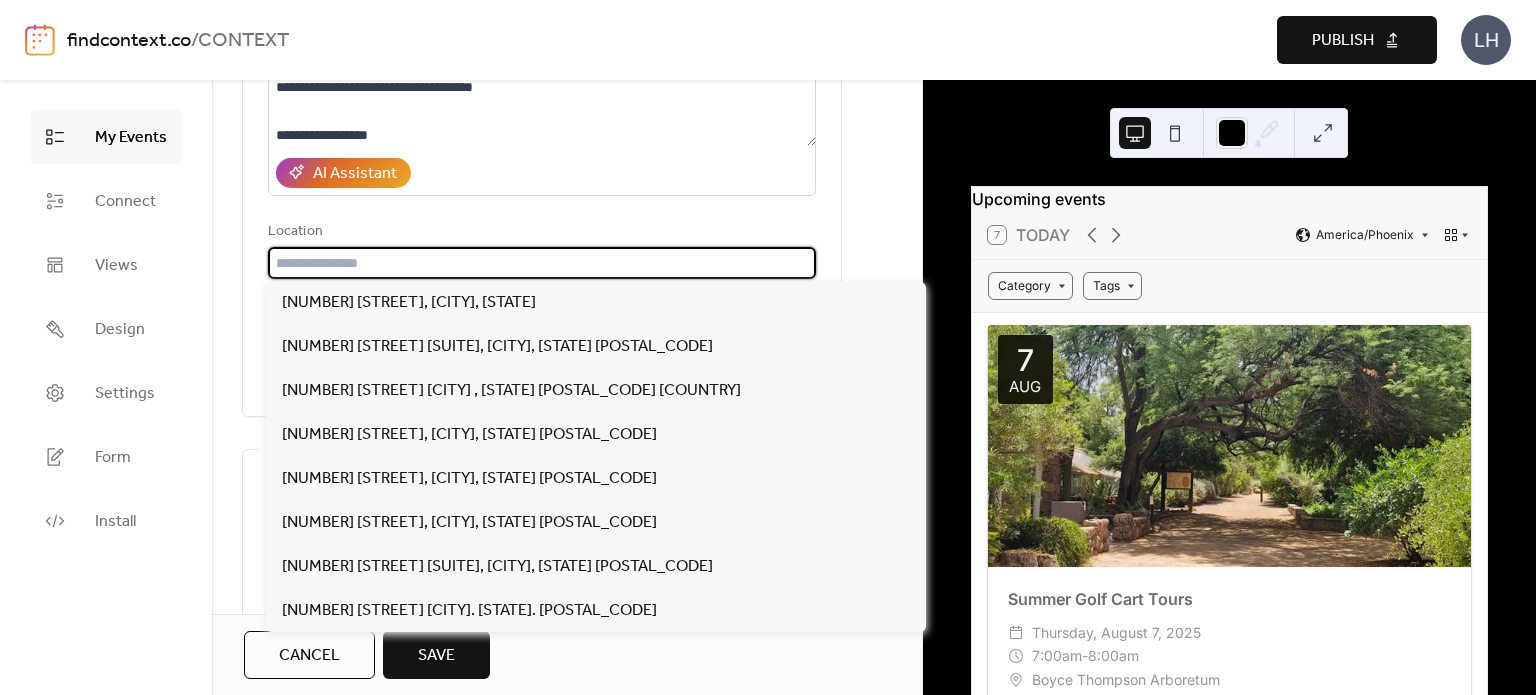 paste on "**********" 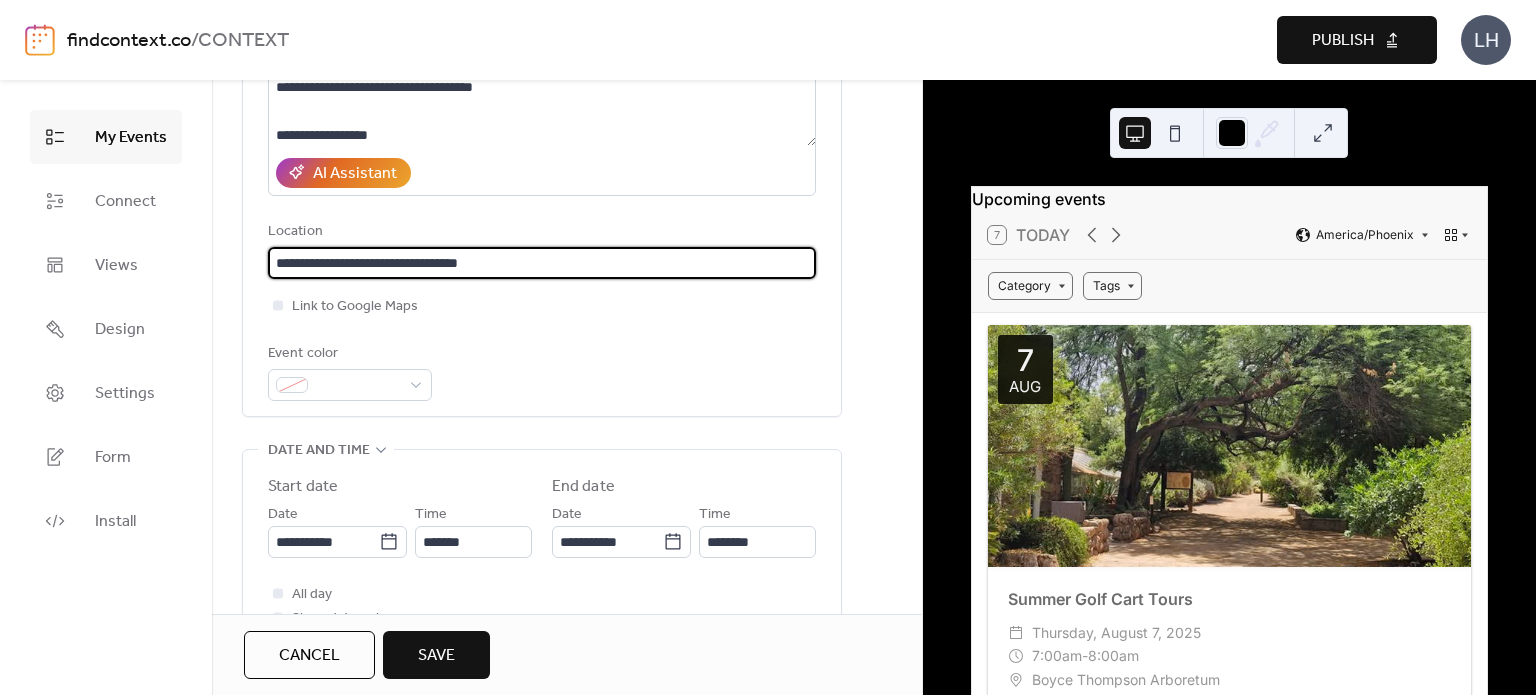click on "**********" at bounding box center (542, 263) 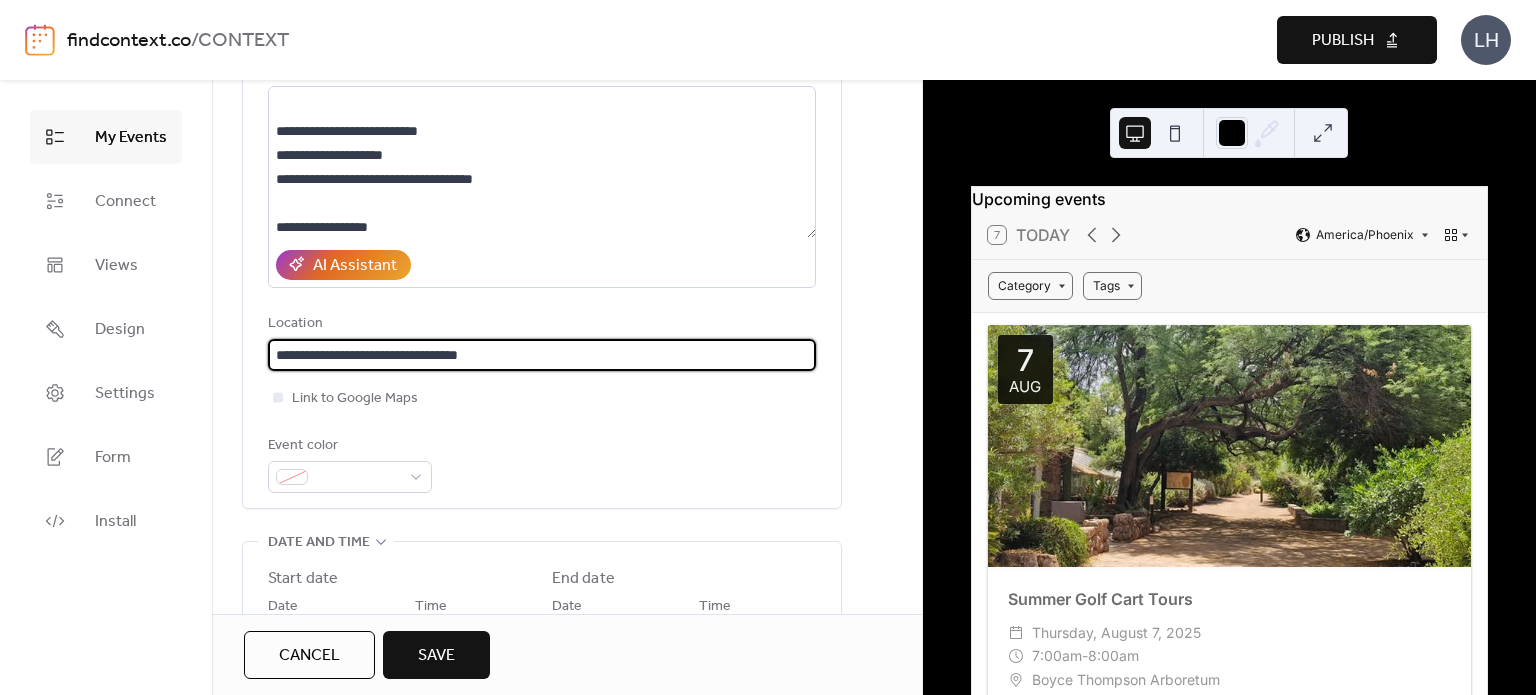 type on "**********" 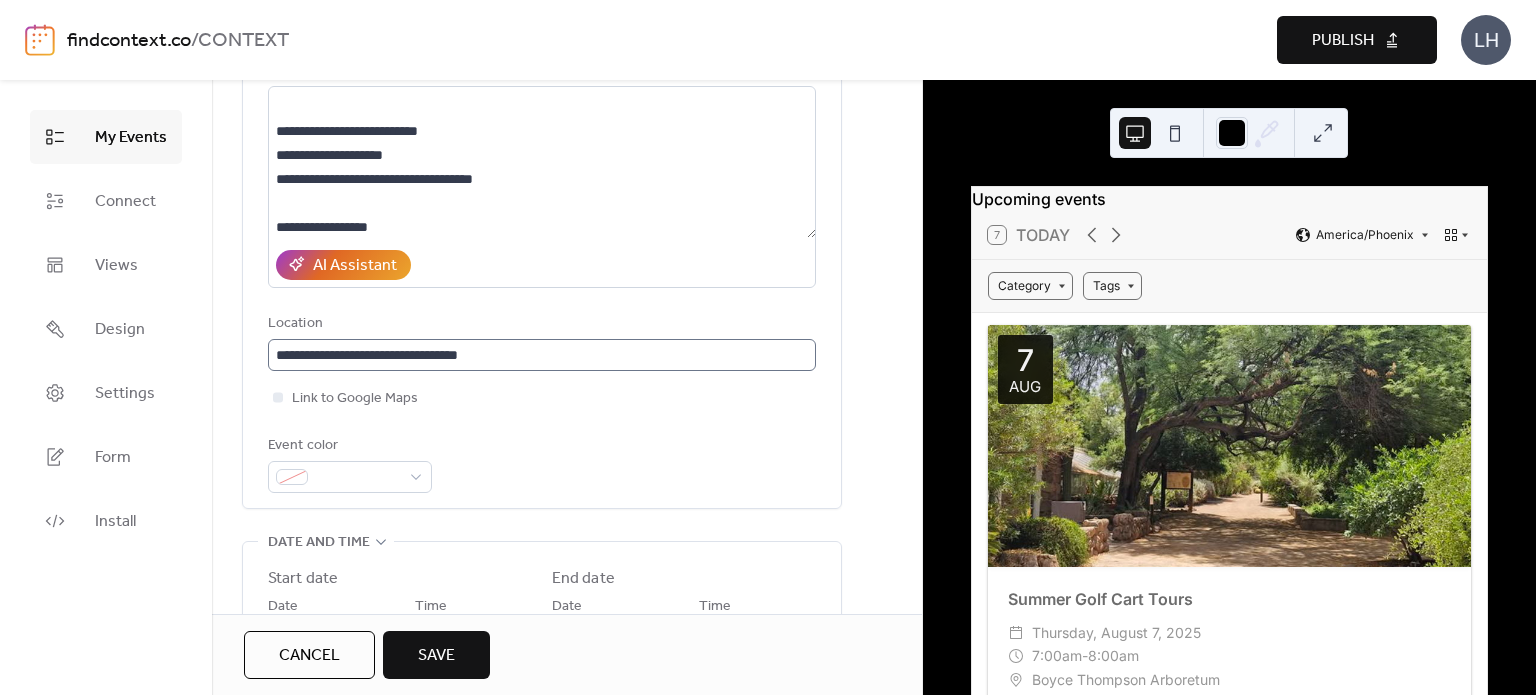 click on "AI Assistant" at bounding box center (542, 265) 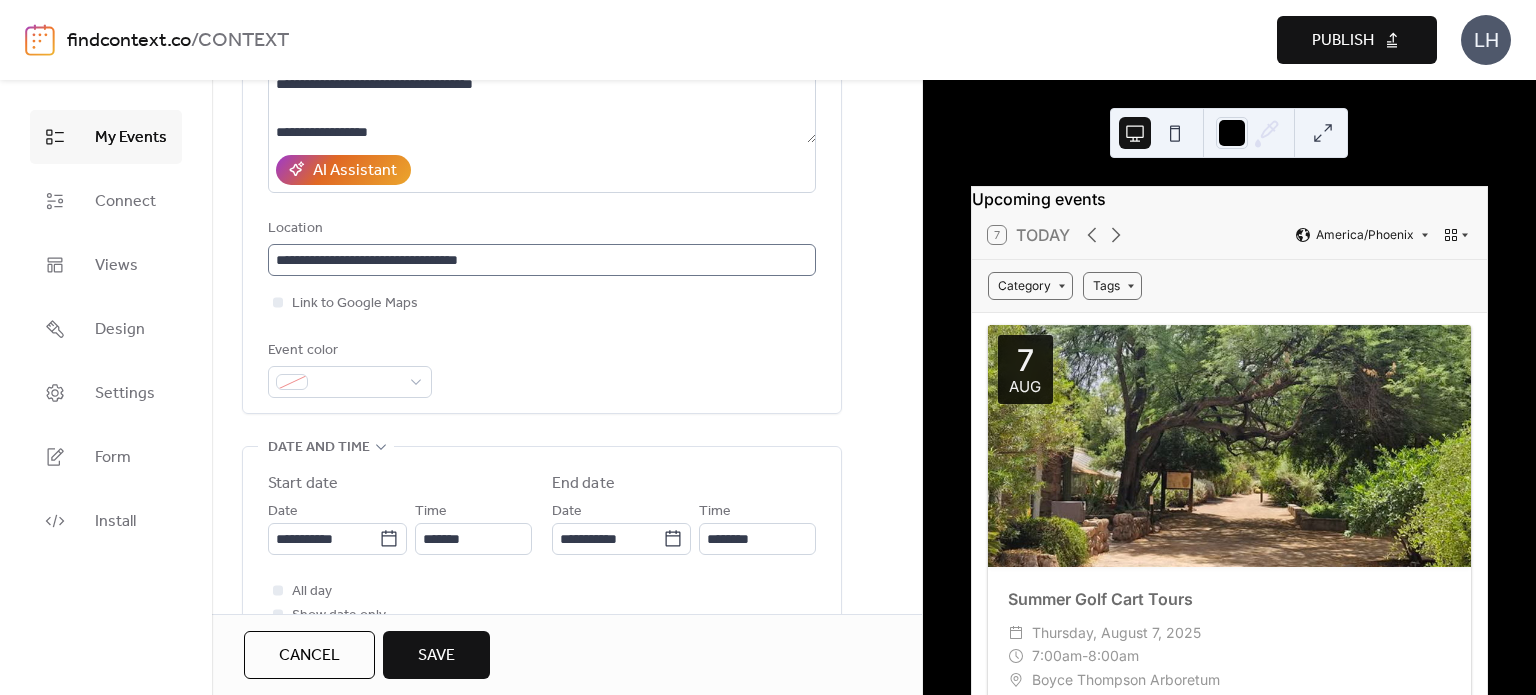 scroll, scrollTop: 334, scrollLeft: 0, axis: vertical 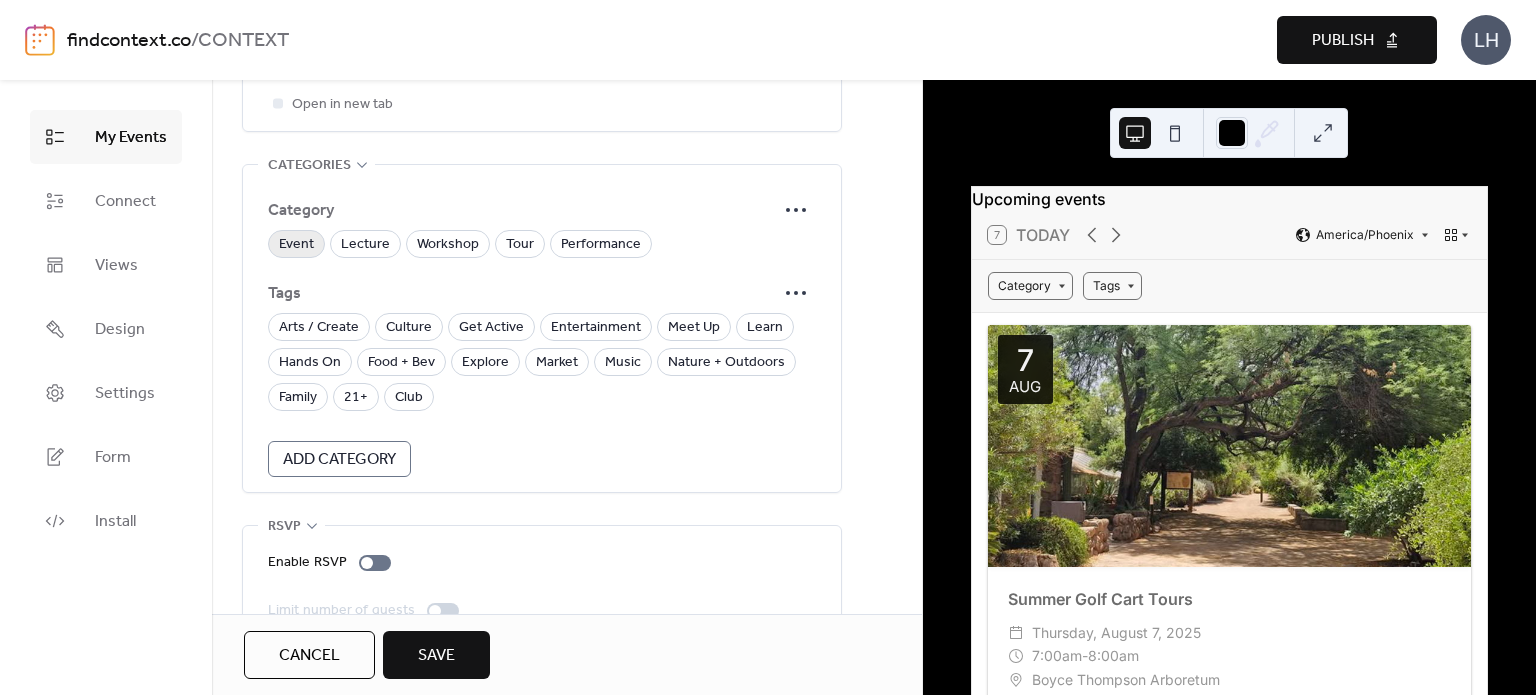 click on "Event" at bounding box center (296, 245) 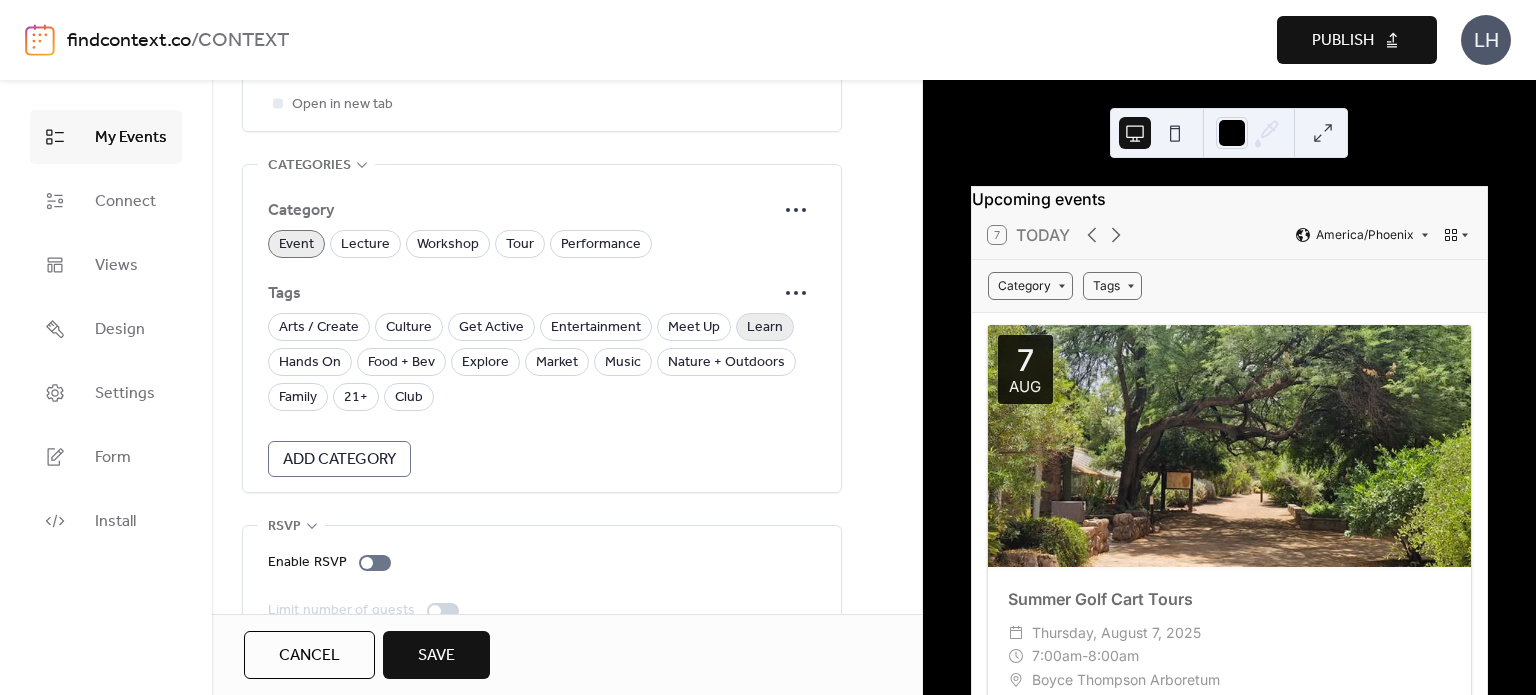 click on "Learn" at bounding box center (765, 328) 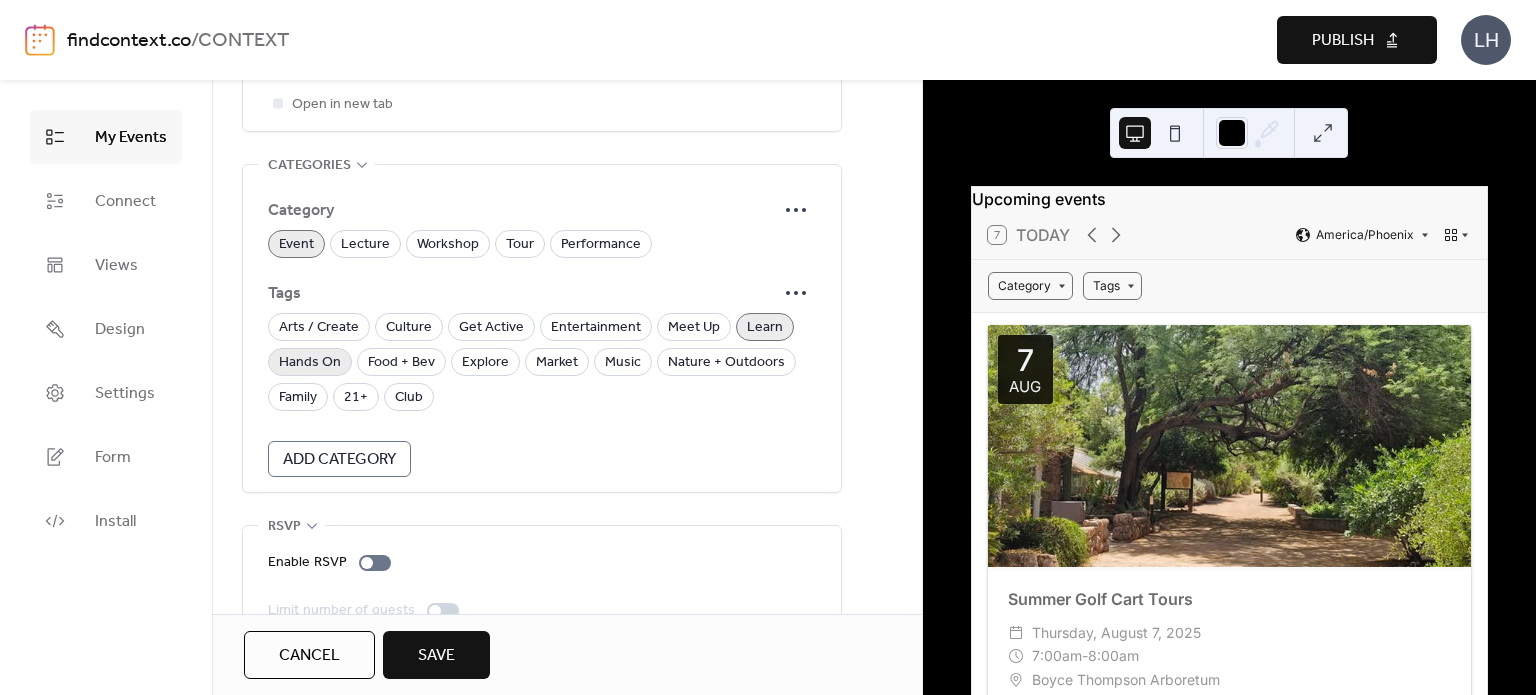 click on "Hands On" at bounding box center [310, 363] 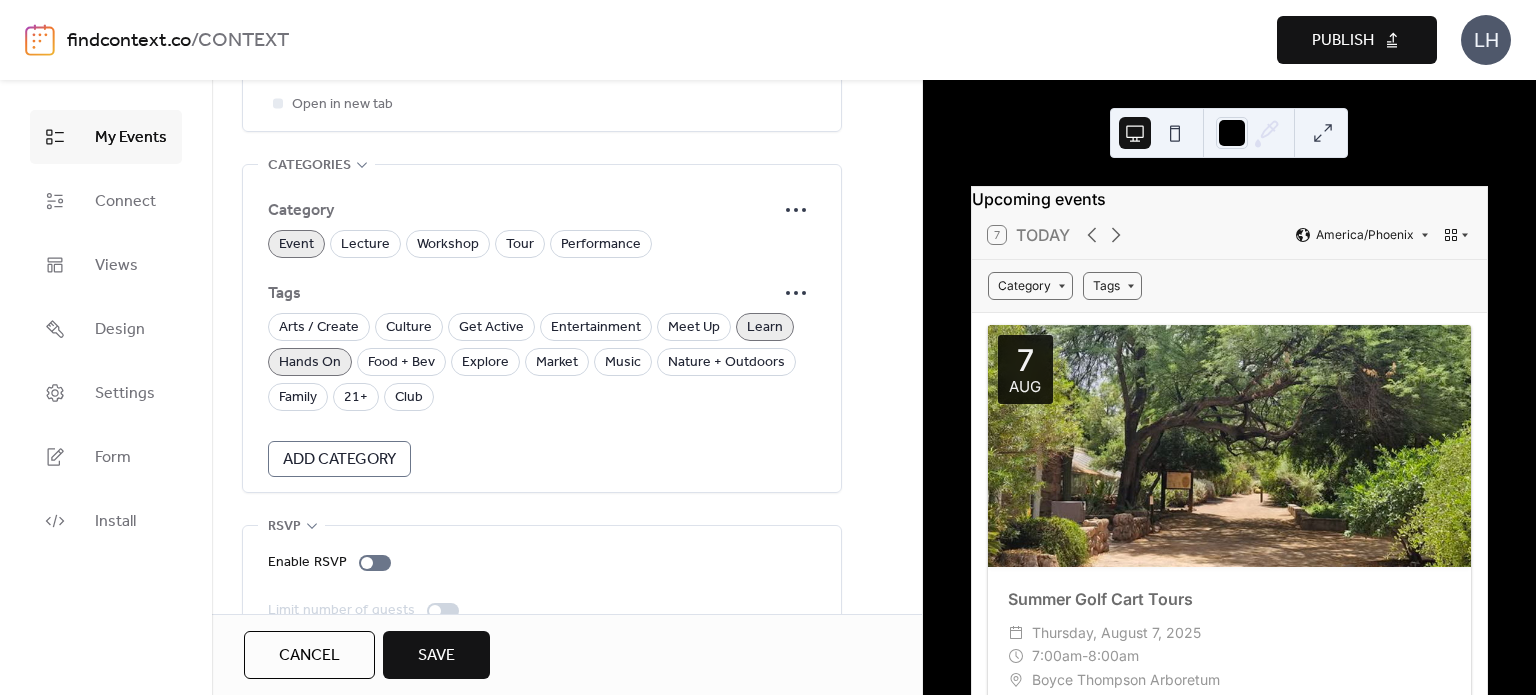 click on "Hands On" at bounding box center (310, 363) 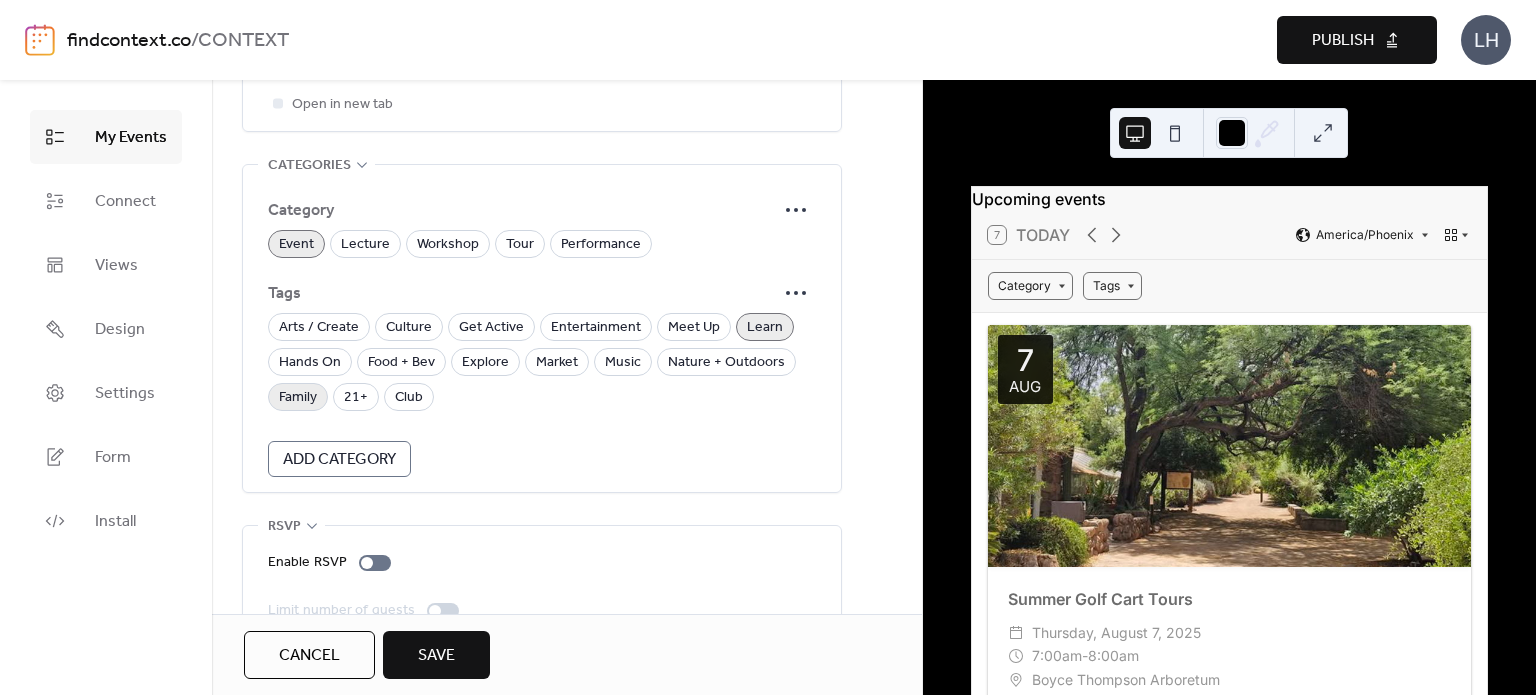 click on "Family" at bounding box center (298, 398) 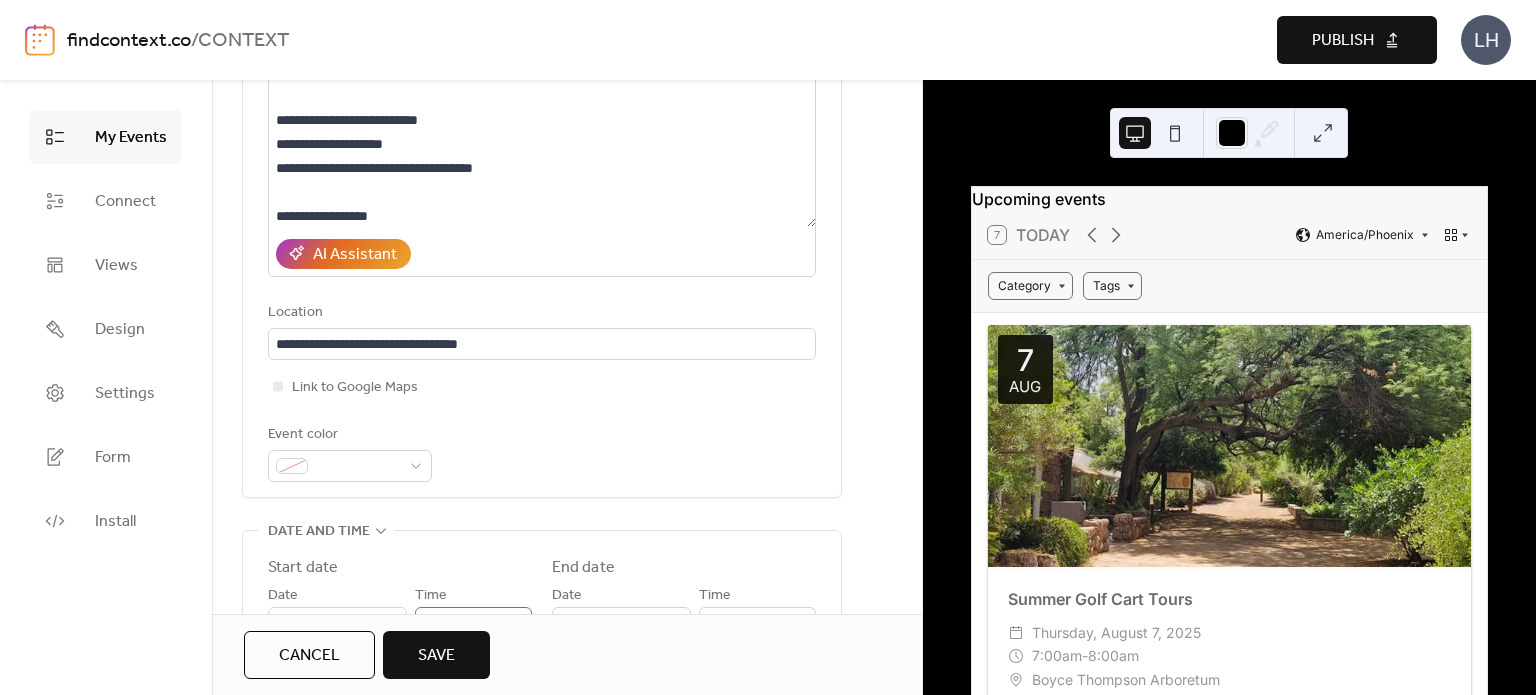 scroll, scrollTop: 242, scrollLeft: 0, axis: vertical 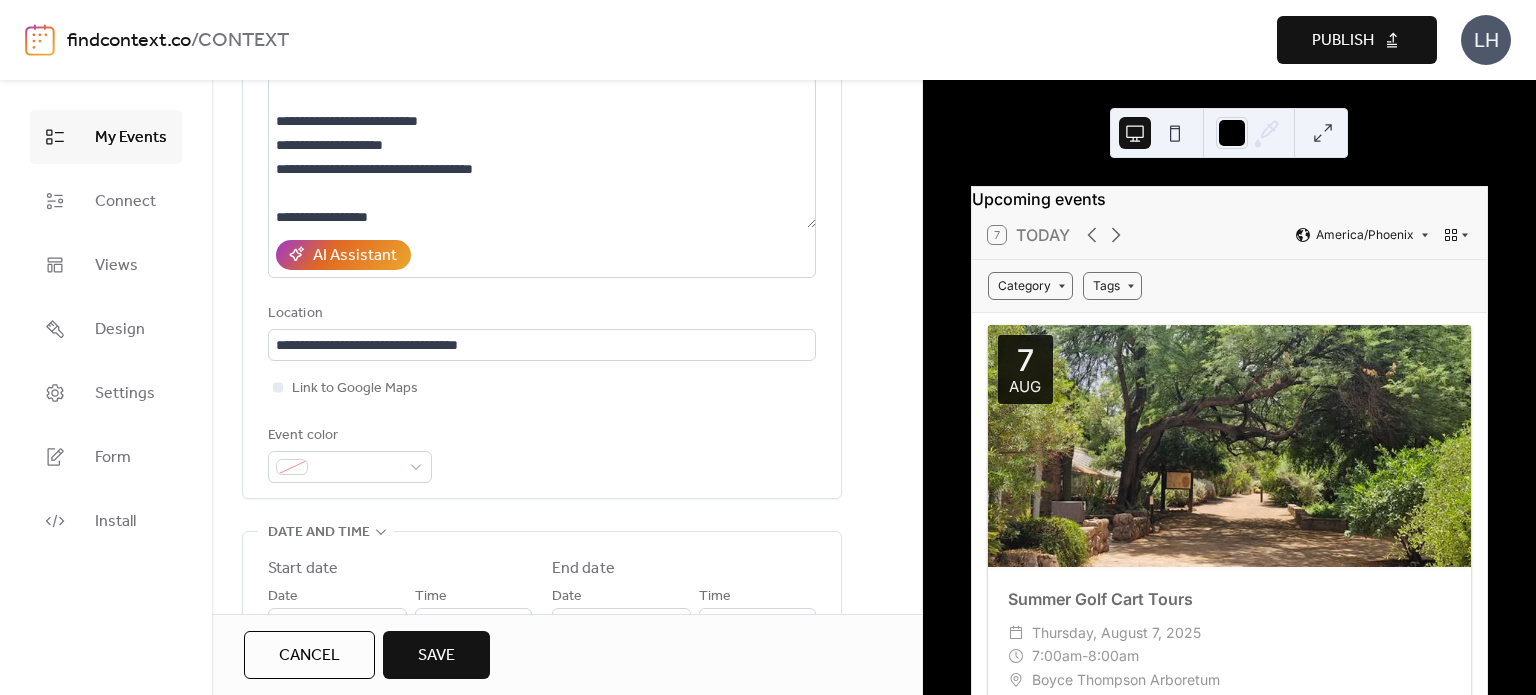click on "Save" at bounding box center (436, 655) 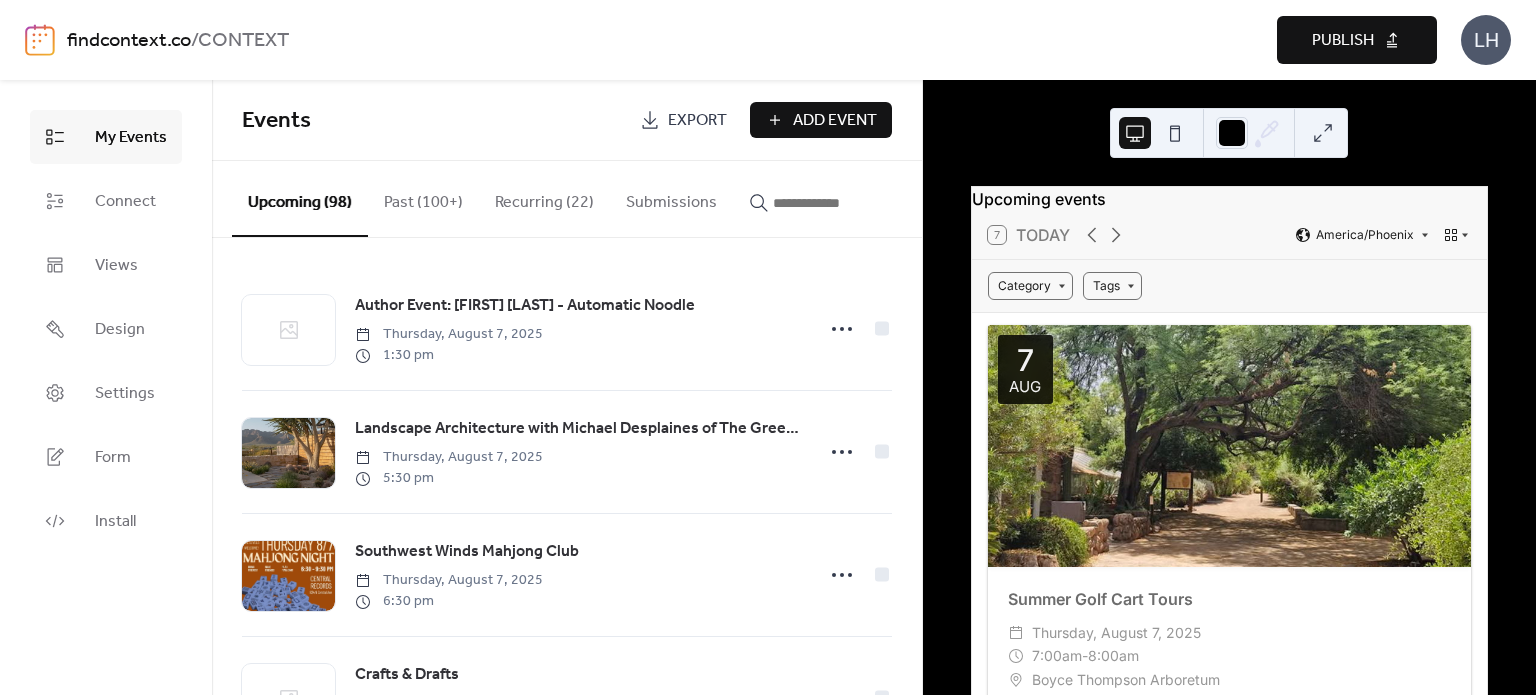 click on "Events" at bounding box center [433, 121] 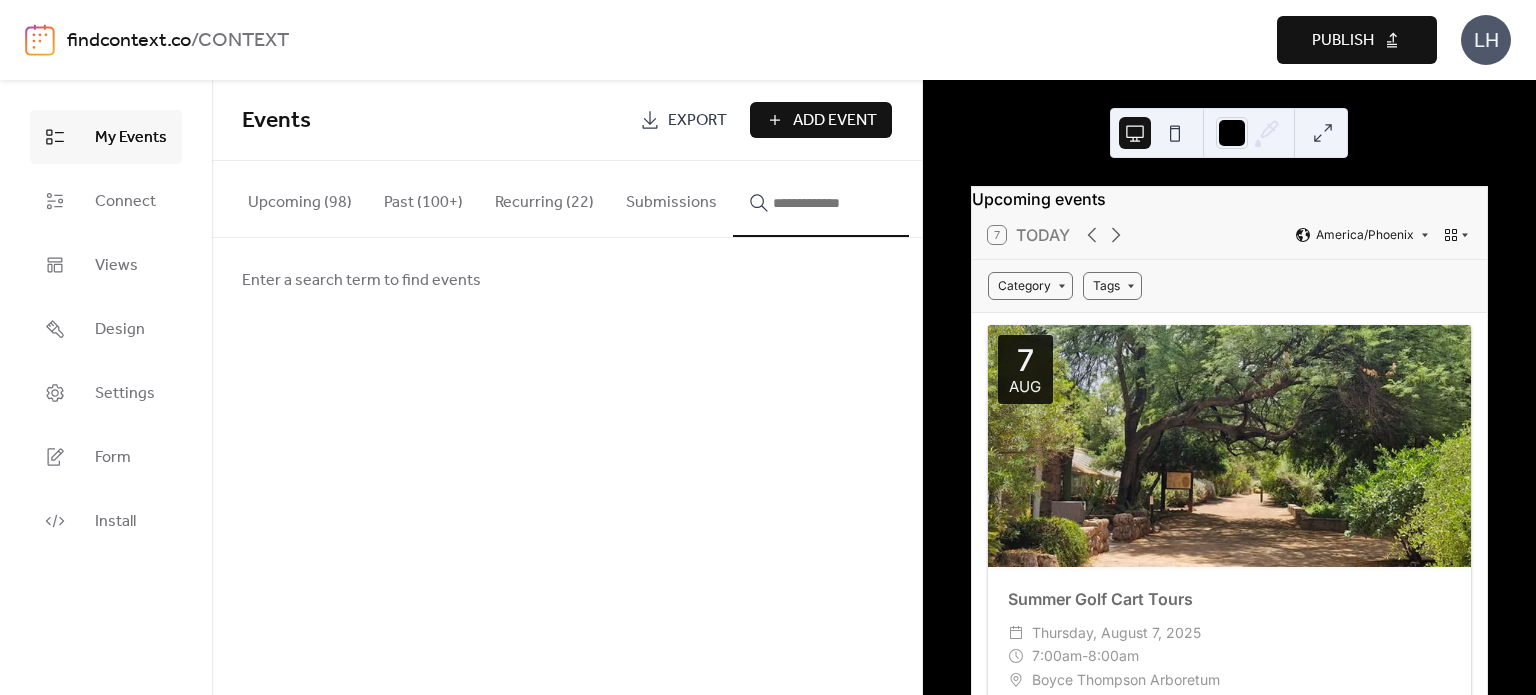 click at bounding box center [833, 203] 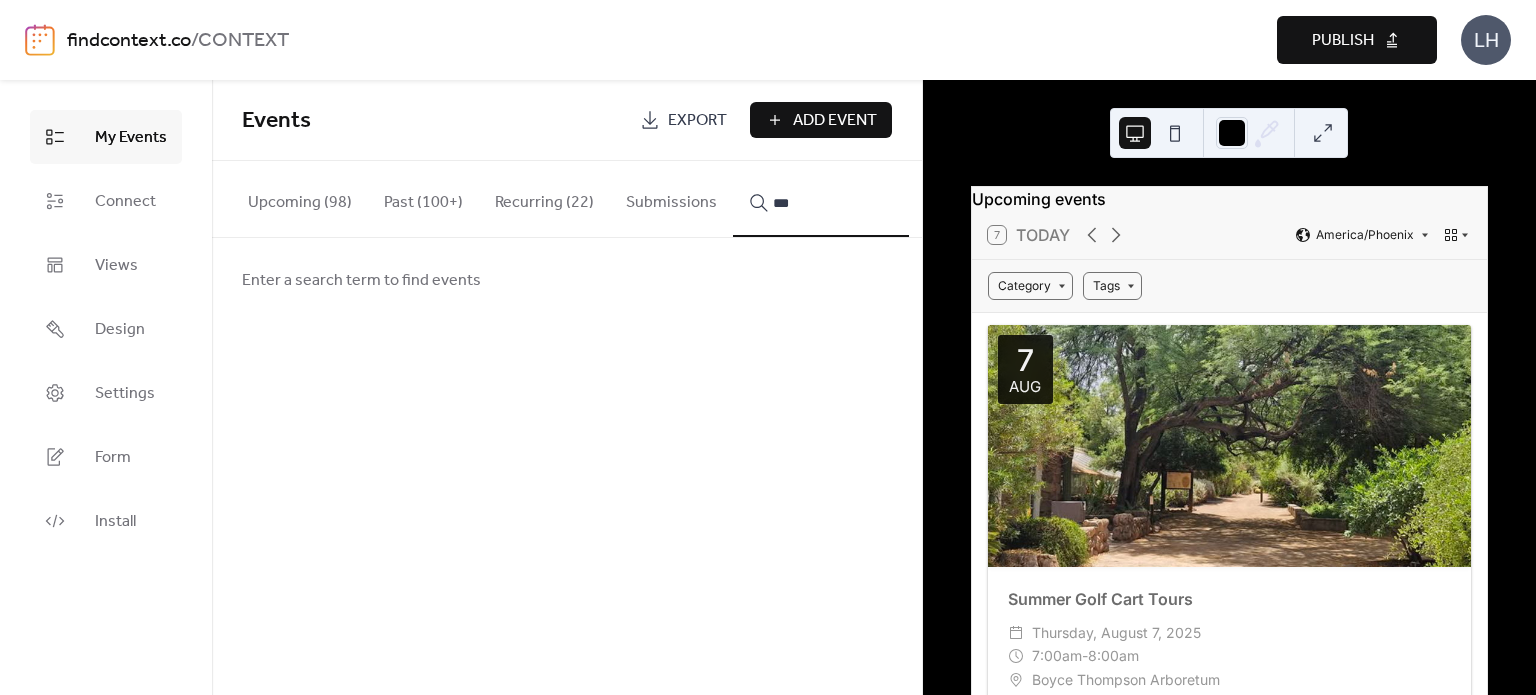 click on "***" at bounding box center [821, 199] 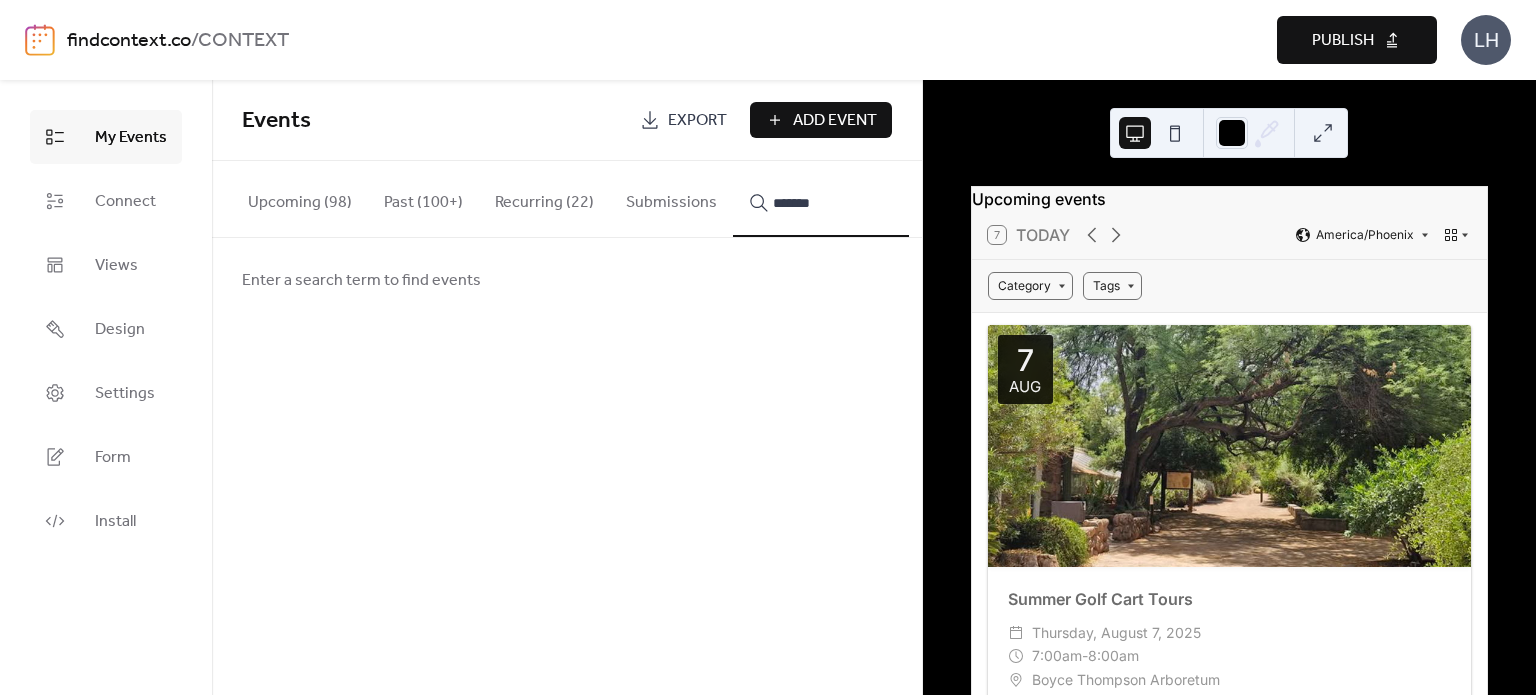 click on "*******" at bounding box center (821, 199) 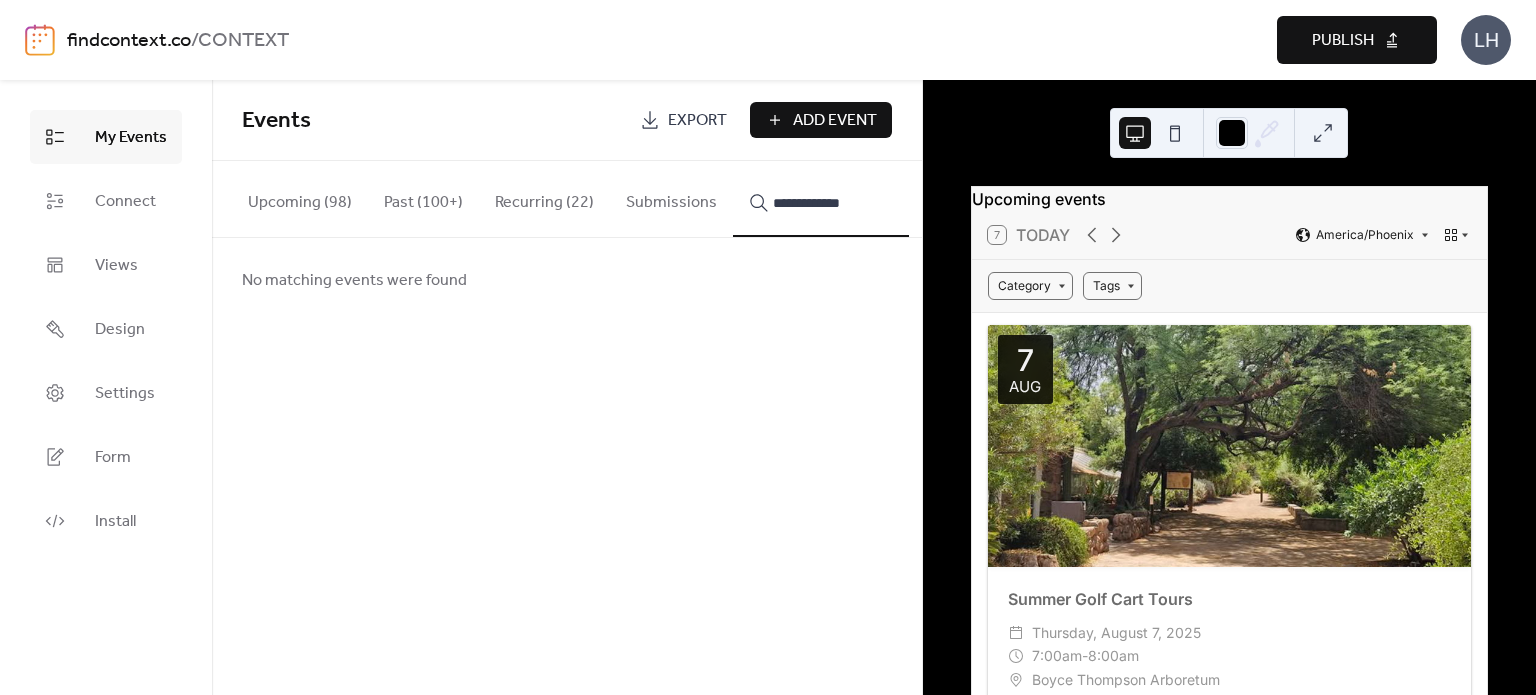 click on "**********" at bounding box center (821, 199) 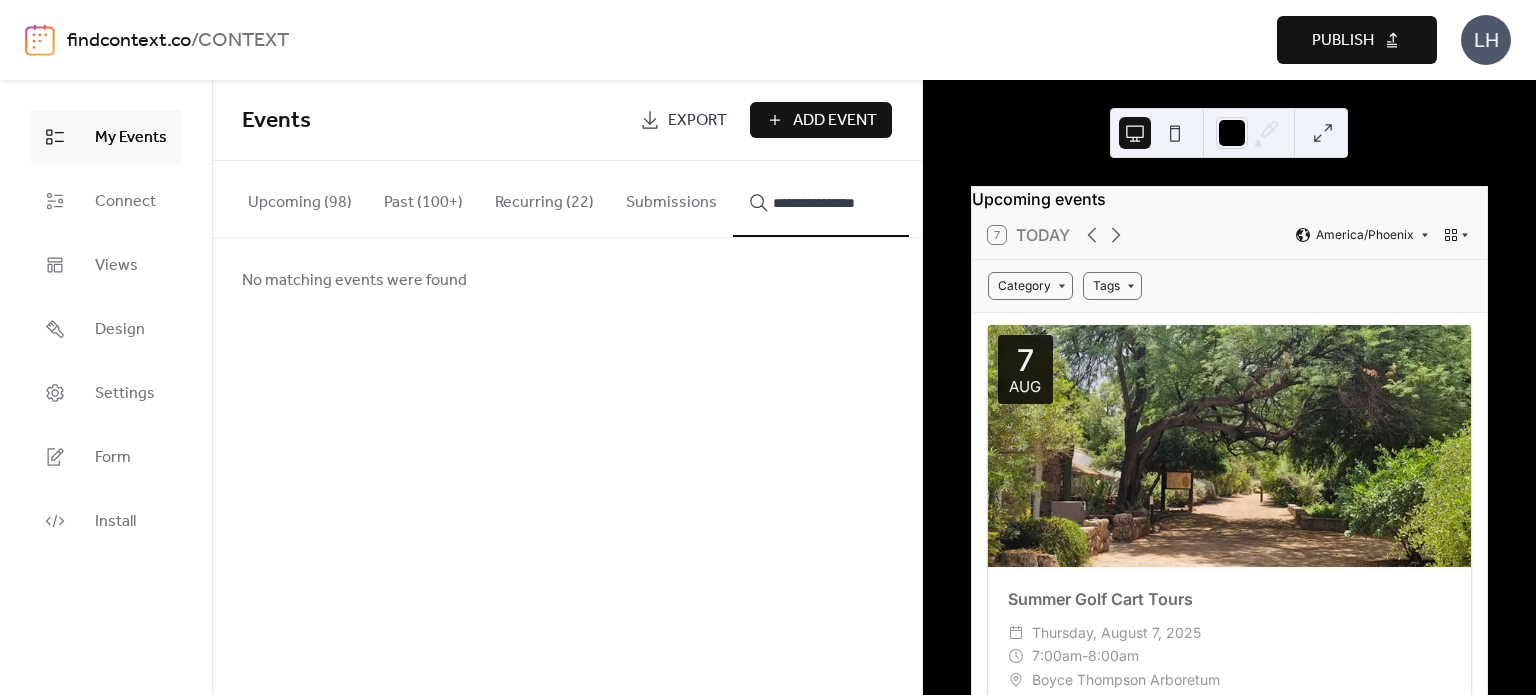 type on "**********" 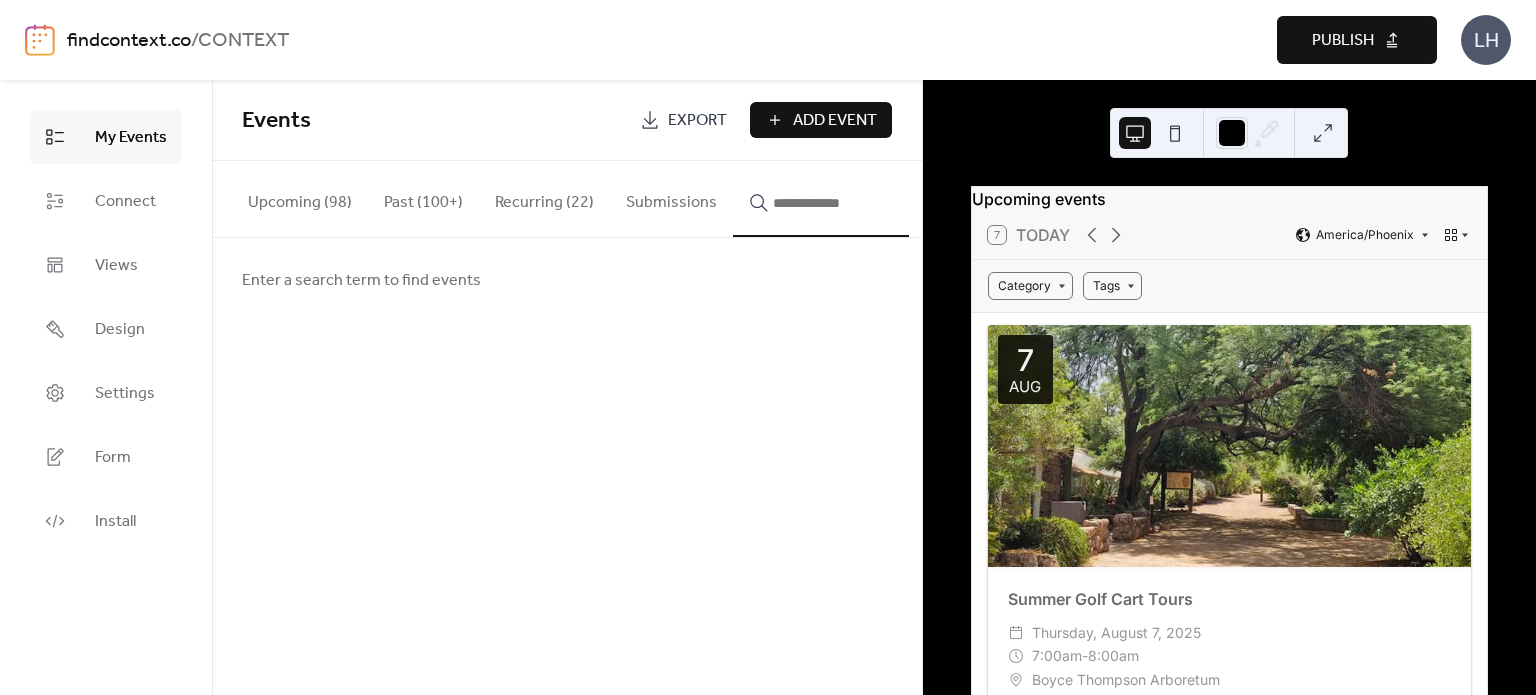 click on "Events" at bounding box center (433, 121) 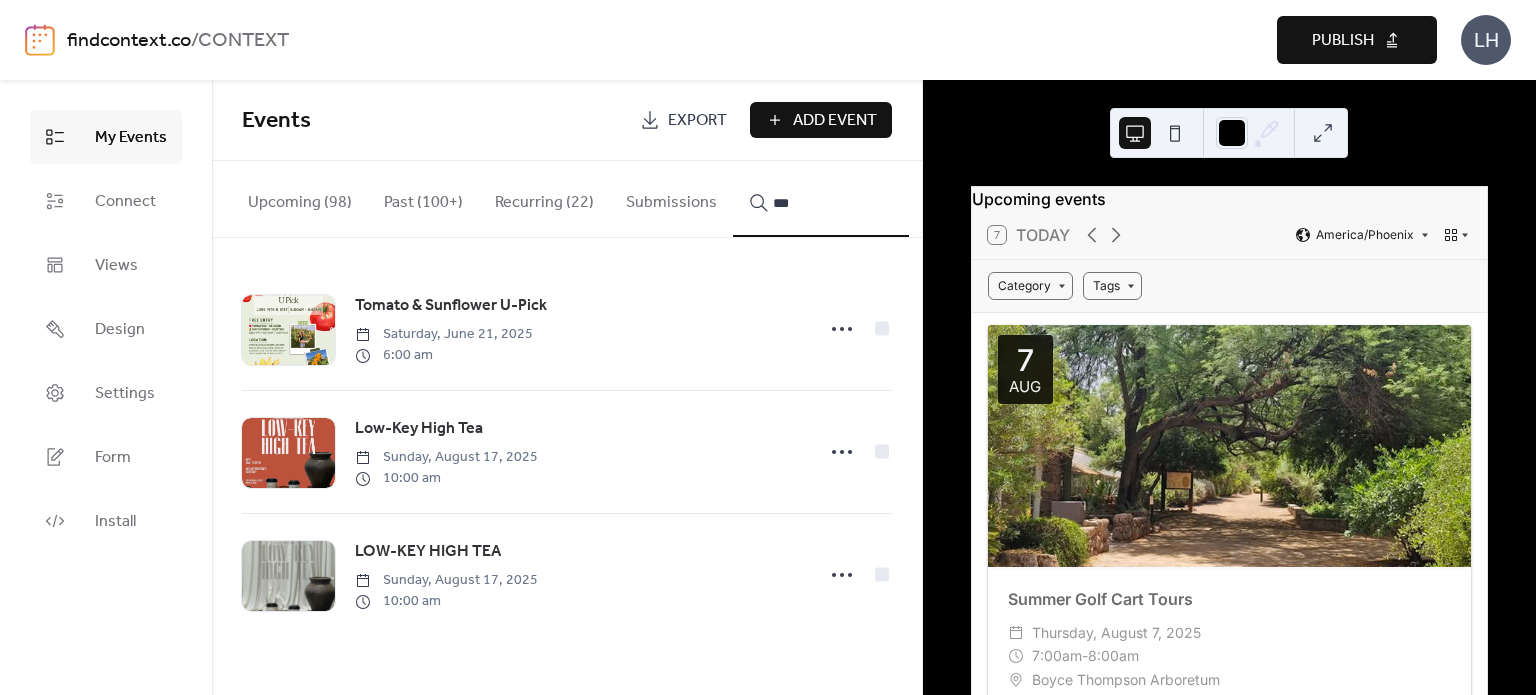type on "***" 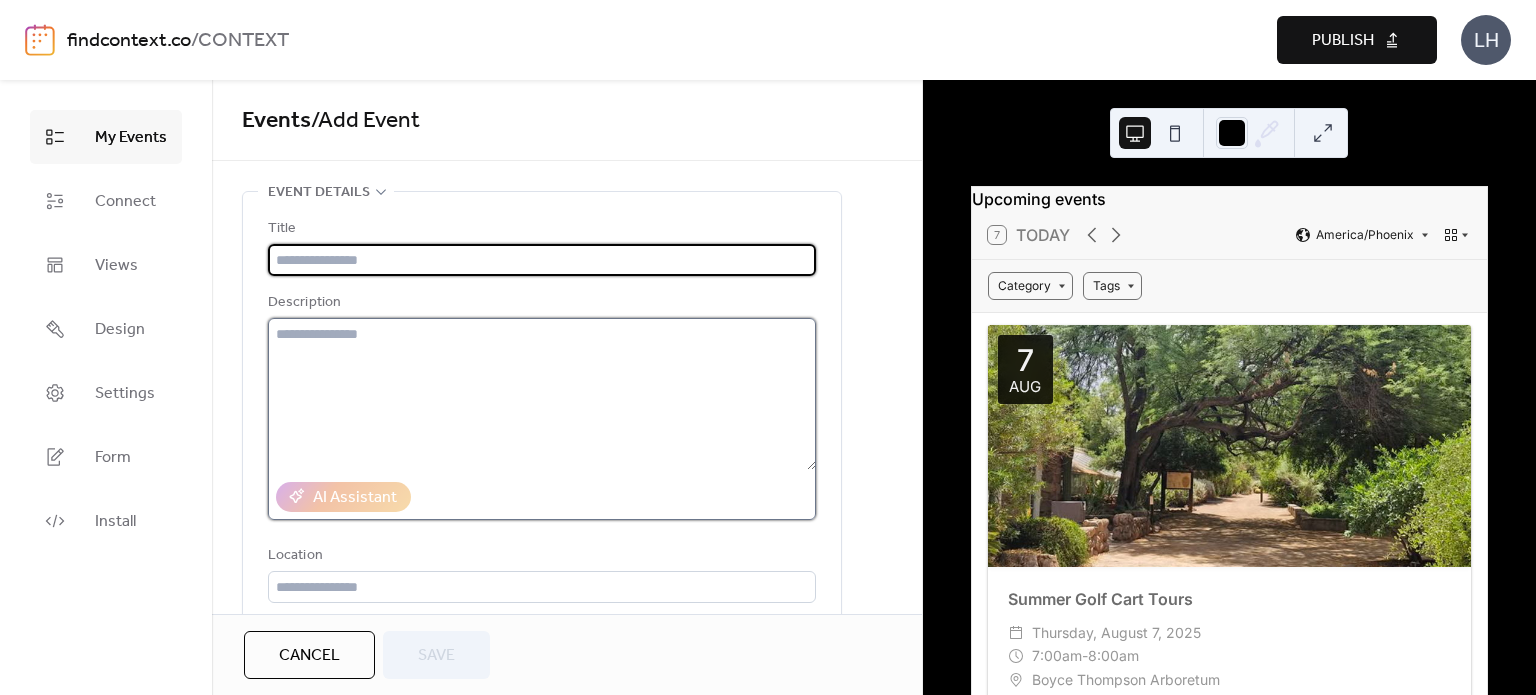 click at bounding box center (542, 394) 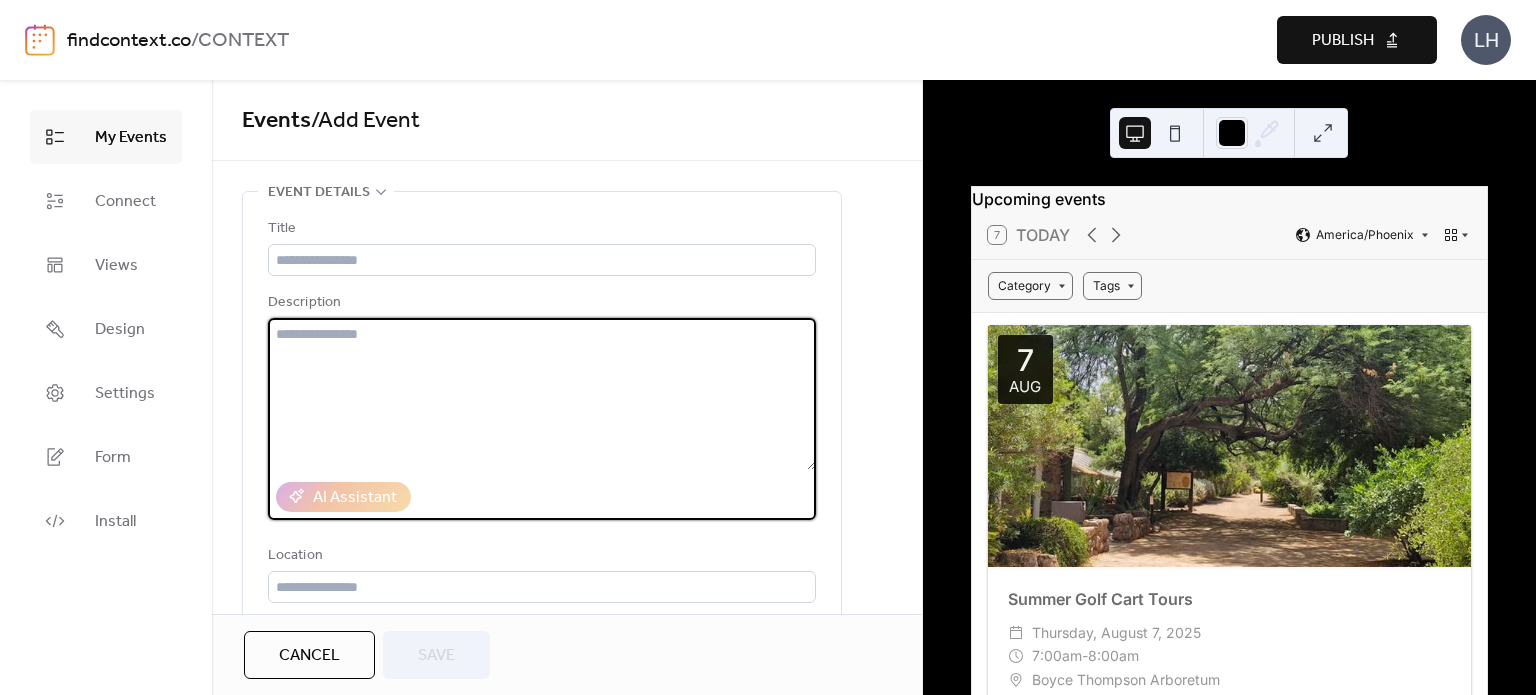 paste 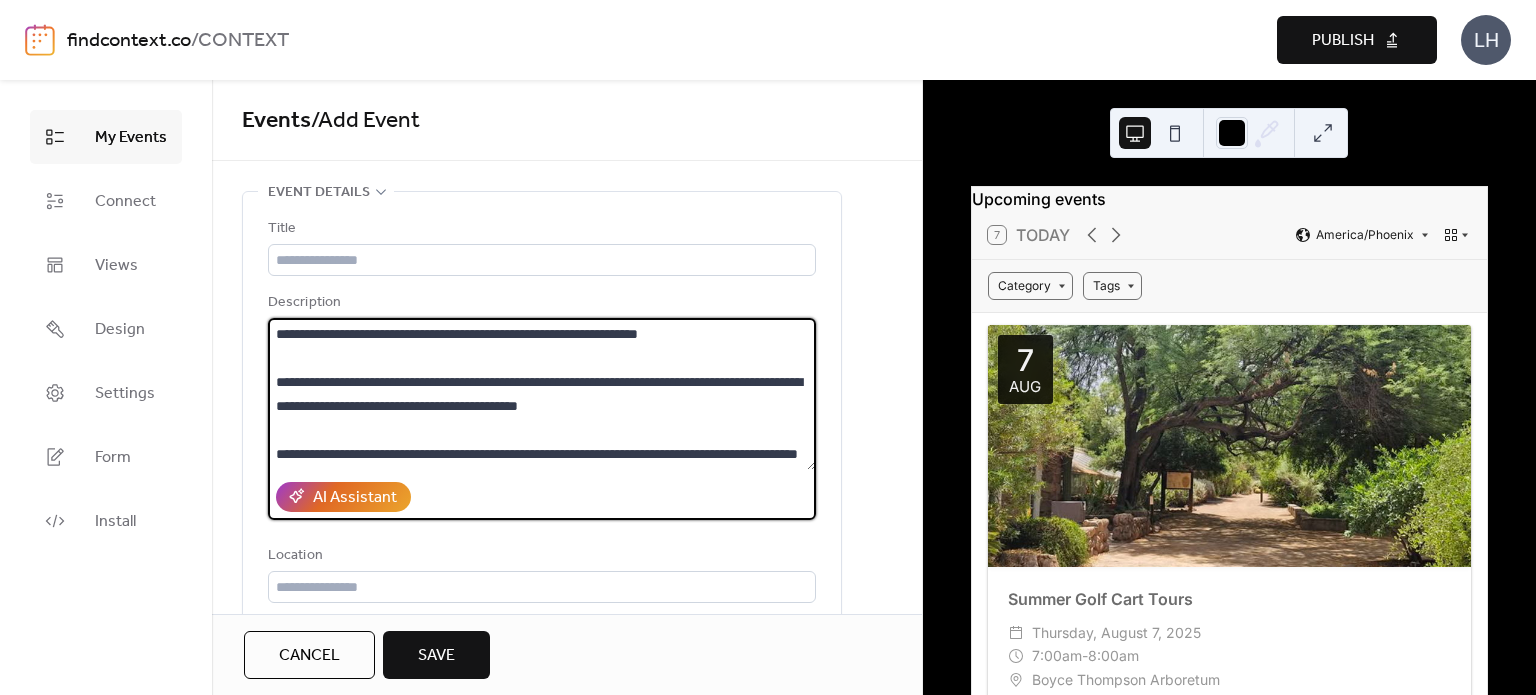 scroll, scrollTop: 0, scrollLeft: 0, axis: both 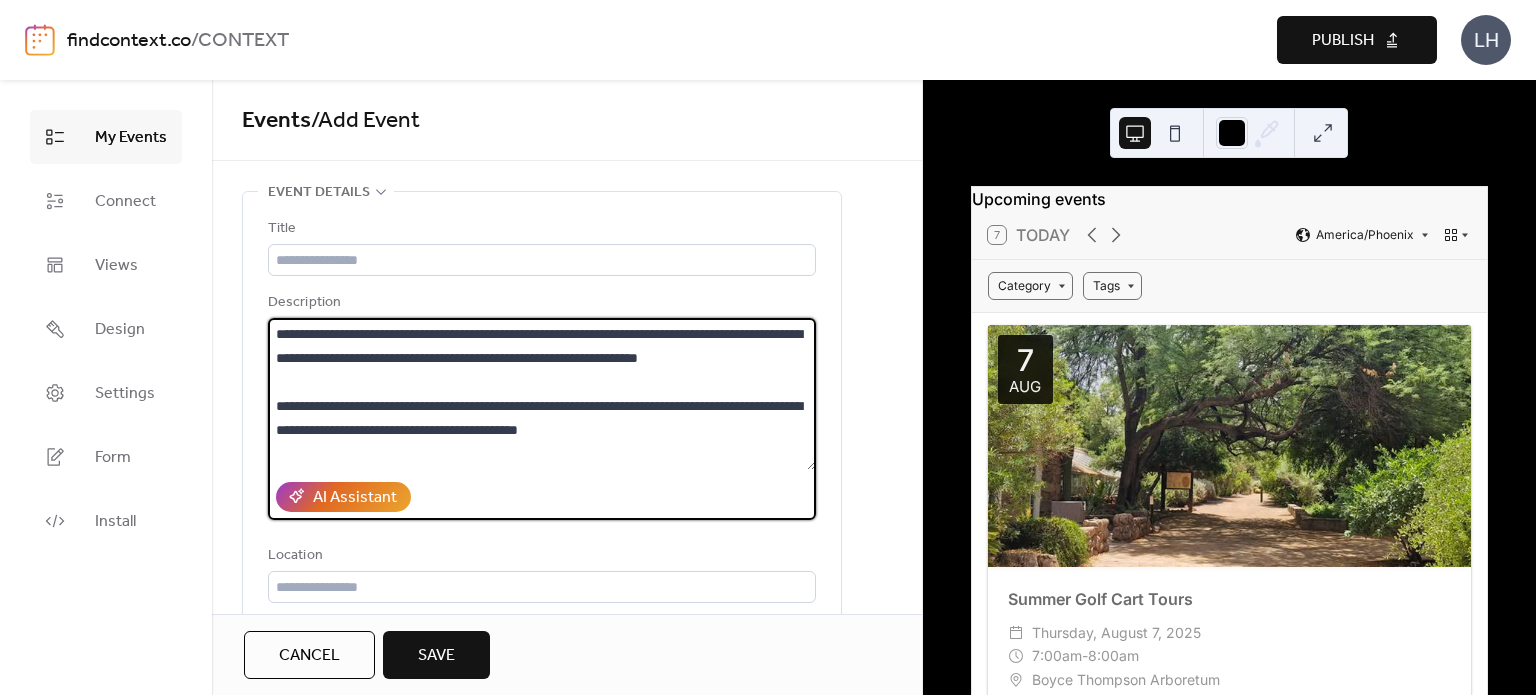 drag, startPoint x: 376, startPoint y: 327, endPoint x: 192, endPoint y: 305, distance: 185.31055 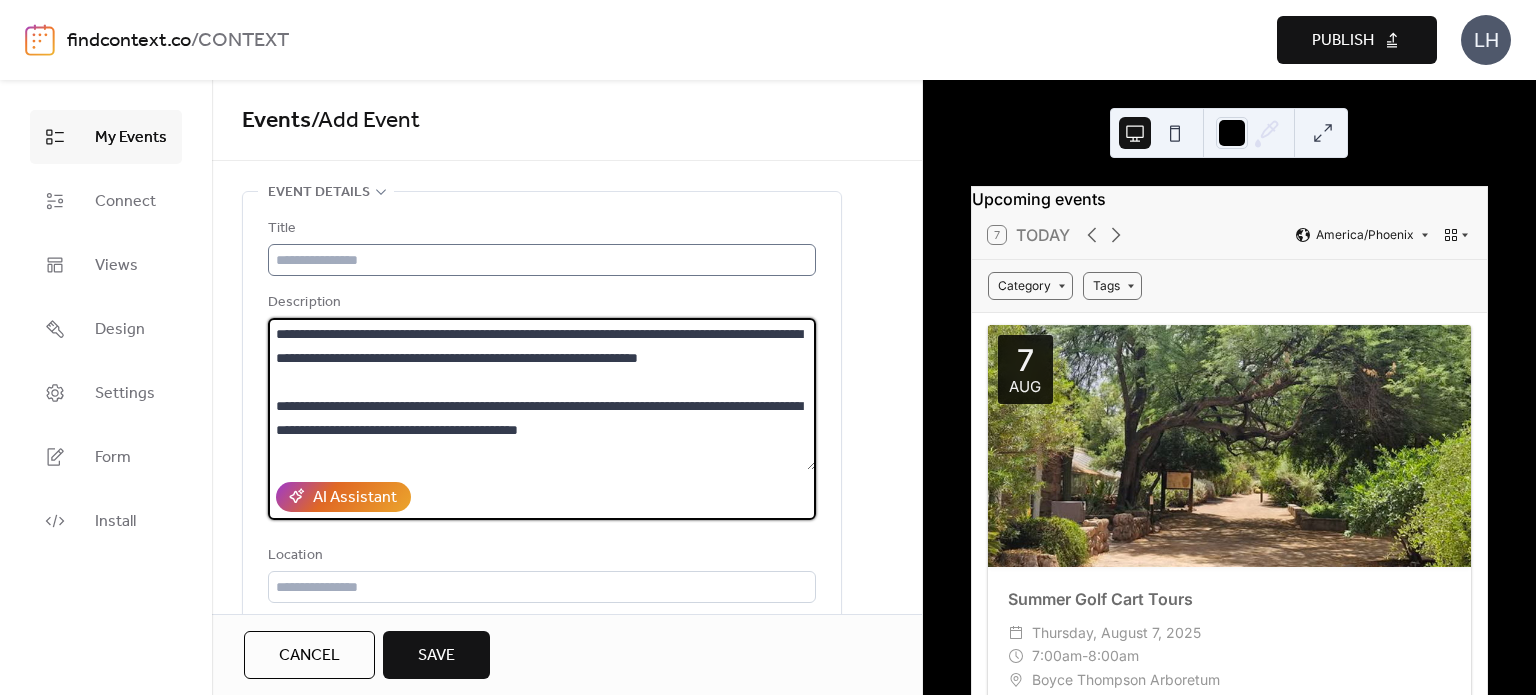 type 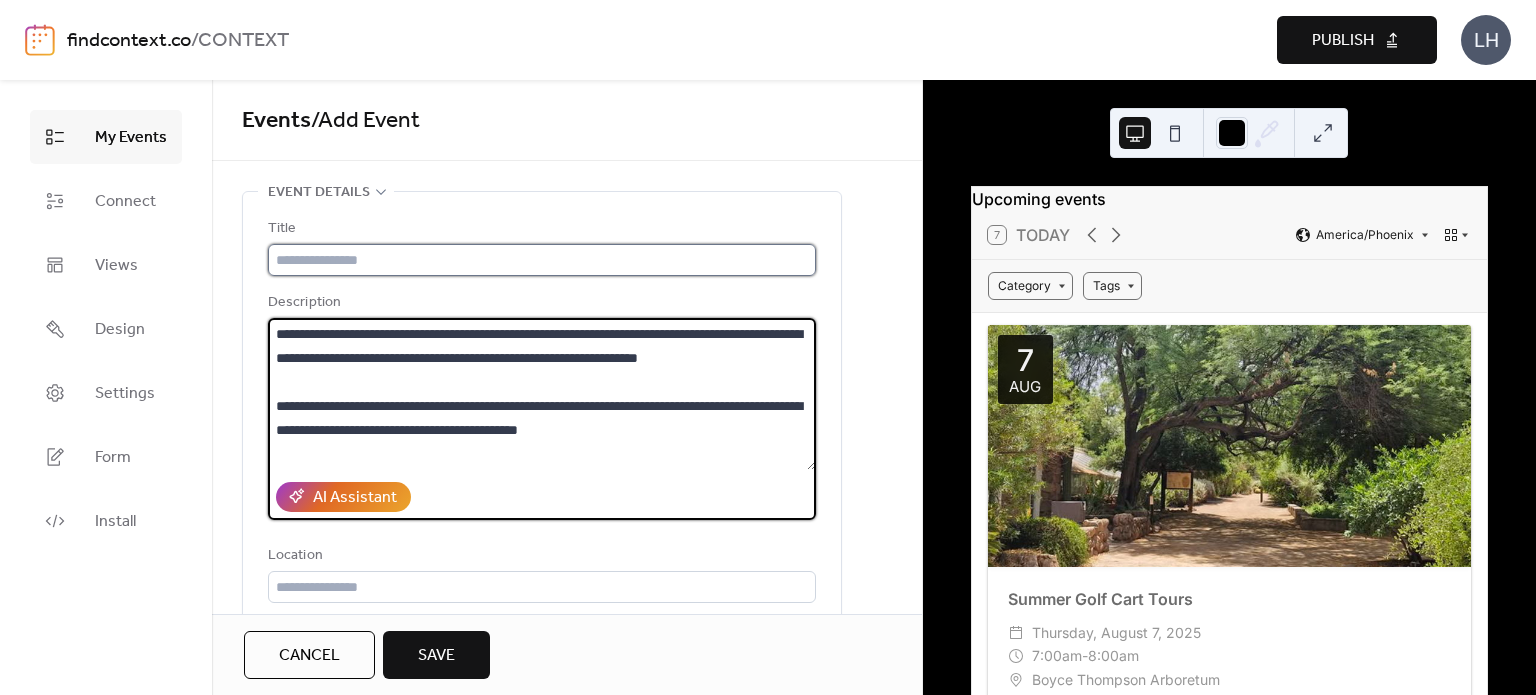 click at bounding box center (542, 260) 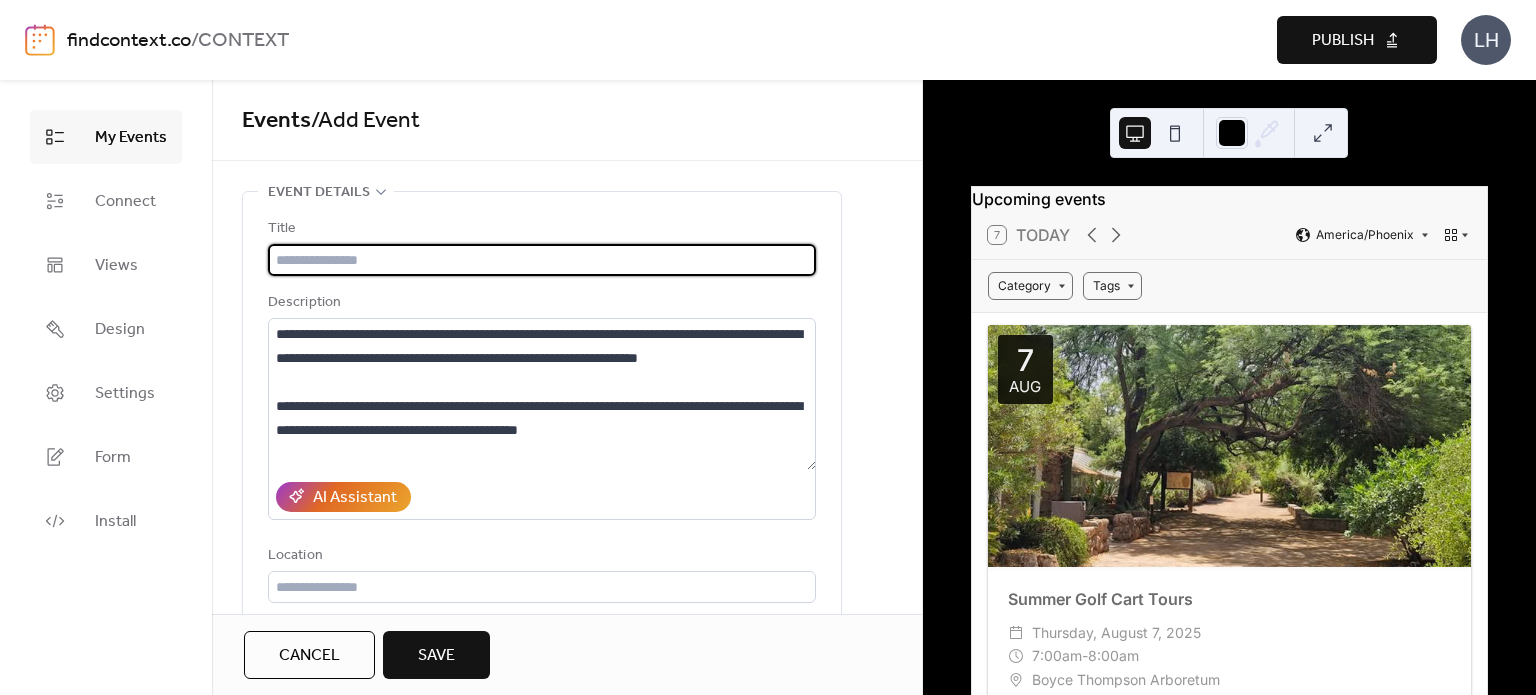 paste on "**********" 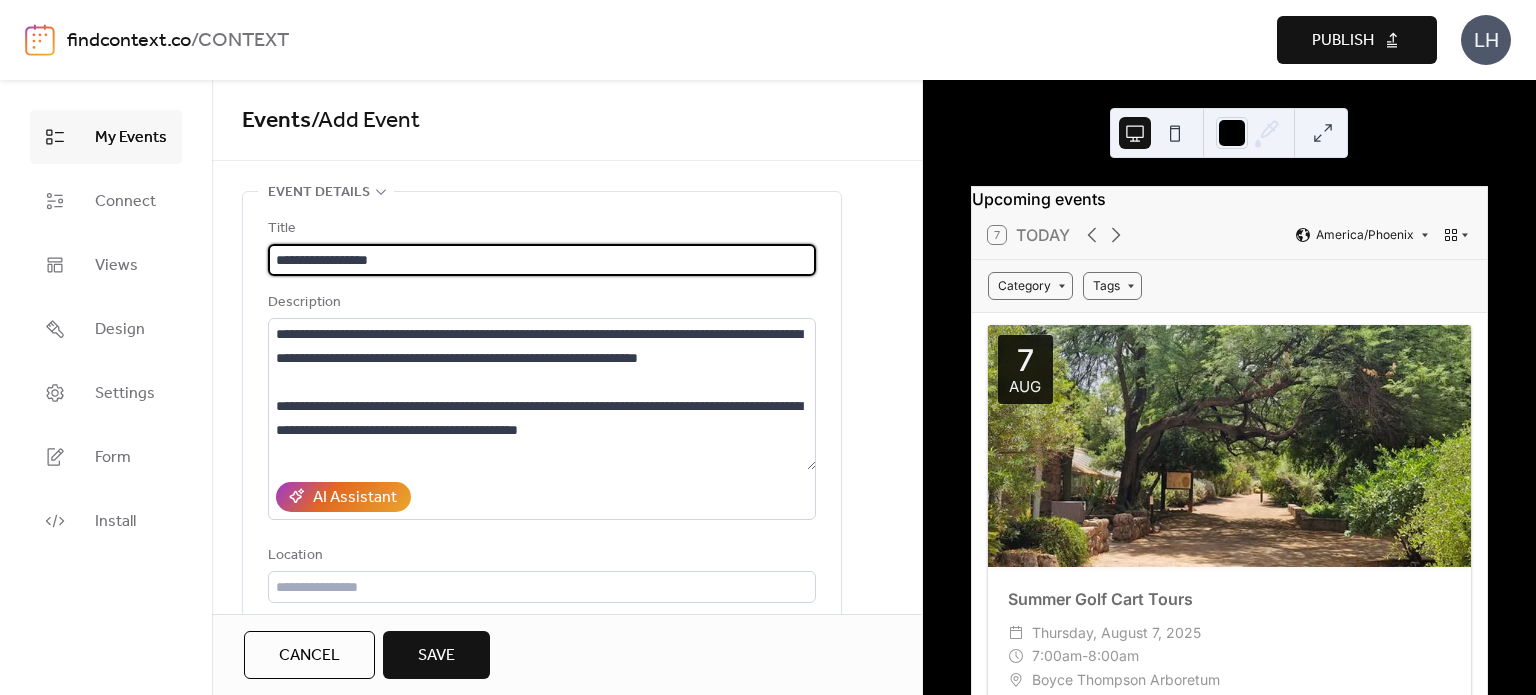 type on "**********" 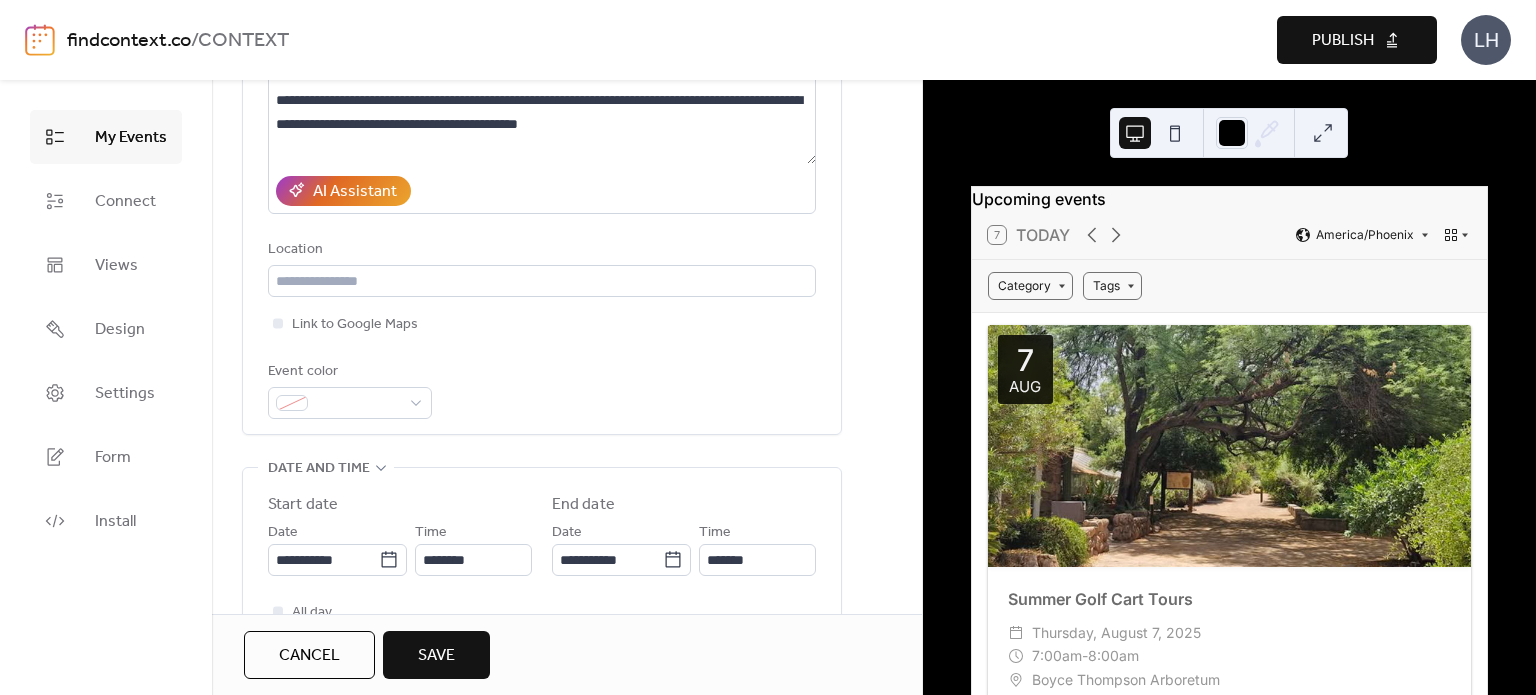 scroll, scrollTop: 315, scrollLeft: 0, axis: vertical 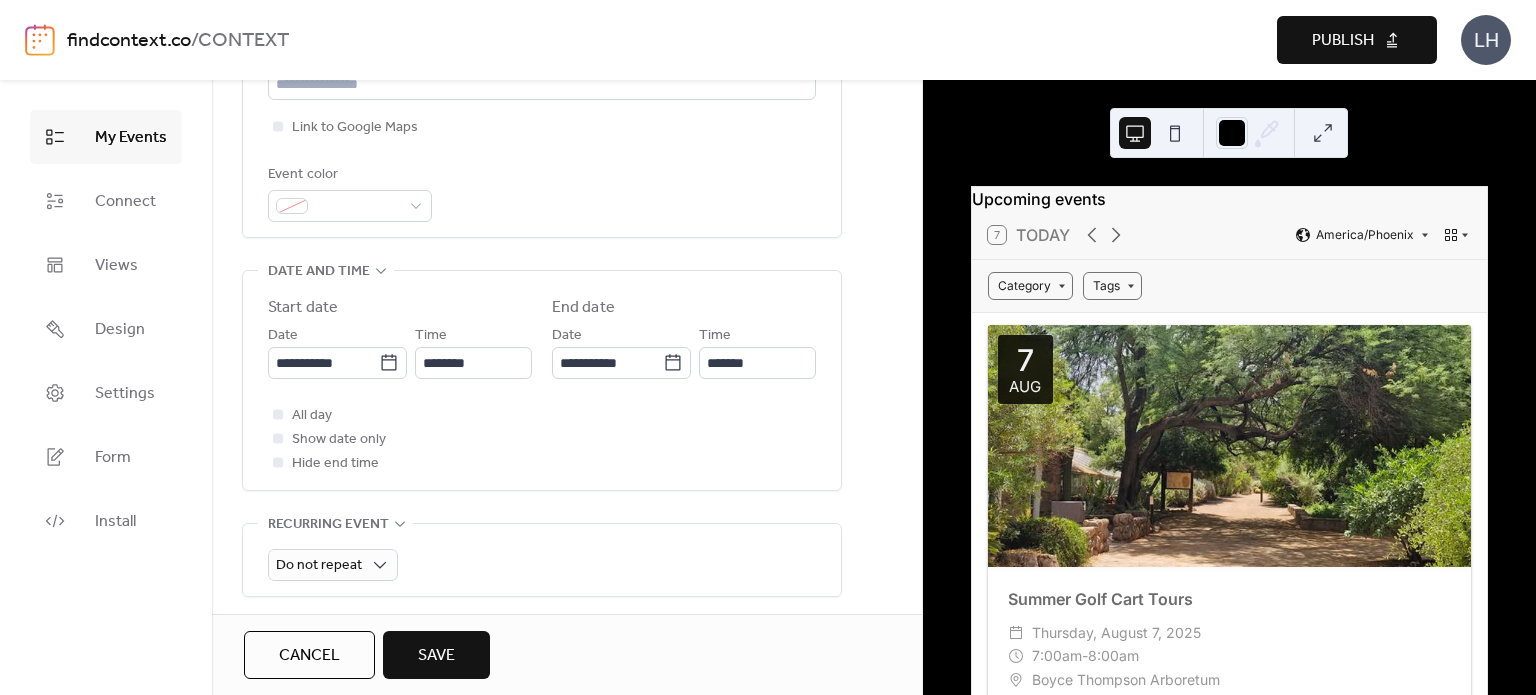 click on "**********" at bounding box center [542, 385] 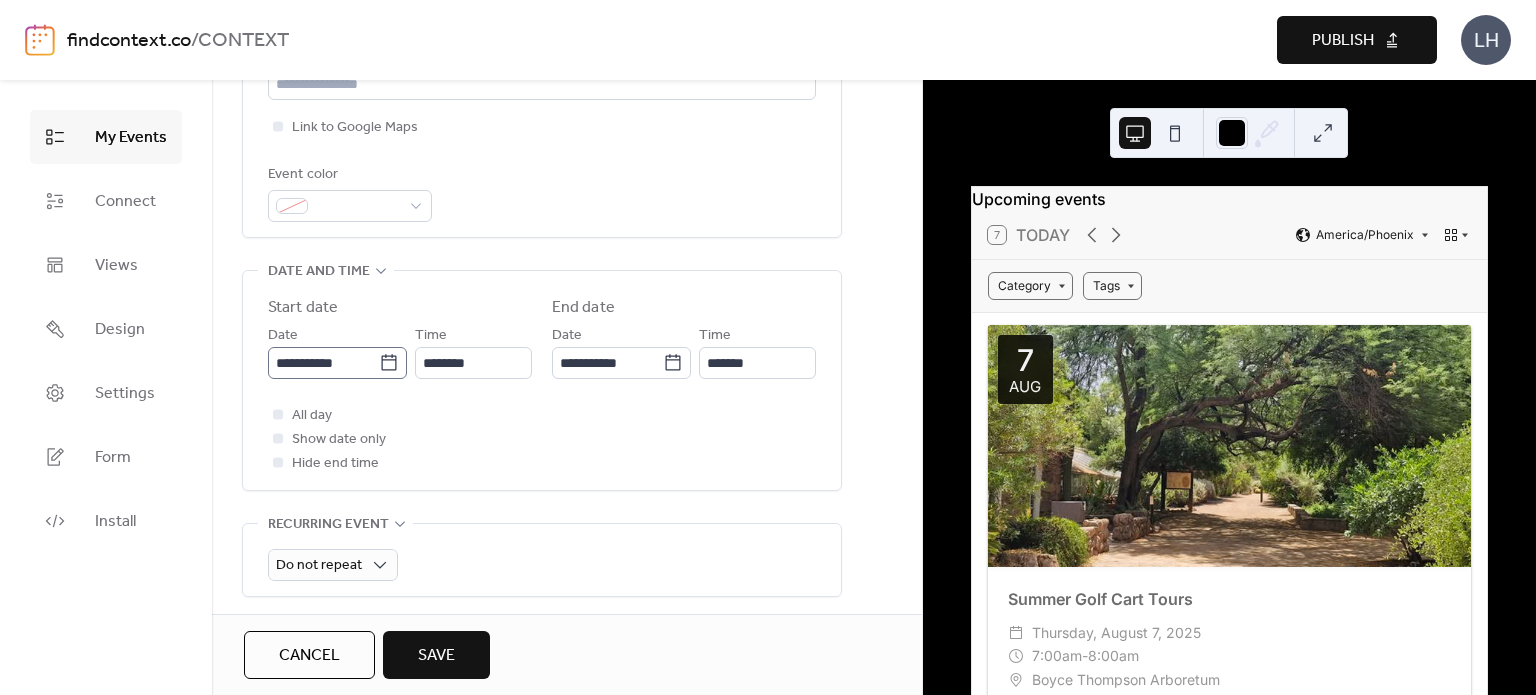 click 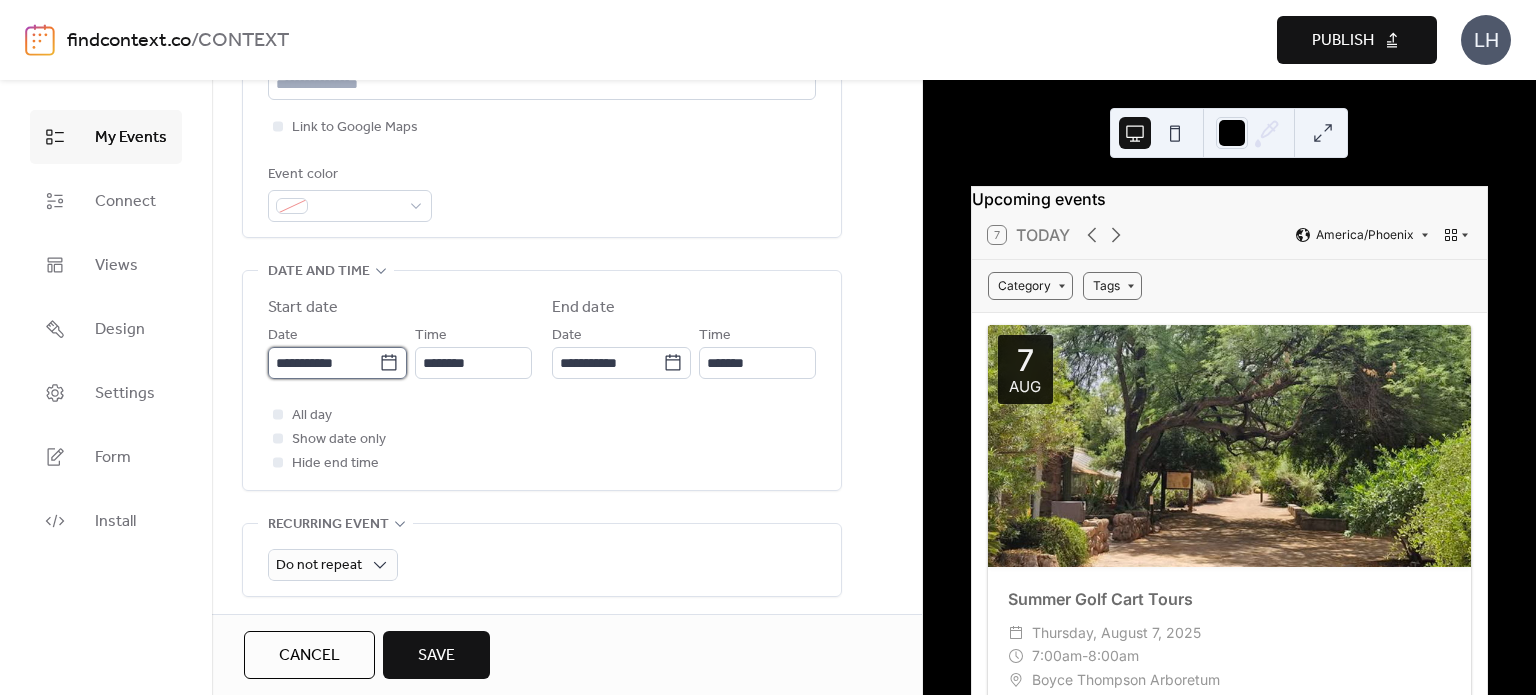 click on "**********" at bounding box center (323, 363) 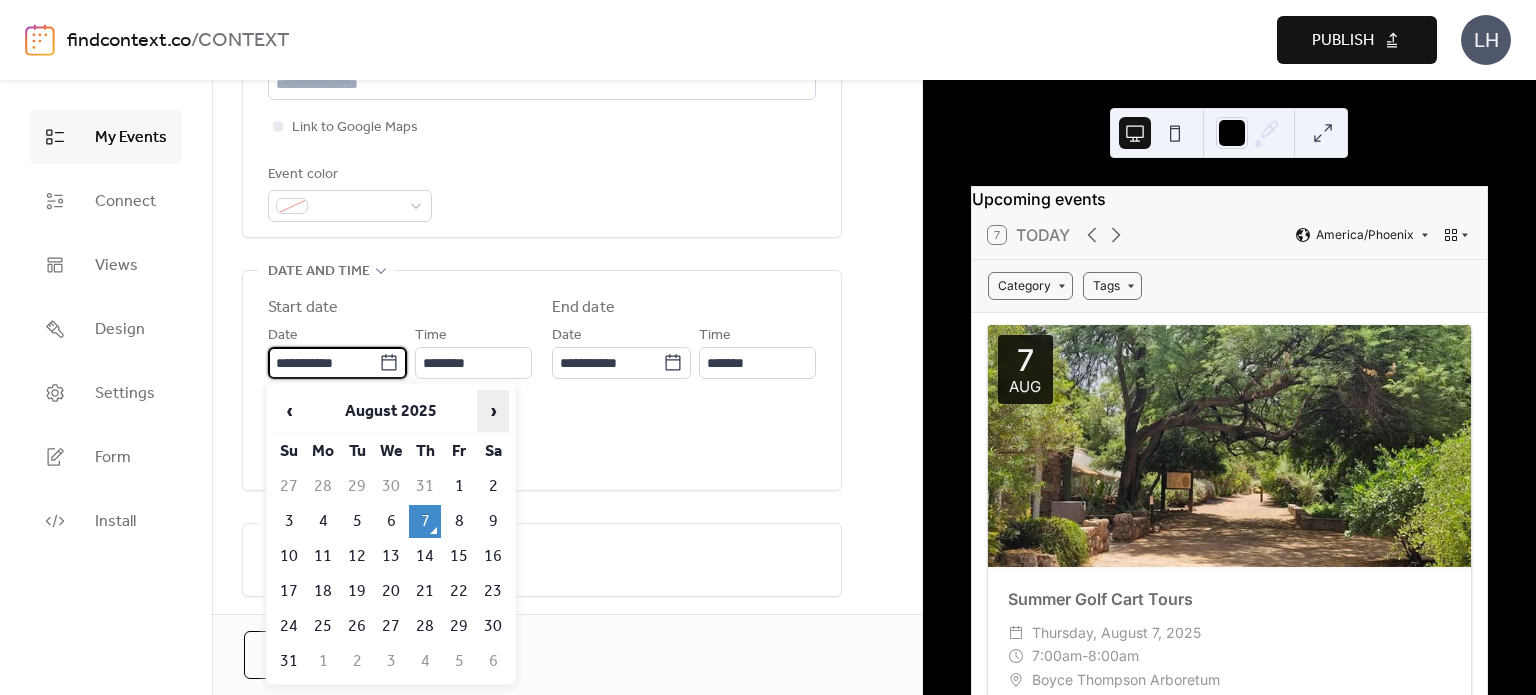 click on "›" at bounding box center [493, 411] 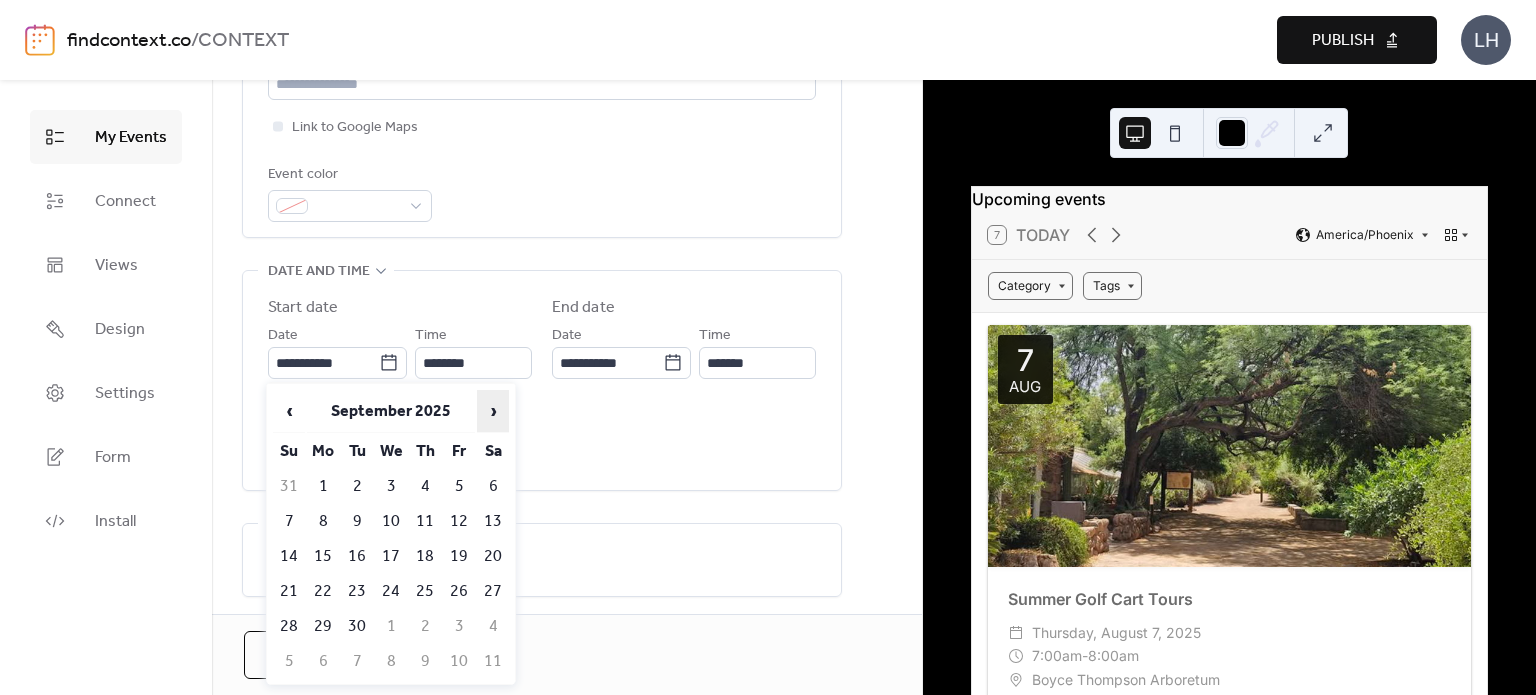 click on "›" at bounding box center (493, 411) 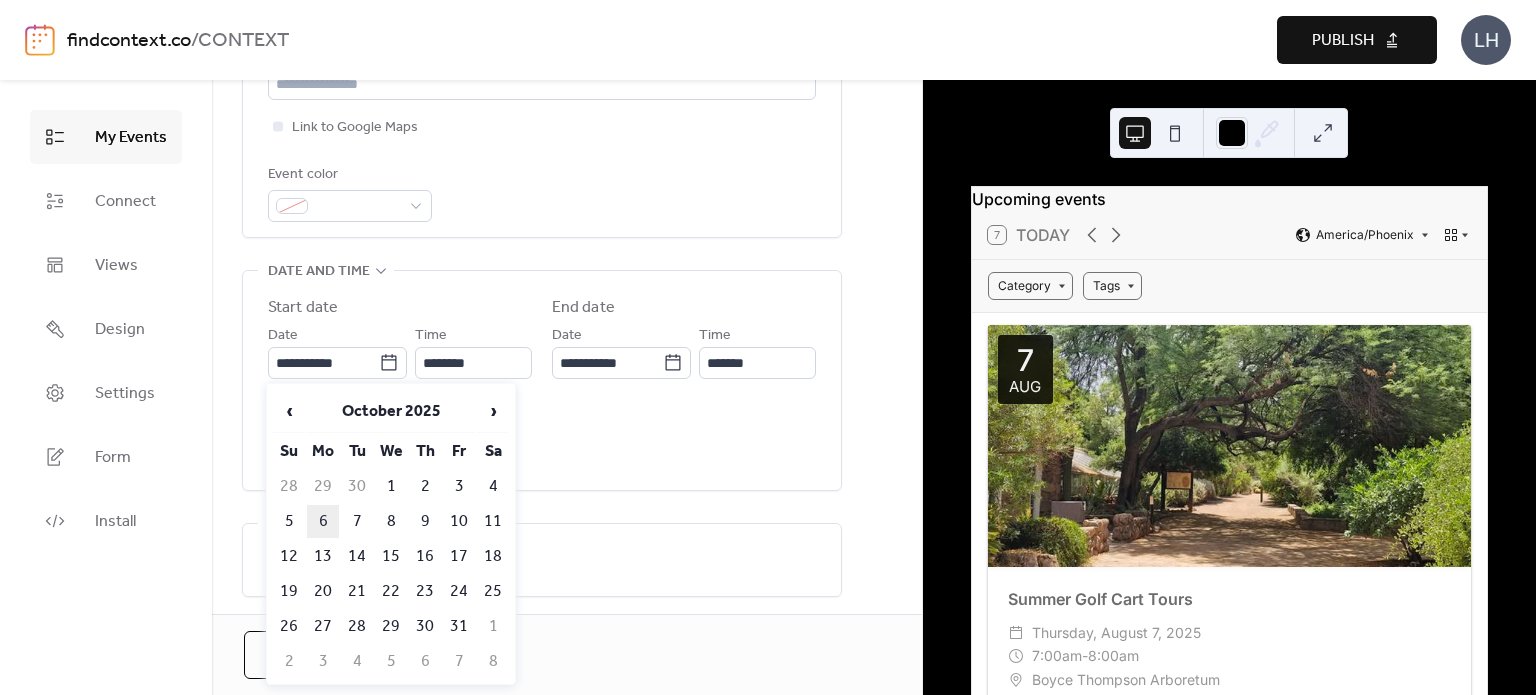 click on "6" at bounding box center [323, 521] 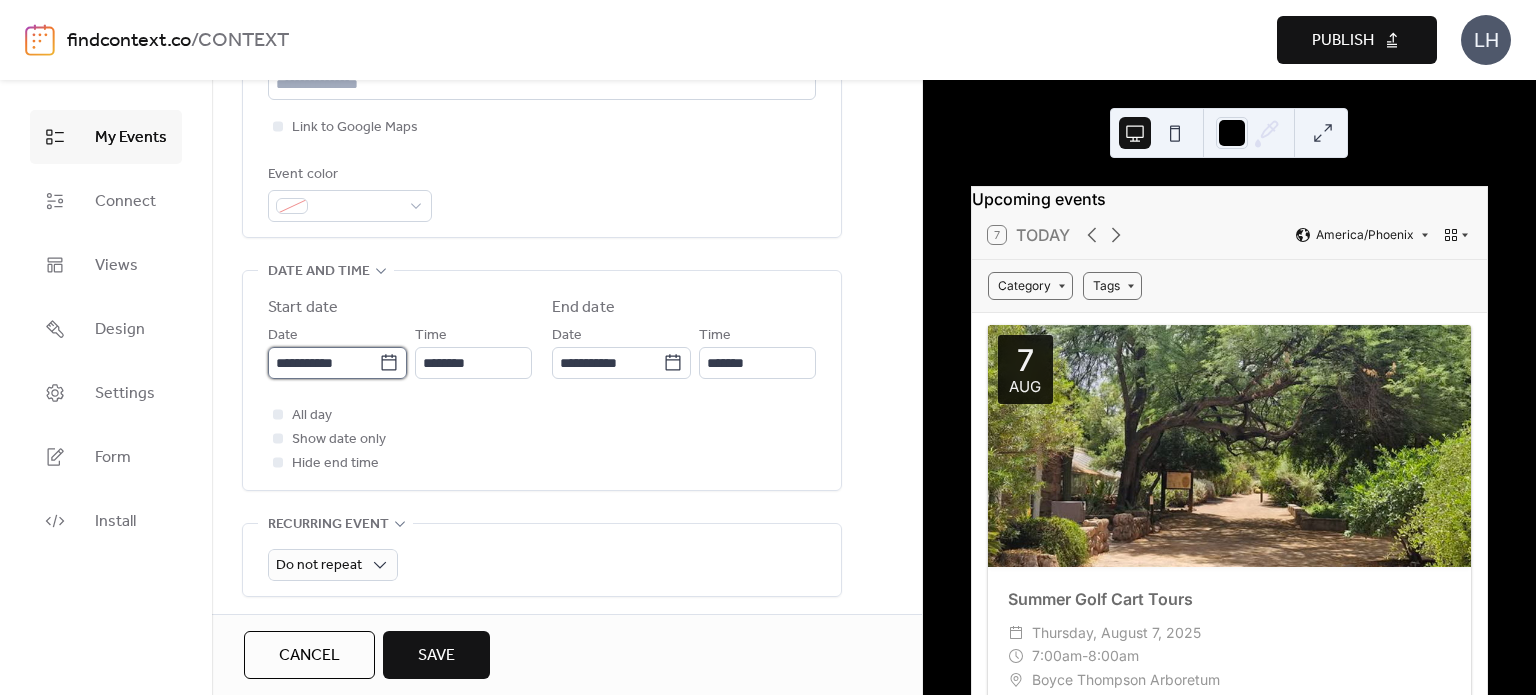click on "**********" at bounding box center (323, 363) 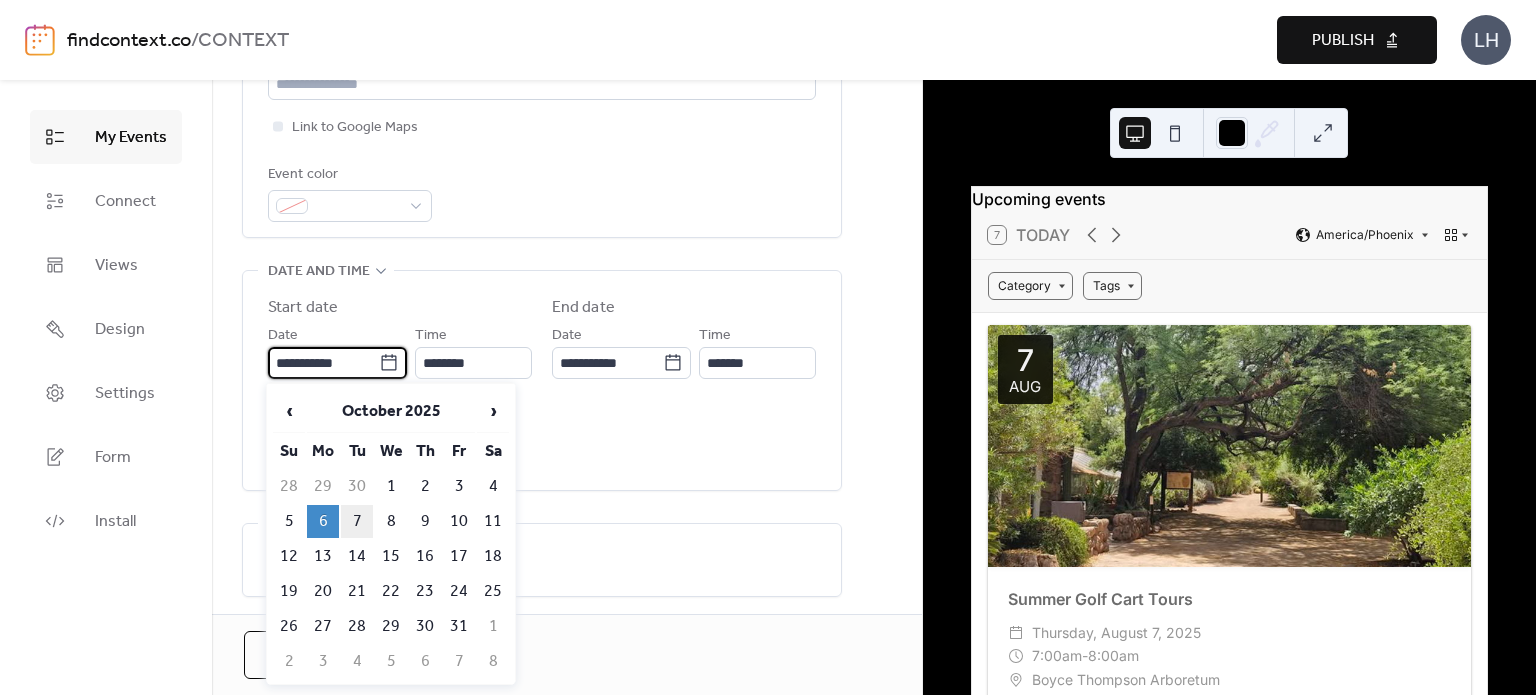 click on "7" at bounding box center [357, 521] 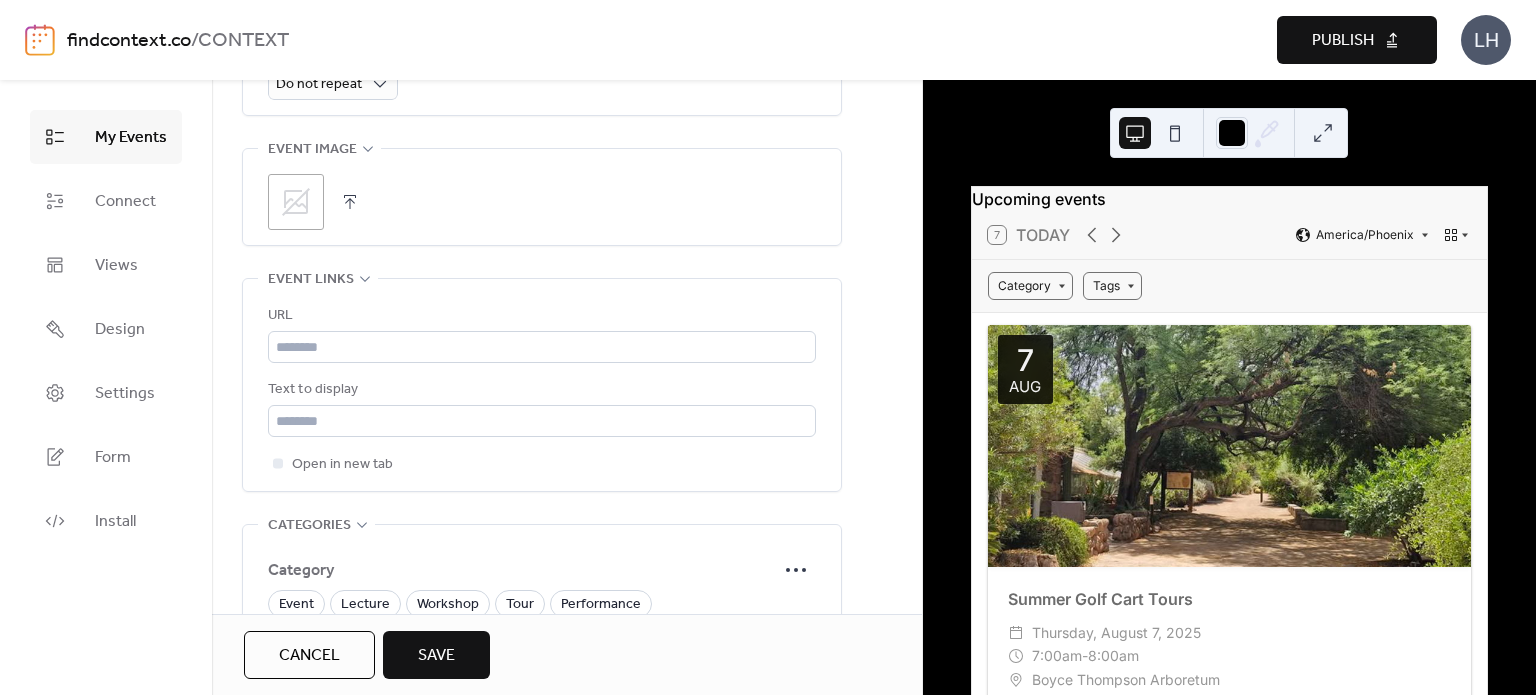 scroll, scrollTop: 988, scrollLeft: 0, axis: vertical 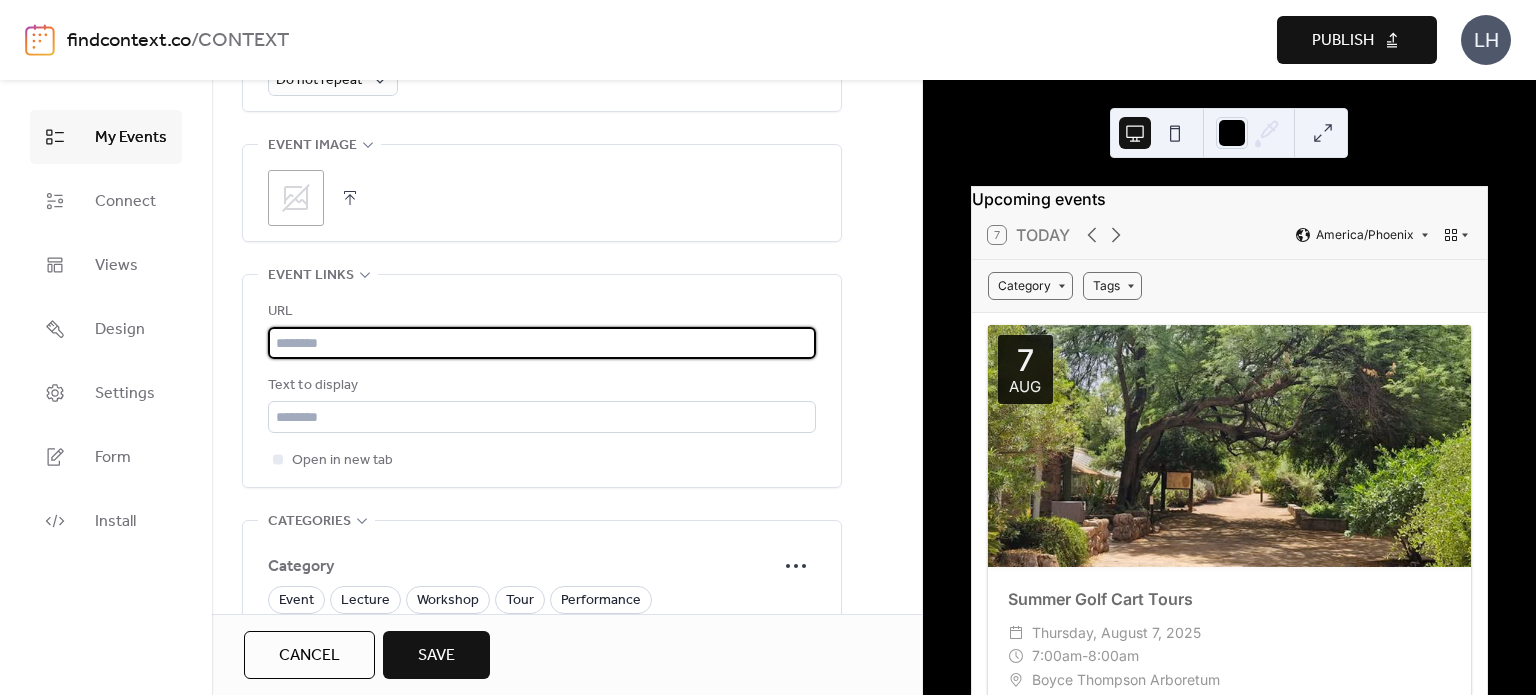 click at bounding box center (542, 343) 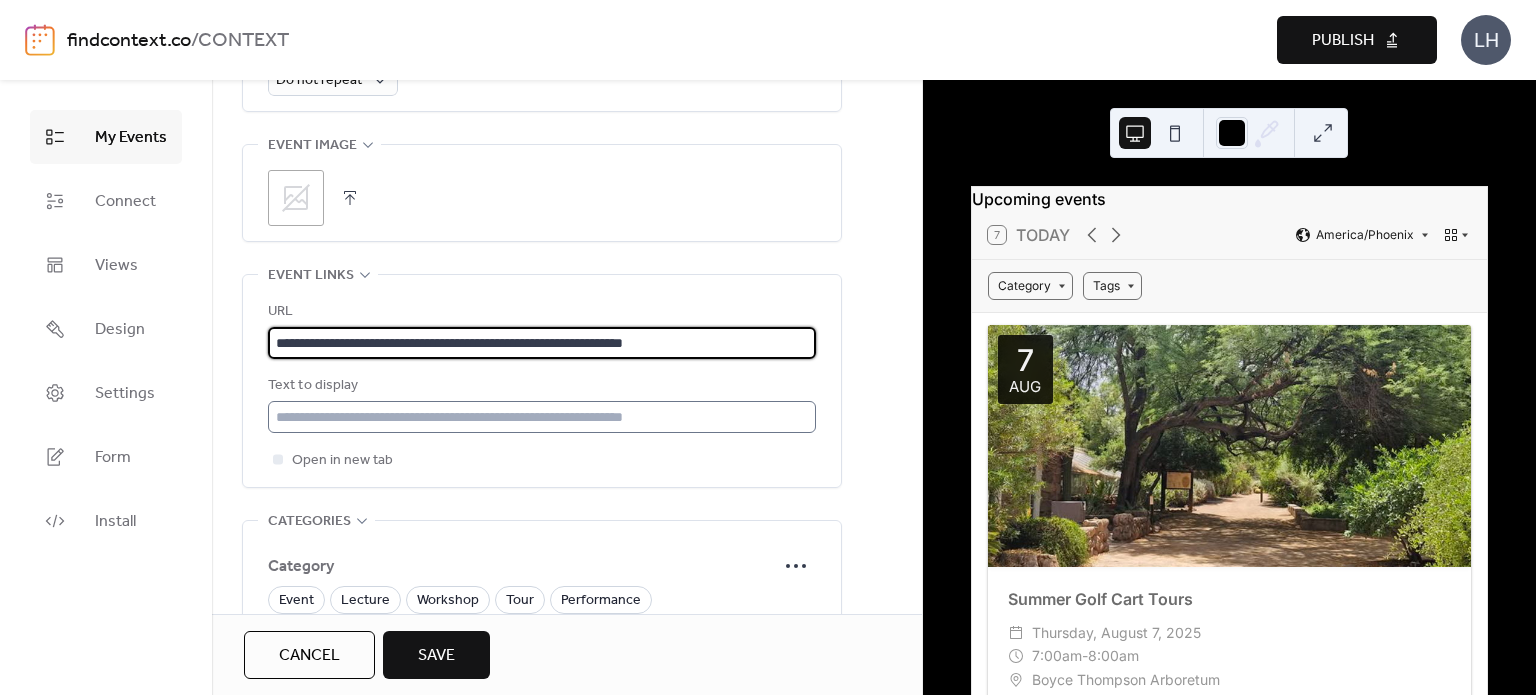 type on "**********" 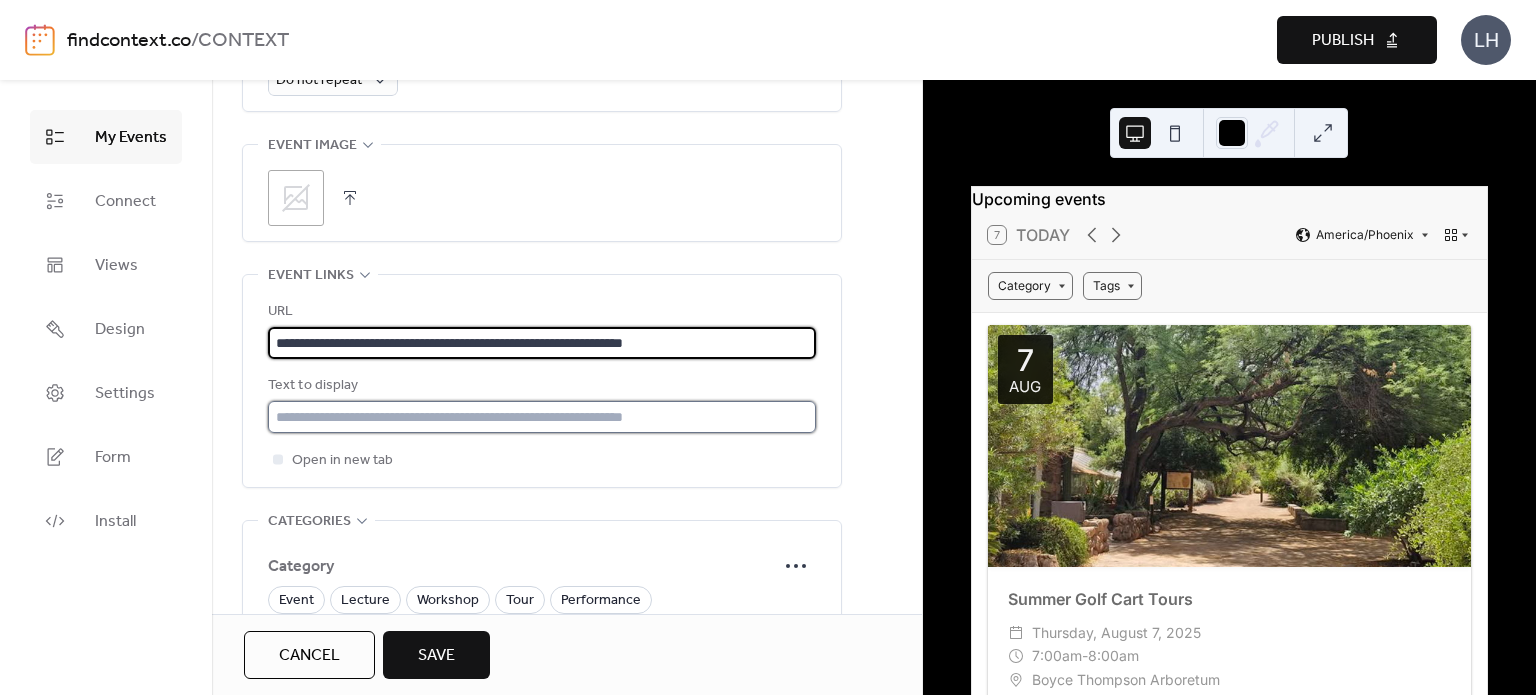 click at bounding box center [542, 417] 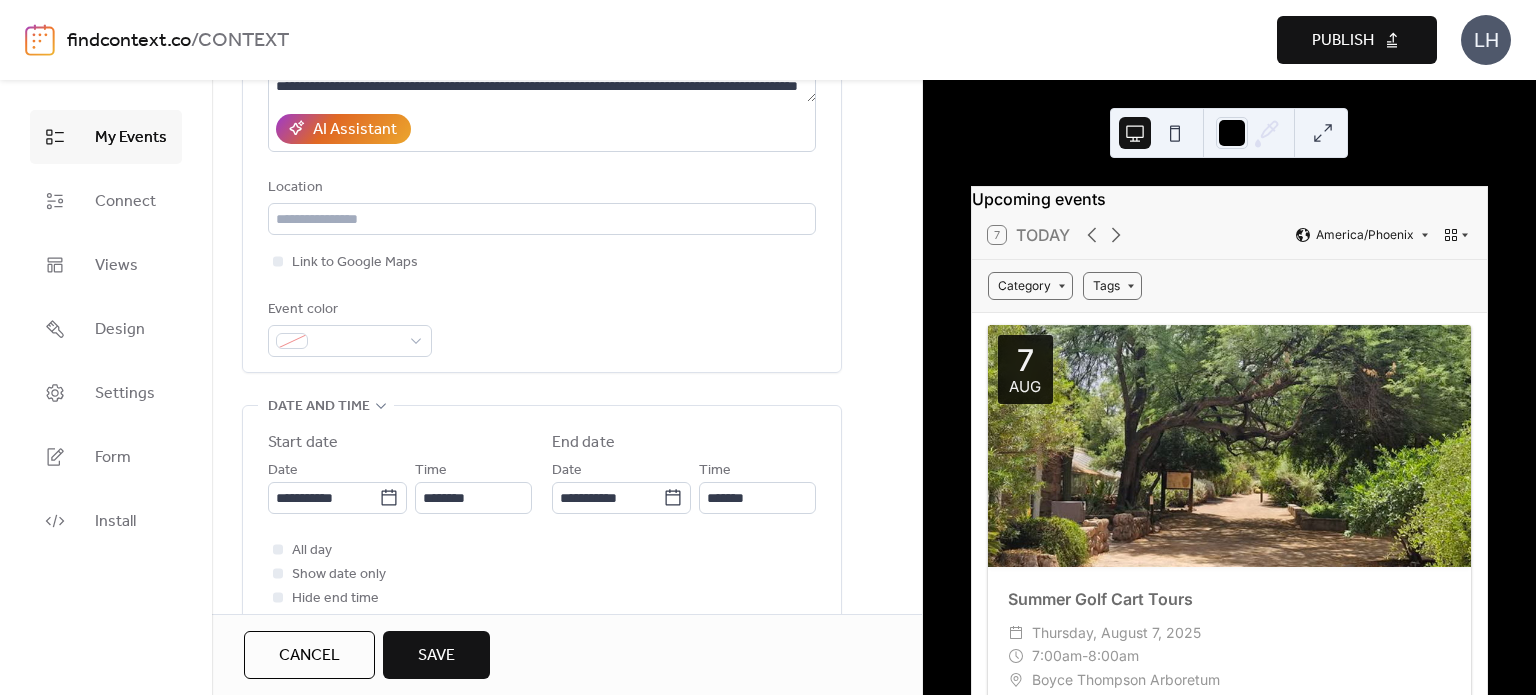 scroll, scrollTop: 368, scrollLeft: 0, axis: vertical 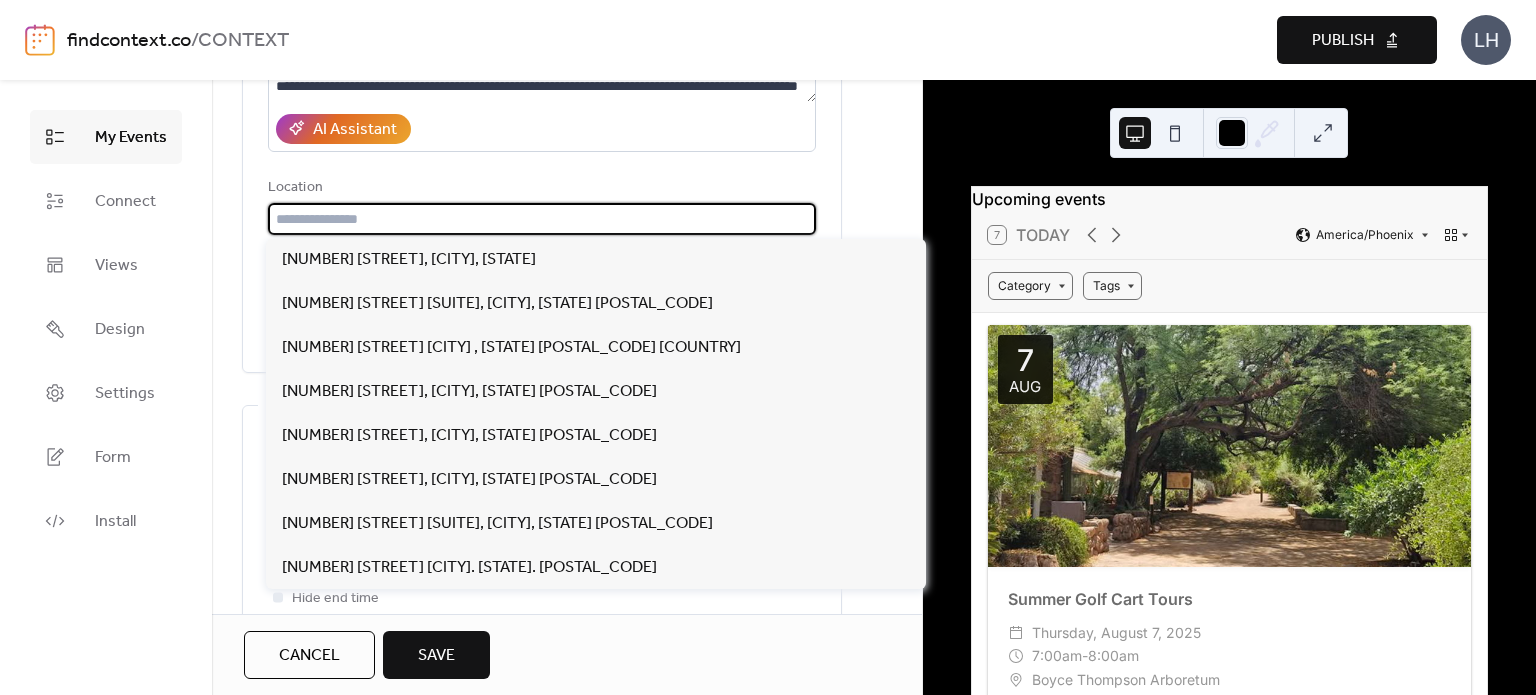 click at bounding box center (542, 219) 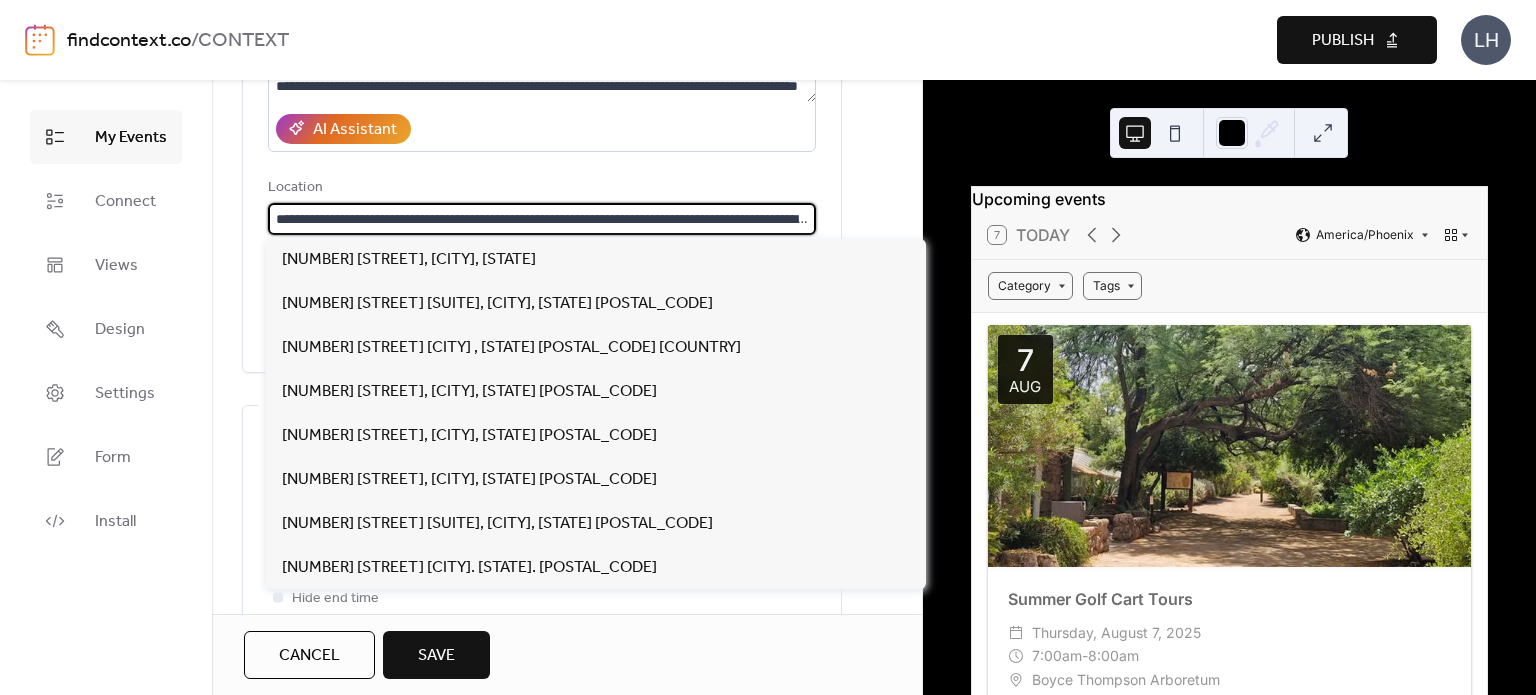 scroll, scrollTop: 0, scrollLeft: 272, axis: horizontal 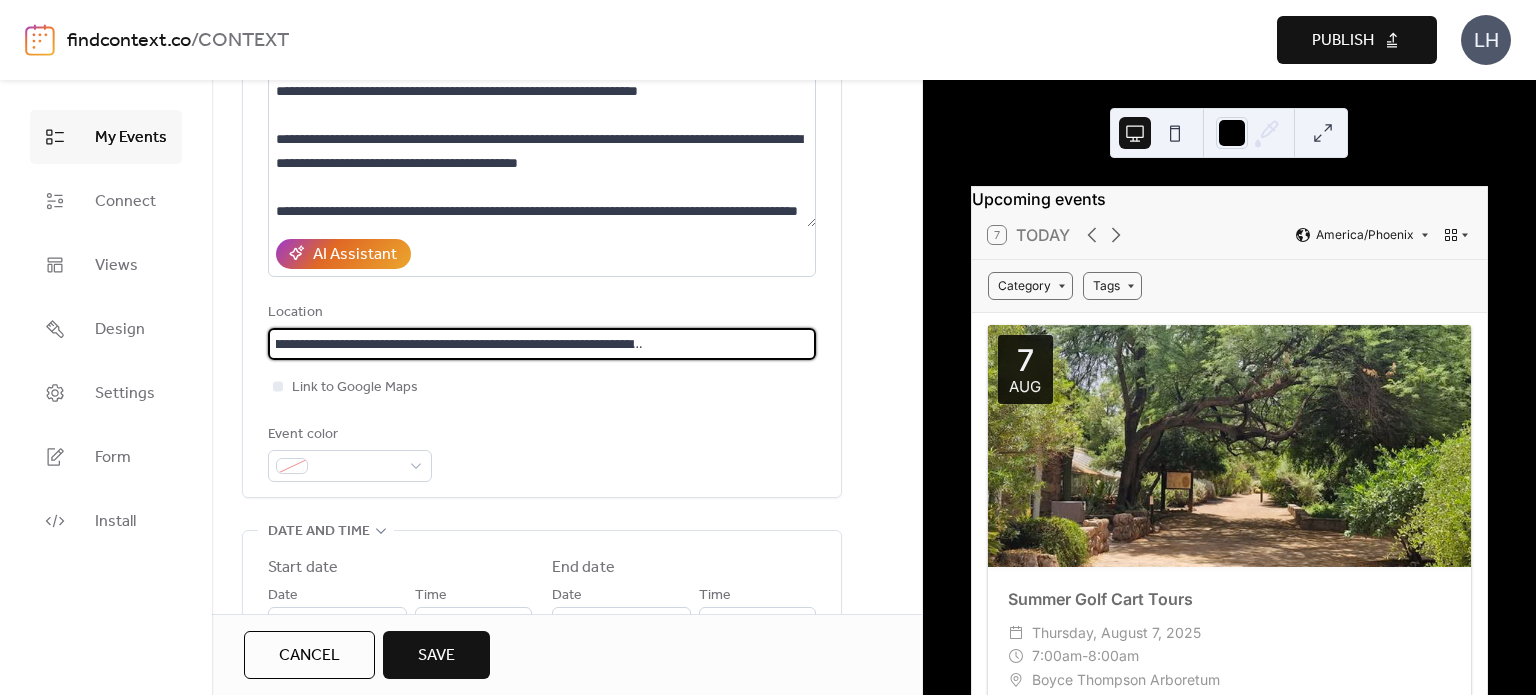 type 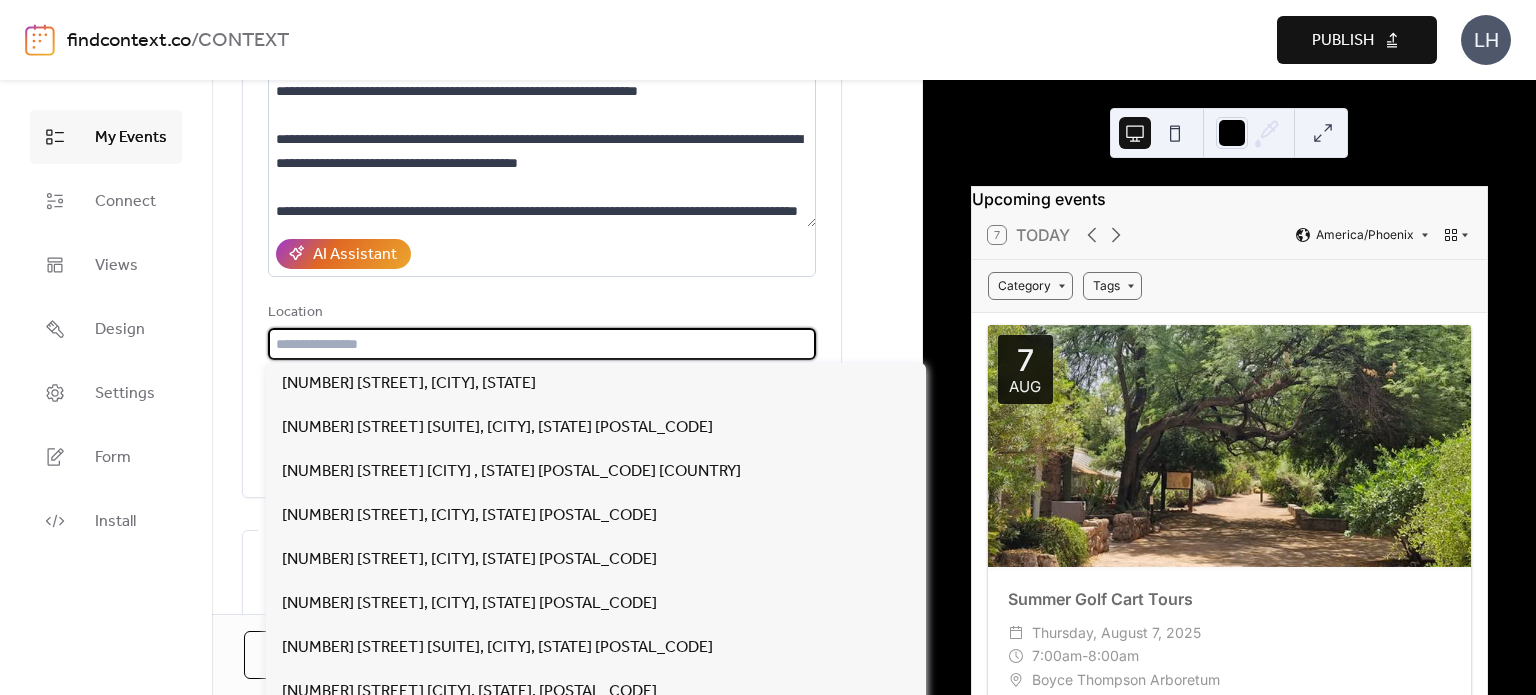 scroll, scrollTop: 0, scrollLeft: 0, axis: both 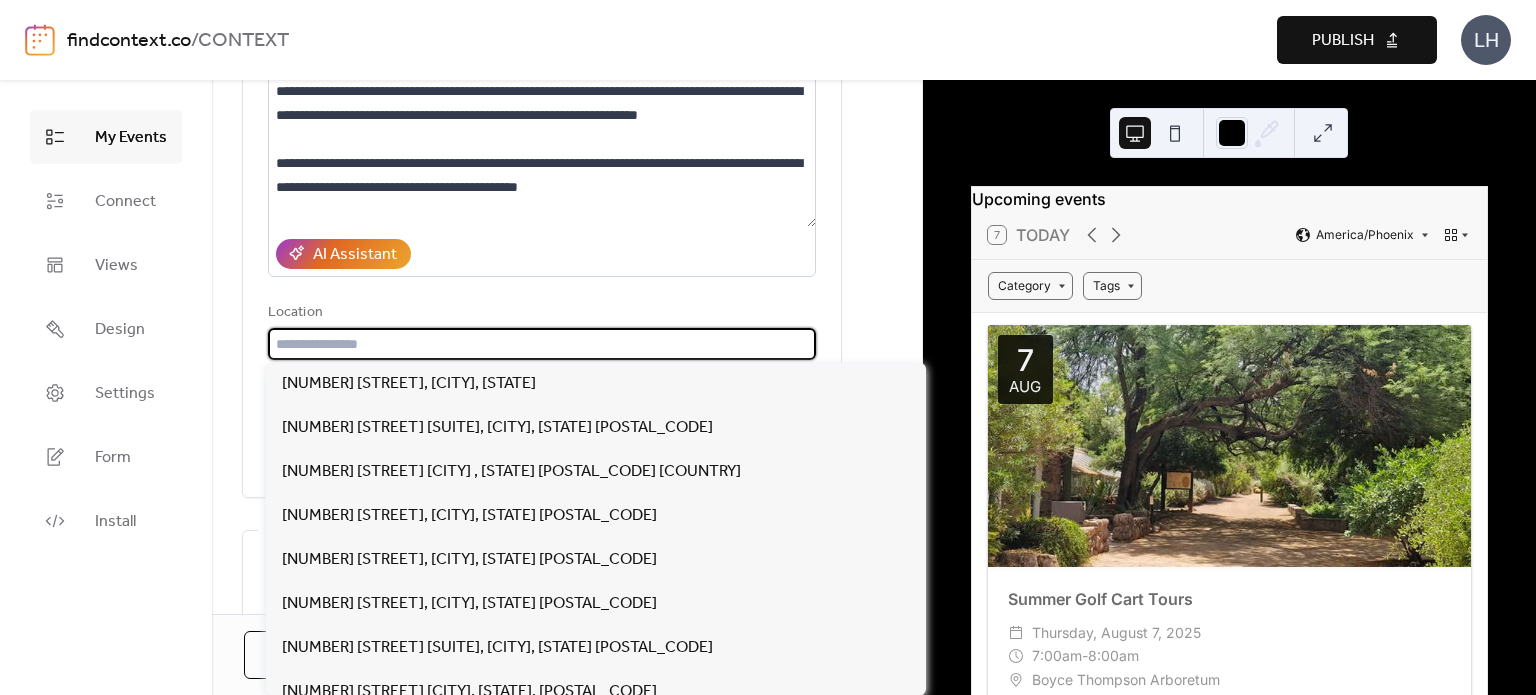 click on "**********" at bounding box center (542, 228) 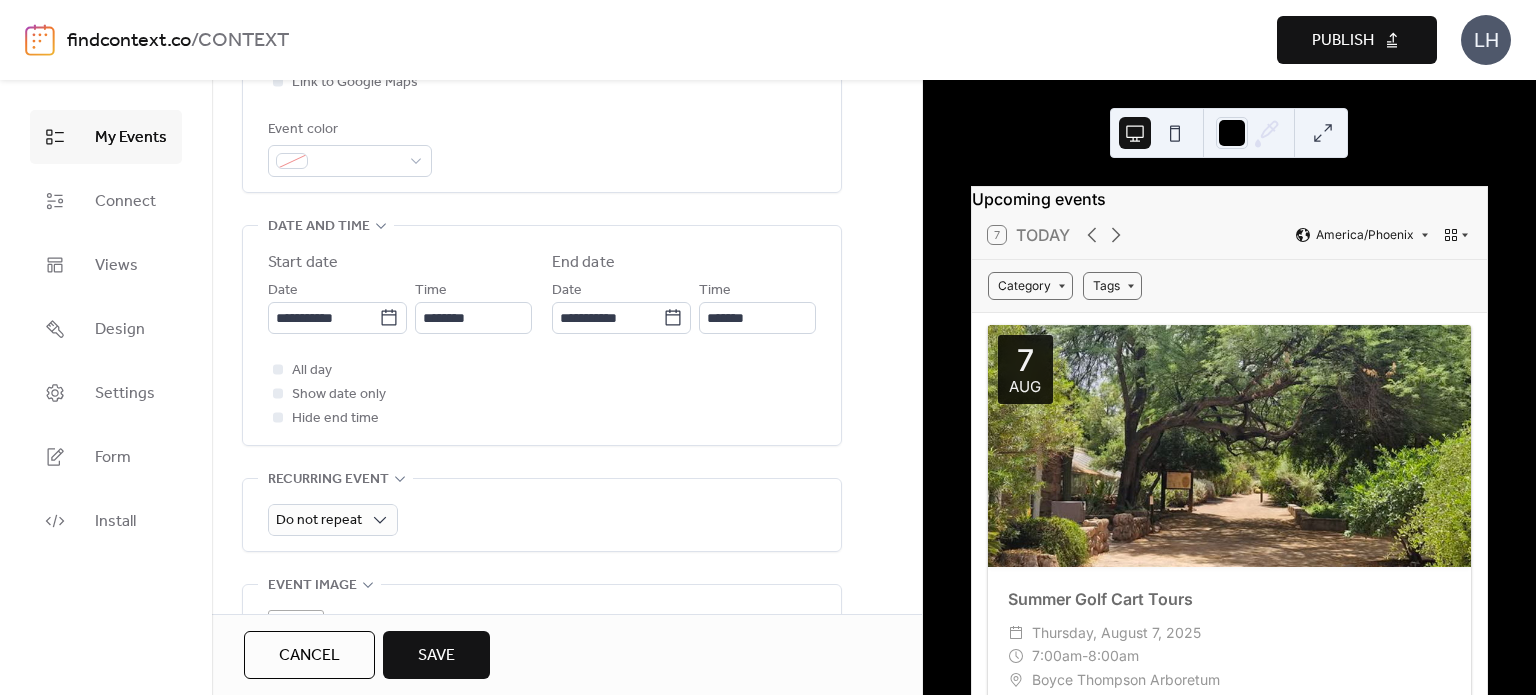 scroll, scrollTop: 556, scrollLeft: 0, axis: vertical 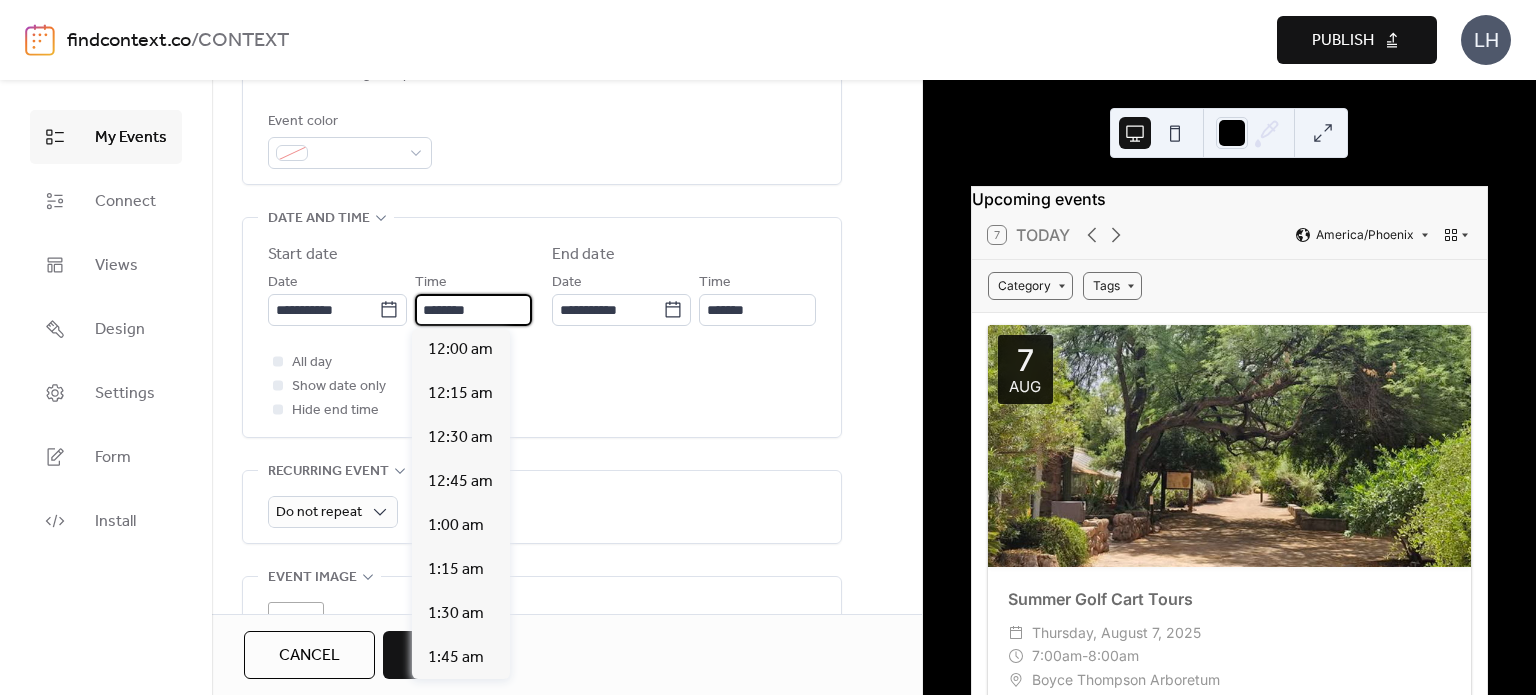 click on "********" at bounding box center (473, 310) 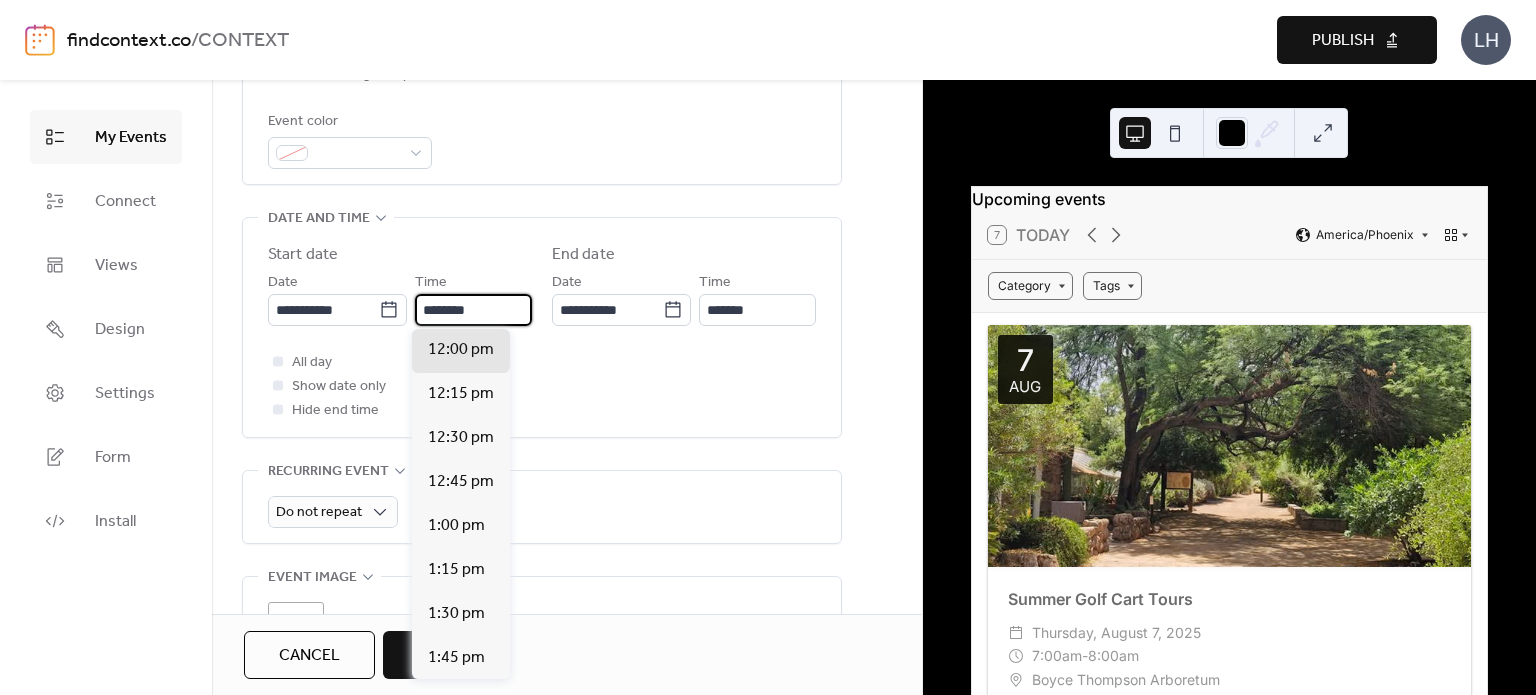 click on "********" at bounding box center (473, 310) 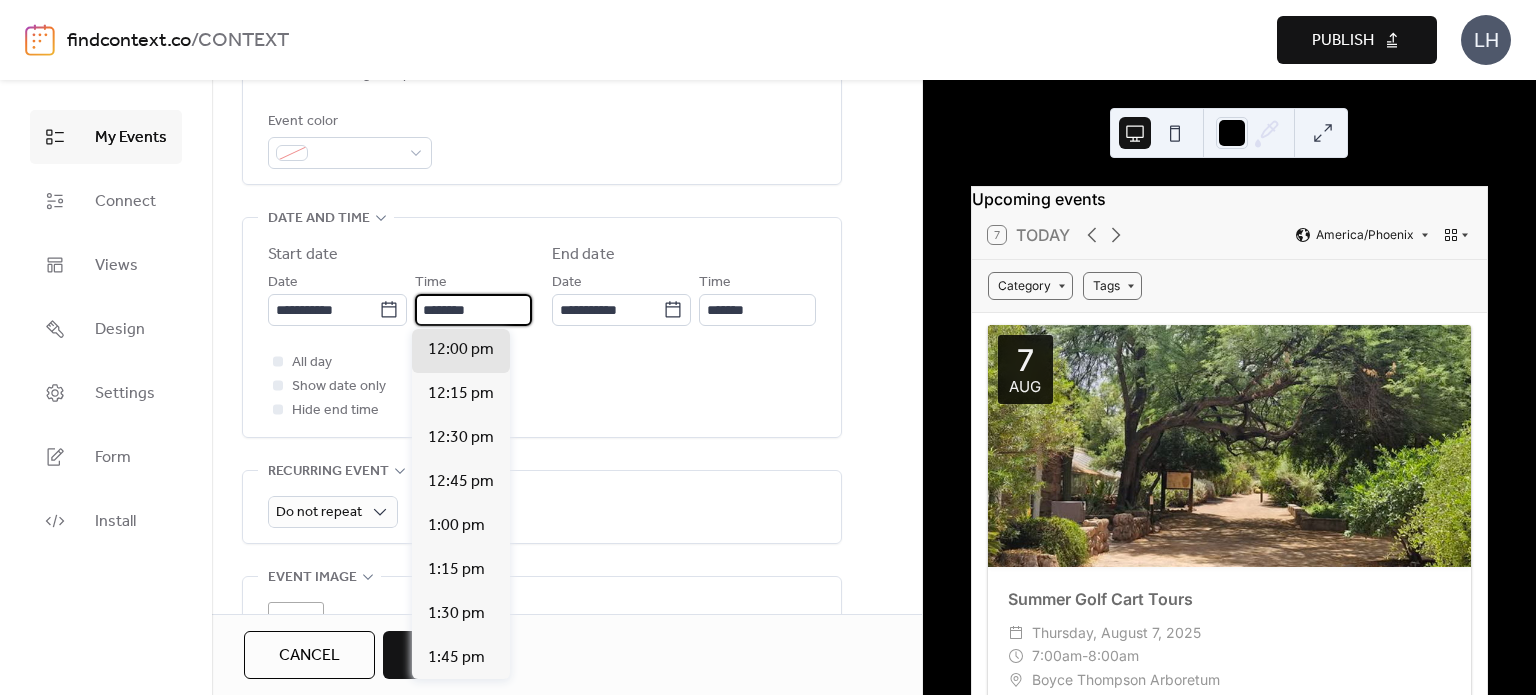 click on "********" at bounding box center [473, 310] 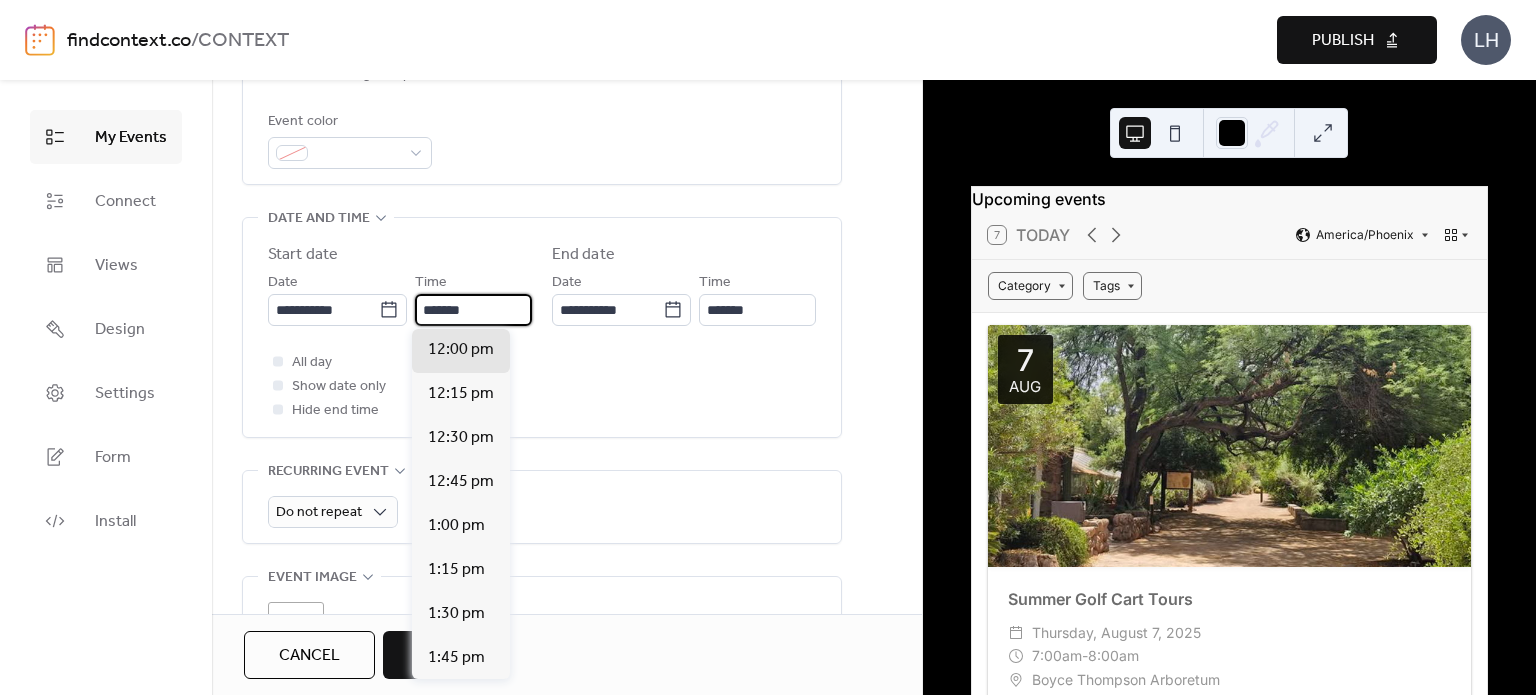 scroll, scrollTop: 3168, scrollLeft: 0, axis: vertical 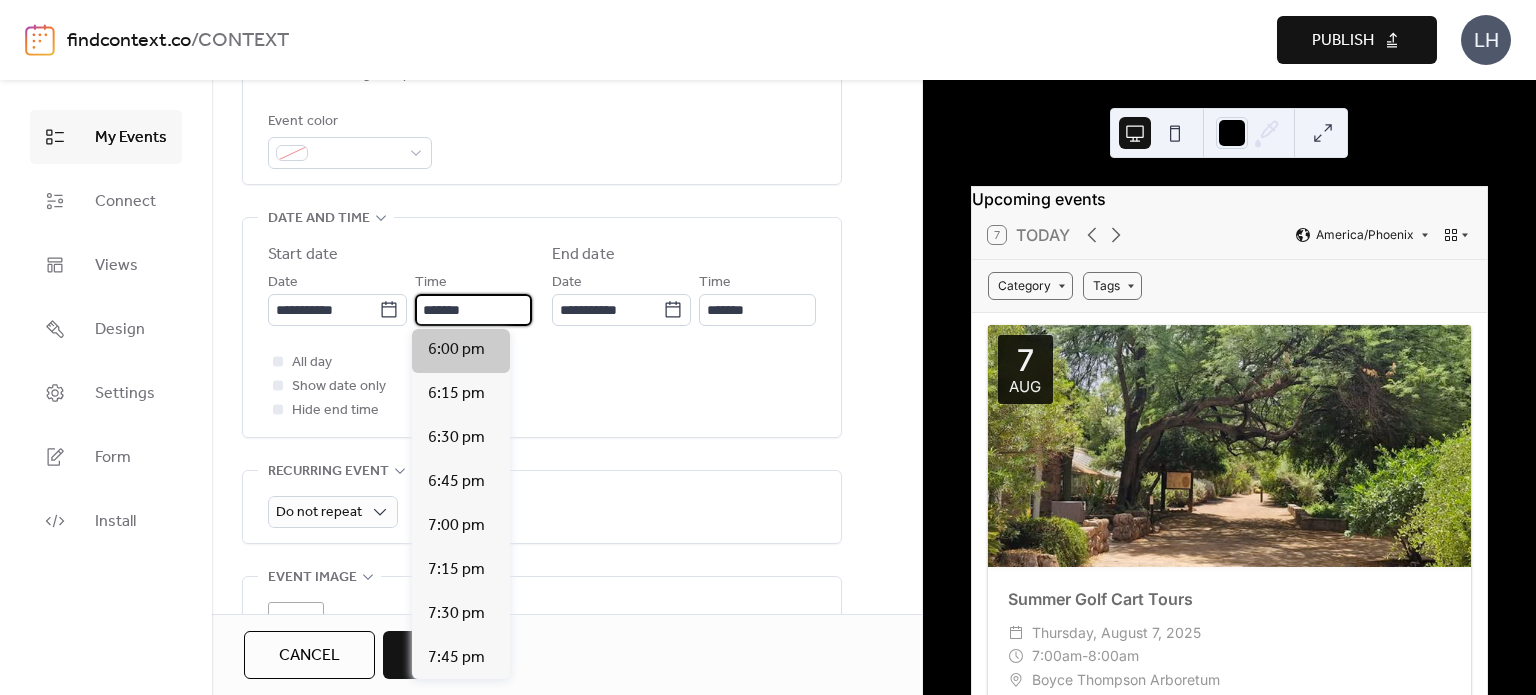 type on "*******" 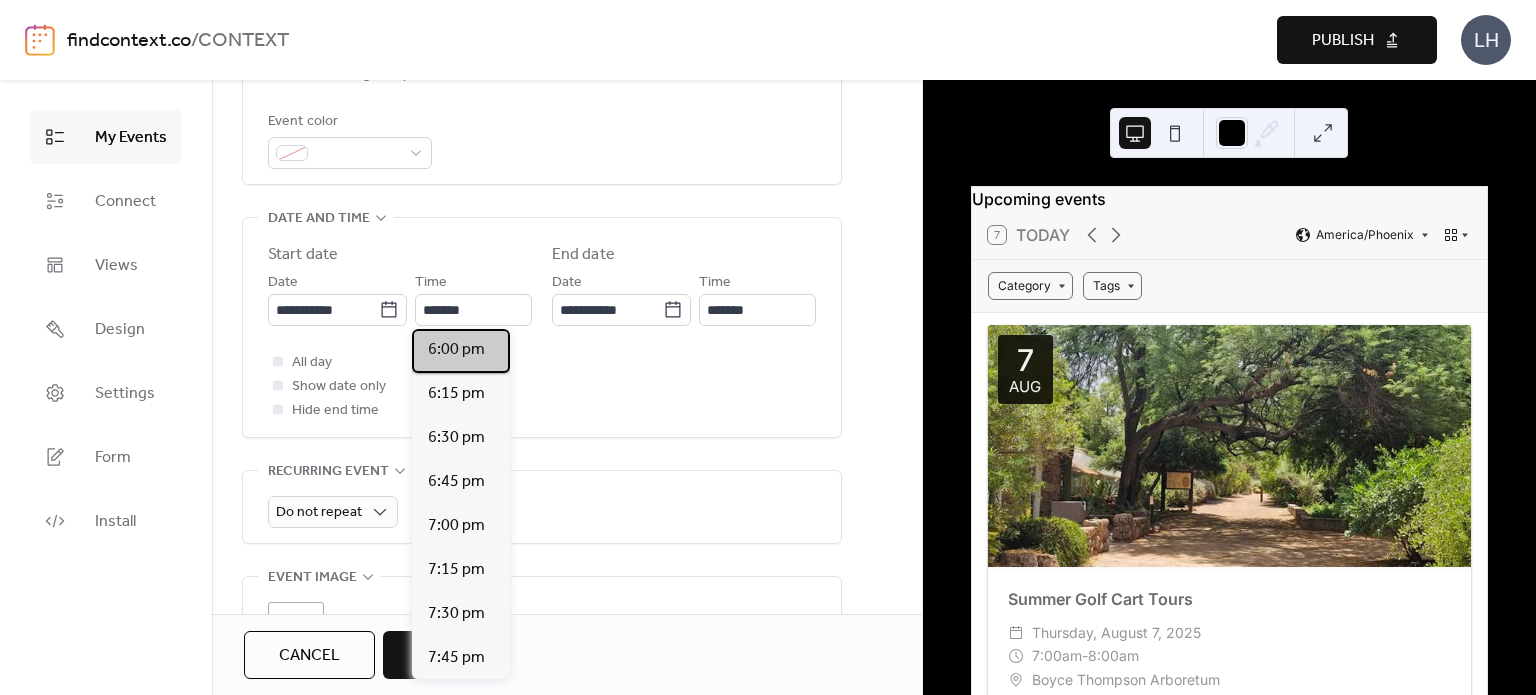 click on "6:00 pm" at bounding box center (456, 350) 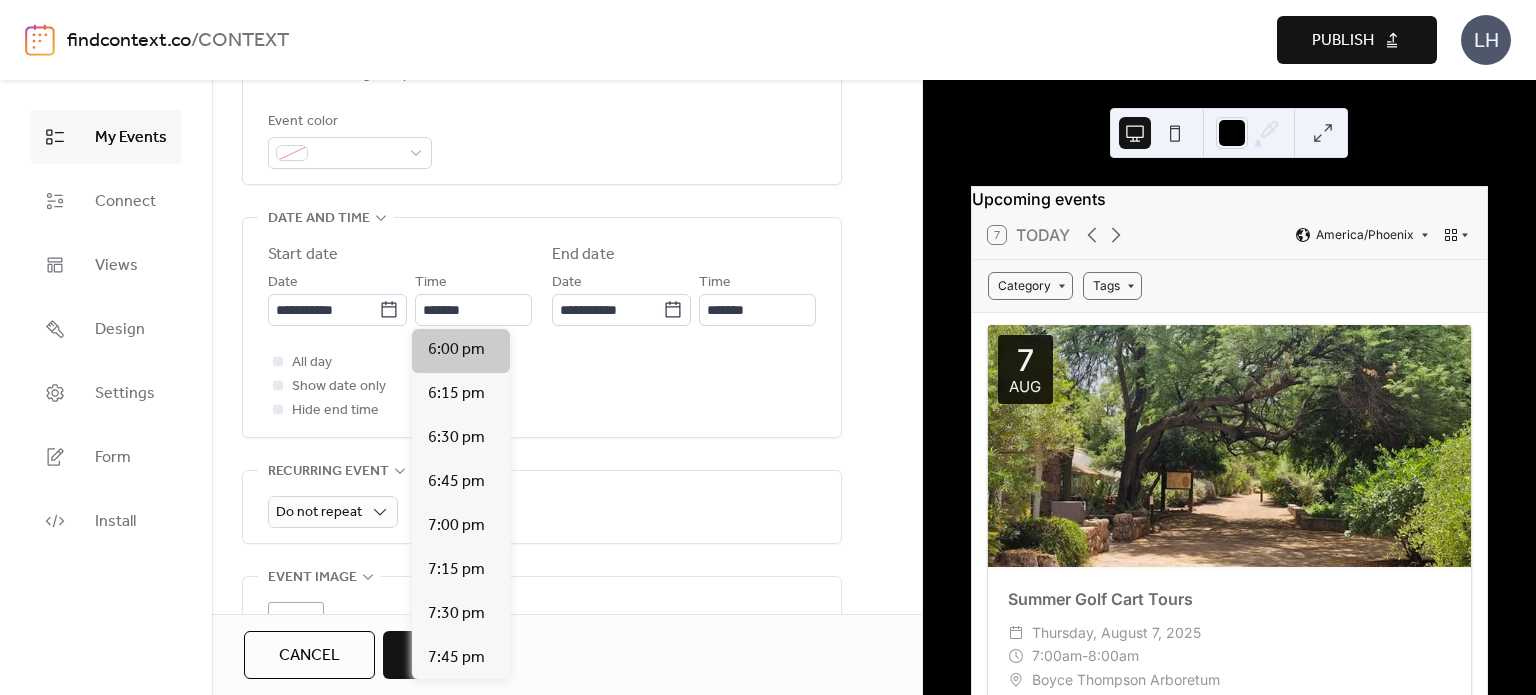 type on "*******" 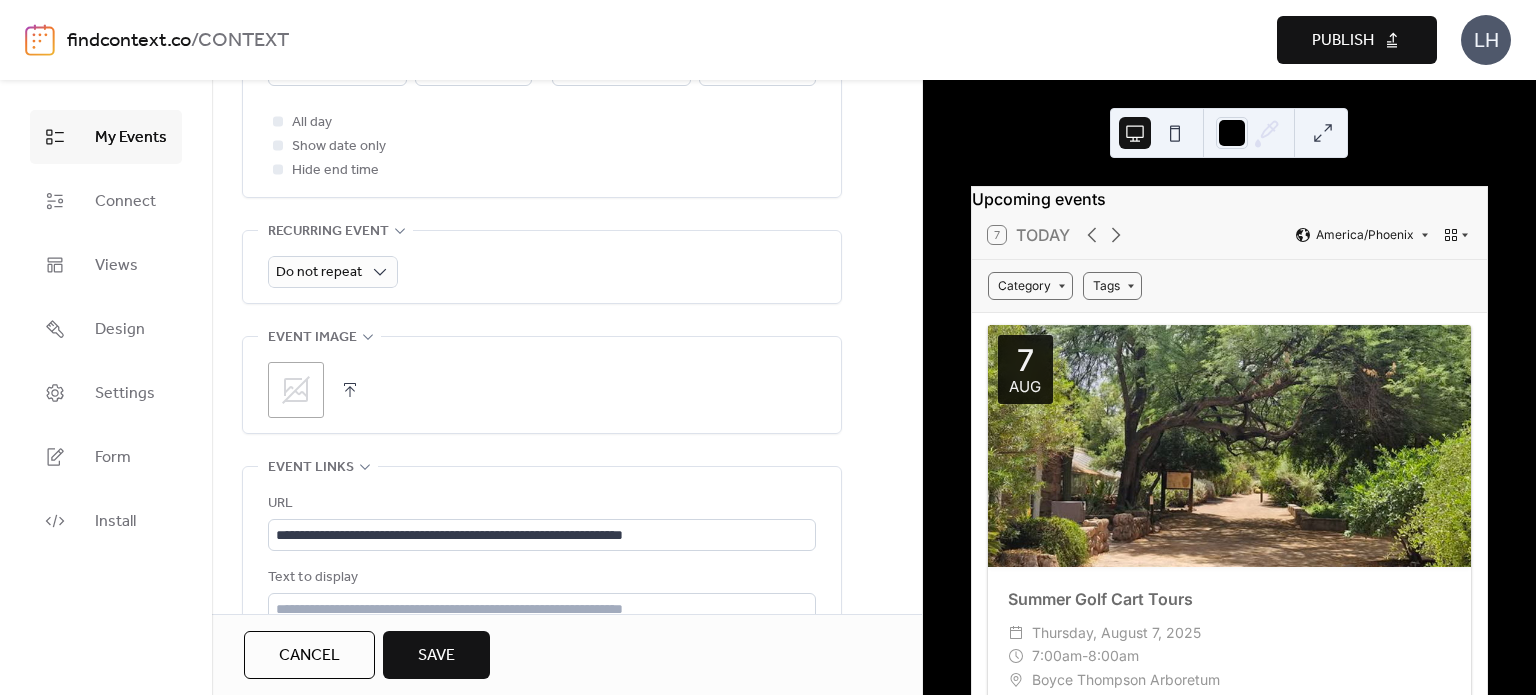 scroll, scrollTop: 816, scrollLeft: 0, axis: vertical 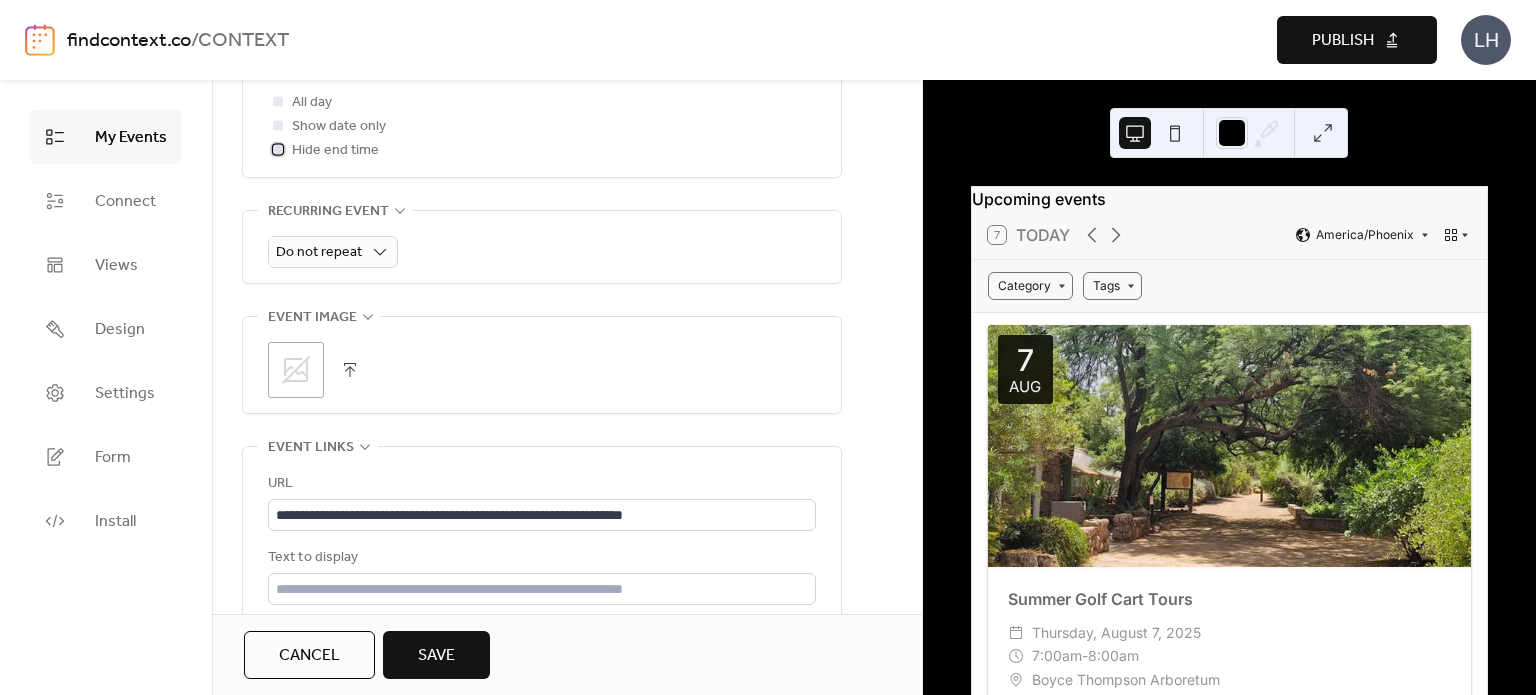 click on "Hide end time" at bounding box center [335, 151] 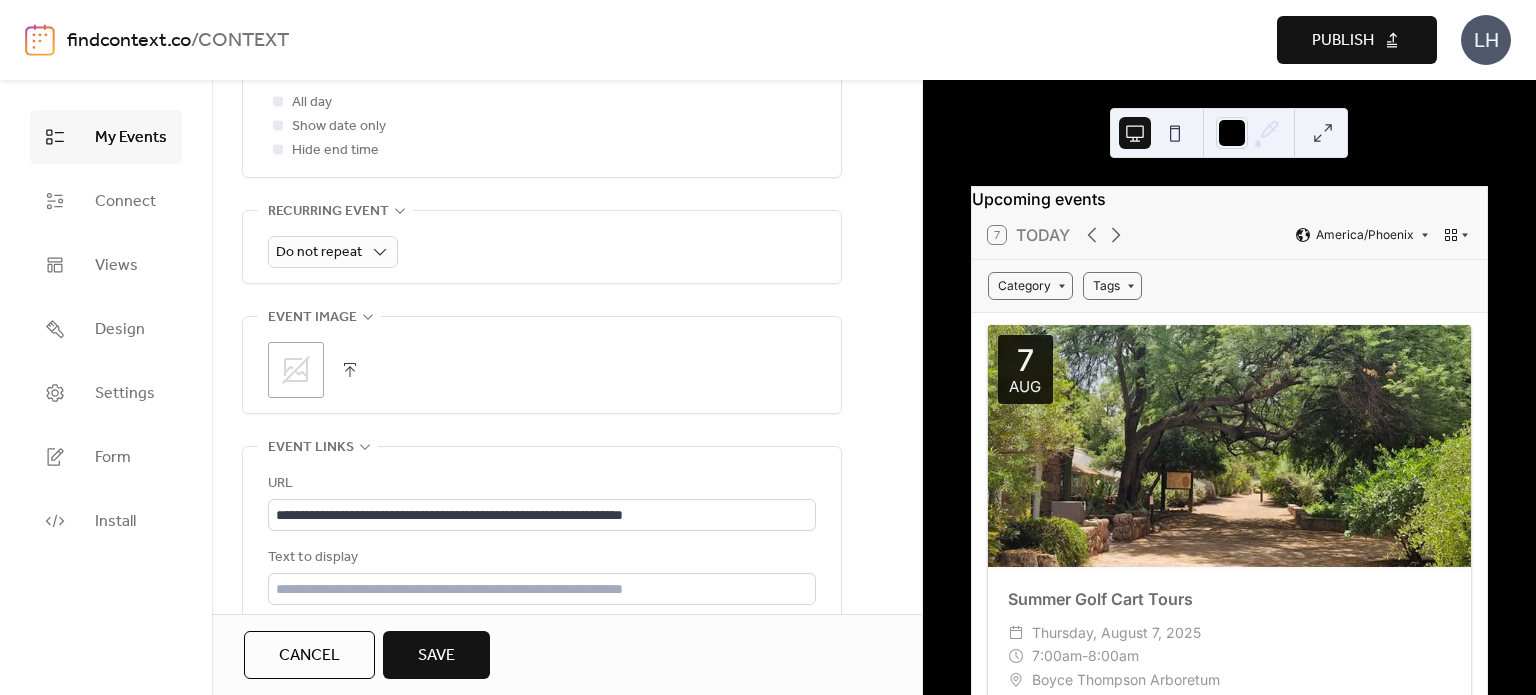 click 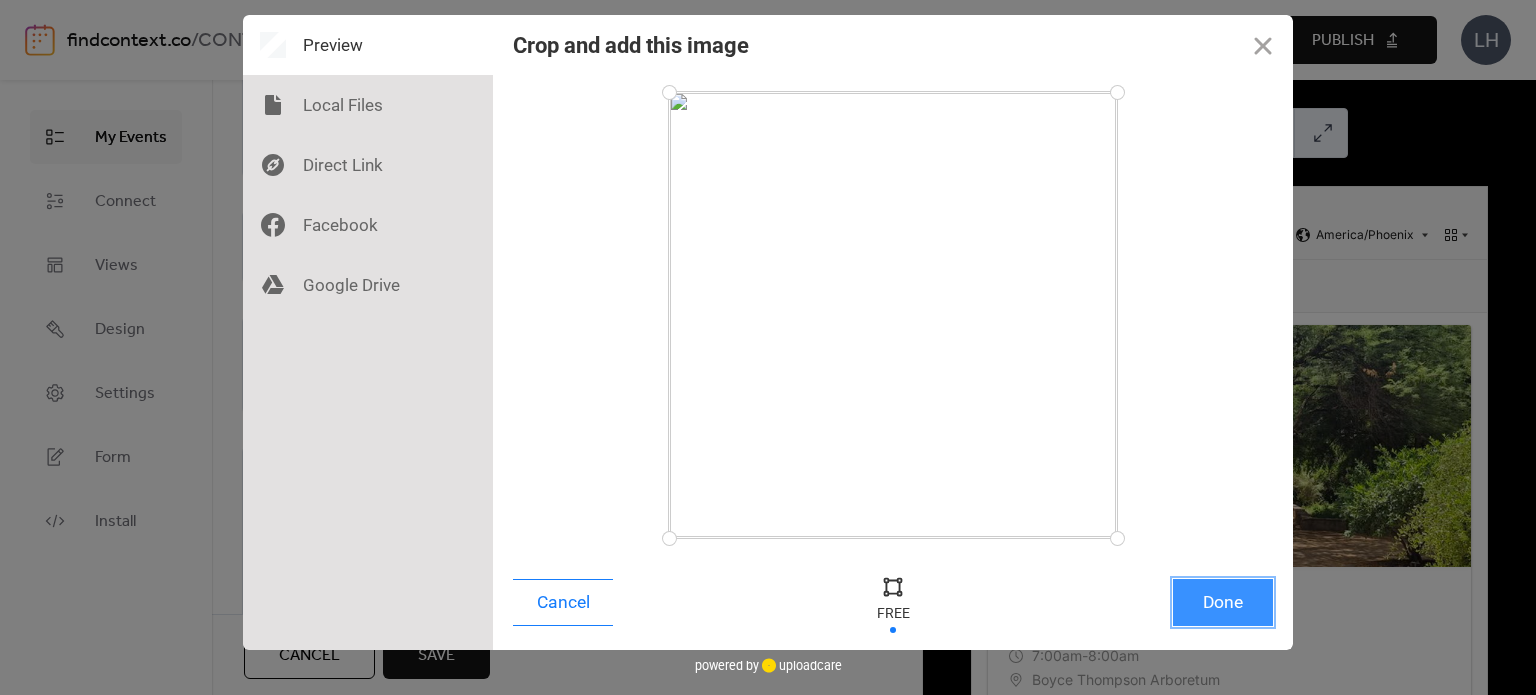 click on "Done" at bounding box center (1223, 602) 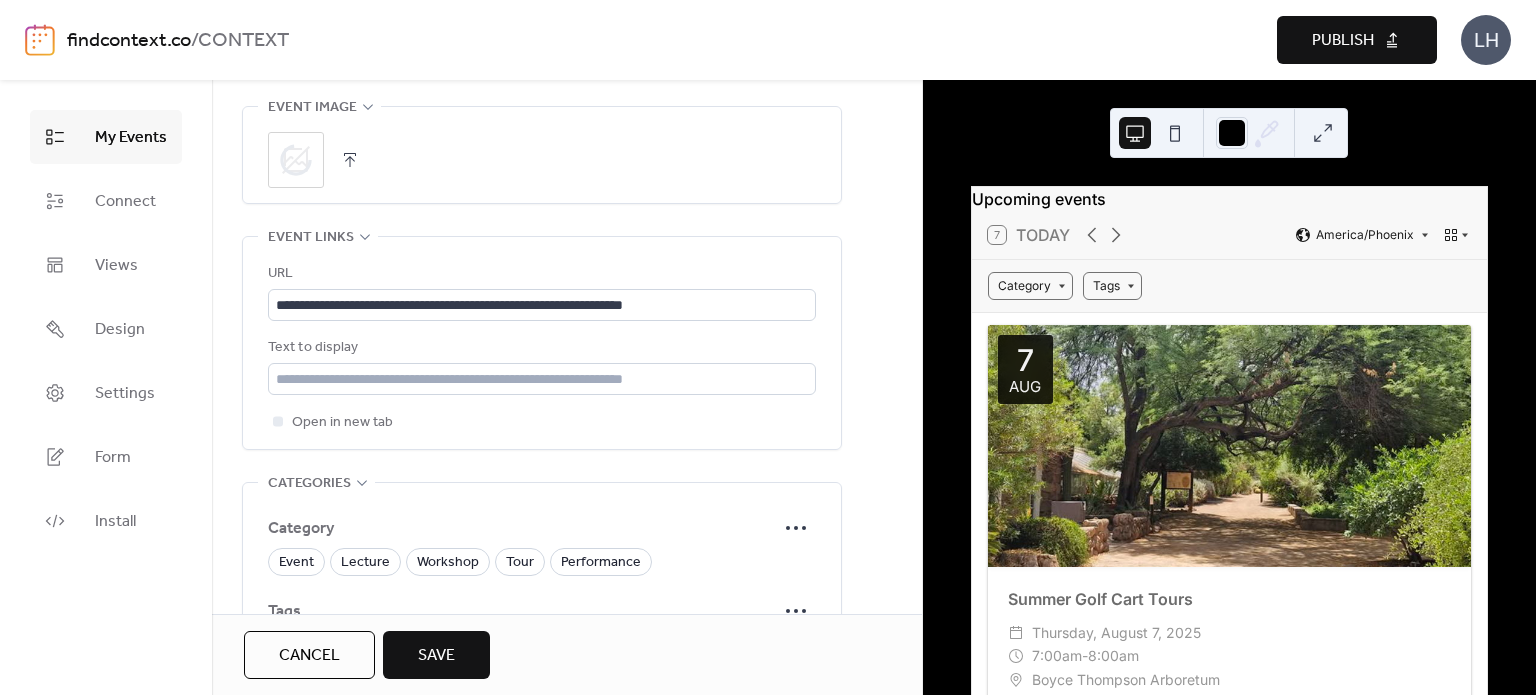 scroll, scrollTop: 1060, scrollLeft: 0, axis: vertical 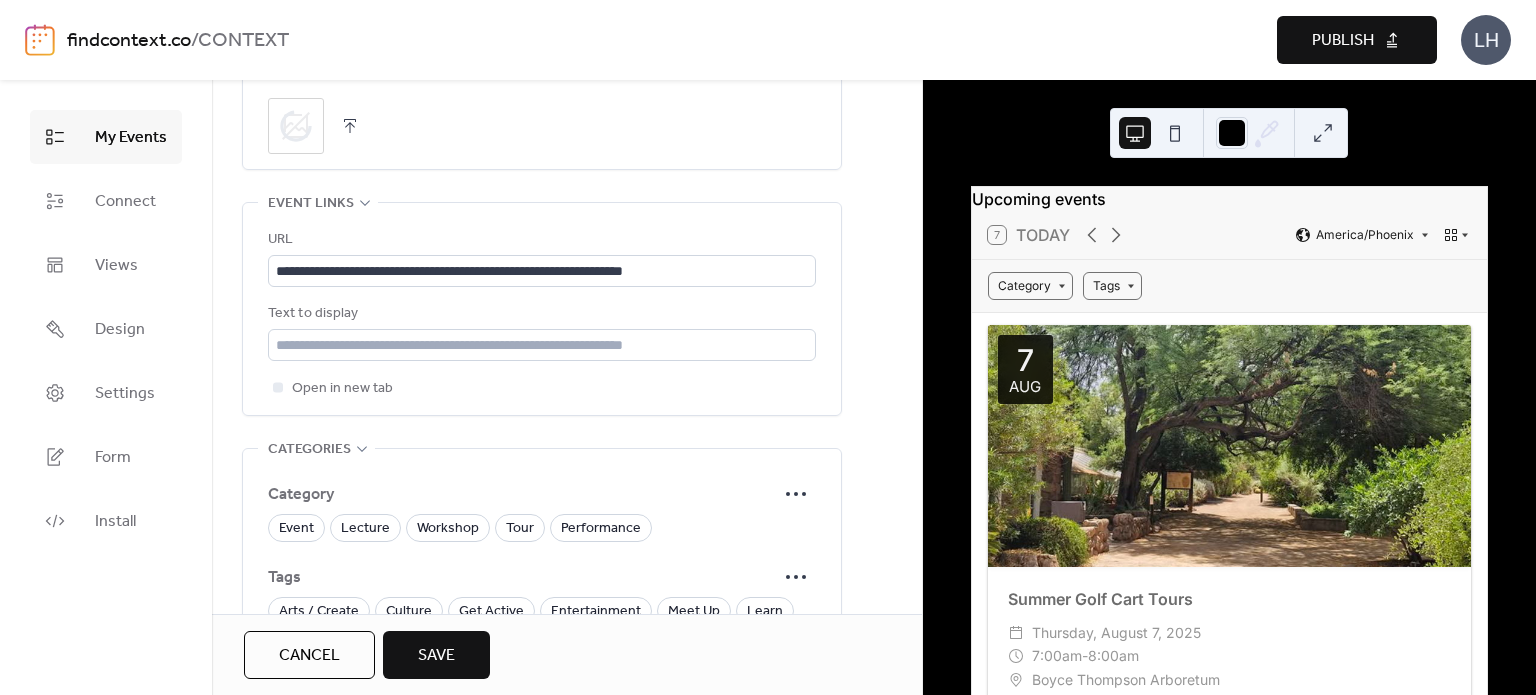 click on "Text to display" at bounding box center [540, 314] 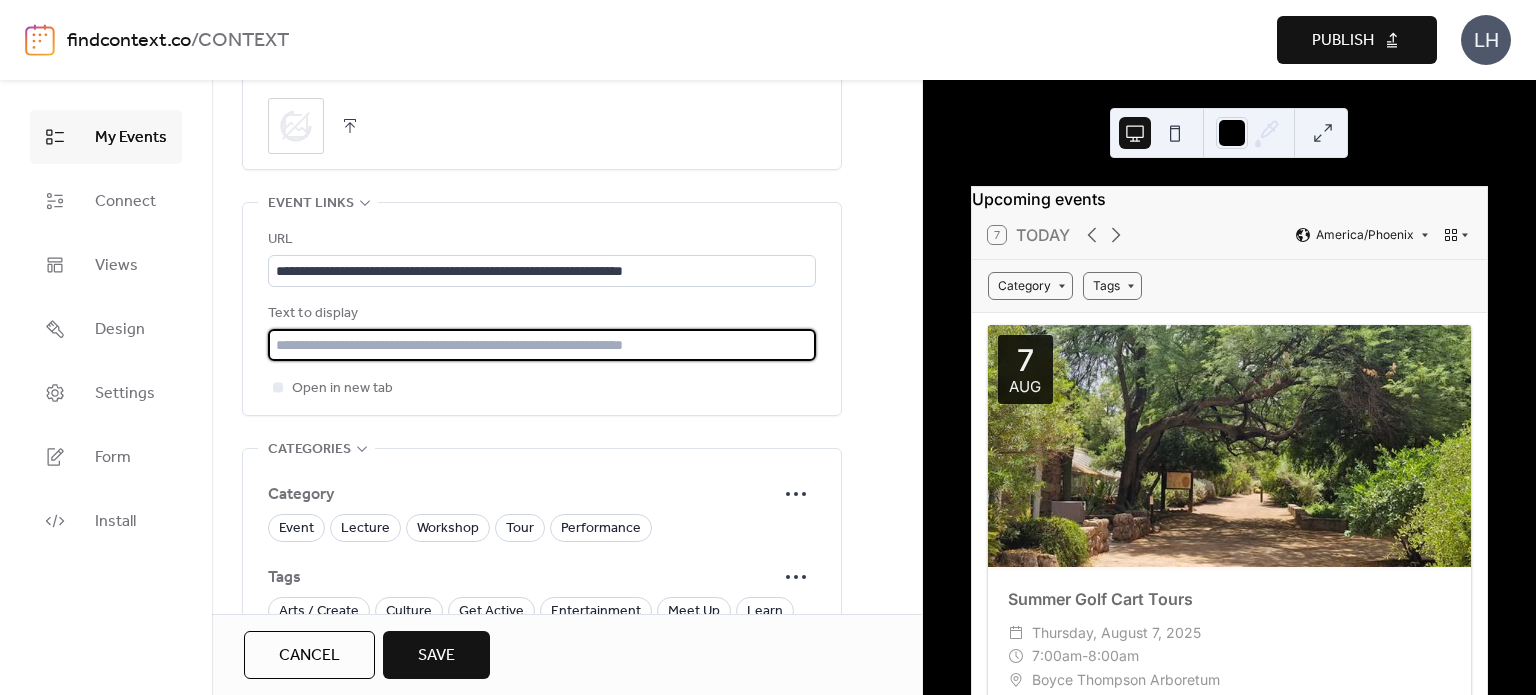 click at bounding box center (542, 345) 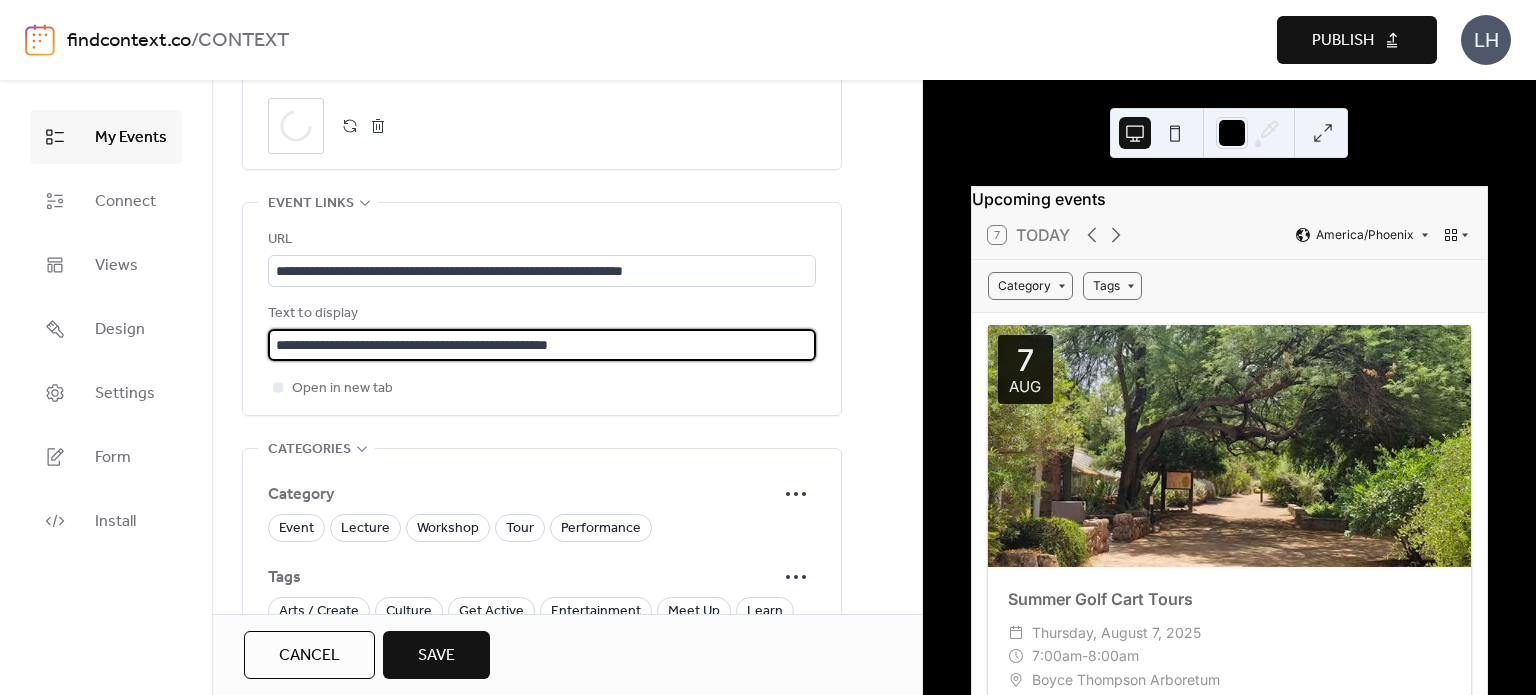 type 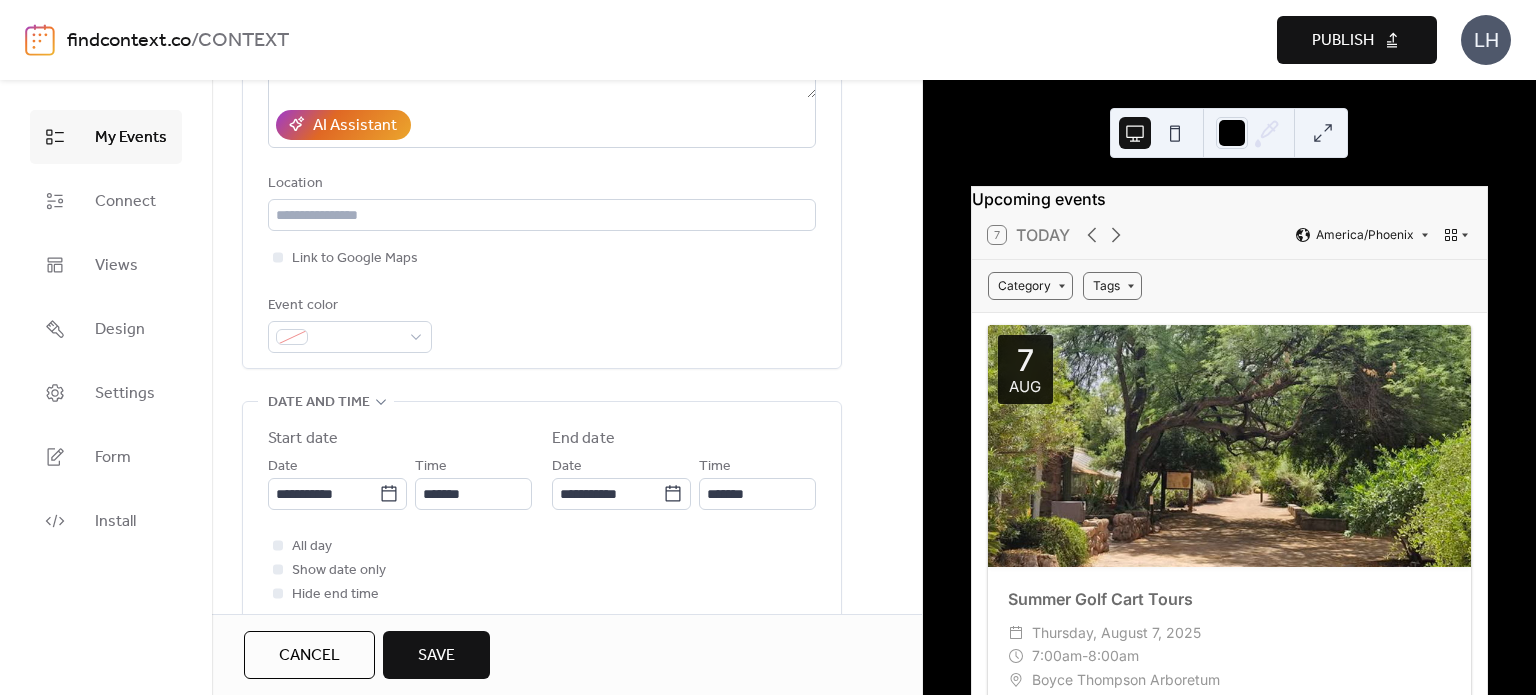 scroll, scrollTop: 371, scrollLeft: 0, axis: vertical 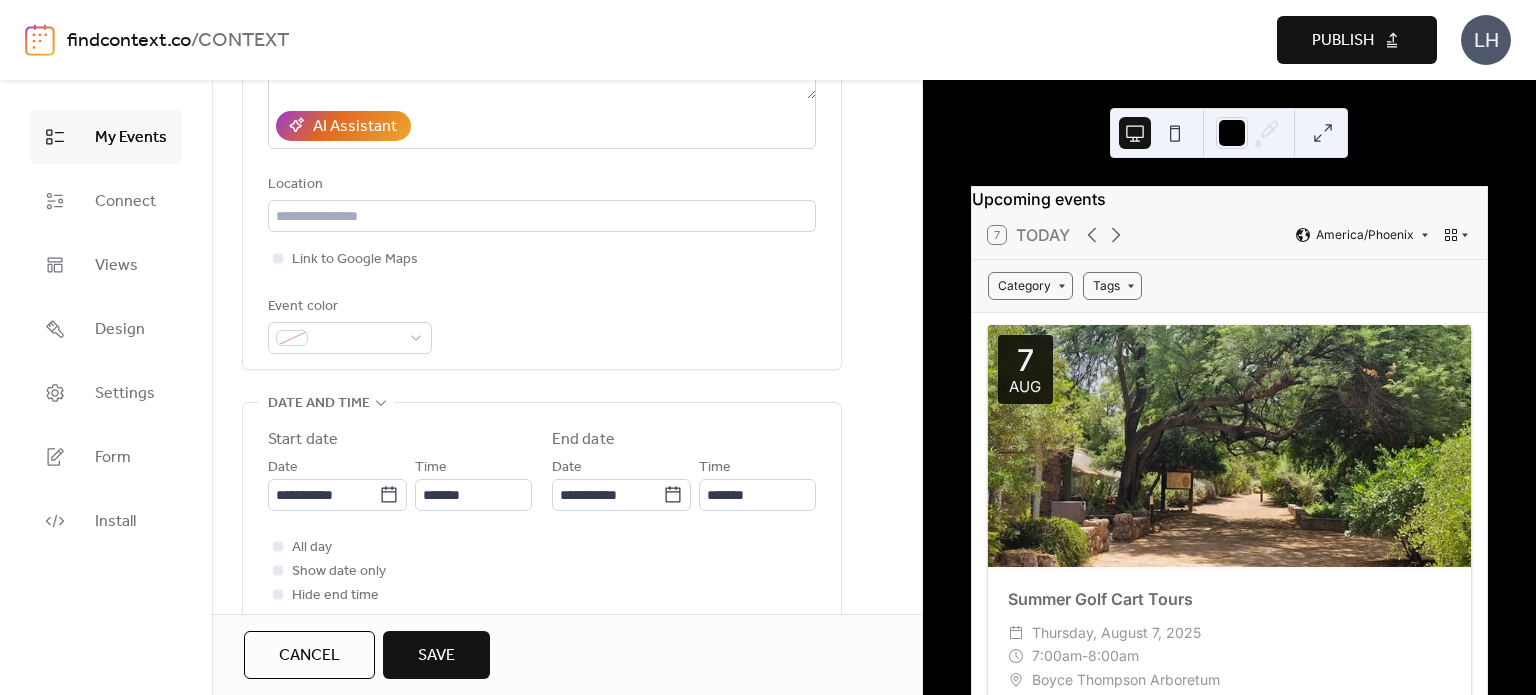click on "Location" at bounding box center [540, 185] 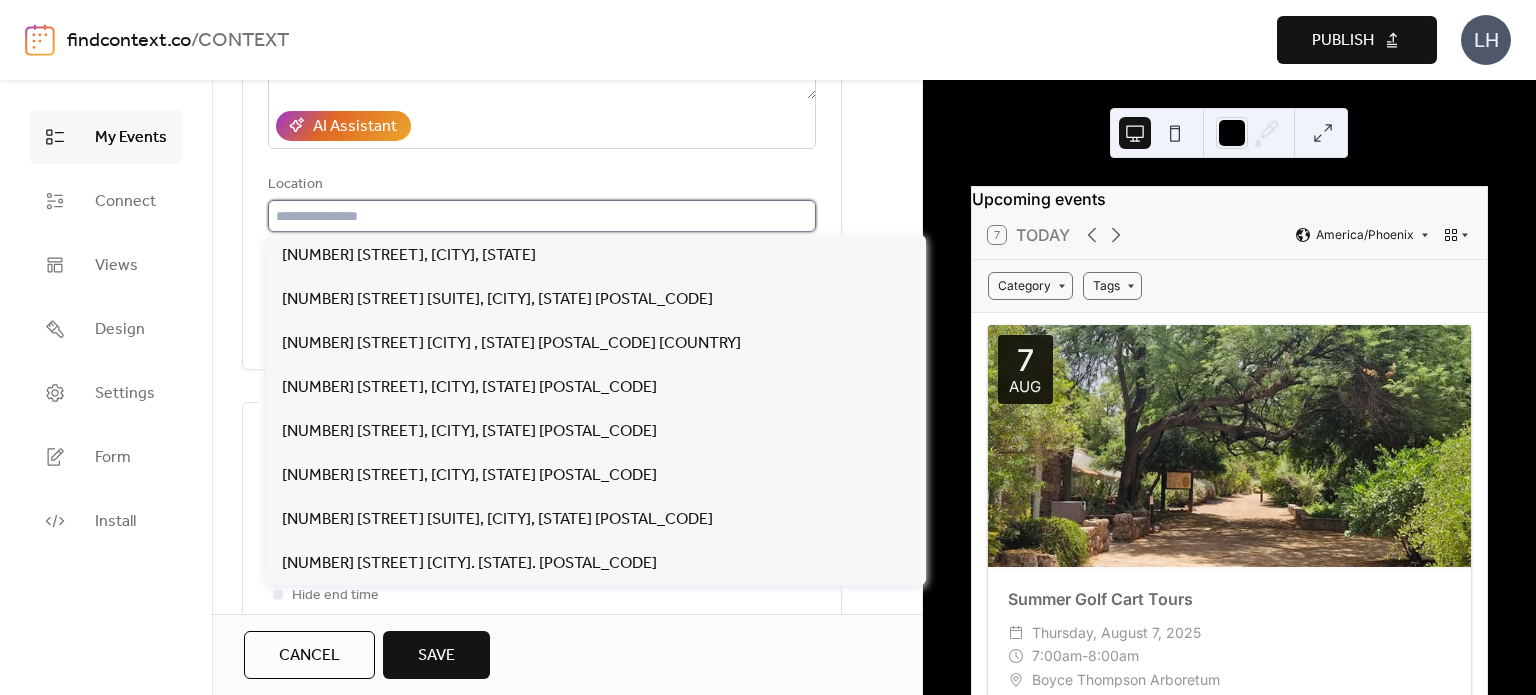 click at bounding box center [542, 216] 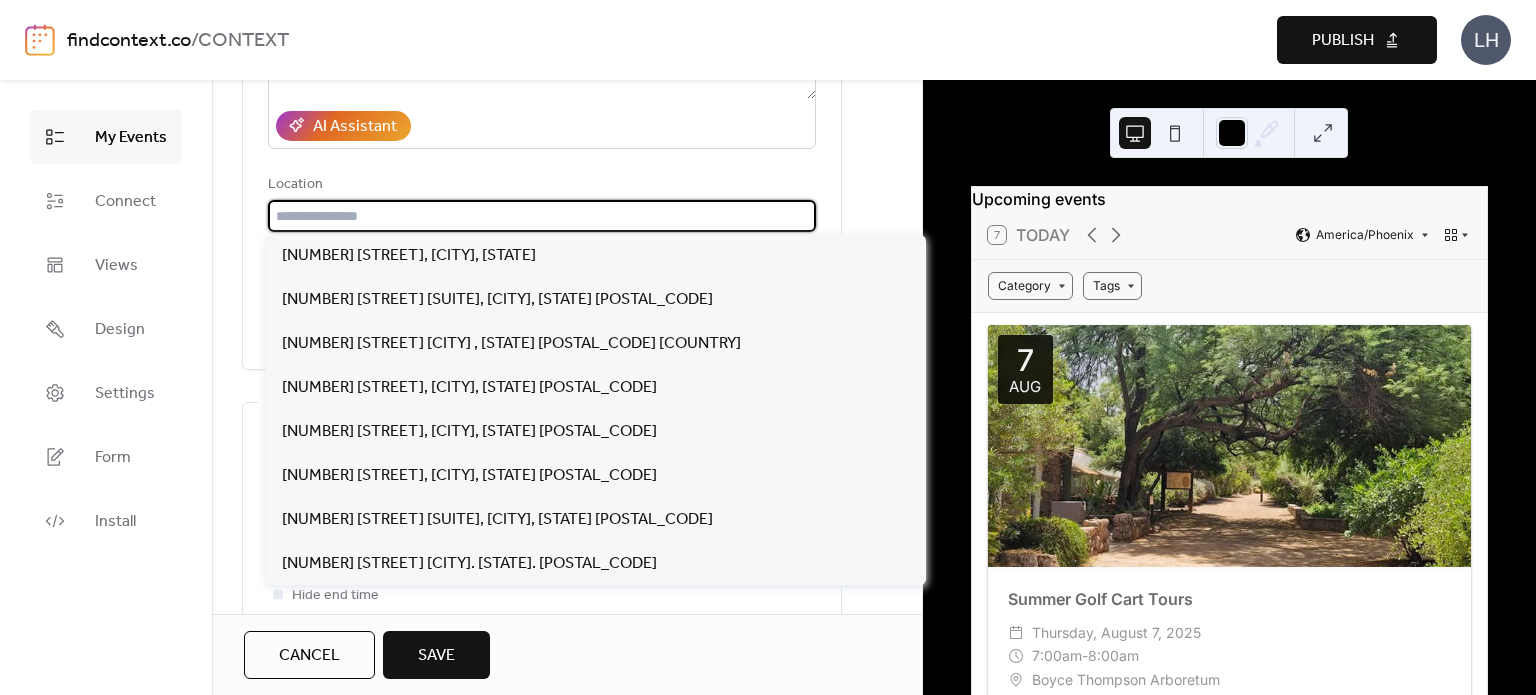 paste on "**********" 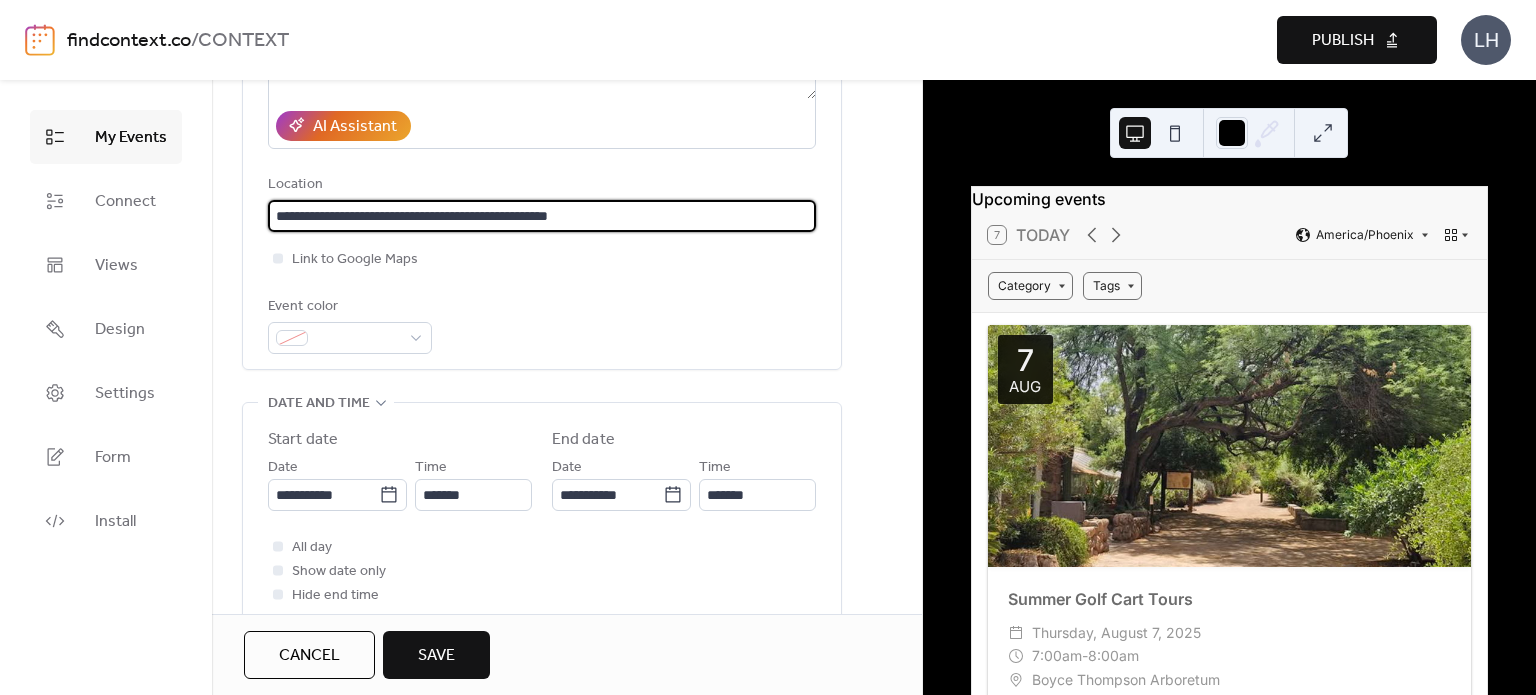 type on "**********" 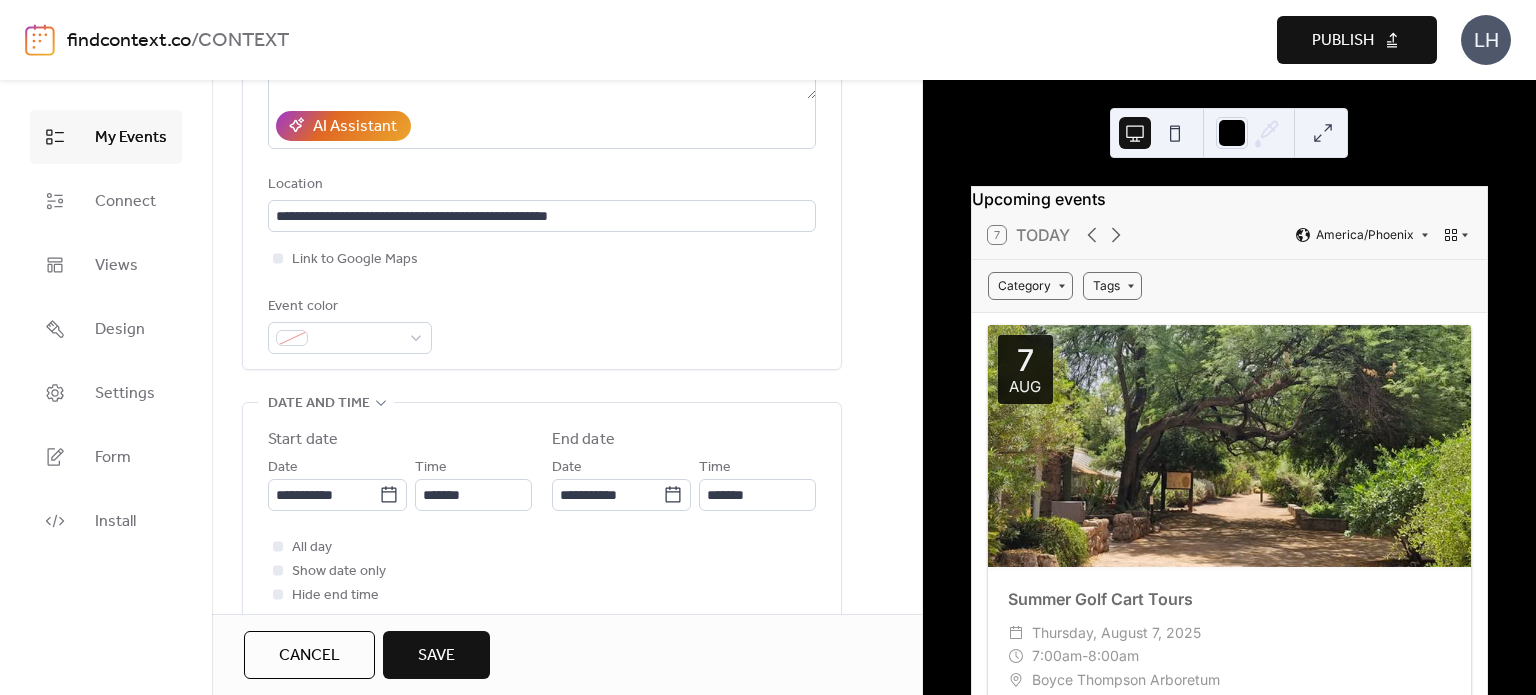 click on "Location" at bounding box center (540, 185) 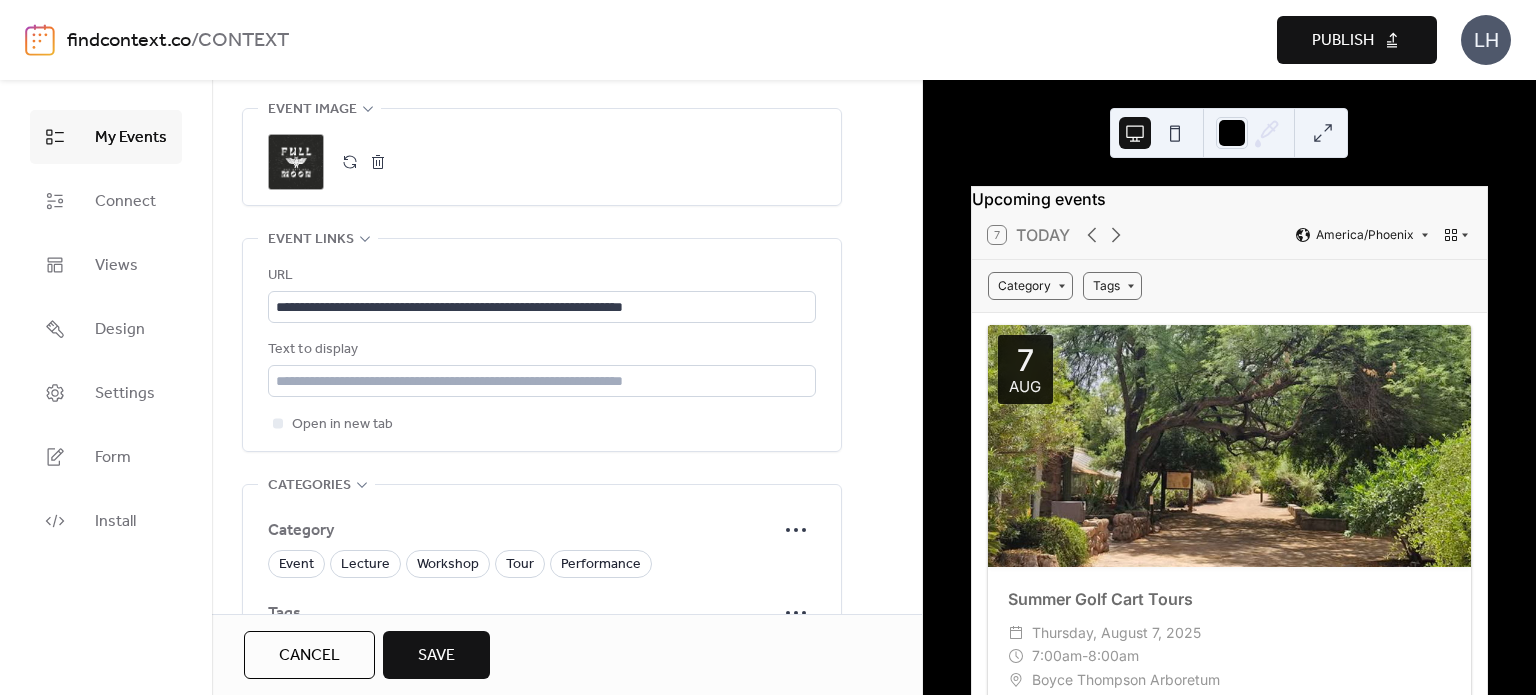 scroll, scrollTop: 1028, scrollLeft: 0, axis: vertical 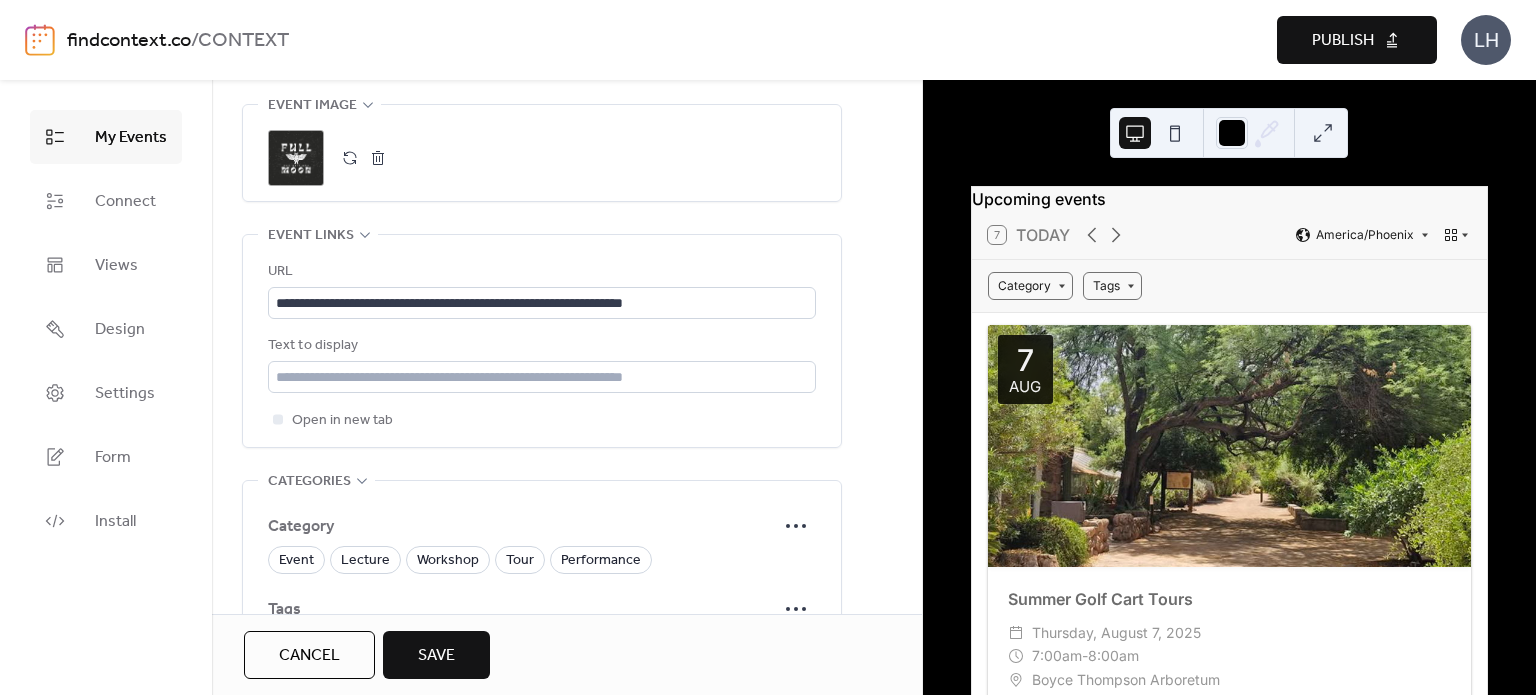 type 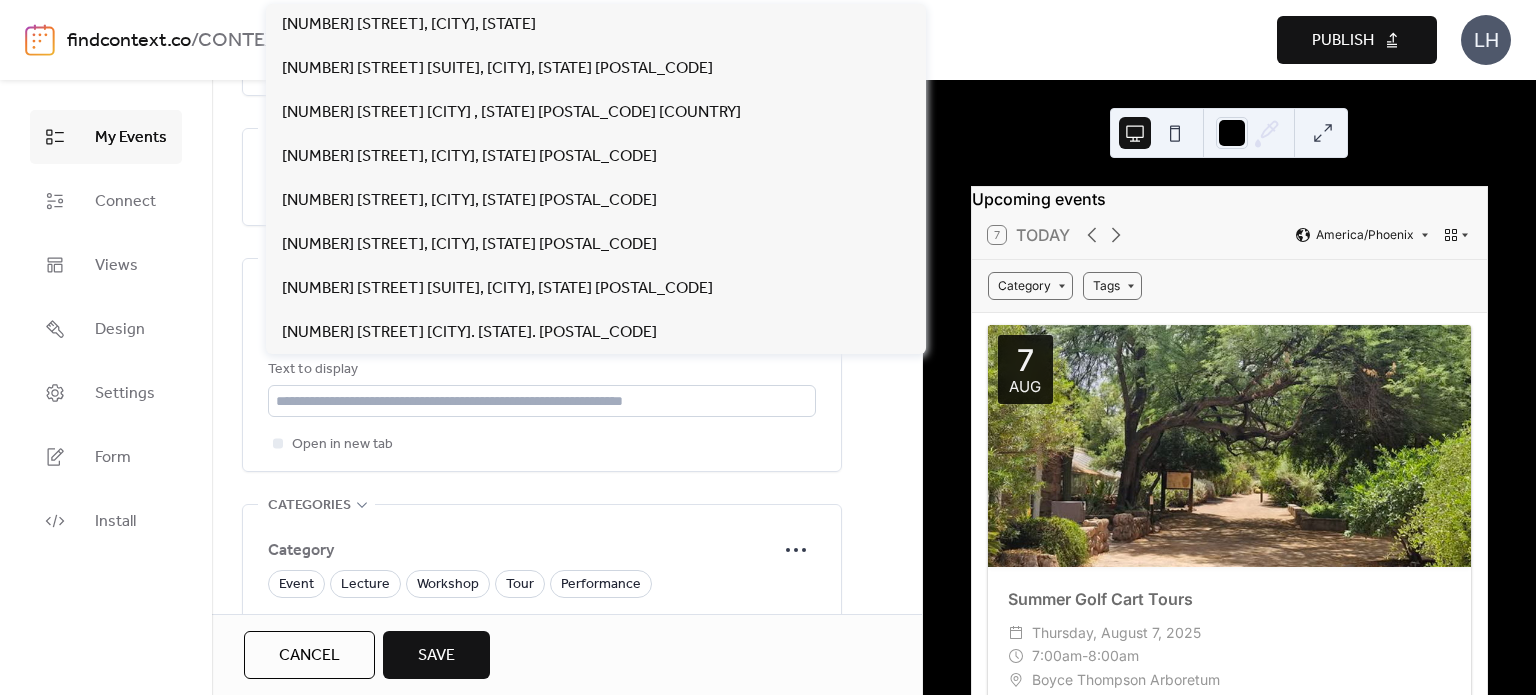 scroll, scrollTop: 1000, scrollLeft: 0, axis: vertical 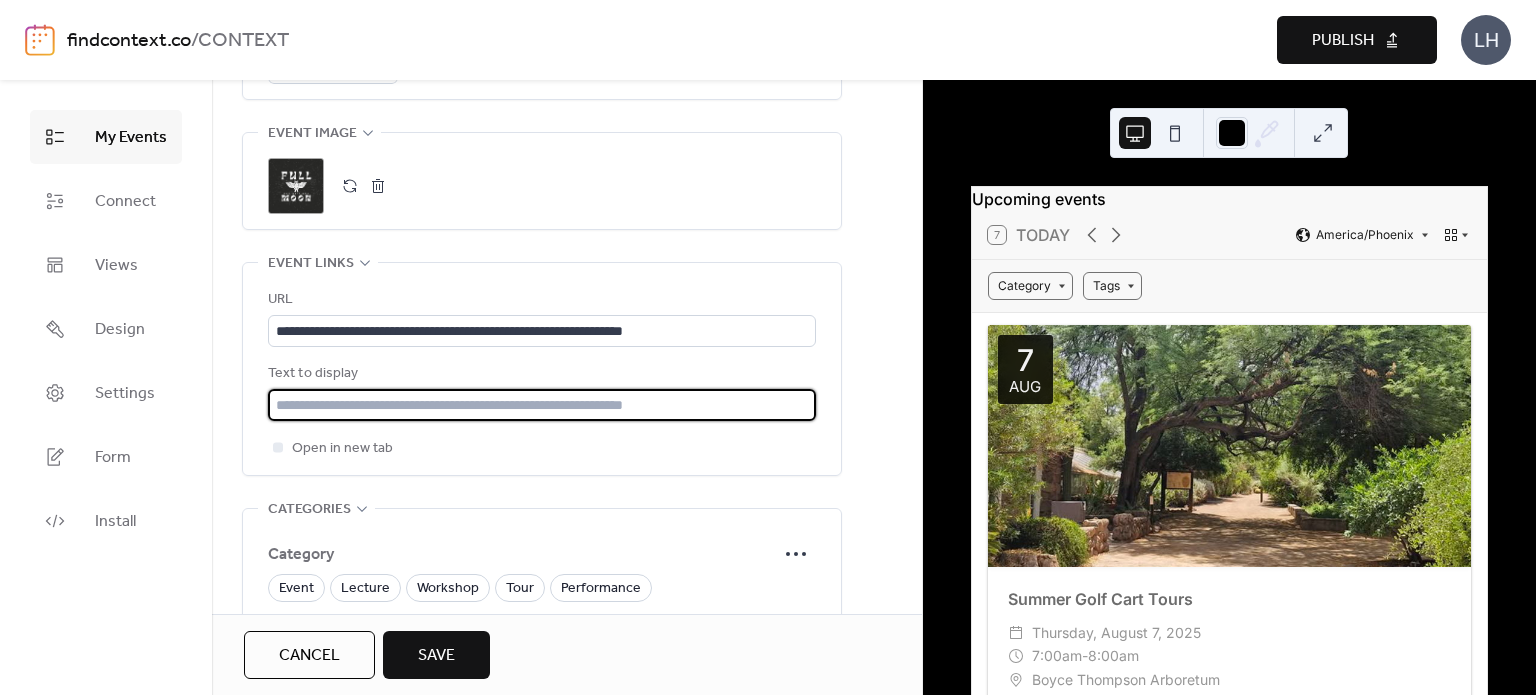 click at bounding box center (542, 405) 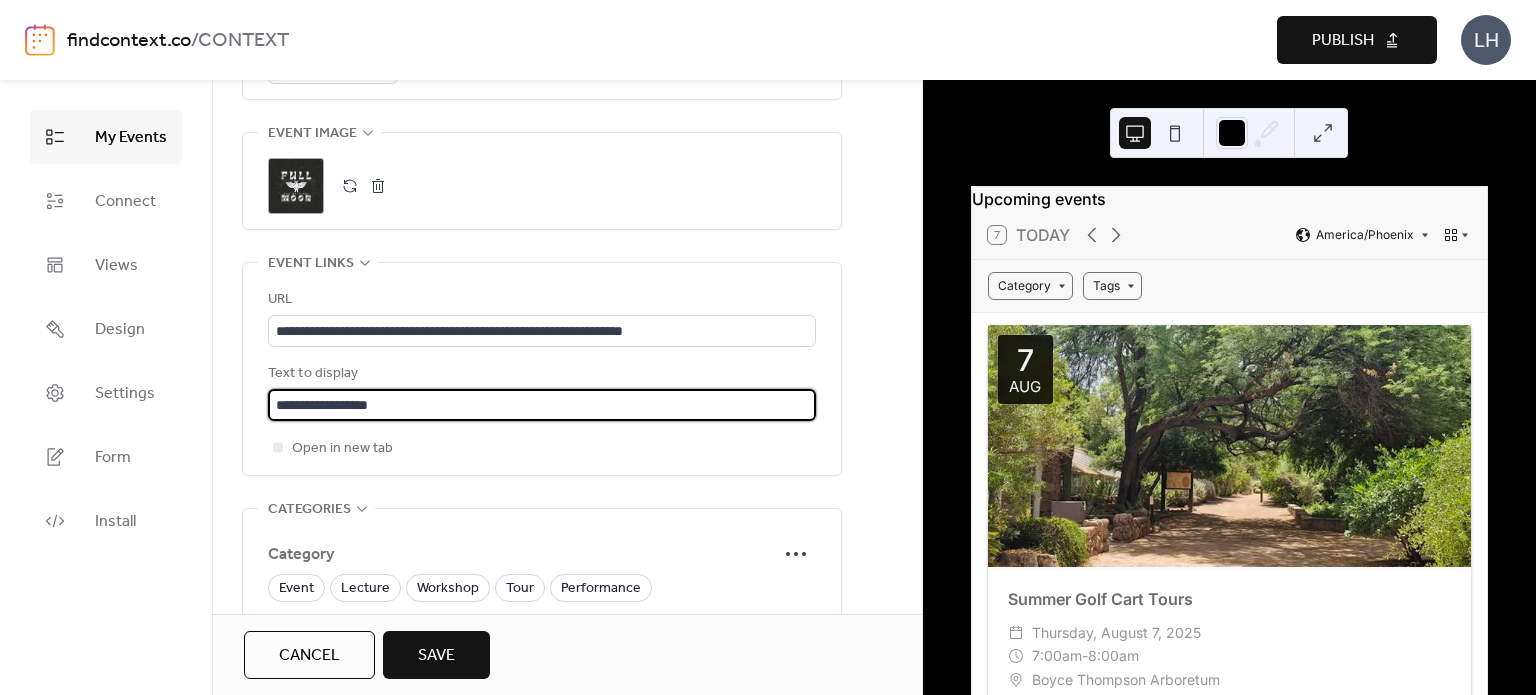 type on "**********" 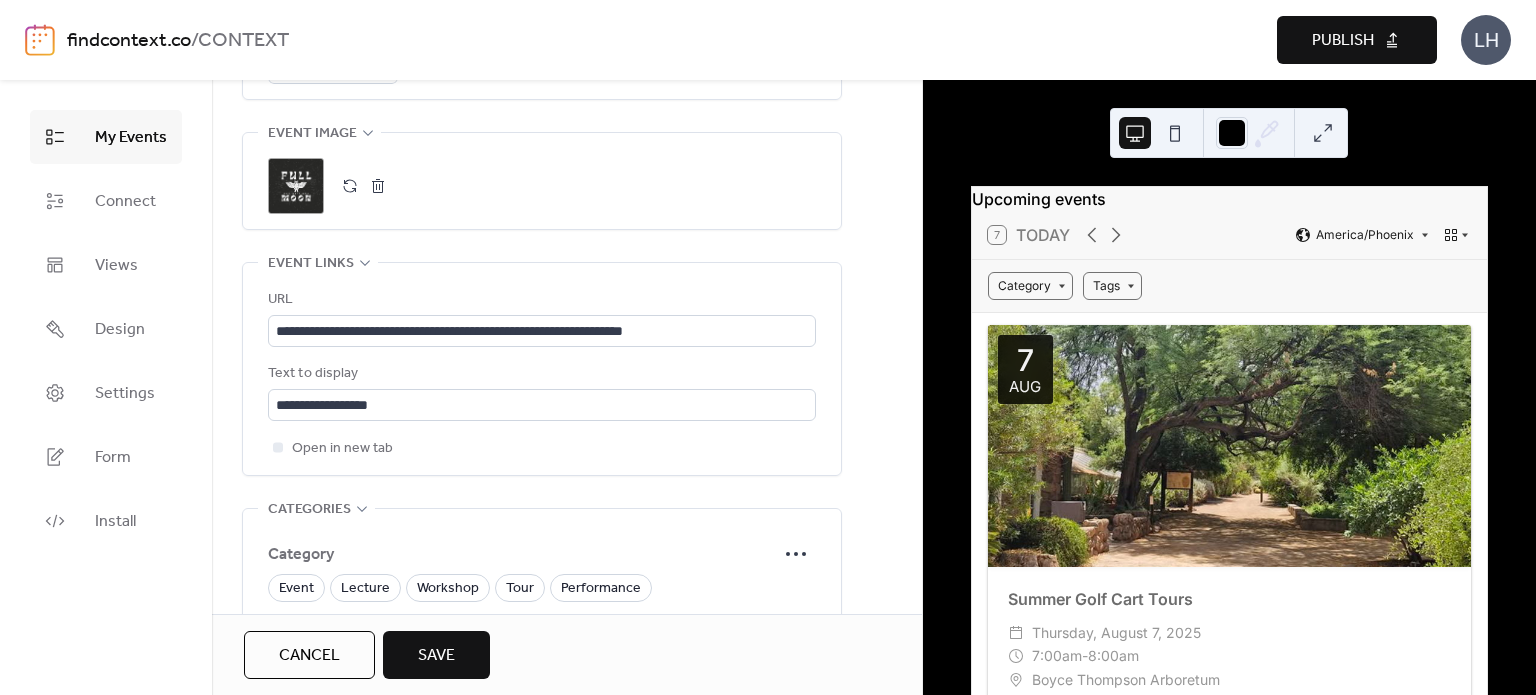 click on "**********" at bounding box center (542, 369) 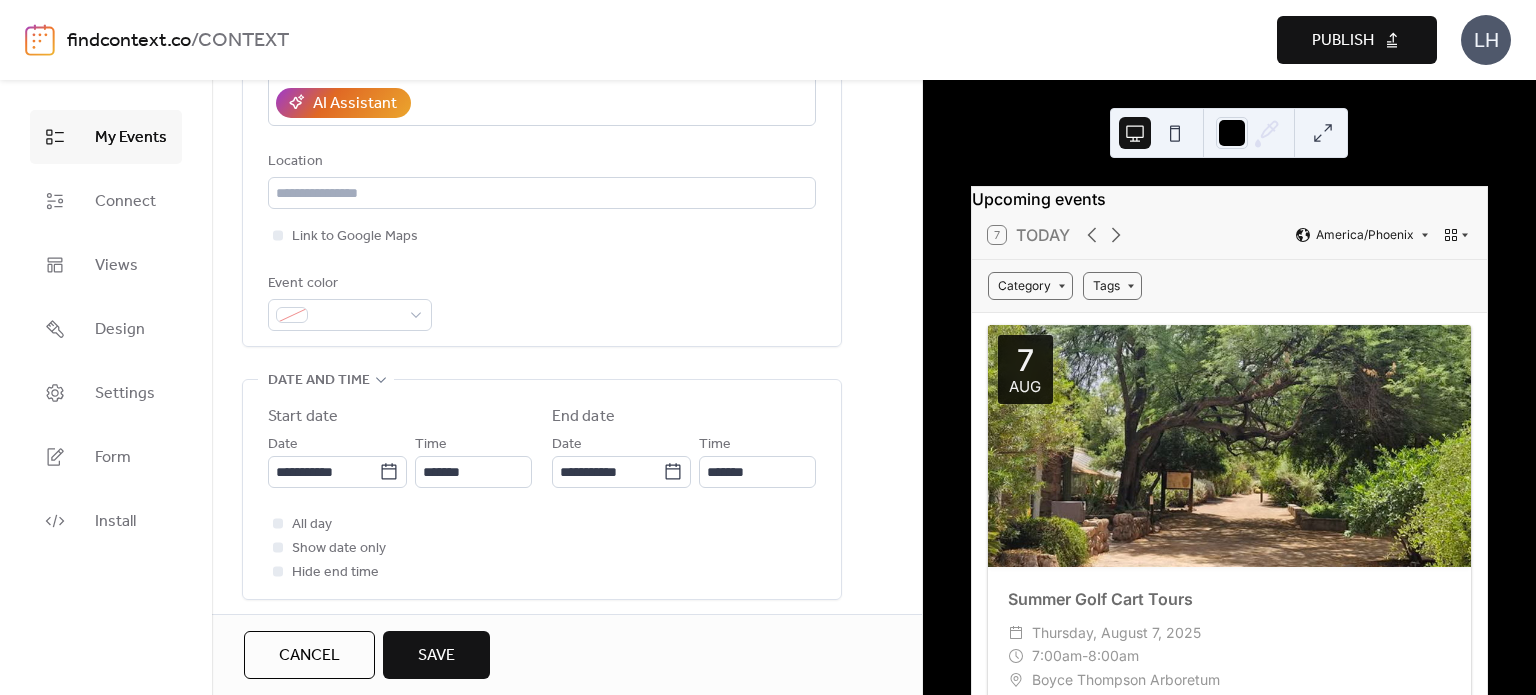 scroll, scrollTop: 334, scrollLeft: 0, axis: vertical 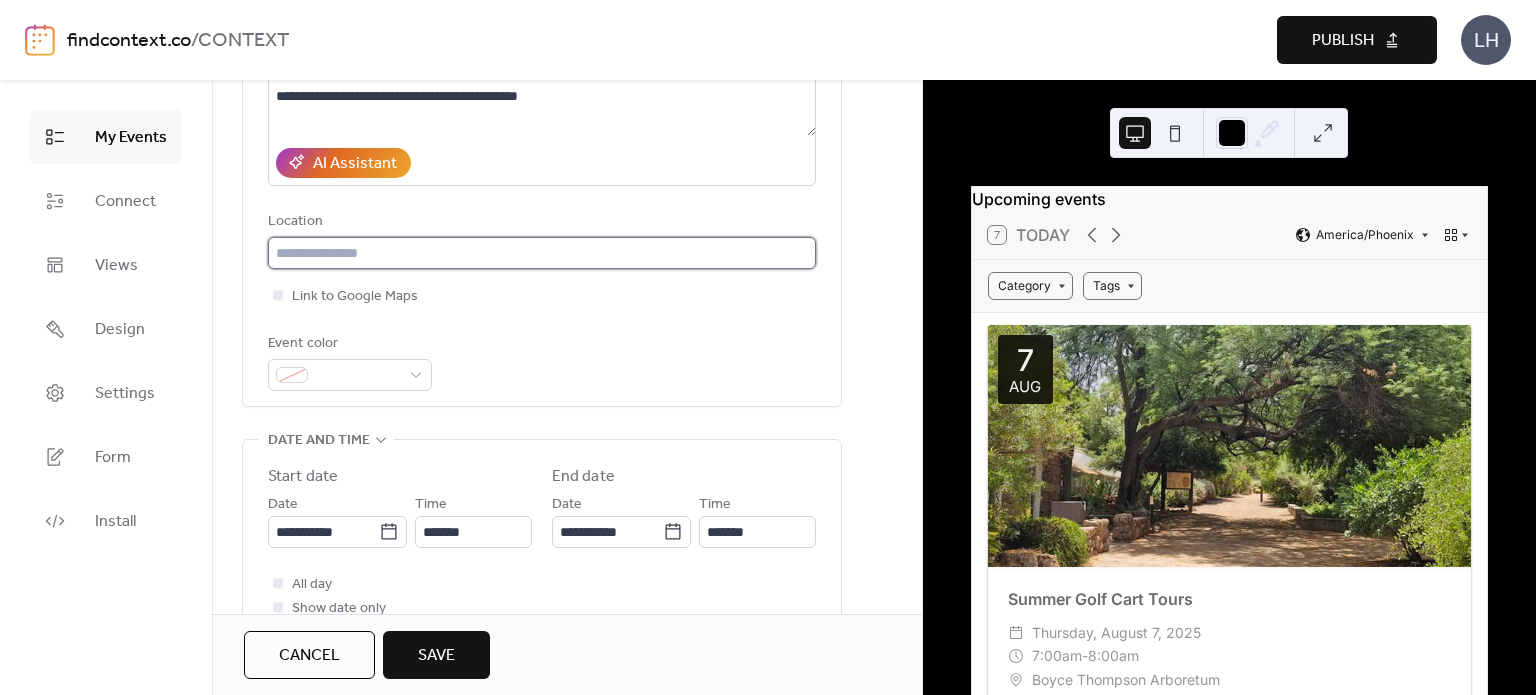 click at bounding box center (542, 253) 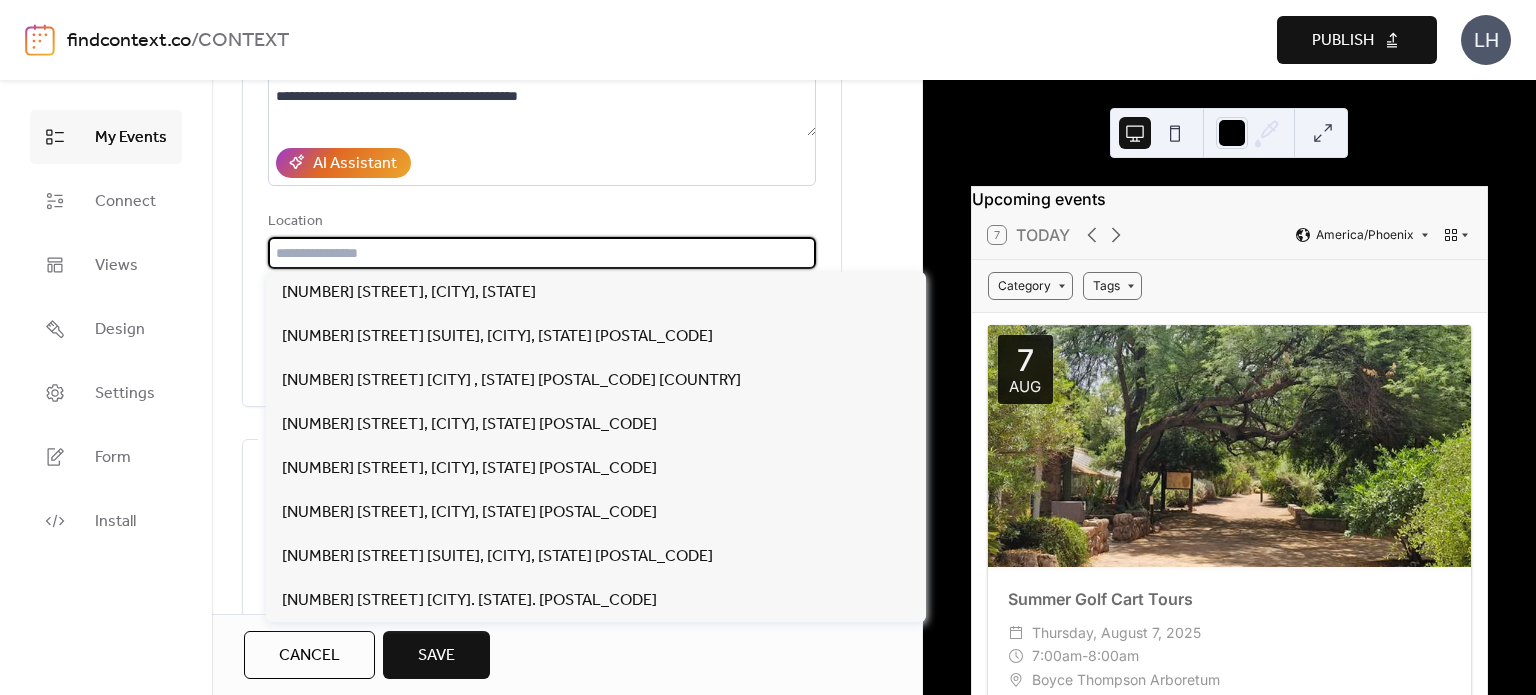paste on "**********" 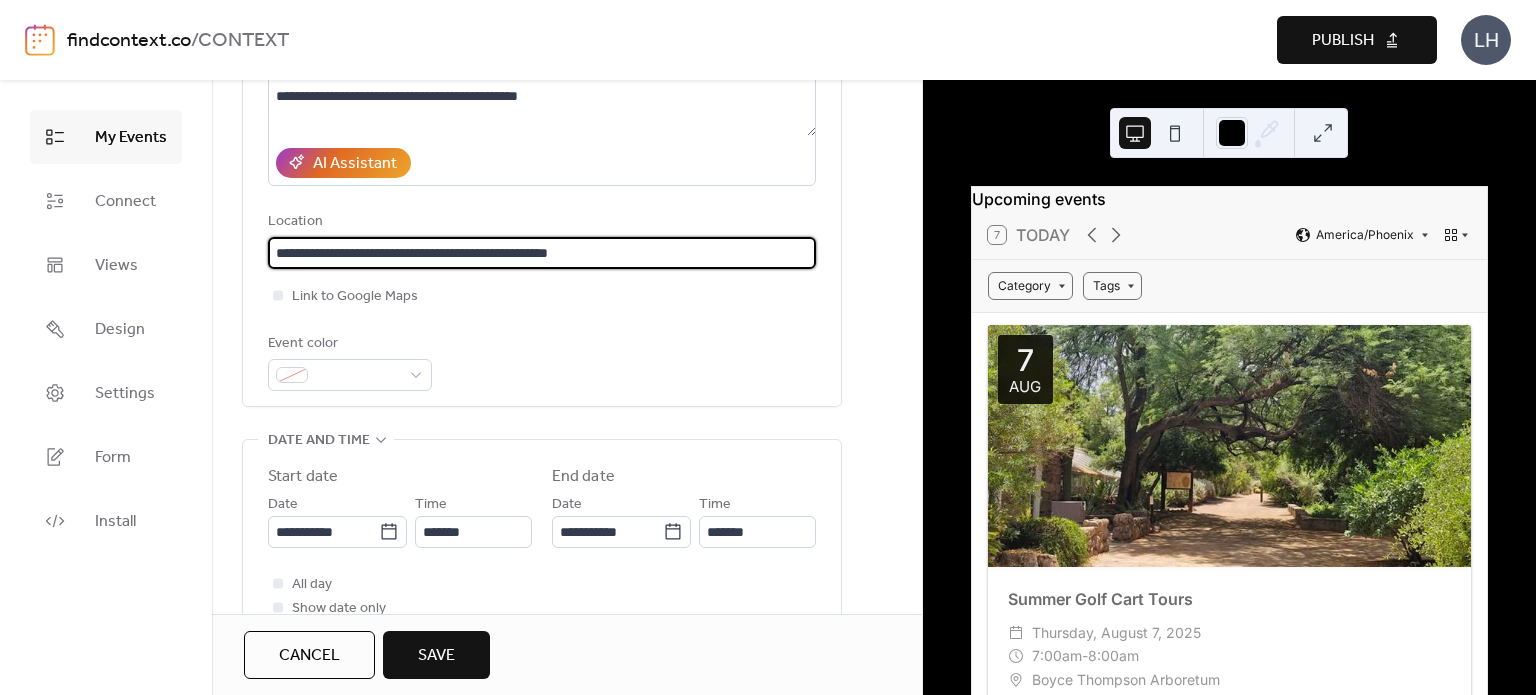 scroll, scrollTop: 0, scrollLeft: 0, axis: both 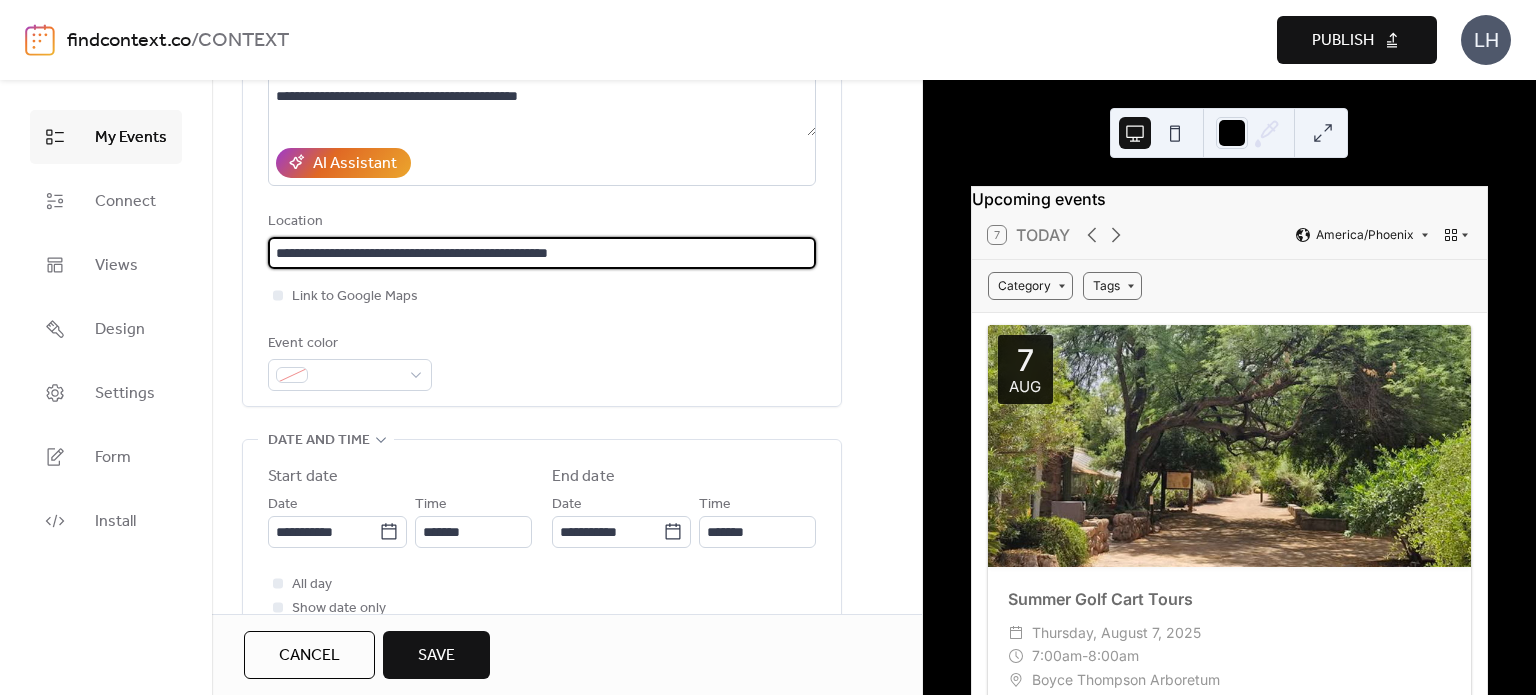 drag, startPoint x: 624, startPoint y: 259, endPoint x: 529, endPoint y: 255, distance: 95.084175 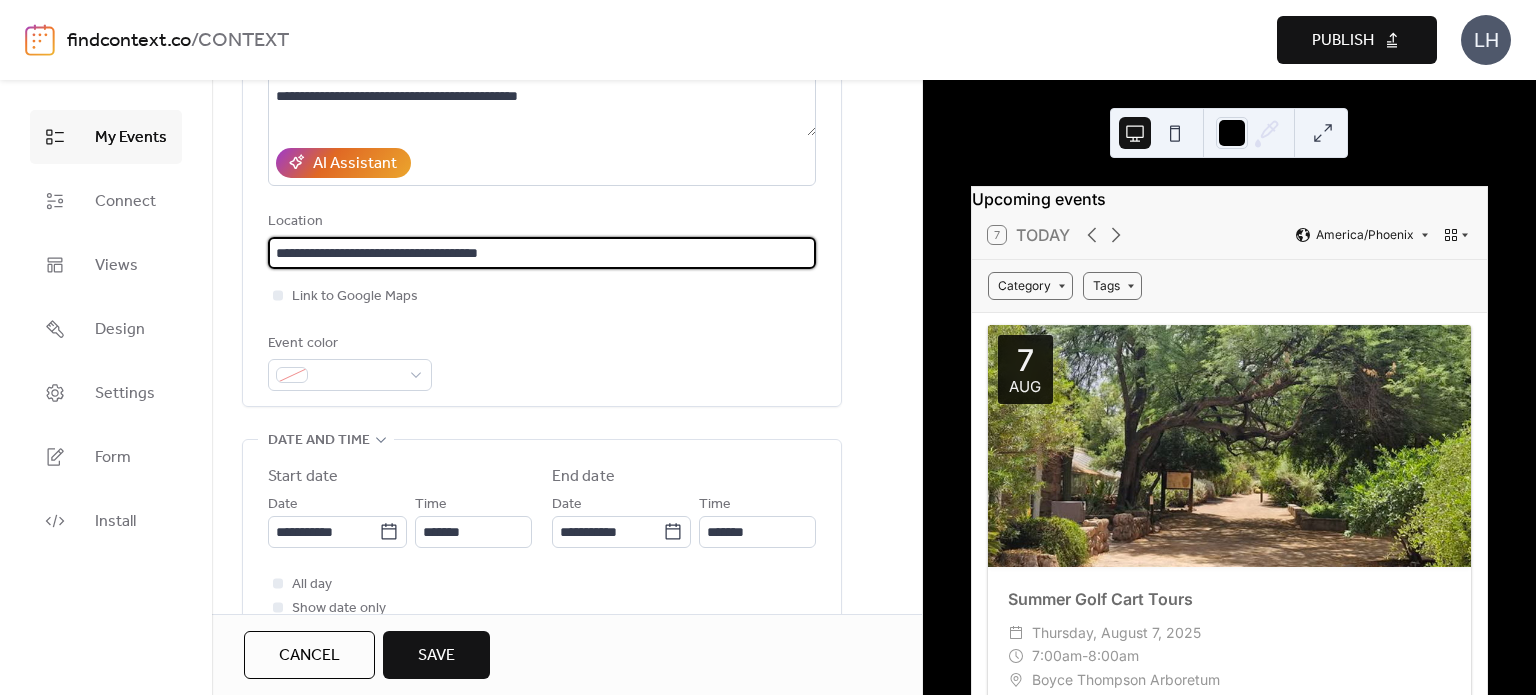click on "**********" at bounding box center [542, 253] 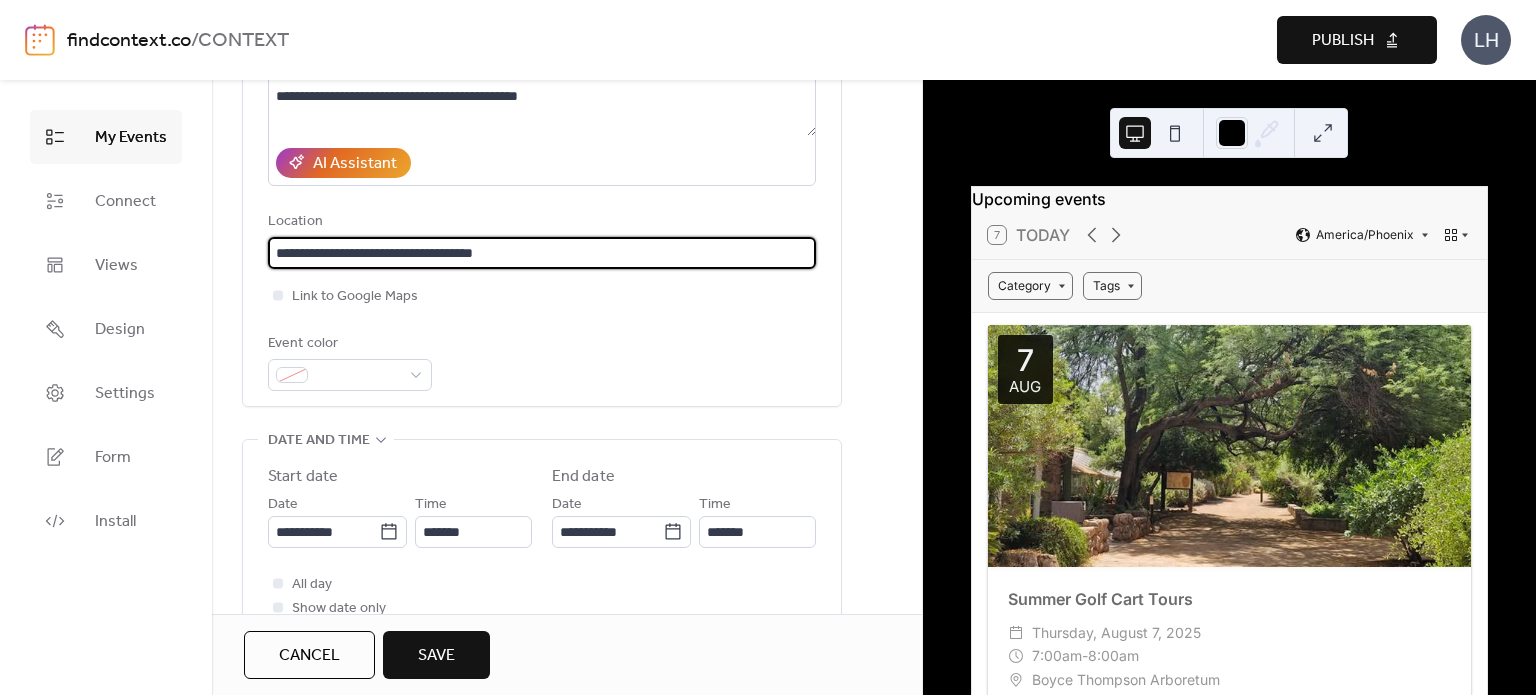 type on "**********" 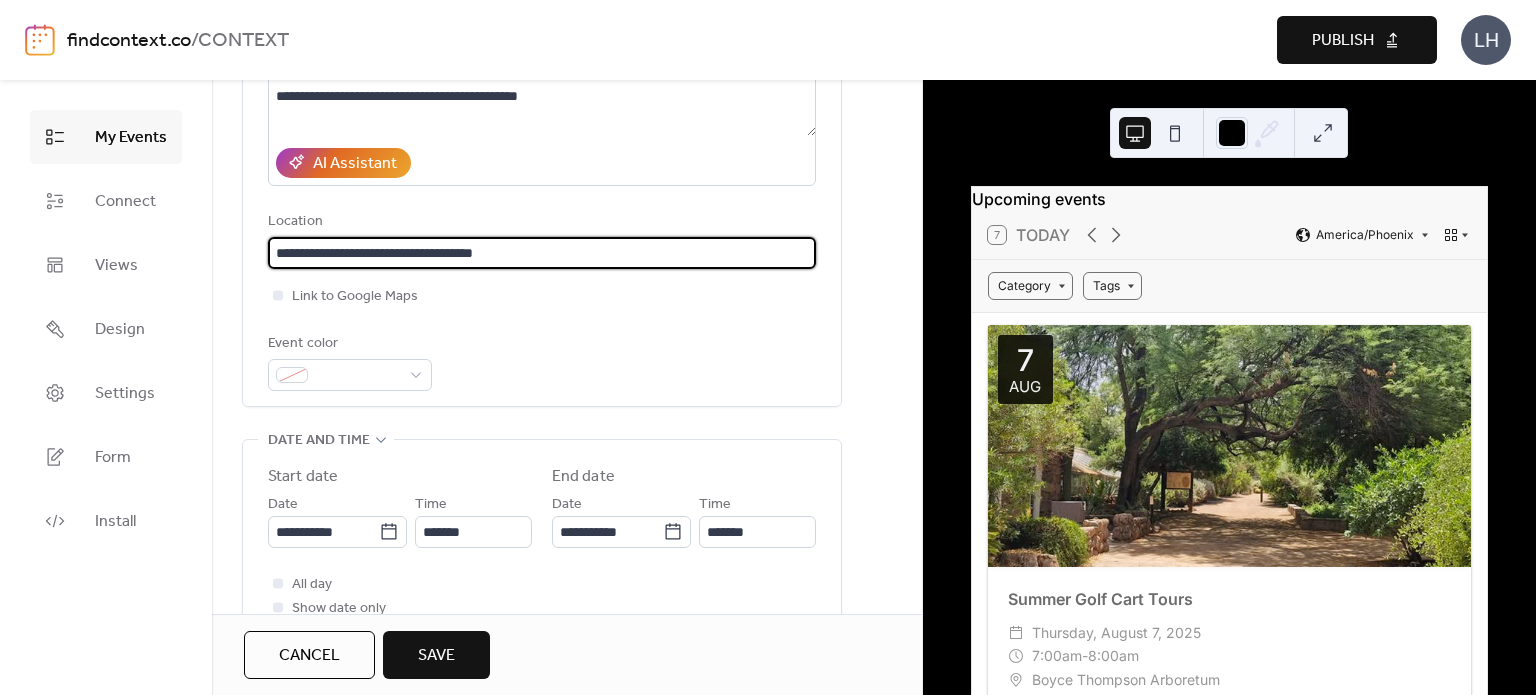 click on "**********" at bounding box center (542, 137) 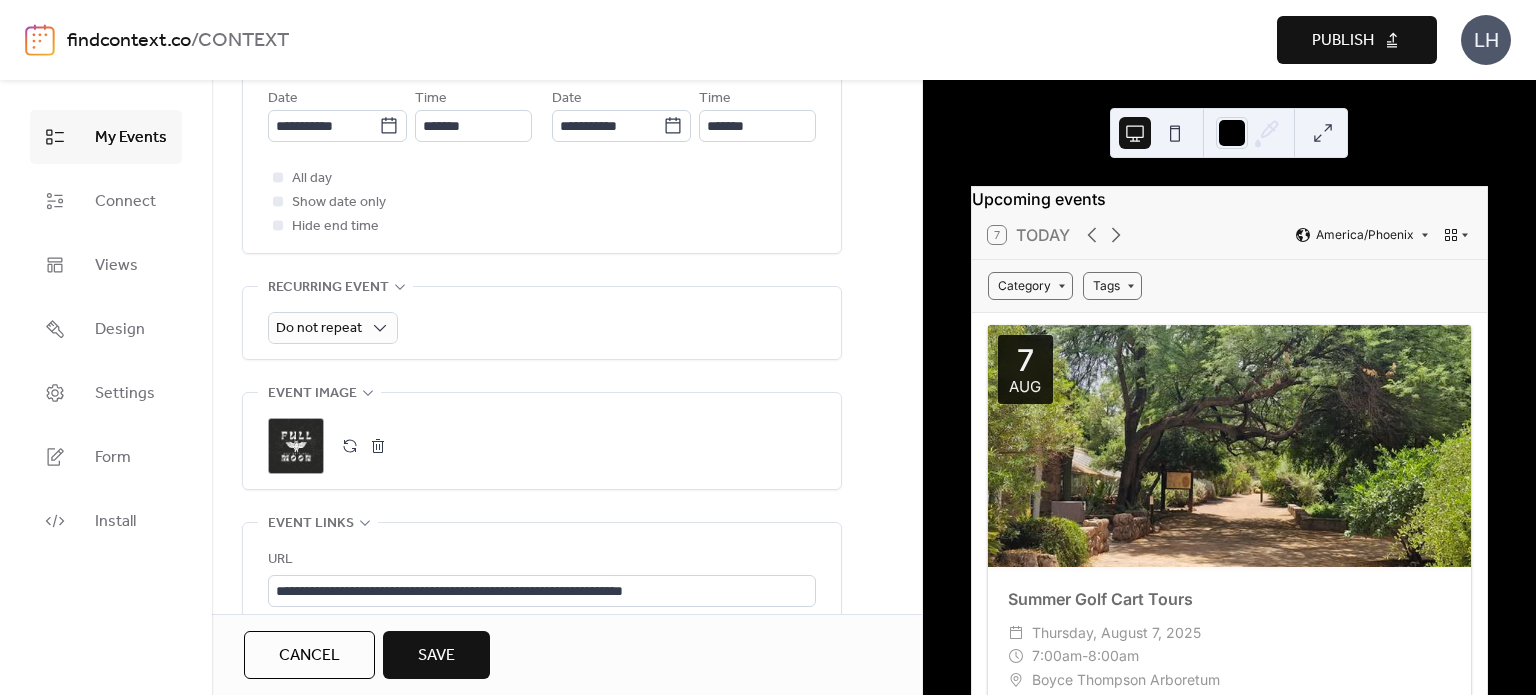 scroll, scrollTop: 1047, scrollLeft: 0, axis: vertical 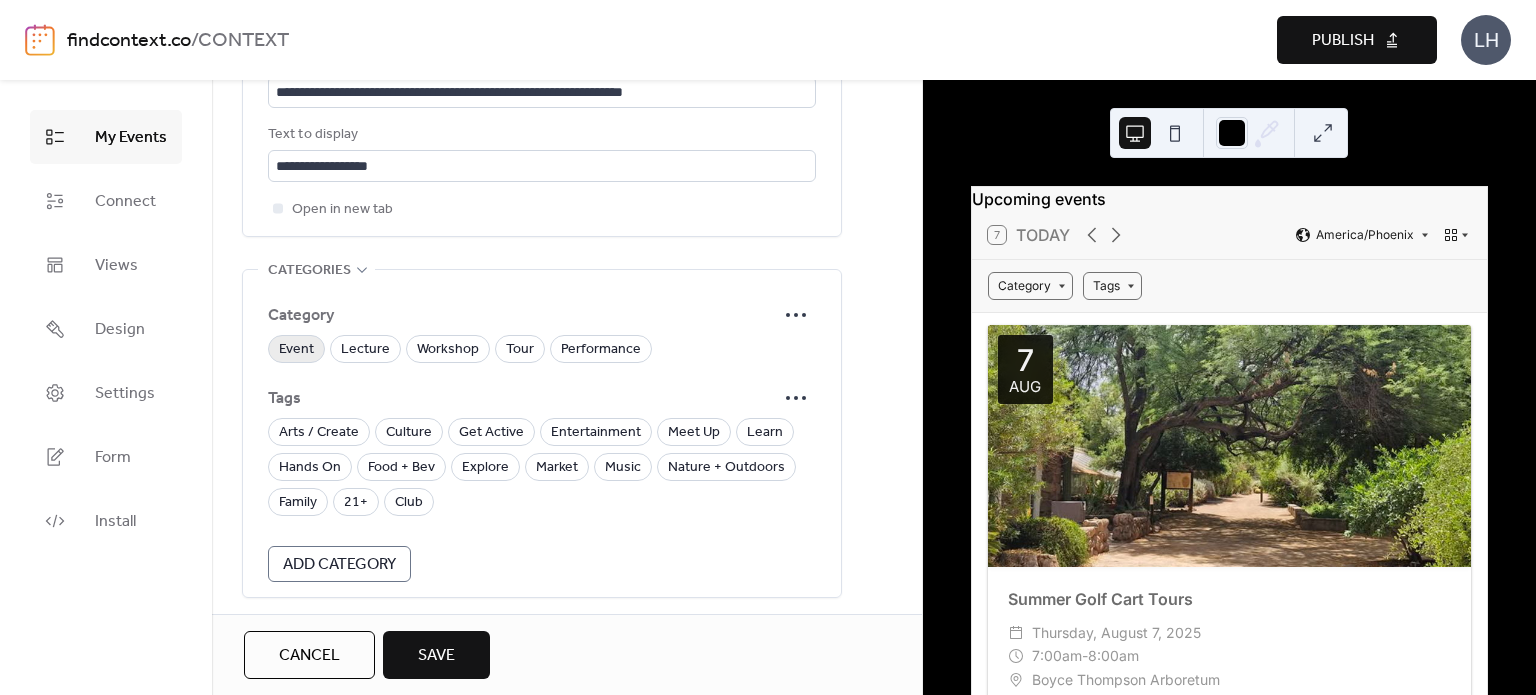 click on "Event" at bounding box center [296, 350] 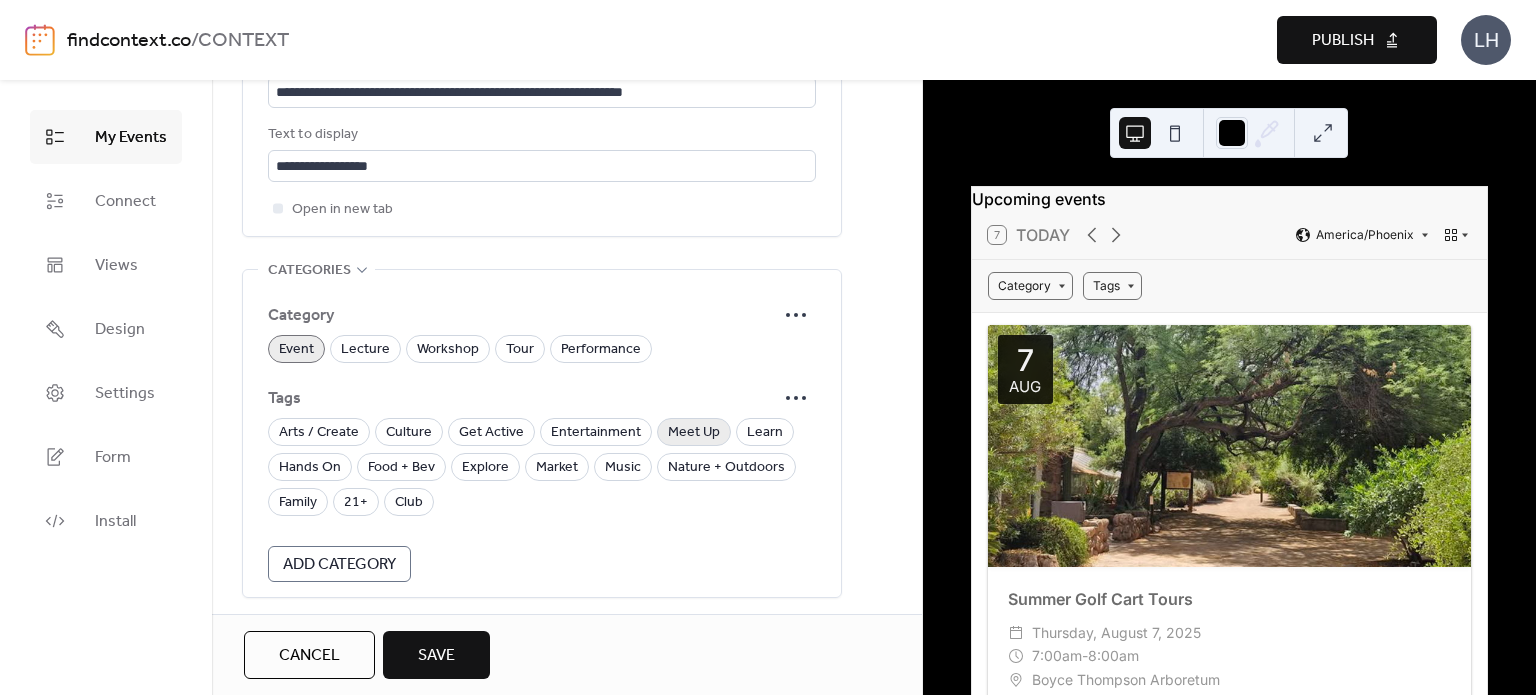 click on "Meet Up" at bounding box center [694, 433] 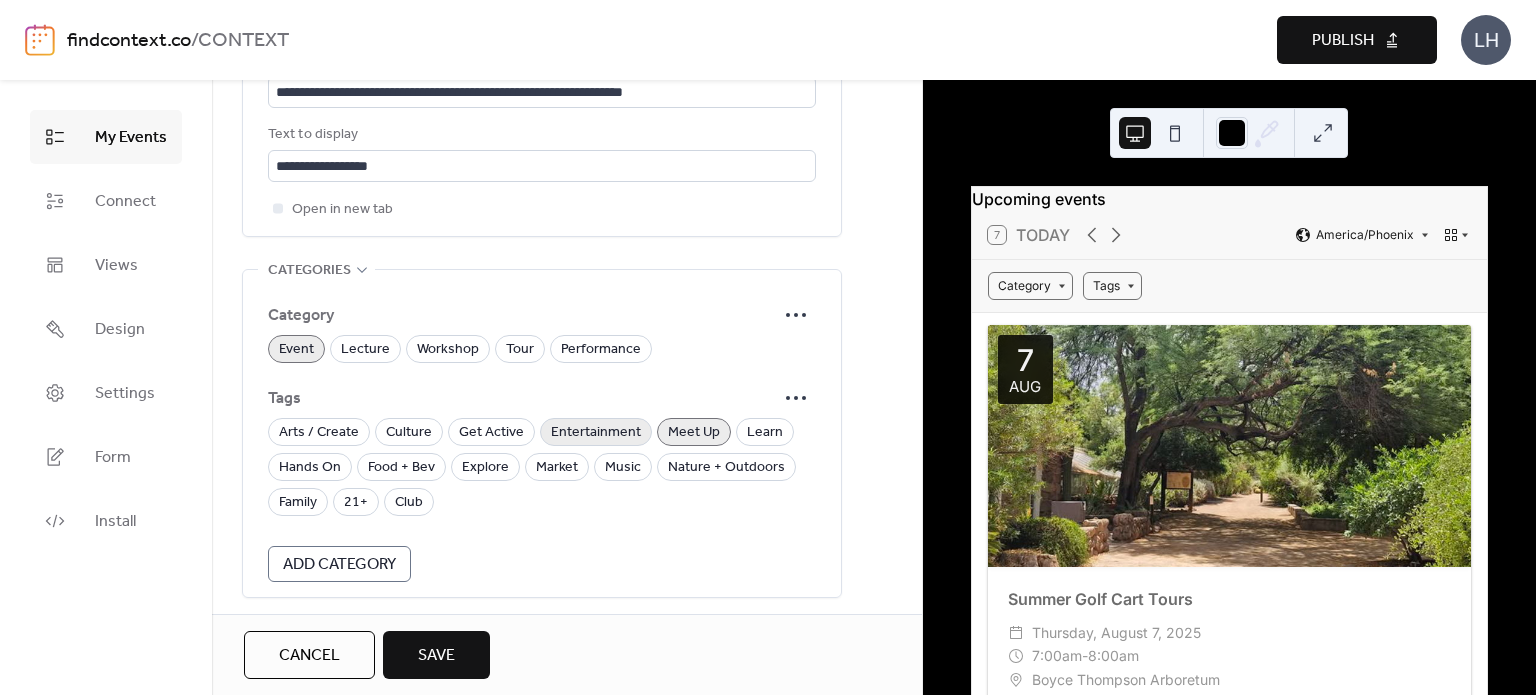 click on "Entertainment" at bounding box center [596, 433] 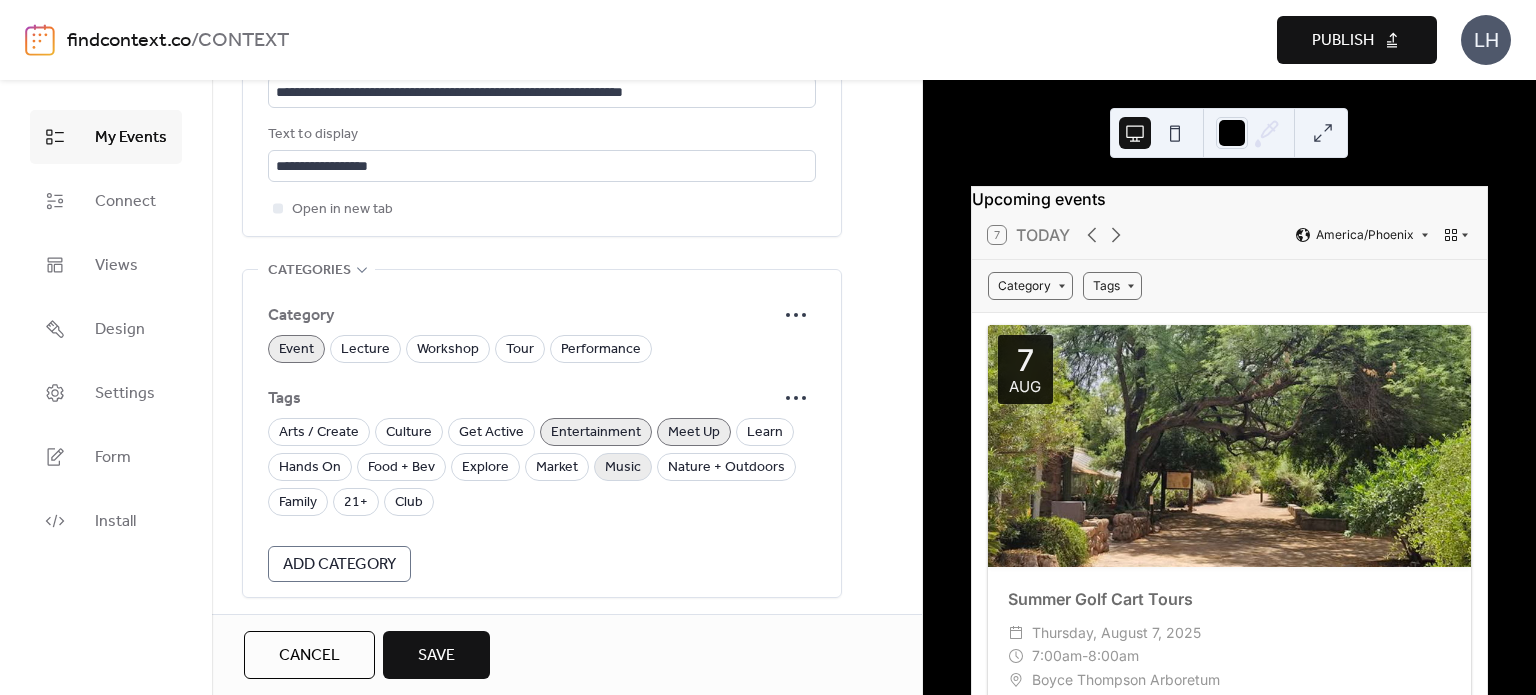 click on "Music" at bounding box center (623, 468) 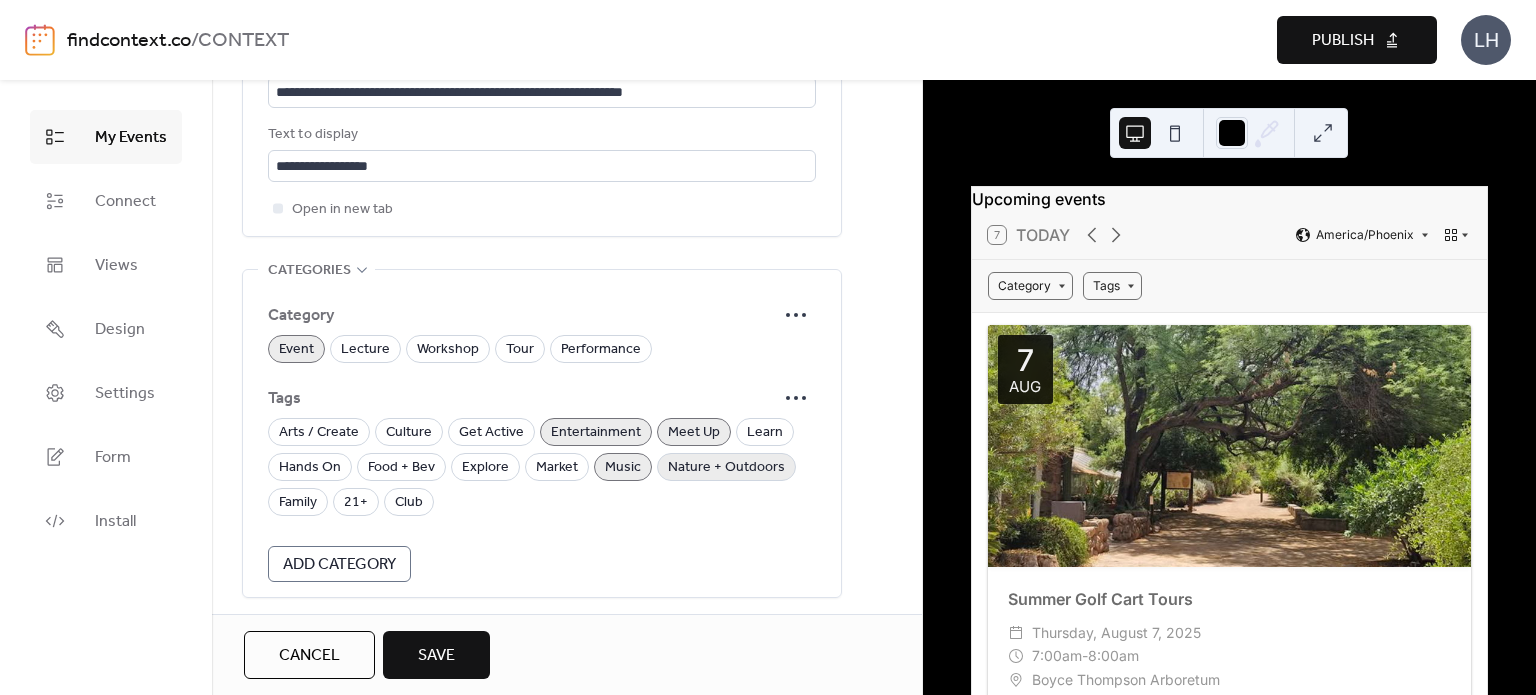 click on "Nature + Outdoors" at bounding box center [726, 468] 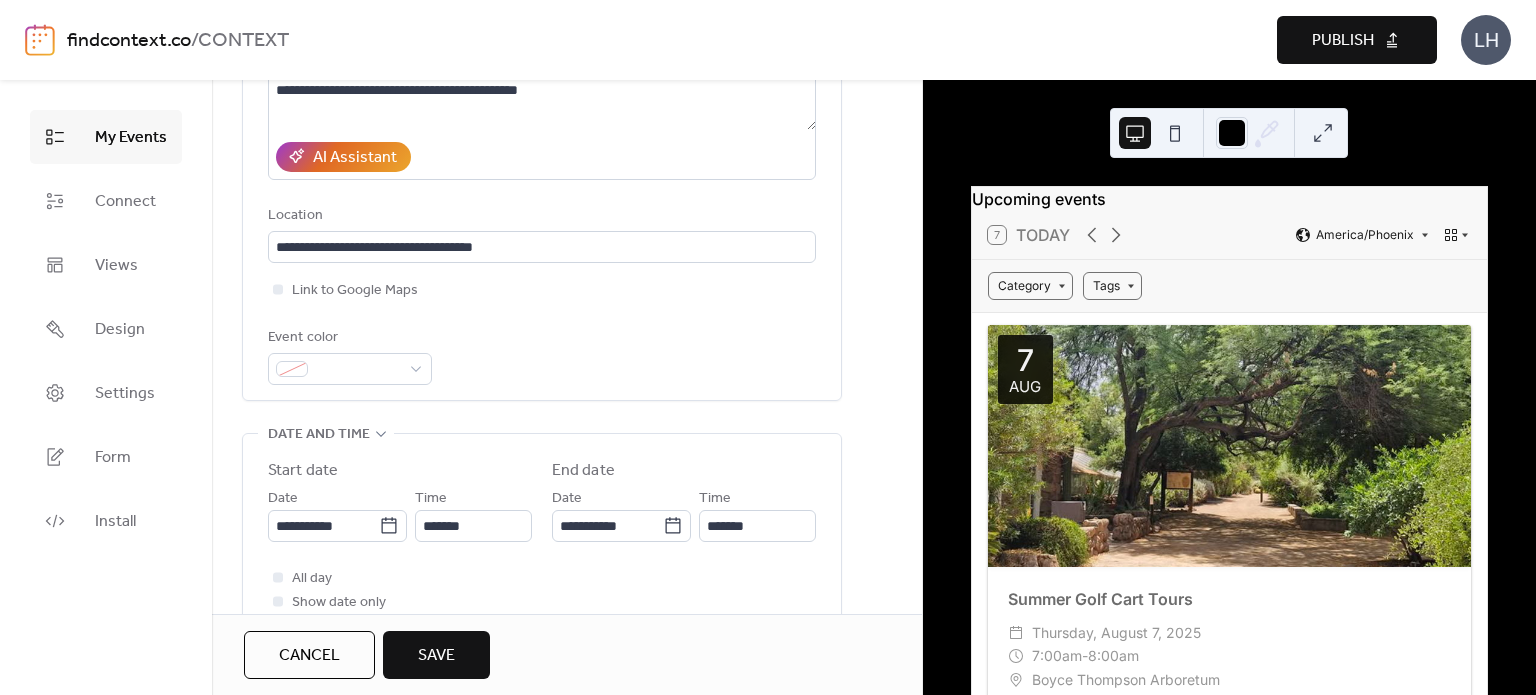 scroll, scrollTop: 340, scrollLeft: 0, axis: vertical 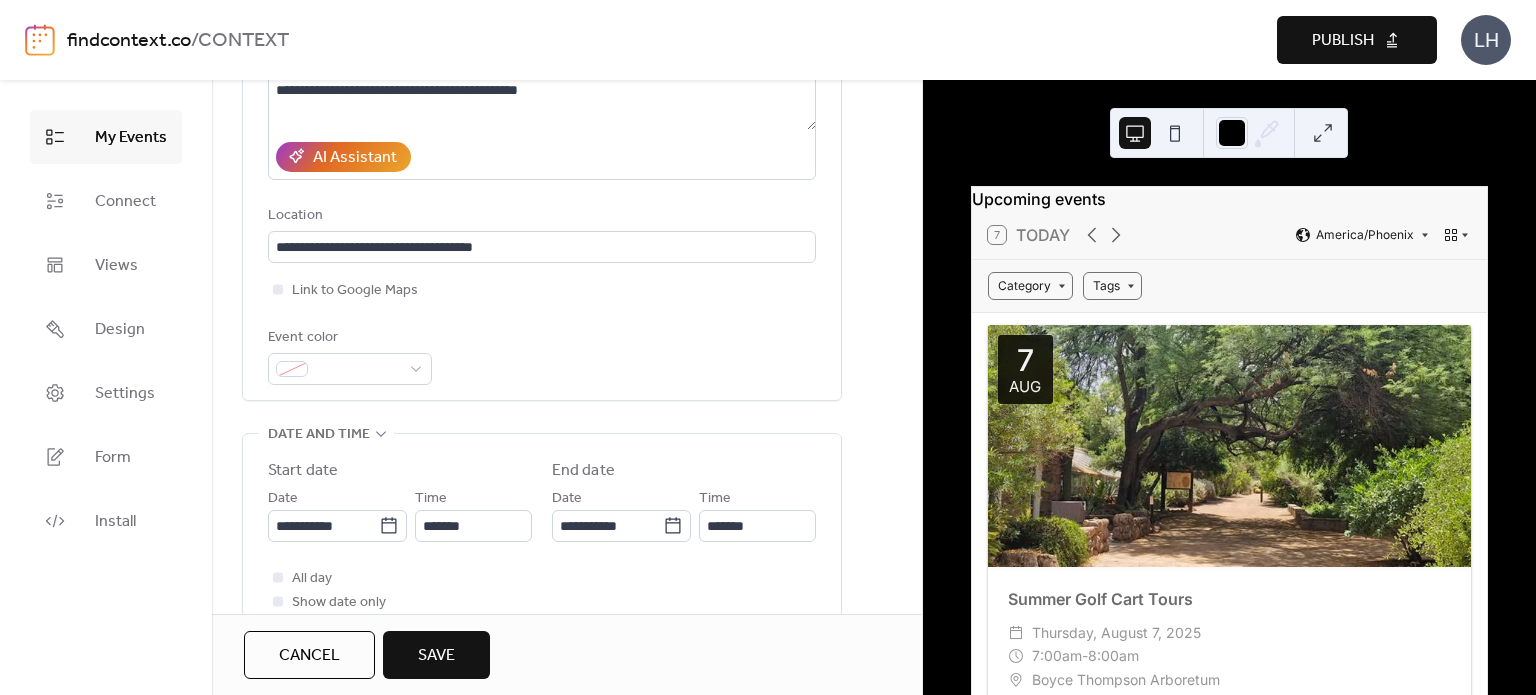 click on "Save" at bounding box center [436, 656] 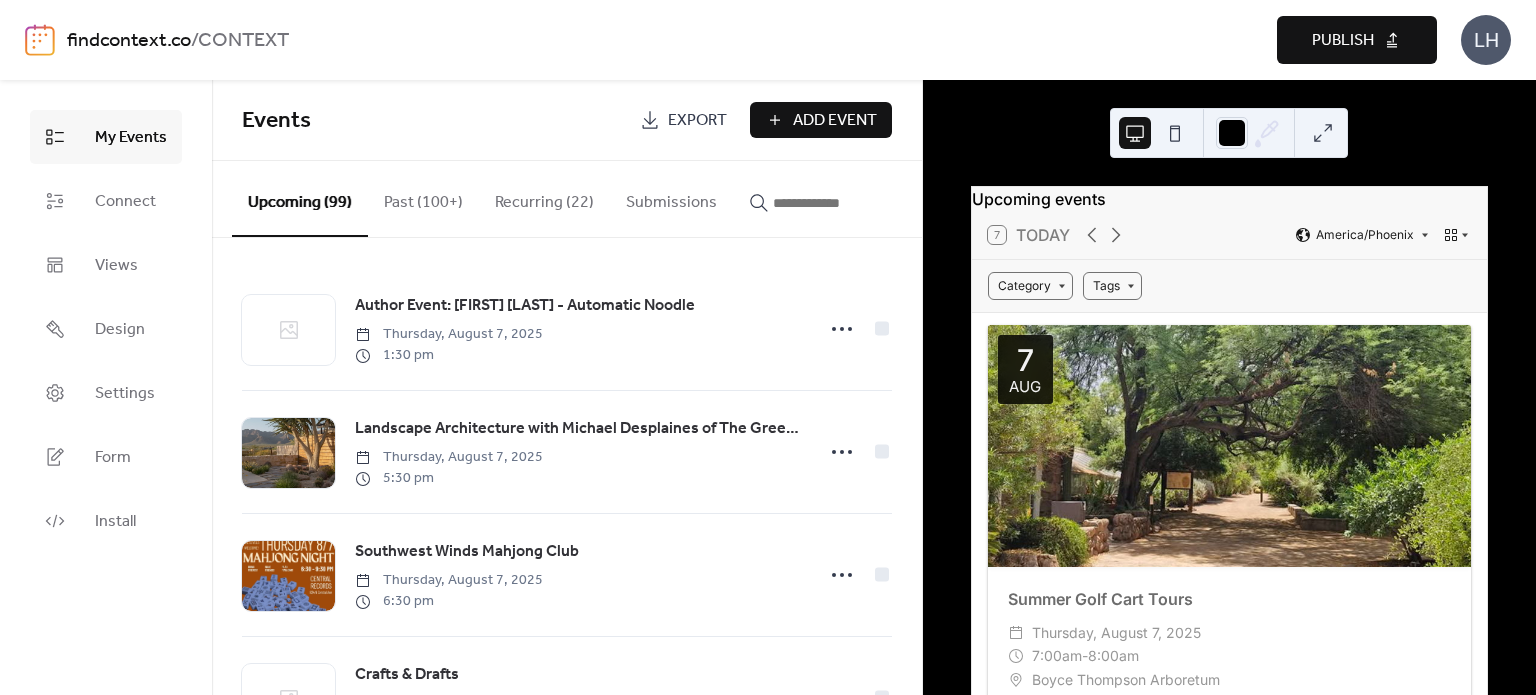 click on "Events" at bounding box center [433, 121] 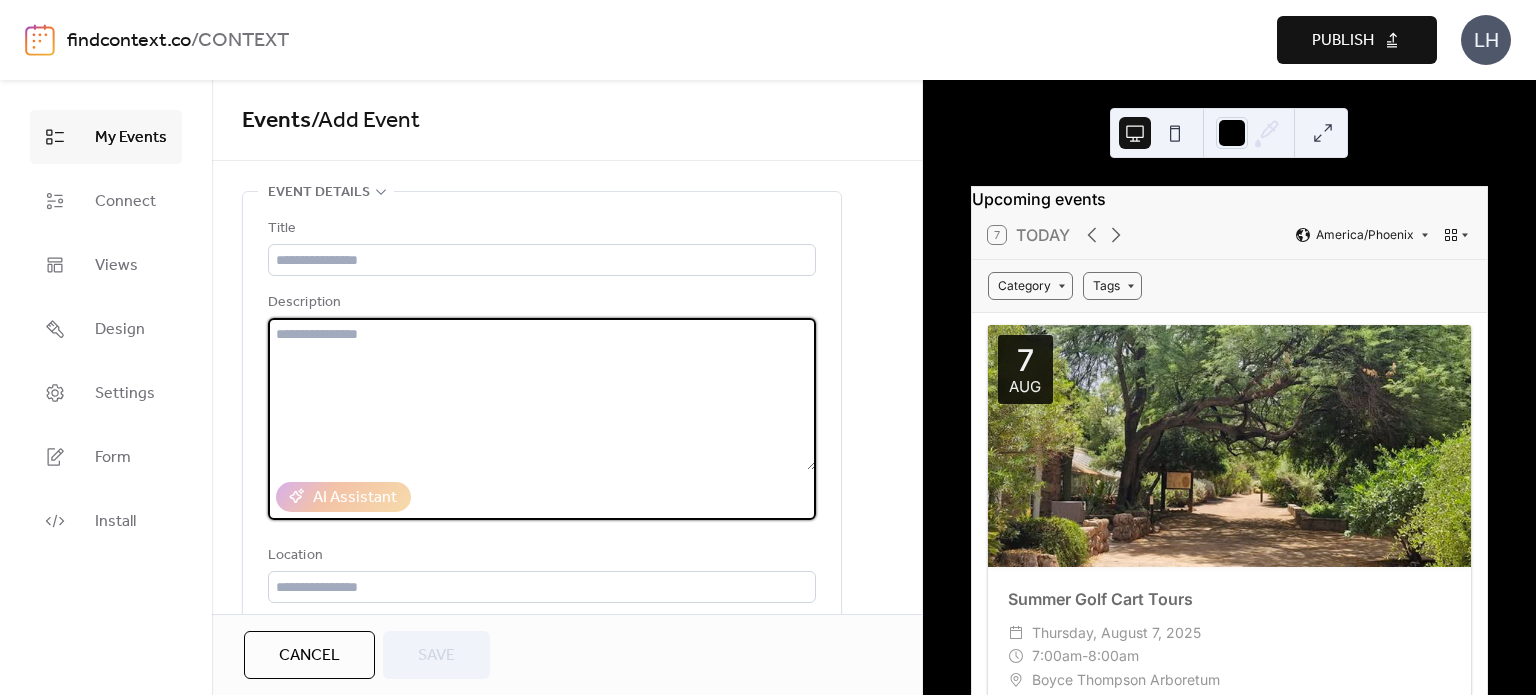 click at bounding box center (542, 394) 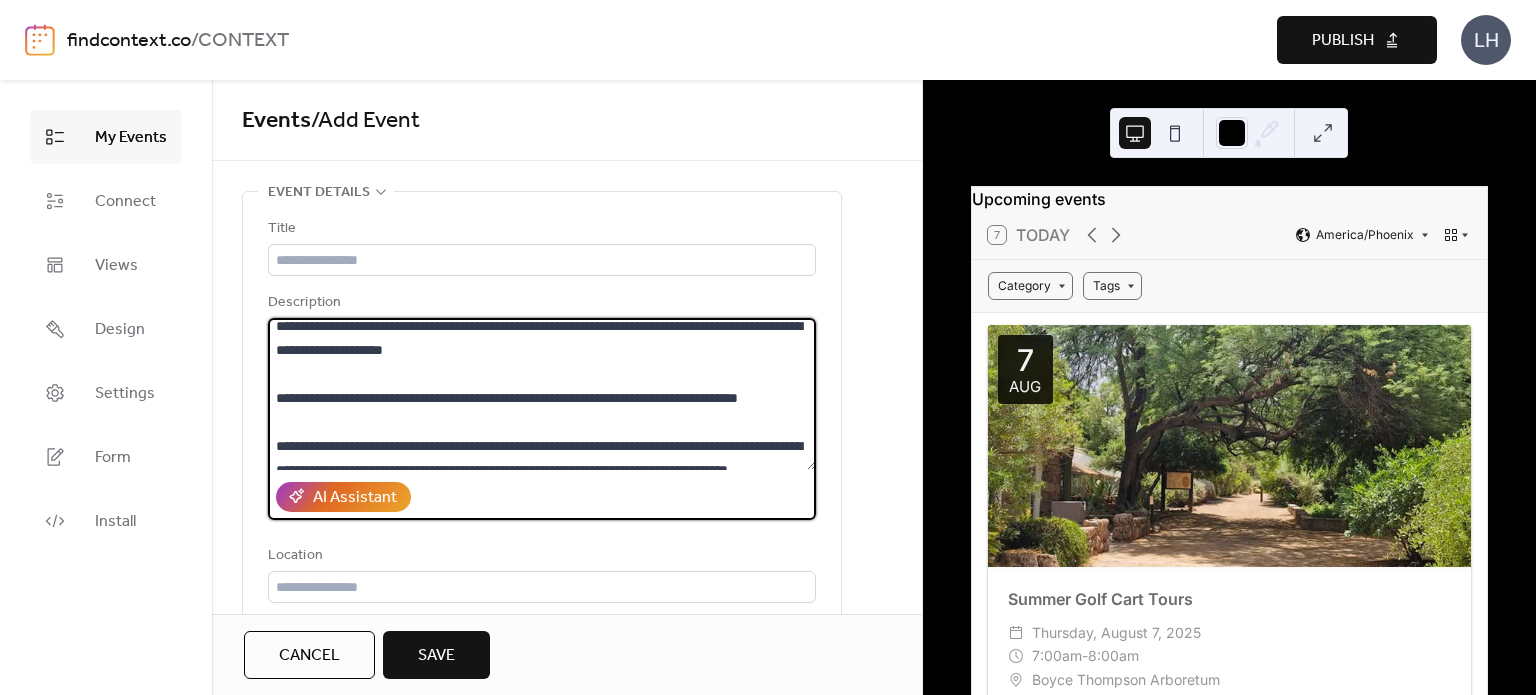 scroll, scrollTop: 0, scrollLeft: 0, axis: both 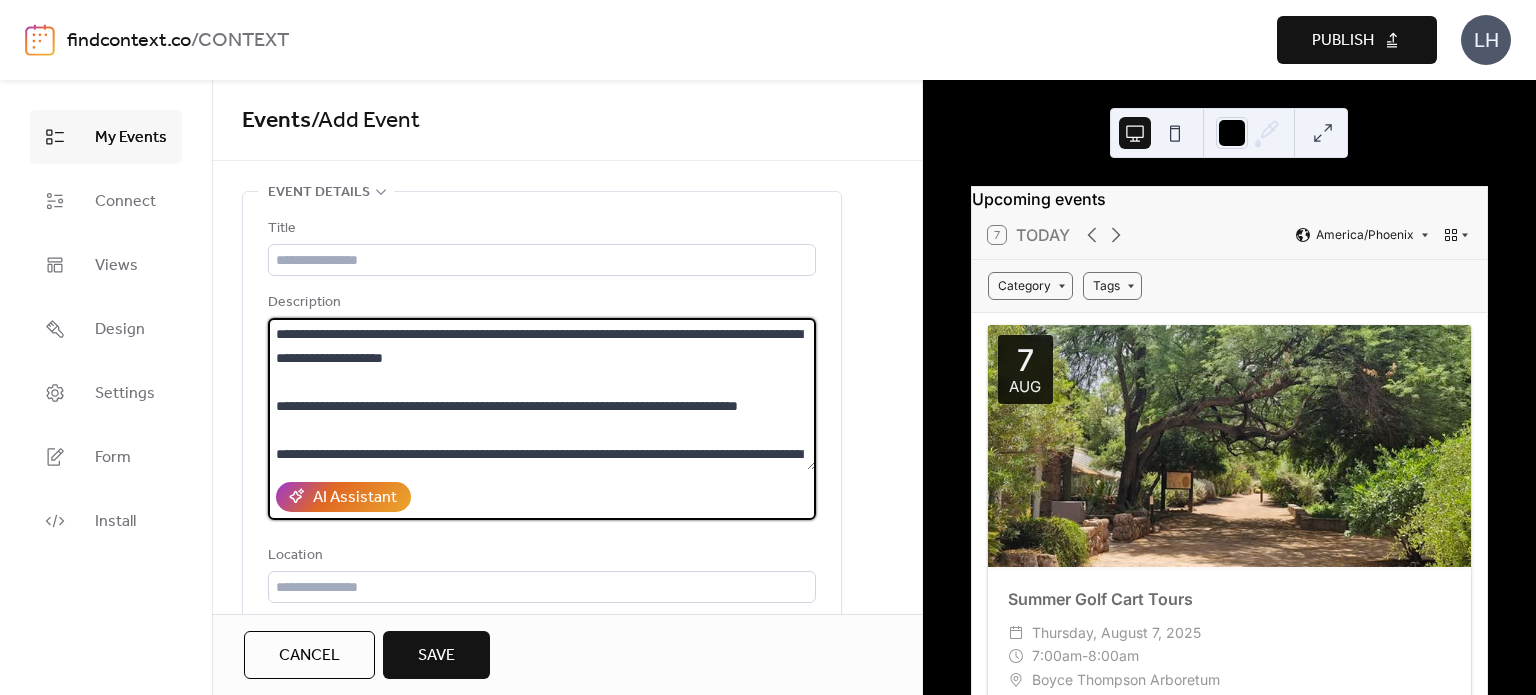 drag, startPoint x: 522, startPoint y: 328, endPoint x: 394, endPoint y: 319, distance: 128.31601 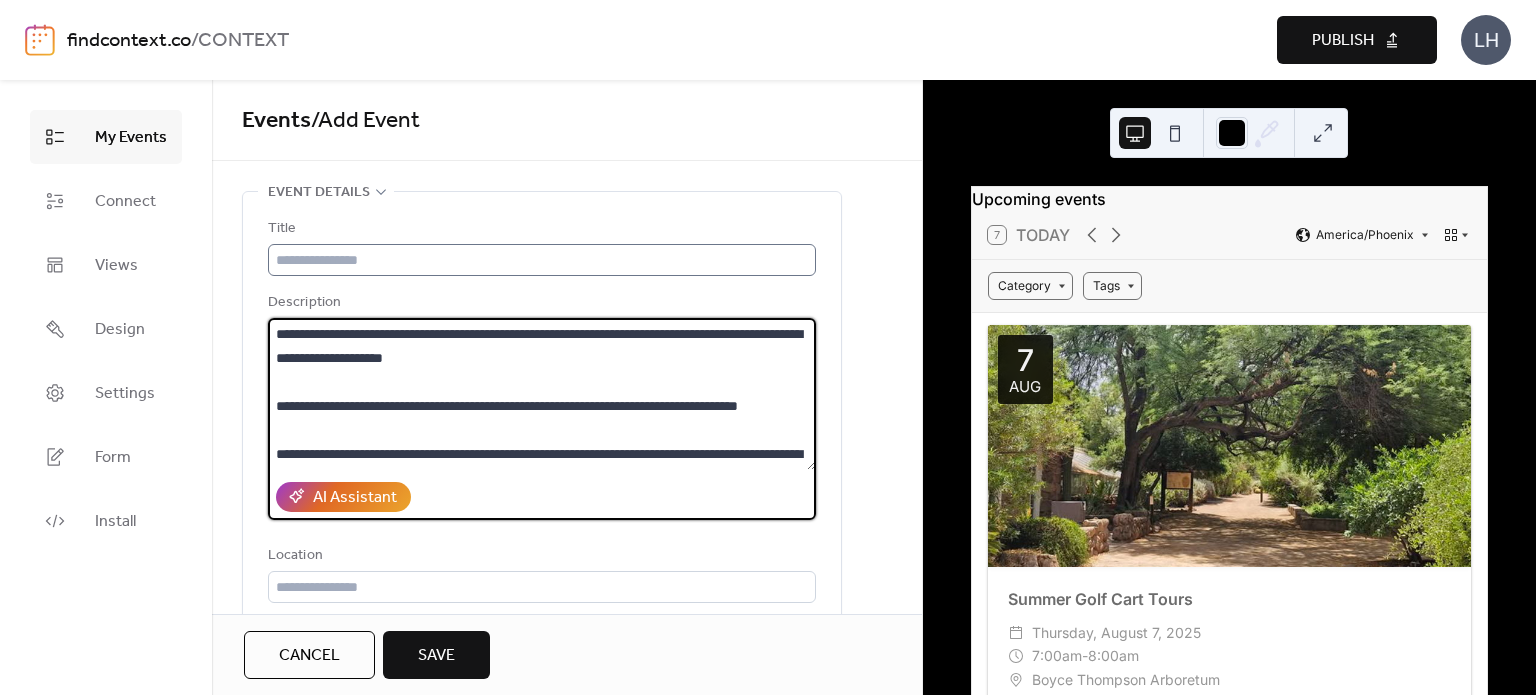 type on "**********" 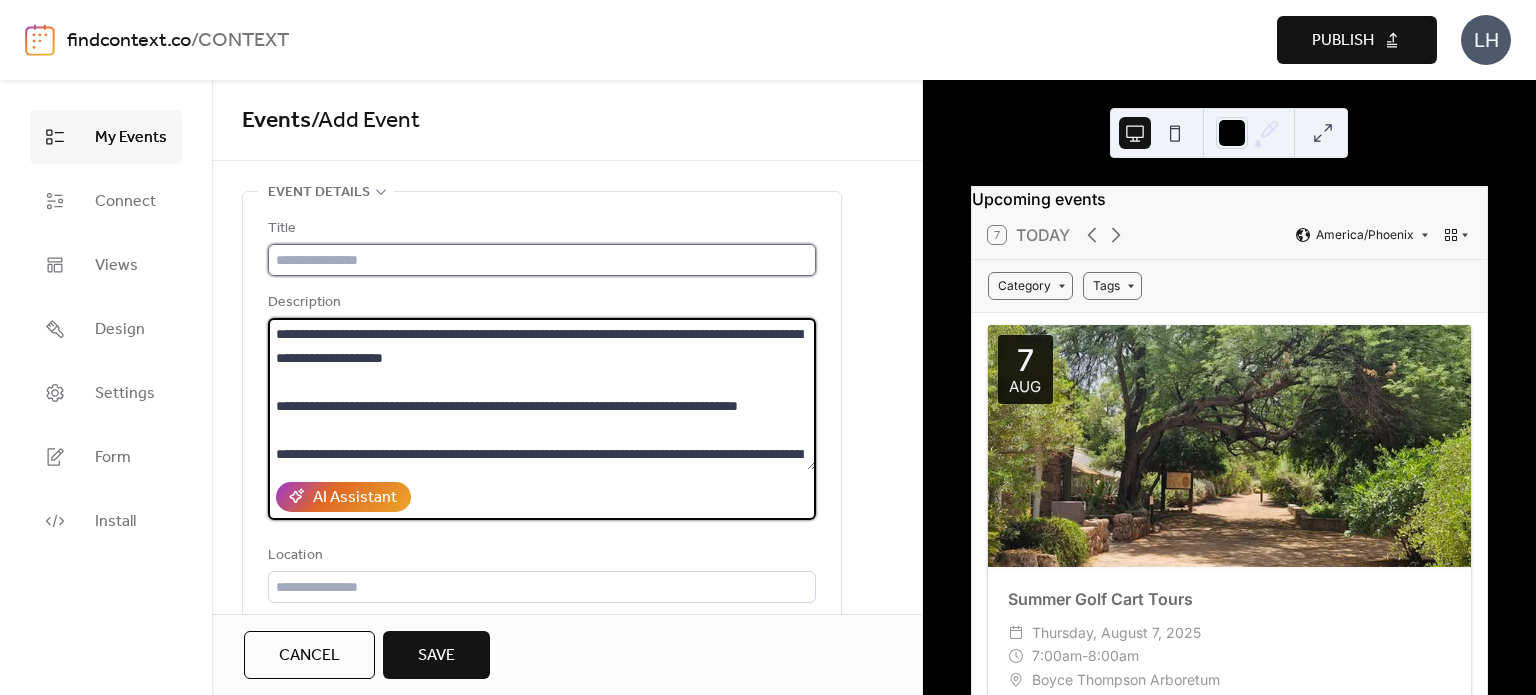 click at bounding box center (542, 260) 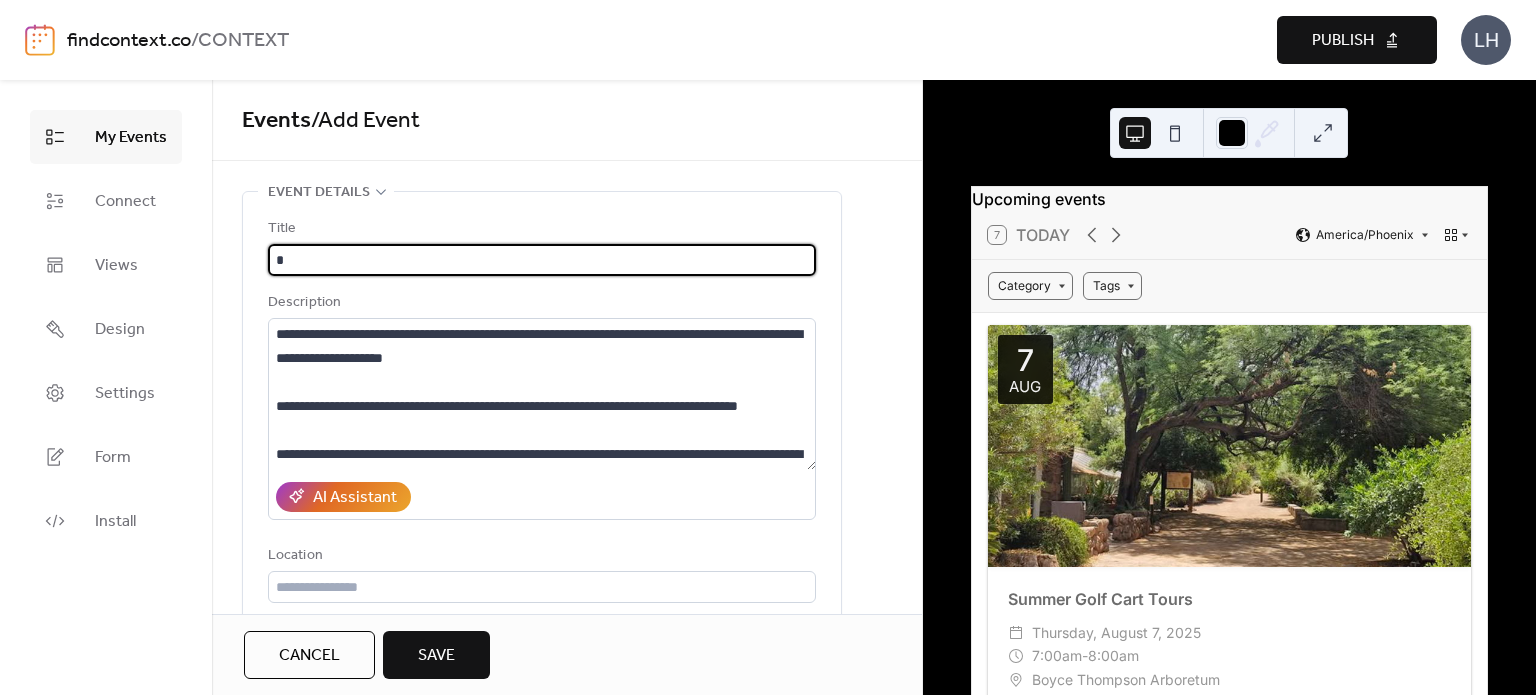 paste on "**********" 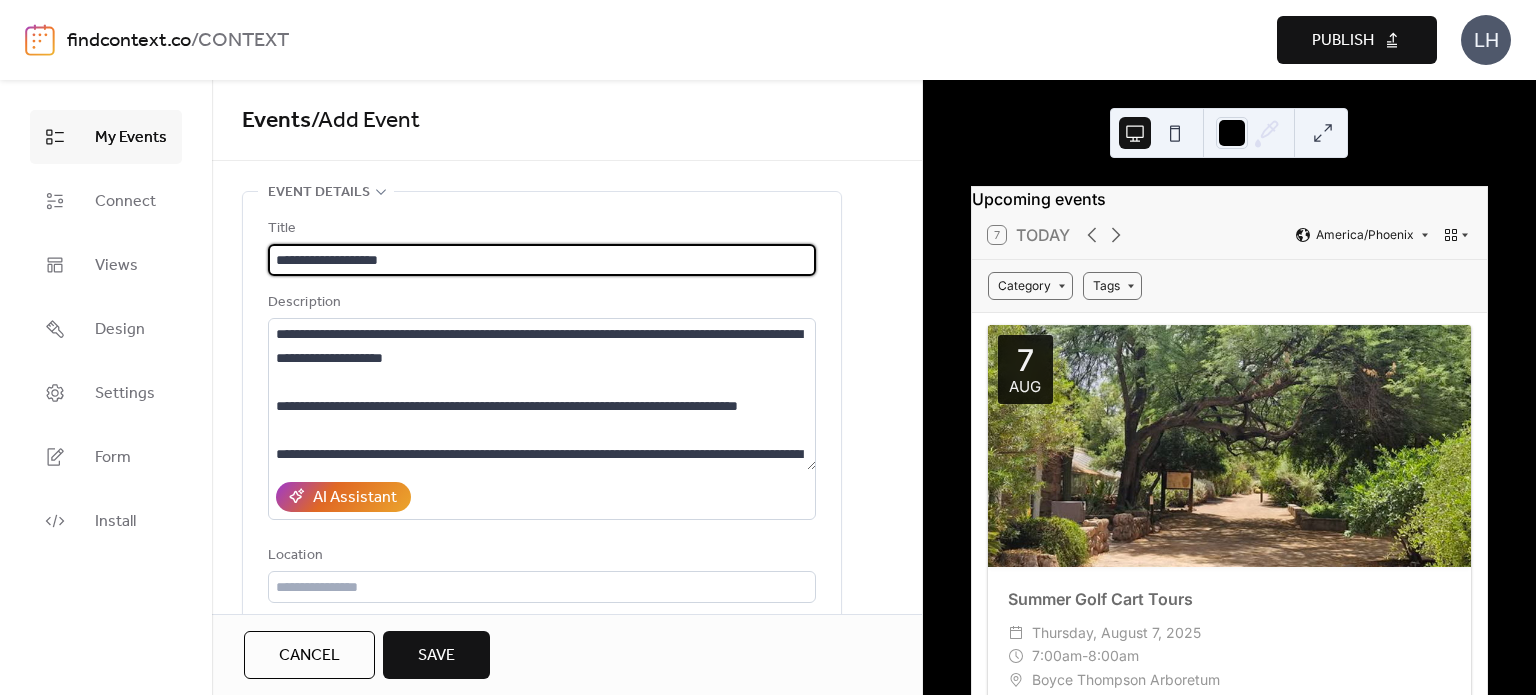 type on "**********" 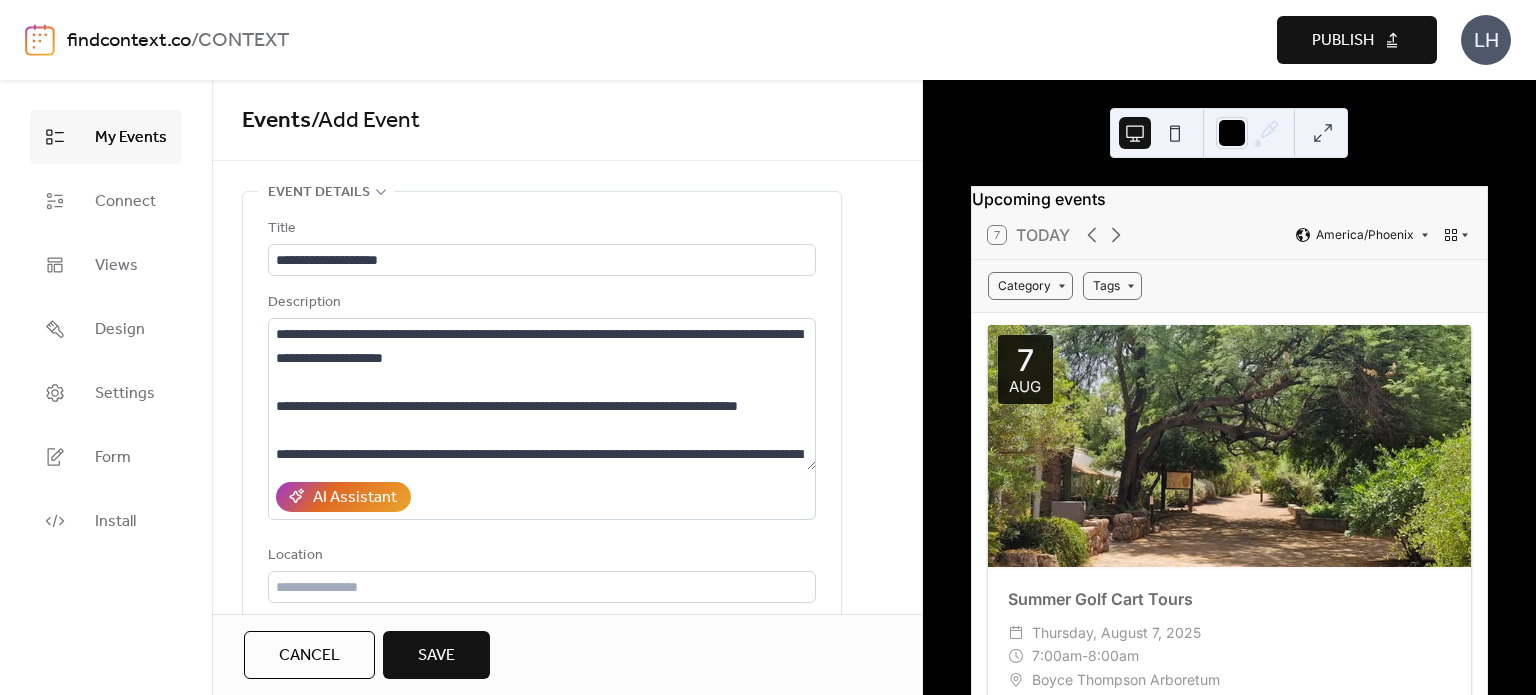 click on "Description" at bounding box center (540, 303) 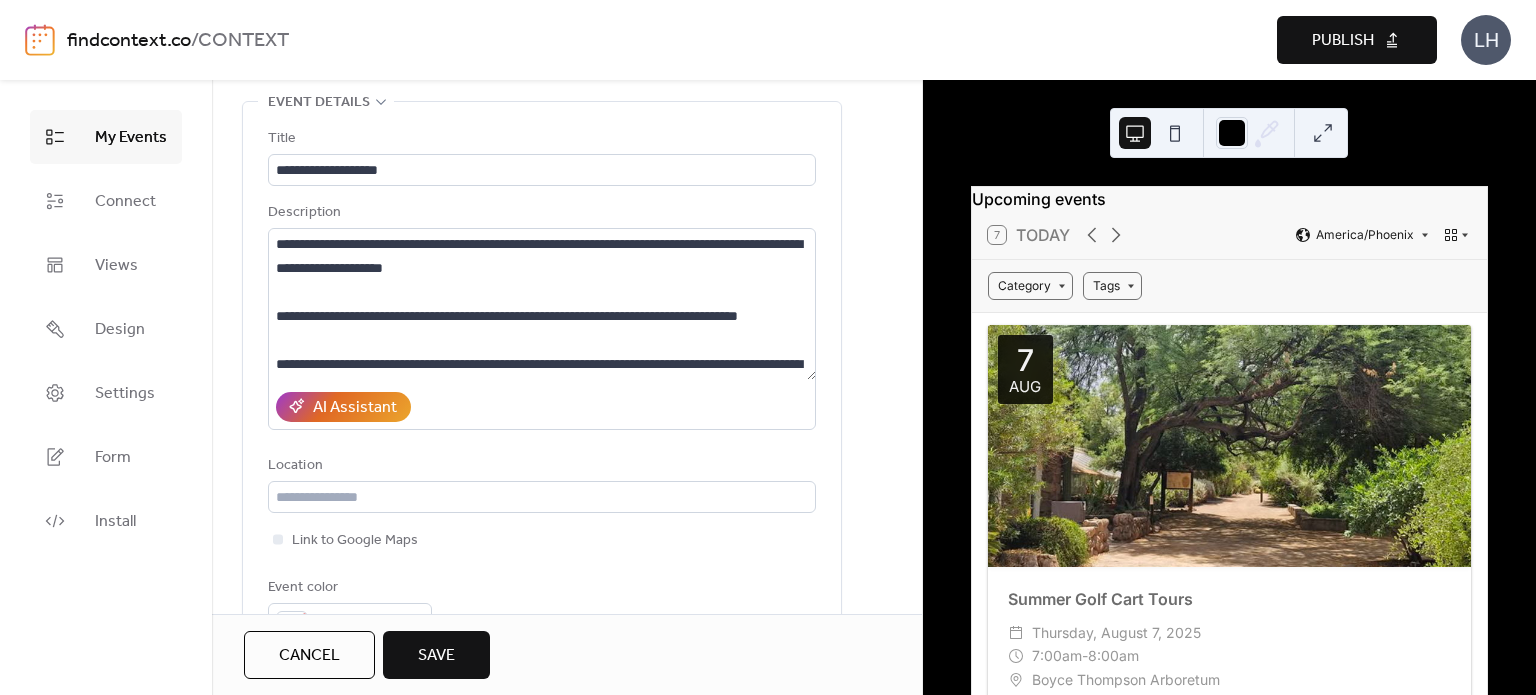 scroll, scrollTop: 91, scrollLeft: 0, axis: vertical 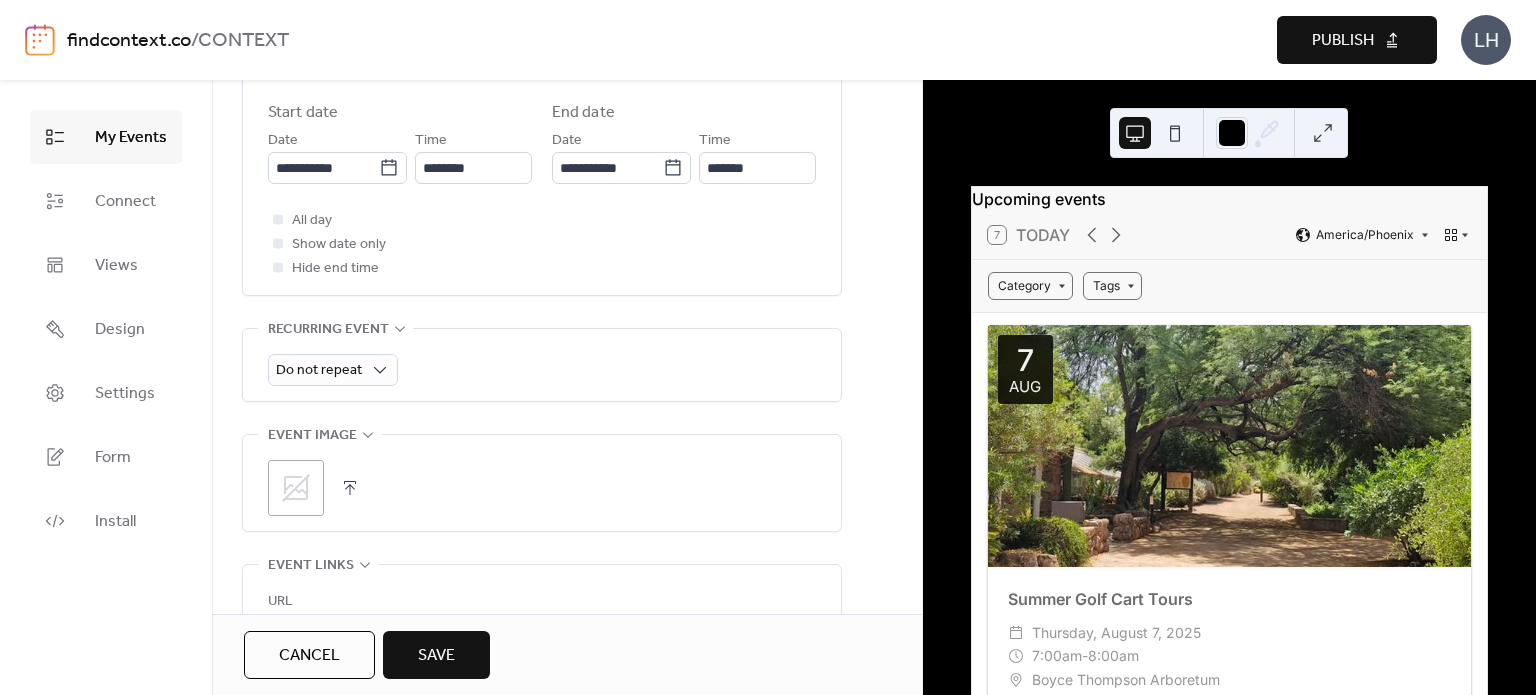click 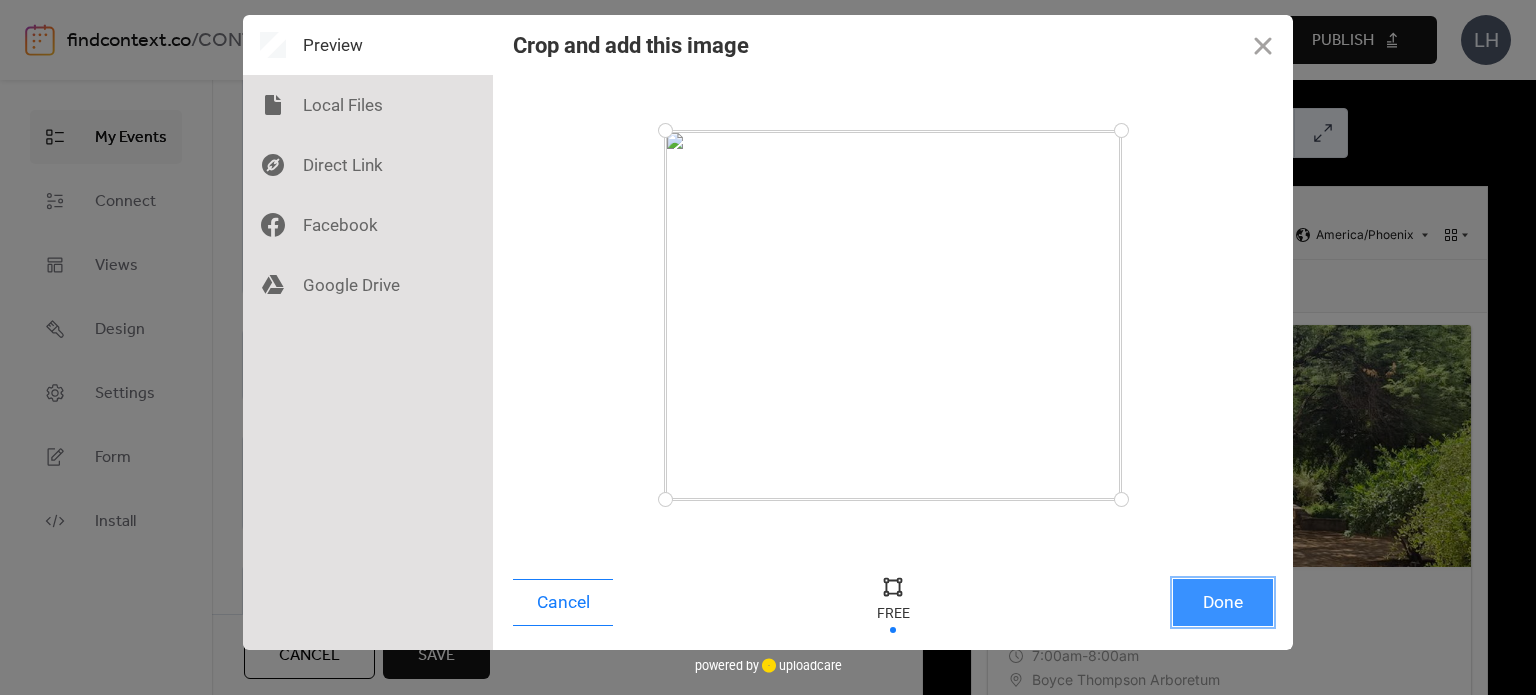 click on "Done" at bounding box center [1223, 602] 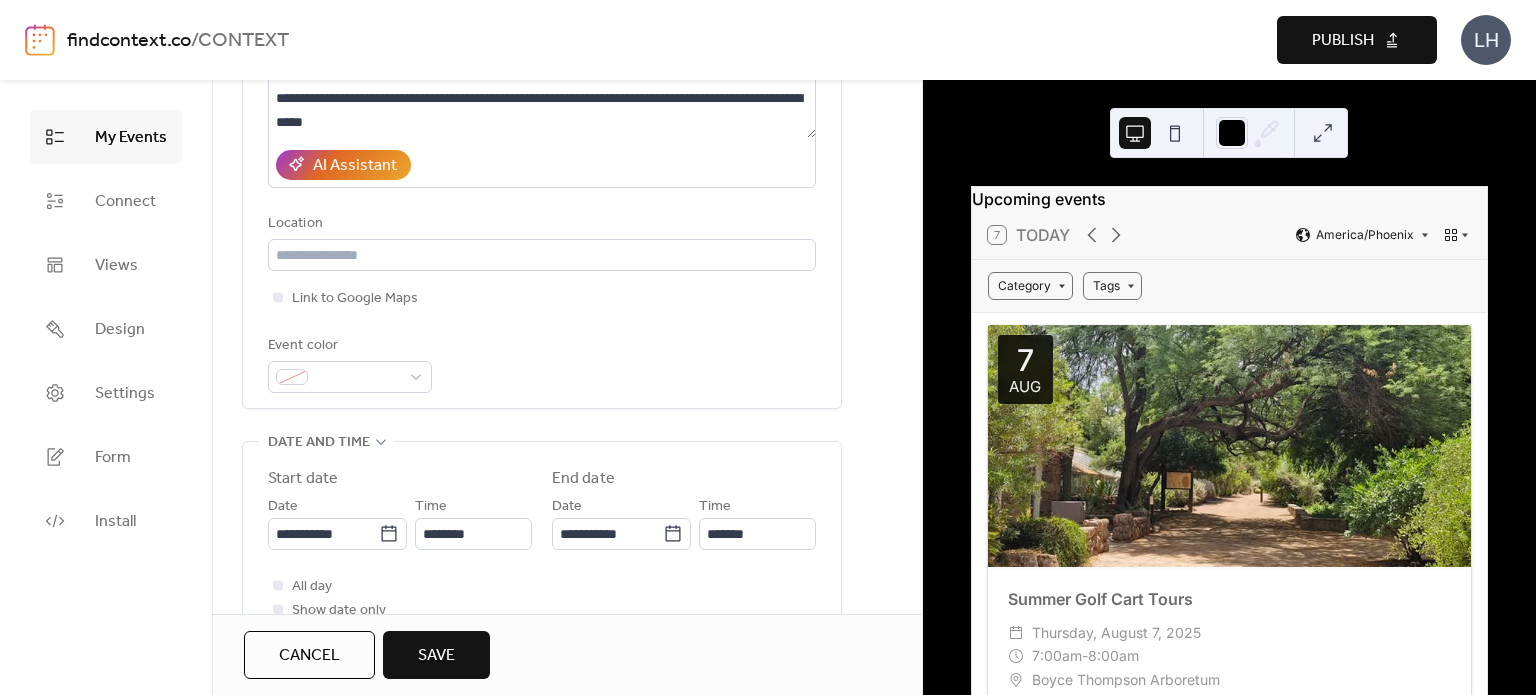 scroll, scrollTop: 324, scrollLeft: 0, axis: vertical 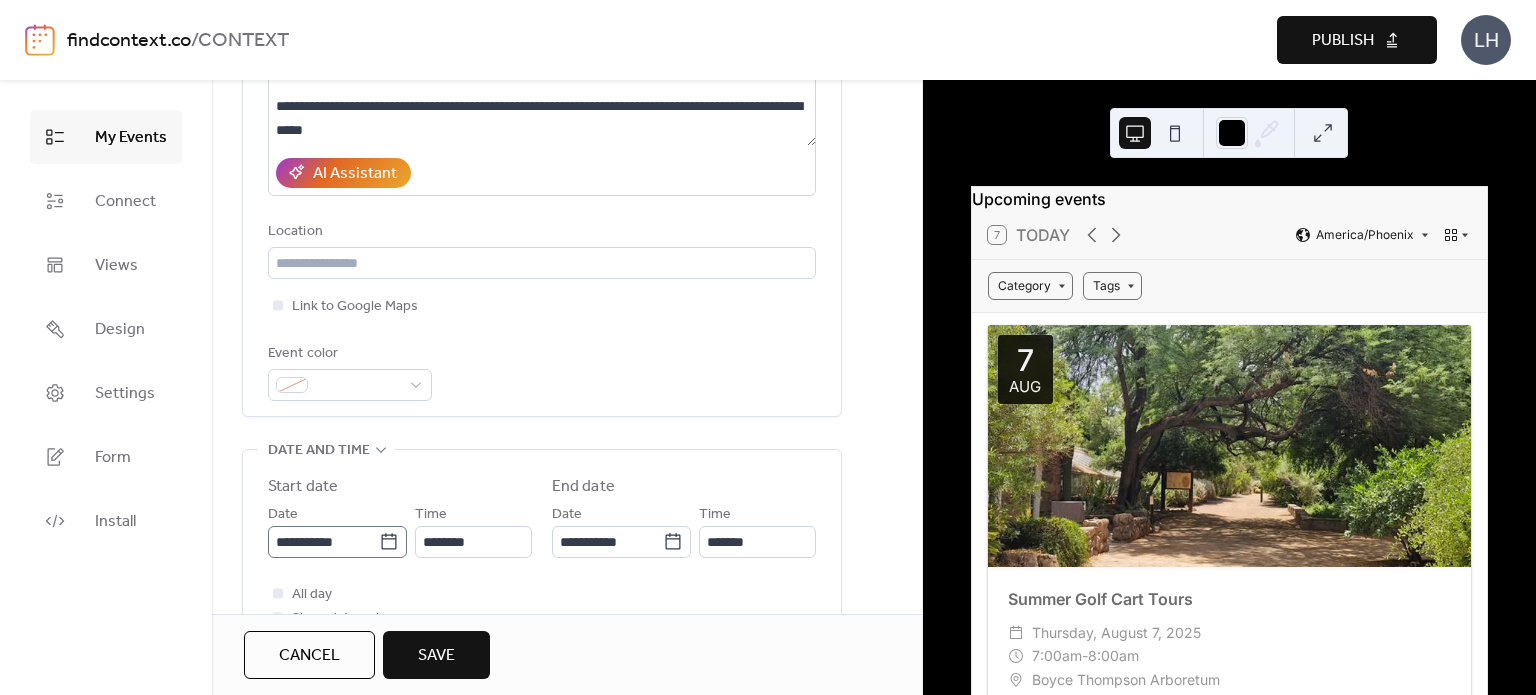 click on "**********" at bounding box center (337, 542) 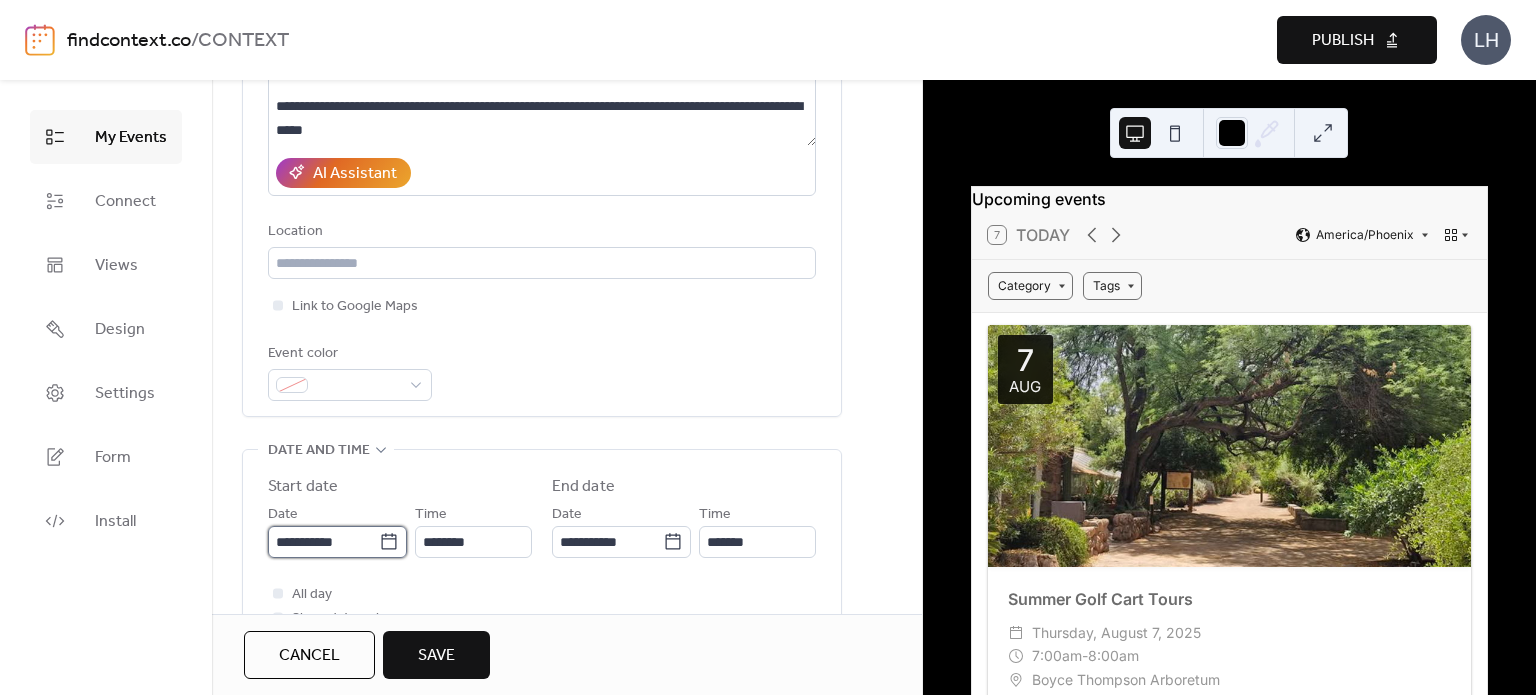 click on "**********" at bounding box center [323, 542] 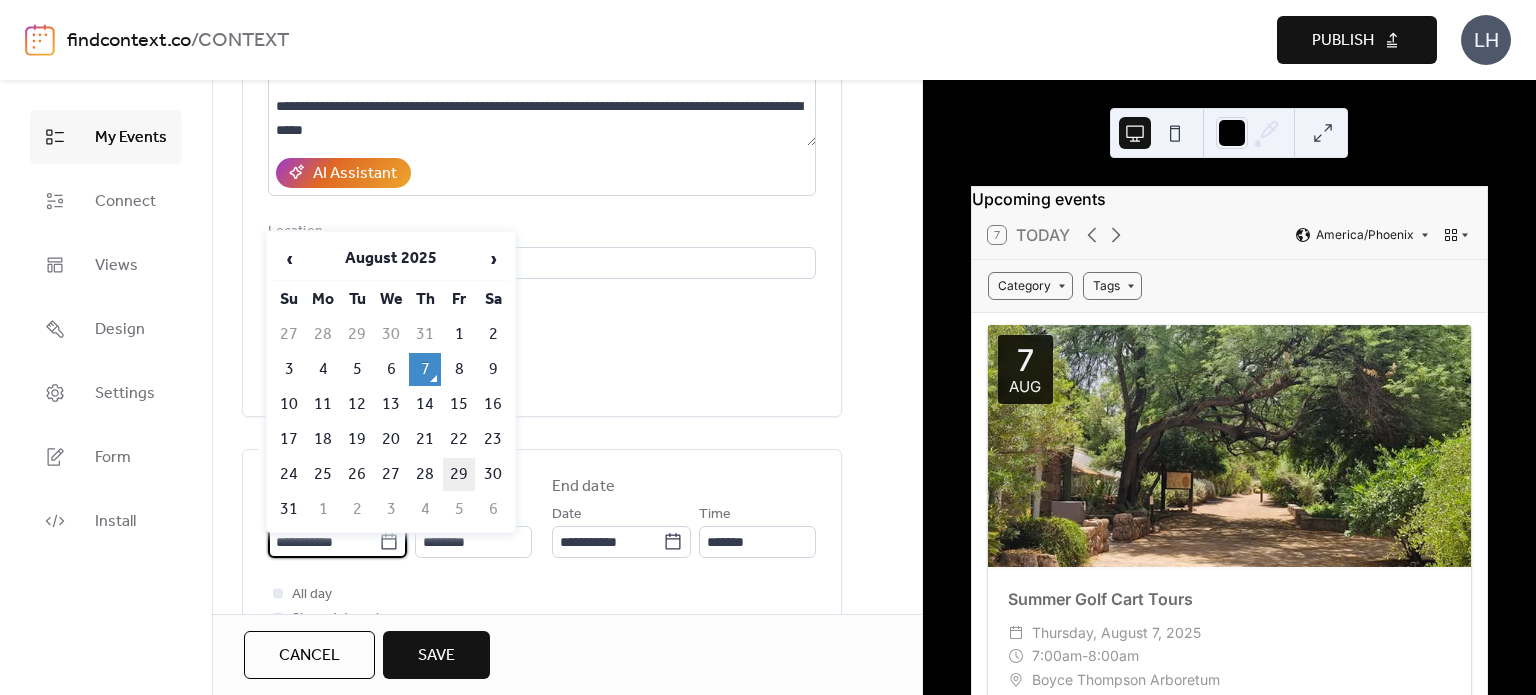 click on "29" at bounding box center (459, 474) 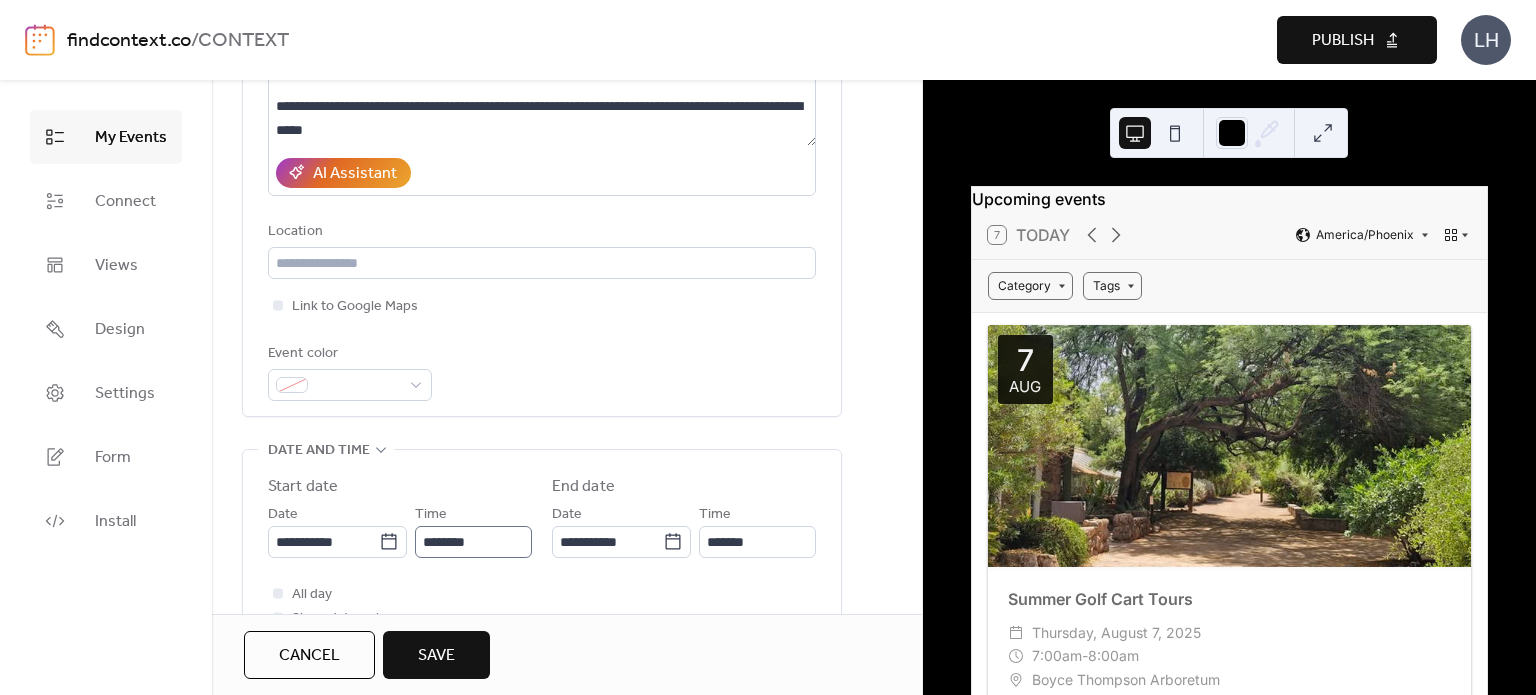 type on "**********" 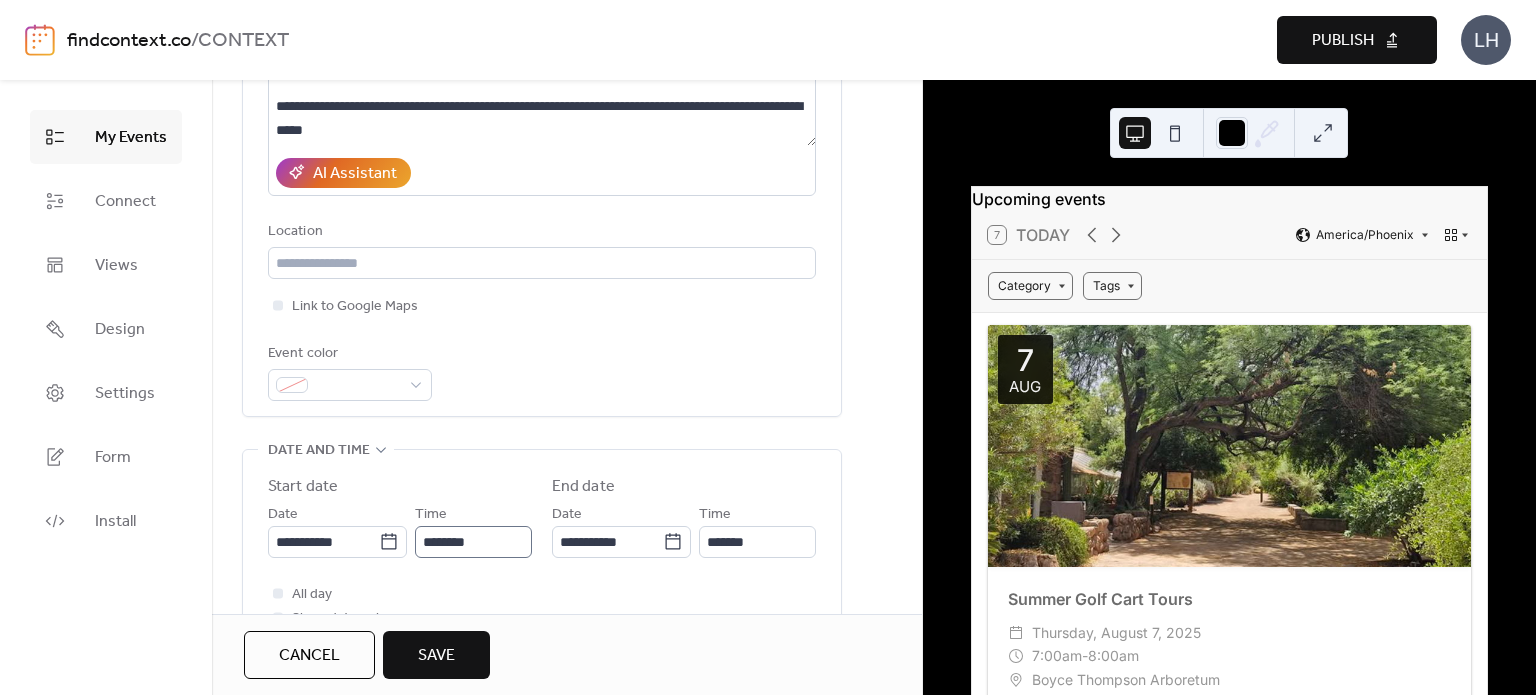 type on "**********" 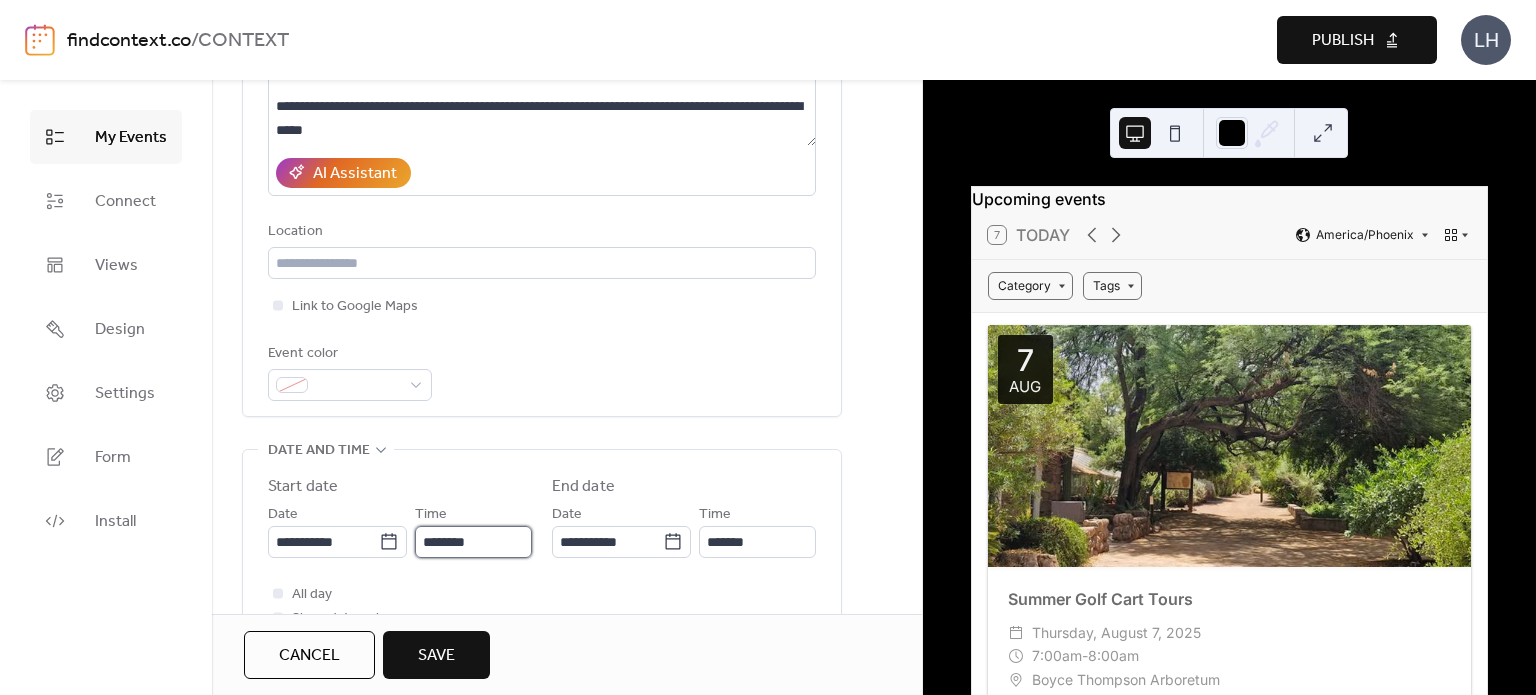 click on "********" at bounding box center (473, 542) 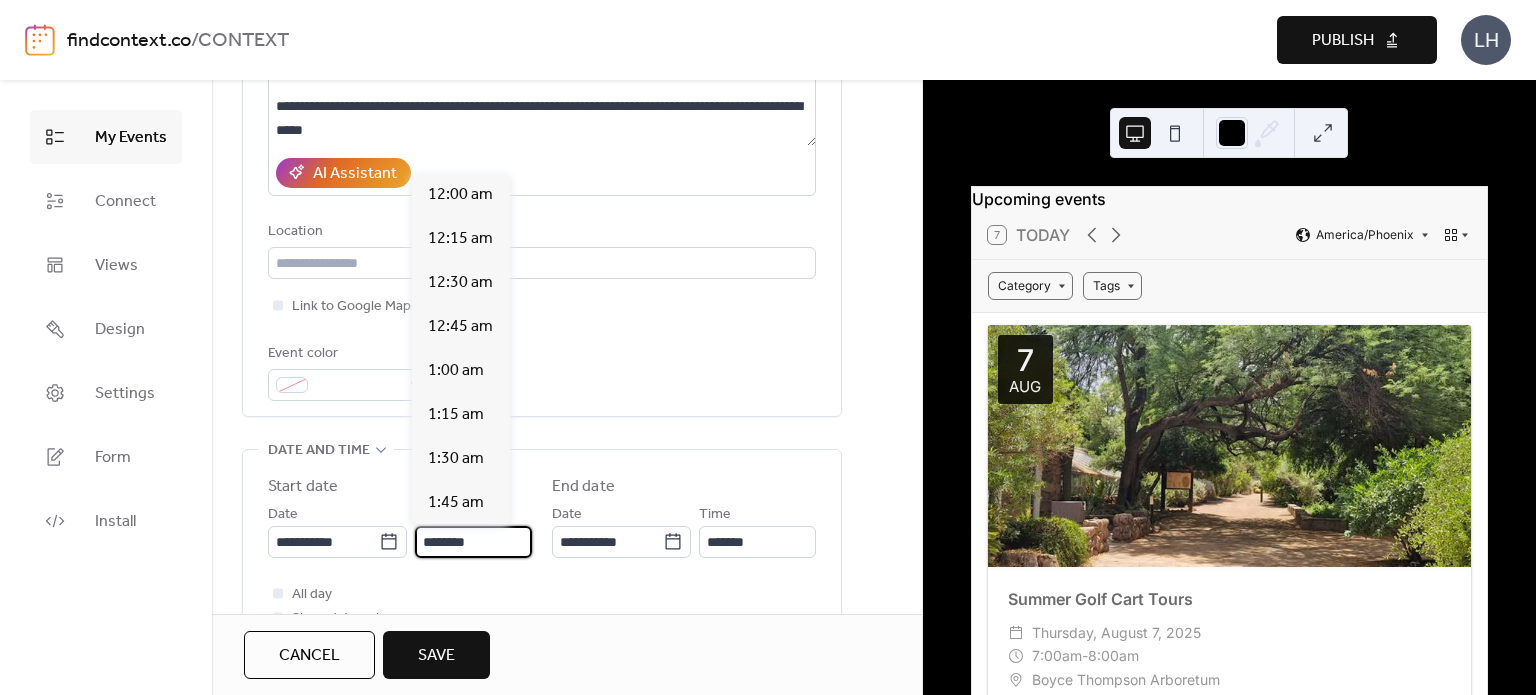 scroll, scrollTop: 2112, scrollLeft: 0, axis: vertical 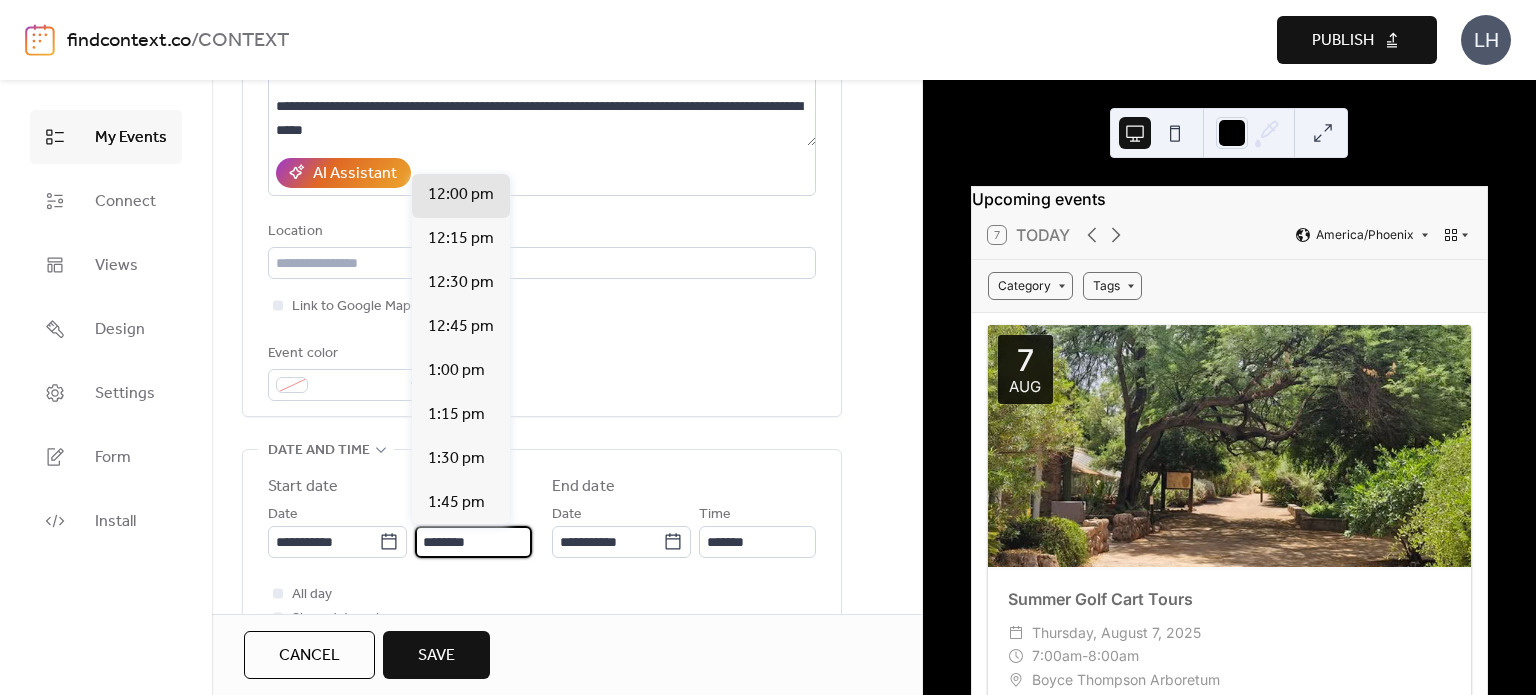click on "********" at bounding box center (473, 542) 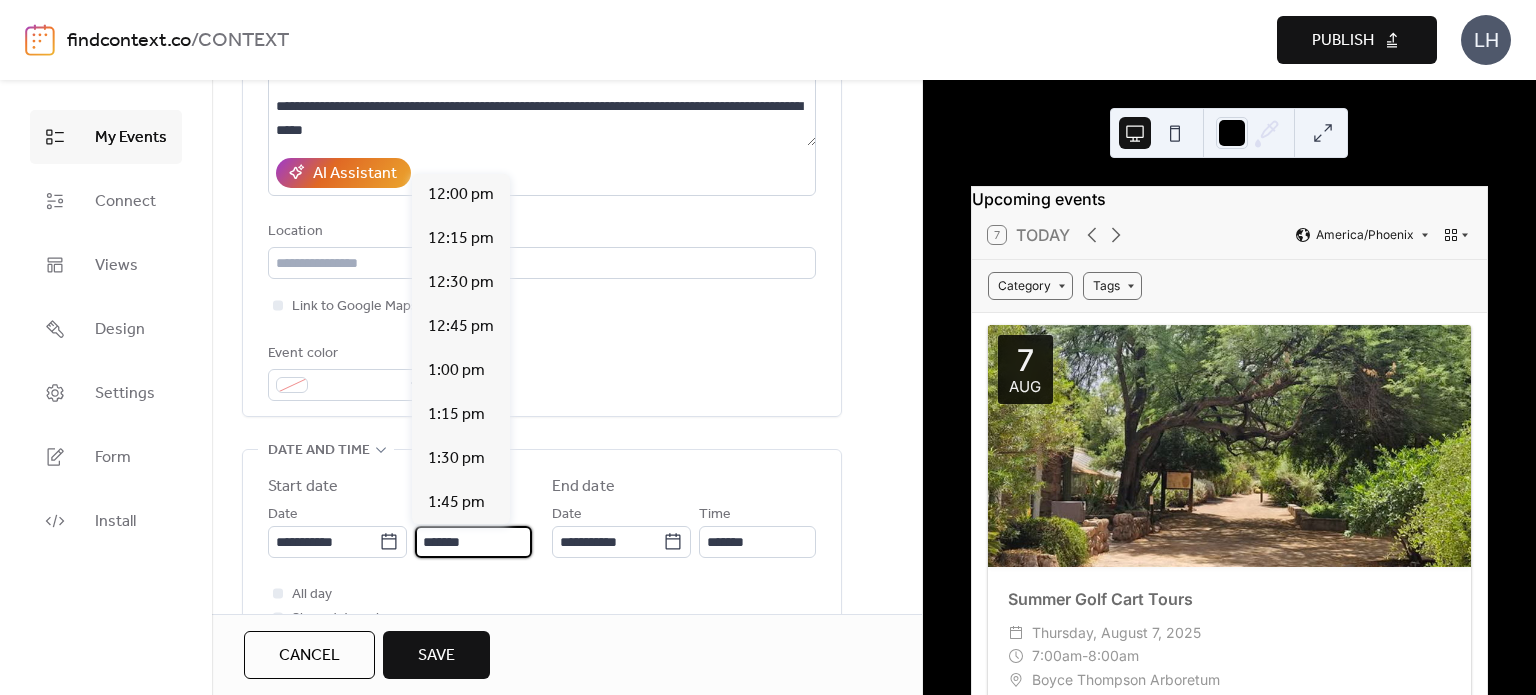 scroll, scrollTop: 3168, scrollLeft: 0, axis: vertical 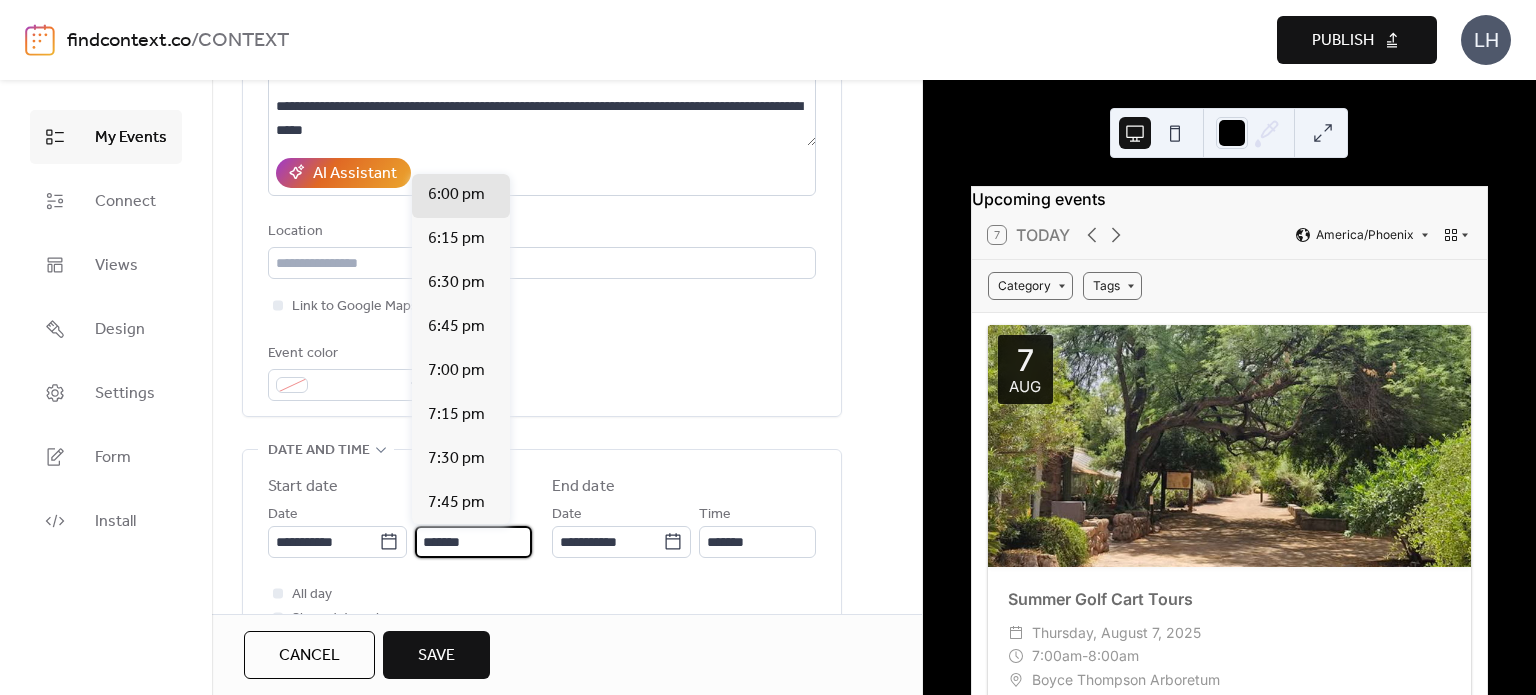type on "*******" 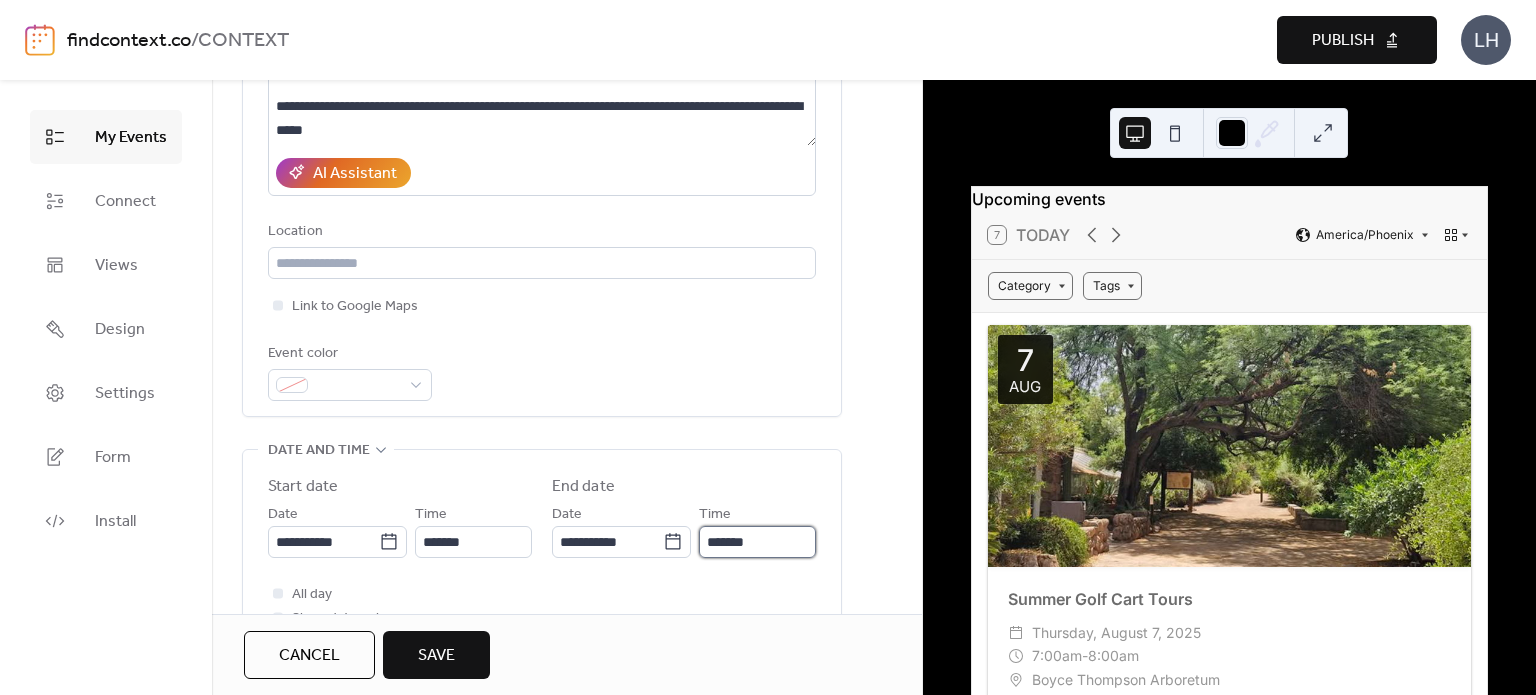 click on "*******" at bounding box center [757, 542] 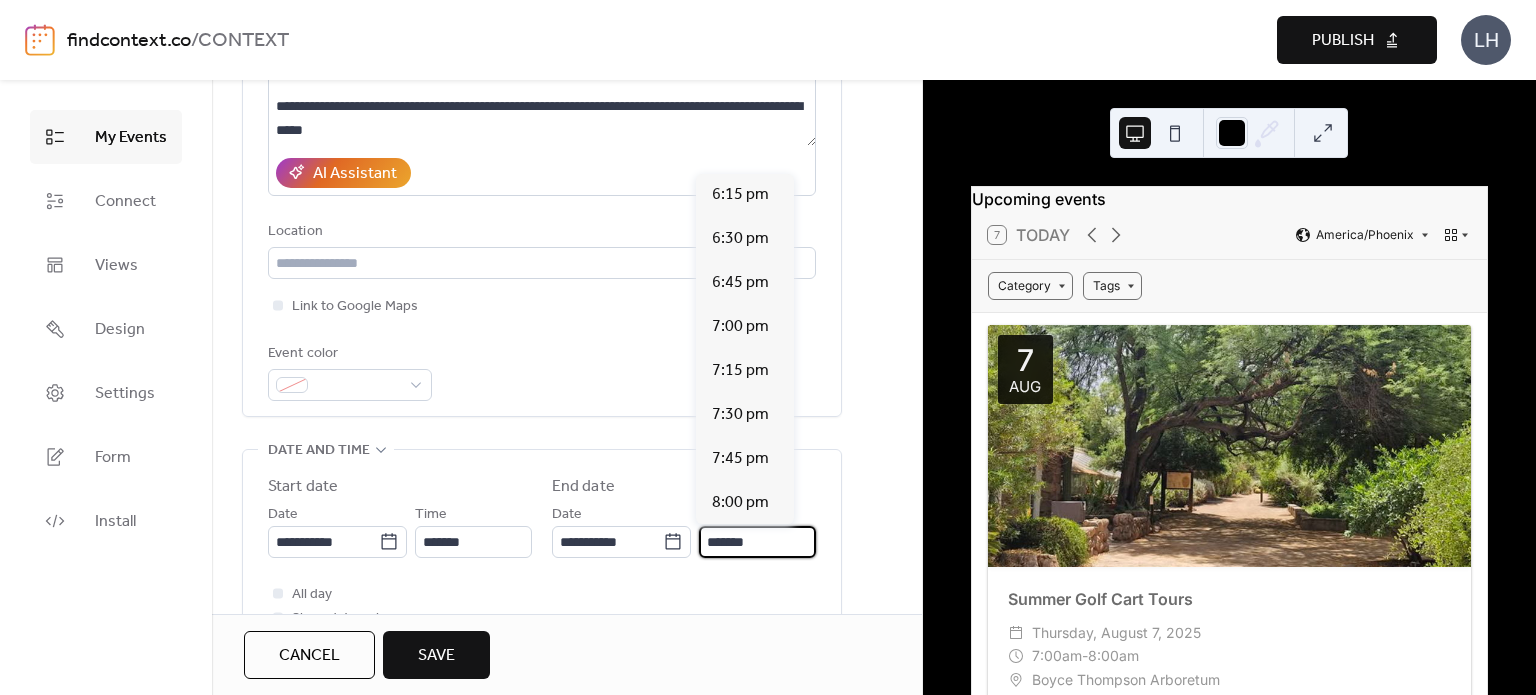 scroll, scrollTop: 484, scrollLeft: 0, axis: vertical 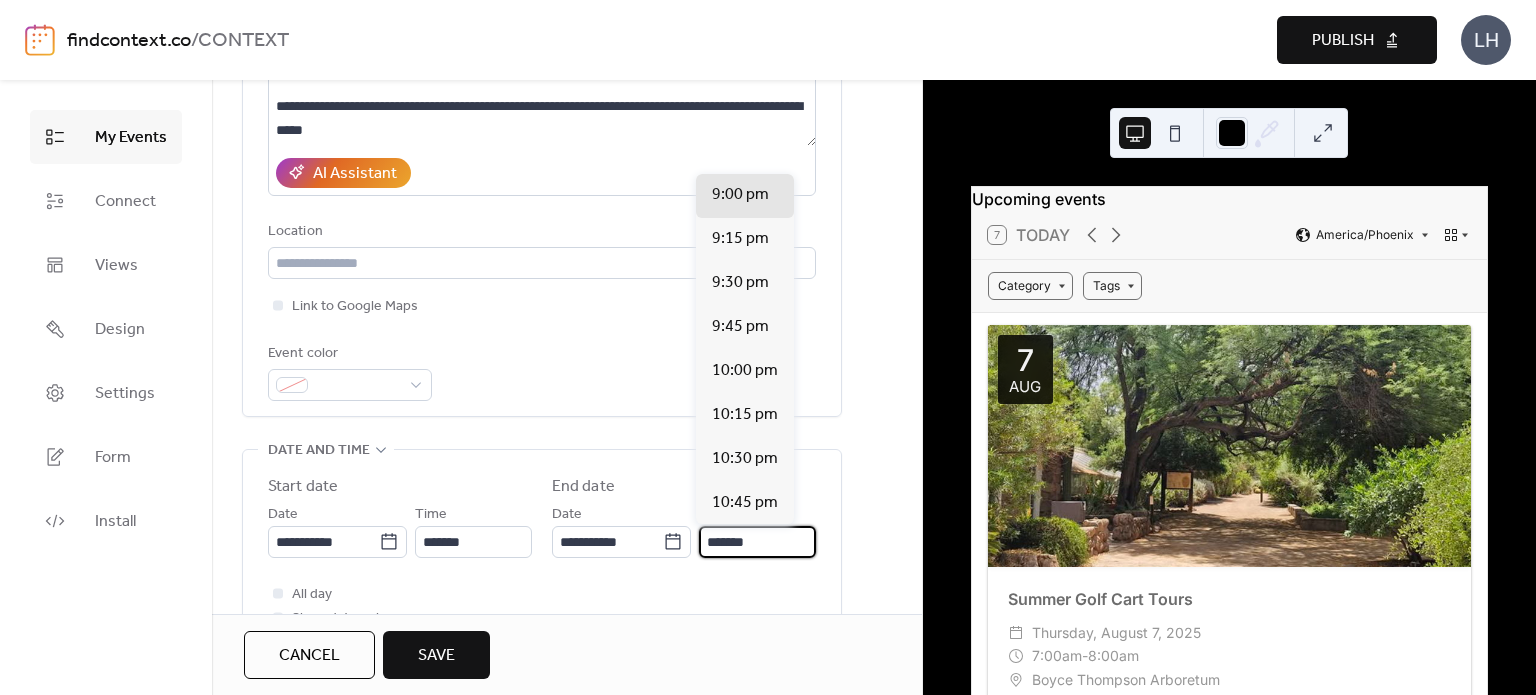 type on "*******" 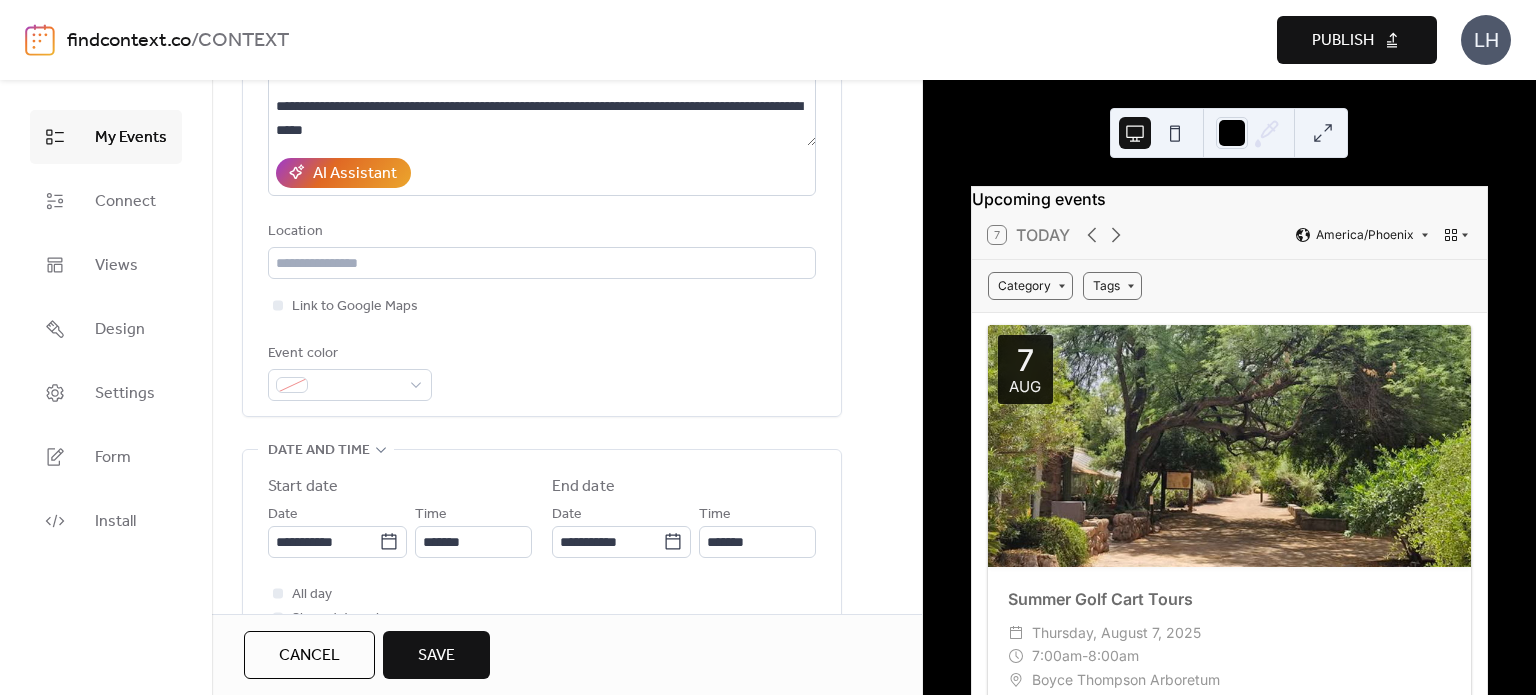 click on "**********" at bounding box center (542, 559) 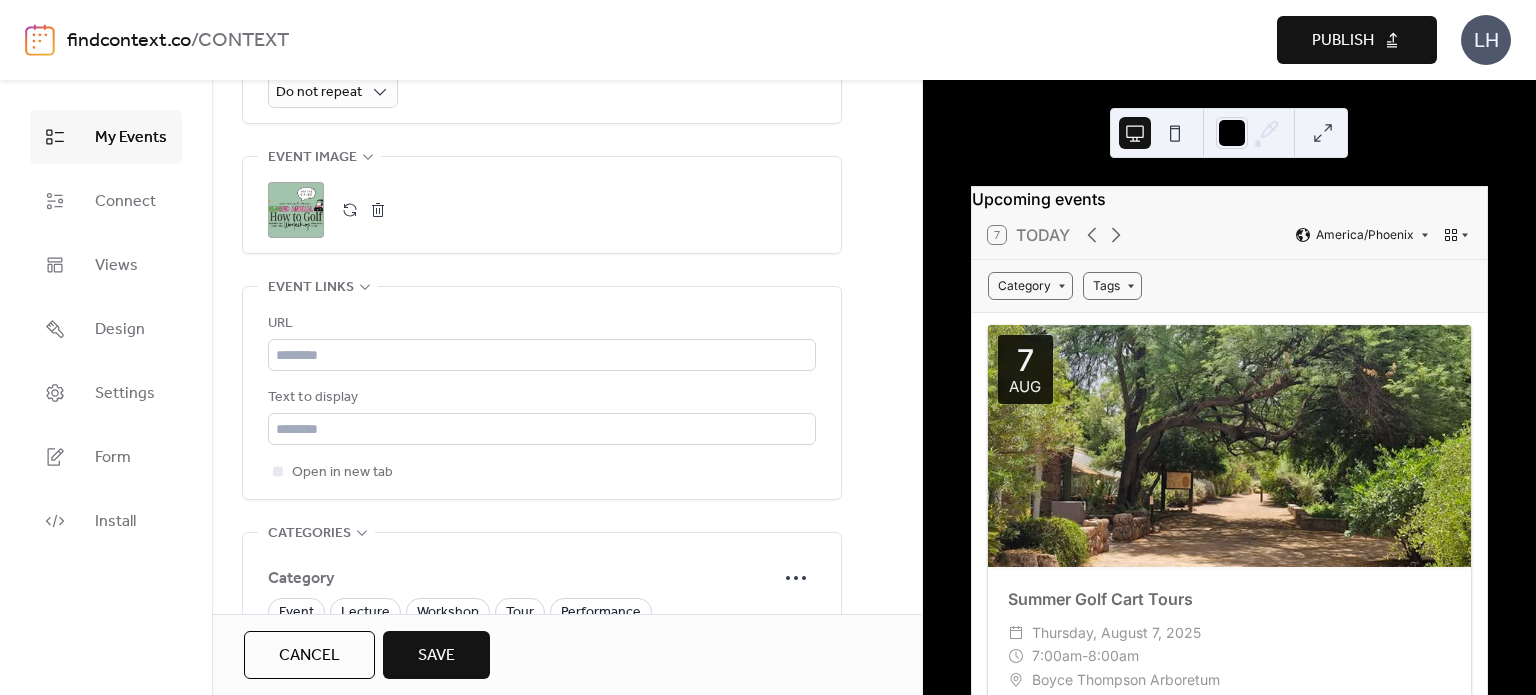 scroll, scrollTop: 978, scrollLeft: 0, axis: vertical 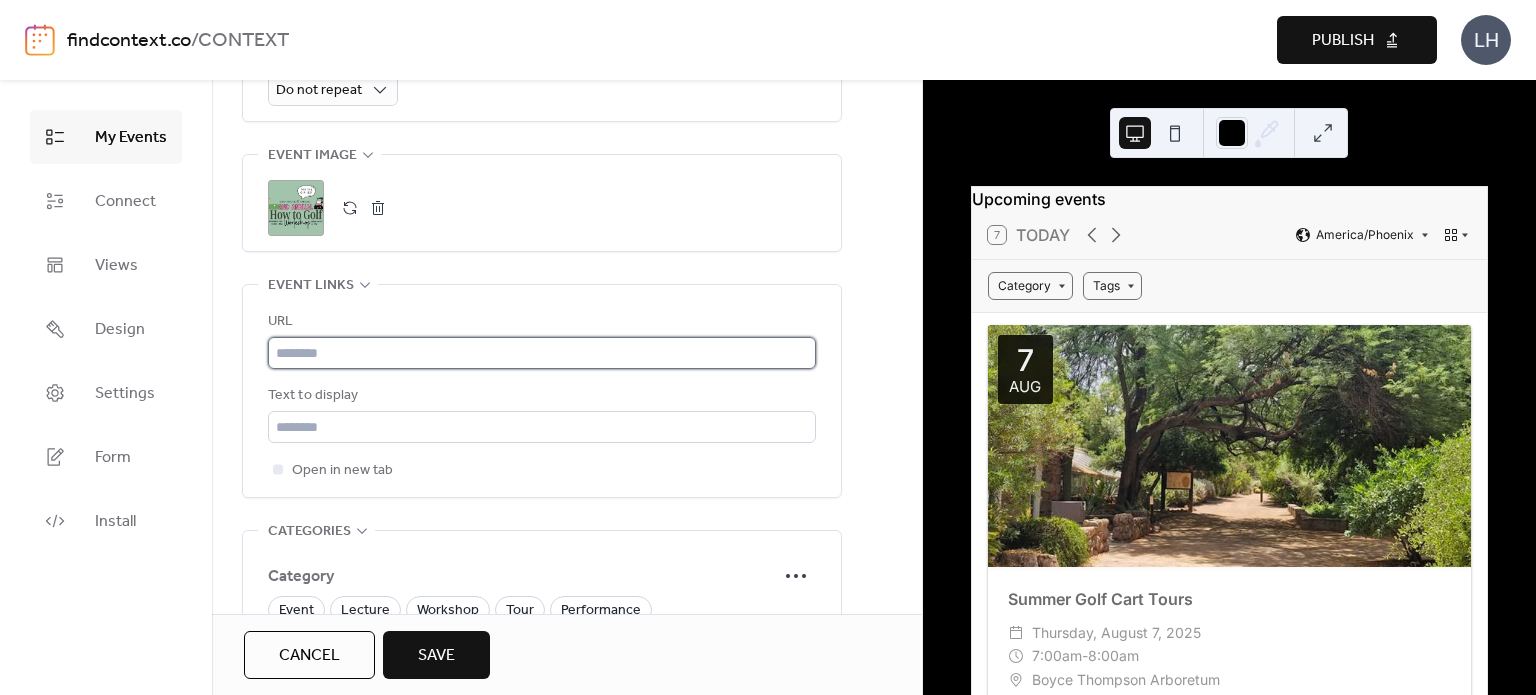 click at bounding box center [542, 353] 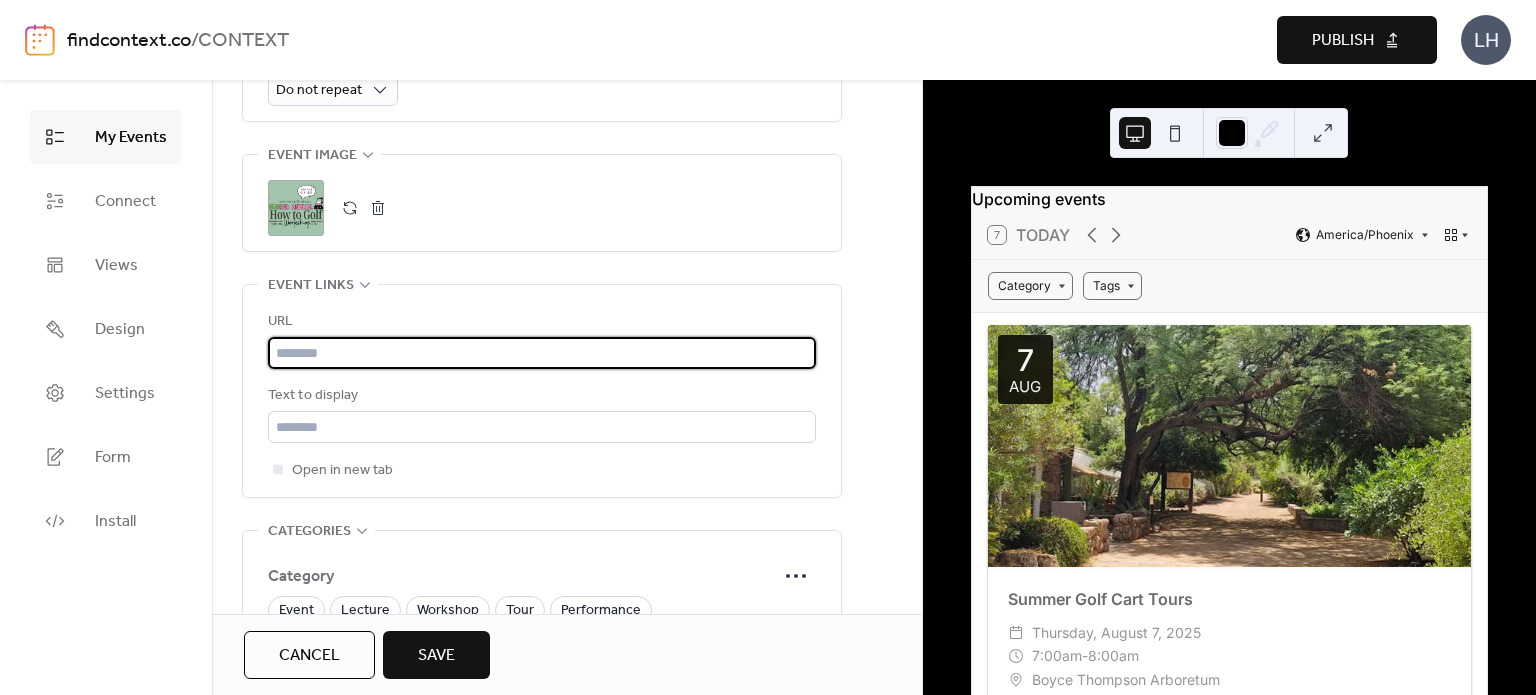 paste on "**********" 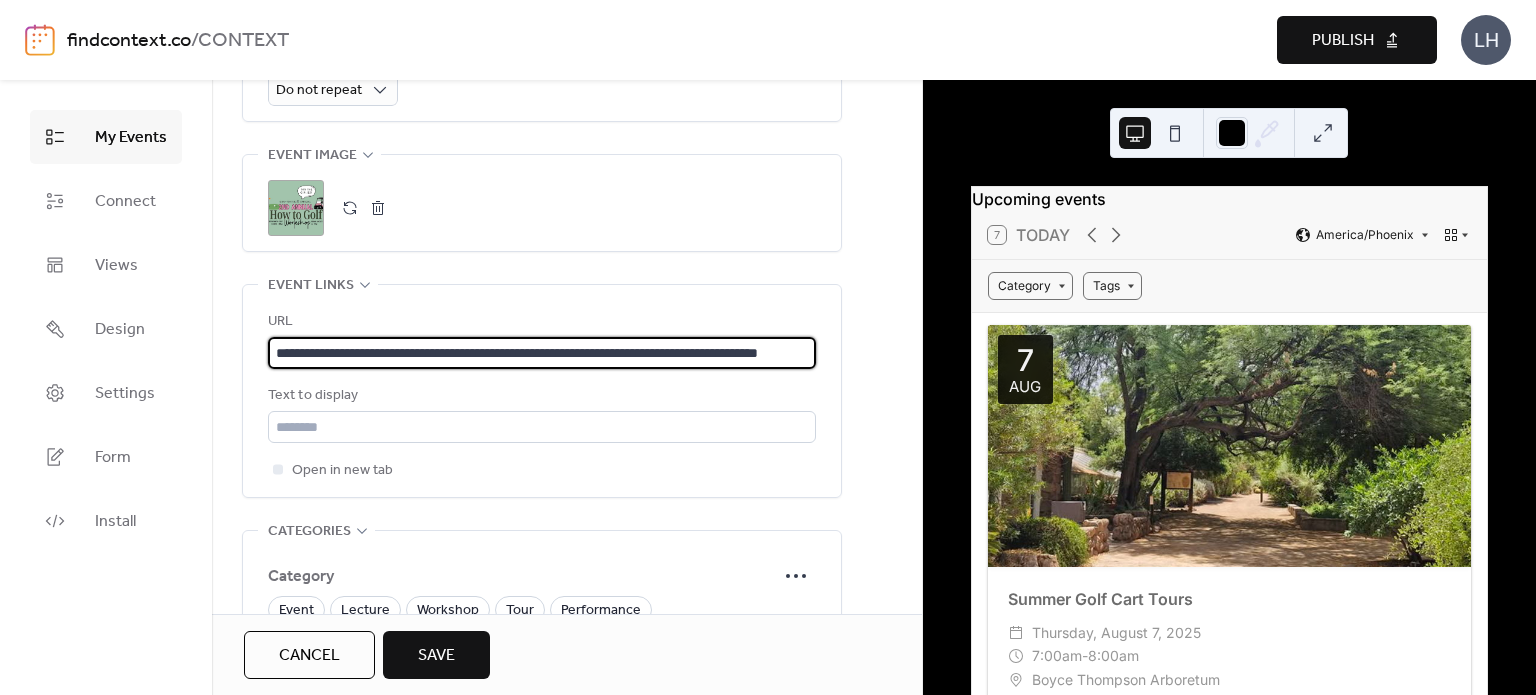 scroll, scrollTop: 0, scrollLeft: 92, axis: horizontal 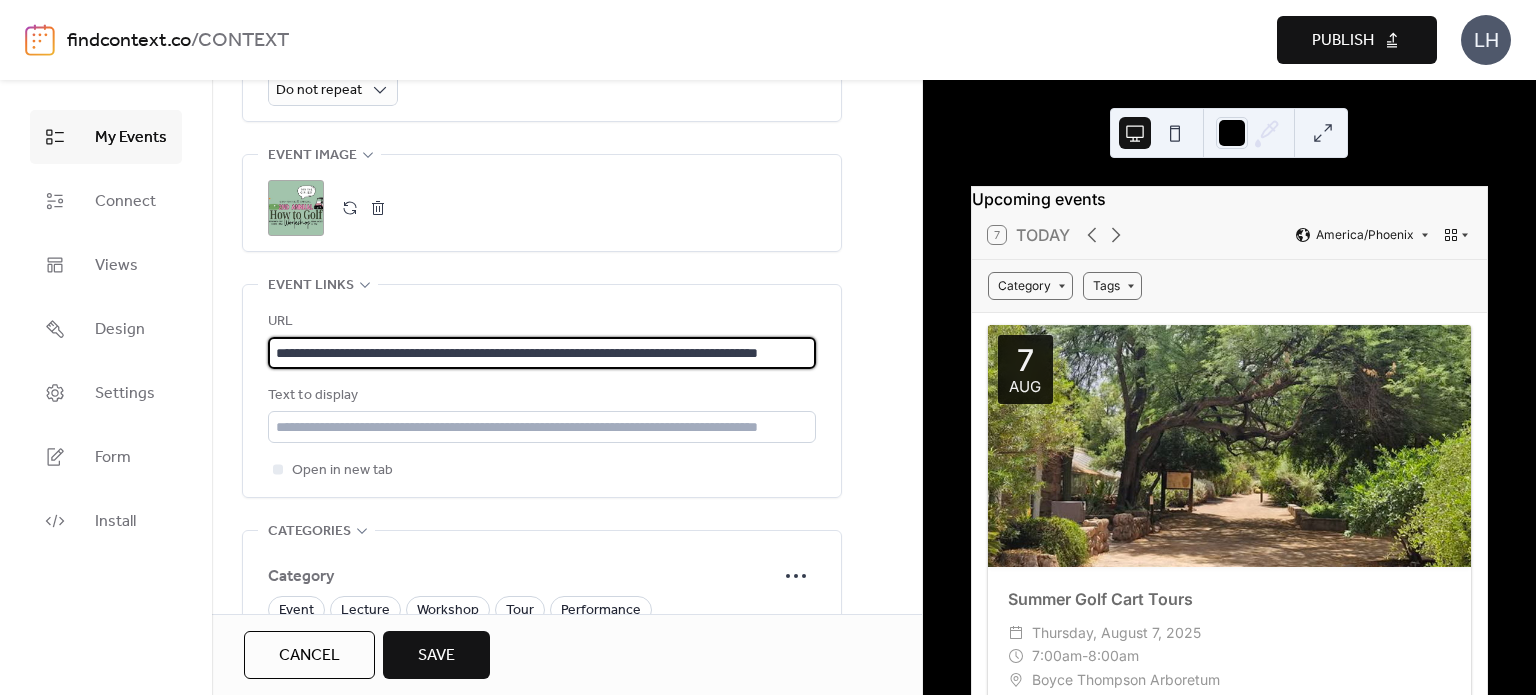 type on "**********" 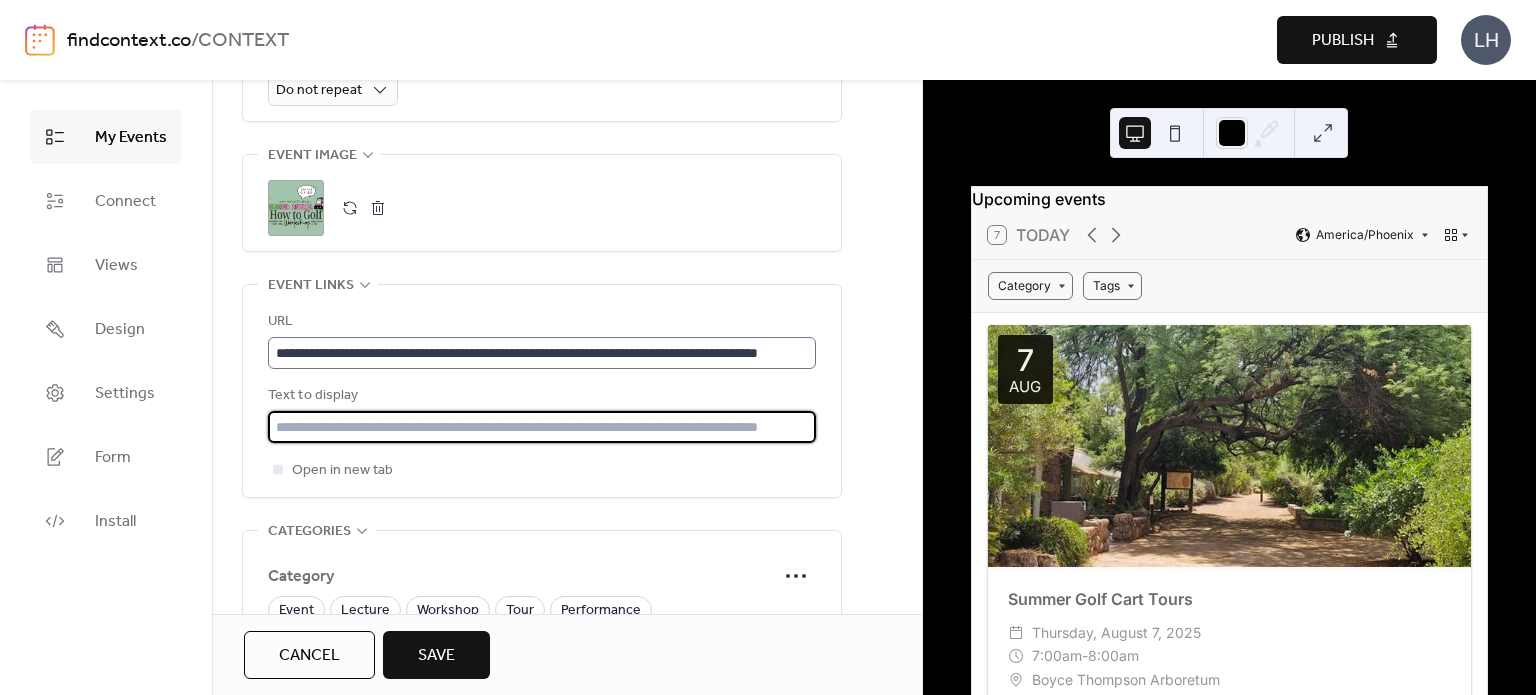 scroll, scrollTop: 0, scrollLeft: 0, axis: both 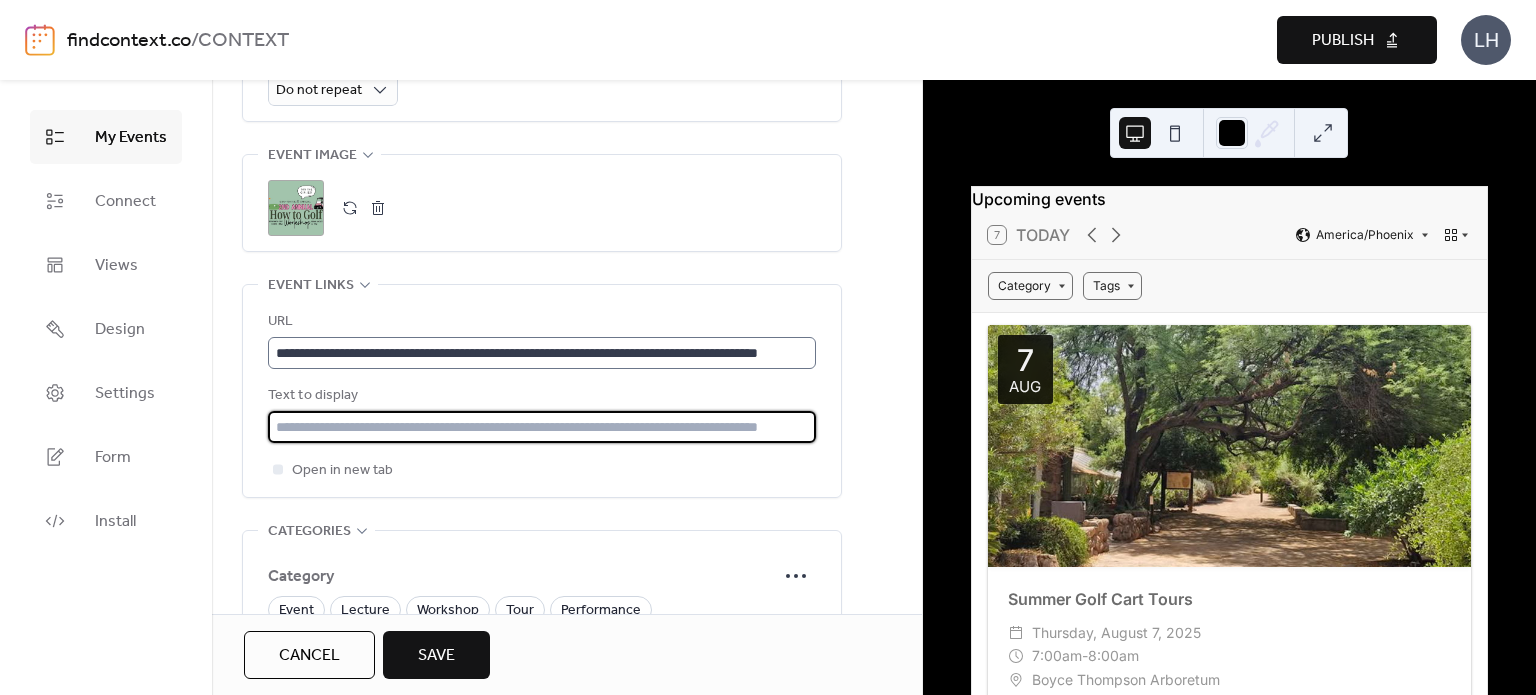 paste on "**********" 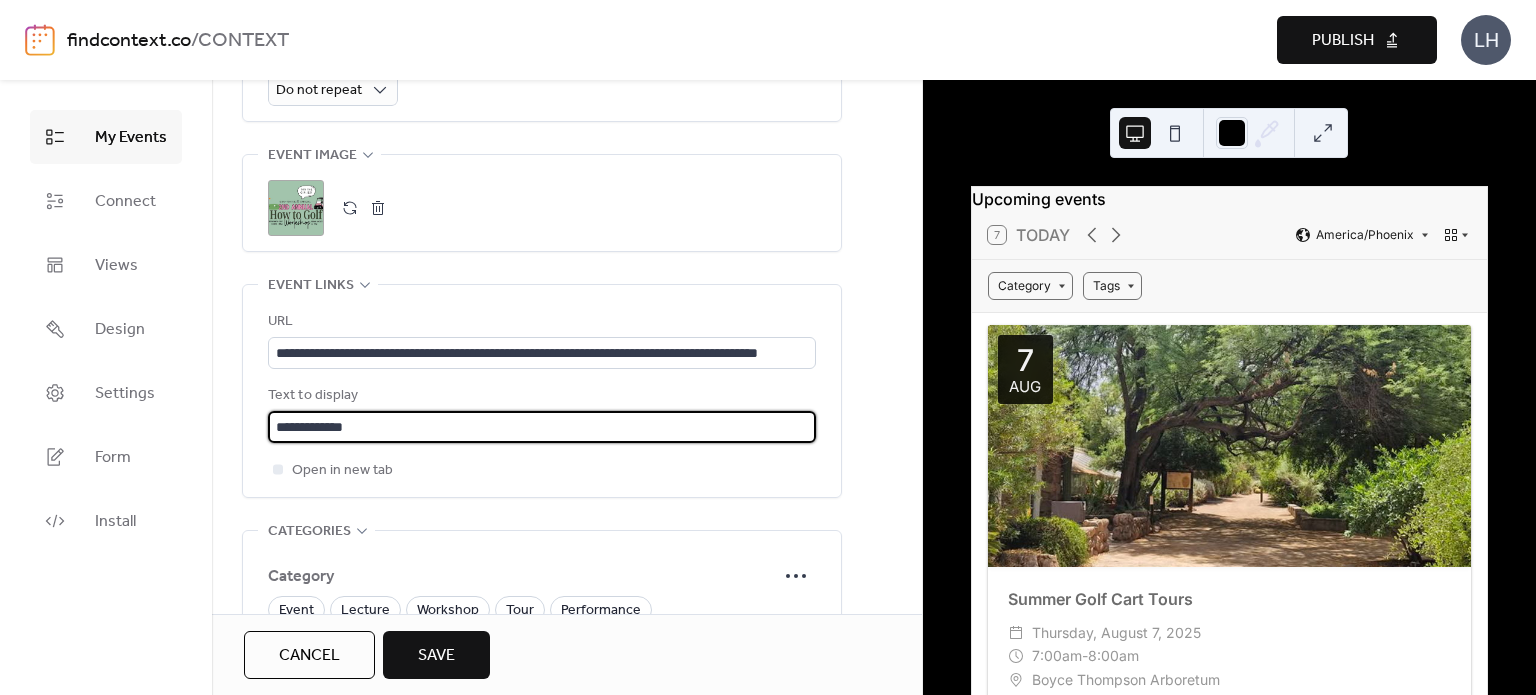 type on "**********" 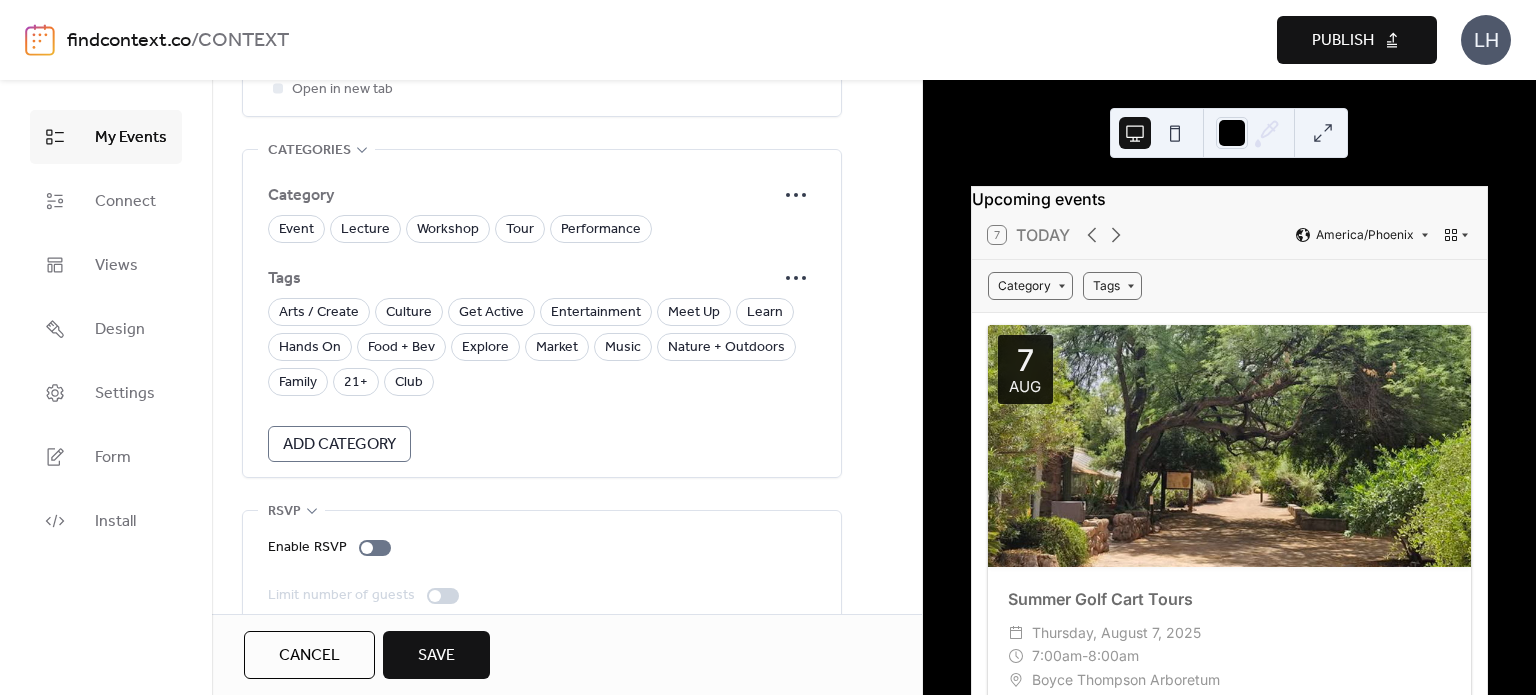 scroll, scrollTop: 1388, scrollLeft: 0, axis: vertical 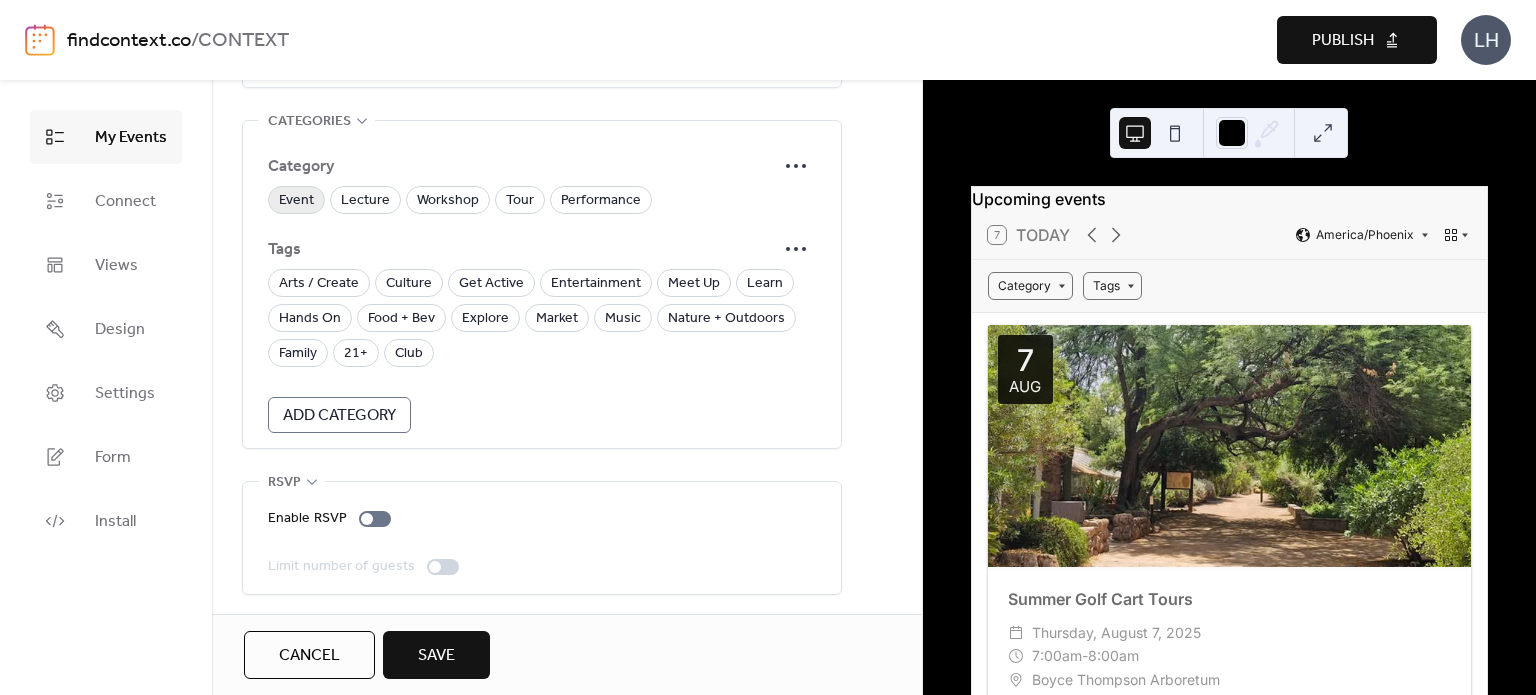 click on "Event" at bounding box center [296, 201] 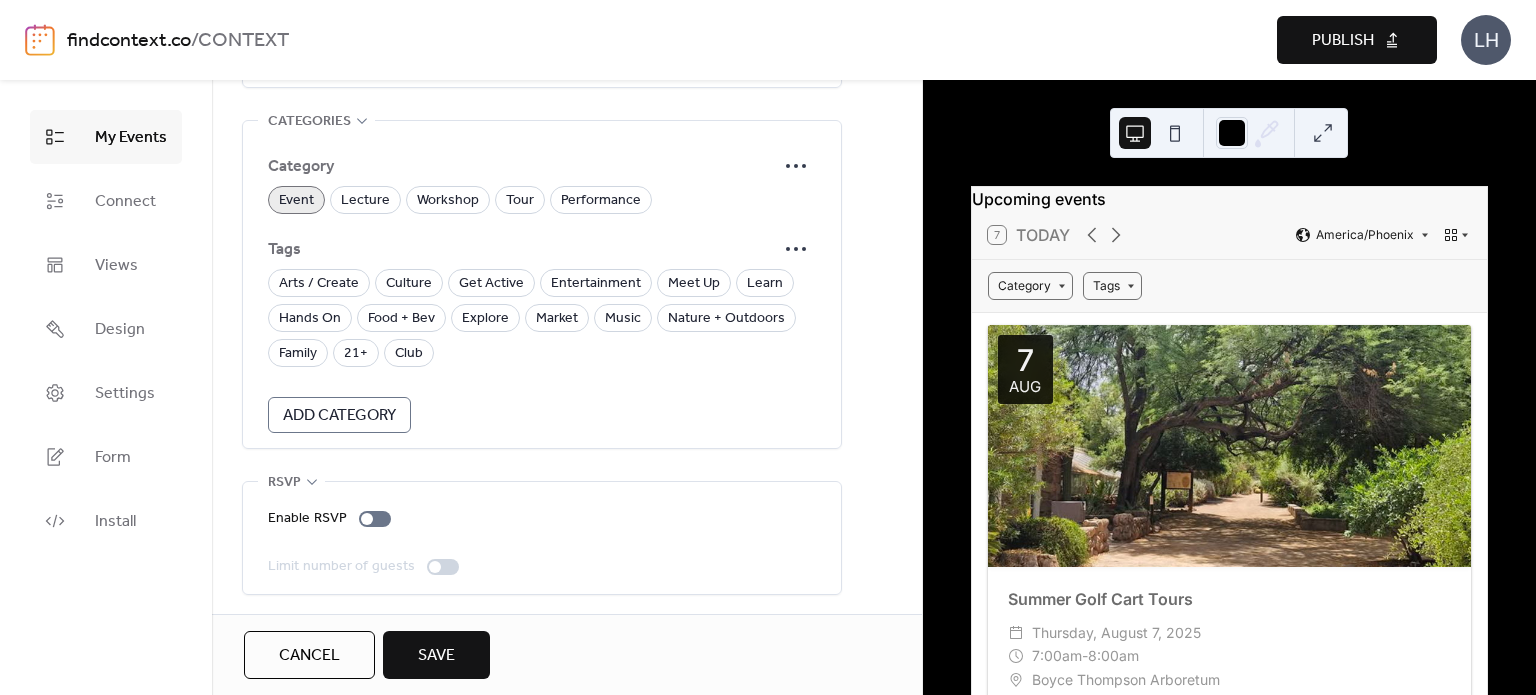 click on "Event" at bounding box center (296, 200) 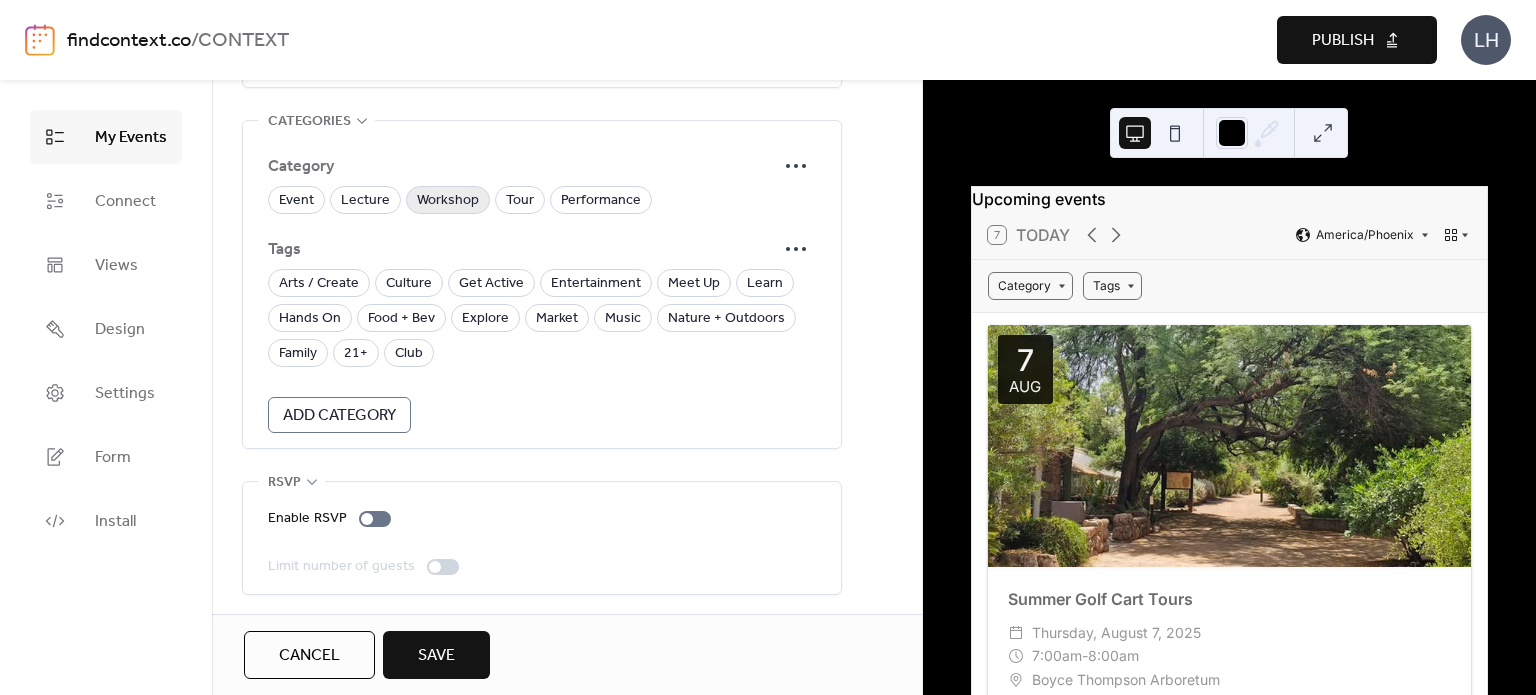 click on "Workshop" at bounding box center (448, 201) 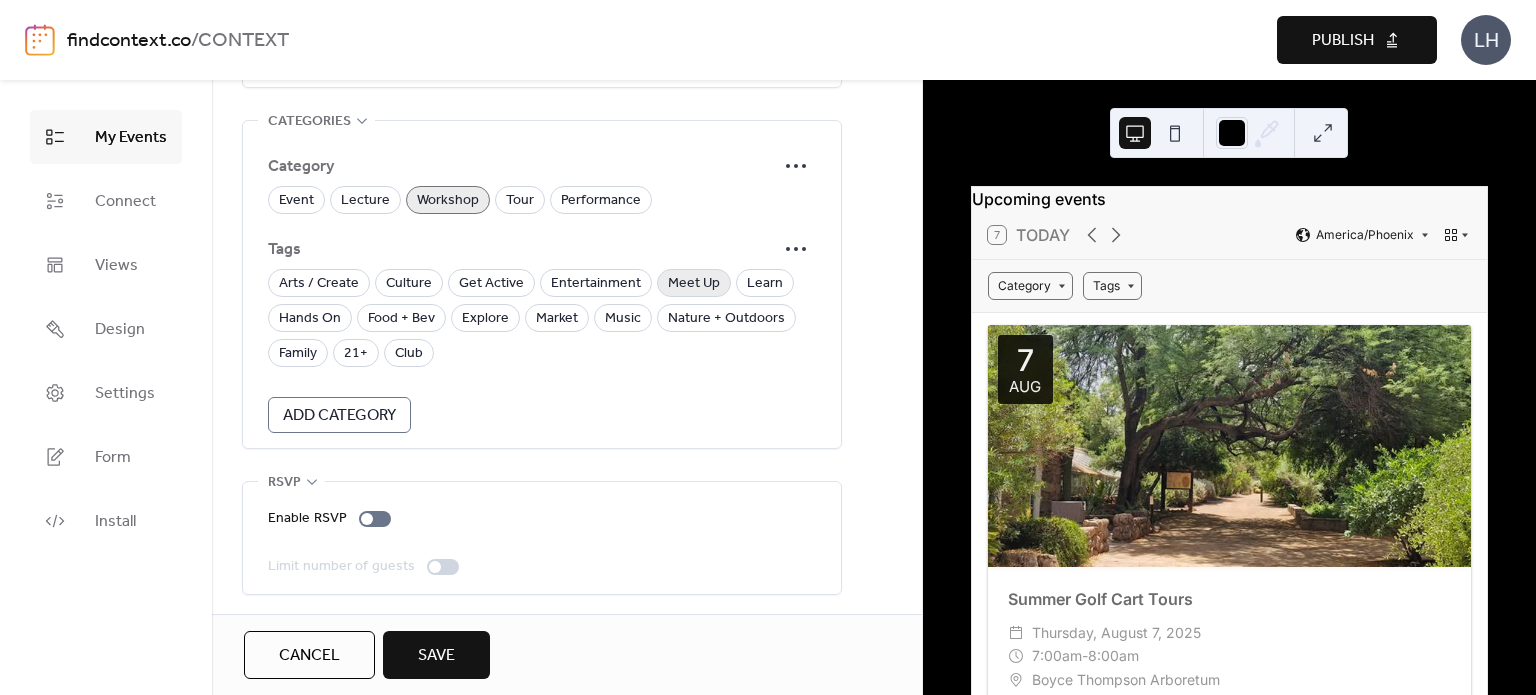 click on "Meet Up" at bounding box center [694, 284] 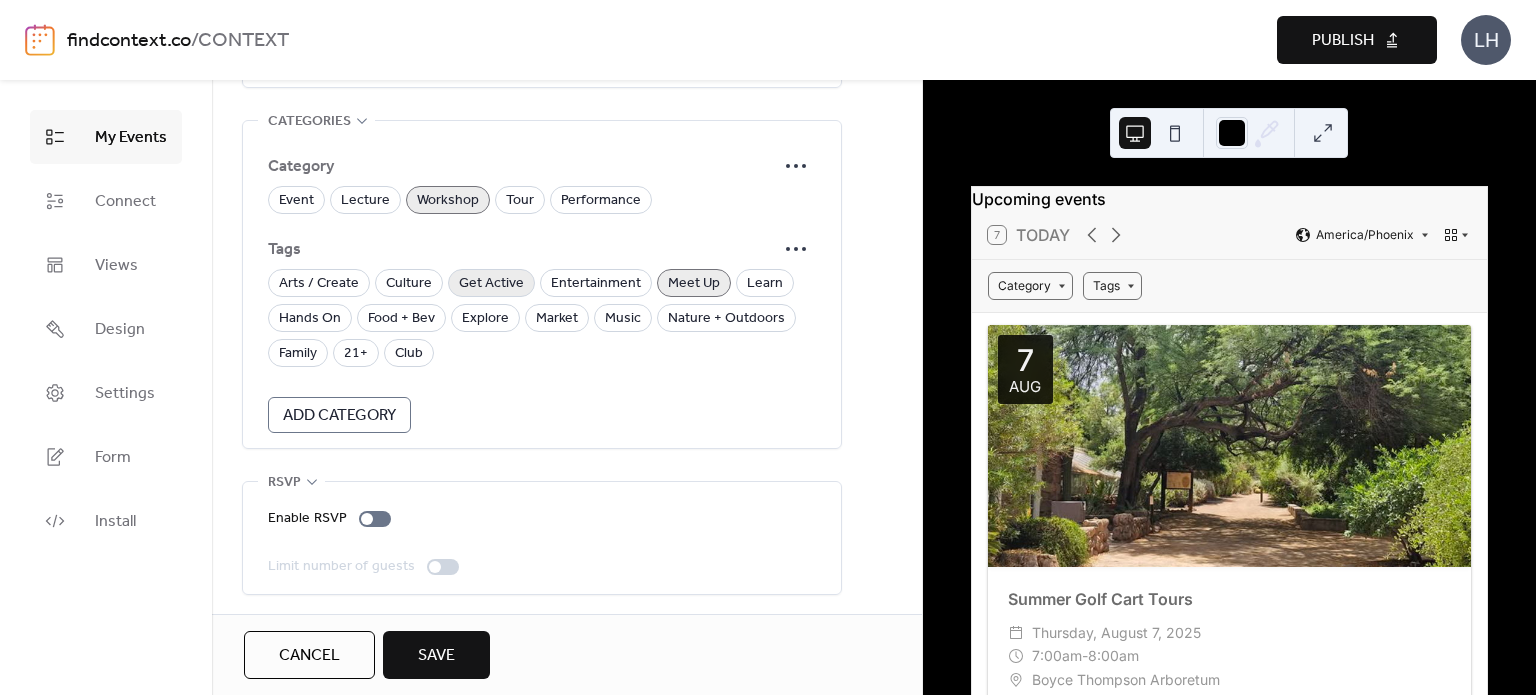 click on "Get Active" at bounding box center (491, 284) 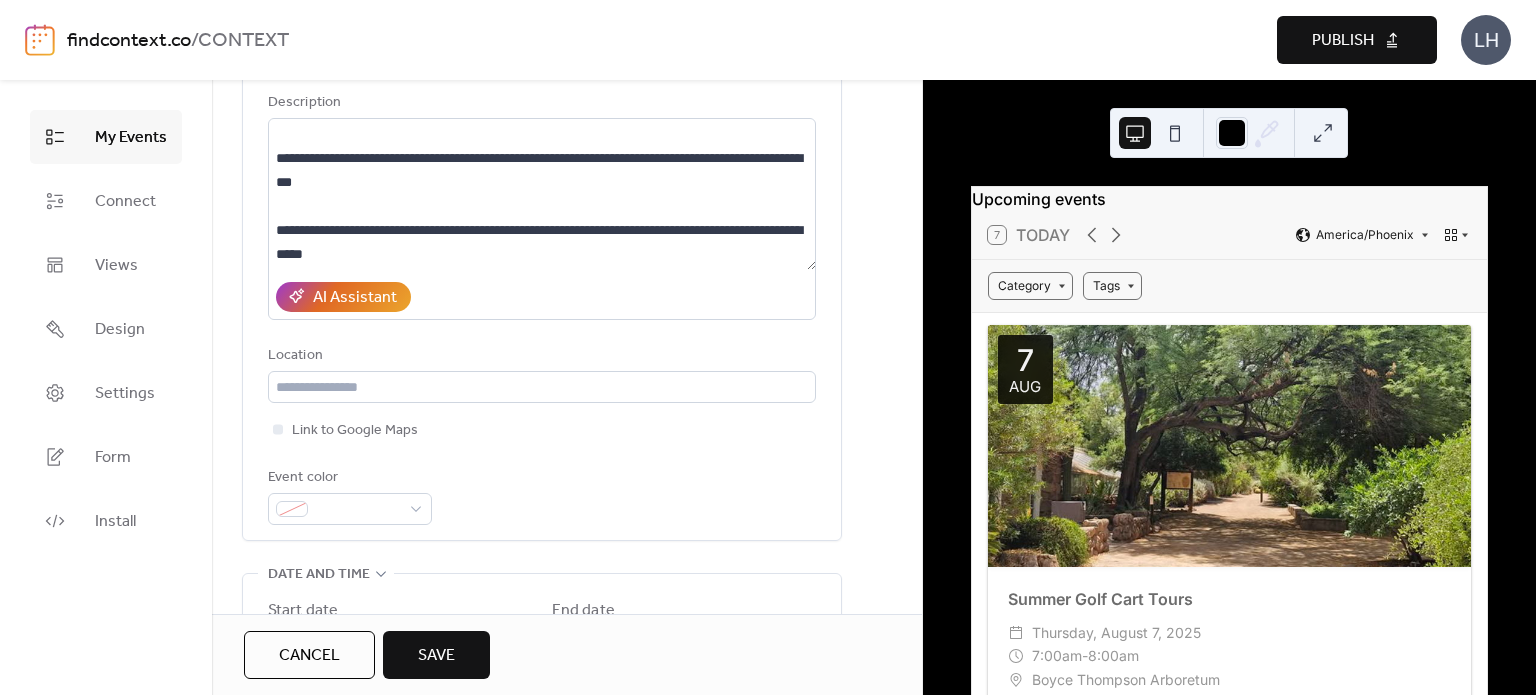 scroll, scrollTop: 200, scrollLeft: 0, axis: vertical 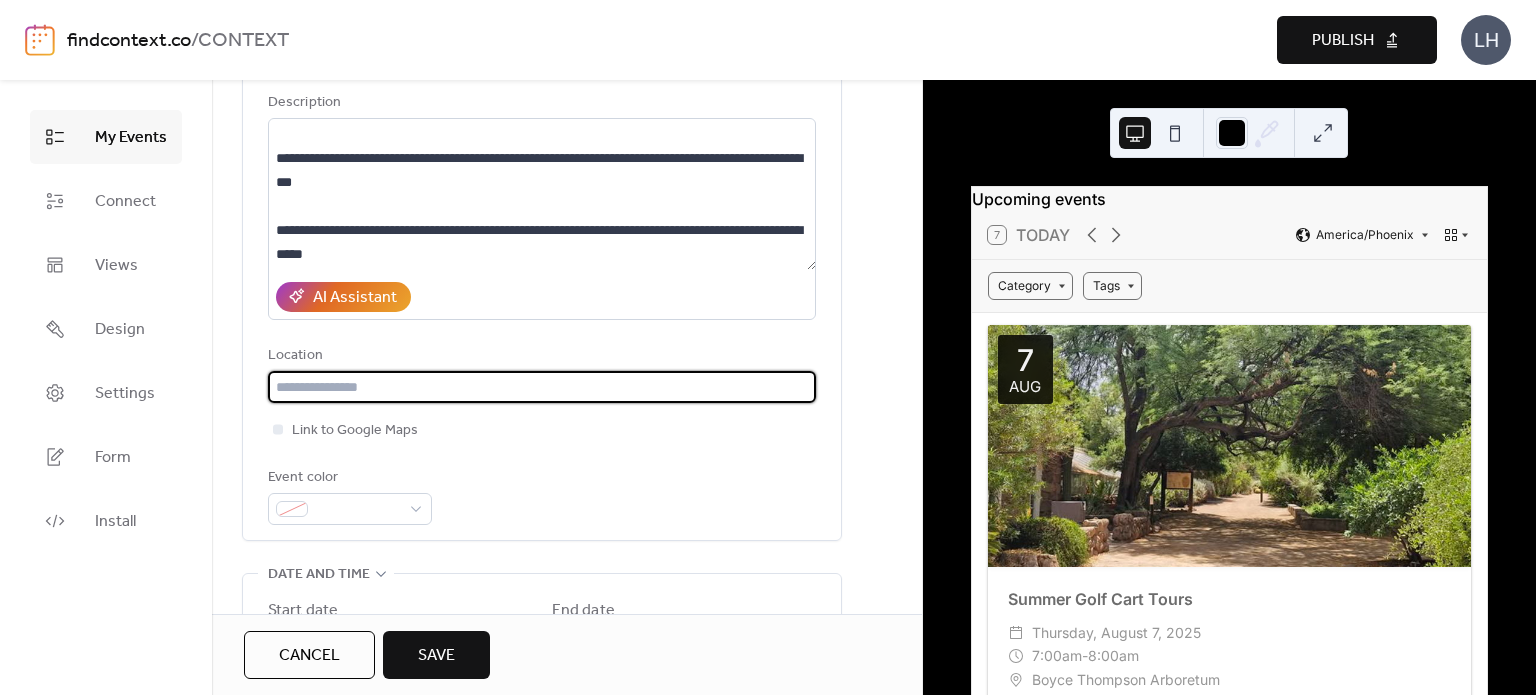 click at bounding box center (542, 387) 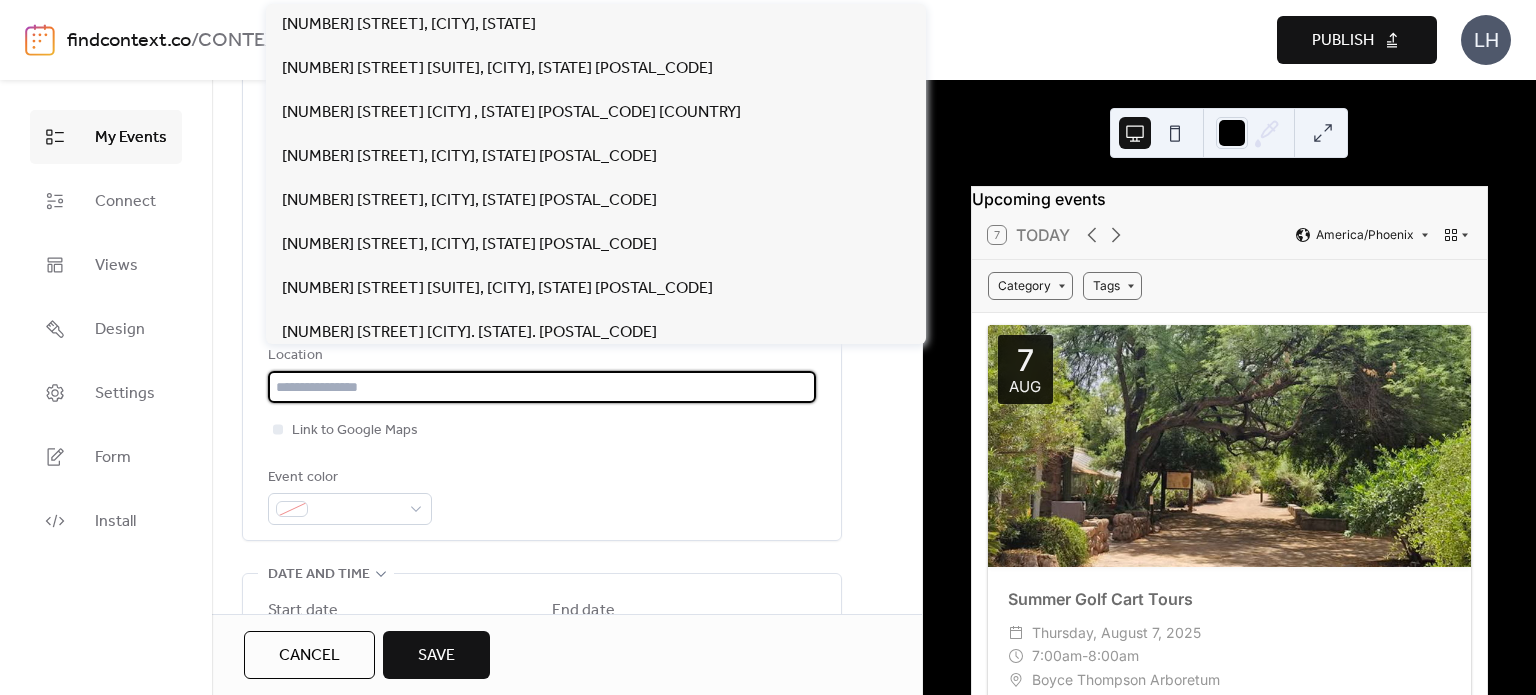 paste on "**********" 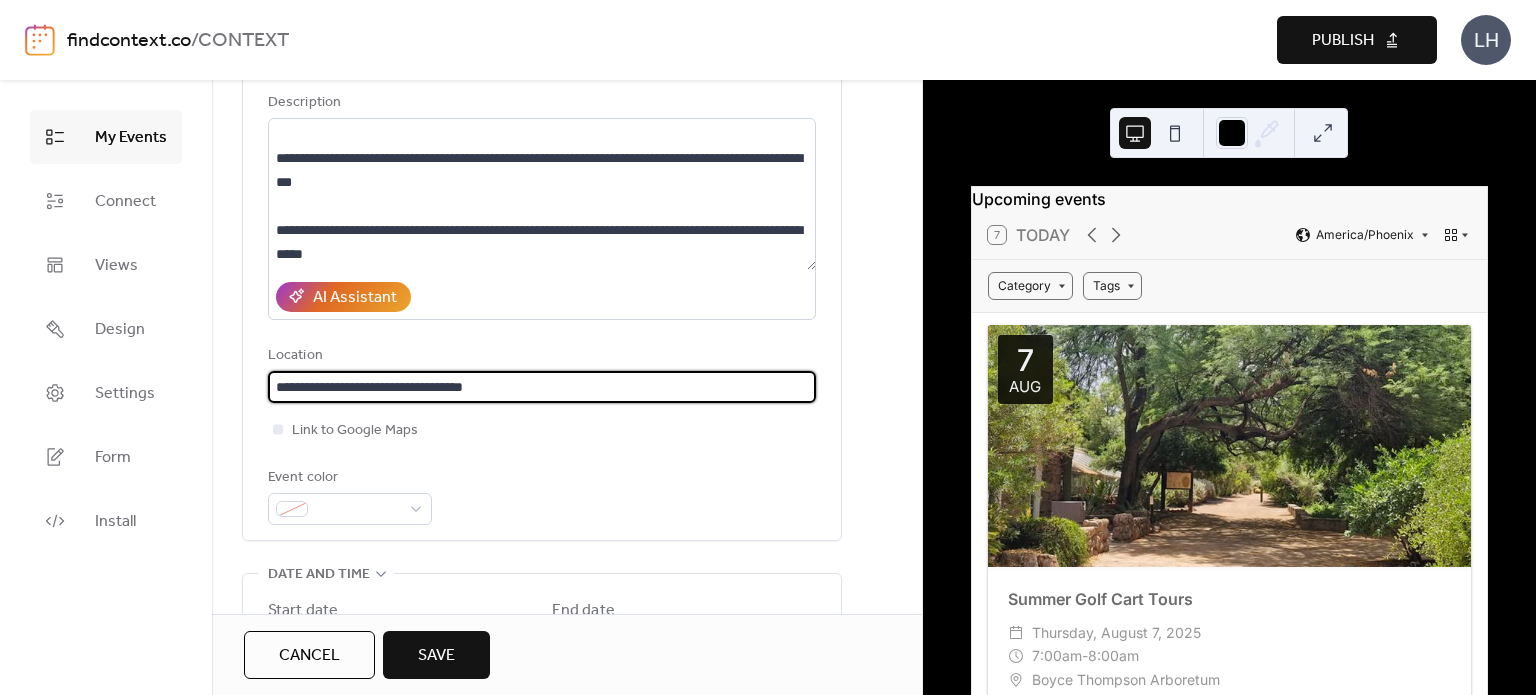 type on "**********" 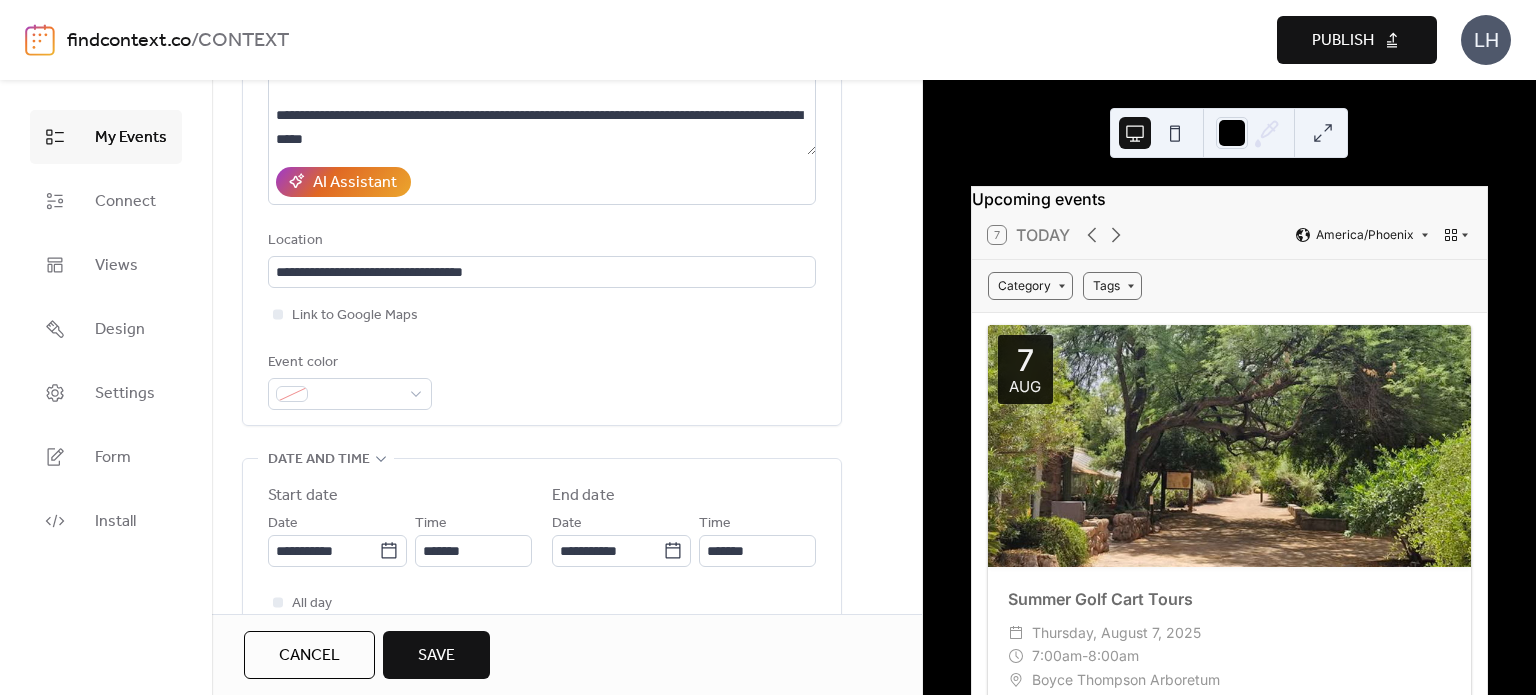 scroll, scrollTop: 432, scrollLeft: 0, axis: vertical 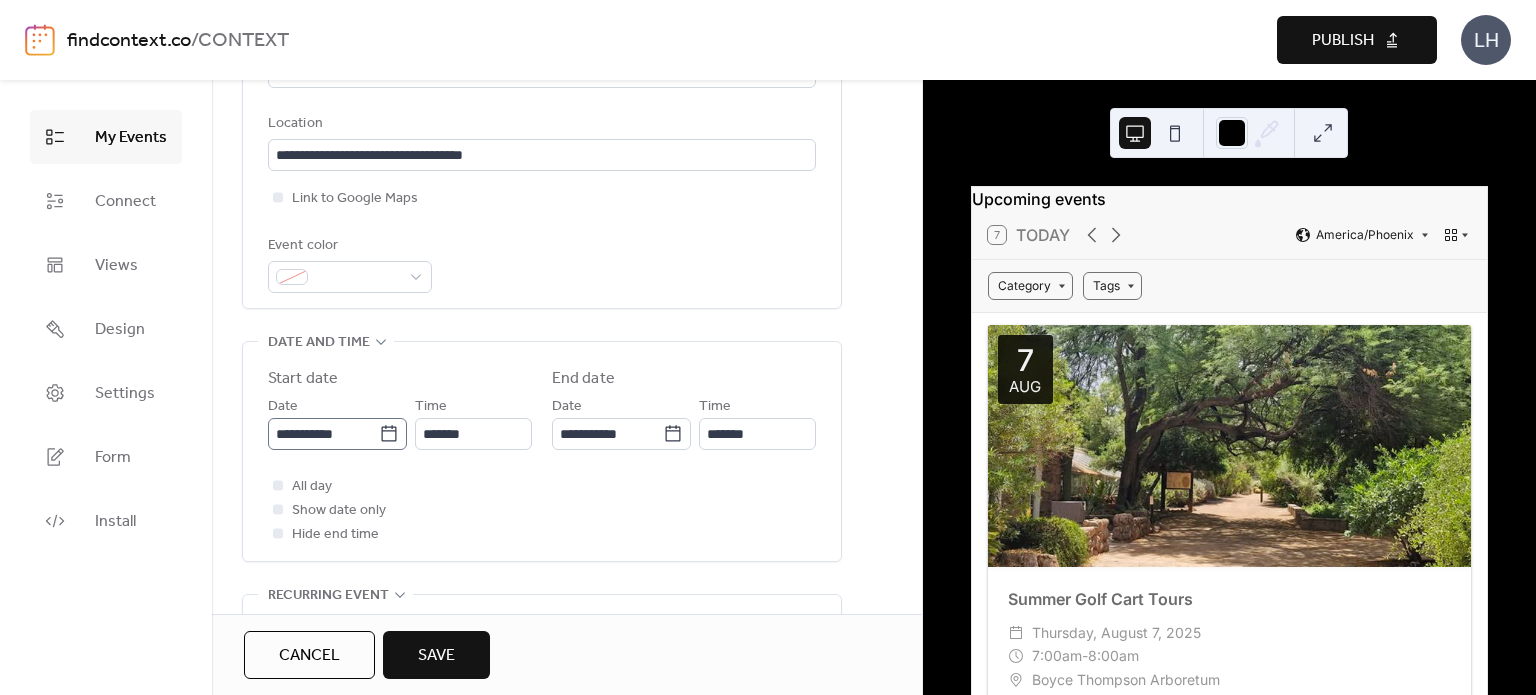 click 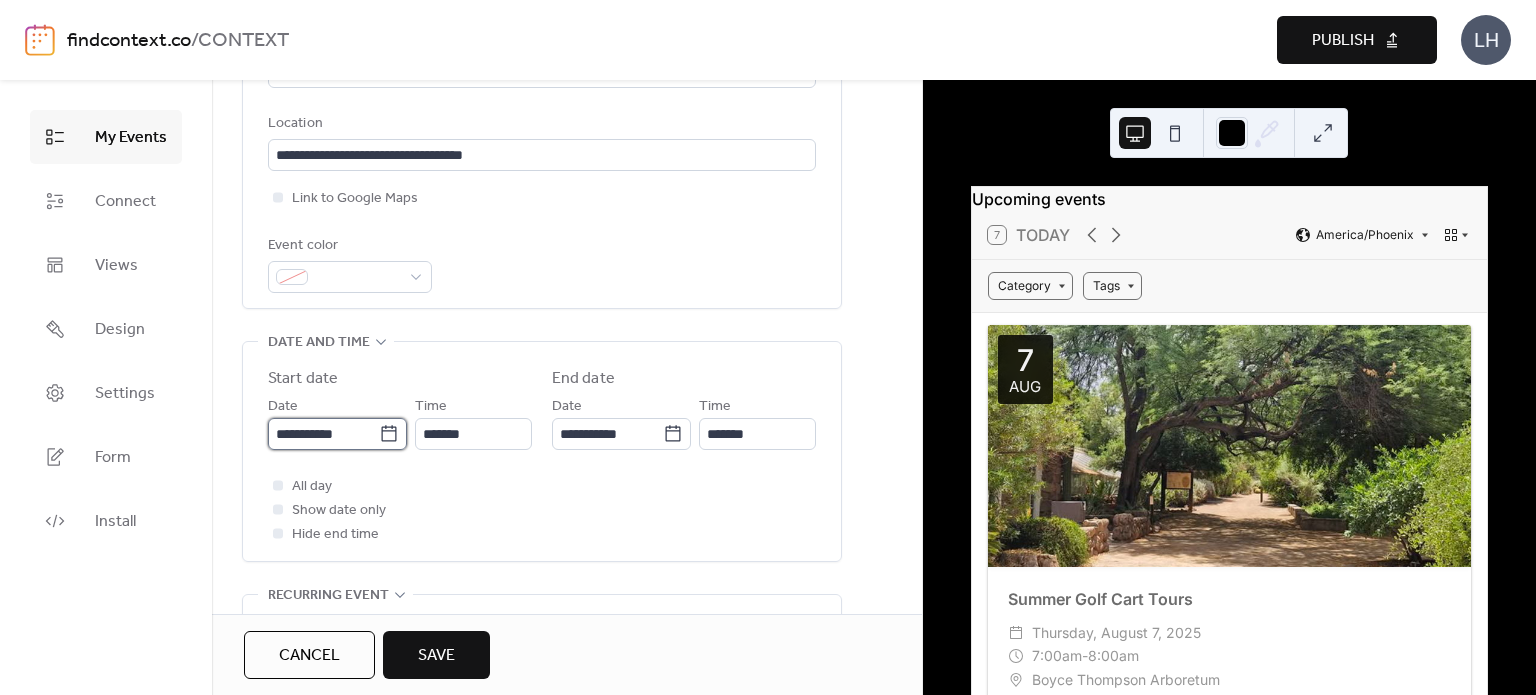 click on "**********" at bounding box center (323, 434) 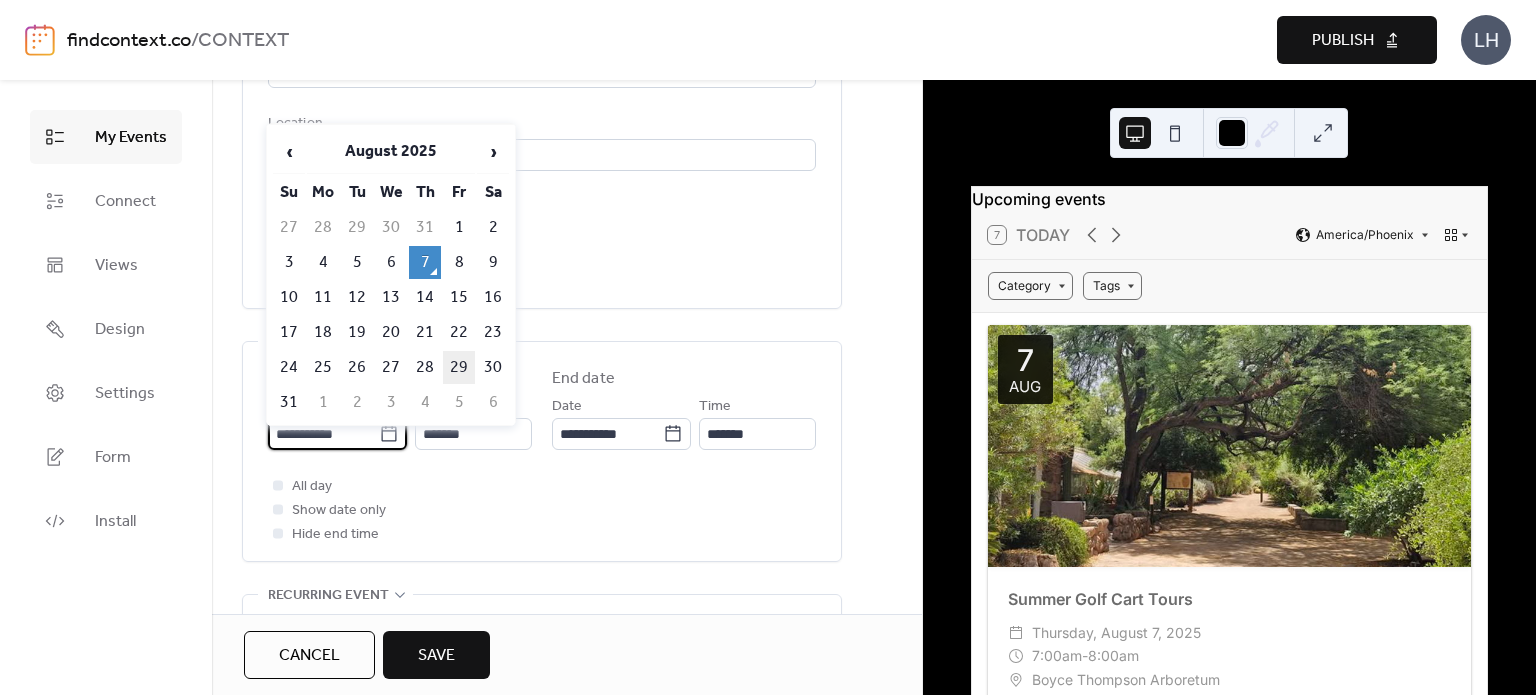 click on "29" at bounding box center [459, 367] 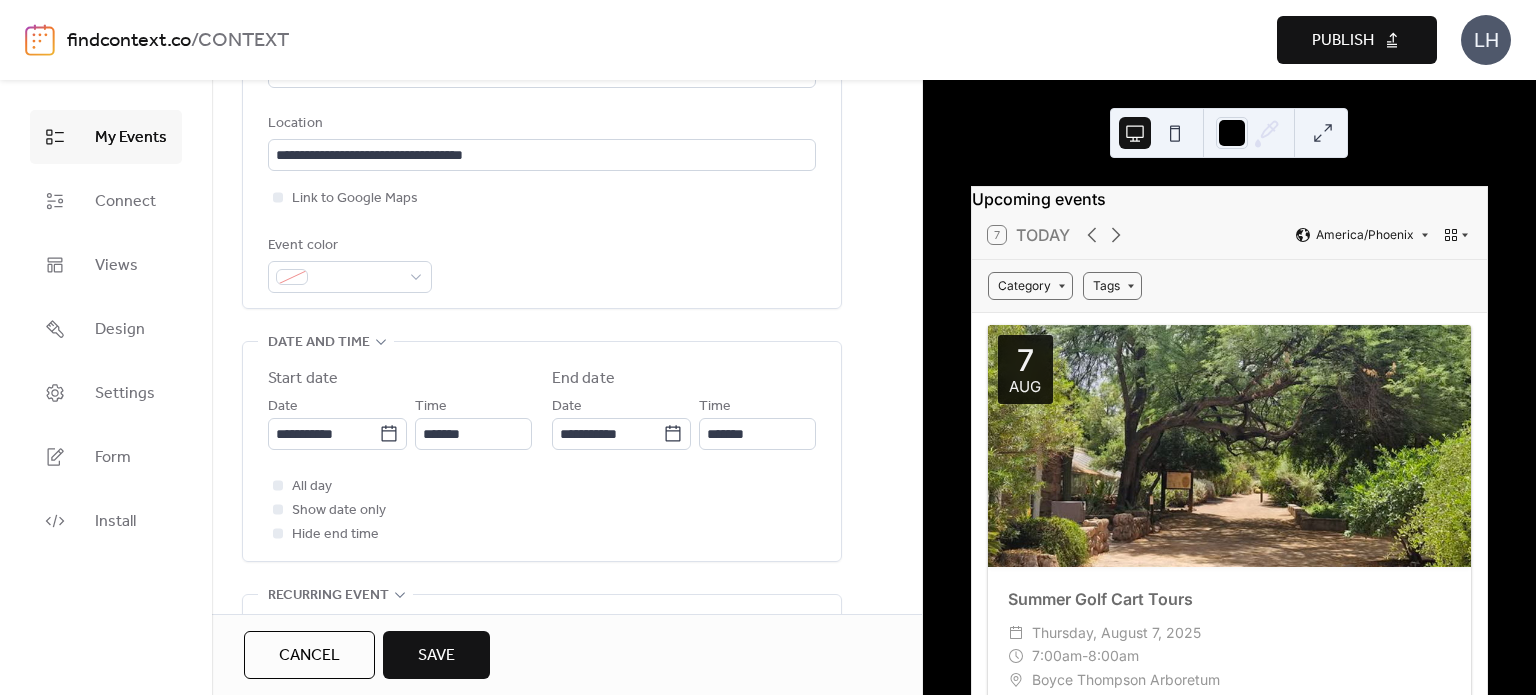 click on "**********" at bounding box center [542, 34] 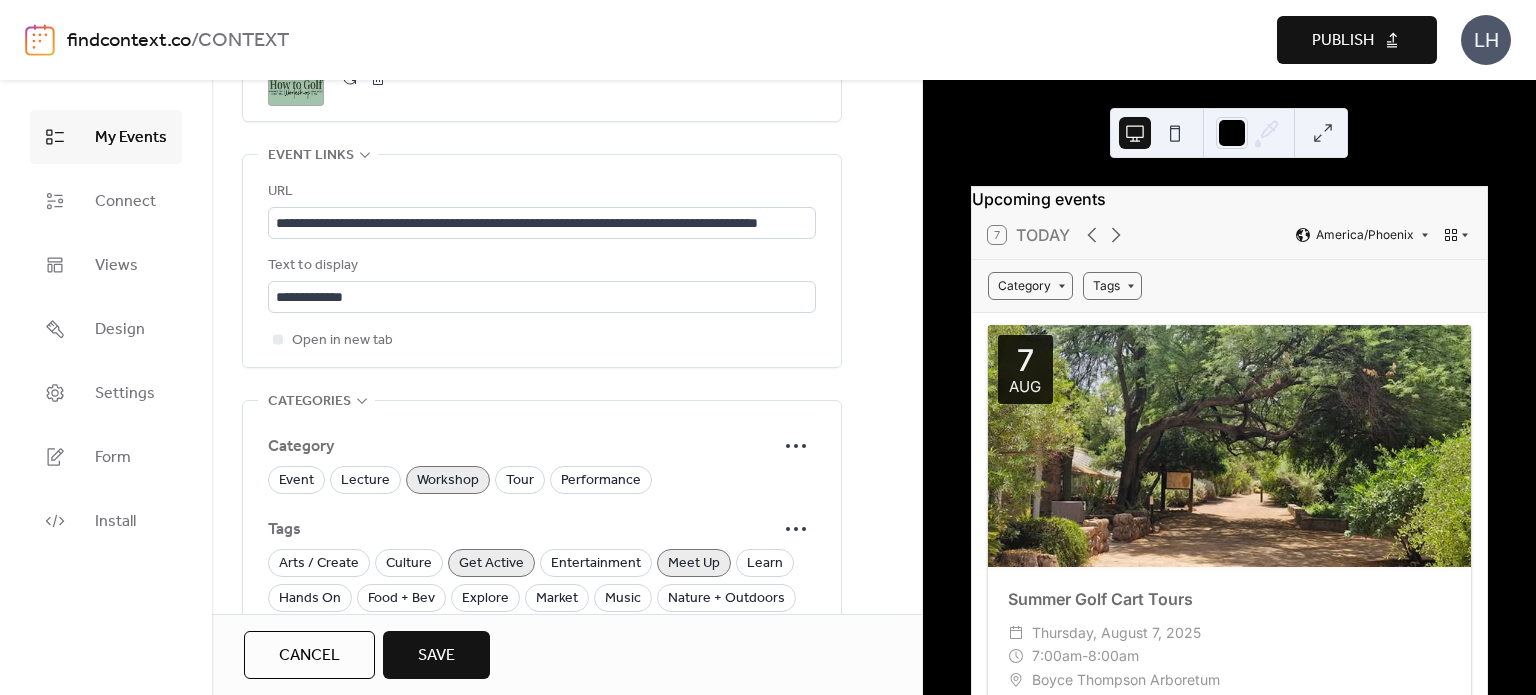 scroll, scrollTop: 1110, scrollLeft: 0, axis: vertical 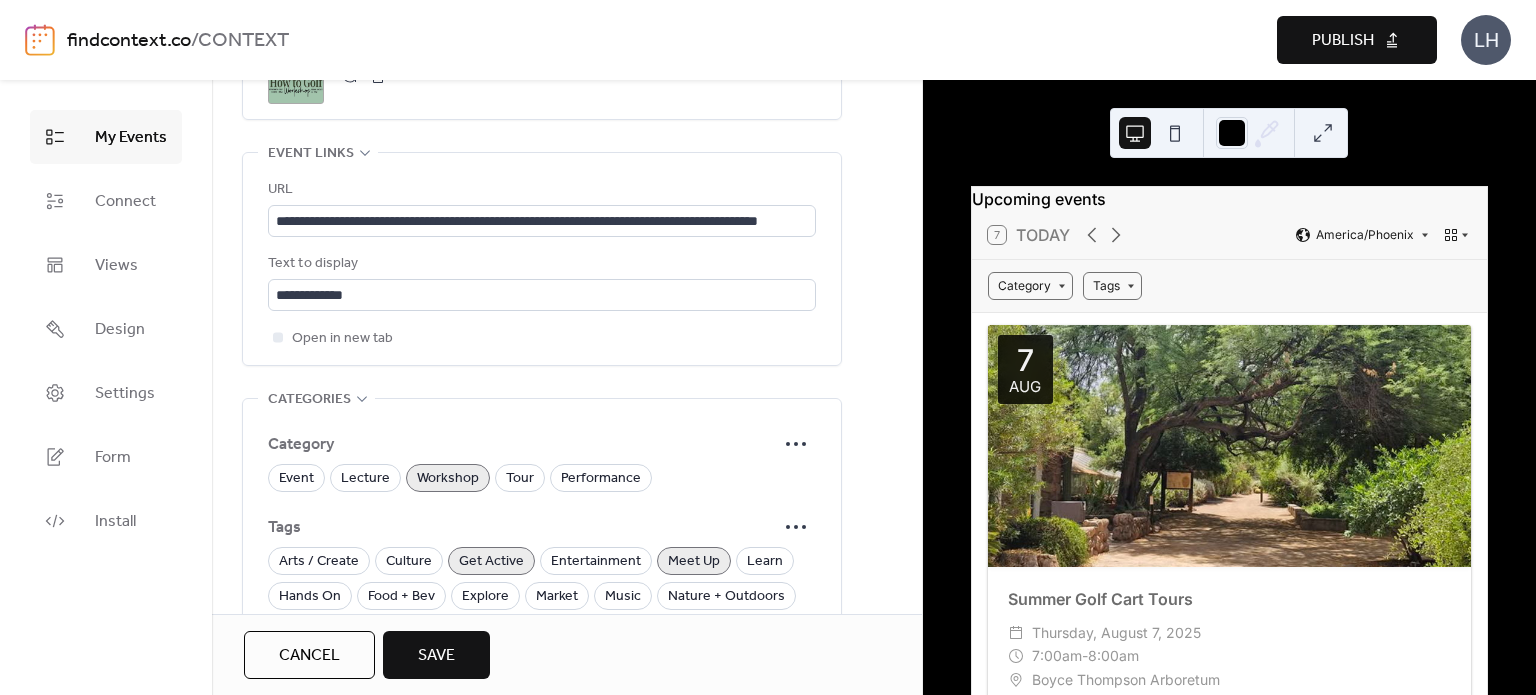 click on "Cancel Save" at bounding box center [567, 654] 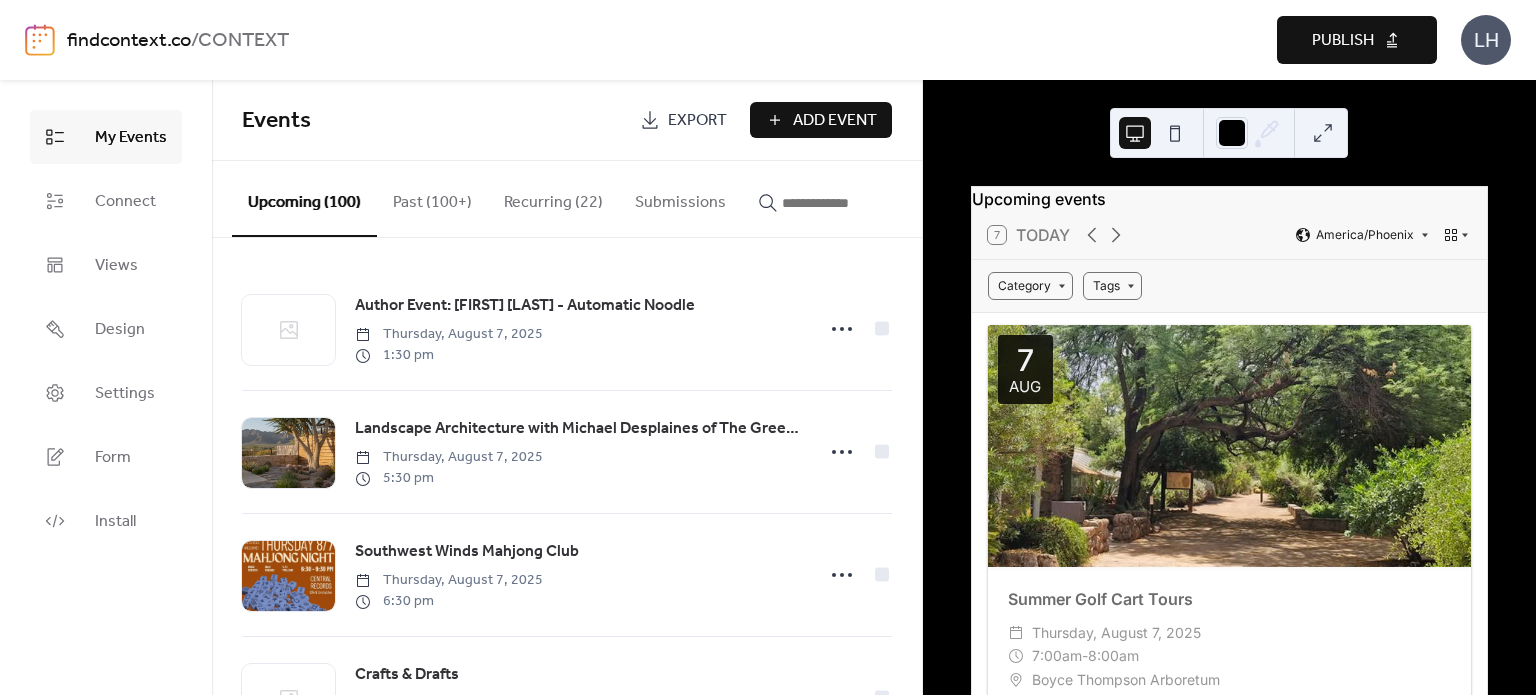 click on "findcontext.co  /  CONTEXT Preview Publish   LH" at bounding box center [768, 40] 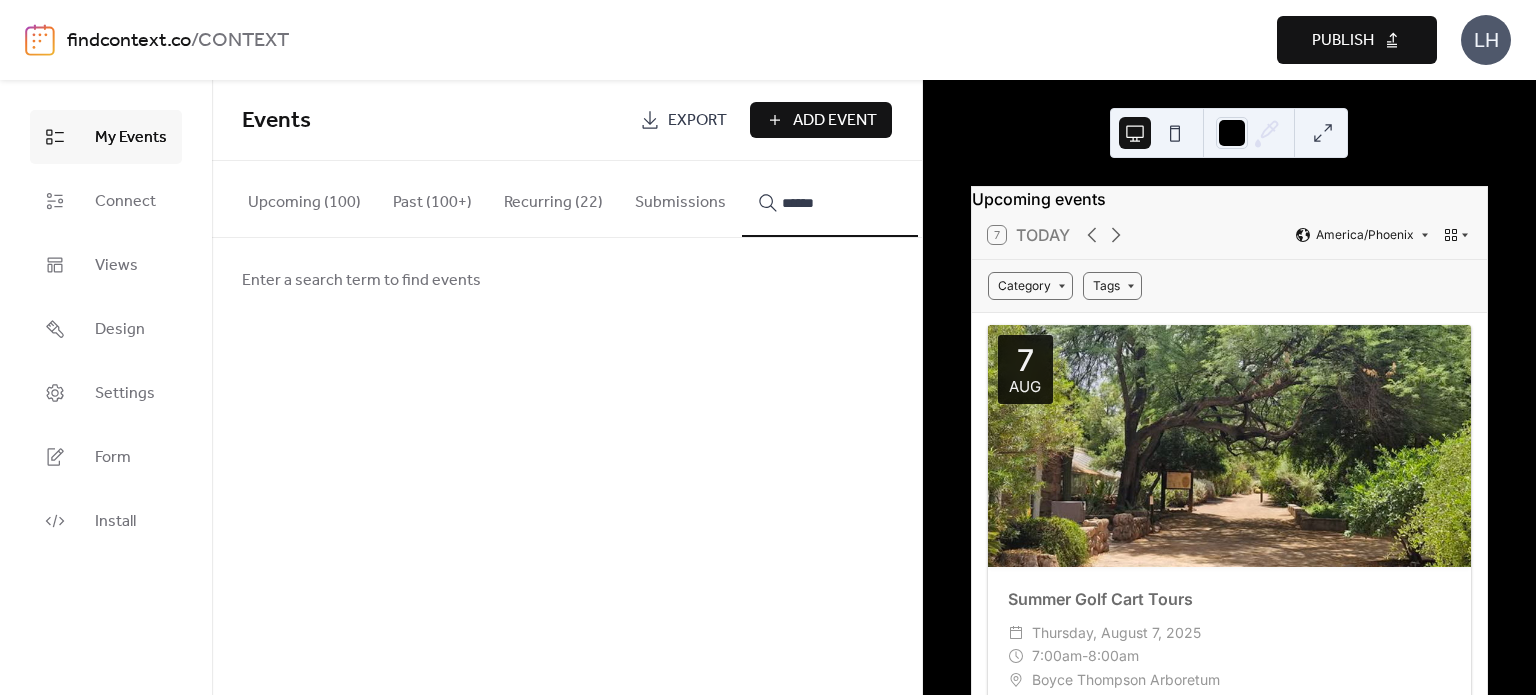 click on "*****" at bounding box center [830, 199] 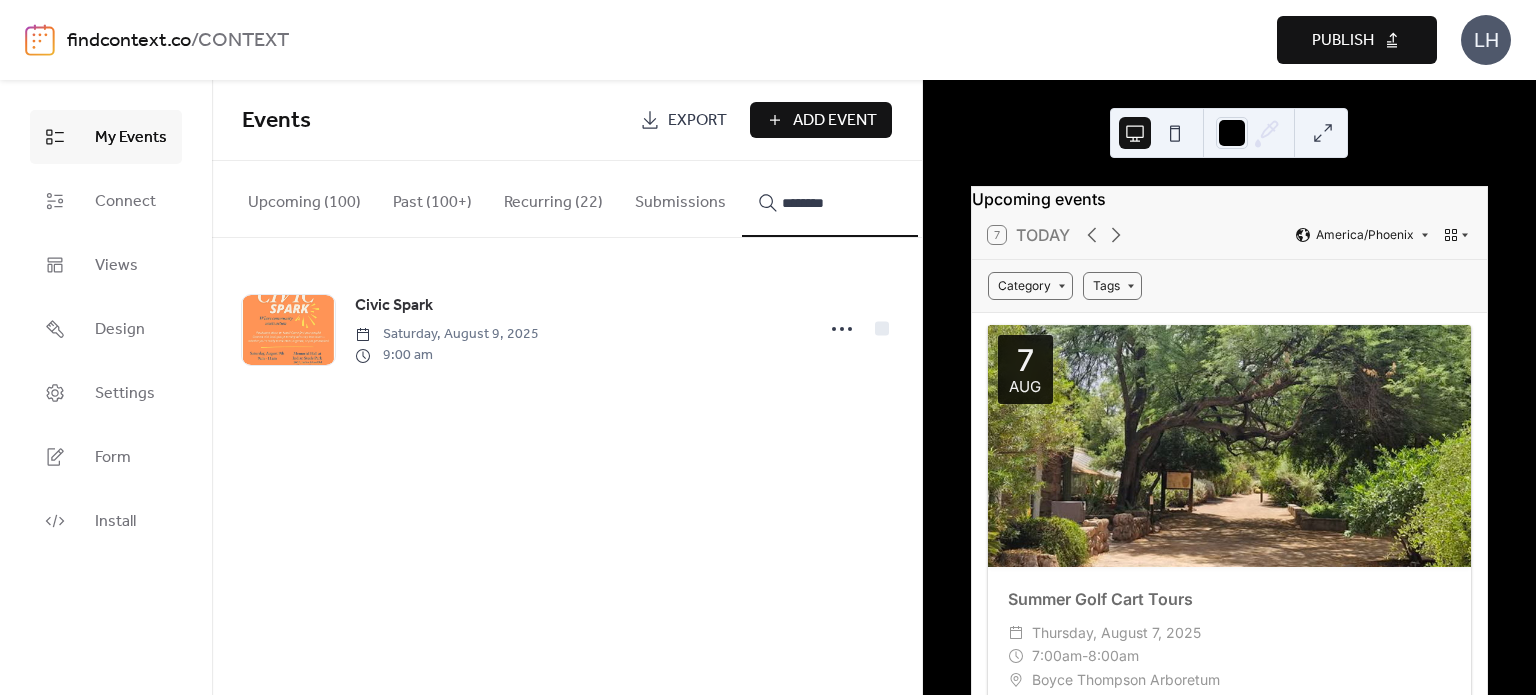 type on "********" 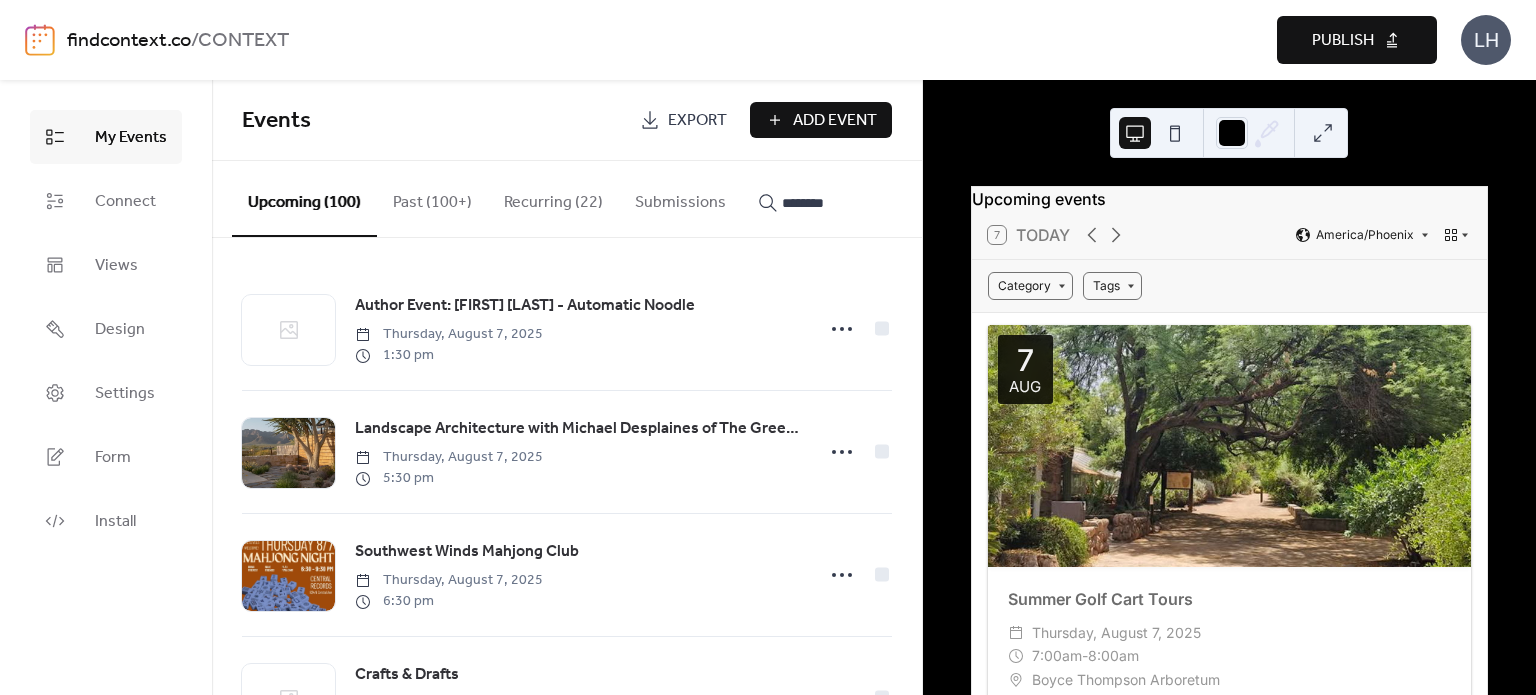 click on "findcontext.co" at bounding box center (129, 41) 